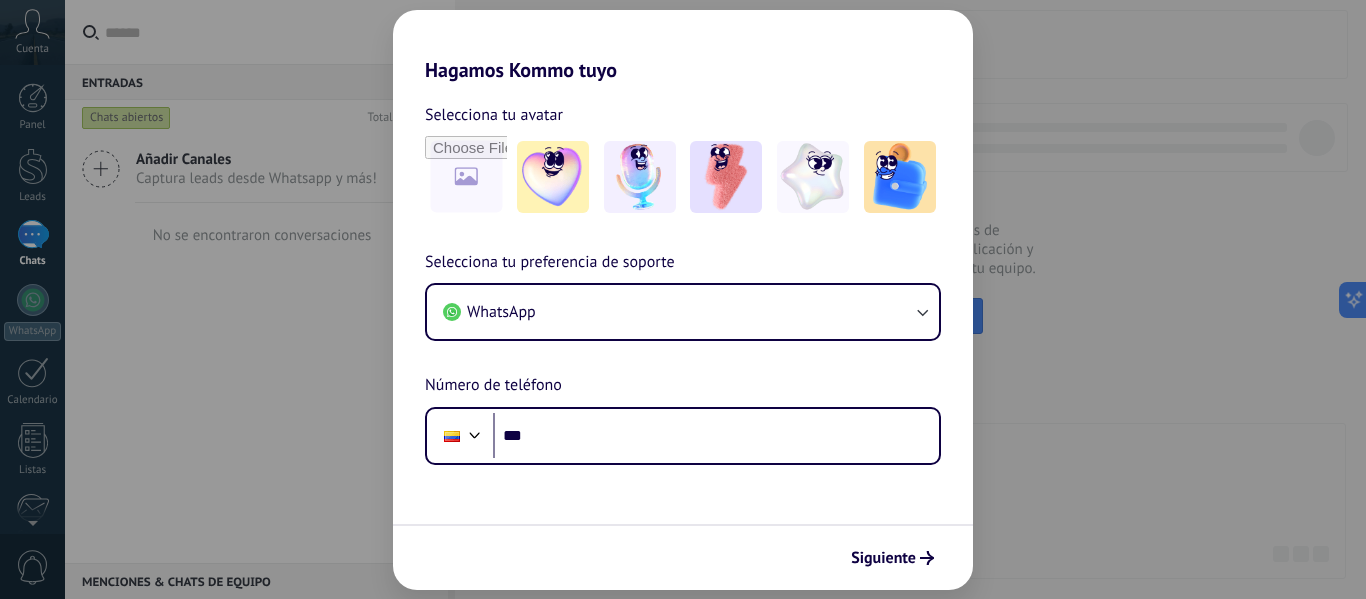 scroll, scrollTop: 0, scrollLeft: 0, axis: both 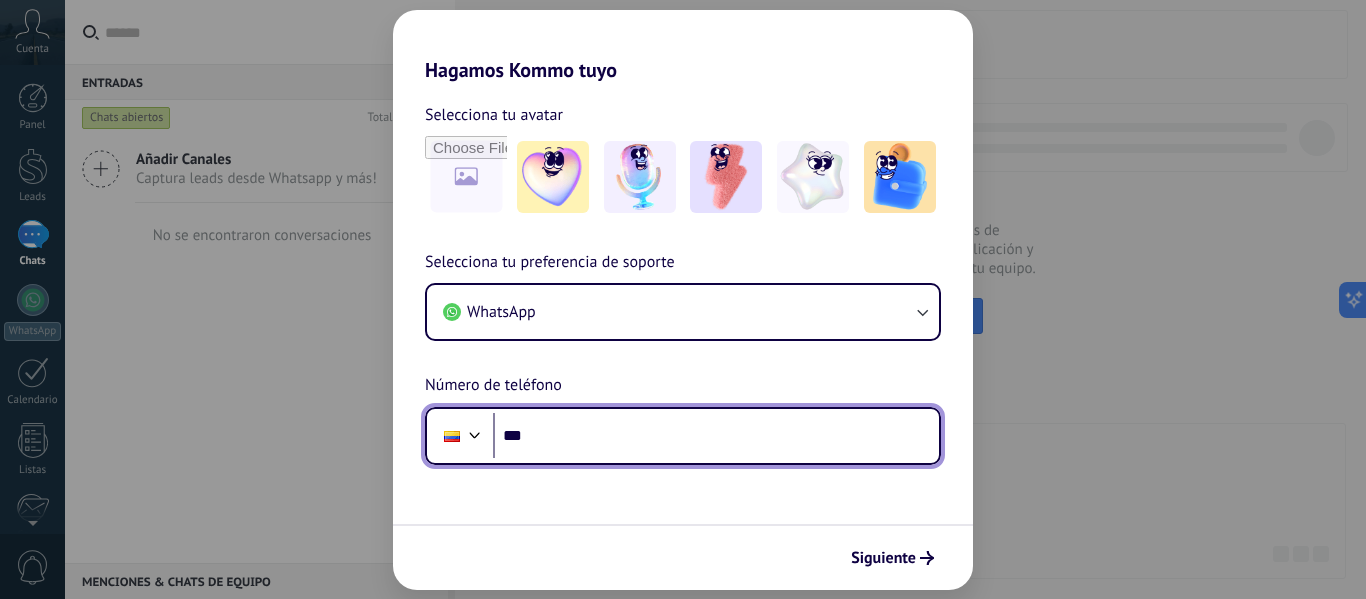 click on "***" at bounding box center [716, 436] 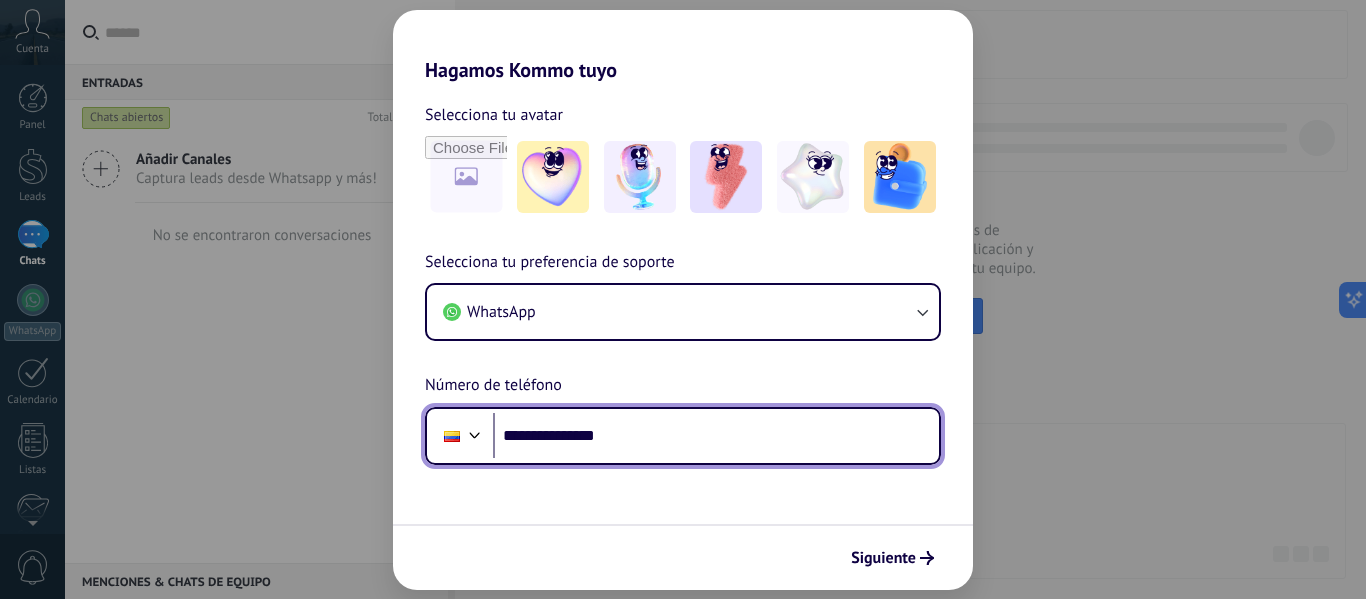 type on "**********" 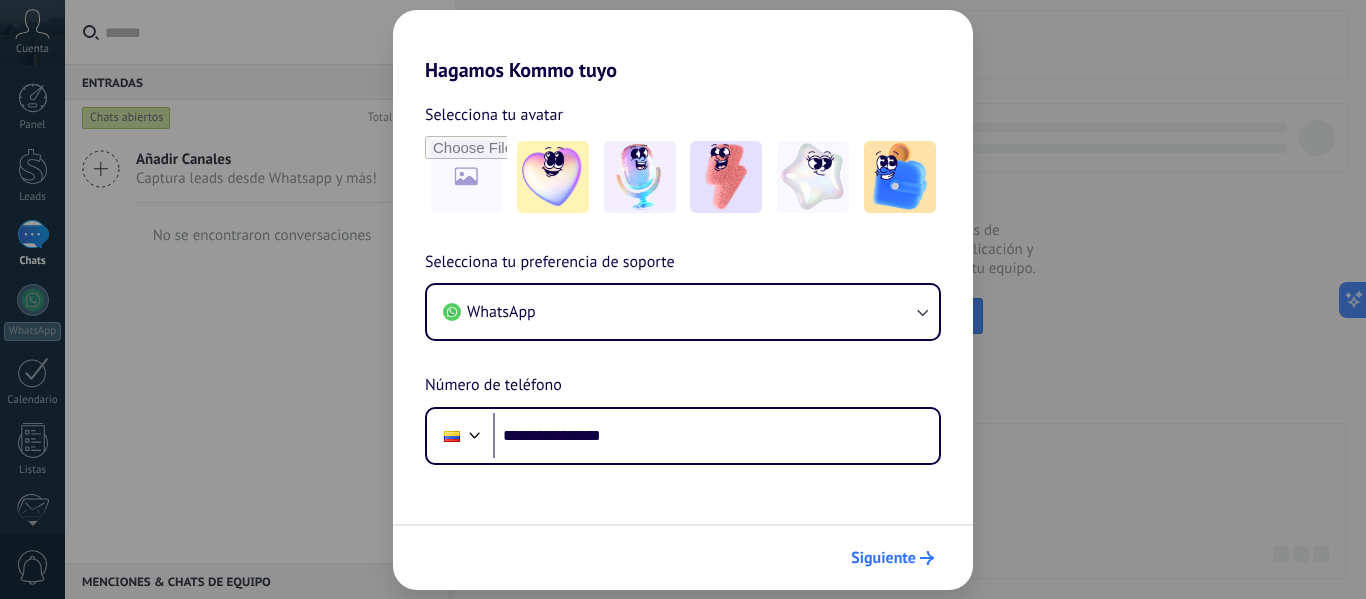 click on "Siguiente" at bounding box center (892, 558) 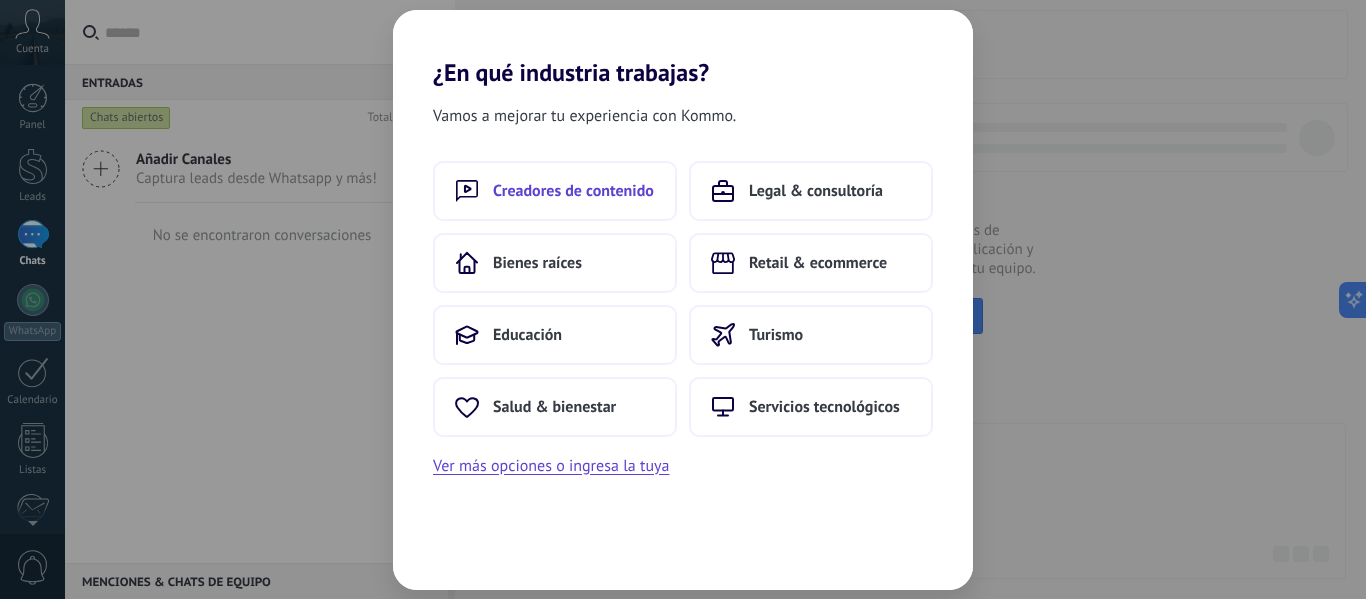 click on "Creadores de contenido" at bounding box center [573, 191] 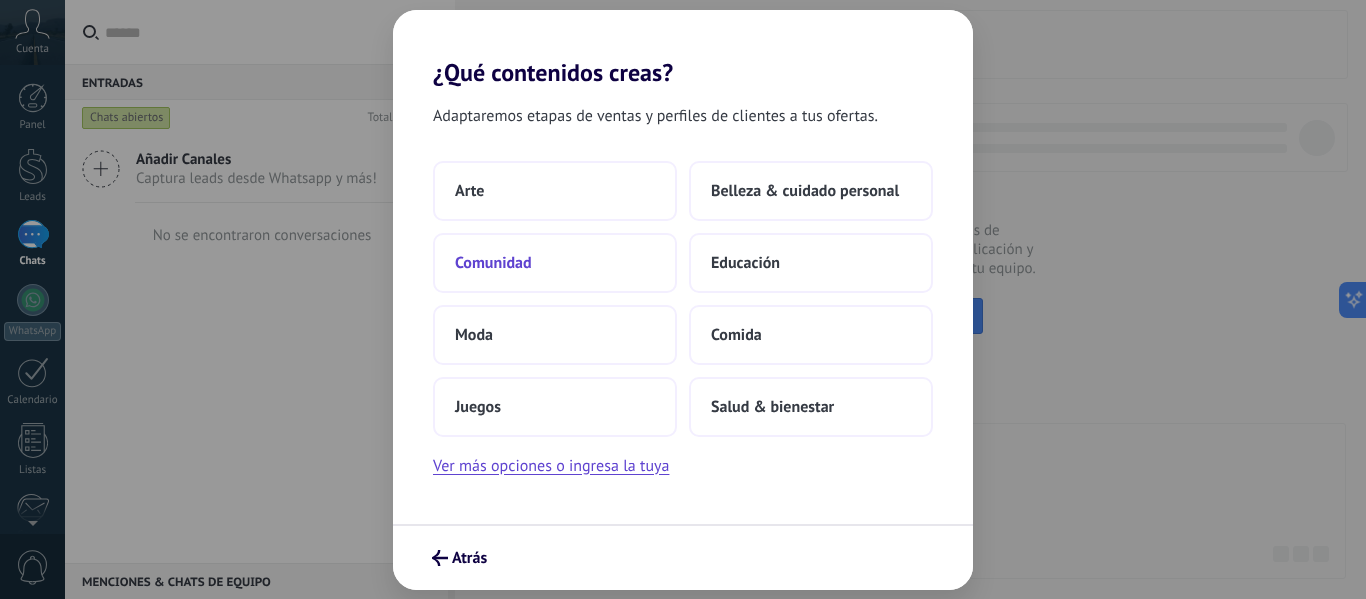 click on "Comunidad" at bounding box center [555, 263] 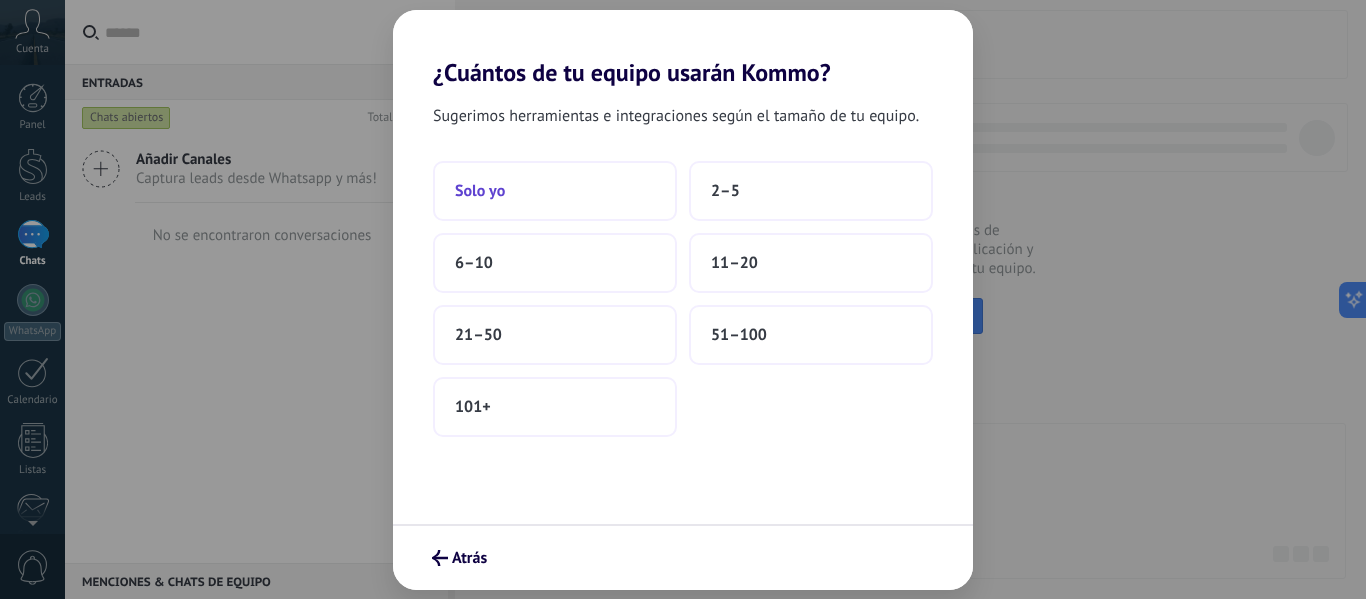 click on "Solo yo" at bounding box center [555, 191] 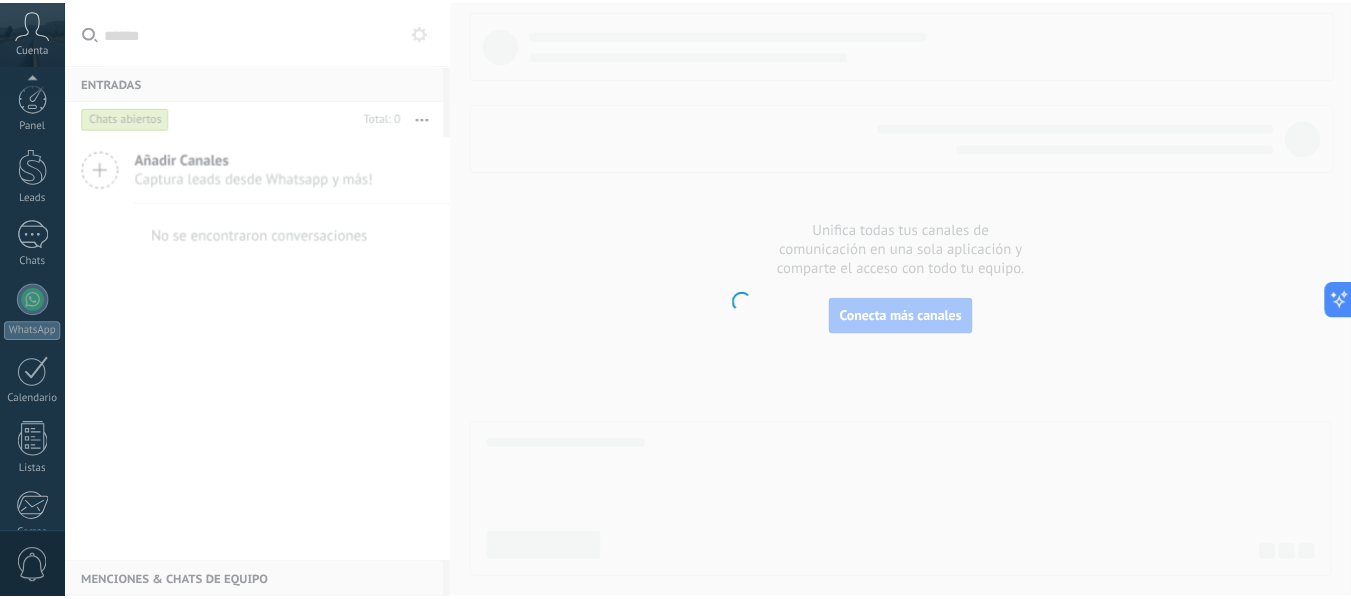 scroll, scrollTop: 233, scrollLeft: 0, axis: vertical 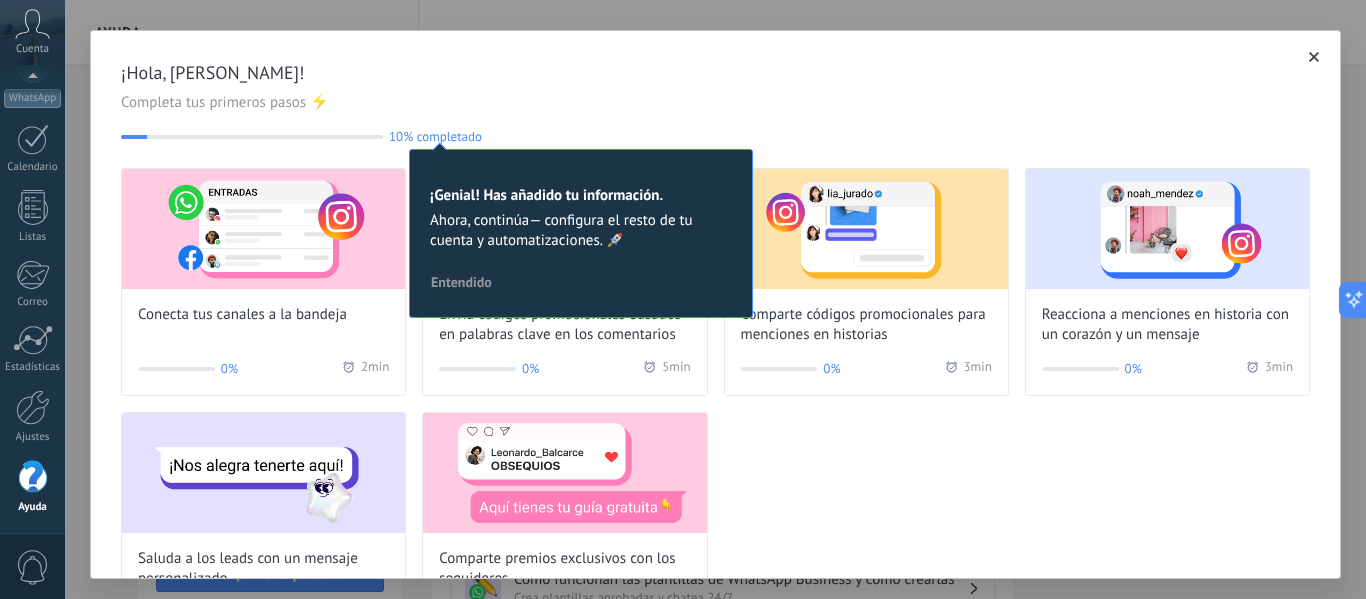 click 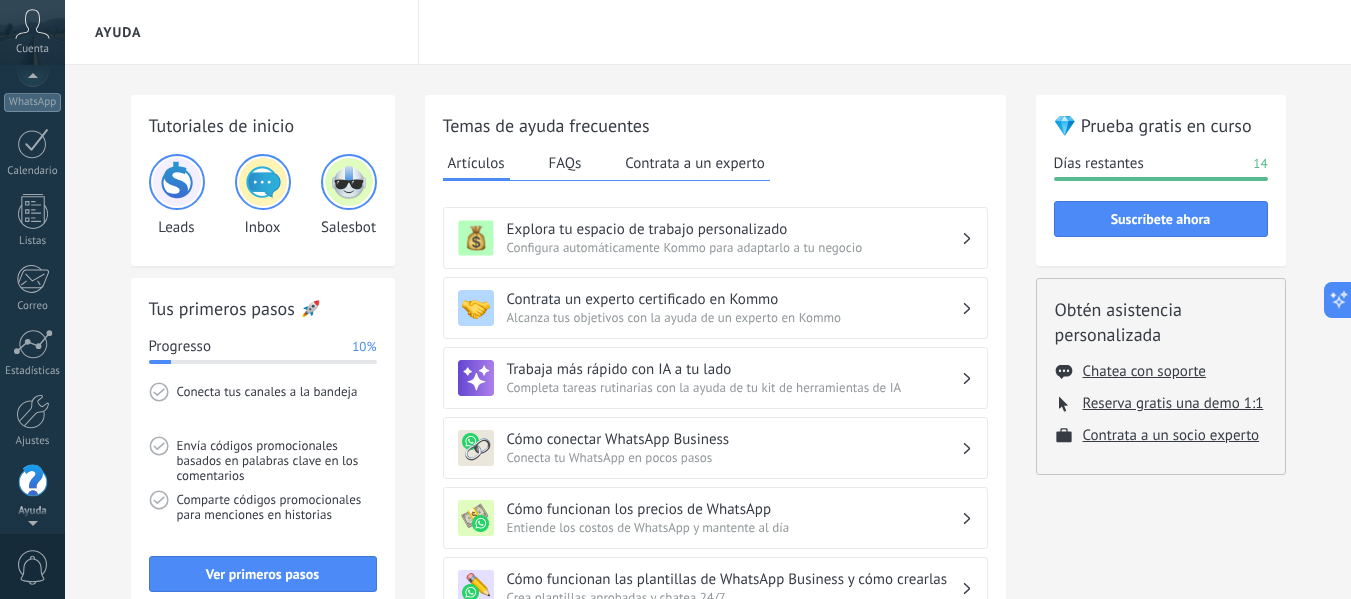 scroll, scrollTop: 233, scrollLeft: 0, axis: vertical 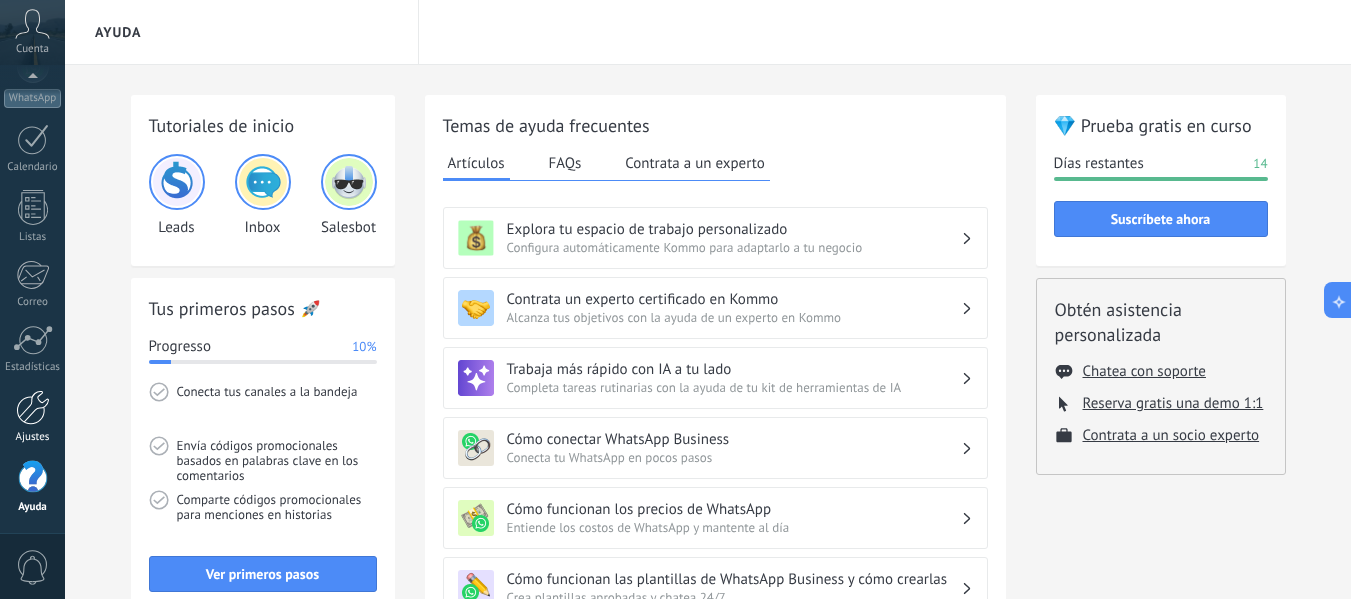 click on "Ajustes" at bounding box center (33, 437) 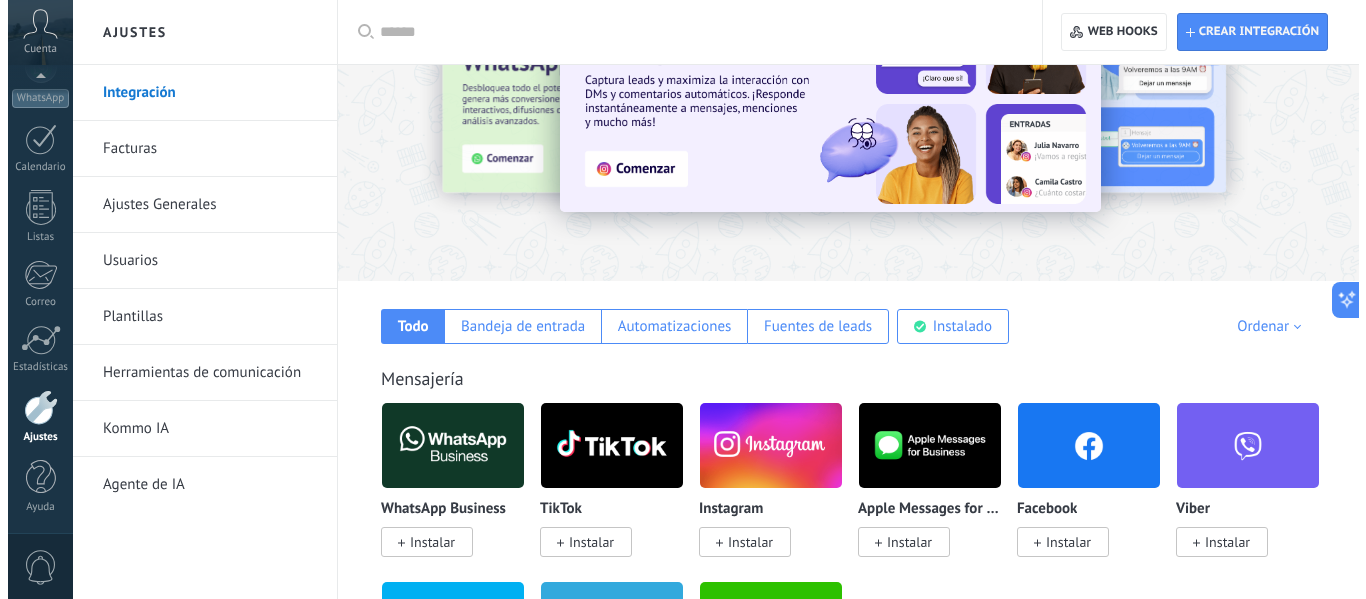 scroll, scrollTop: 200, scrollLeft: 0, axis: vertical 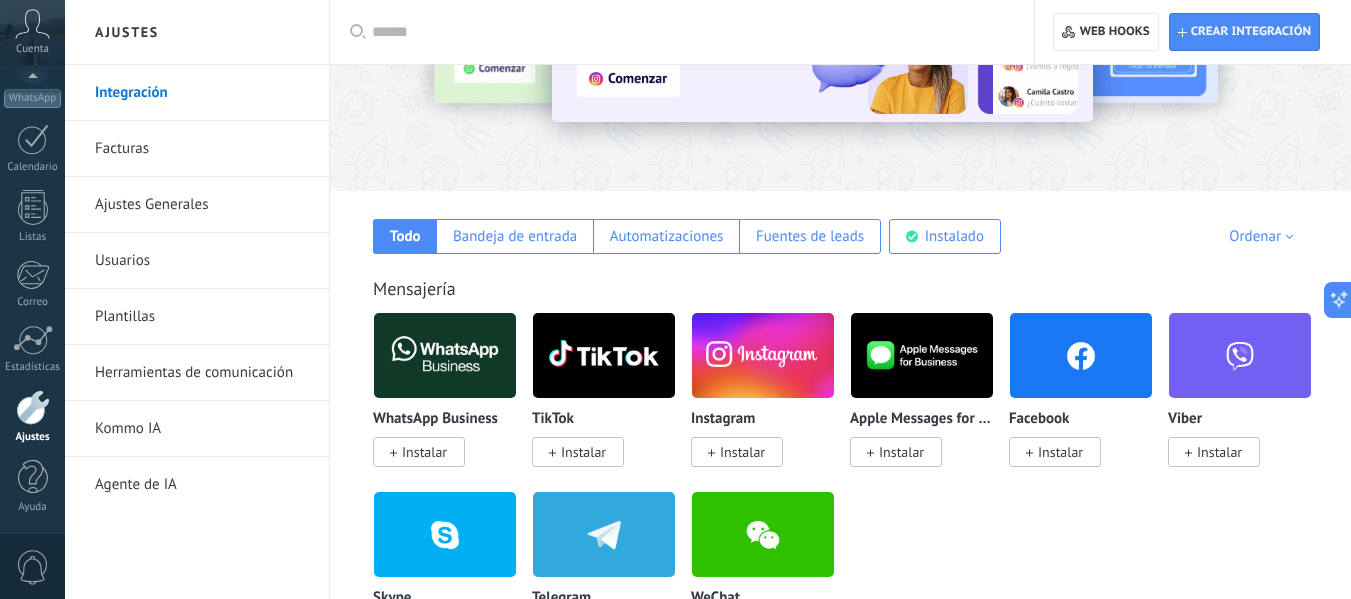 click on "Instalar" at bounding box center (424, 452) 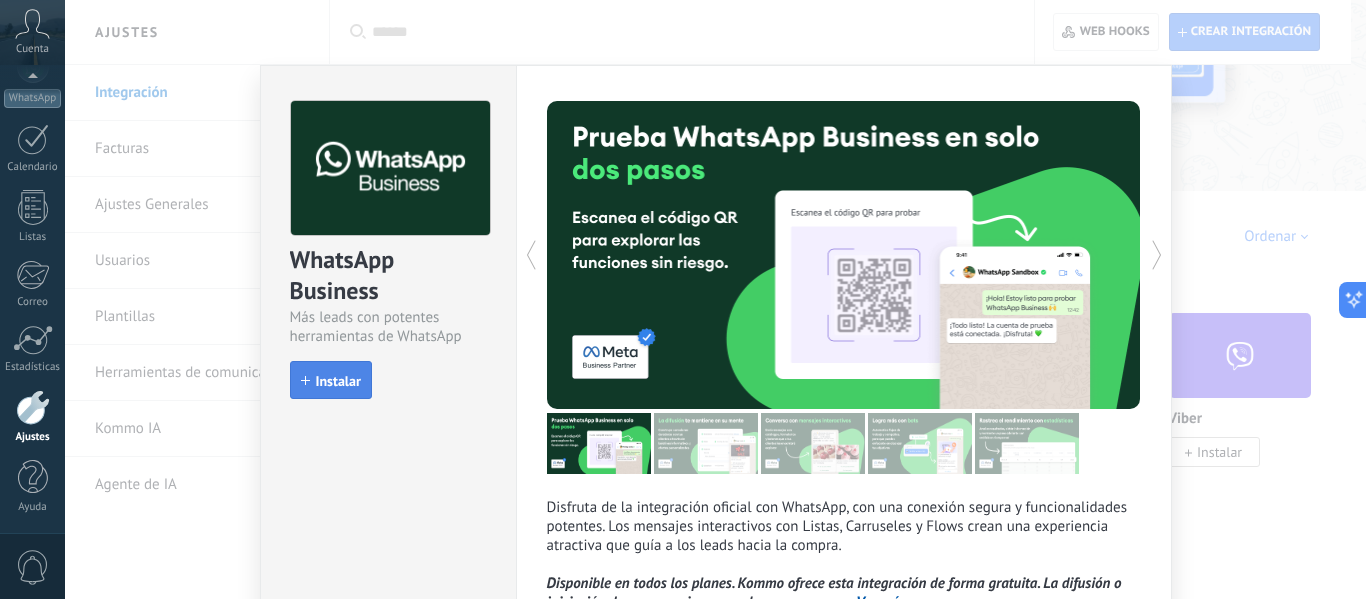 click on "Instalar" at bounding box center [331, 380] 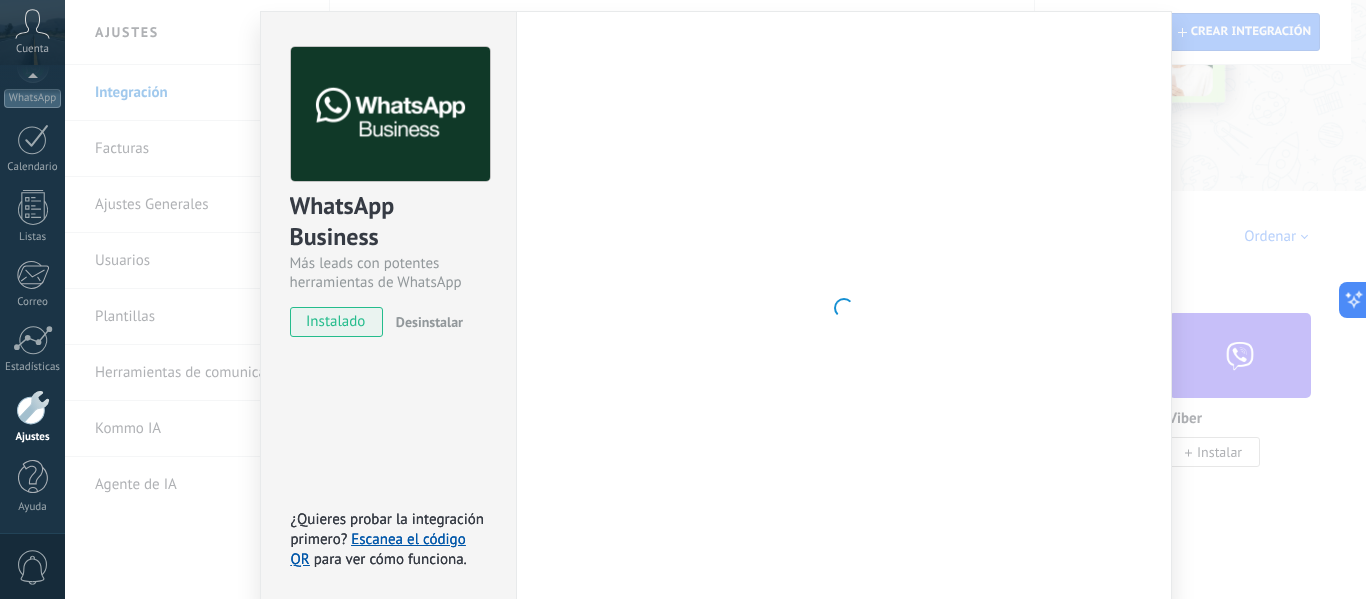 scroll, scrollTop: 100, scrollLeft: 0, axis: vertical 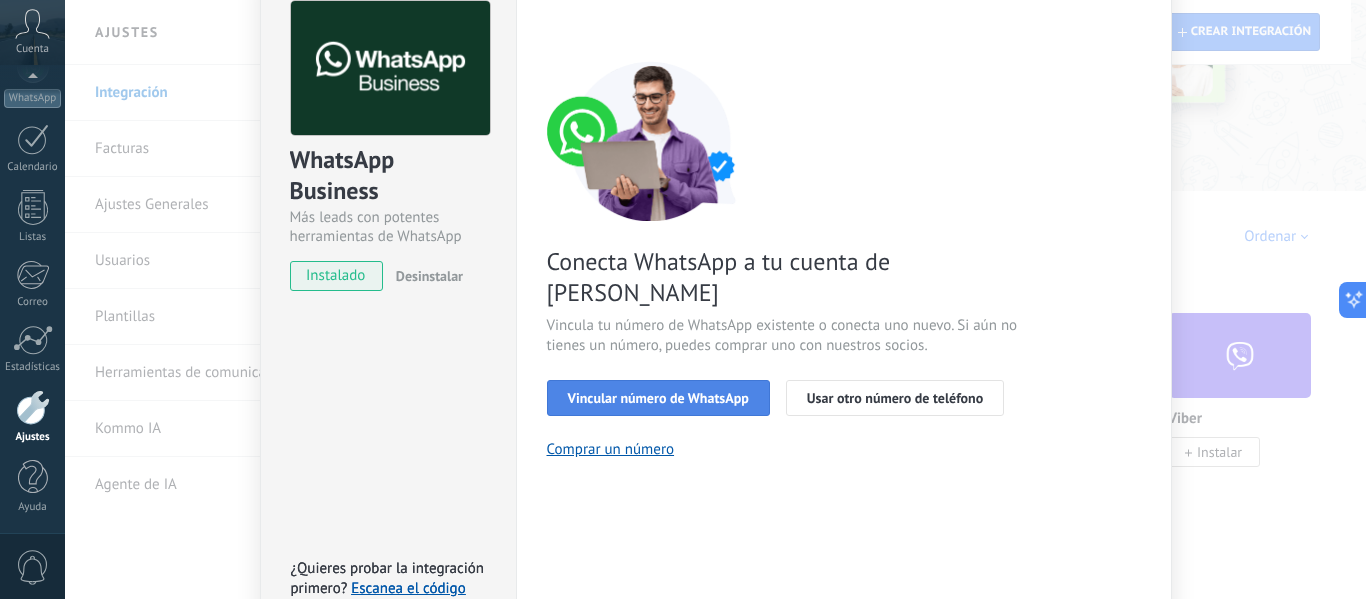 click on "Vincular número de WhatsApp" at bounding box center [658, 398] 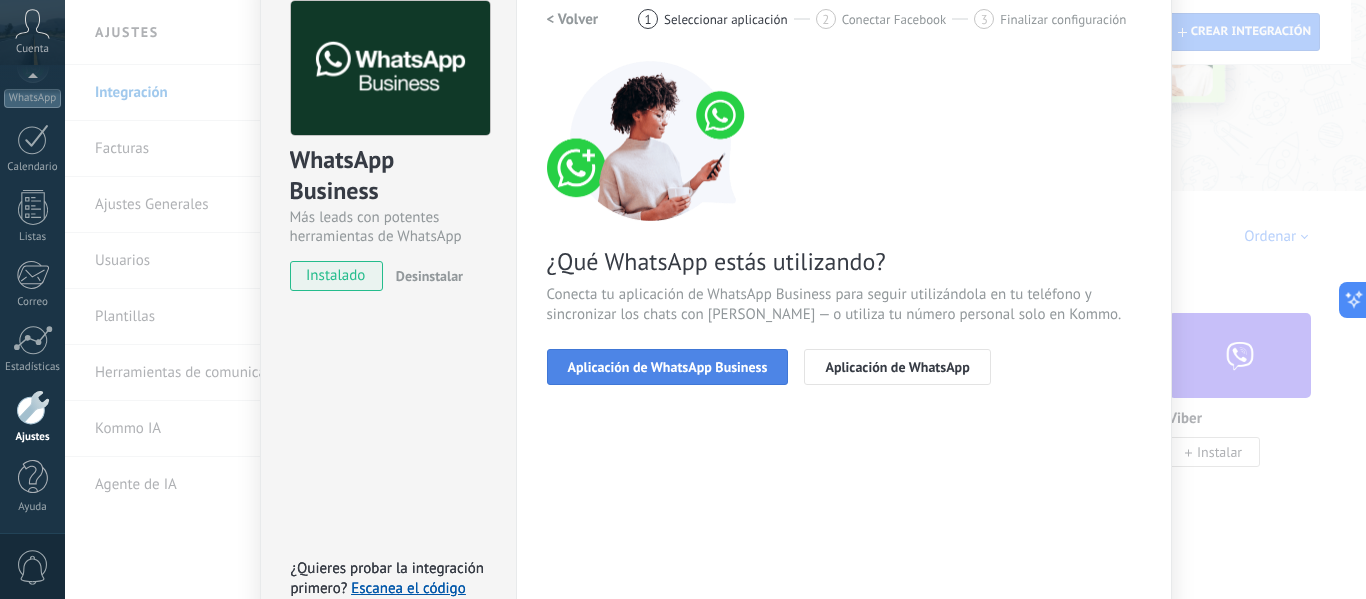 click on "Aplicación de WhatsApp Business" at bounding box center (668, 367) 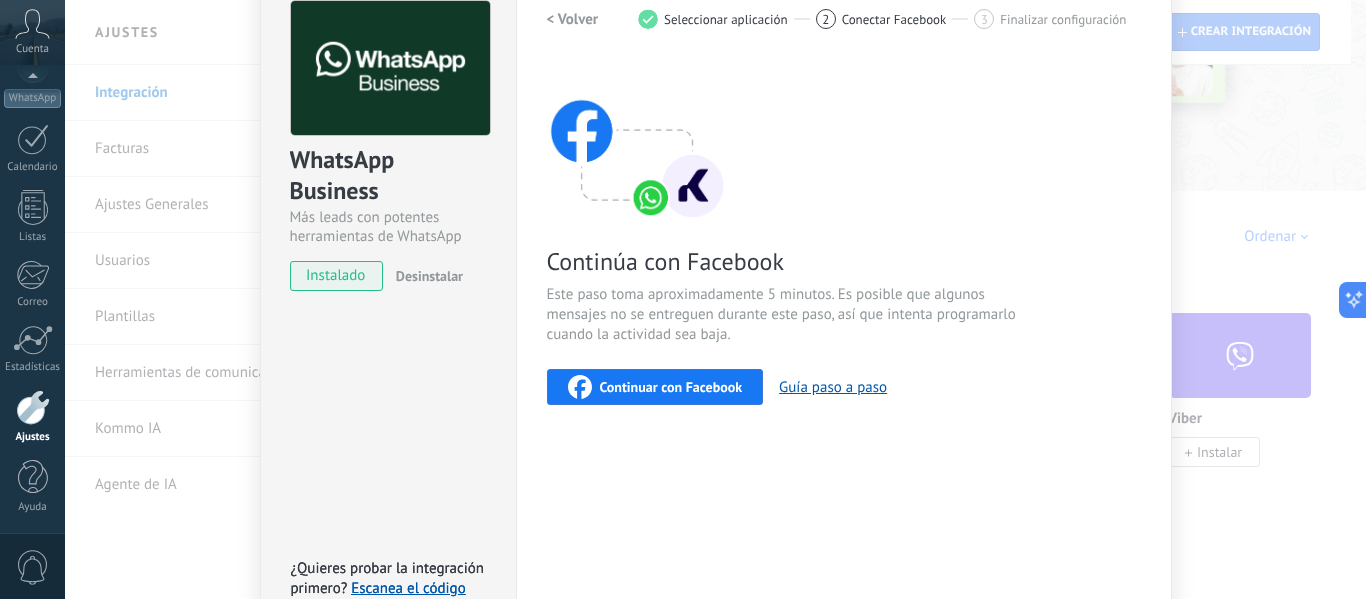 click on "Continuar con Facebook" at bounding box center [671, 387] 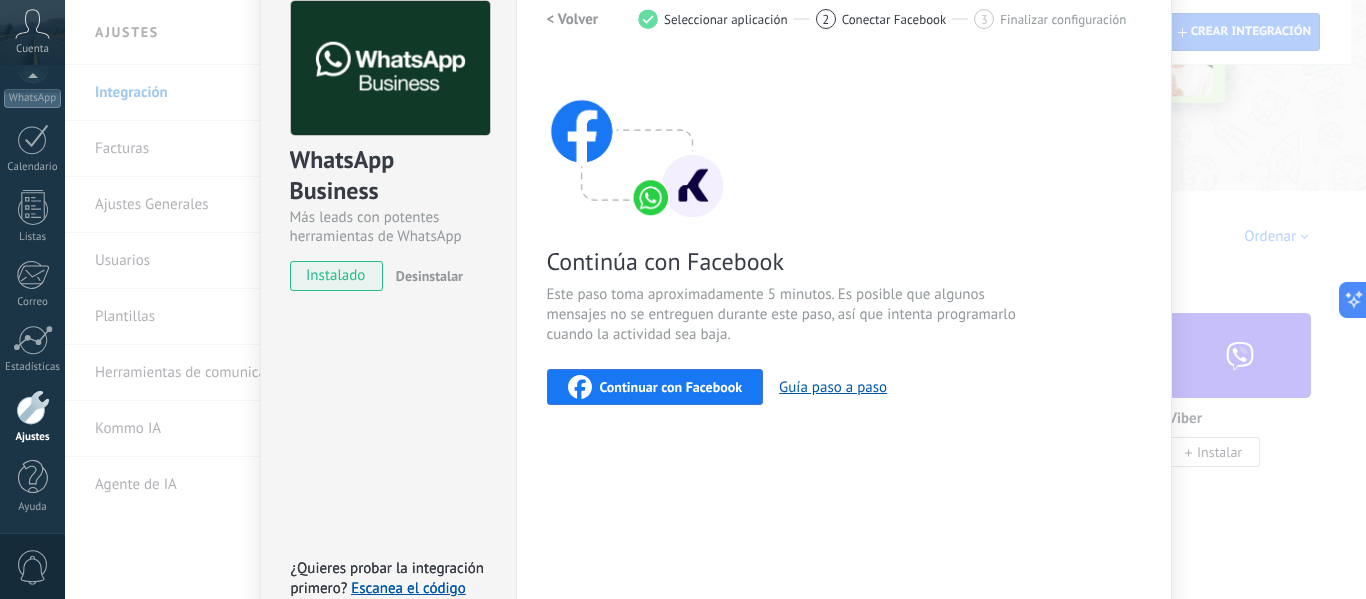 click on "WhatsApp Business Más leads con potentes herramientas de WhatsApp instalado Desinstalar ¿Quieres probar la integración primero?   Escanea el código QR   para ver cómo funciona. ¿Quieres probar la integración primero?   Escanea el código QR   para ver cómo funciona. Configuraciones Autorizaciones Esta pestaña registra a los usuarios que han concedido acceso a las integración a esta cuenta. Si deseas remover la posibilidad que un usuario pueda enviar solicitudes a la cuenta en nombre de esta integración, puedes revocar el acceso. Si el acceso a todos los usuarios es revocado, la integración dejará de funcionar. Esta aplicacion está instalada, pero nadie le ha dado acceso aun. WhatsApp Cloud API más _:  Guardar < Volver 1 Seleccionar aplicación 2 Conectar Facebook  3 Finalizar configuración Continúa con Facebook Este paso toma aproximadamente 5 minutos. Es posible que algunos mensajes no se entreguen durante este paso, así que intenta programarlo cuando la actividad sea baja." at bounding box center (715, 299) 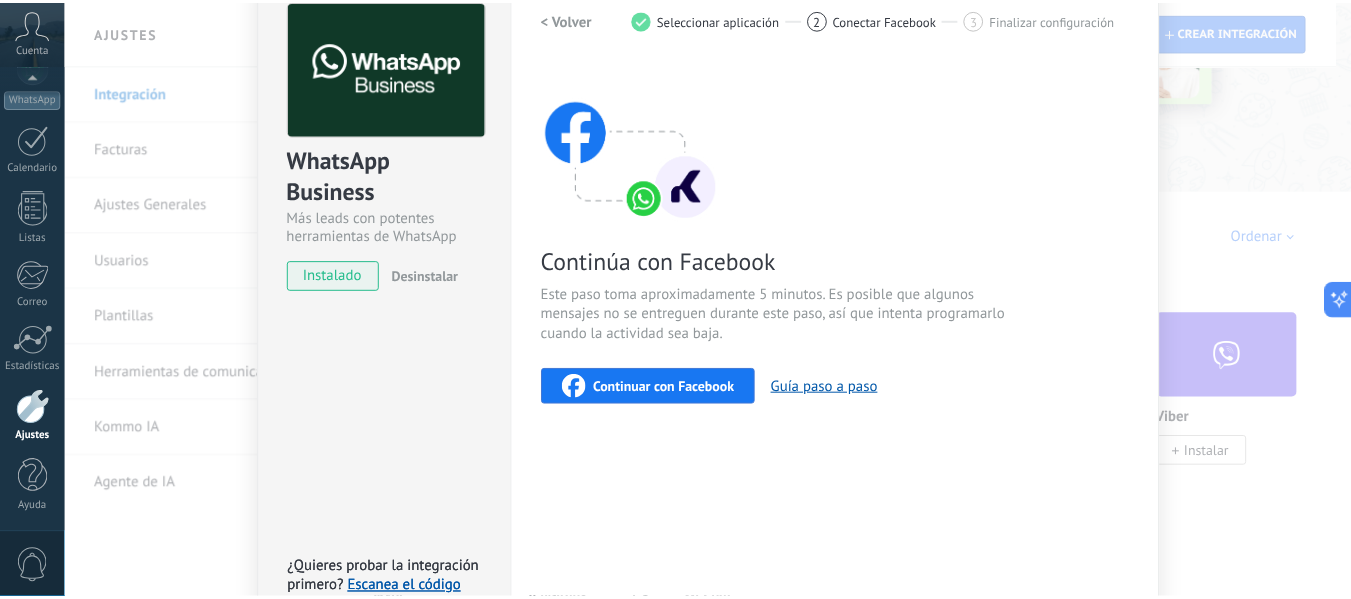 scroll, scrollTop: 0, scrollLeft: 0, axis: both 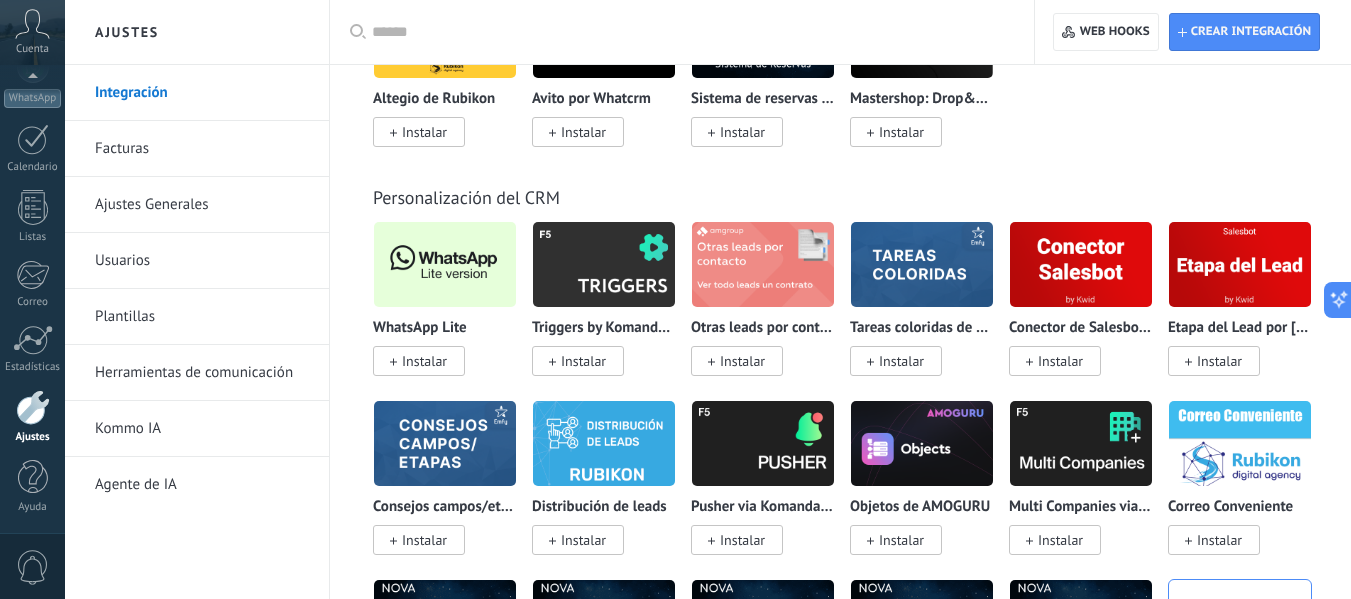 click at bounding box center [445, 264] 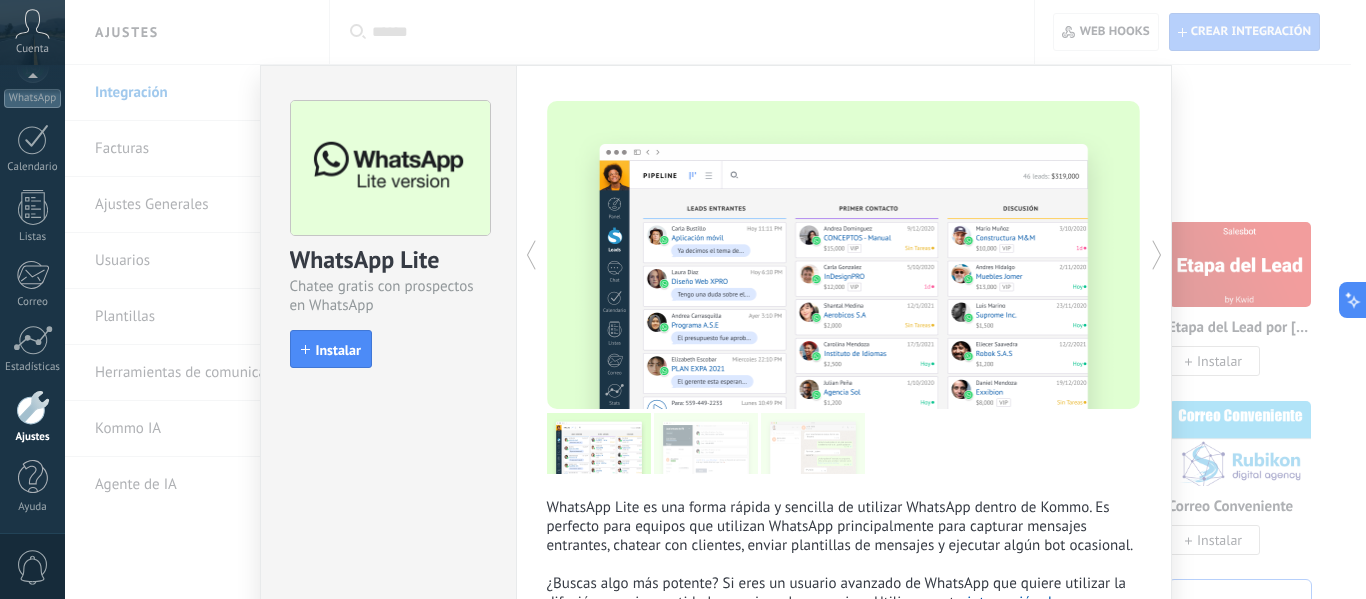 click on "install Instalar" at bounding box center [388, 349] 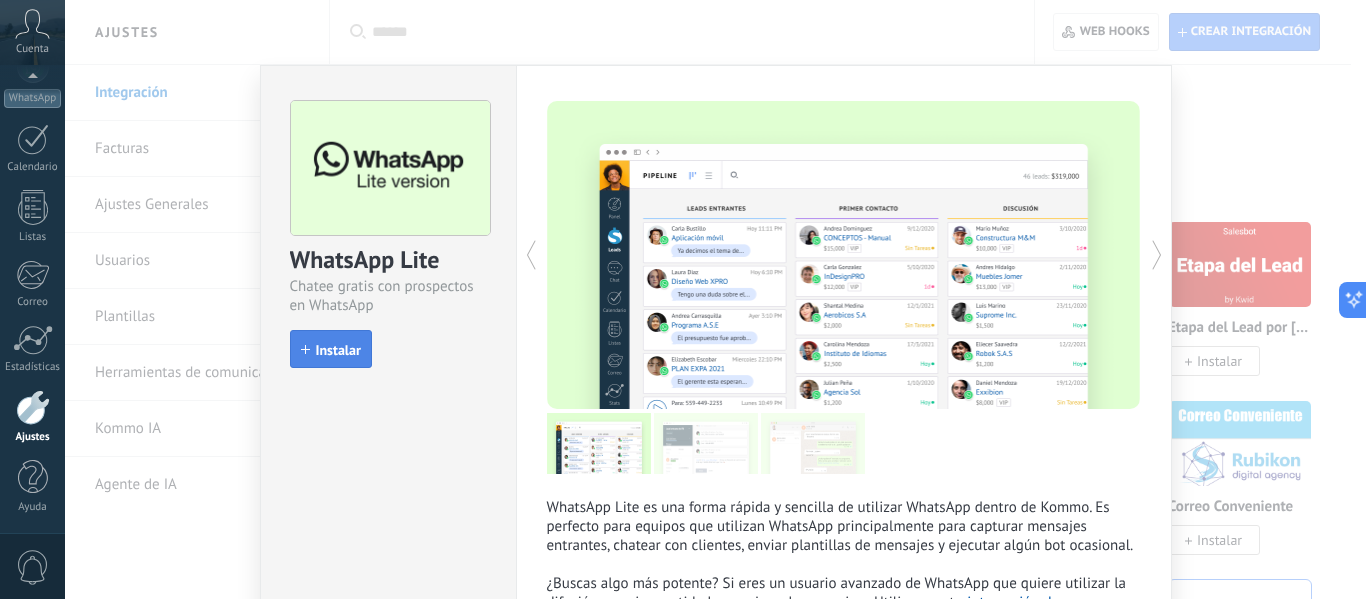 click on "Instalar" at bounding box center [331, 349] 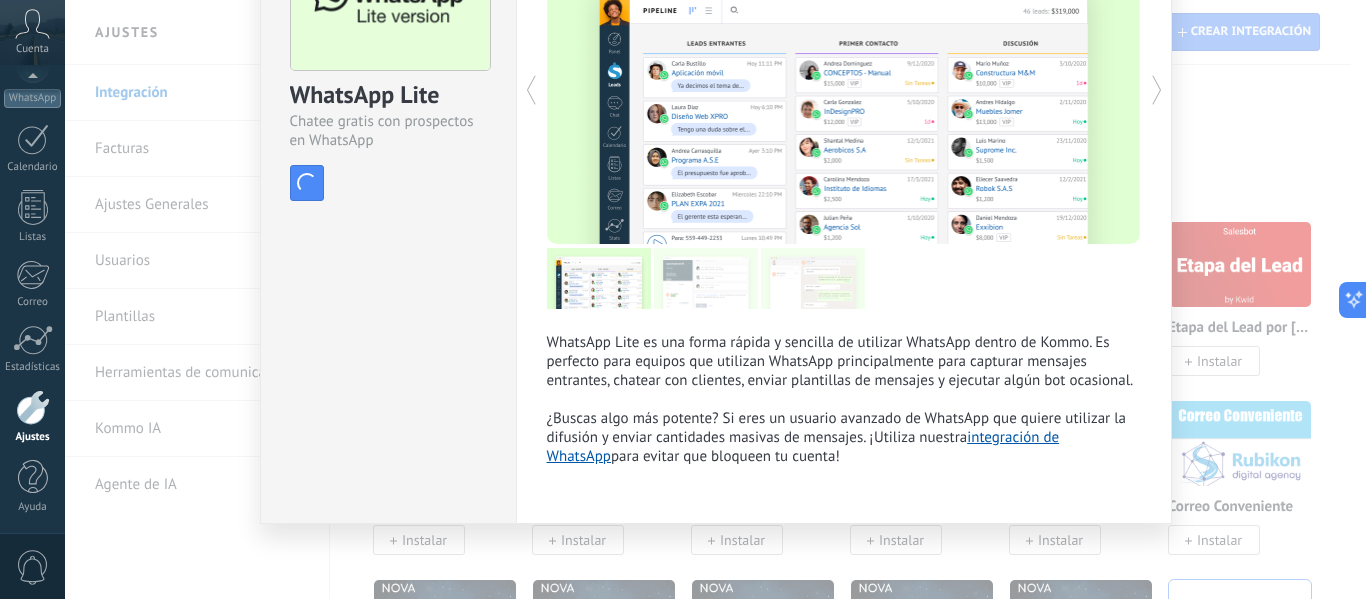 scroll, scrollTop: 0, scrollLeft: 0, axis: both 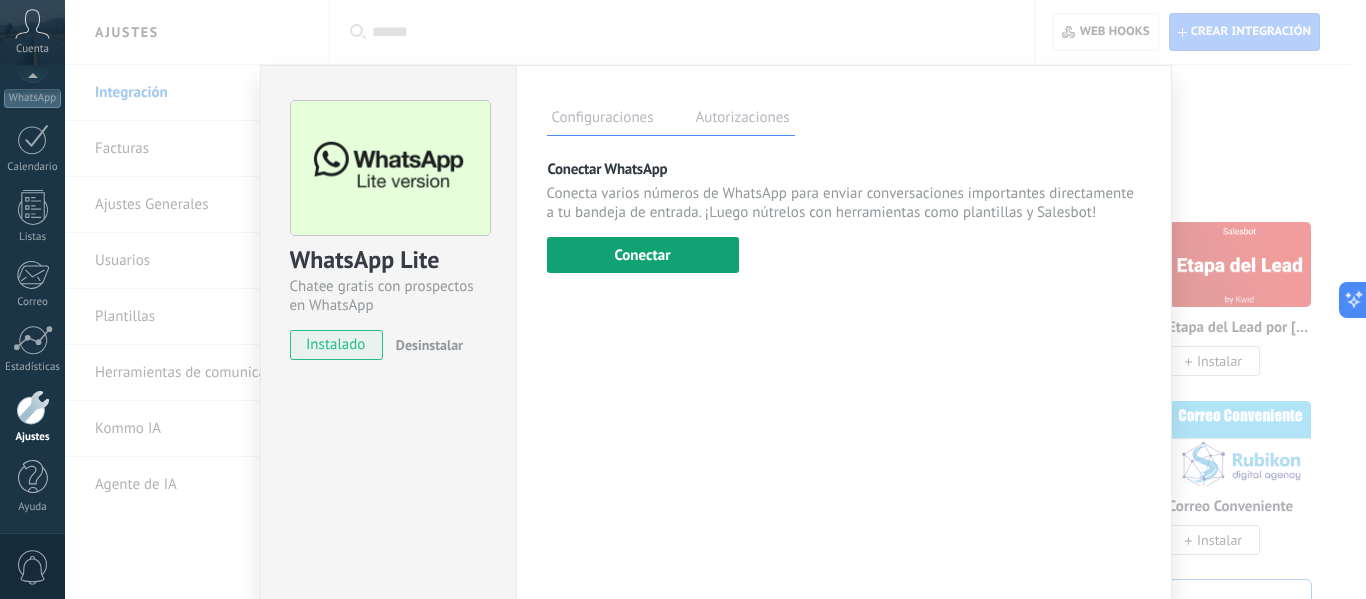 click on "Conectar" at bounding box center (643, 255) 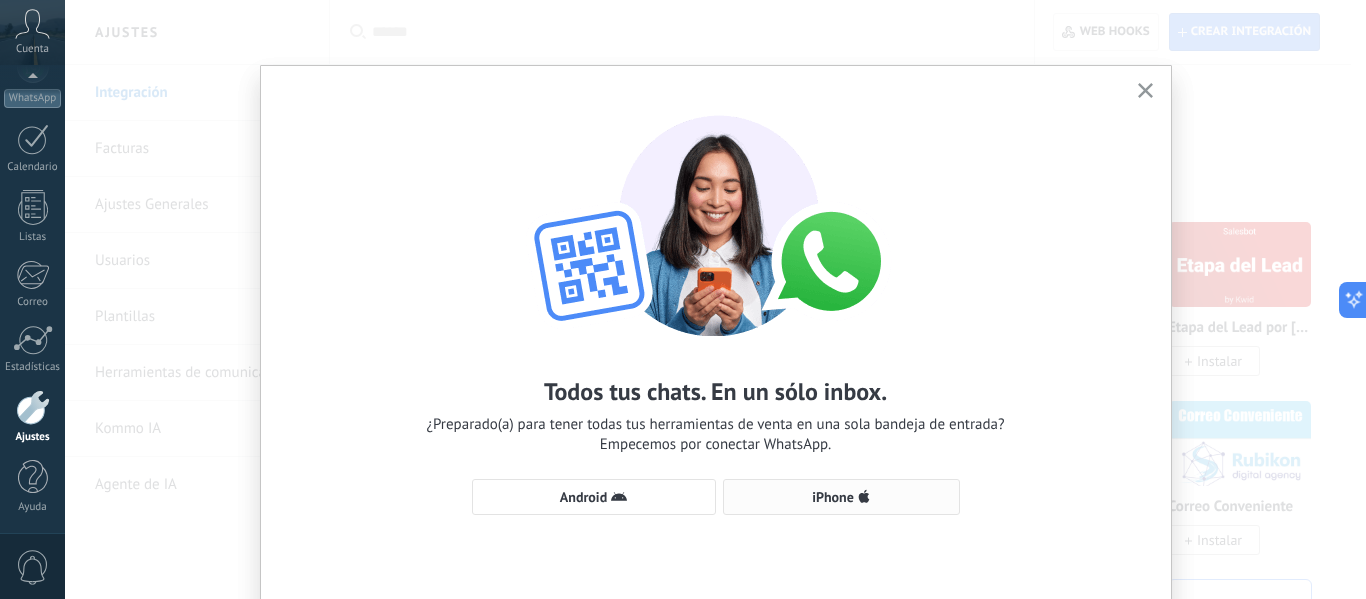click on "iPhone" at bounding box center (841, 497) 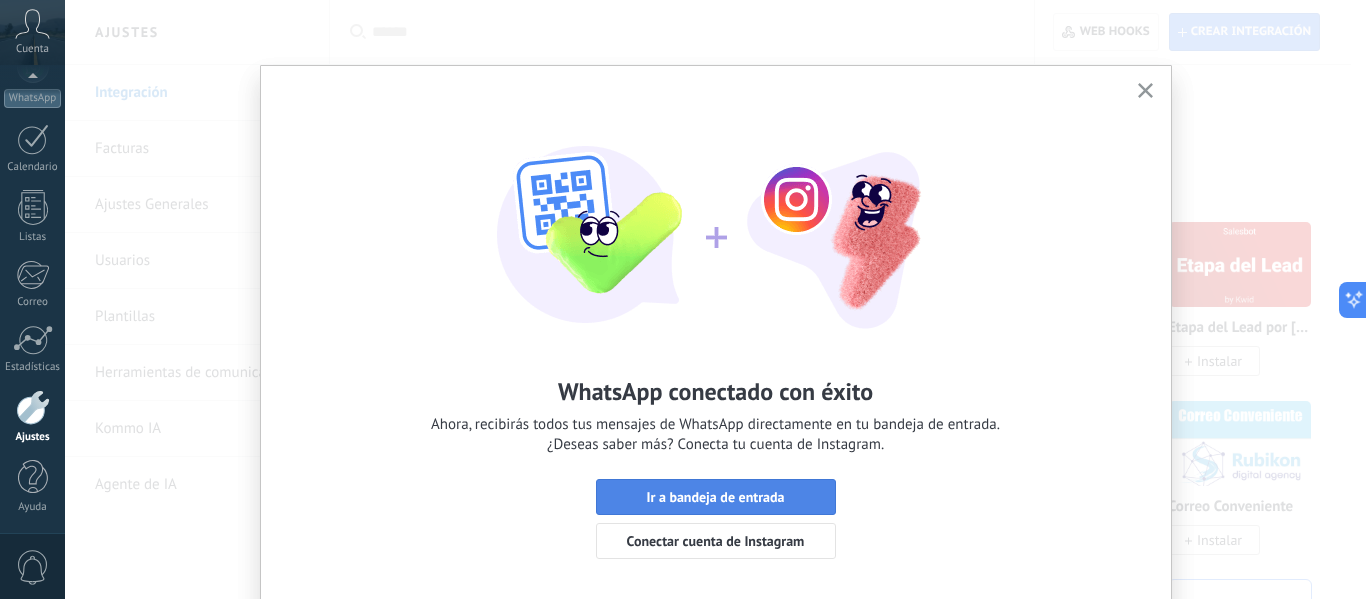 click on "Ir a bandeja de entrada" at bounding box center [715, 497] 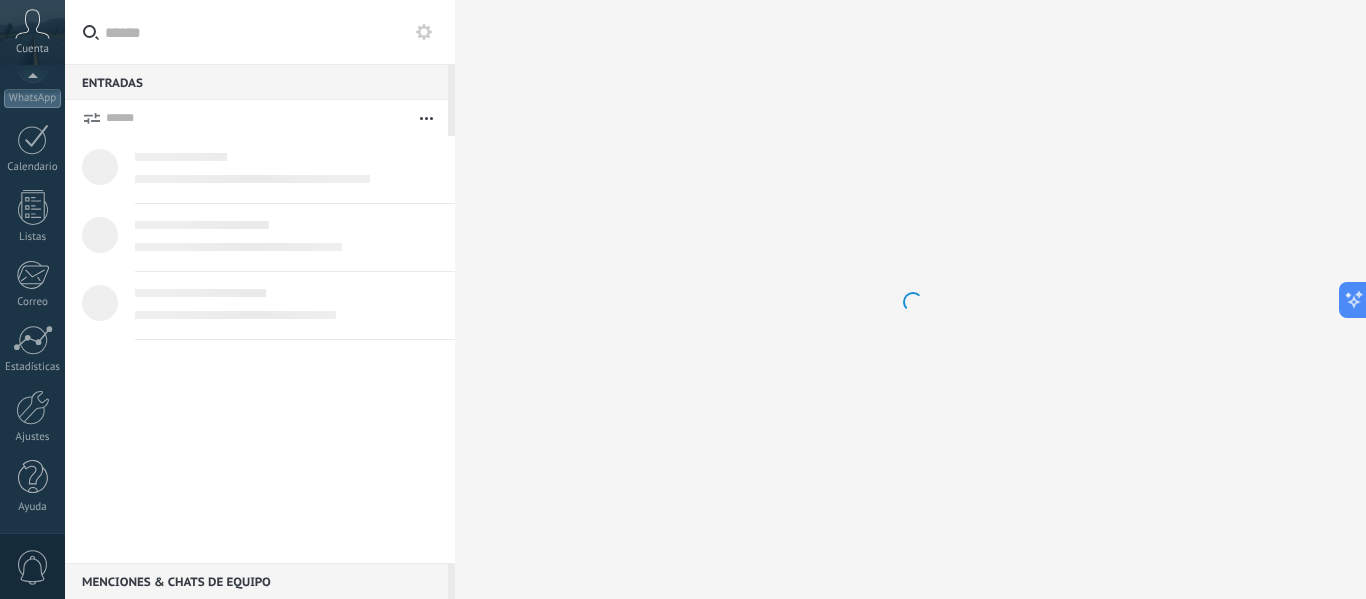 scroll, scrollTop: 0, scrollLeft: 0, axis: both 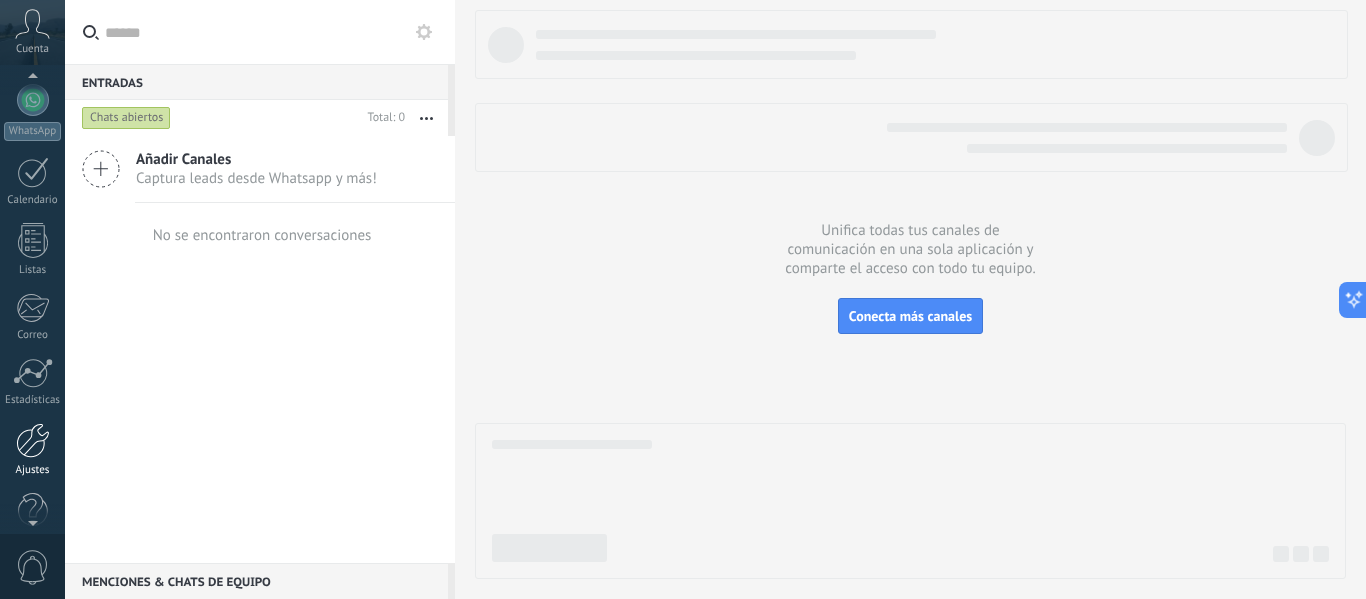 click at bounding box center [33, 440] 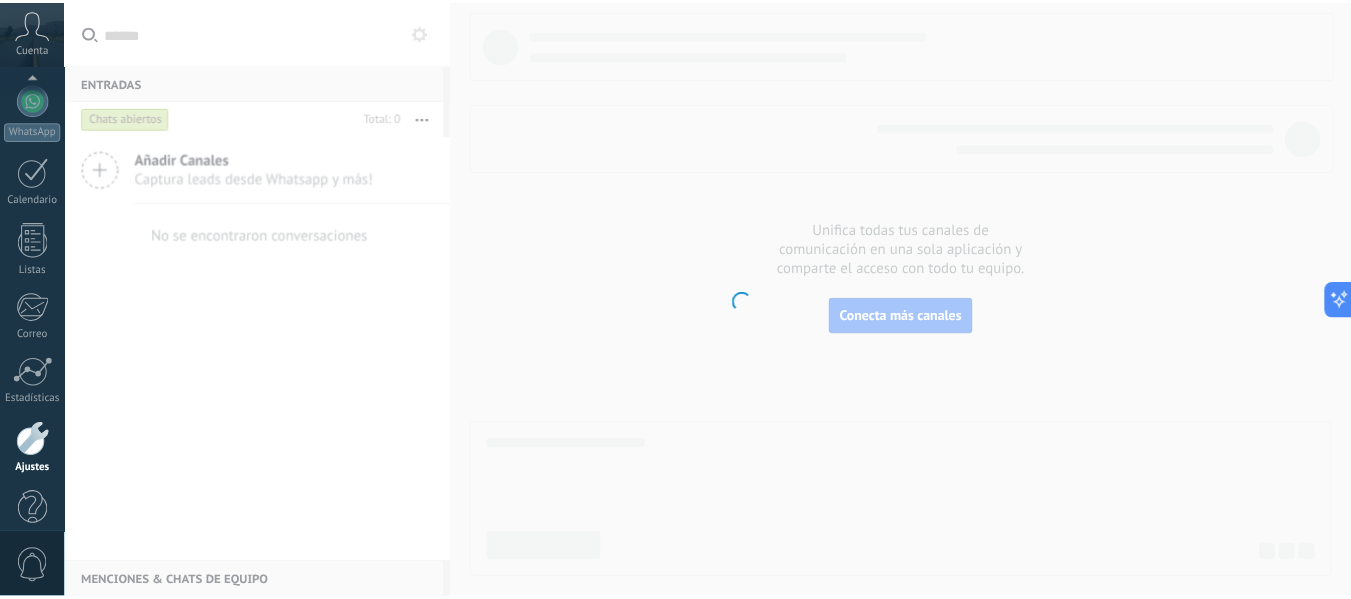 scroll, scrollTop: 233, scrollLeft: 0, axis: vertical 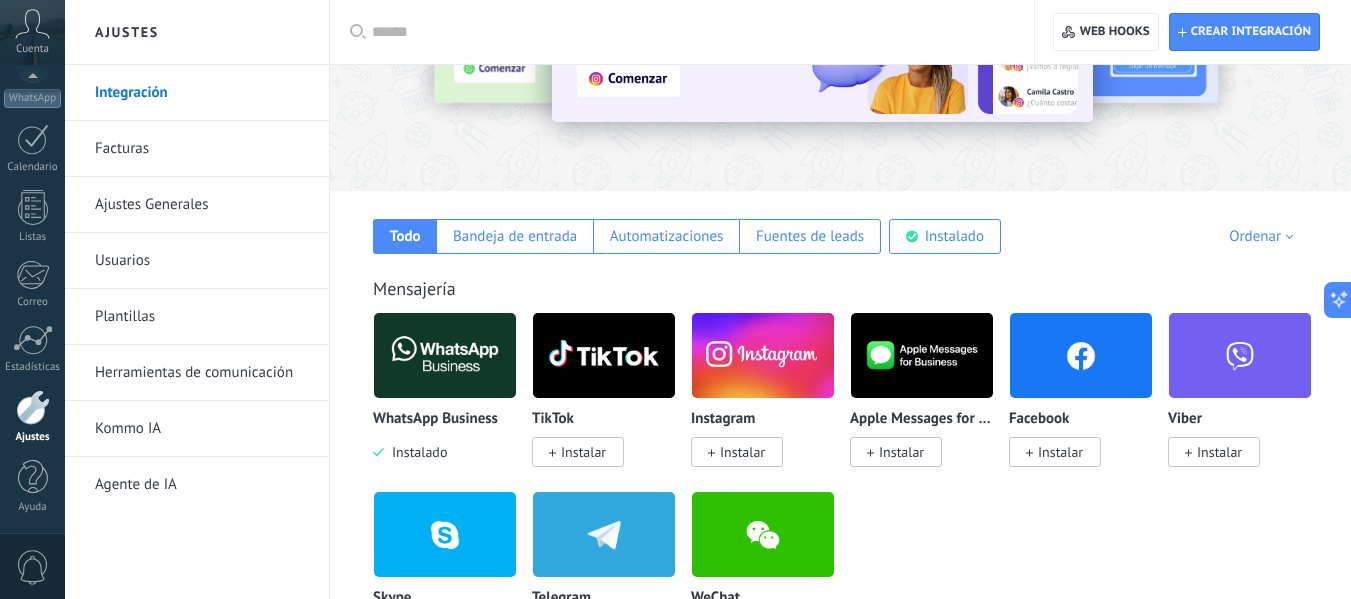 click on "Instalar" at bounding box center (1060, 452) 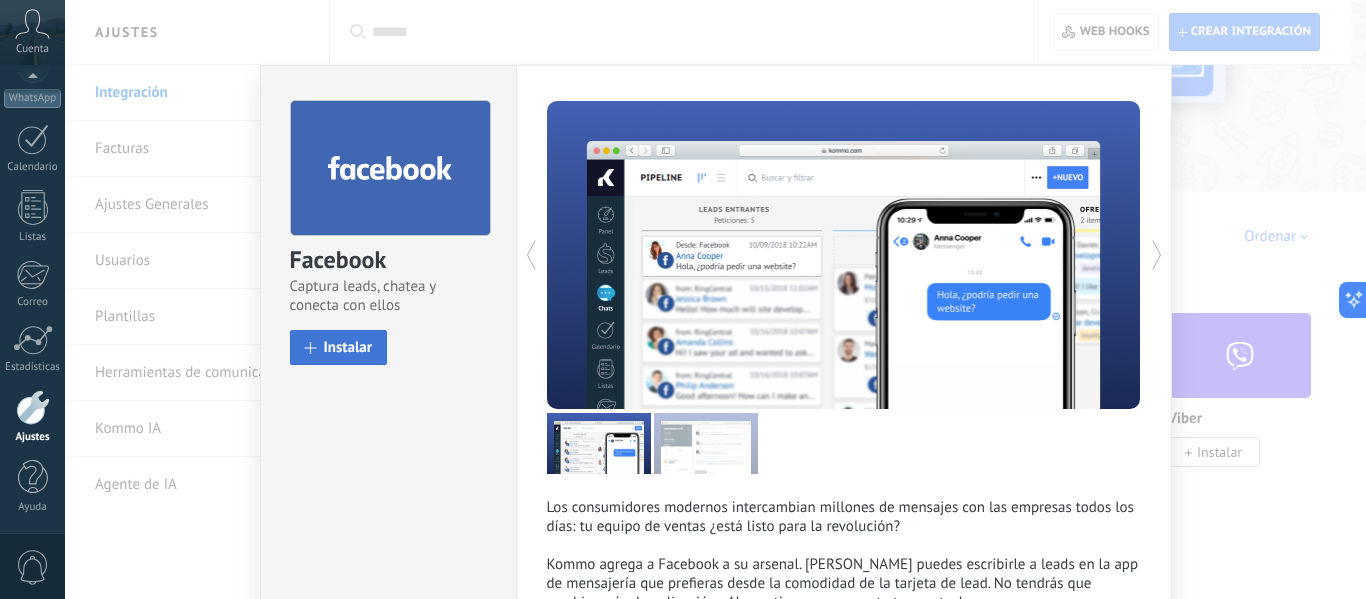 click at bounding box center [311, 348] 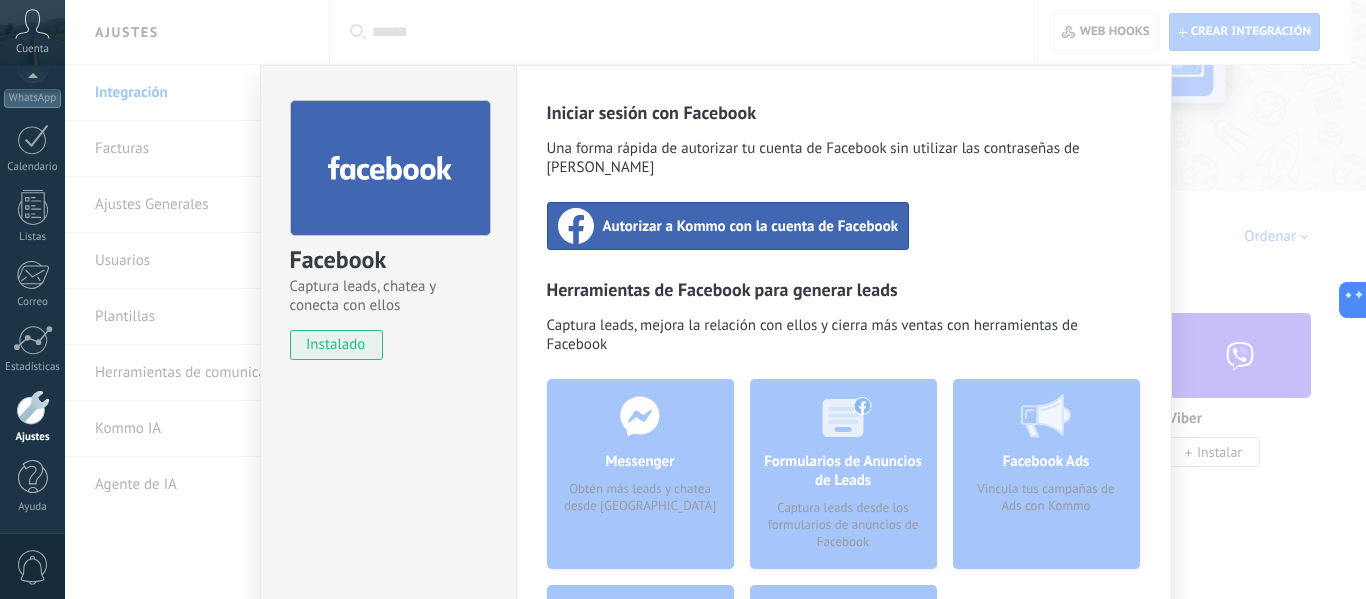 click on "Autorizar a Kommo con la cuenta de Facebook" at bounding box center [728, 226] 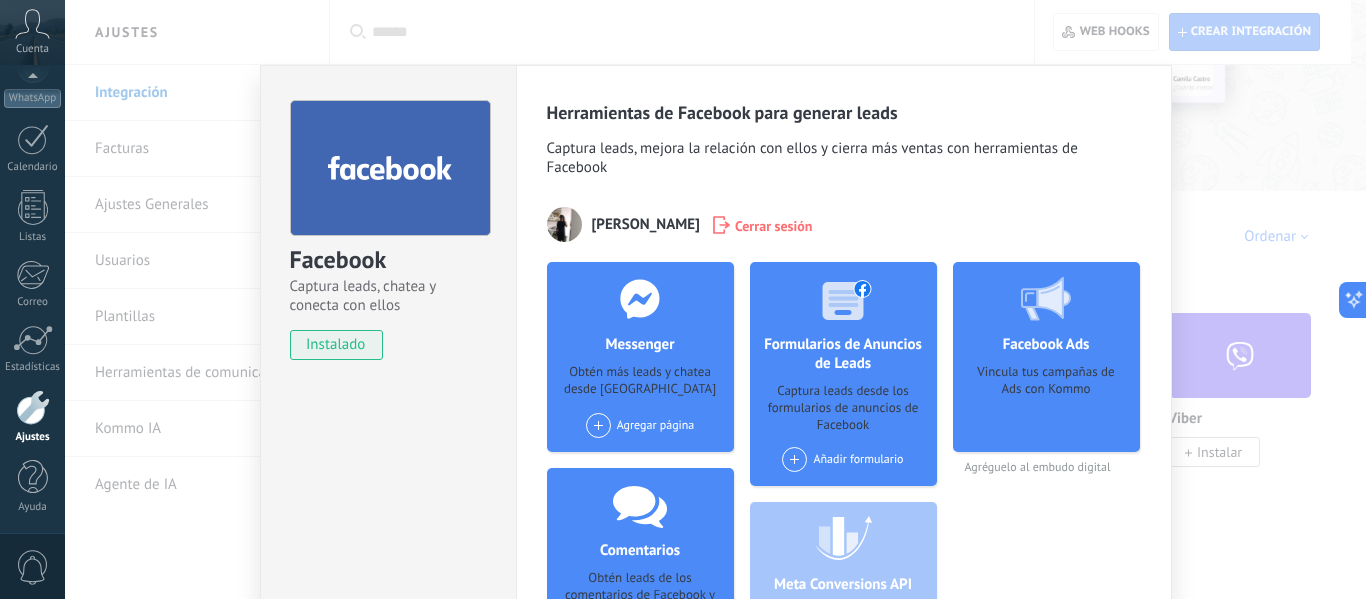 click on "Facebook Captura leads, chatea y conecta con ellos instalado Desinstalar Herramientas de Facebook para generar leads Captura leads, mejora la relación con ellos y cierra más ventas con herramientas de Facebook [PERSON_NAME] sesión Messenger Obtén más leads y chatea desde Kommo Agregar página Comentarios Obtén leads de los comentarios de Facebook y responde desde Kommo Agregar página Formularios de Anuncios de Leads Captura leads desde los formularios de anuncios de Facebook Añadir formulario Meta Conversions API Sincroniza eventos de mensajes para mejorar tus anuncios Facebook Ads Vincula tus campañas de Ads con Kommo Agréguelo al embudo digital más" at bounding box center (715, 299) 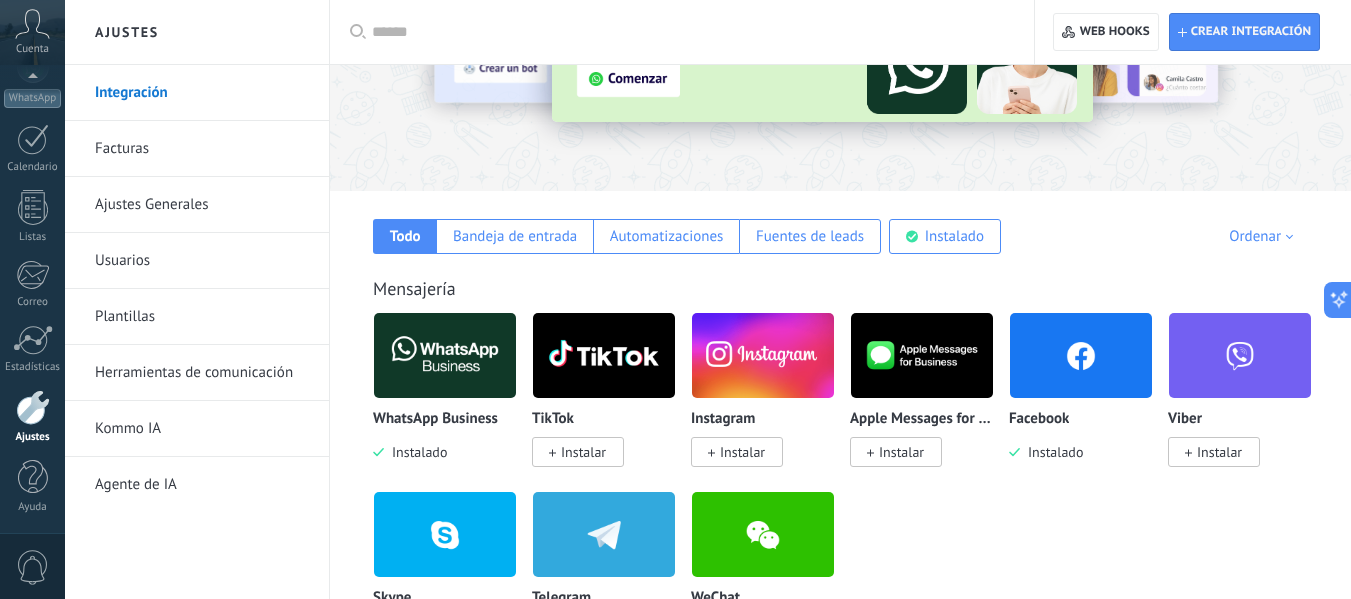 click at bounding box center (33, 407) 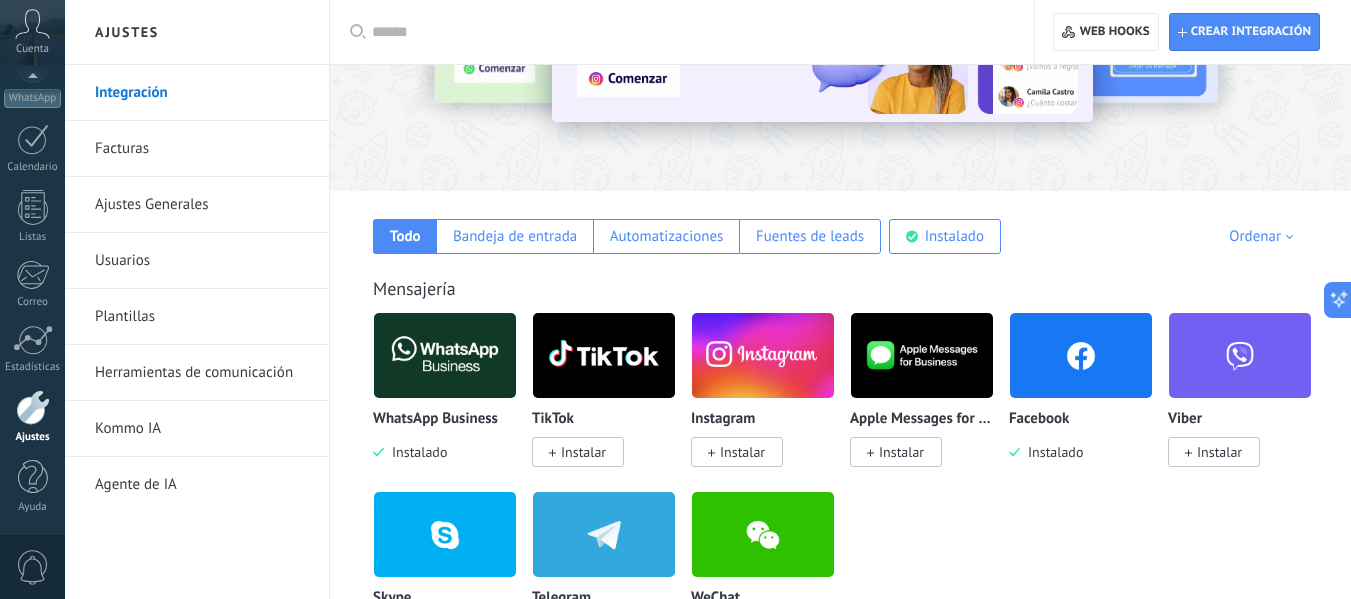 click on "Herramientas de comunicación" at bounding box center (202, 373) 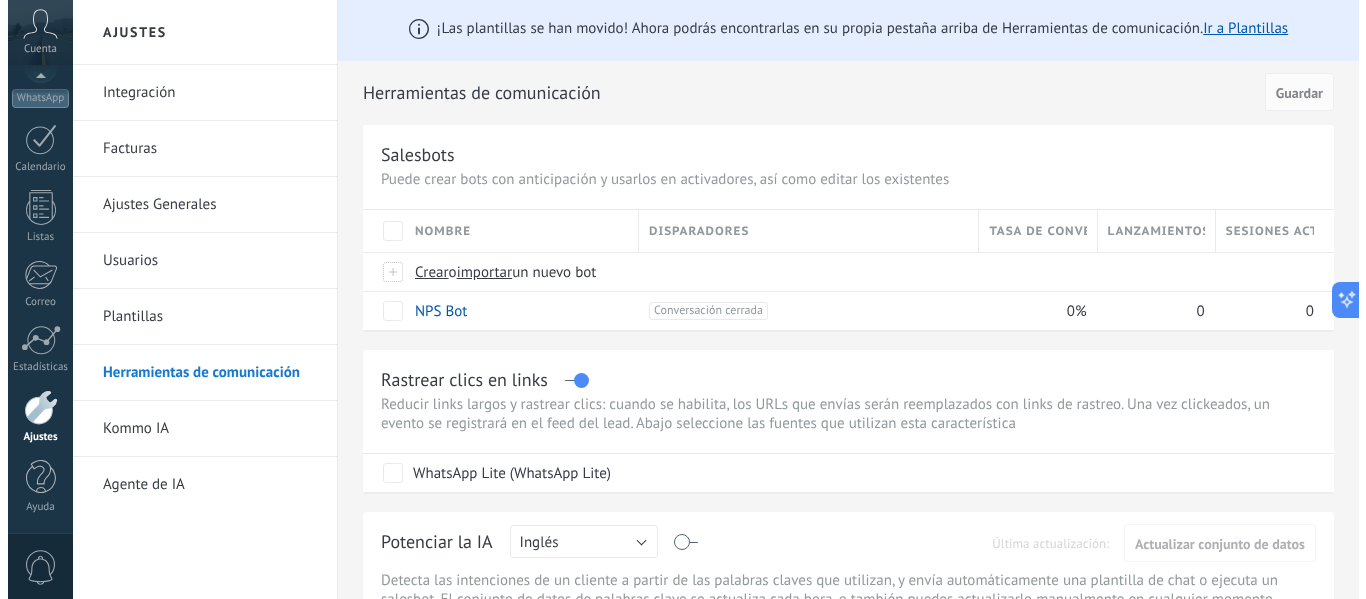 scroll, scrollTop: 0, scrollLeft: 0, axis: both 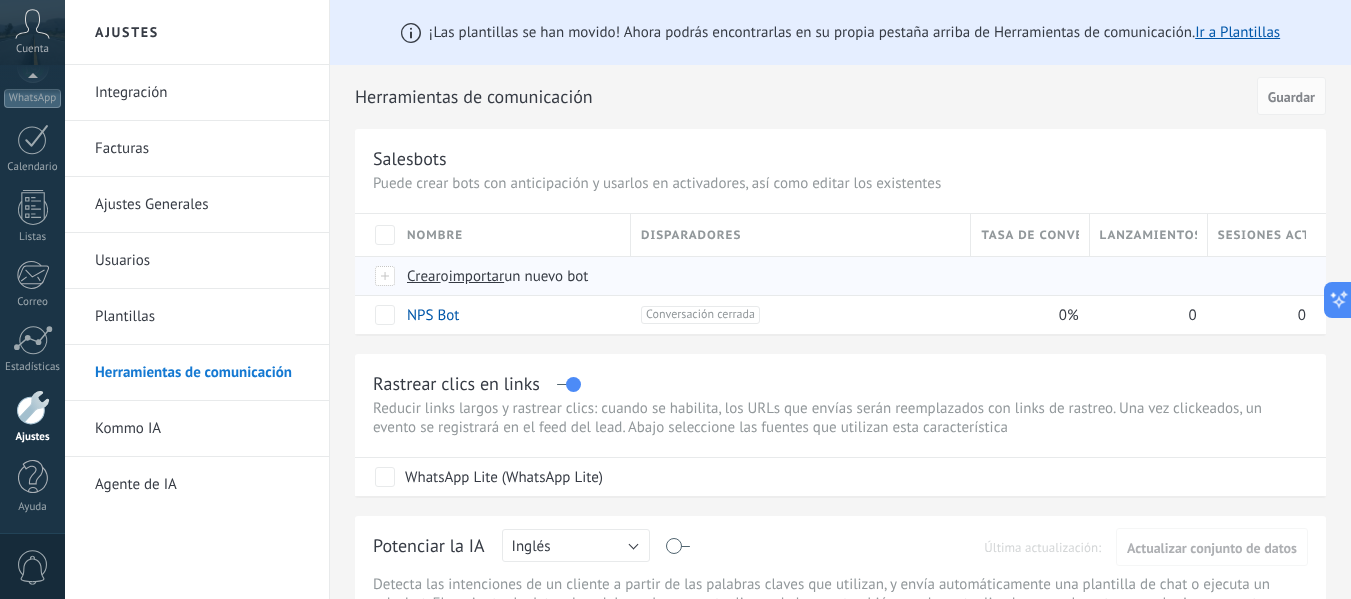 click on "Crear" at bounding box center [424, 276] 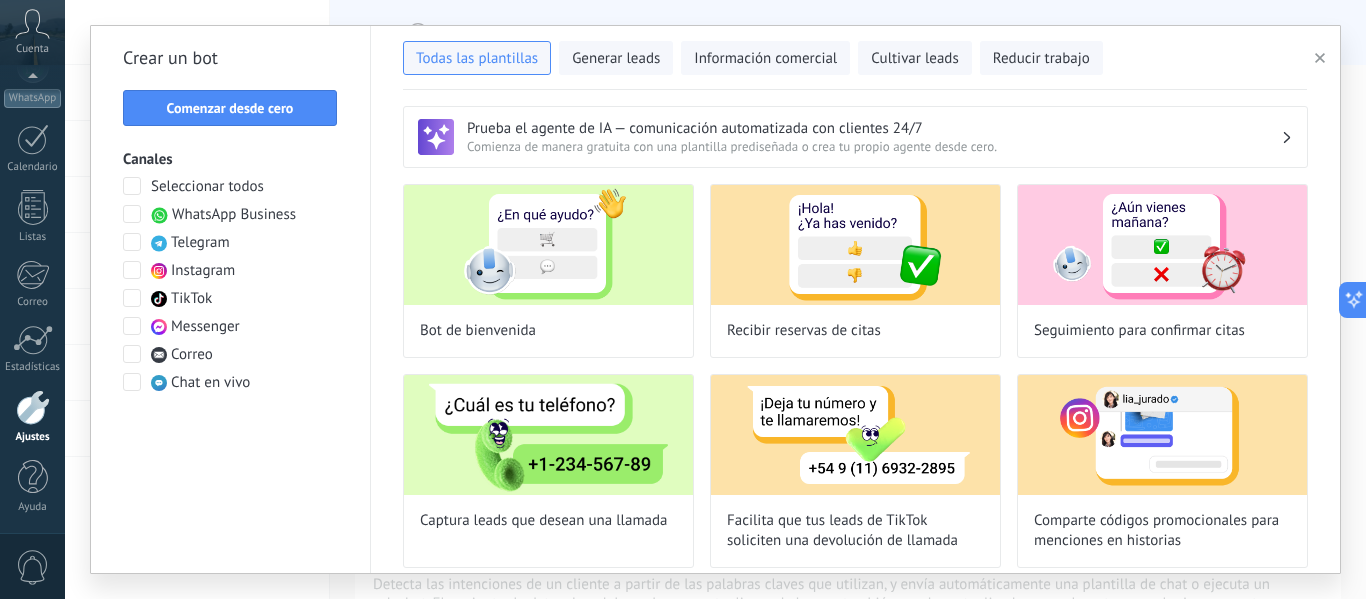 click at bounding box center (132, 214) 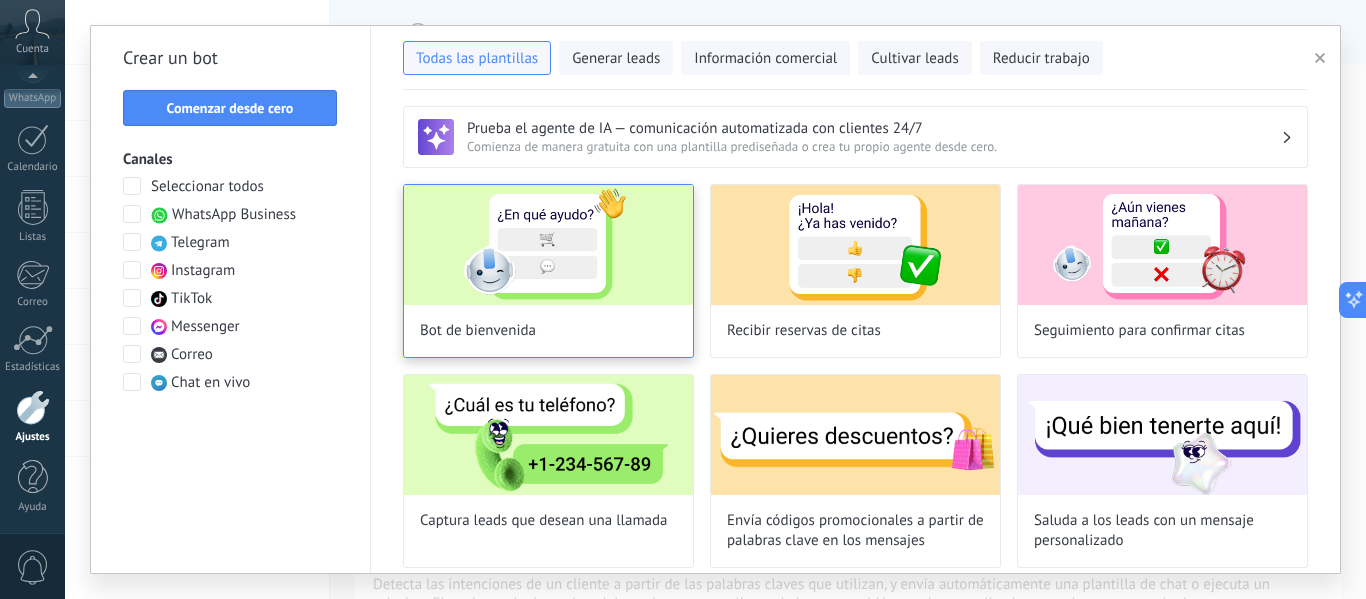 click at bounding box center (548, 245) 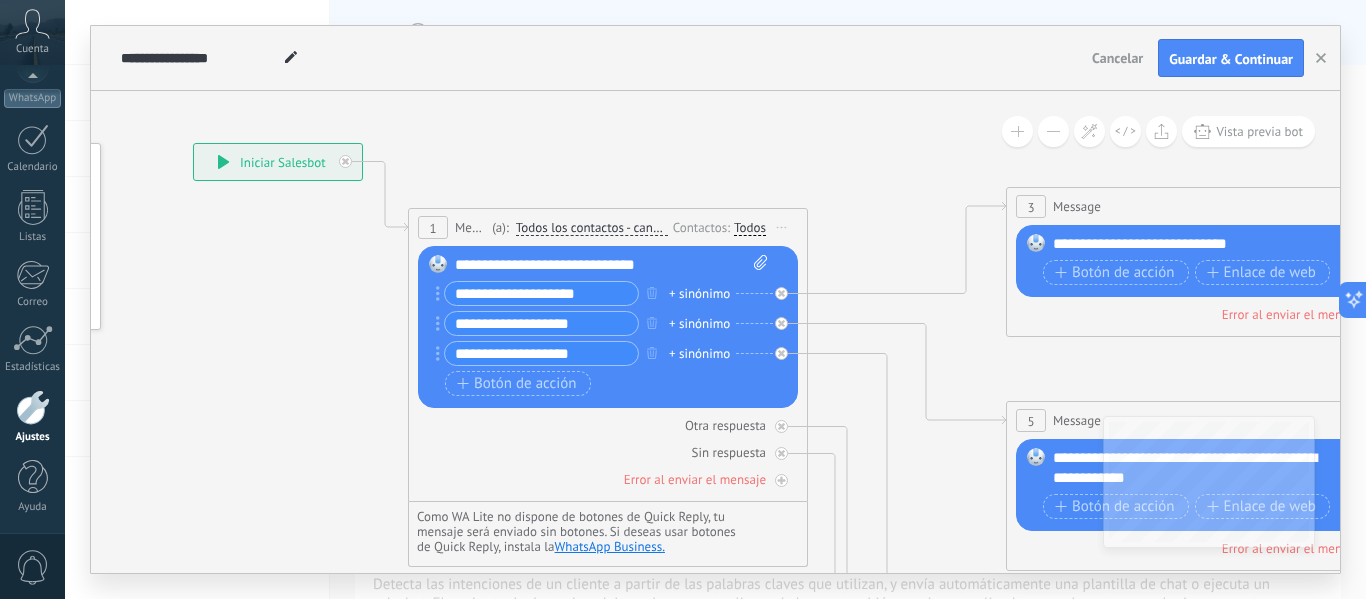 drag, startPoint x: 924, startPoint y: 258, endPoint x: 601, endPoint y: 160, distance: 337.53964 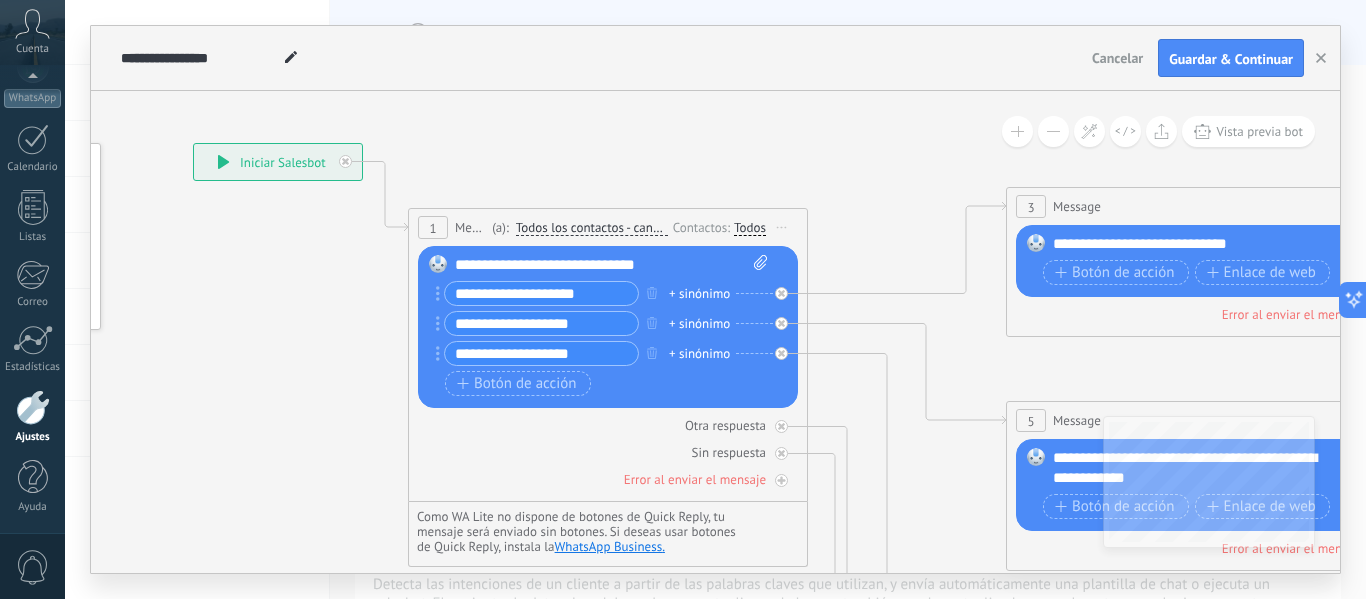 click 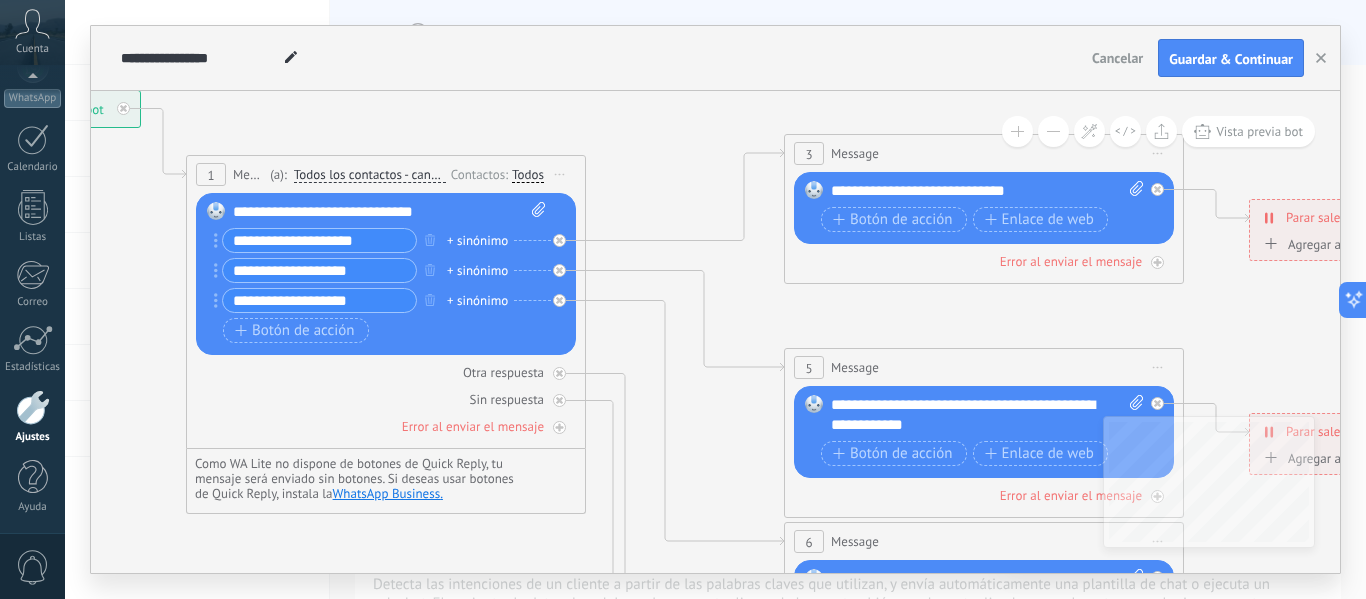 drag, startPoint x: 845, startPoint y: 214, endPoint x: 606, endPoint y: 161, distance: 244.80605 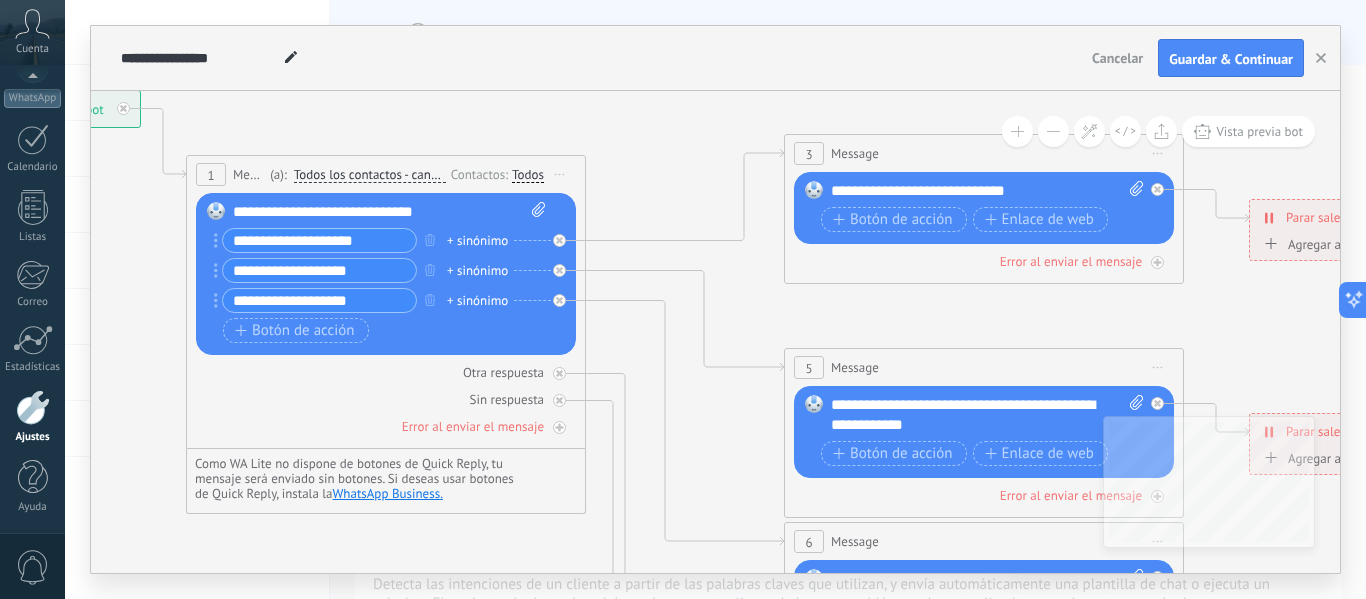 click 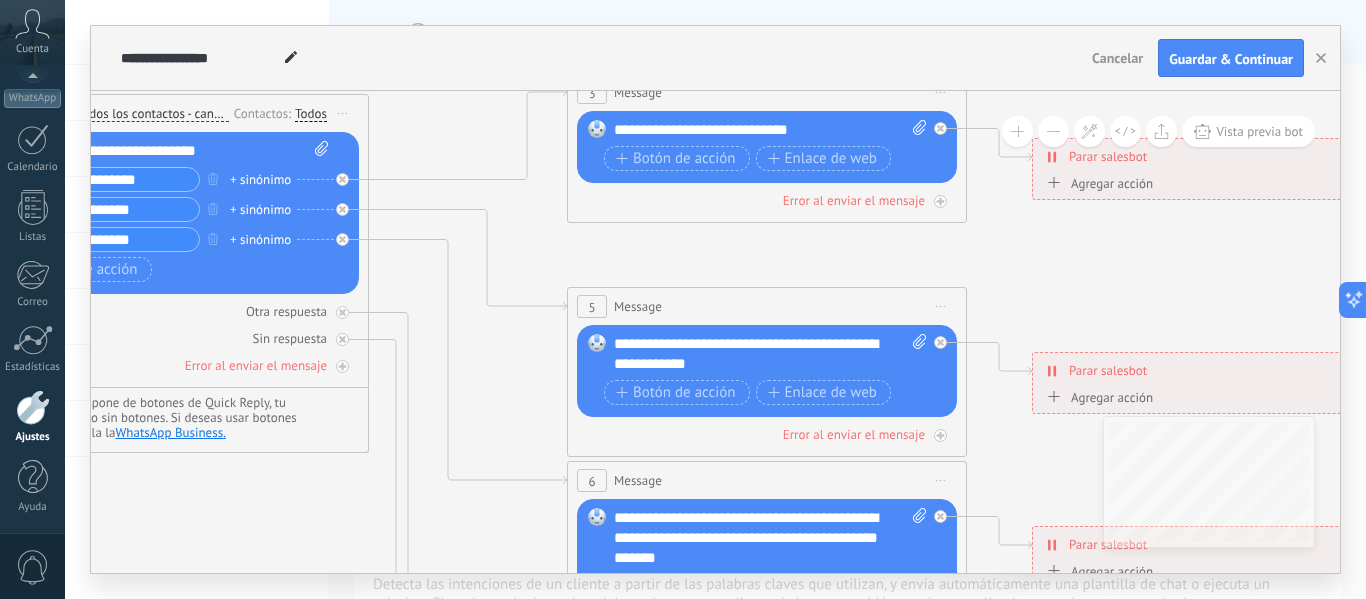 drag, startPoint x: 940, startPoint y: 315, endPoint x: 740, endPoint y: 254, distance: 209.09567 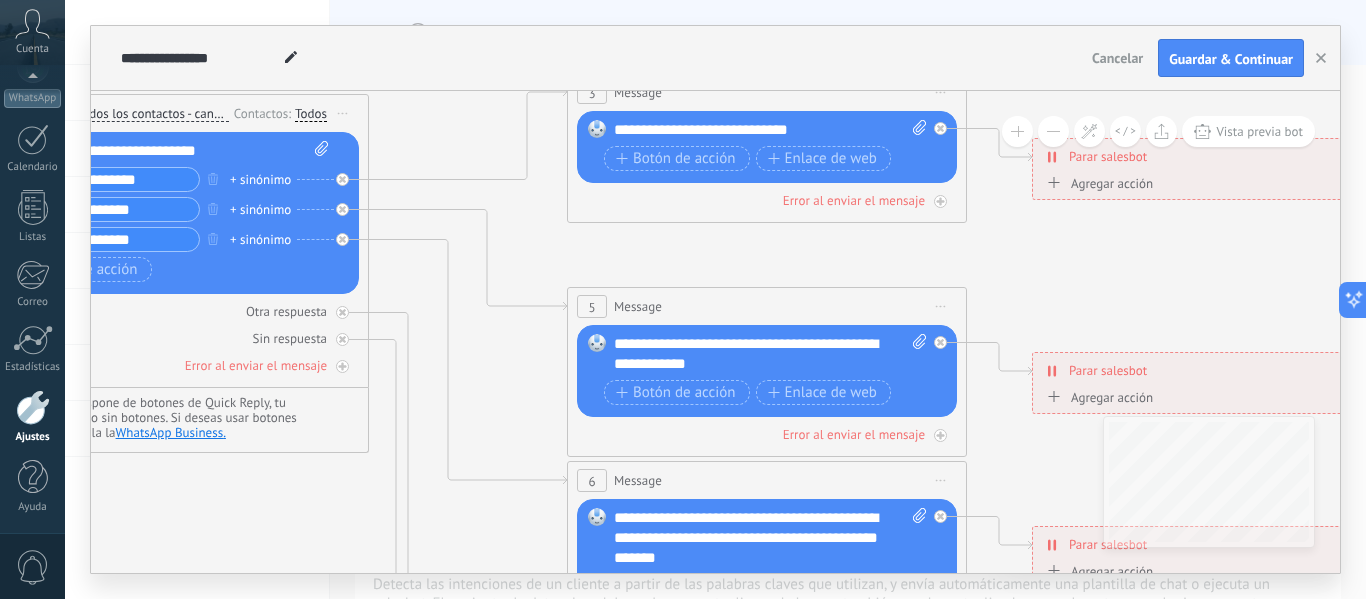 click 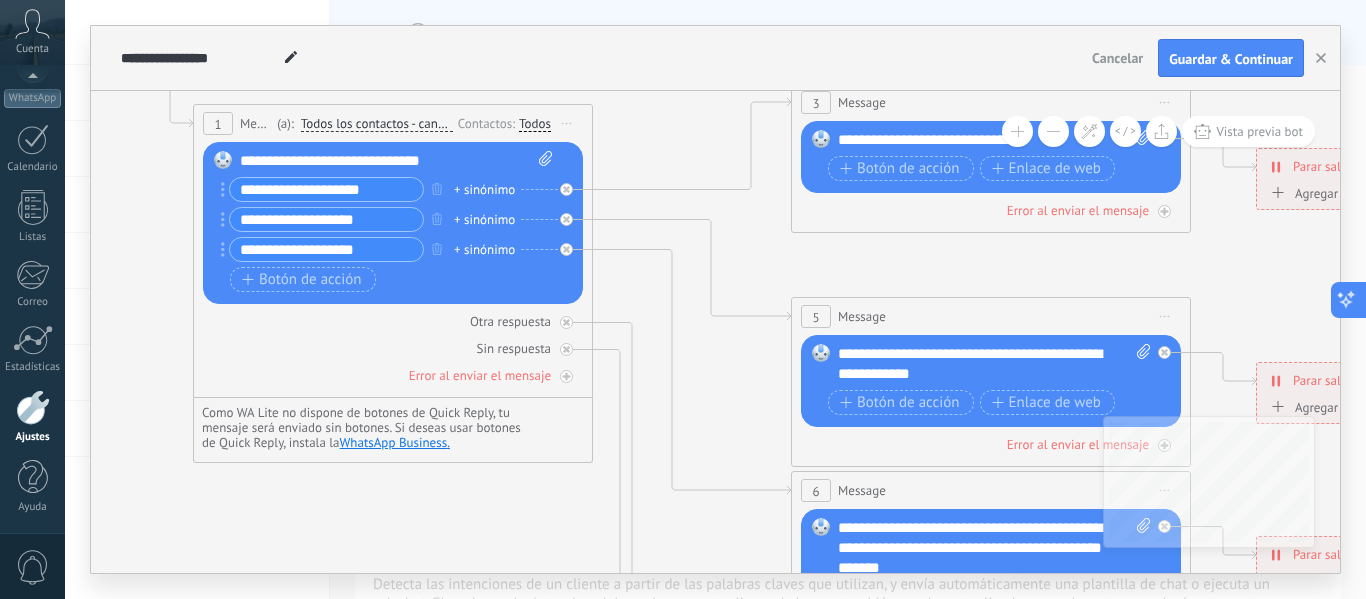 drag, startPoint x: 1089, startPoint y: 273, endPoint x: 1340, endPoint y: 293, distance: 251.79555 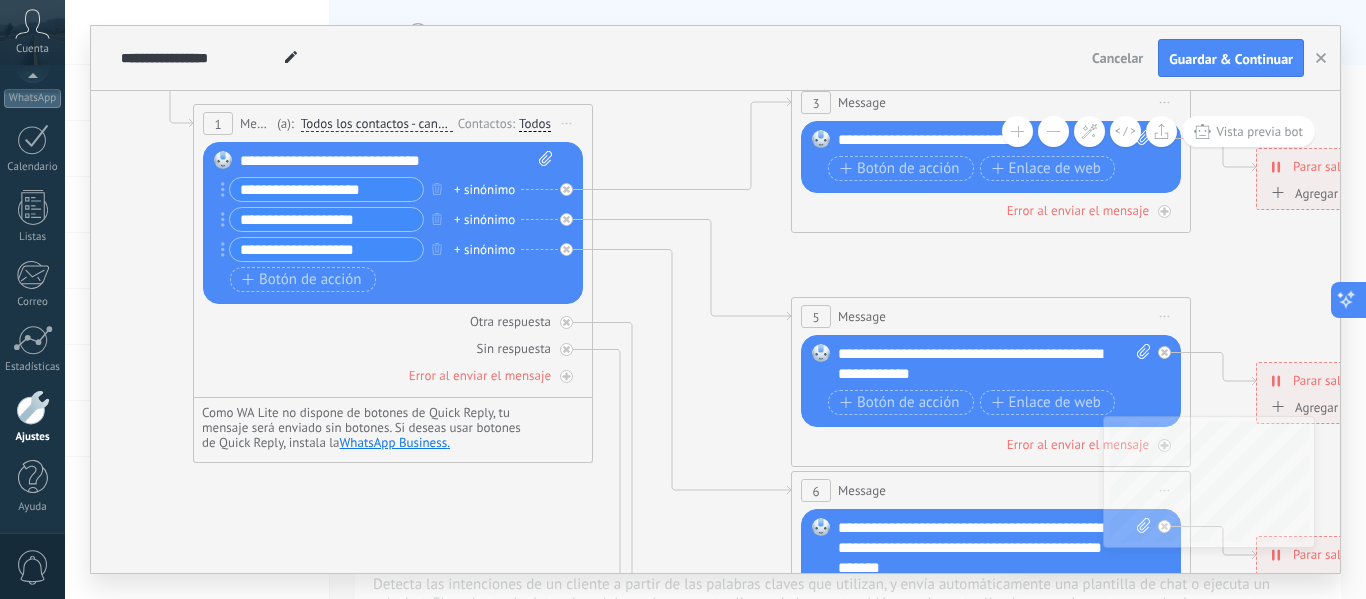 click on ".abccls-1,.abccls-2{fill-rule:evenodd}.abccls-2{fill:#fff} .abfcls-1{fill:none}.abfcls-2{fill:#fff} .abncls-1{isolation:isolate}.abncls-2{opacity:.06}.abncls-2,.abncls-3,.abncls-6{mix-blend-mode:multiply}.abncls-3{opacity:.15}.abncls-4,.abncls-8{fill:#fff}.abncls-5{fill:url(#abnlinear-gradient)}.abncls-6{opacity:.04}.abncls-7{fill:url(#abnlinear-gradient-2)}.abncls-8{fill-rule:evenodd} .abqst0{fill:#ffa200} .abwcls-1{fill:#252525} .cls-1{isolation:isolate} .acicls-1{fill:none} .aclcls-1{fill:#232323} .acnst0{display:none} .addcls-1,.addcls-2{fill:none;stroke-miterlimit:10}.addcls-1{stroke:#dfe0e5}.addcls-2{stroke:#a1a7ab} .adecls-1,.adecls-2{fill:none;stroke-miterlimit:10}.adecls-1{stroke:#dfe0e5}.adecls-2{stroke:#a1a7ab} .adqcls-1{fill:#8591a5;fill-rule:evenodd} .aeccls-1{fill:#5c9f37} .aeecls-1{fill:#f86161} .aejcls-1{fill:#8591a5;fill-rule:evenodd} .aekcls-1{fill-rule:evenodd} .aelcls-1{fill-rule:evenodd;fill:currentColor} .aemcls-1{fill-rule:evenodd;fill:currentColor} .aencls-2{fill:#f86161;opacity:.3}" at bounding box center [683, 299] 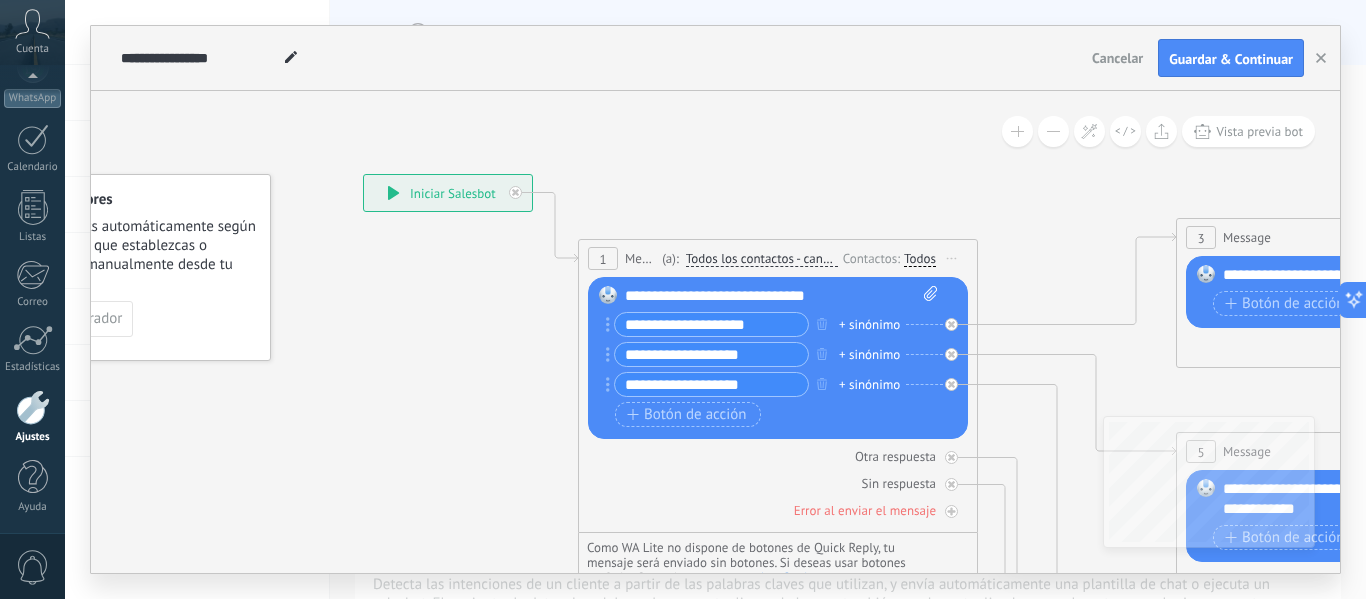 drag, startPoint x: 767, startPoint y: 258, endPoint x: 1130, endPoint y: 390, distance: 386.2551 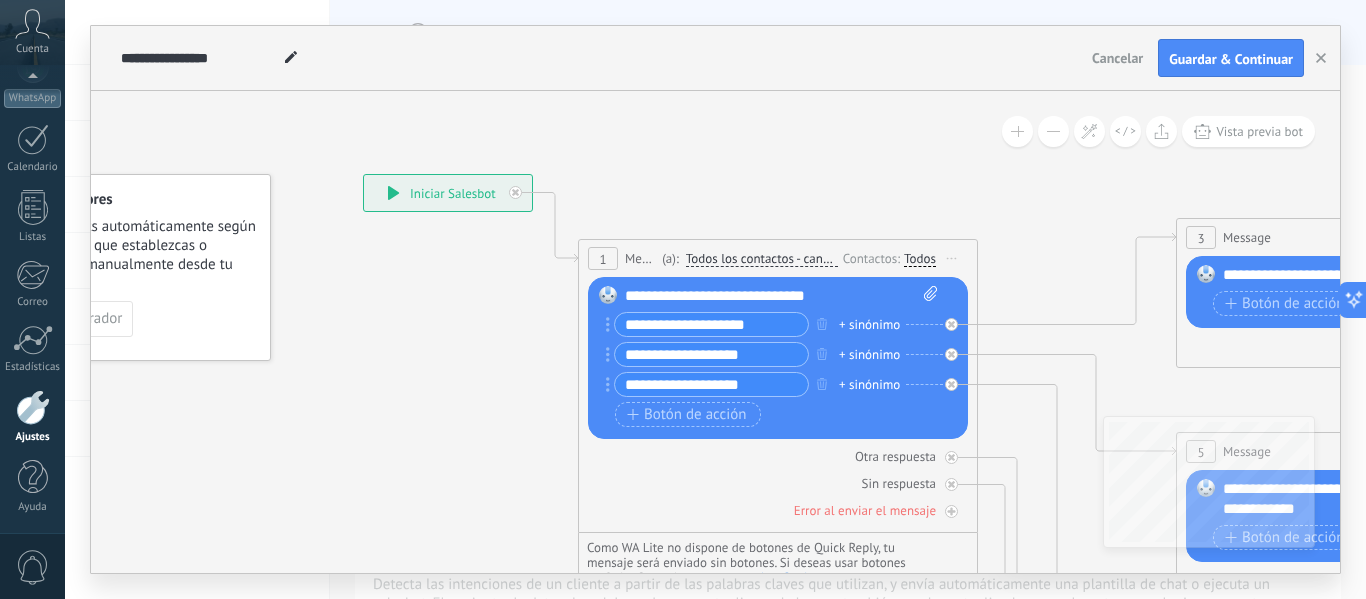 click 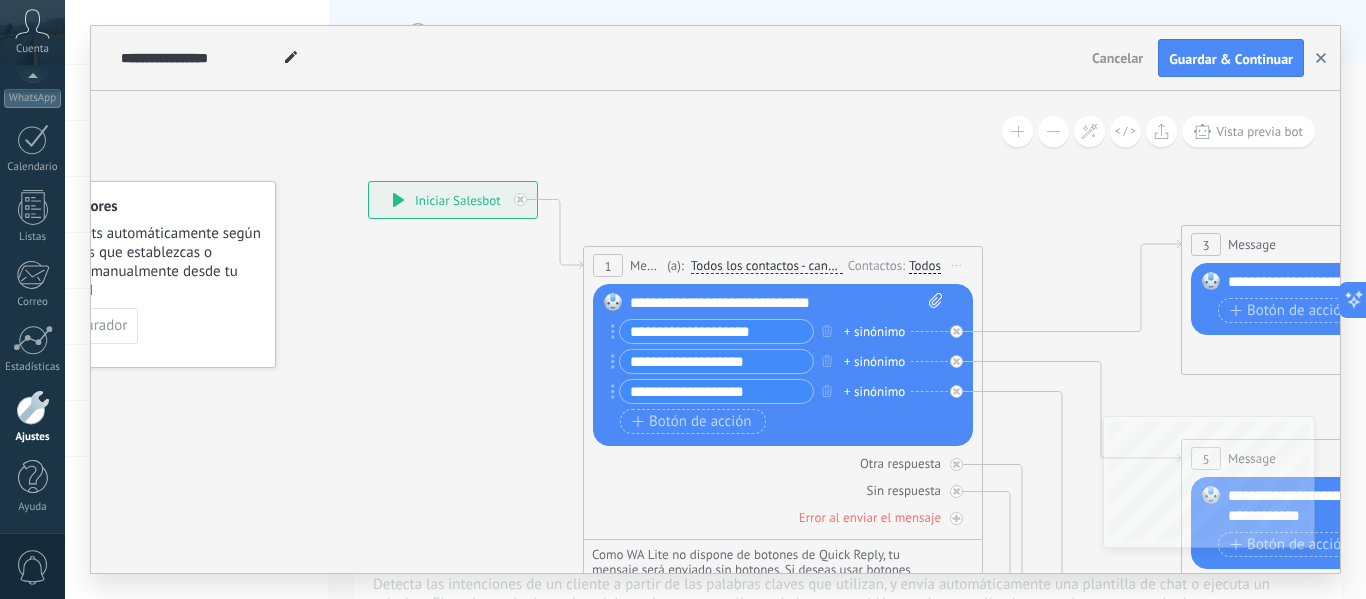 click at bounding box center (1321, 58) 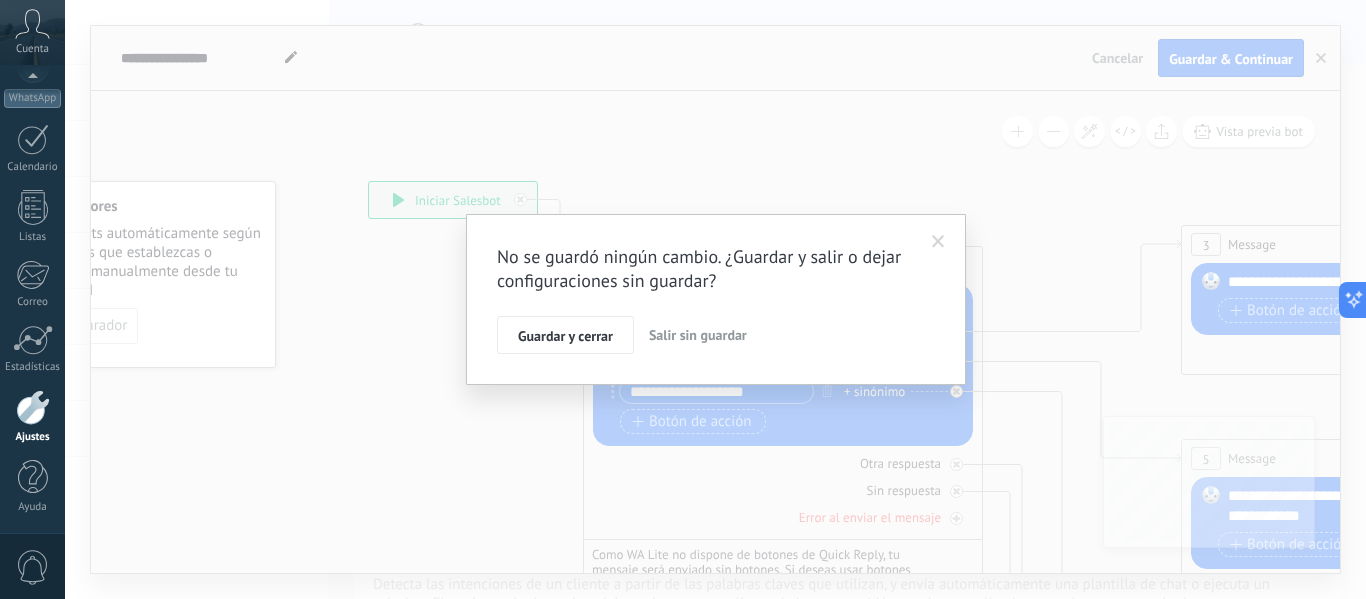 click on "Salir sin guardar" at bounding box center [698, 335] 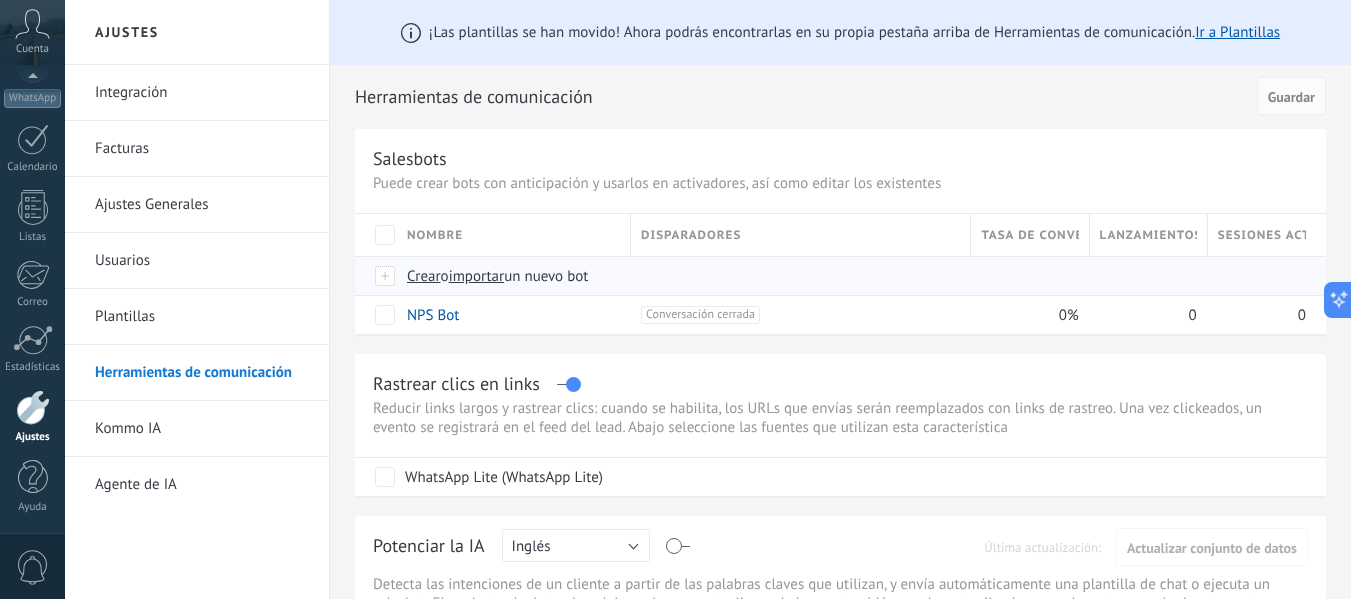 click on "Crear" at bounding box center (424, 276) 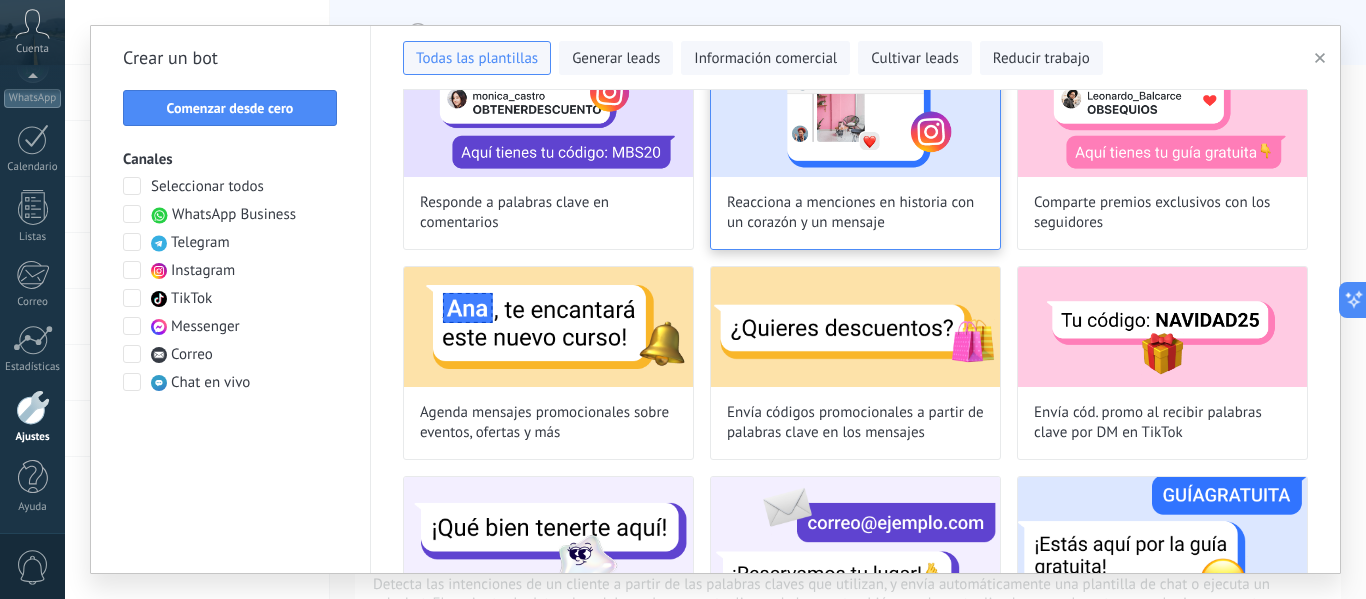 scroll, scrollTop: 700, scrollLeft: 0, axis: vertical 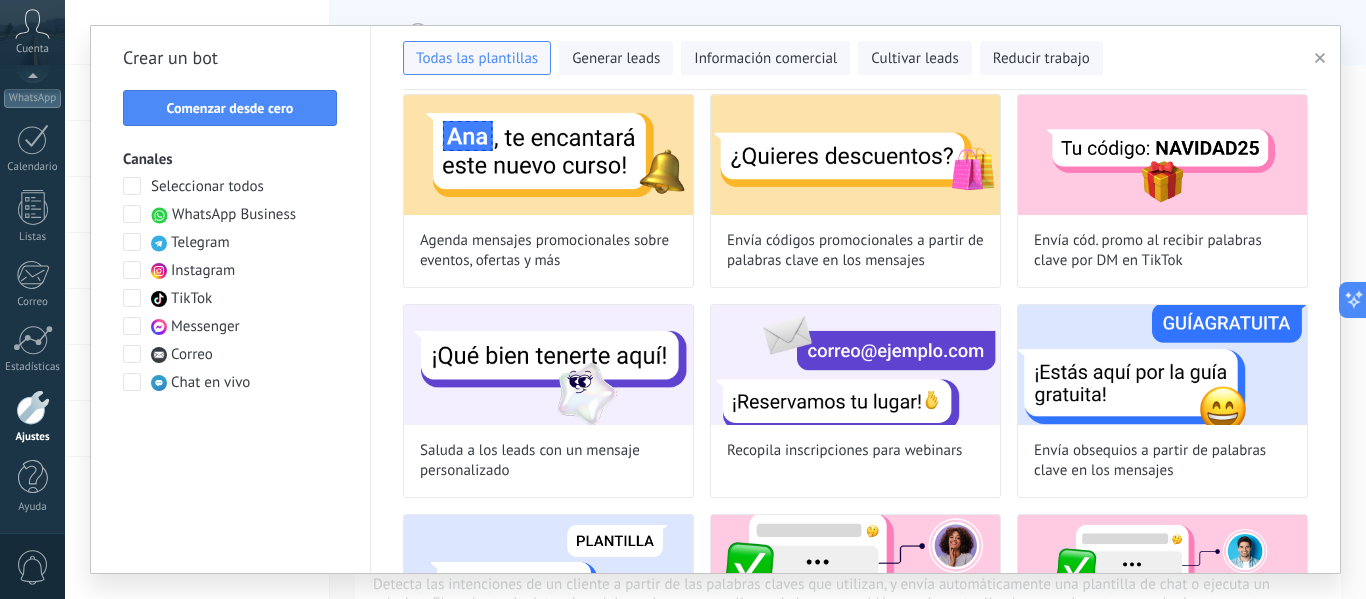 click at bounding box center [132, 214] 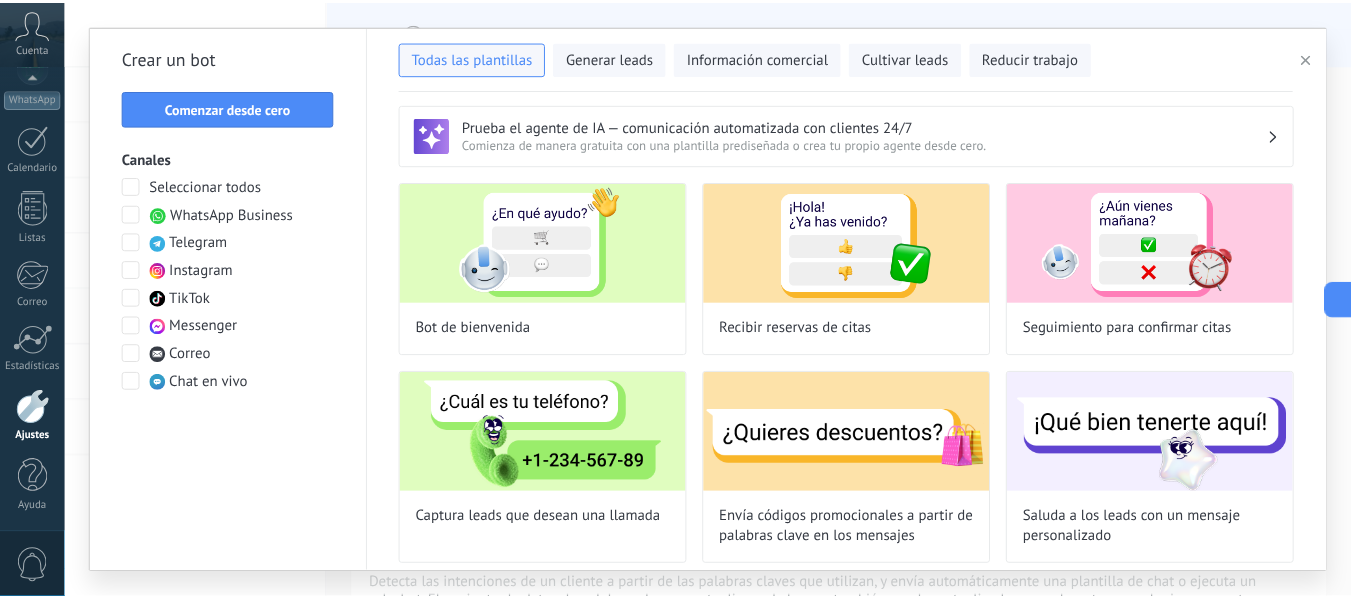 scroll, scrollTop: 0, scrollLeft: 0, axis: both 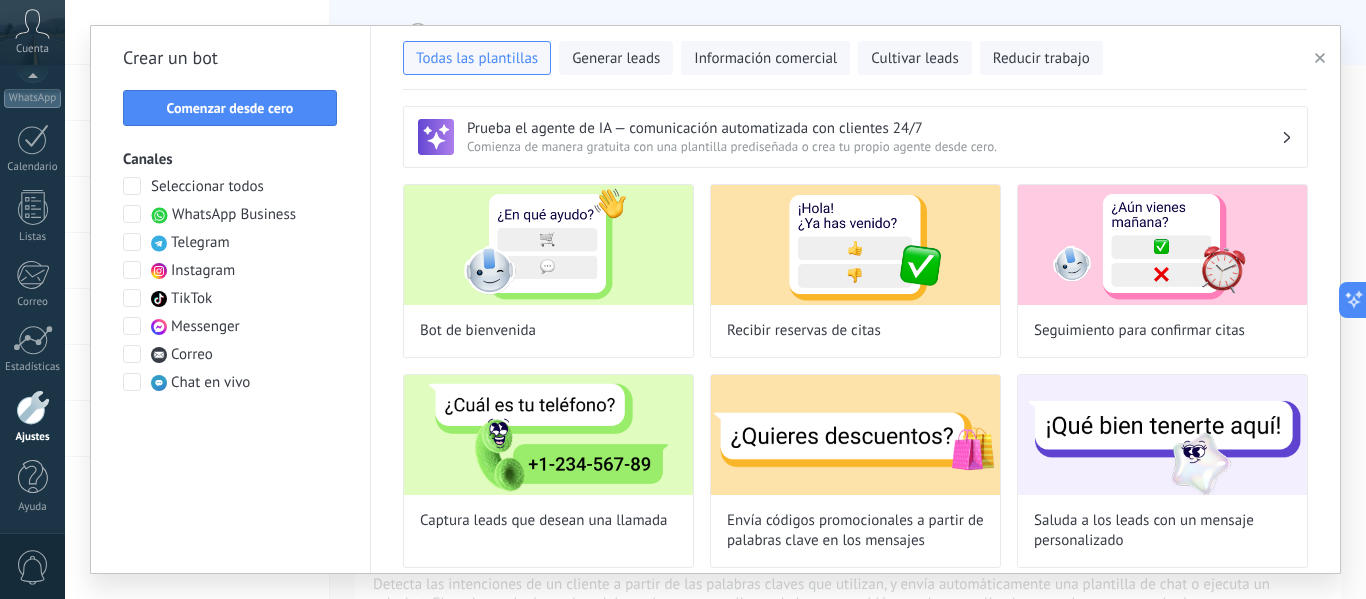 click on "Todas las plantillas Generar leads Información comercial Cultivar leads Reducir trabajo" at bounding box center (855, 54) 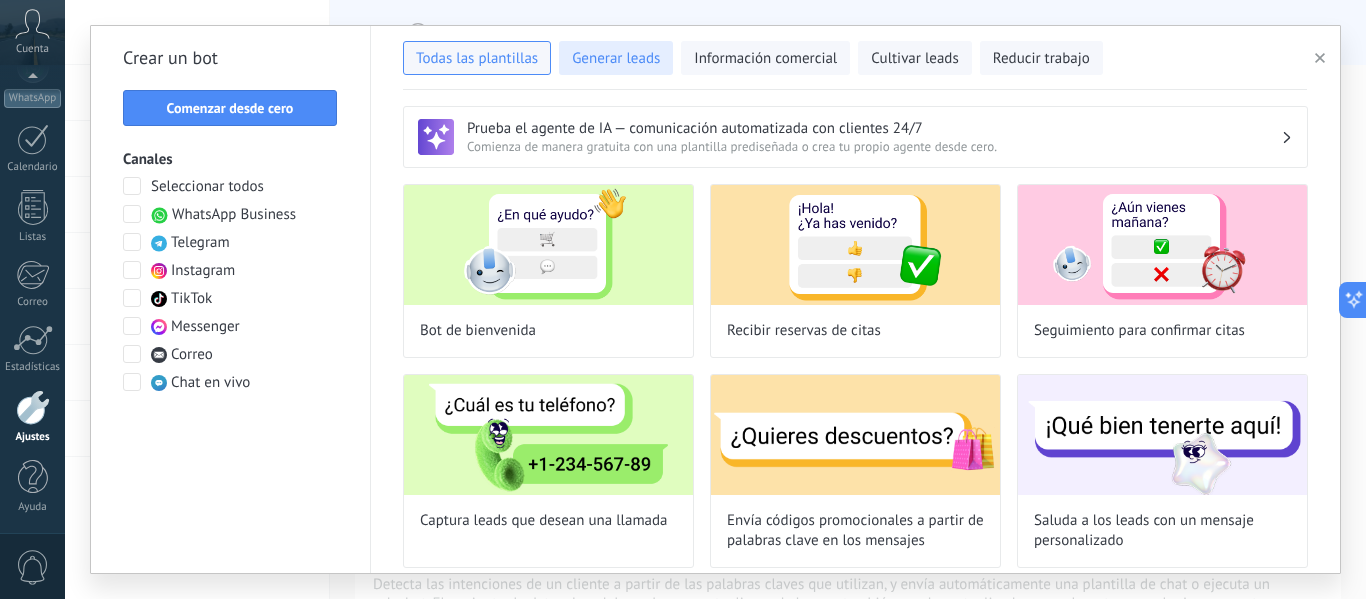 click on "Generar leads" at bounding box center (616, 59) 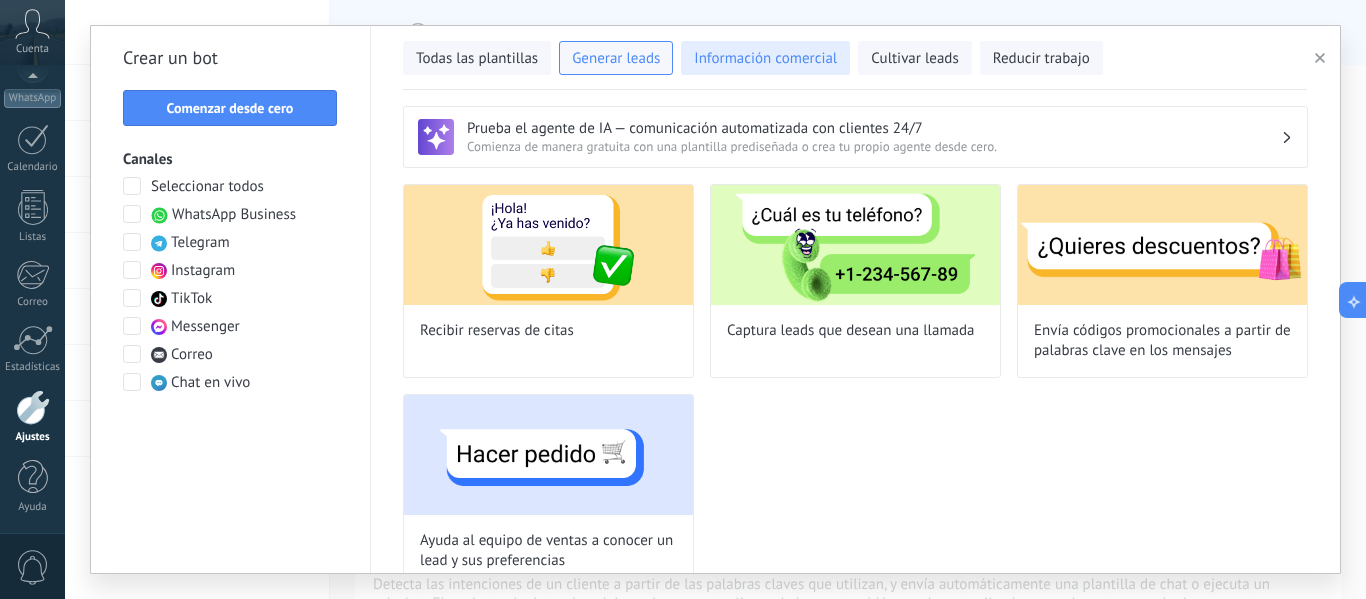 click on "Información comercial" at bounding box center (765, 58) 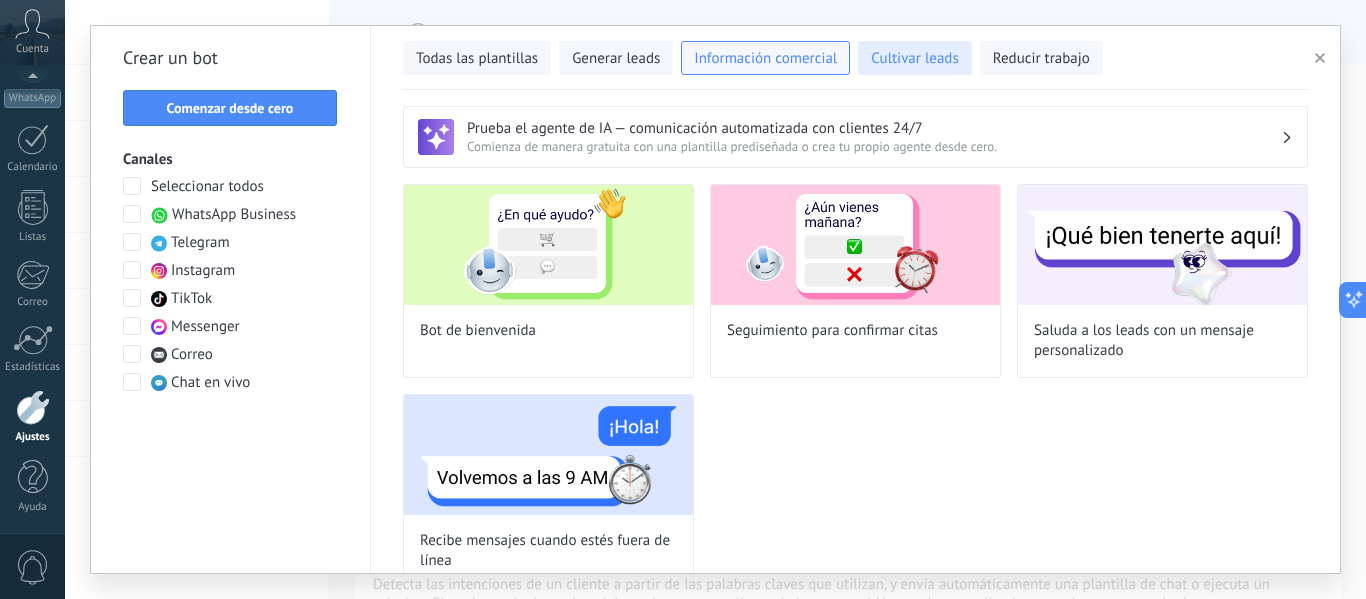 click on "Cultivar leads" at bounding box center [914, 58] 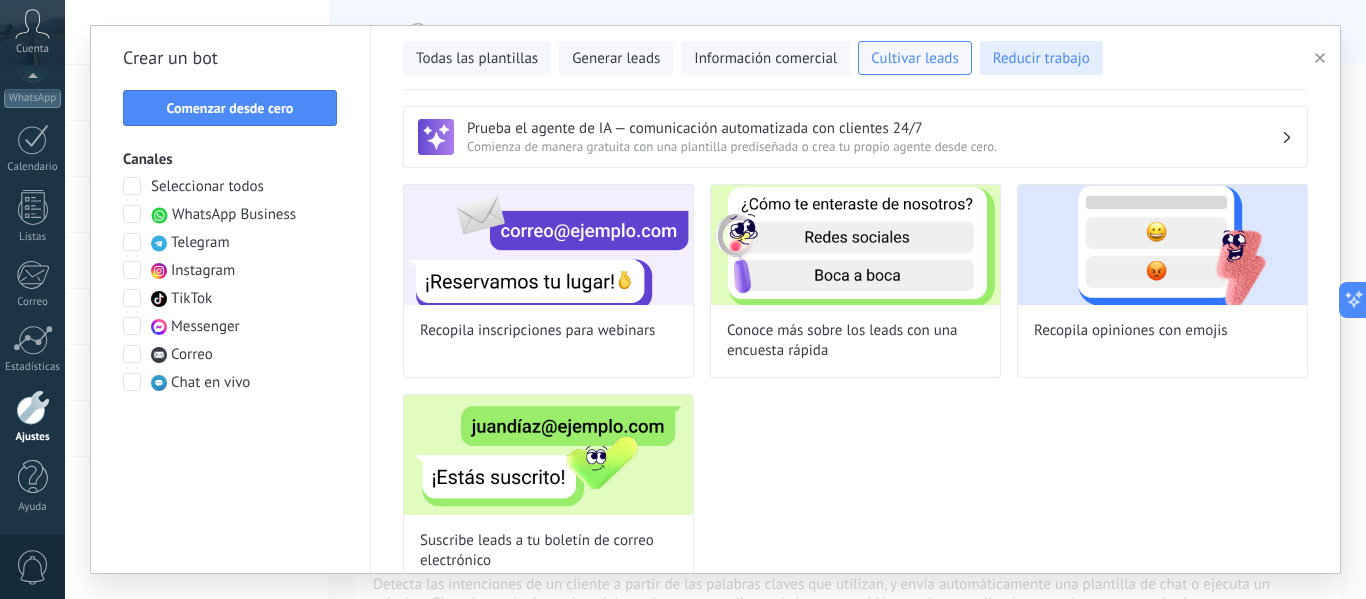 click on "Reducir trabajo" at bounding box center (1041, 59) 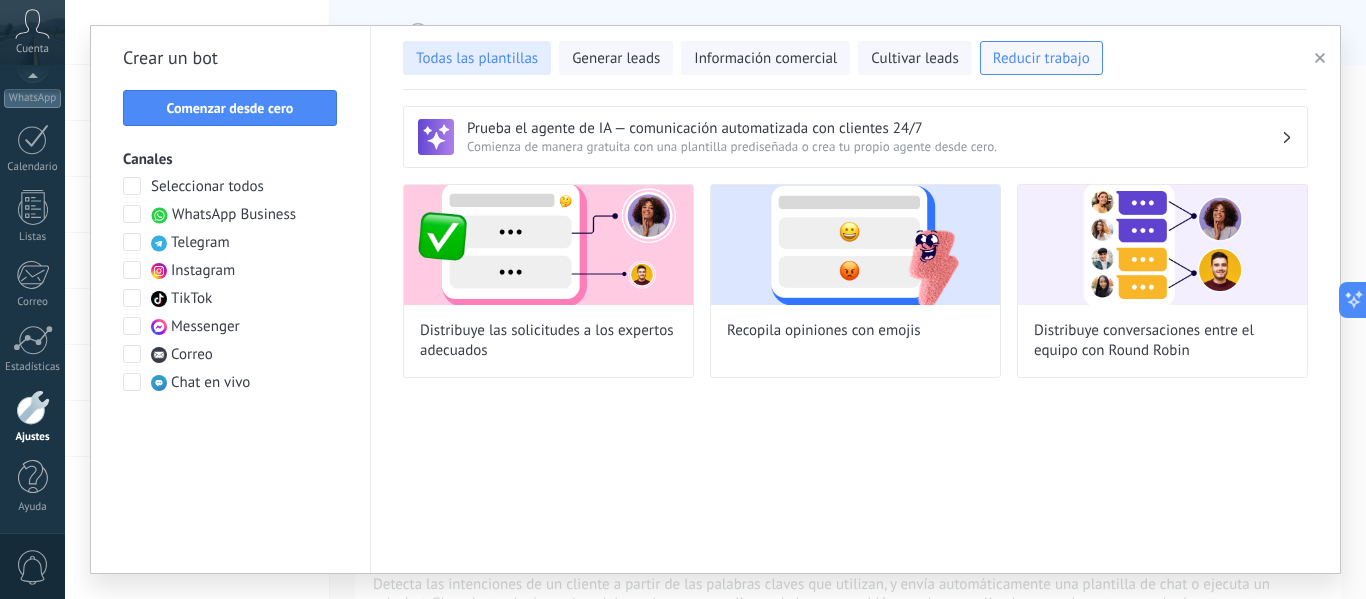 click on "Todas las plantillas" at bounding box center [477, 58] 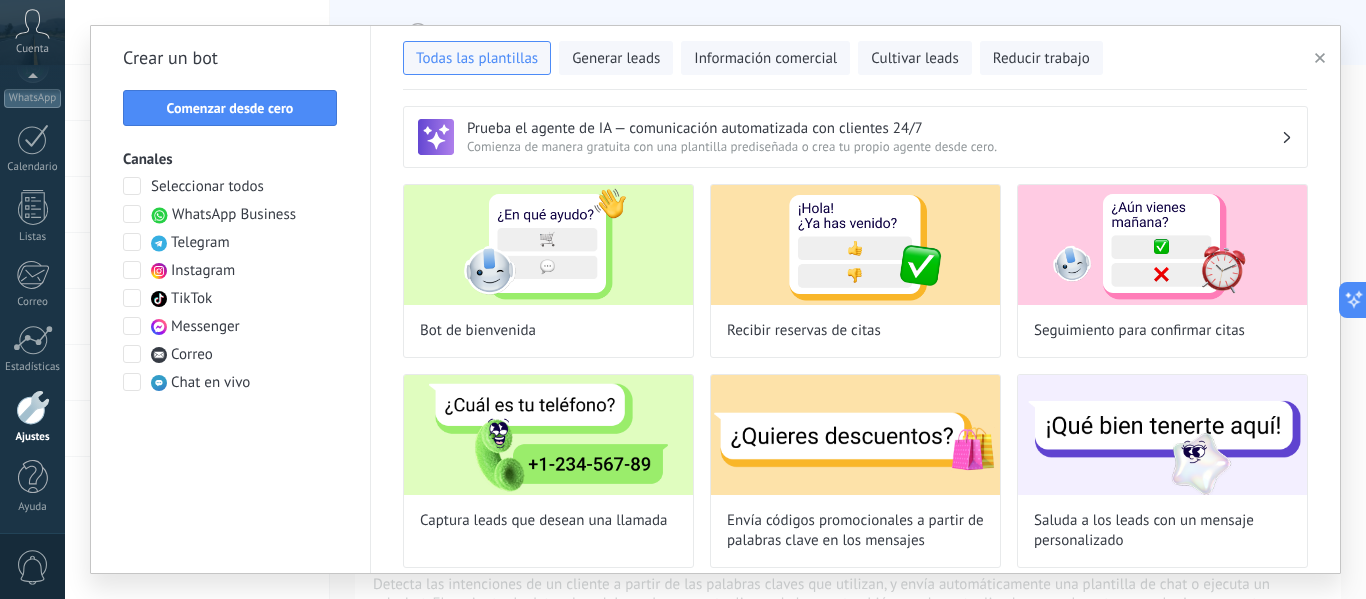 click on "Prueba el agente de IA — comunicación automatizada con clientes 24/7" at bounding box center (874, 128) 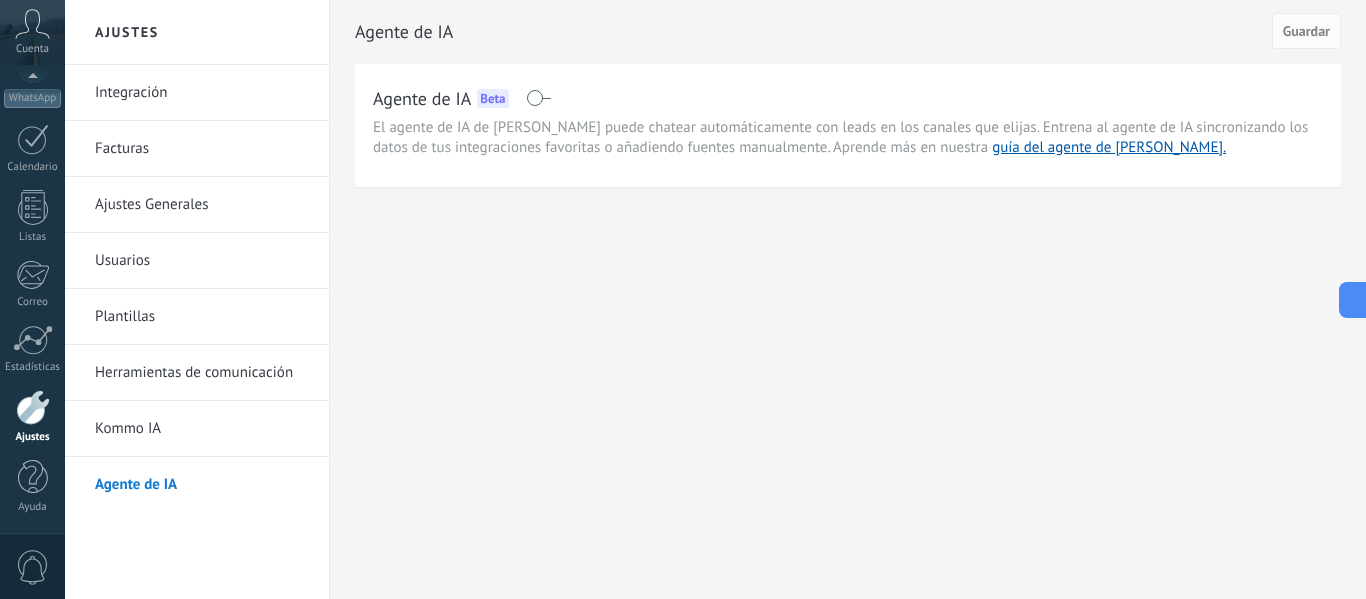 click on "Agente de IA" at bounding box center (202, 485) 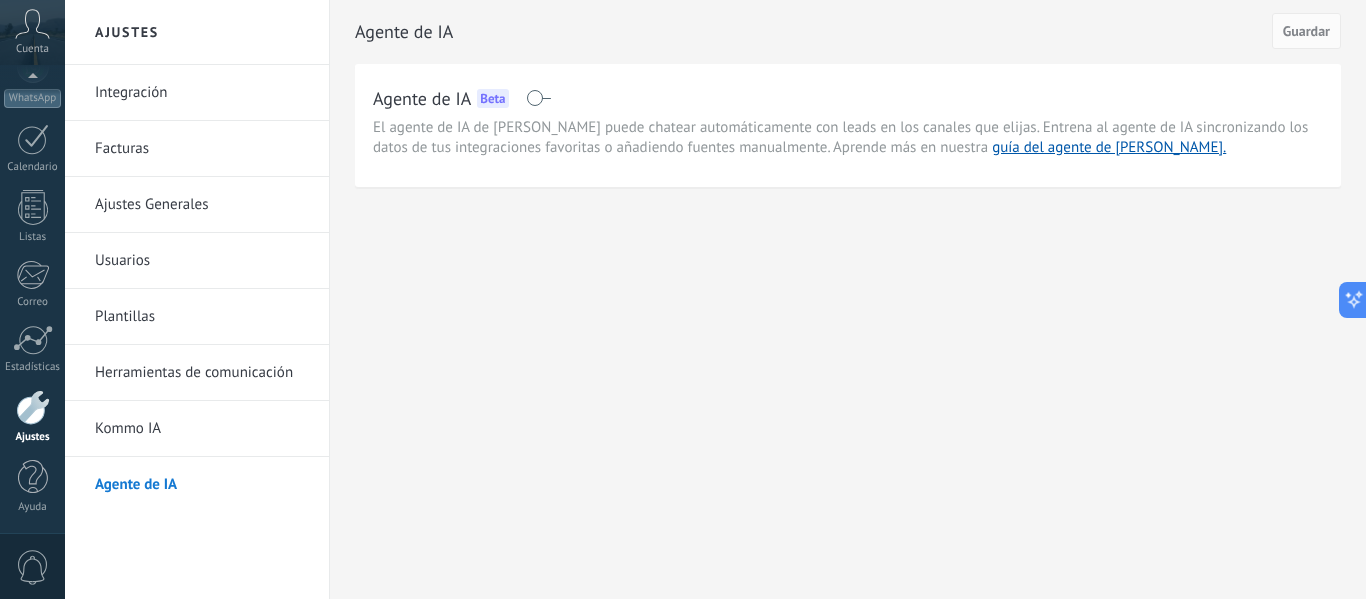 click on "Herramientas de comunicación" at bounding box center (202, 373) 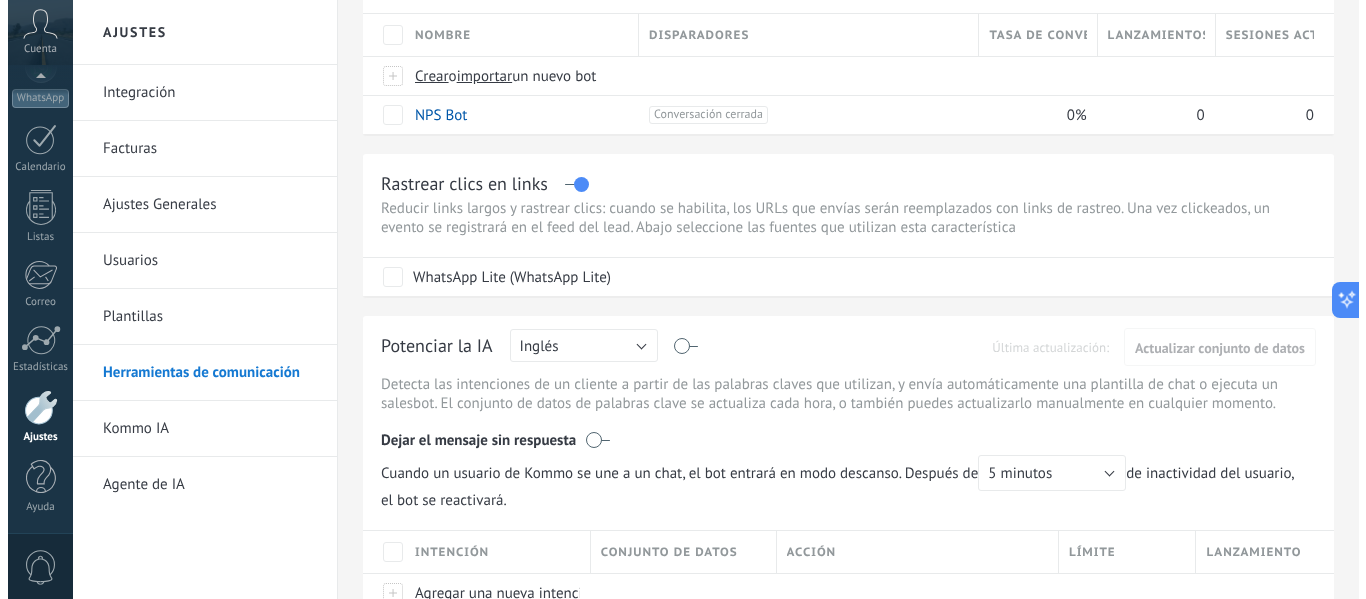 scroll, scrollTop: 0, scrollLeft: 0, axis: both 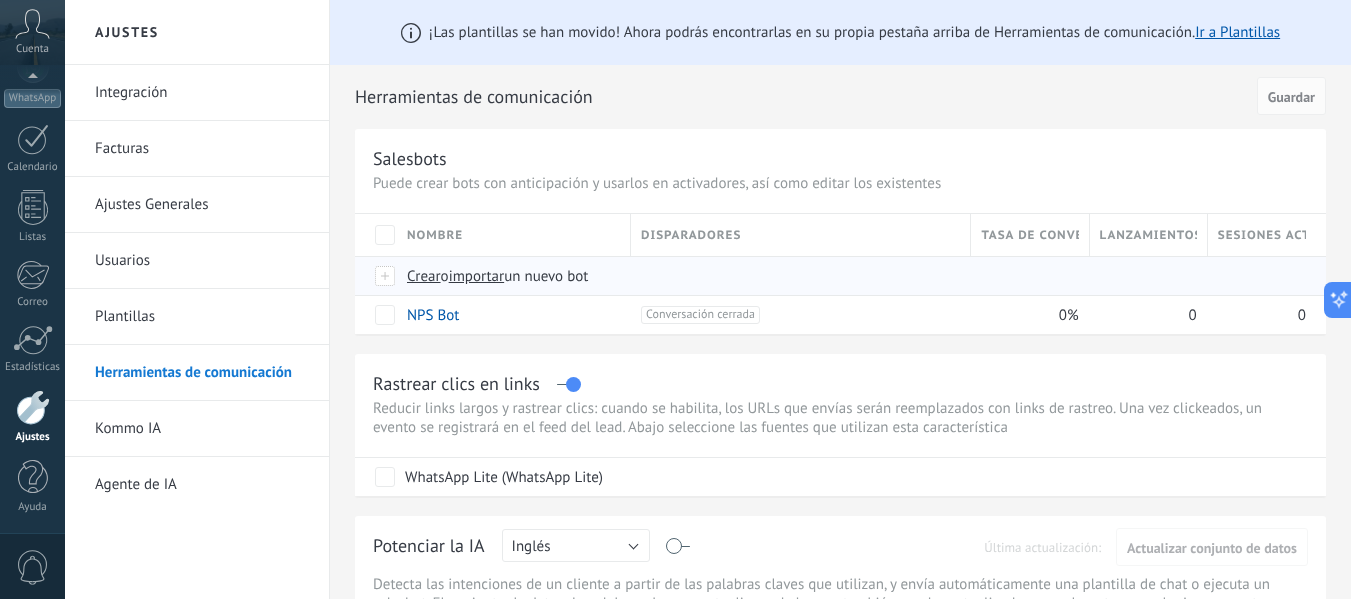 click on "importar" at bounding box center [477, 276] 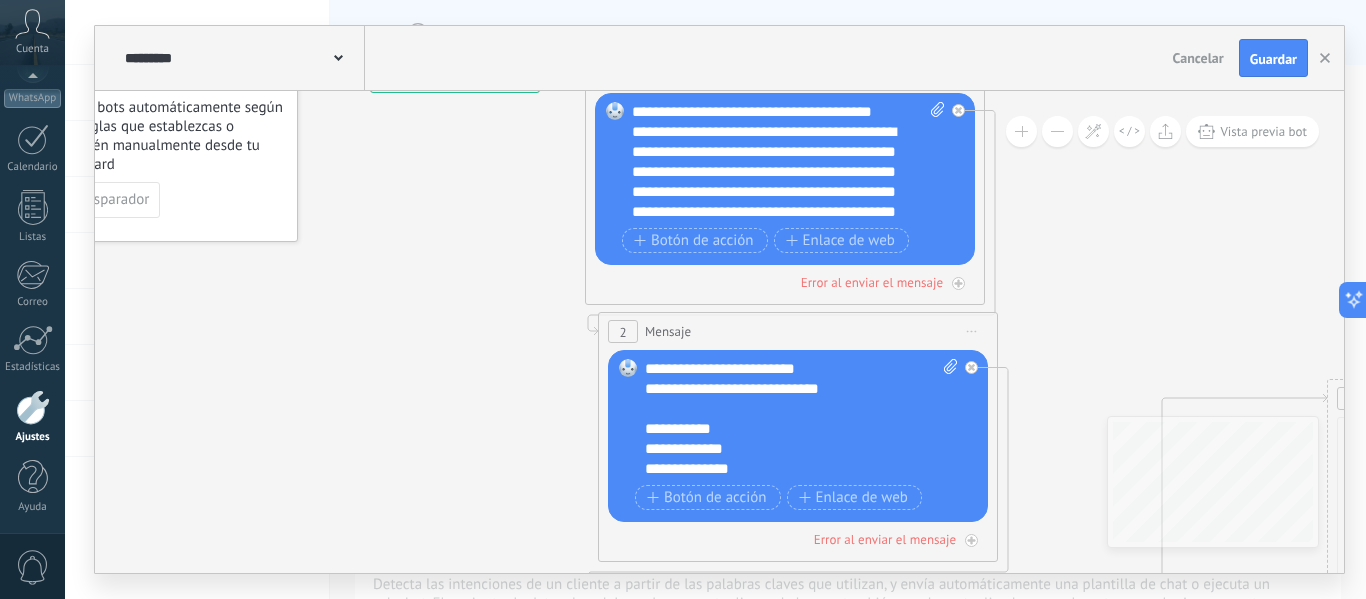 drag, startPoint x: 576, startPoint y: 330, endPoint x: 426, endPoint y: 144, distance: 238.9477 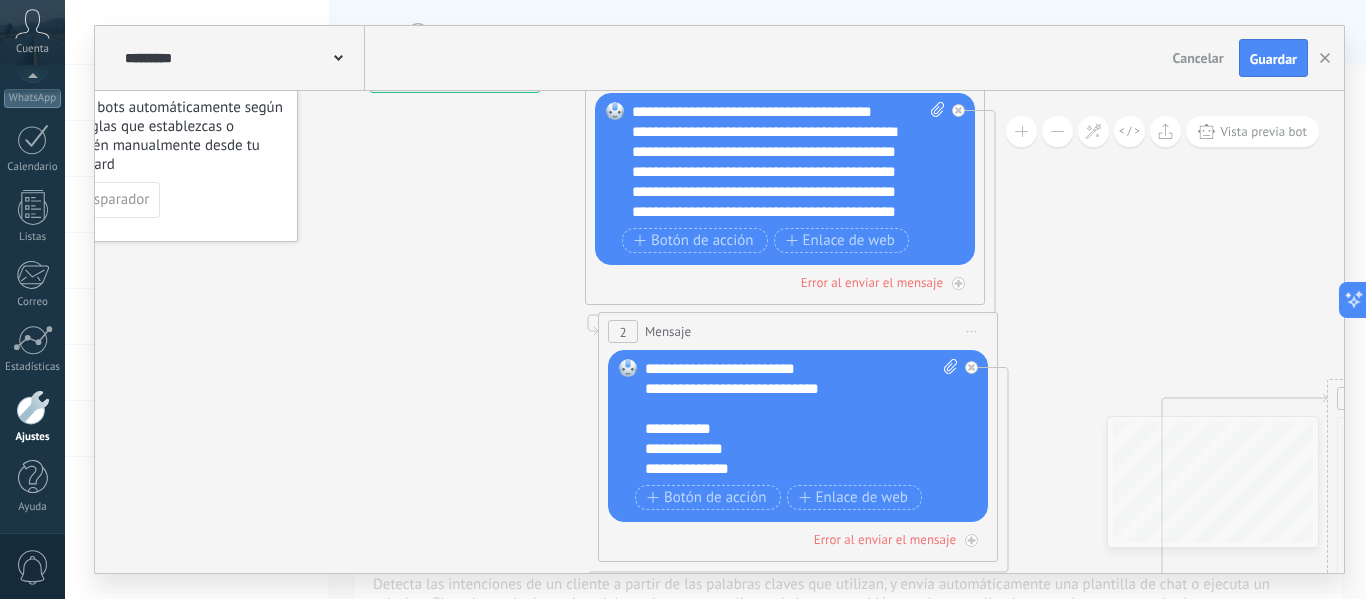 click 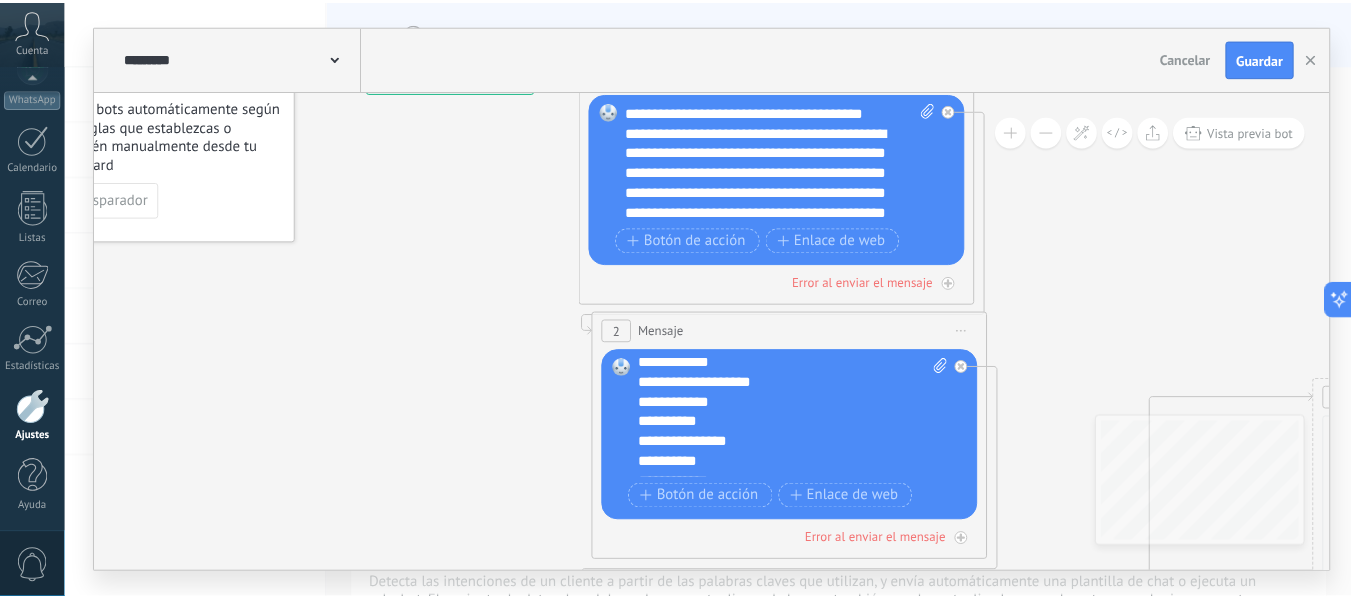 scroll, scrollTop: 200, scrollLeft: 0, axis: vertical 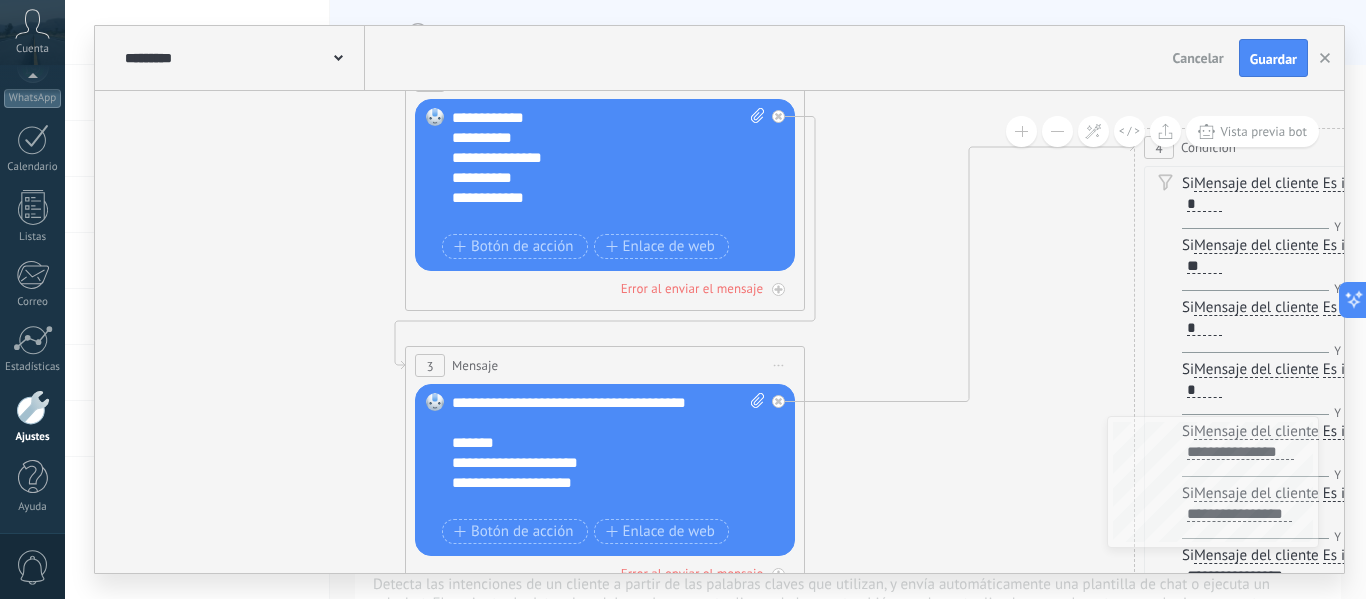 drag, startPoint x: 588, startPoint y: 432, endPoint x: 395, endPoint y: 181, distance: 316.6228 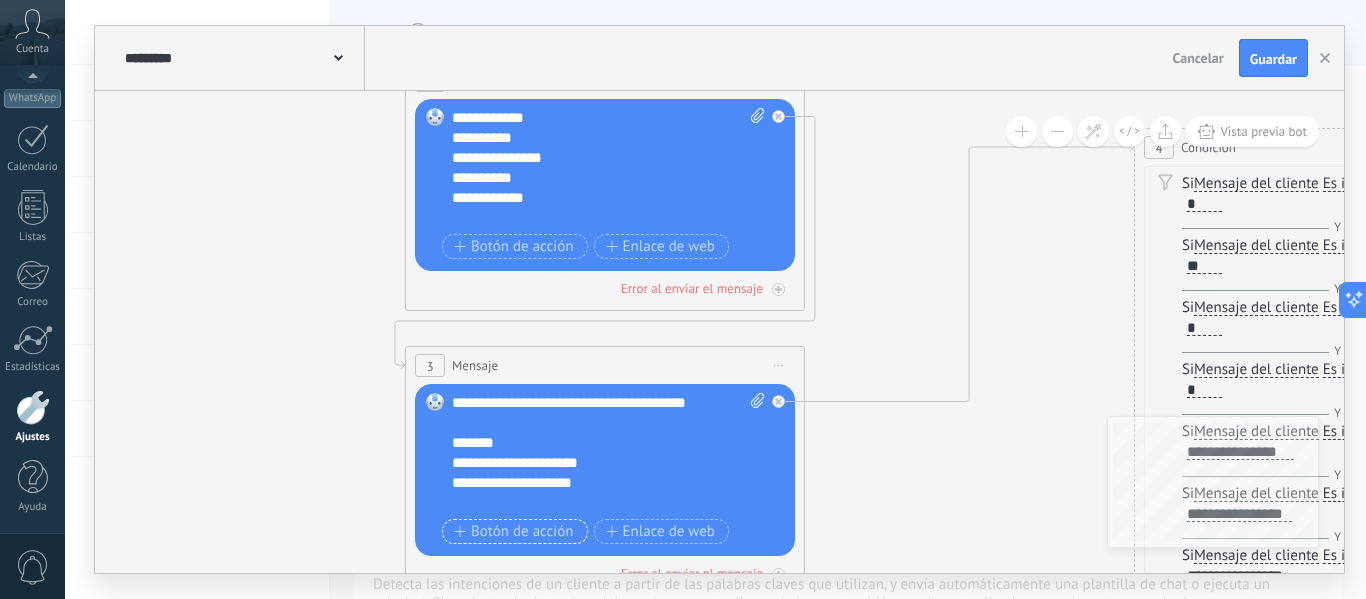 click on "Botón de acción" at bounding box center [514, 532] 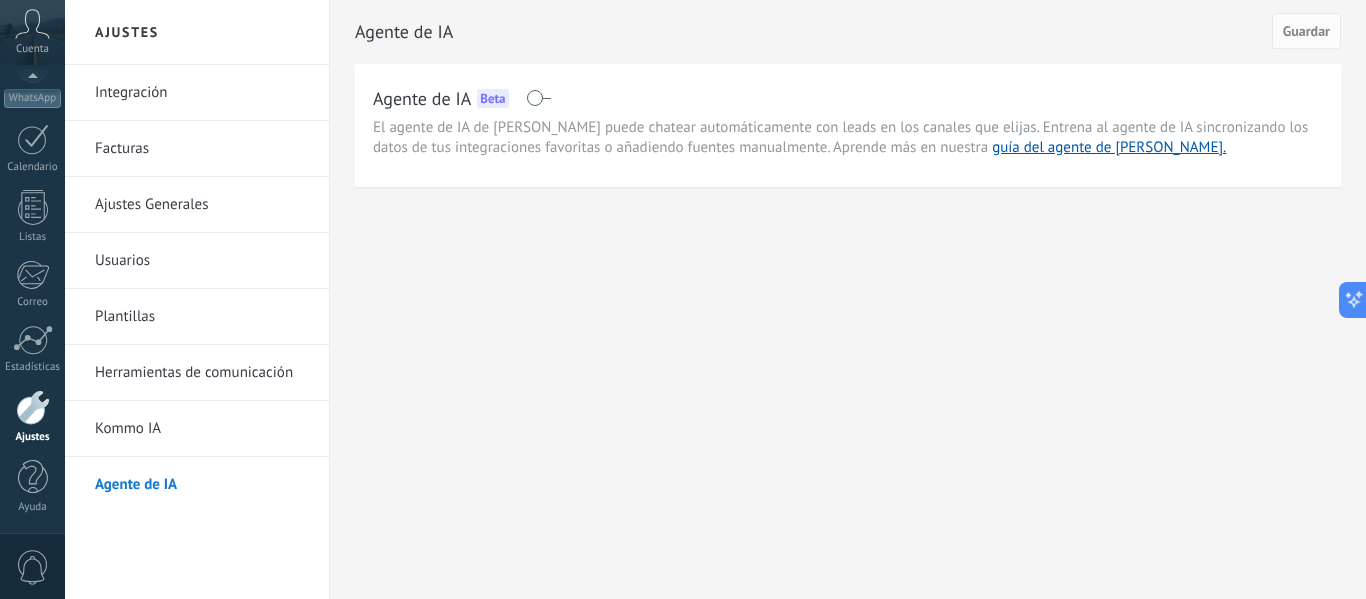 click on "Herramientas de comunicación" at bounding box center [202, 373] 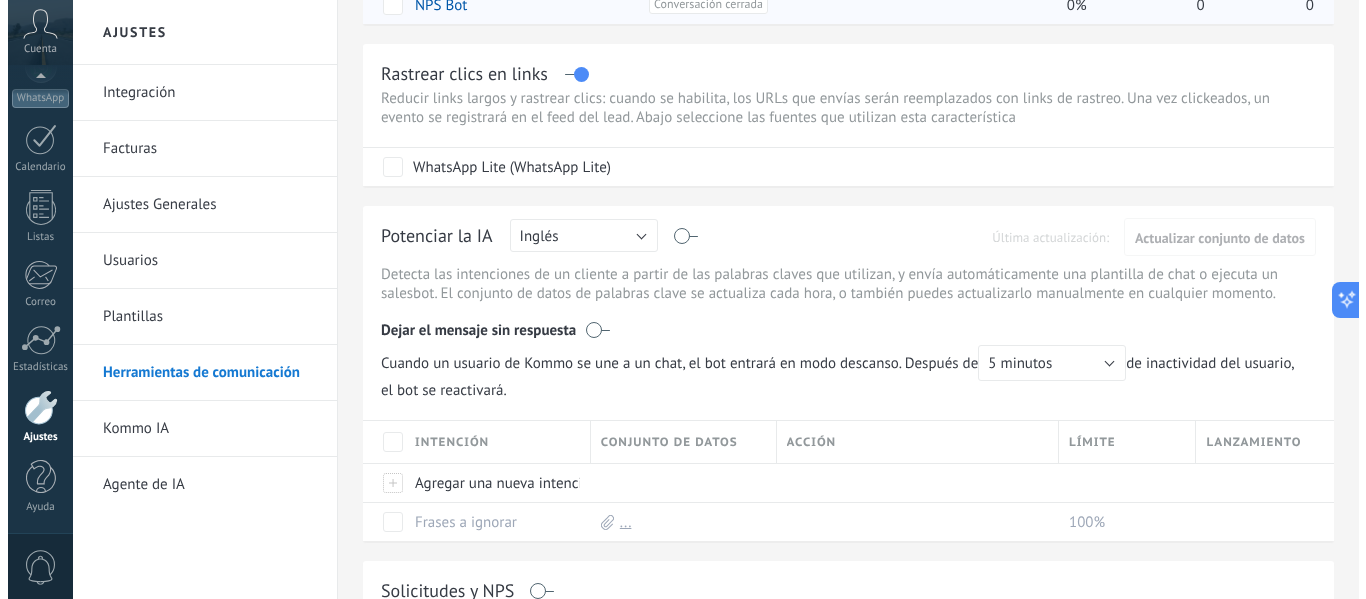 scroll, scrollTop: 0, scrollLeft: 0, axis: both 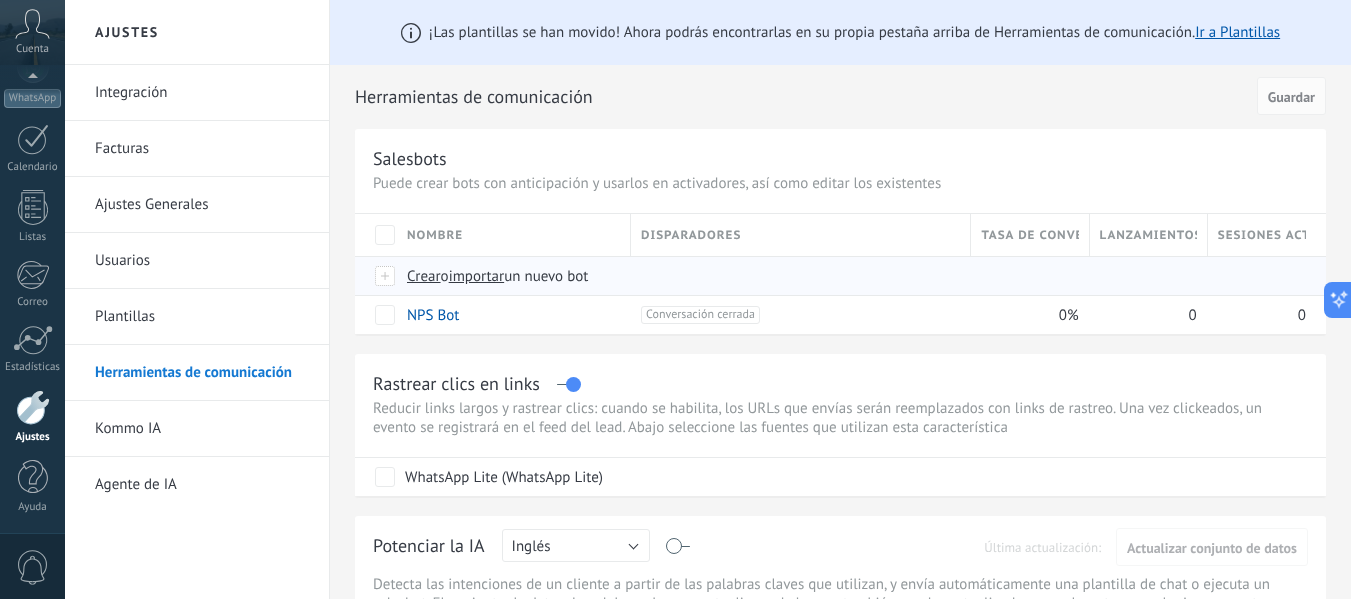 click on "importar" at bounding box center (477, 276) 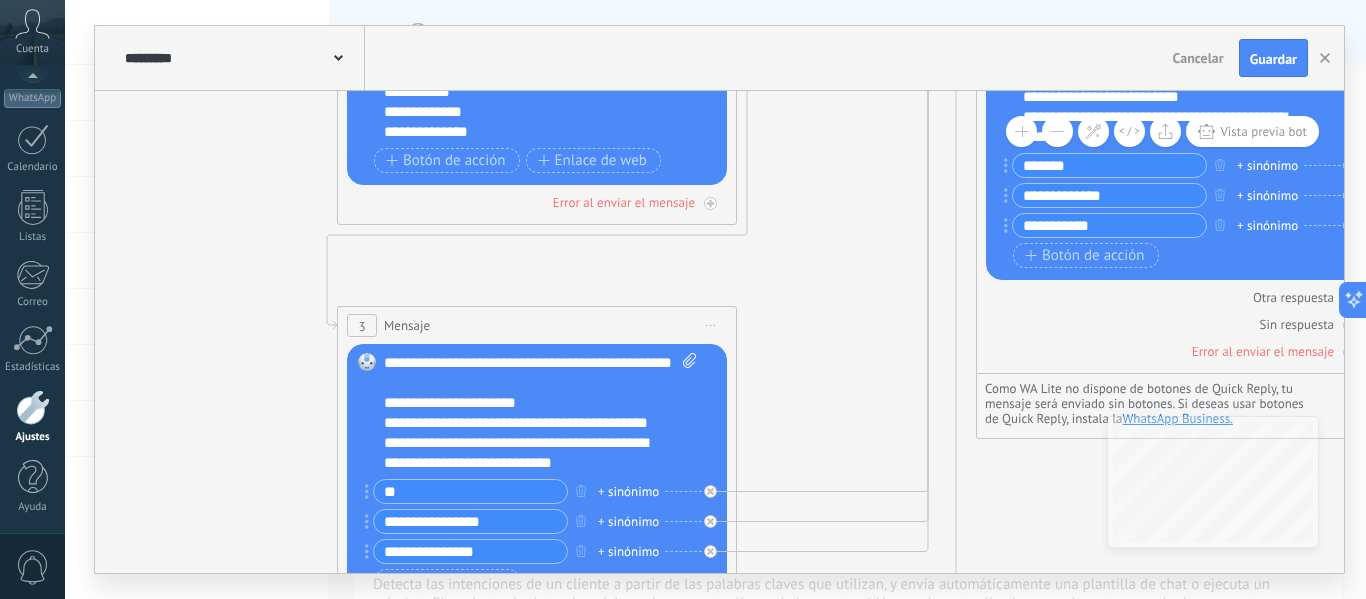 drag, startPoint x: 643, startPoint y: 334, endPoint x: 226, endPoint y: 376, distance: 419.10977 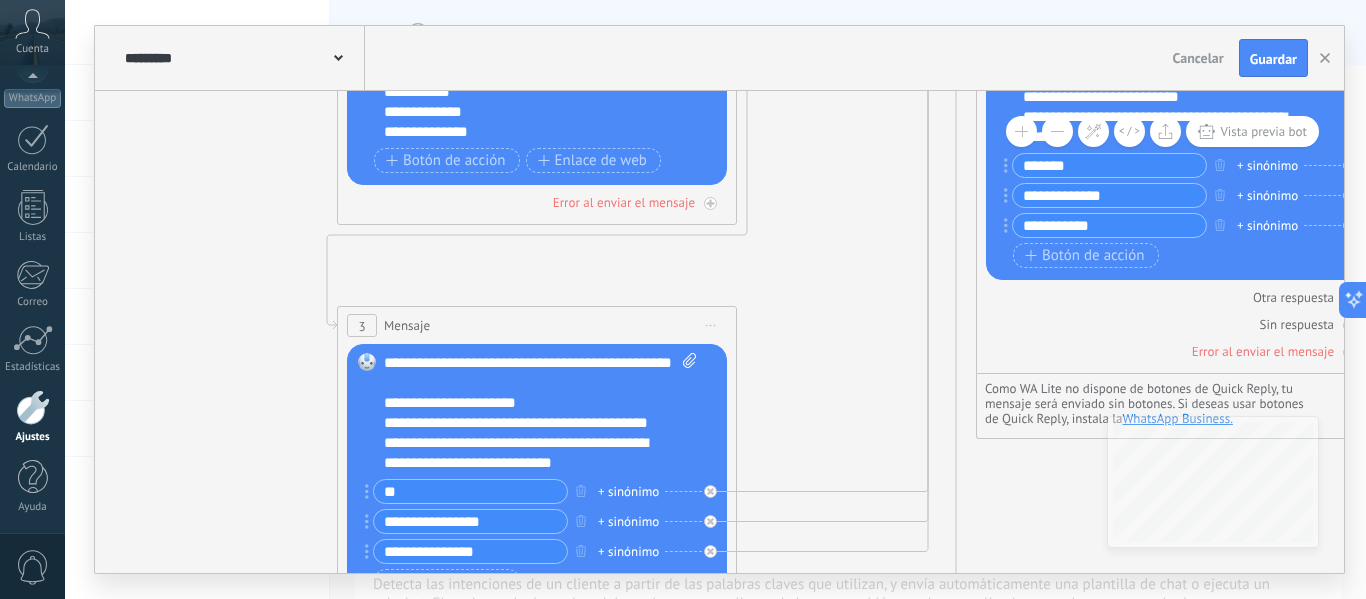 click 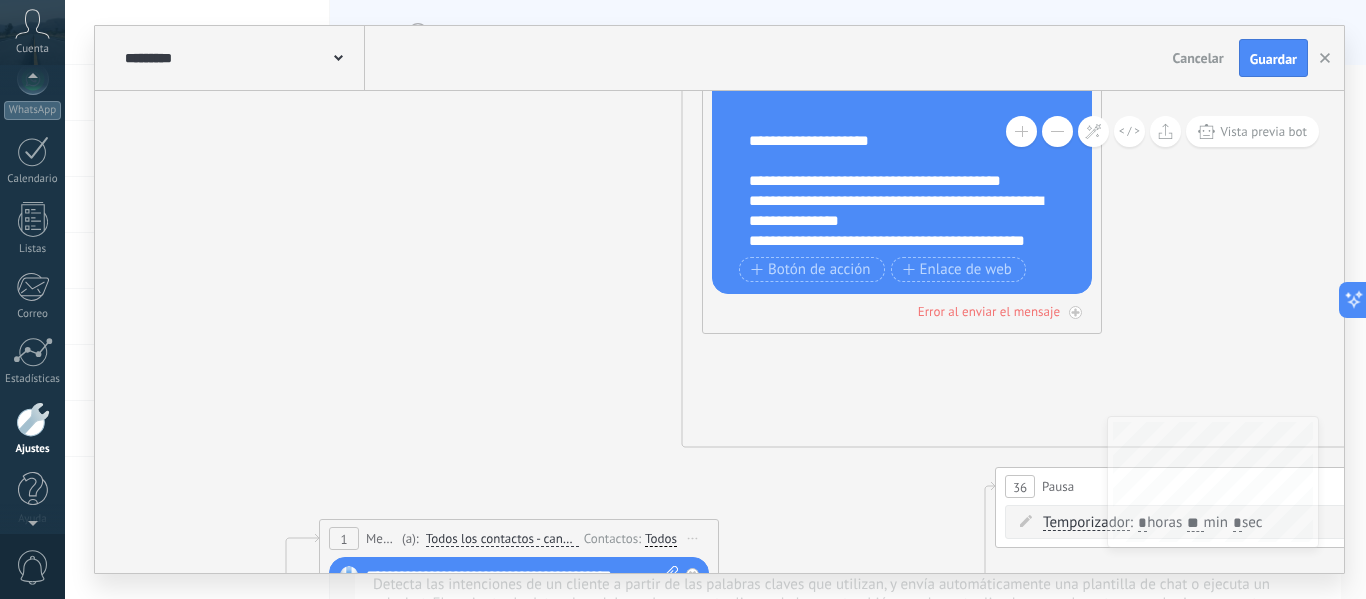 scroll, scrollTop: 233, scrollLeft: 0, axis: vertical 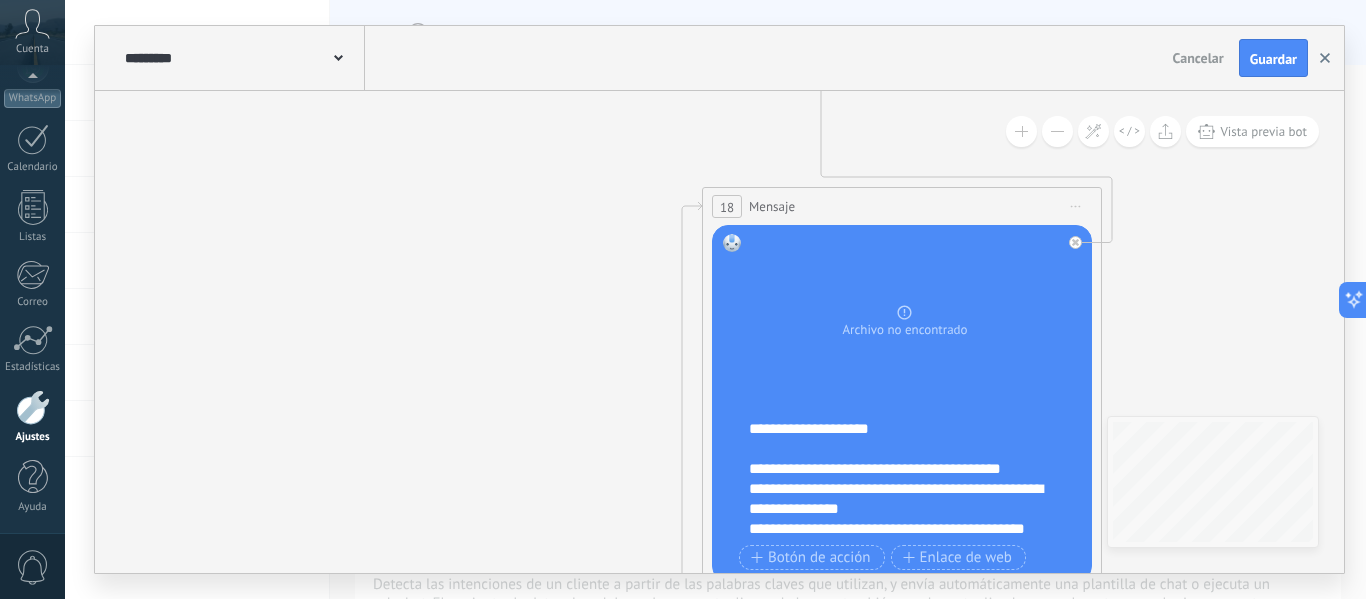 click at bounding box center [1325, 58] 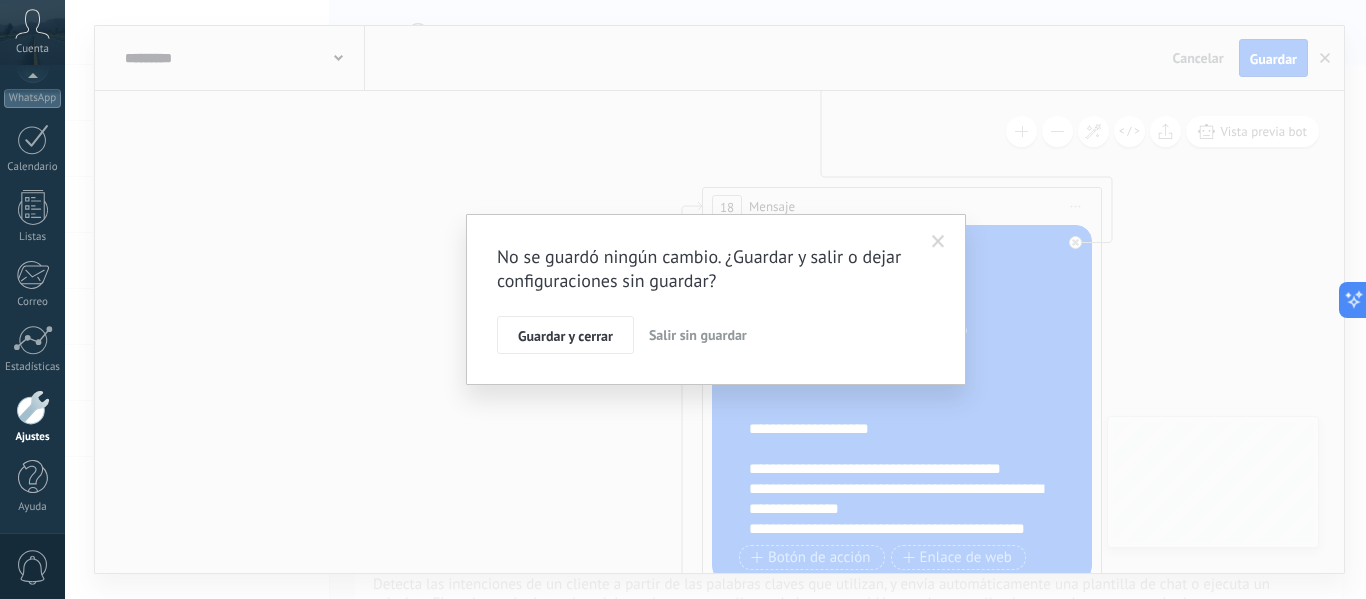 click on "Salir sin guardar" at bounding box center (698, 335) 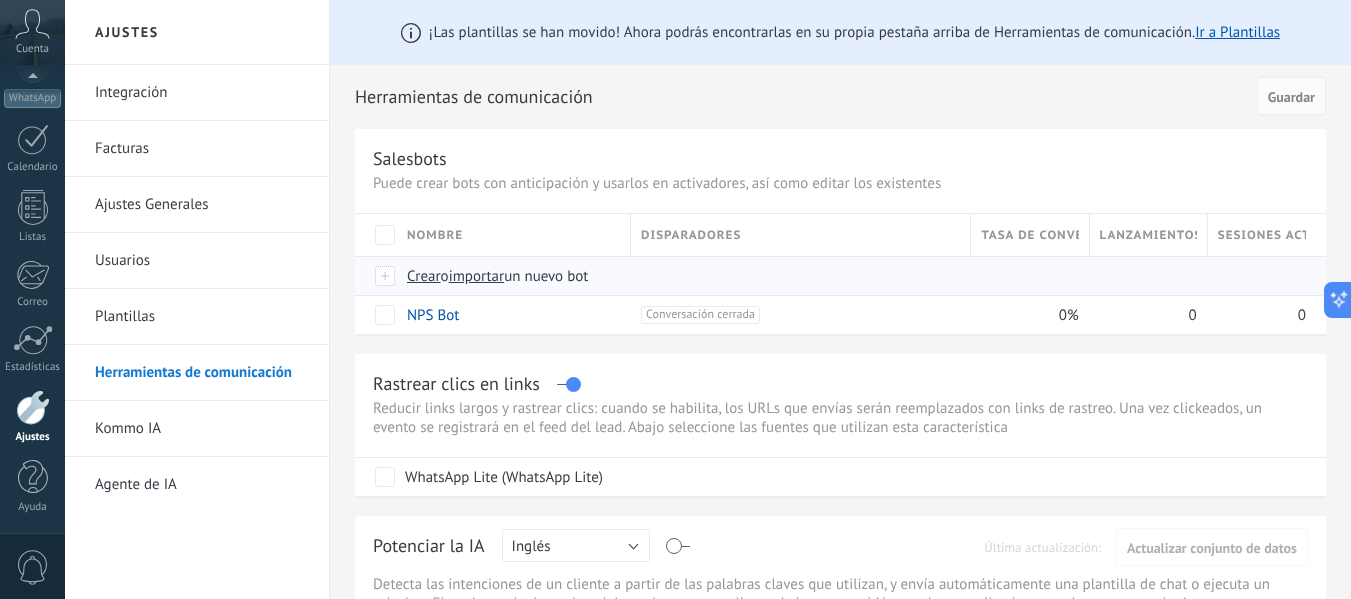 click on "importar" at bounding box center (477, 276) 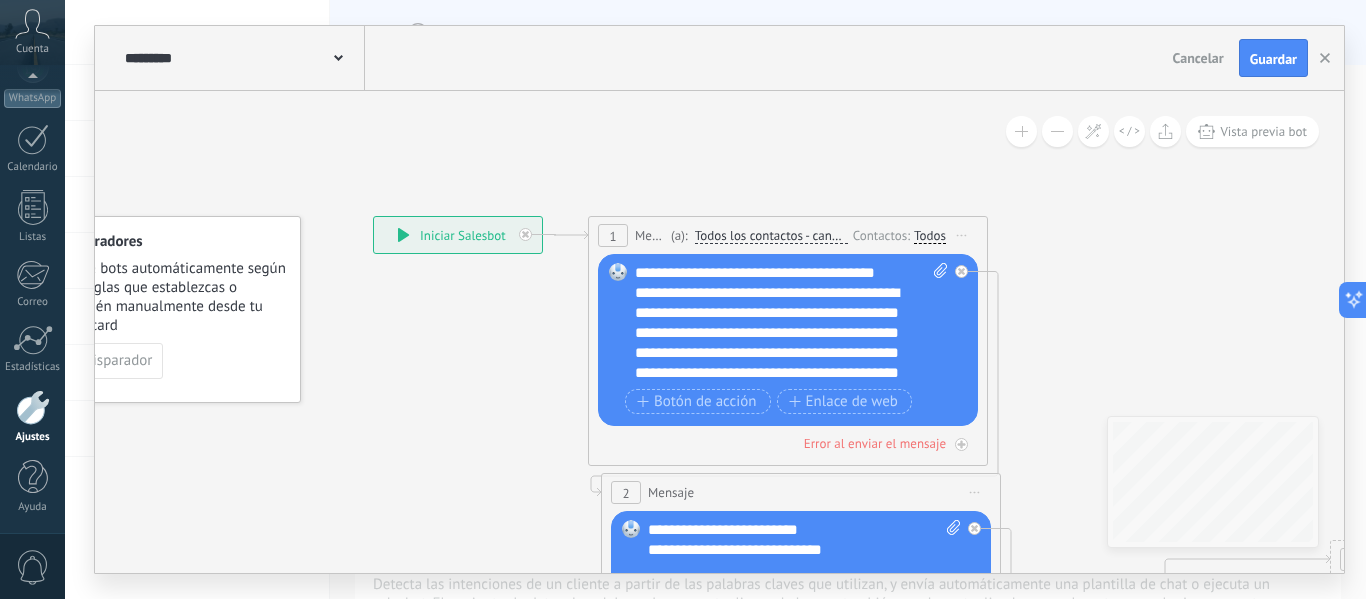 drag, startPoint x: 1191, startPoint y: 235, endPoint x: 1001, endPoint y: 200, distance: 193.1968 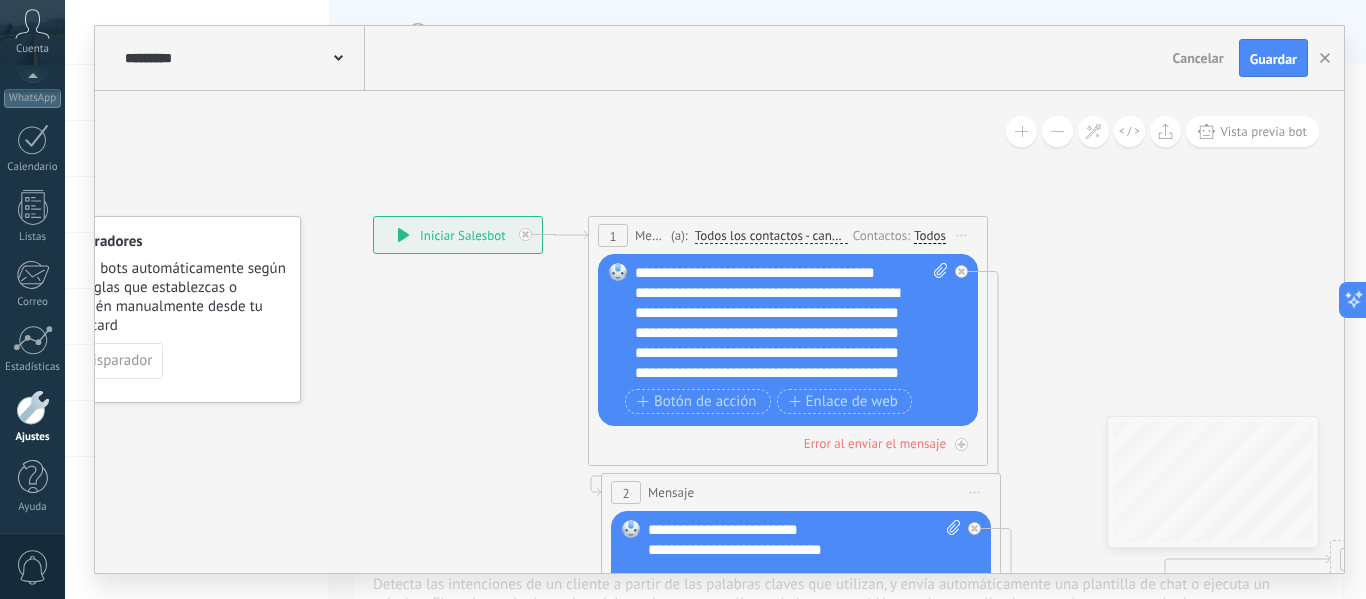 click 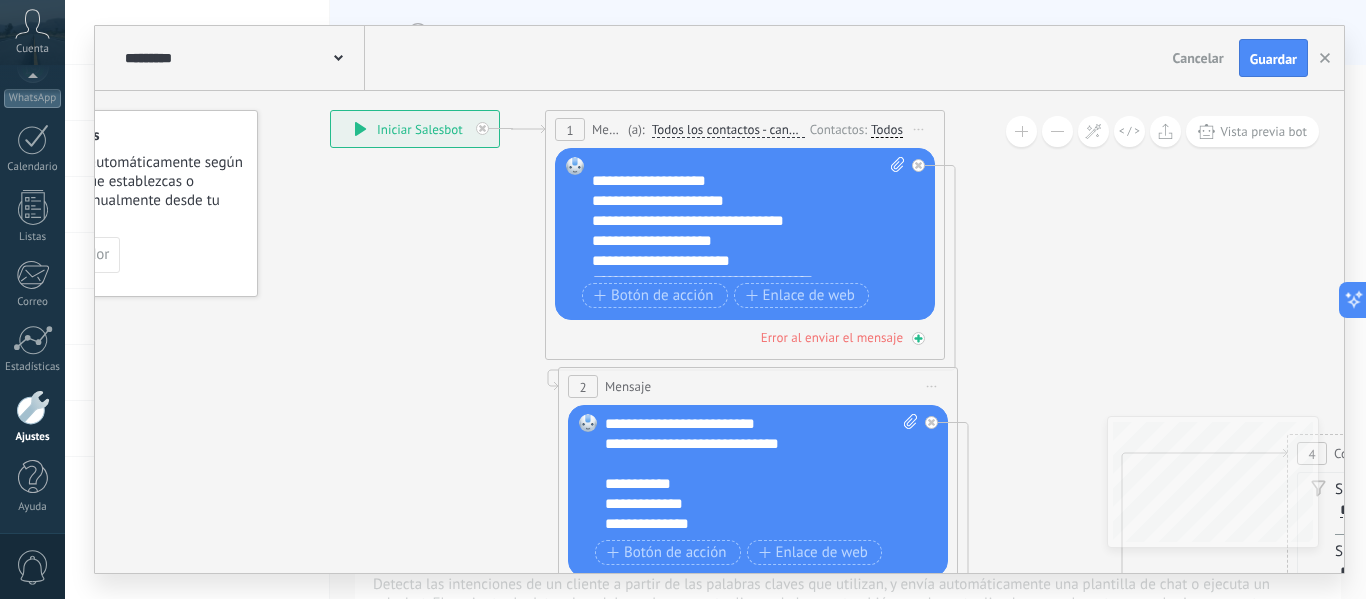 scroll, scrollTop: 260, scrollLeft: 0, axis: vertical 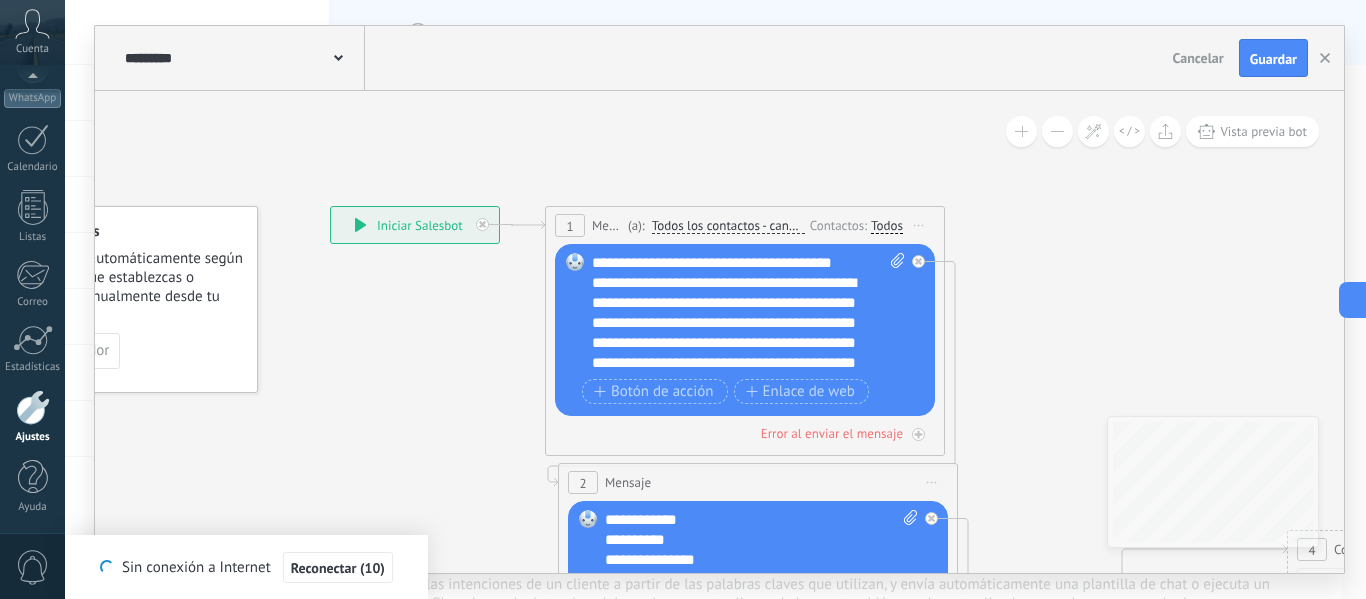 click 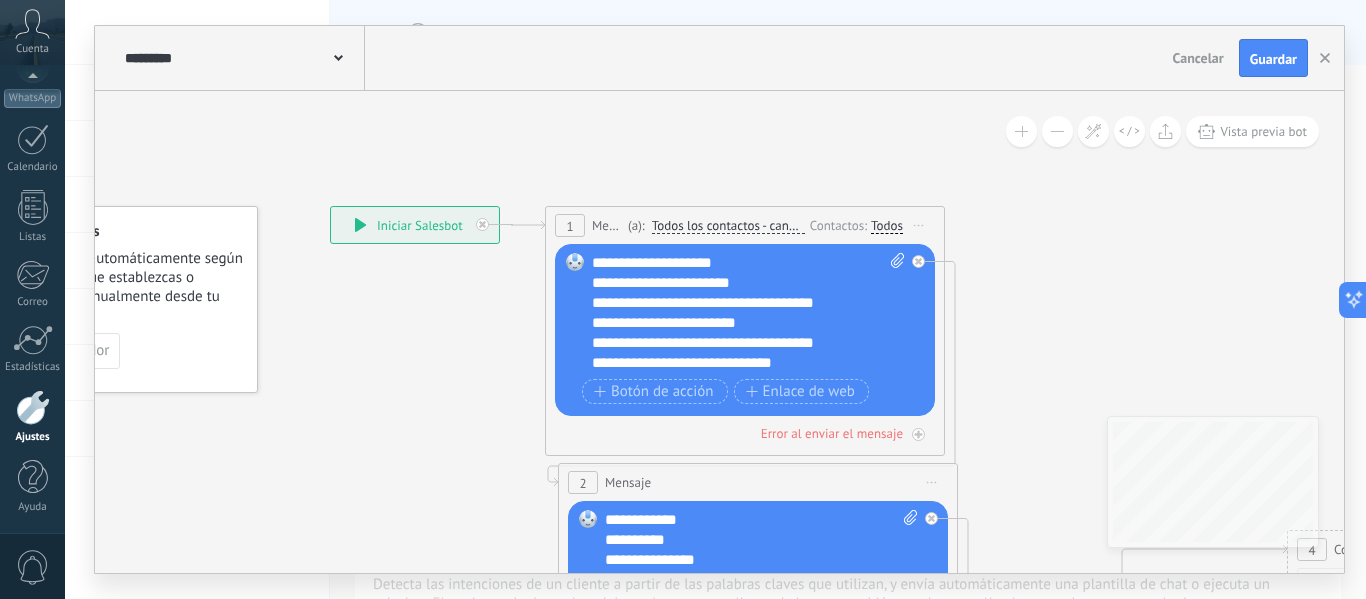 scroll, scrollTop: 660, scrollLeft: 0, axis: vertical 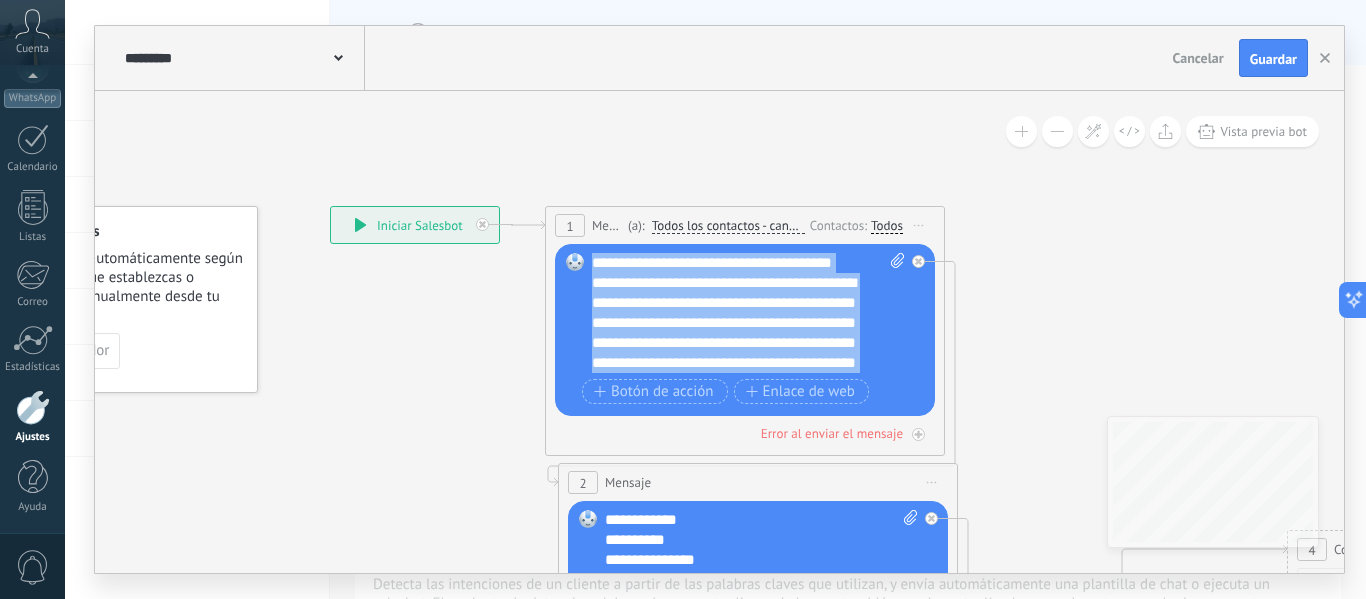 drag, startPoint x: 708, startPoint y: 361, endPoint x: 591, endPoint y: 231, distance: 174.89711 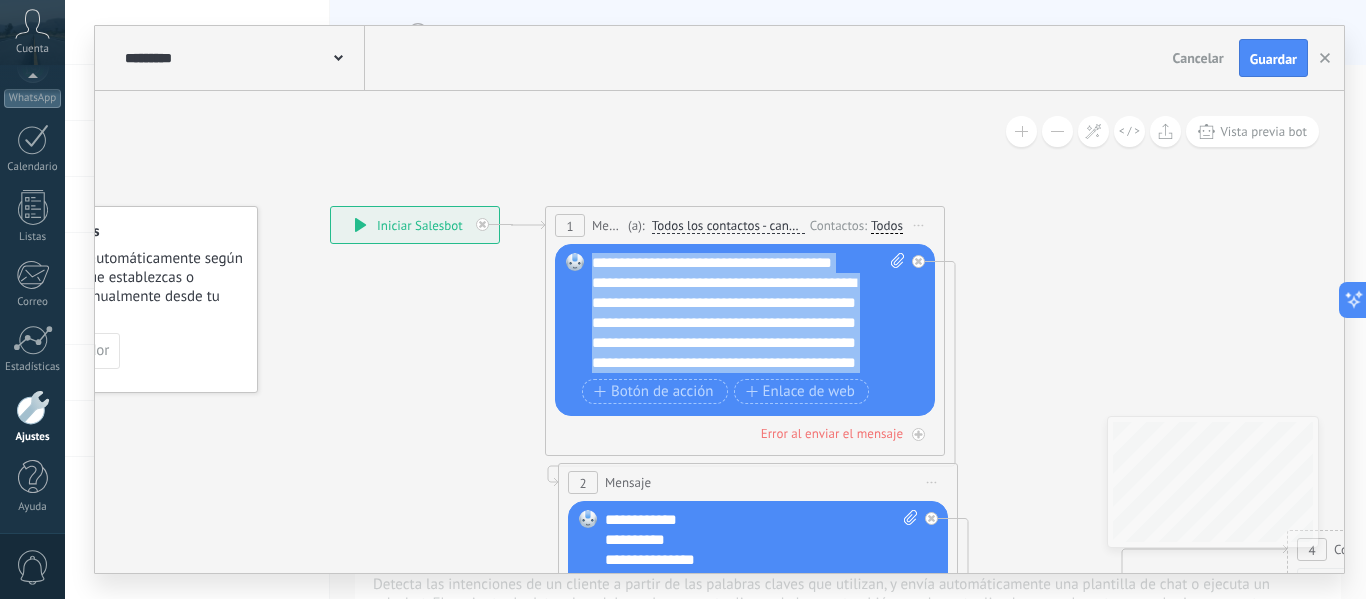 type 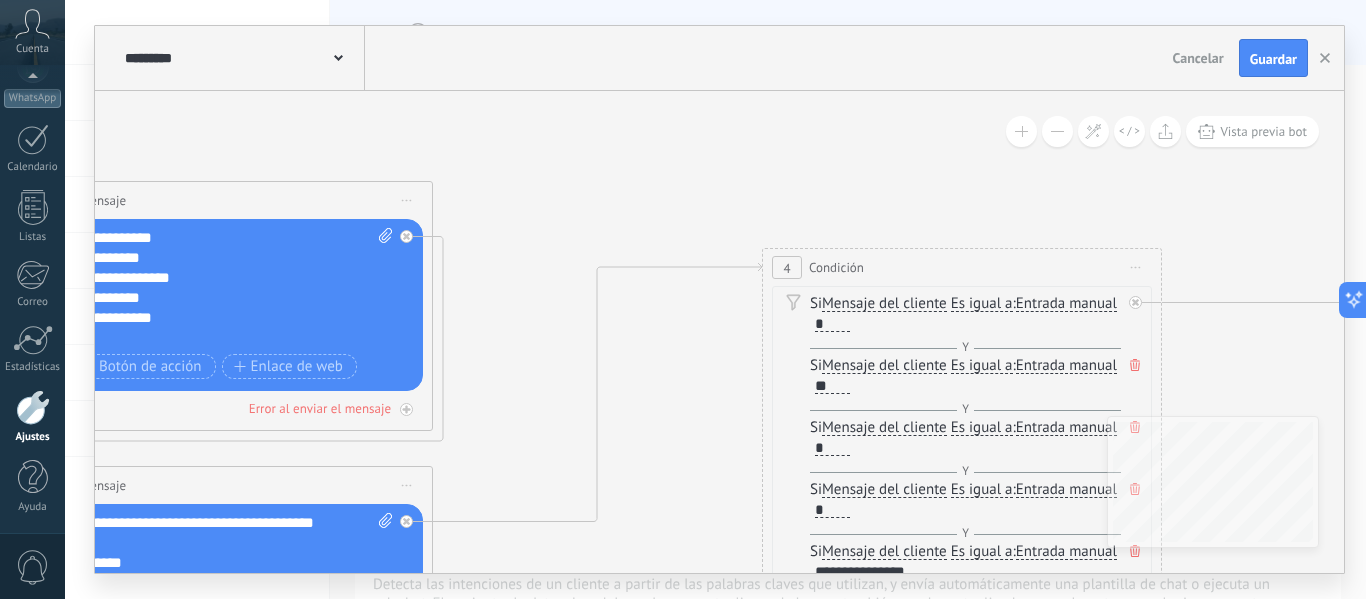 drag, startPoint x: 1061, startPoint y: 277, endPoint x: 531, endPoint y: 364, distance: 537.0931 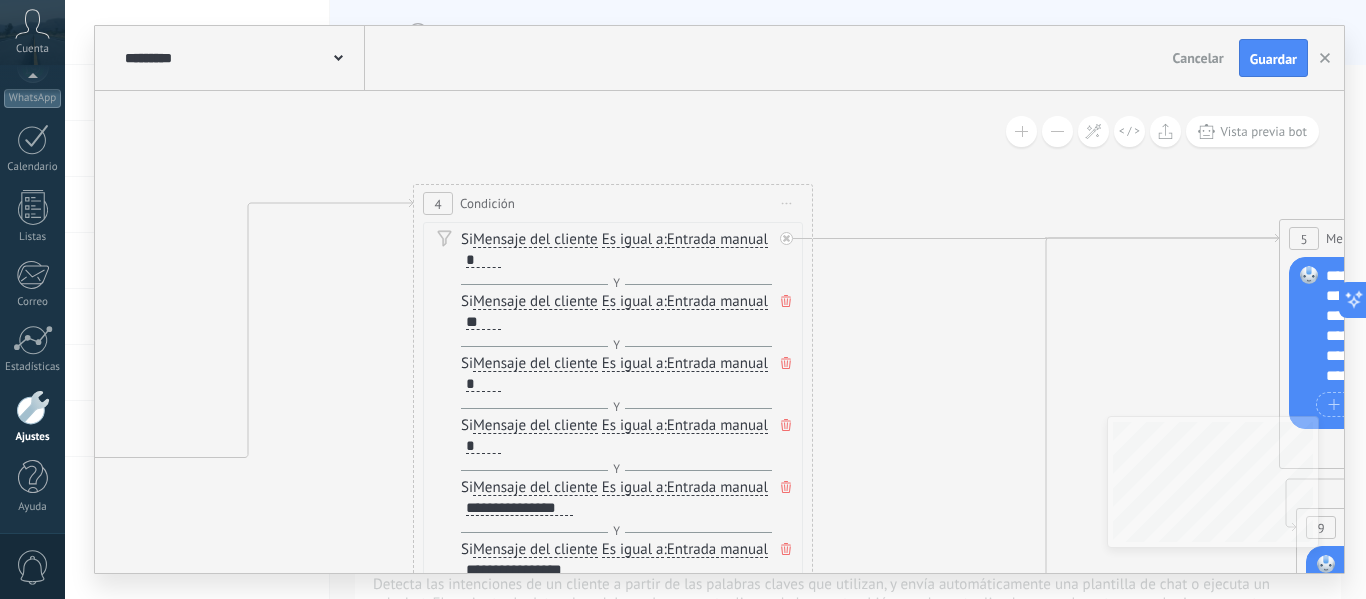drag, startPoint x: 1042, startPoint y: 184, endPoint x: 836, endPoint y: 348, distance: 263.3097 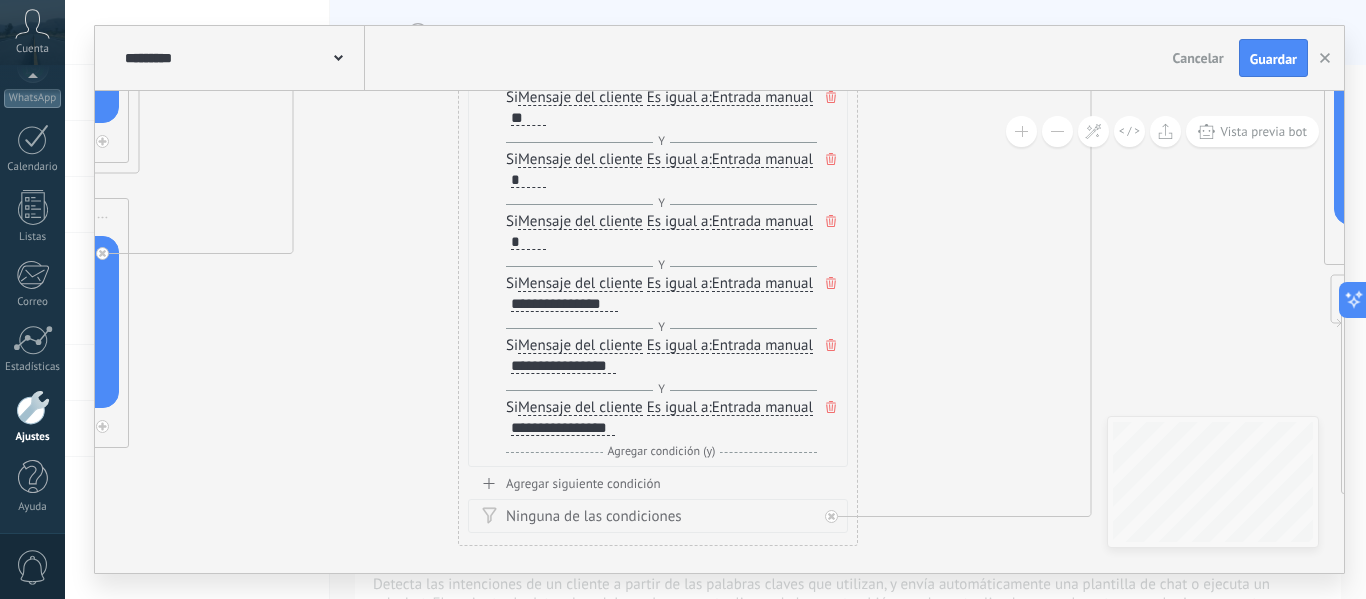 drag, startPoint x: 933, startPoint y: 473, endPoint x: 977, endPoint y: 269, distance: 208.69116 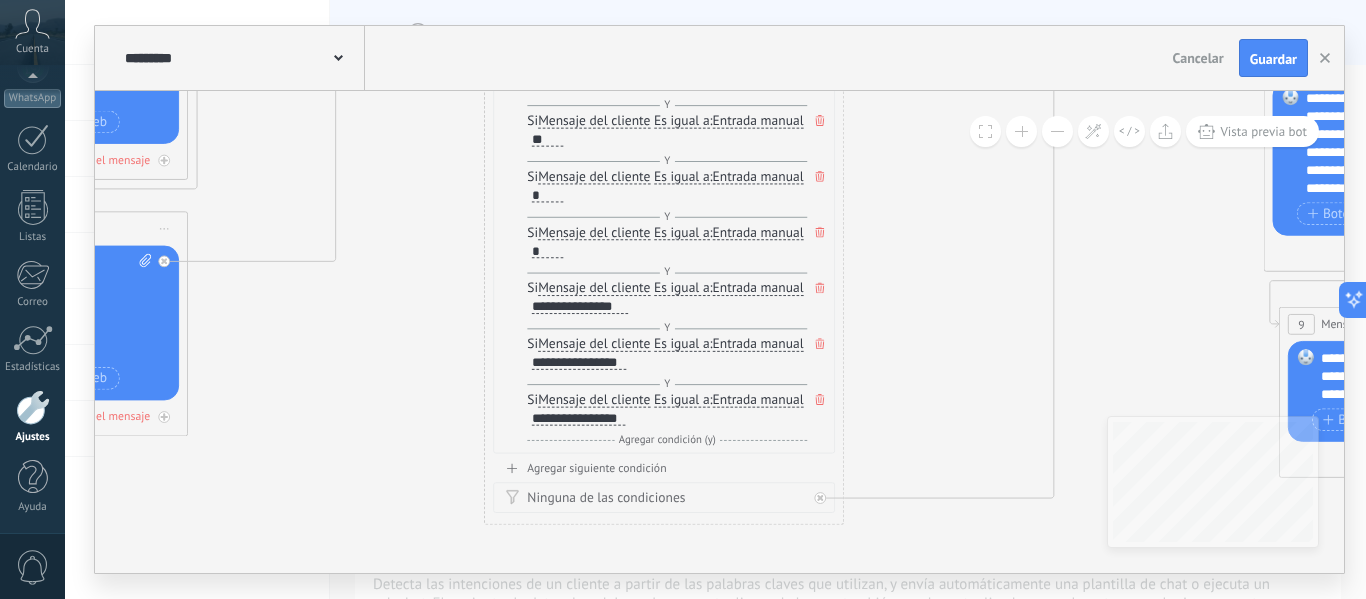click at bounding box center (1057, 131) 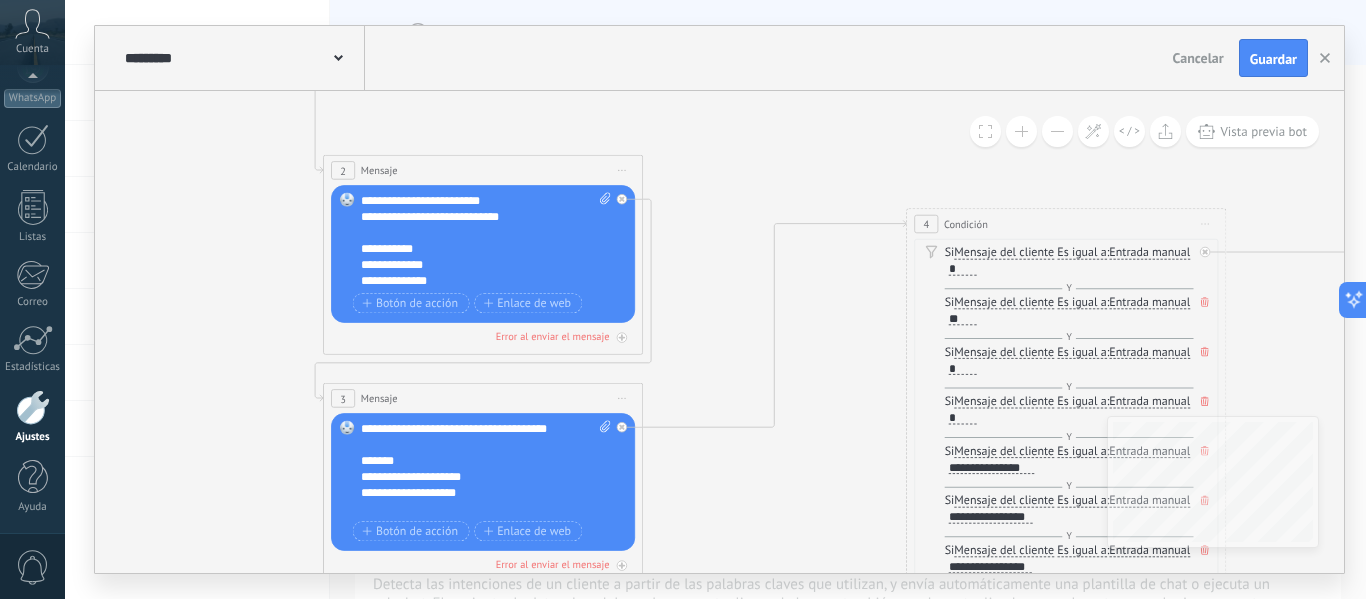 drag, startPoint x: 466, startPoint y: 426, endPoint x: 862, endPoint y: 584, distance: 426.35666 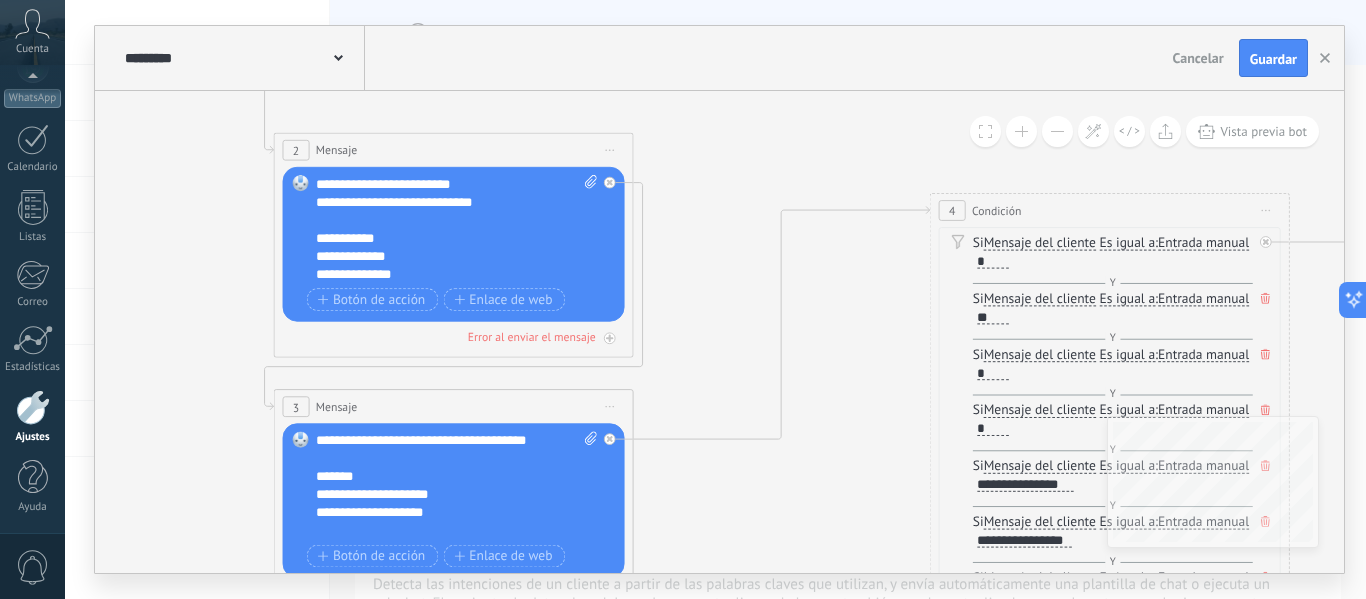 click at bounding box center [1021, 131] 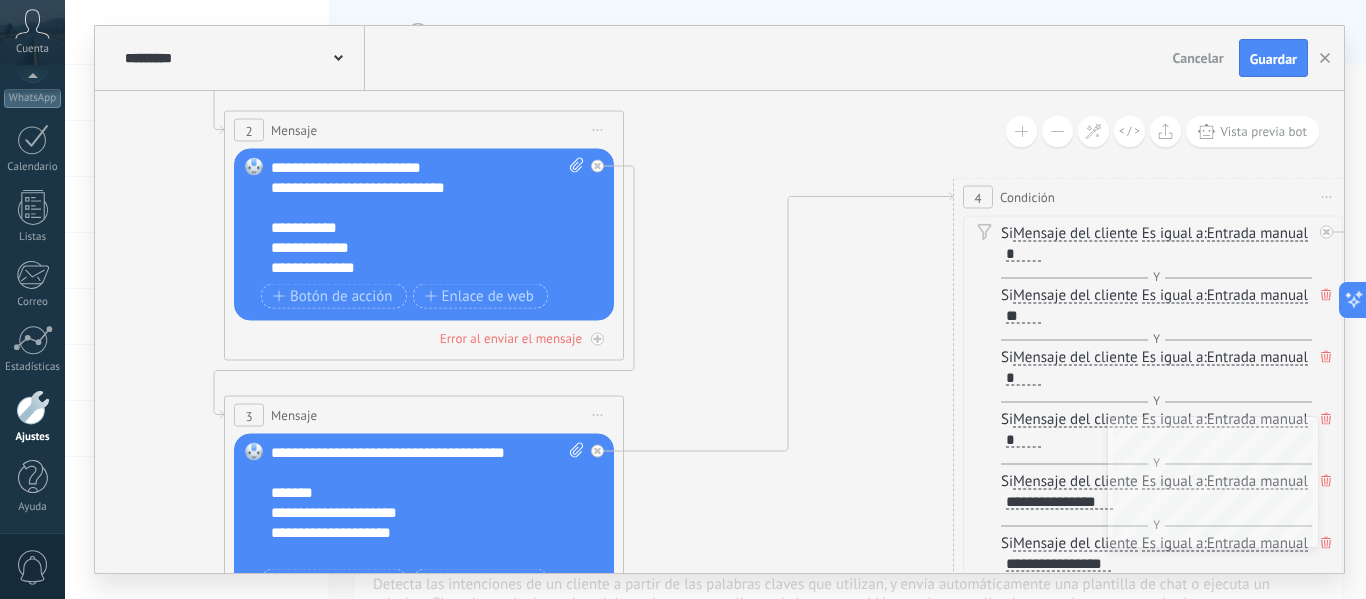 click at bounding box center (1057, 131) 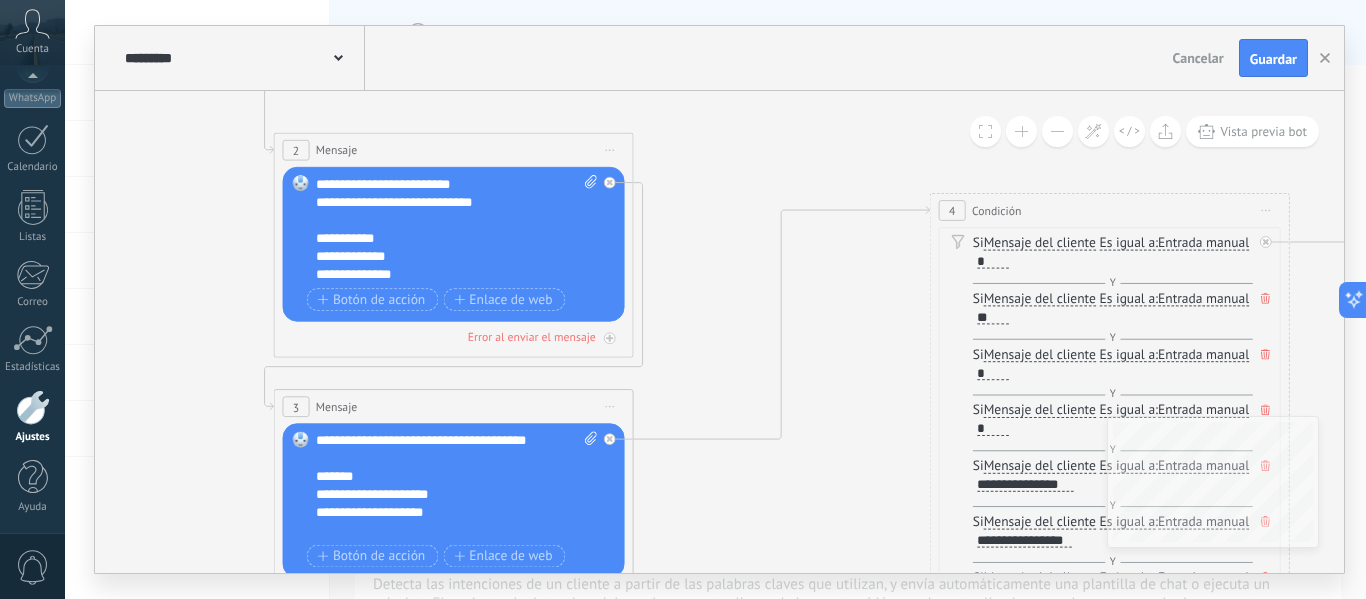 click at bounding box center [1057, 131] 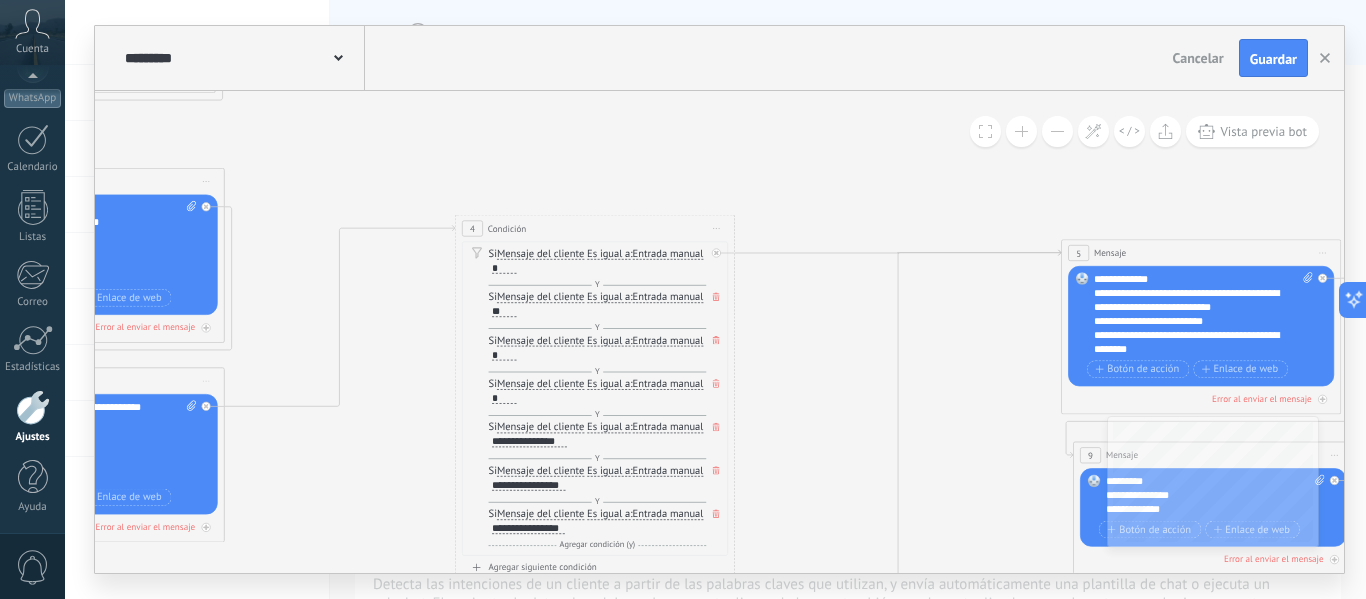 drag, startPoint x: 840, startPoint y: 360, endPoint x: 412, endPoint y: 351, distance: 428.0946 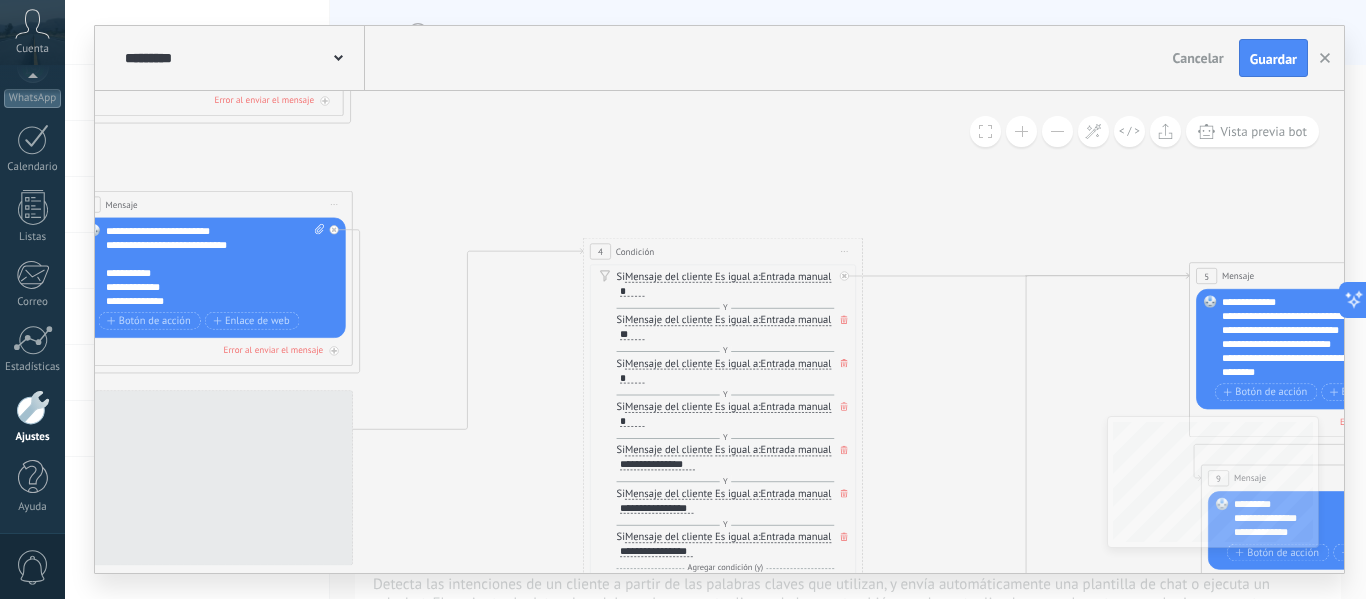 click 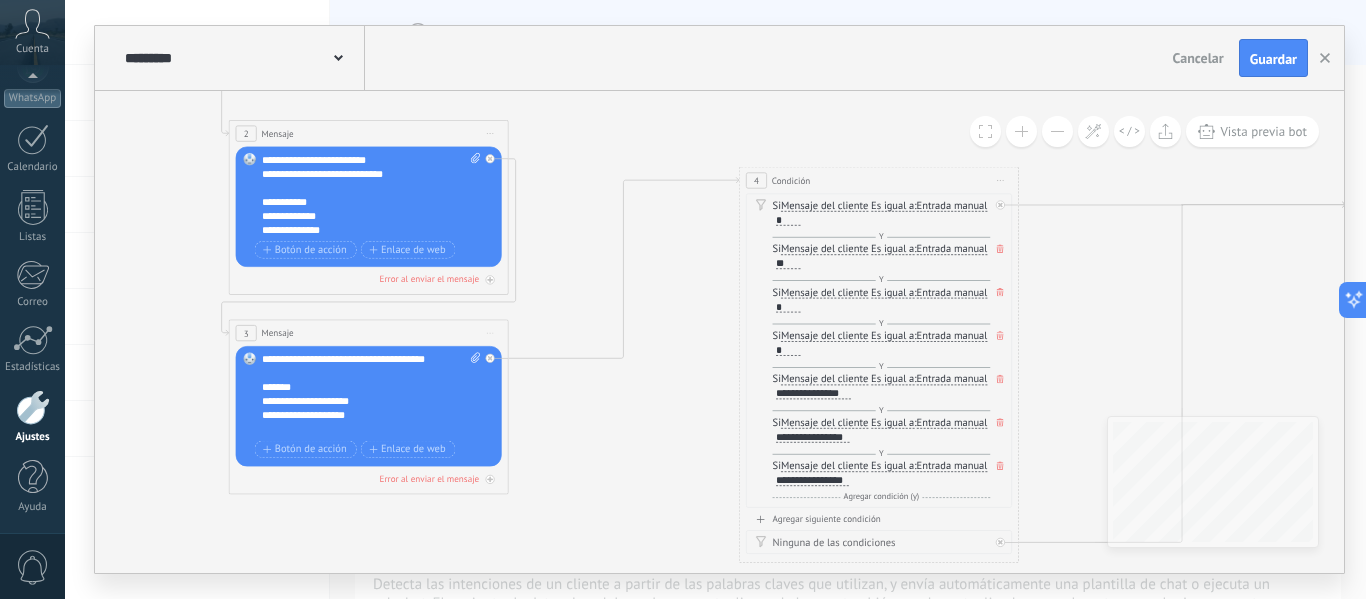 drag, startPoint x: 526, startPoint y: 479, endPoint x: 681, endPoint y: 408, distance: 170.48753 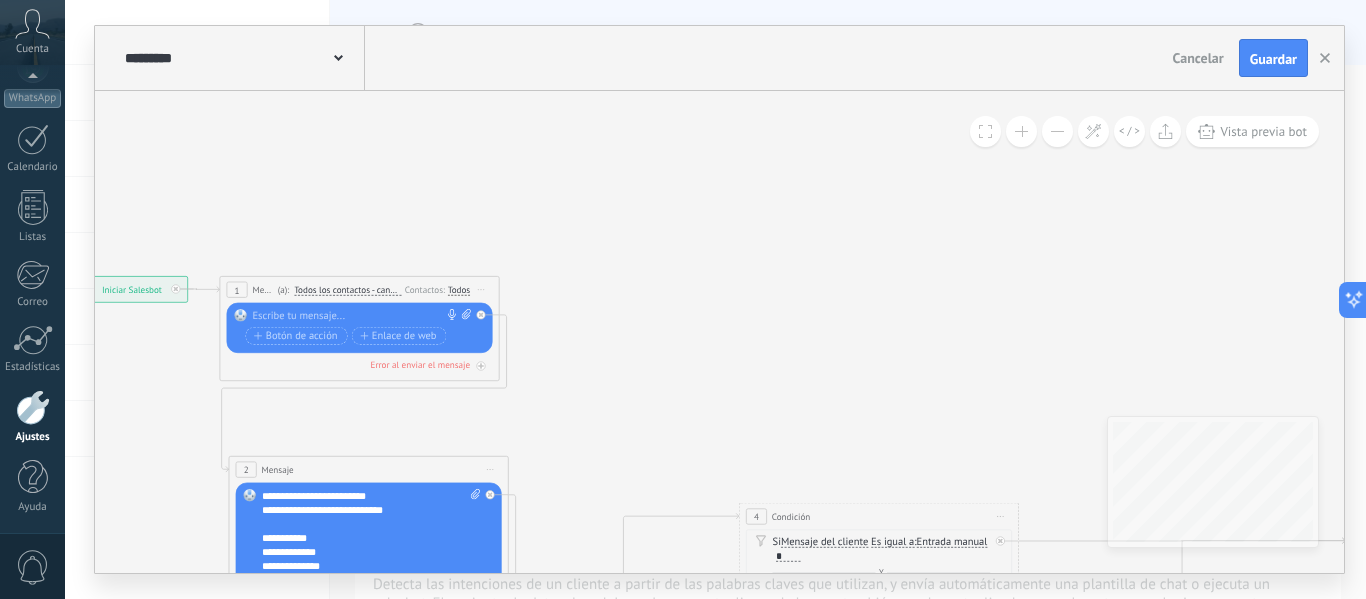 paste 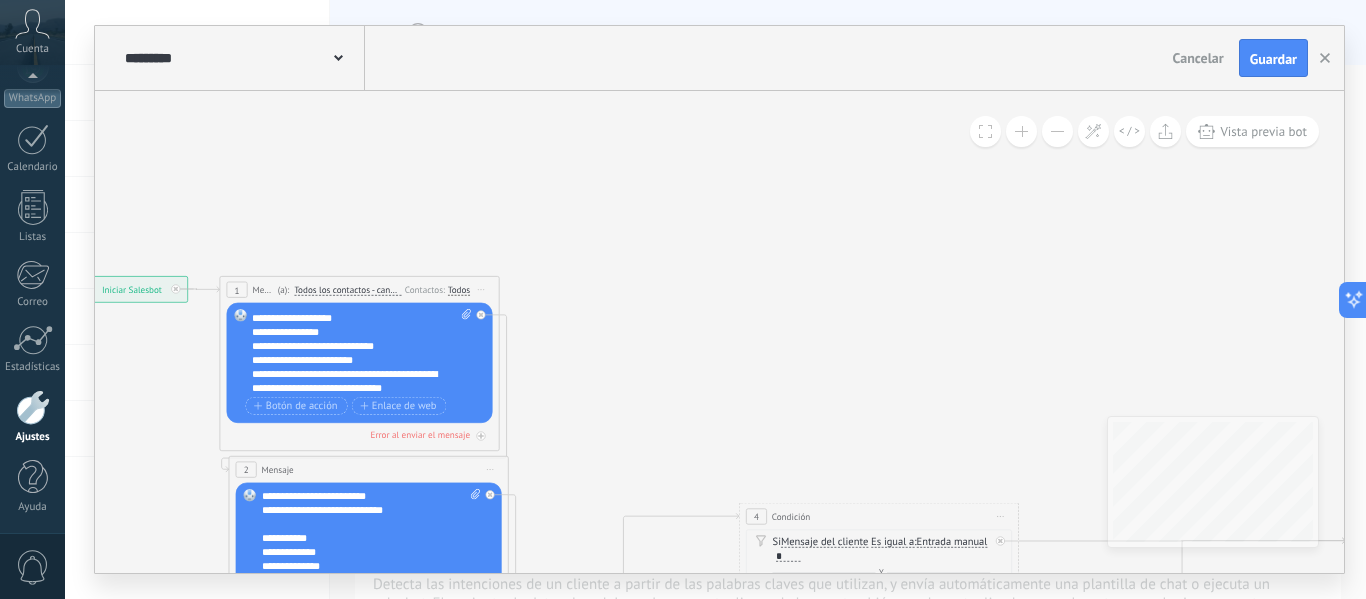 scroll, scrollTop: 80, scrollLeft: 0, axis: vertical 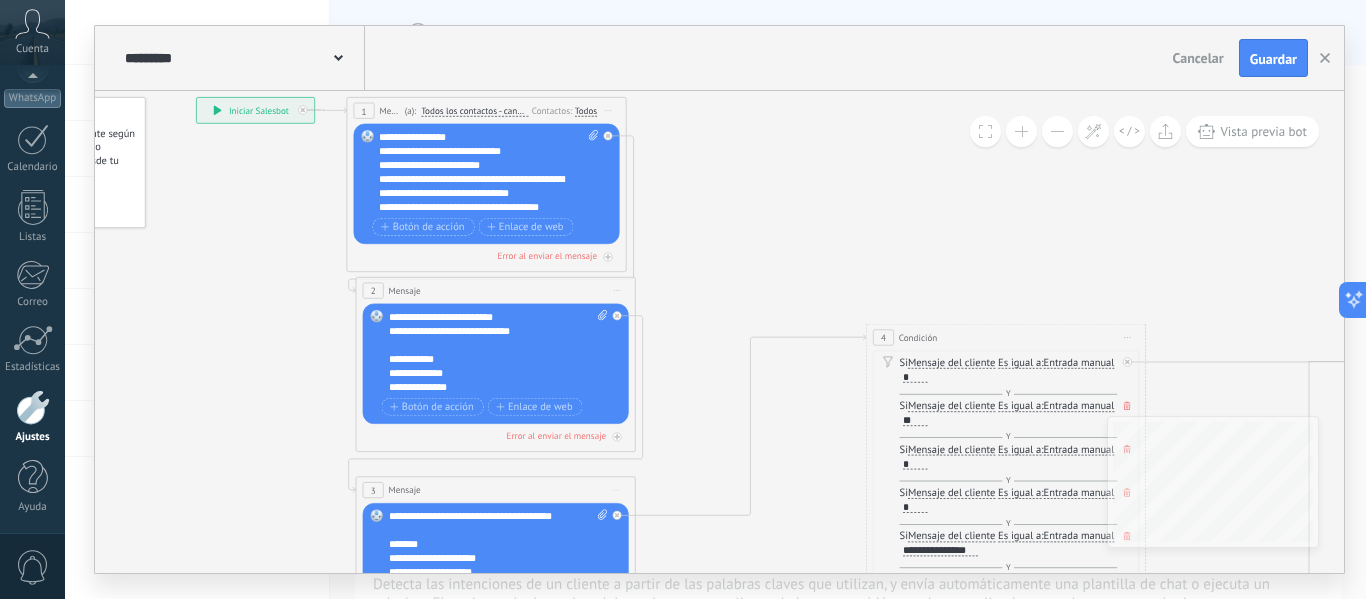 drag, startPoint x: 580, startPoint y: 351, endPoint x: 707, endPoint y: 172, distance: 219.47665 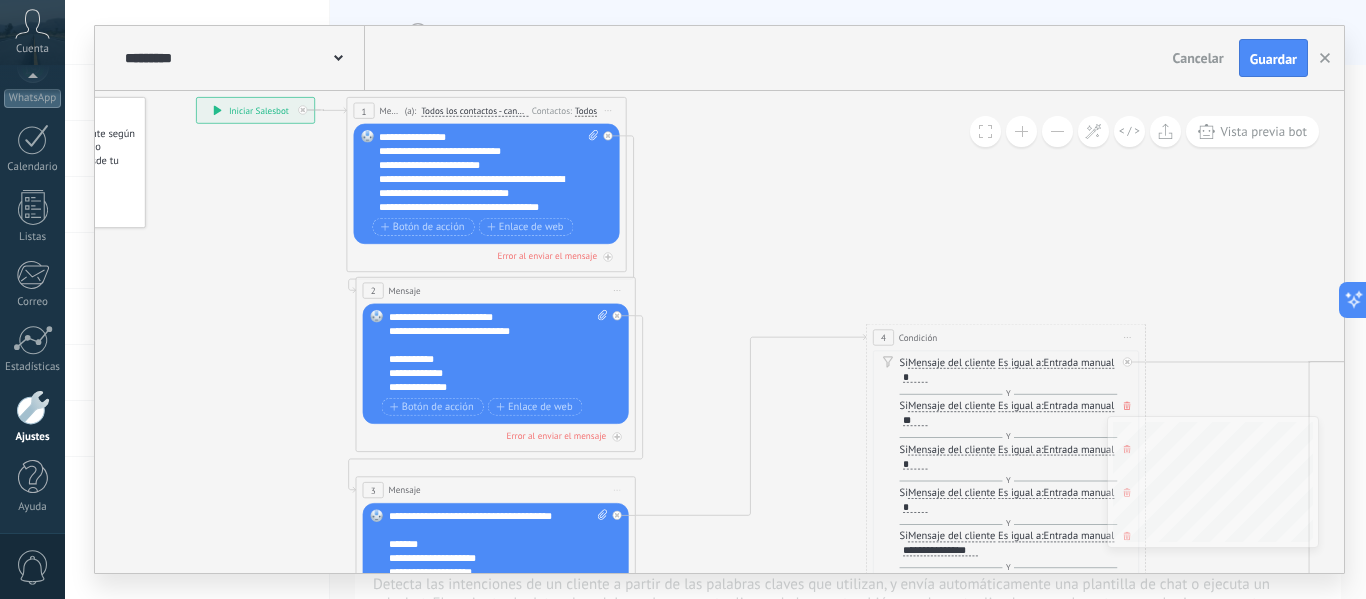click 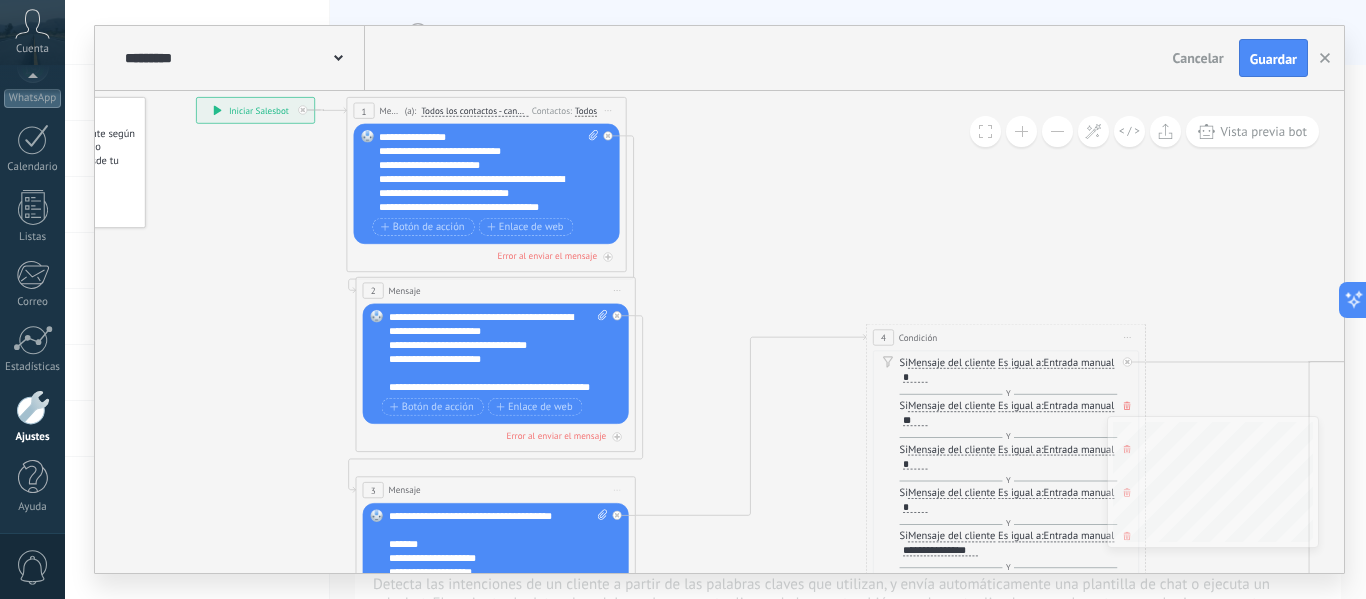 scroll, scrollTop: 560, scrollLeft: 0, axis: vertical 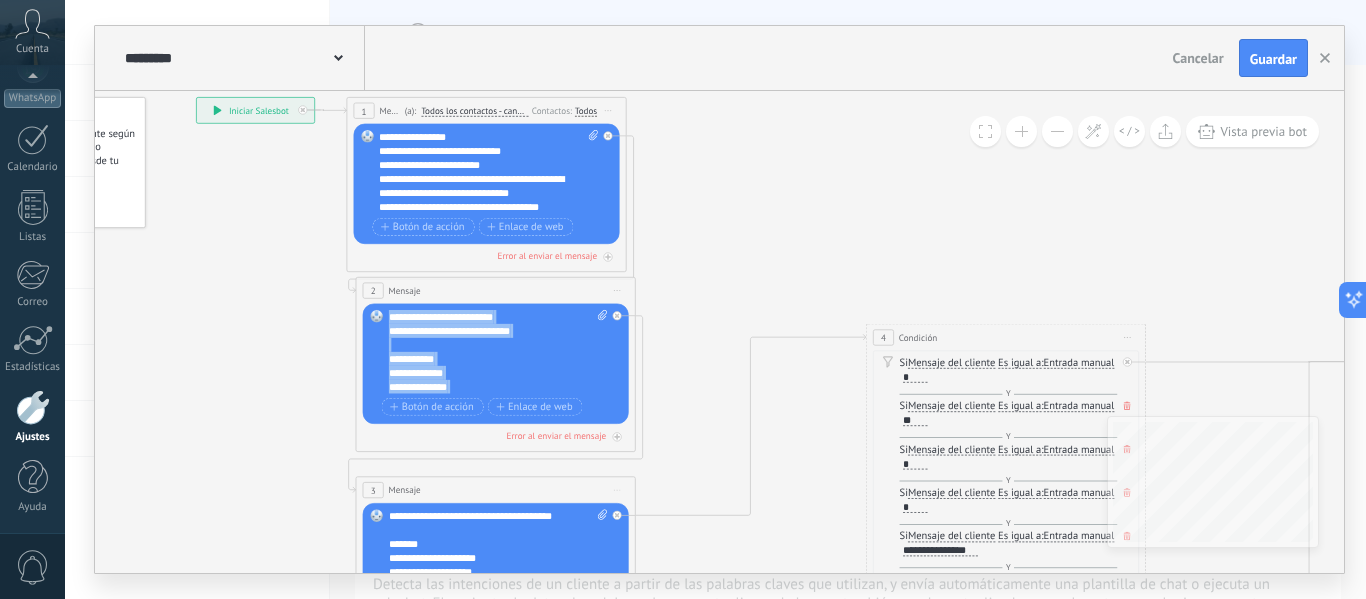 drag, startPoint x: 562, startPoint y: 382, endPoint x: 392, endPoint y: 316, distance: 182.36227 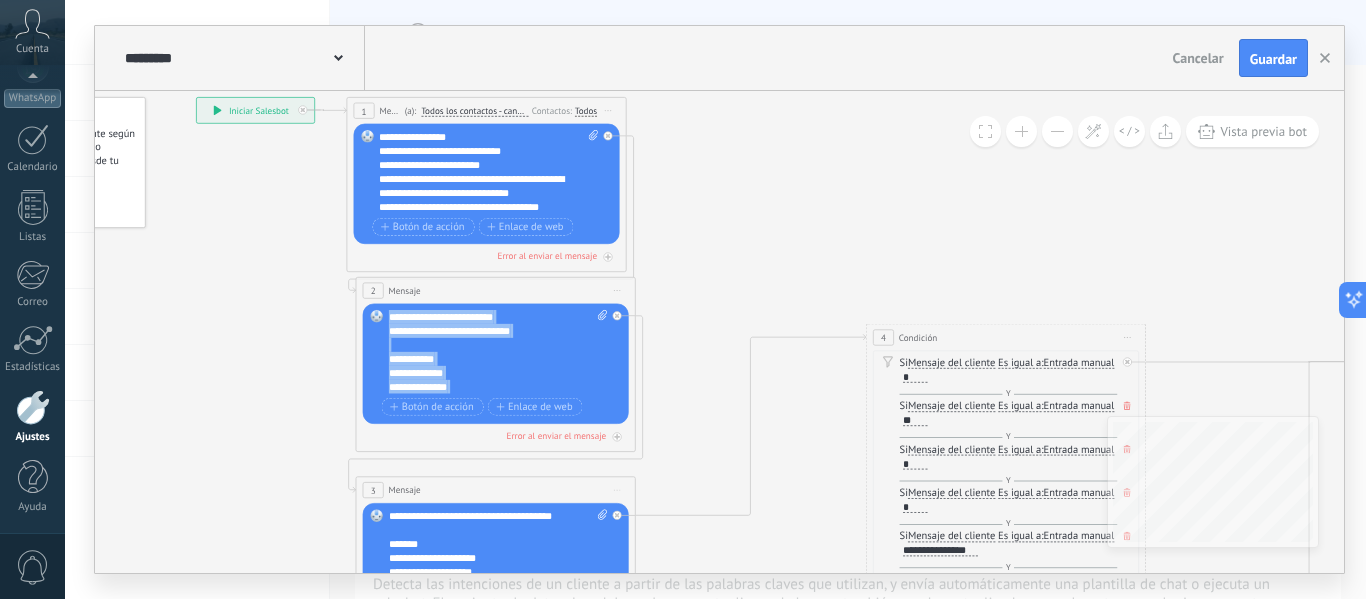 click on "**********" at bounding box center [498, 352] 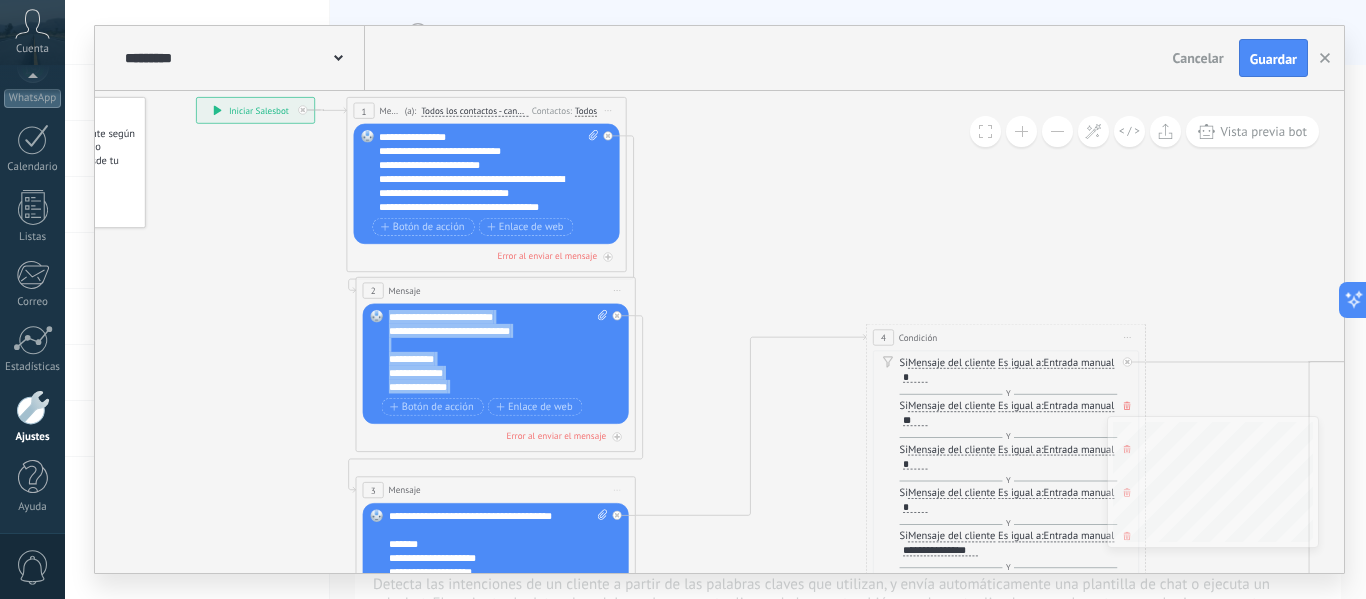 type 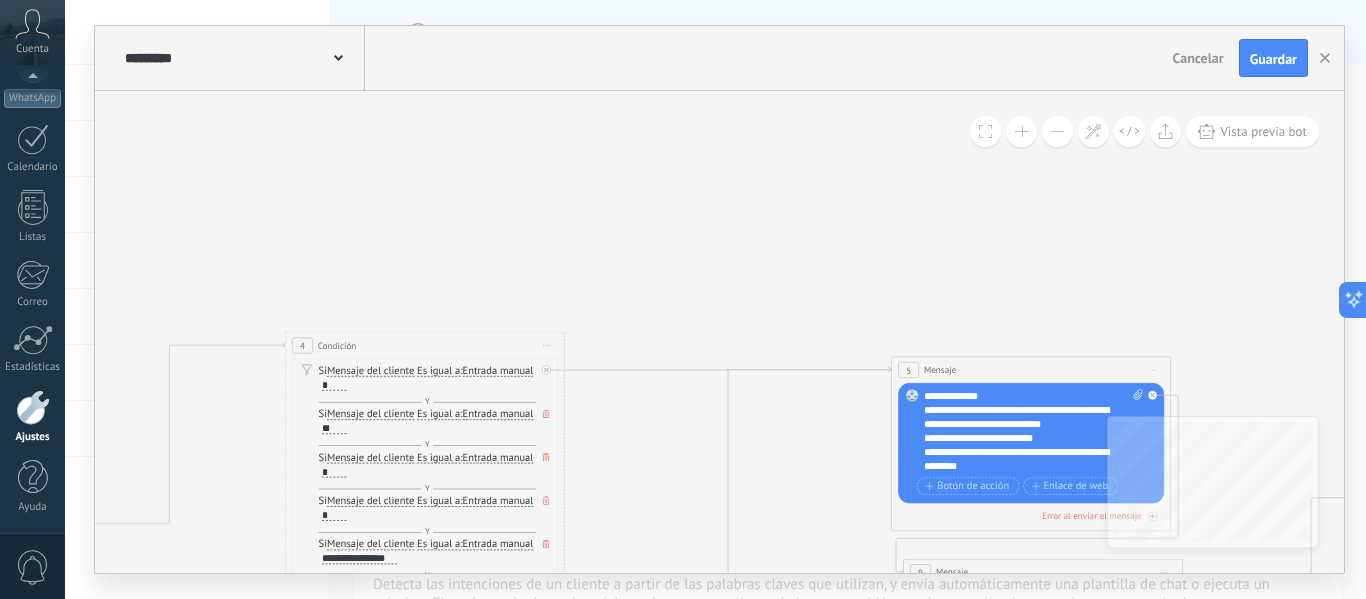 drag, startPoint x: 1211, startPoint y: 222, endPoint x: 599, endPoint y: 257, distance: 613 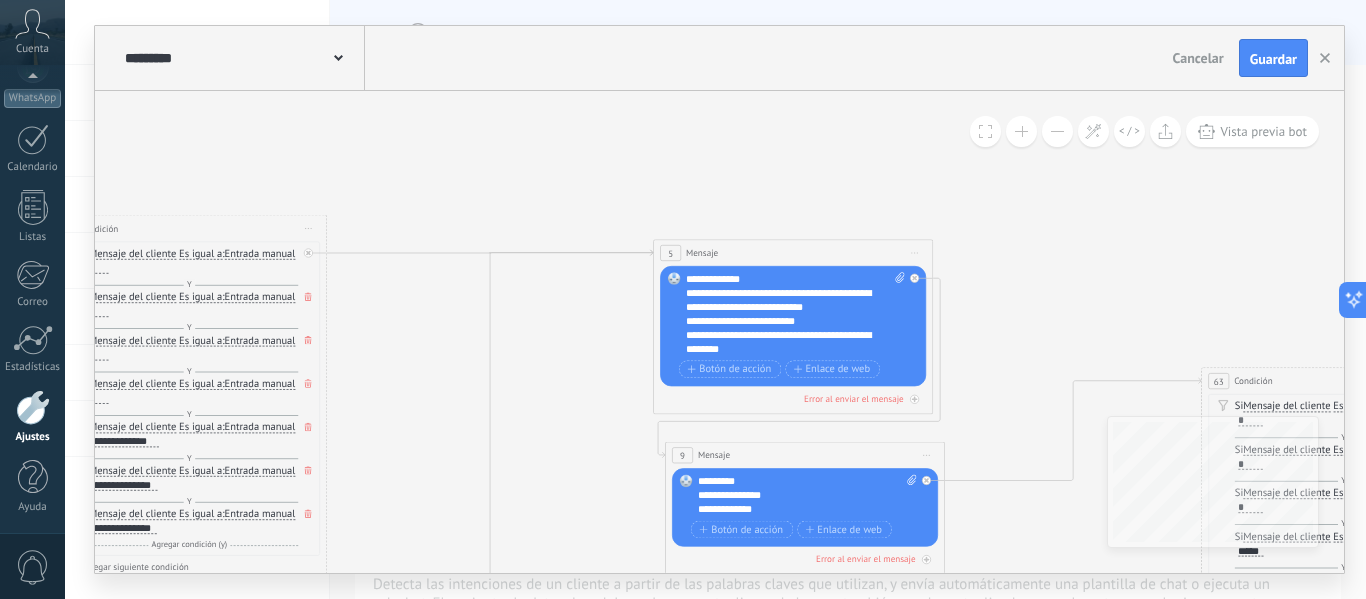 drag, startPoint x: 950, startPoint y: 246, endPoint x: 725, endPoint y: 137, distance: 250.012 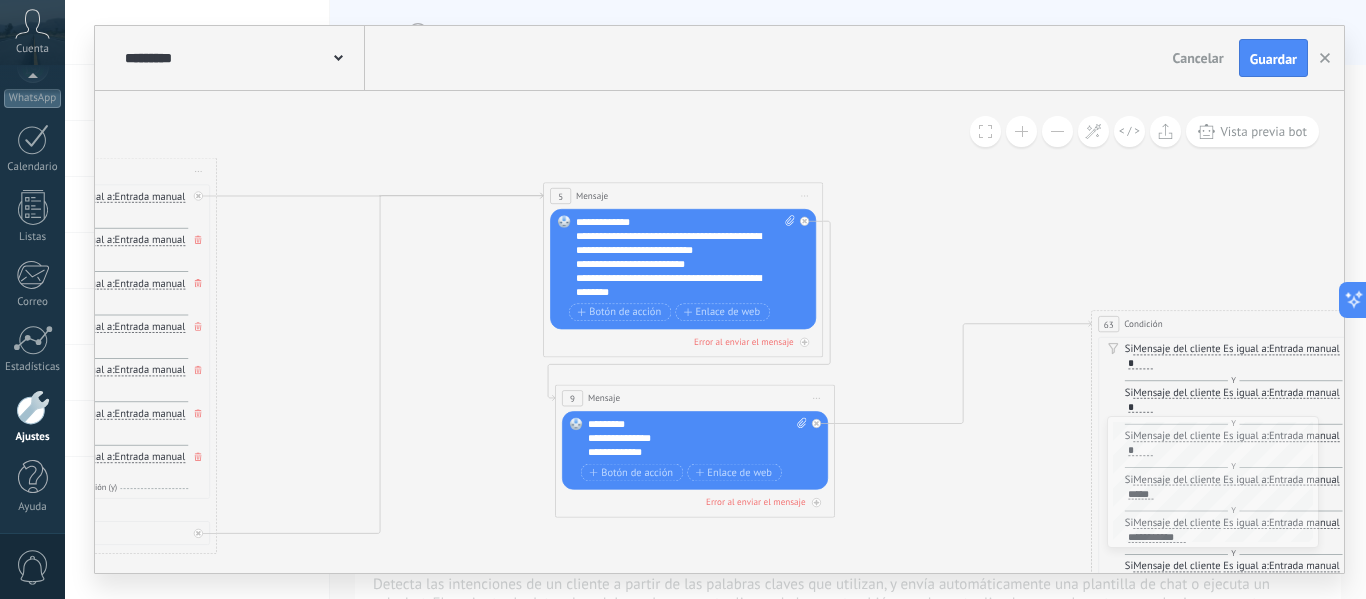 drag, startPoint x: 969, startPoint y: 280, endPoint x: 898, endPoint y: 242, distance: 80.529495 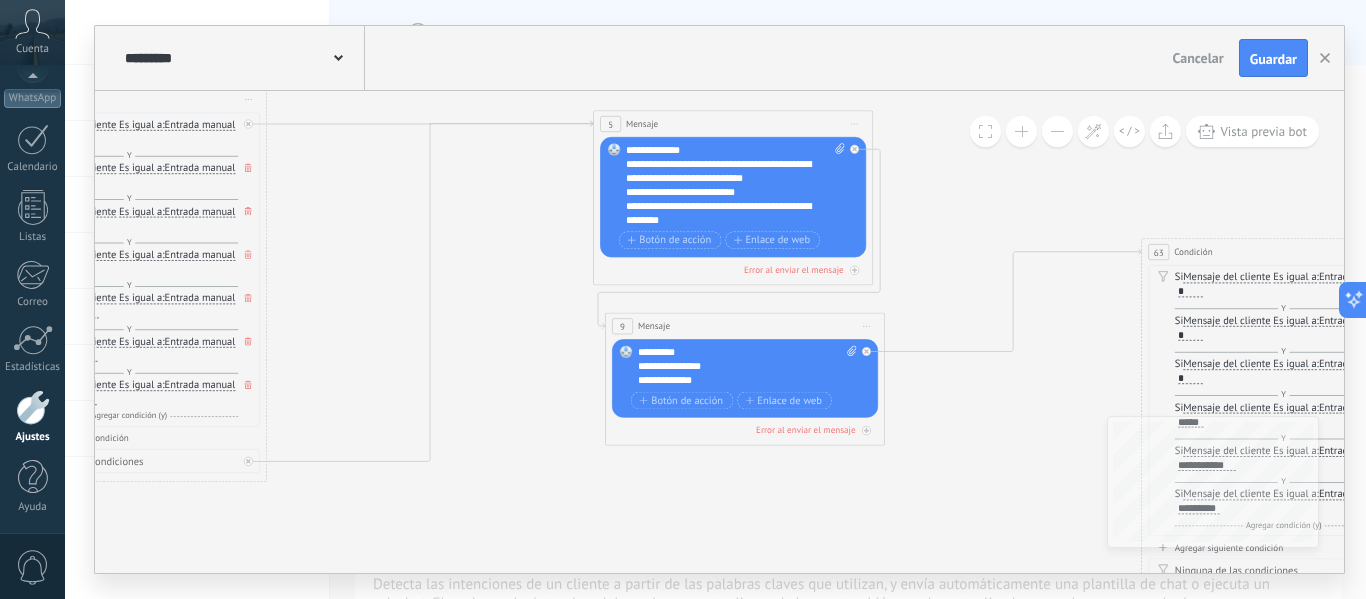 drag, startPoint x: 863, startPoint y: 347, endPoint x: 1038, endPoint y: 178, distance: 243.28172 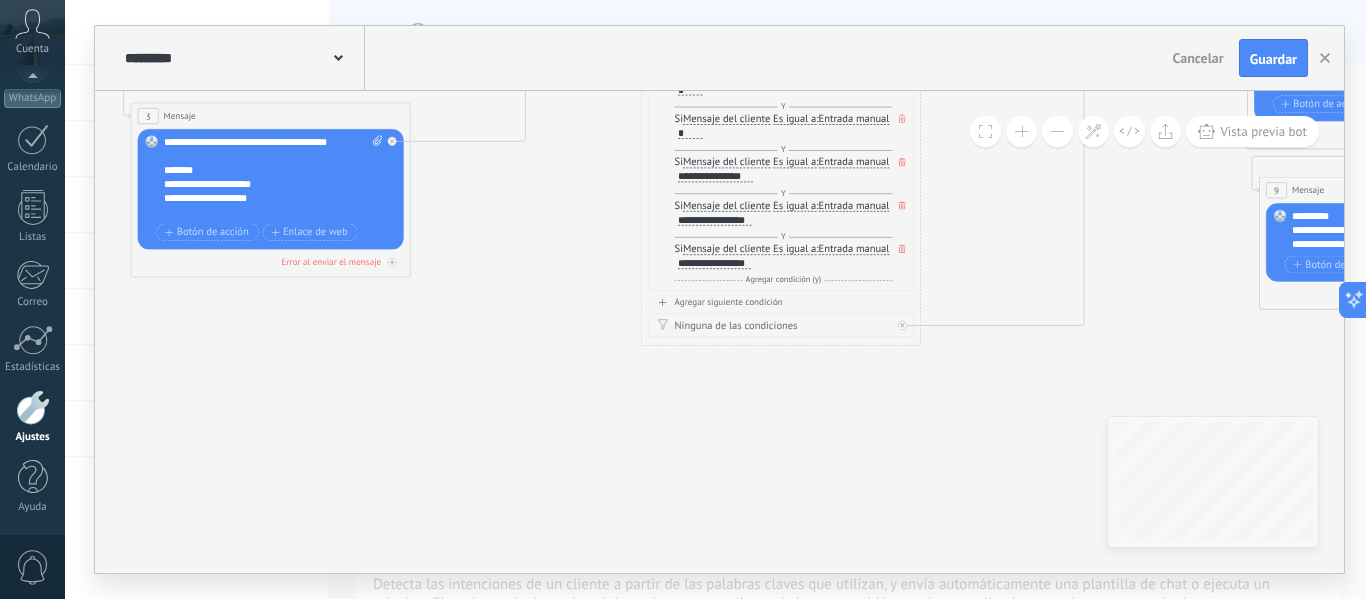 drag, startPoint x: 638, startPoint y: 277, endPoint x: 1180, endPoint y: 232, distance: 543.86487 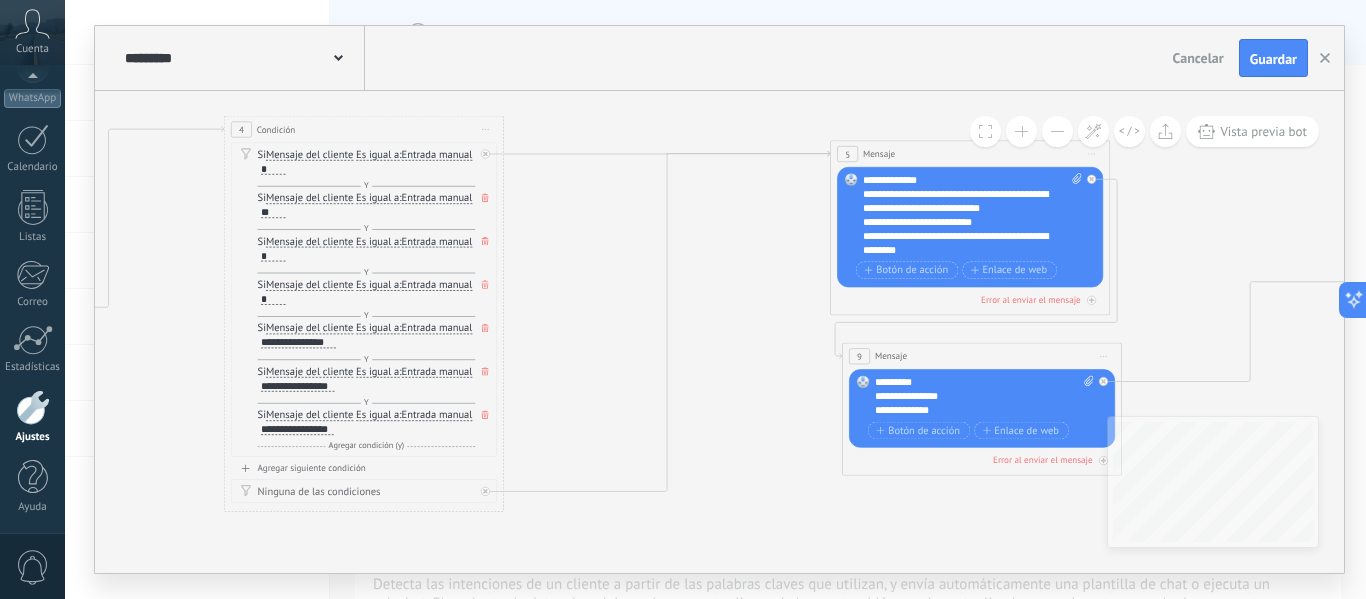 drag, startPoint x: 980, startPoint y: 380, endPoint x: 566, endPoint y: 547, distance: 446.41348 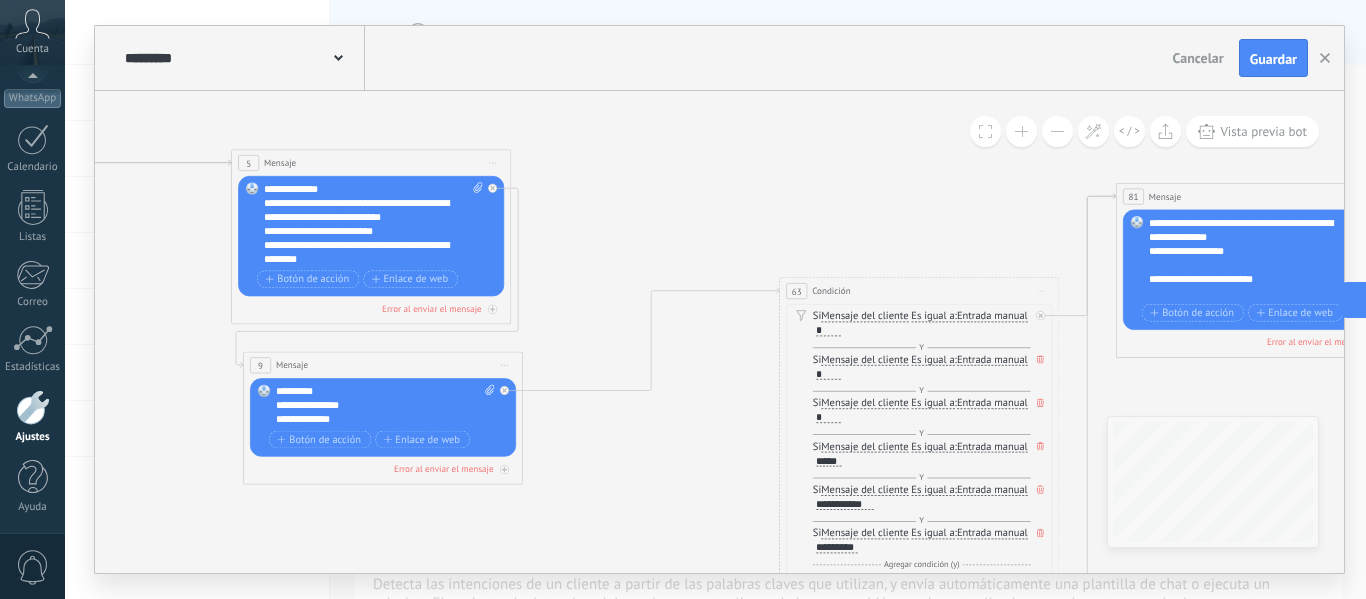 drag, startPoint x: 1181, startPoint y: 239, endPoint x: 582, endPoint y: 248, distance: 599.0676 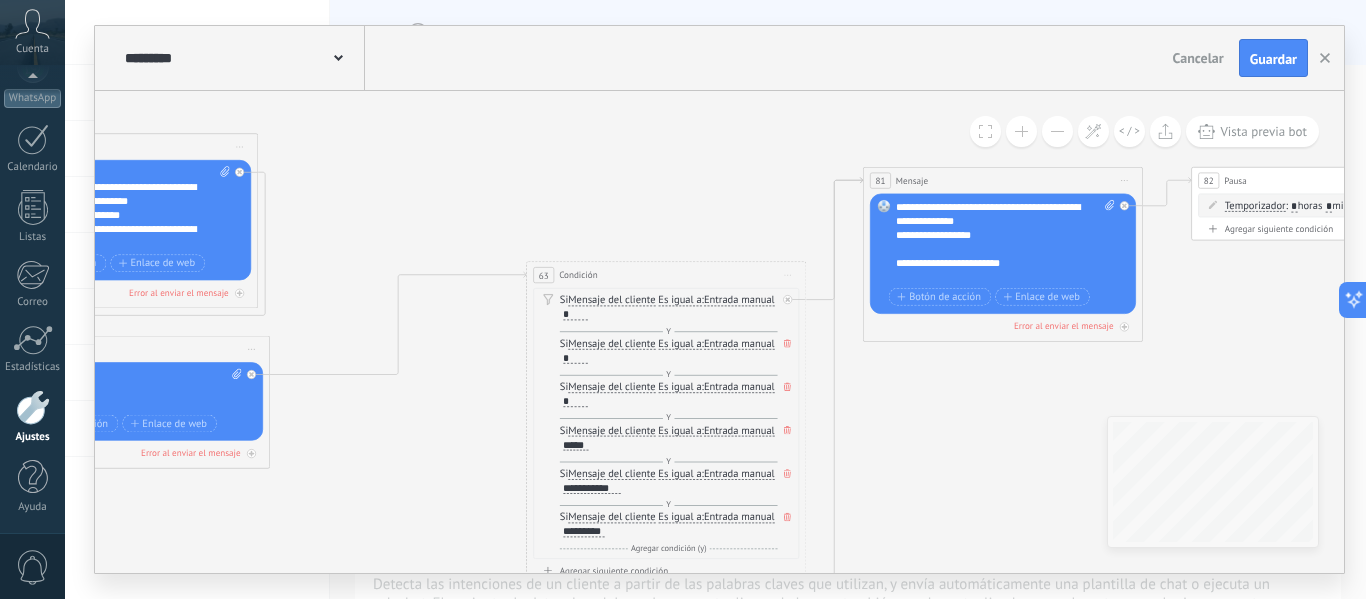 drag, startPoint x: 940, startPoint y: 199, endPoint x: 783, endPoint y: 229, distance: 159.84055 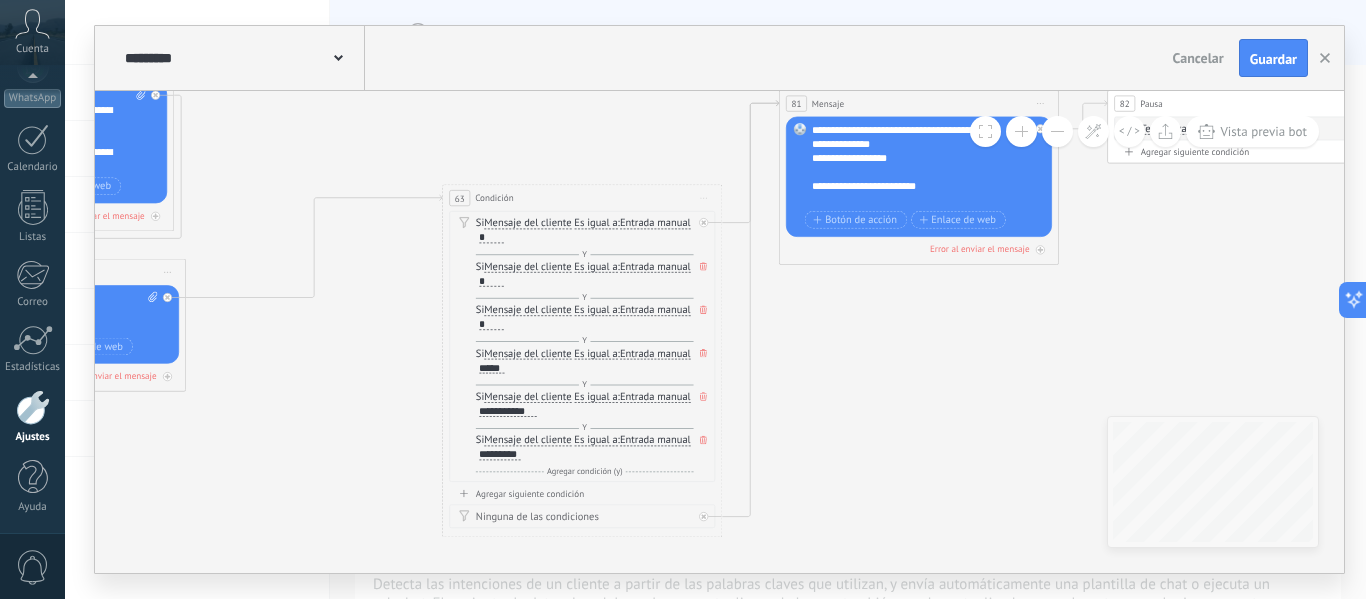 drag, startPoint x: 984, startPoint y: 435, endPoint x: 901, endPoint y: 358, distance: 113.216606 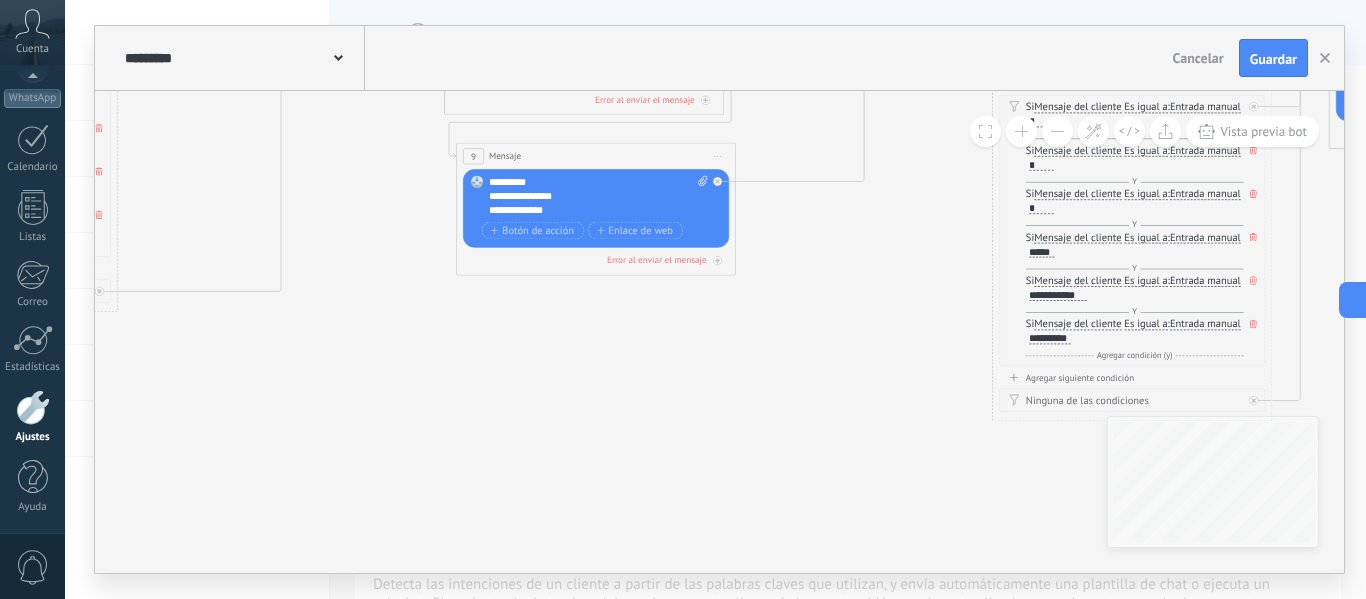 drag, startPoint x: 322, startPoint y: 485, endPoint x: 850, endPoint y: 378, distance: 538.7328 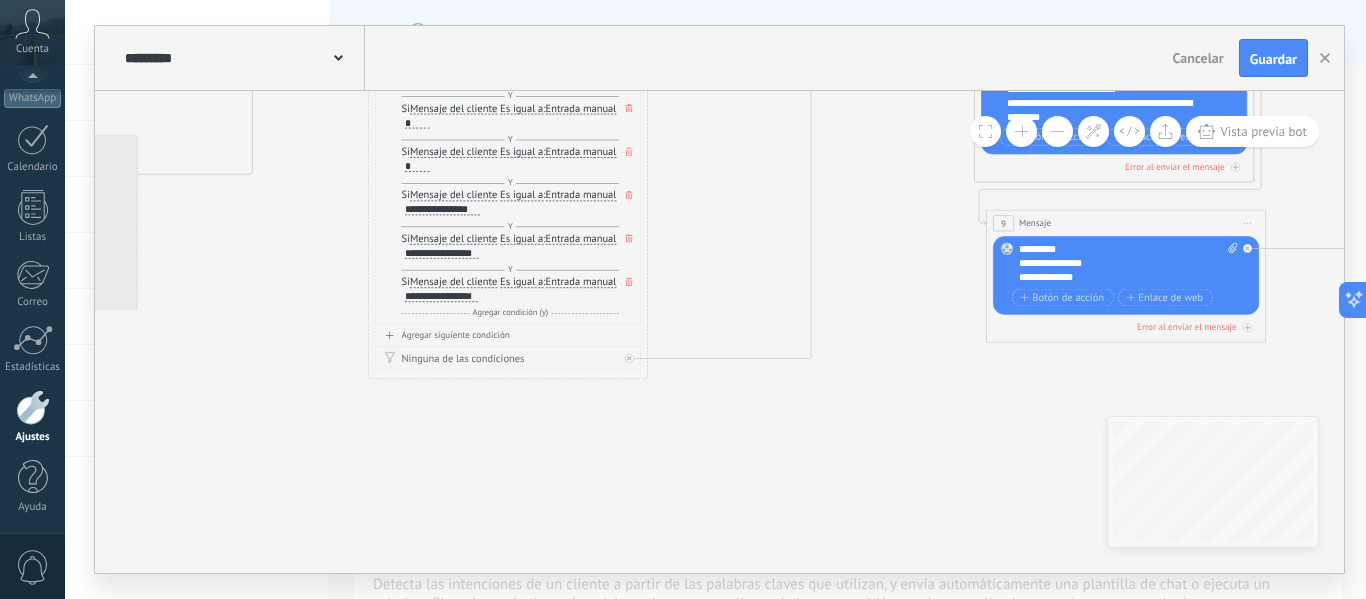 click on "**********" at bounding box center (719, 332) 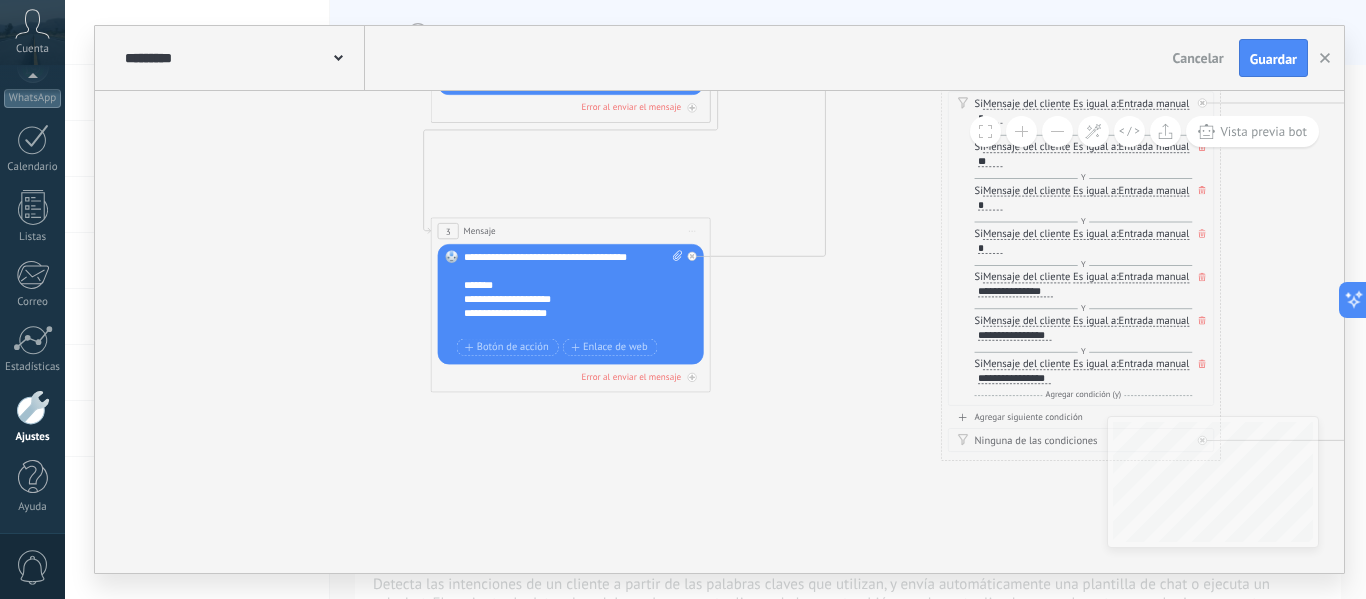 drag, startPoint x: 485, startPoint y: 471, endPoint x: 896, endPoint y: 516, distance: 413.45618 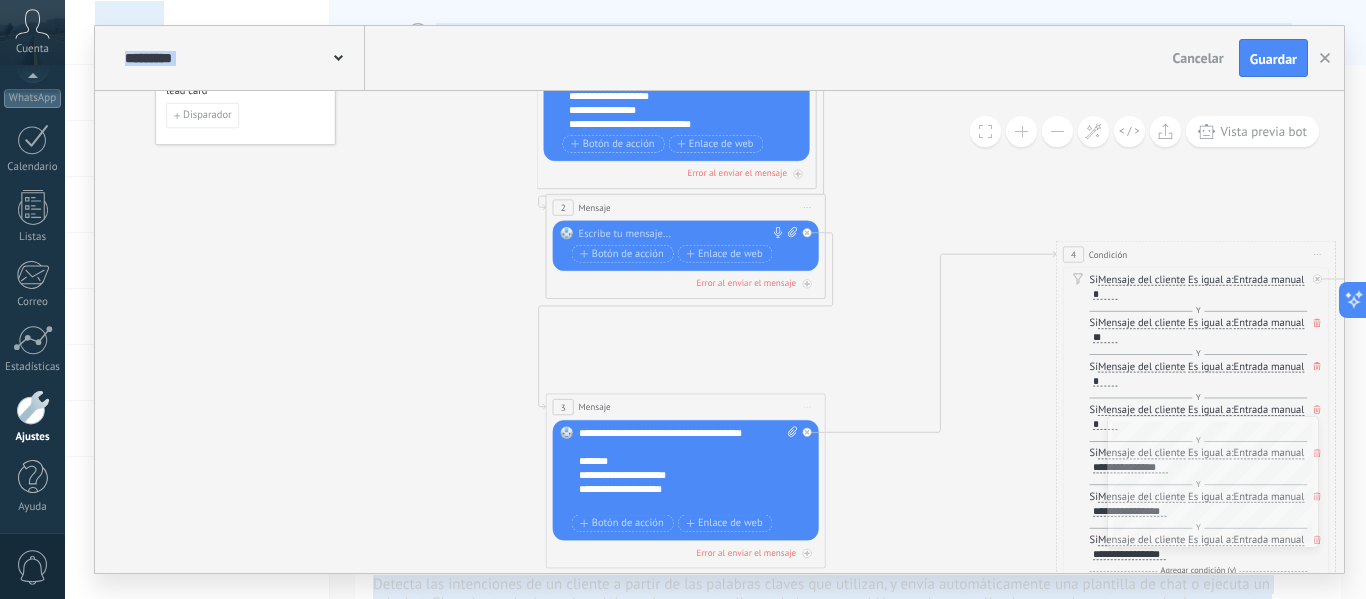 drag, startPoint x: 625, startPoint y: 488, endPoint x: 681, endPoint y: 646, distance: 167.63054 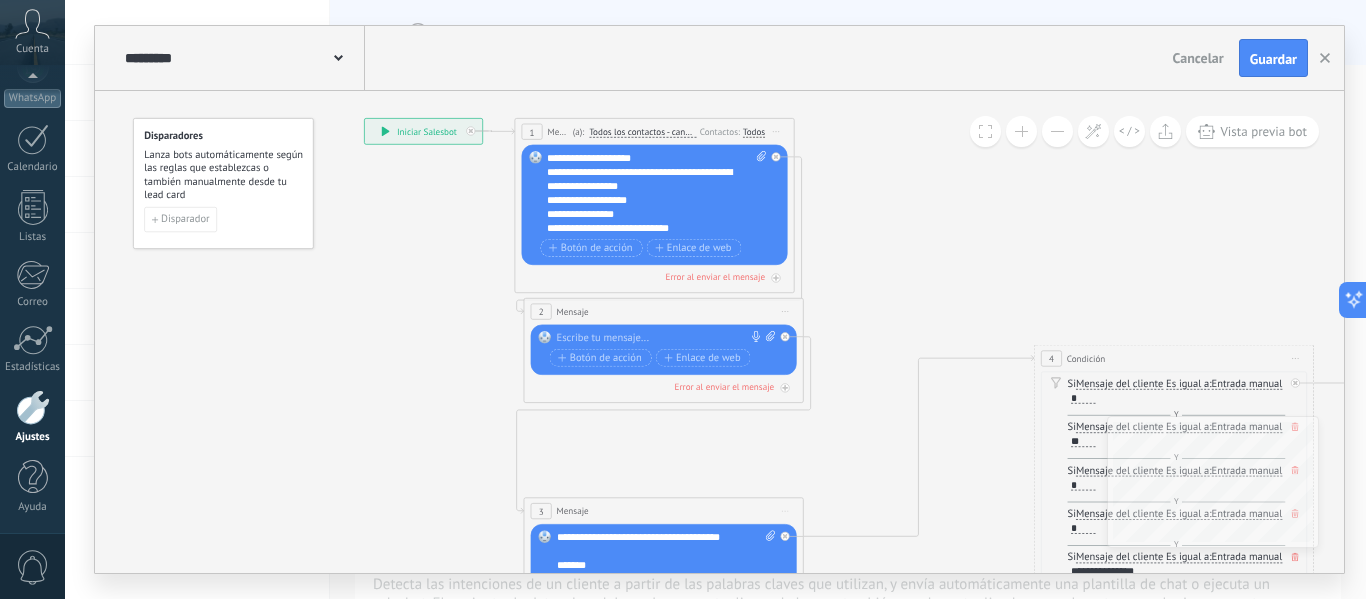 drag, startPoint x: 905, startPoint y: 185, endPoint x: 912, endPoint y: 298, distance: 113.216606 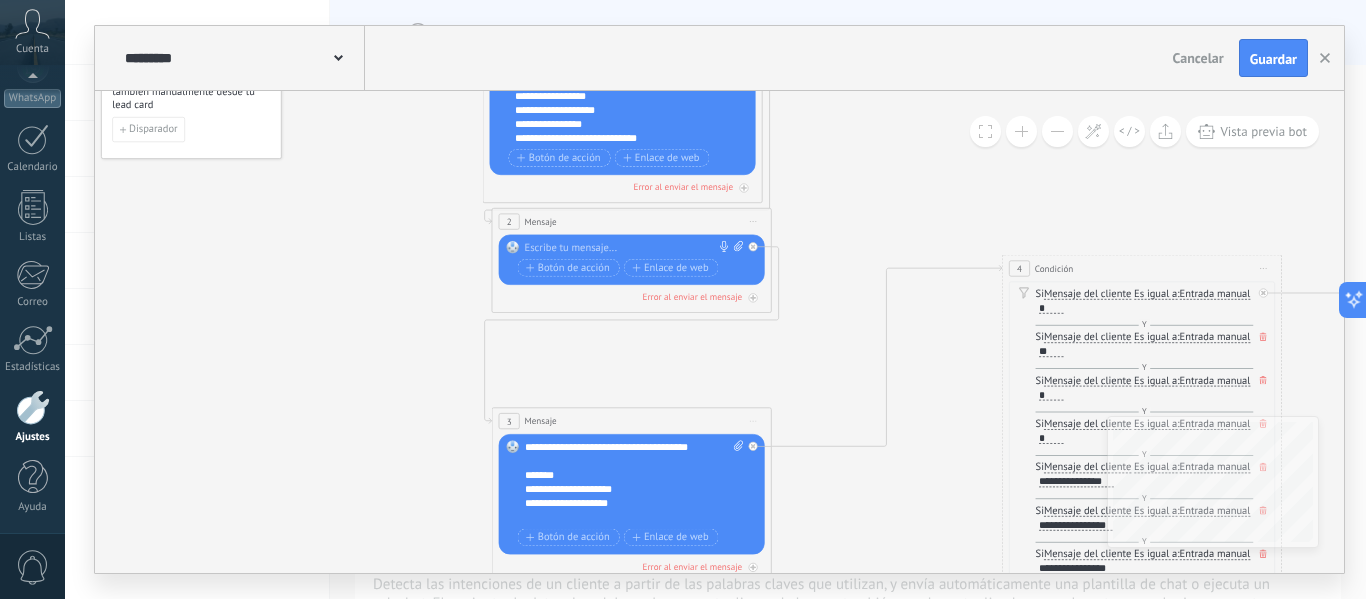 drag, startPoint x: 981, startPoint y: 340, endPoint x: 925, endPoint y: 324, distance: 58.24088 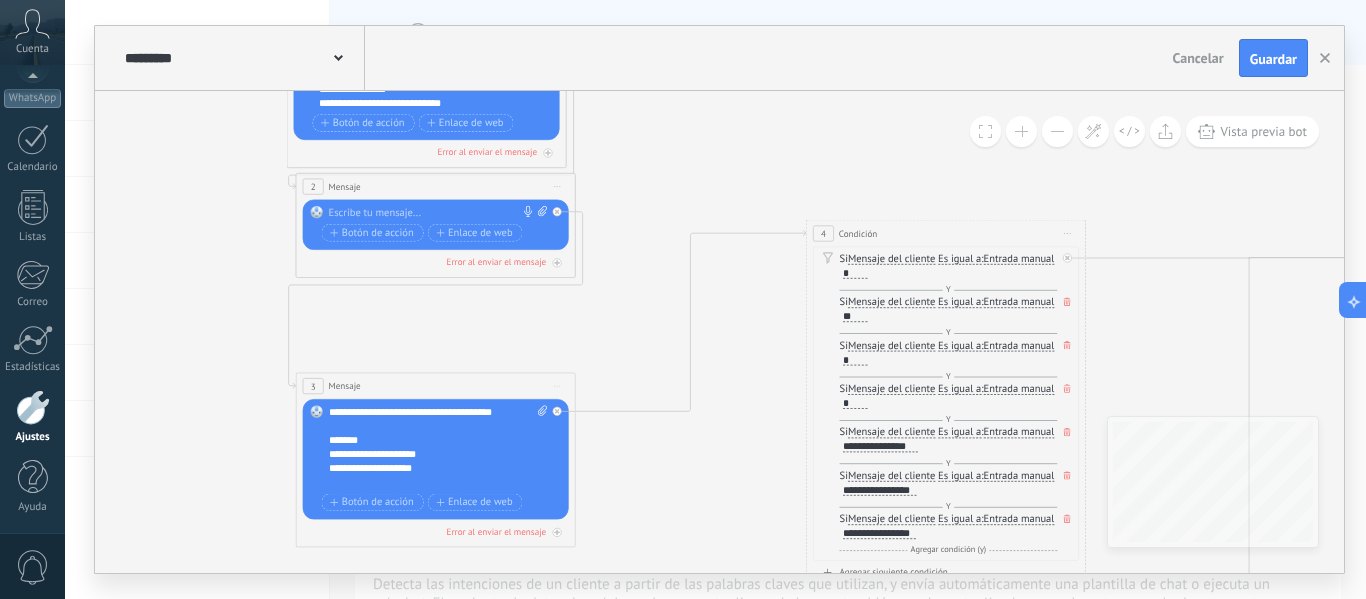 drag, startPoint x: 966, startPoint y: 313, endPoint x: 771, endPoint y: 278, distance: 198.11613 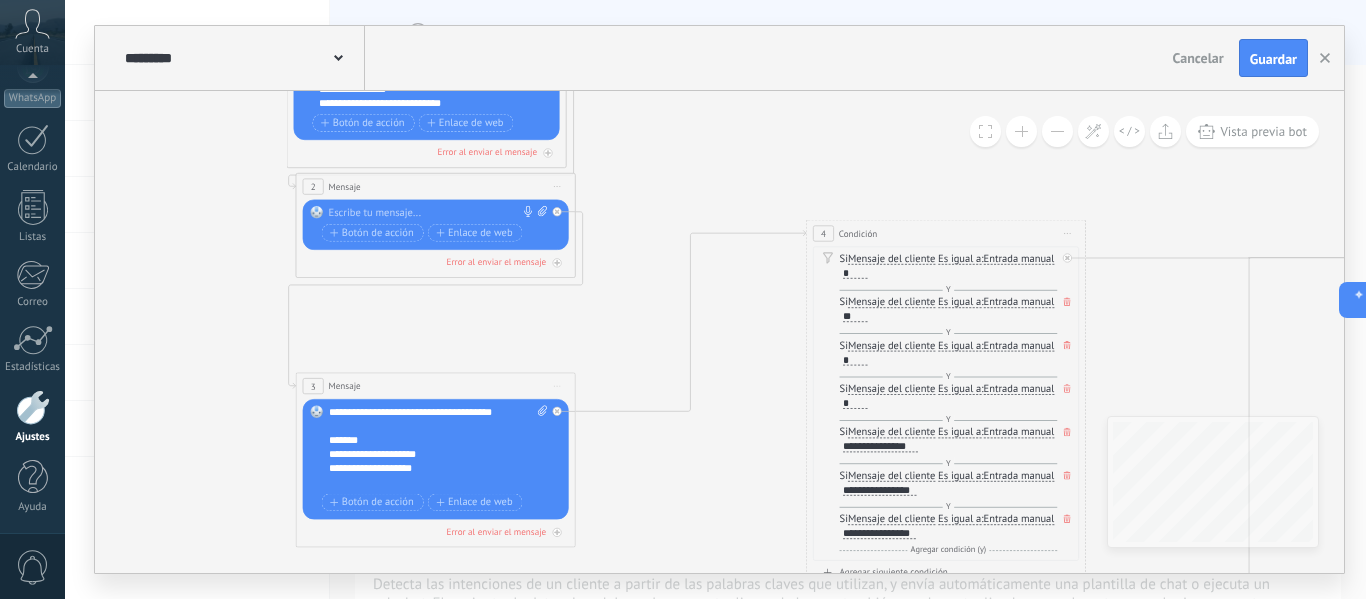 click 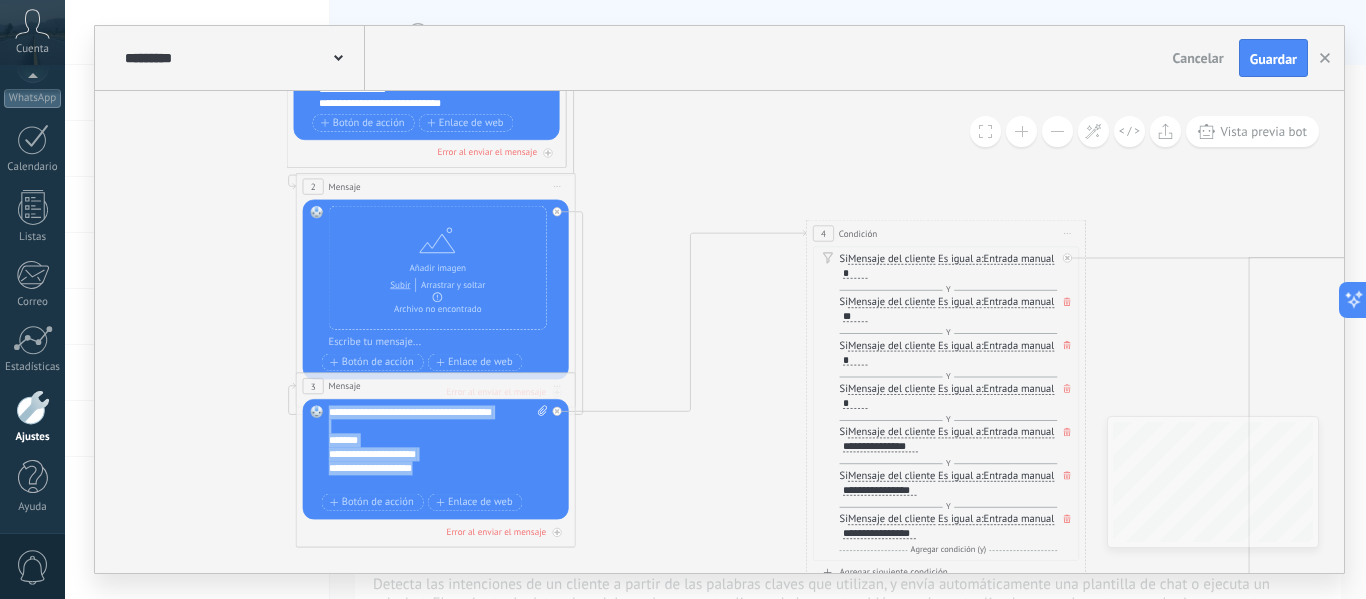 drag, startPoint x: 451, startPoint y: 476, endPoint x: 328, endPoint y: 392, distance: 148.9463 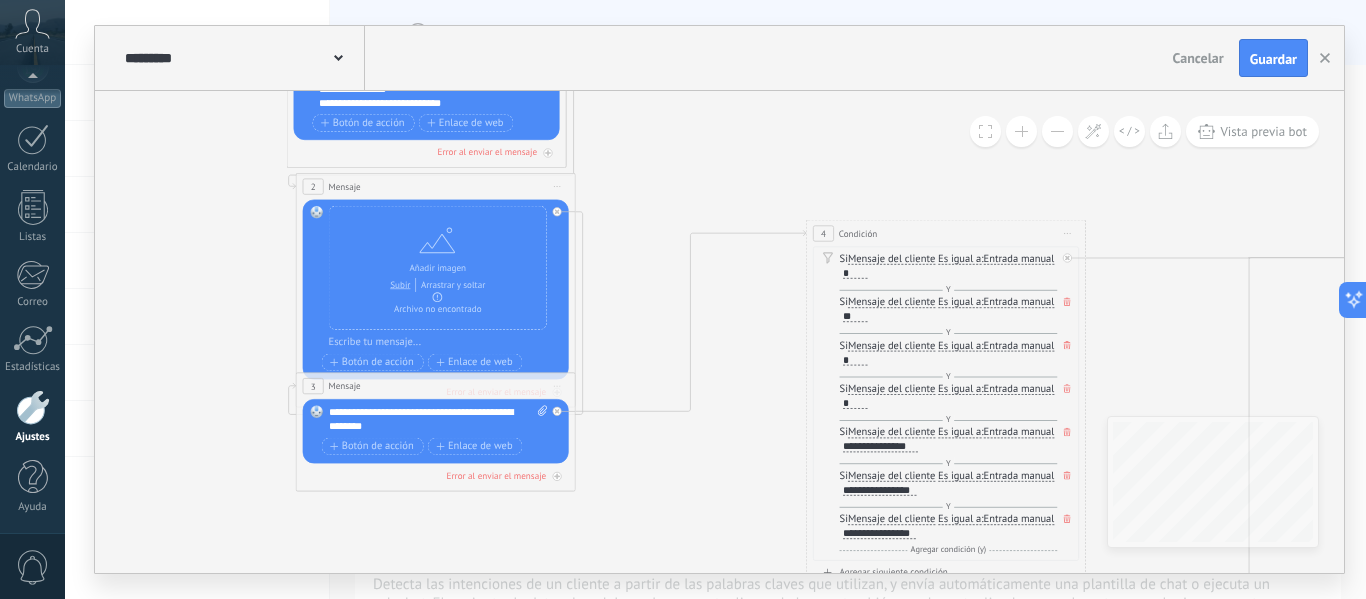 click 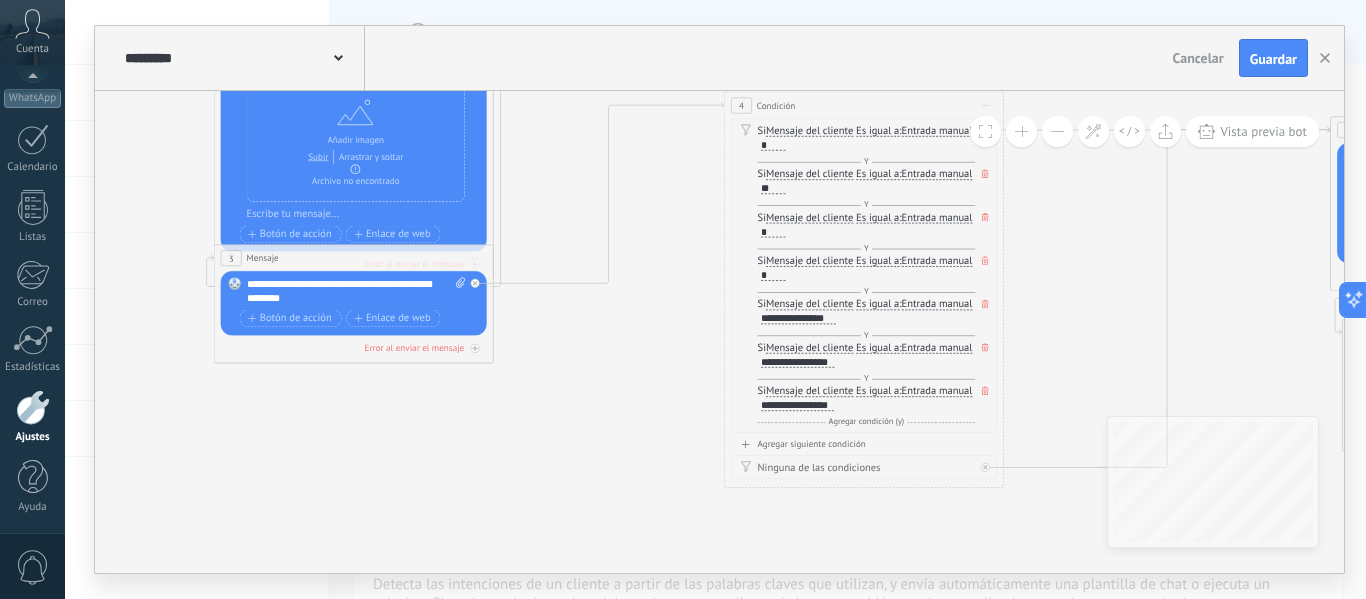 drag, startPoint x: 661, startPoint y: 497, endPoint x: 577, endPoint y: 366, distance: 155.61812 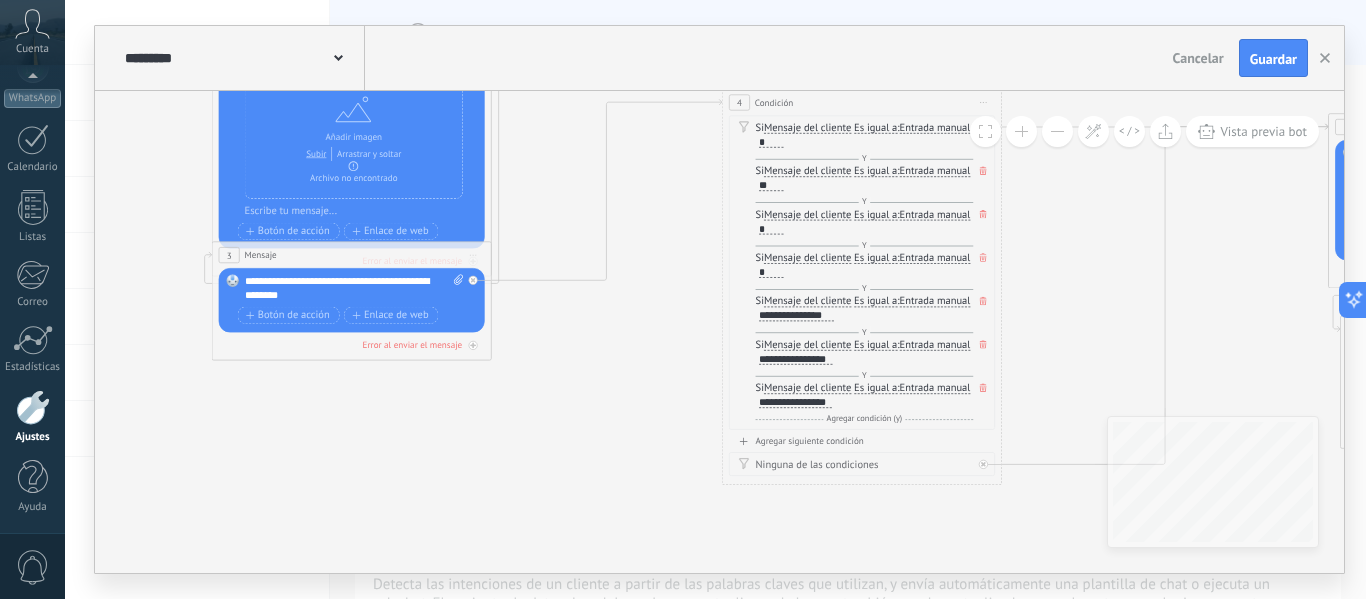 click 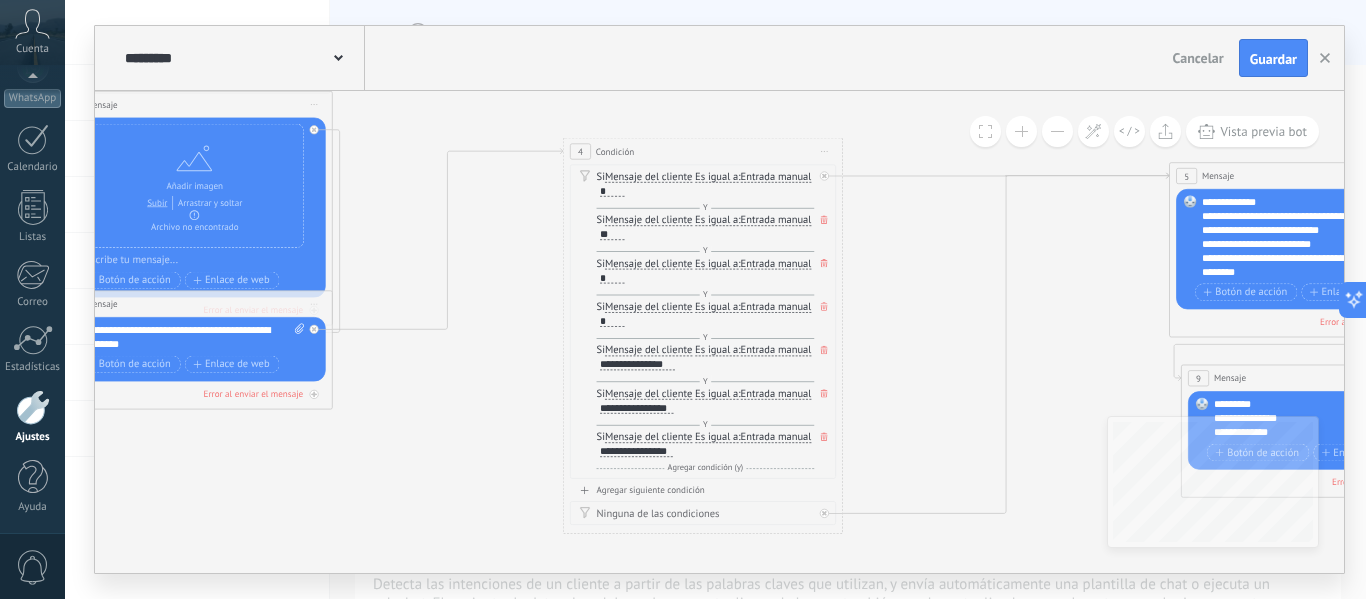 drag, startPoint x: 790, startPoint y: 495, endPoint x: 631, endPoint y: 544, distance: 166.37909 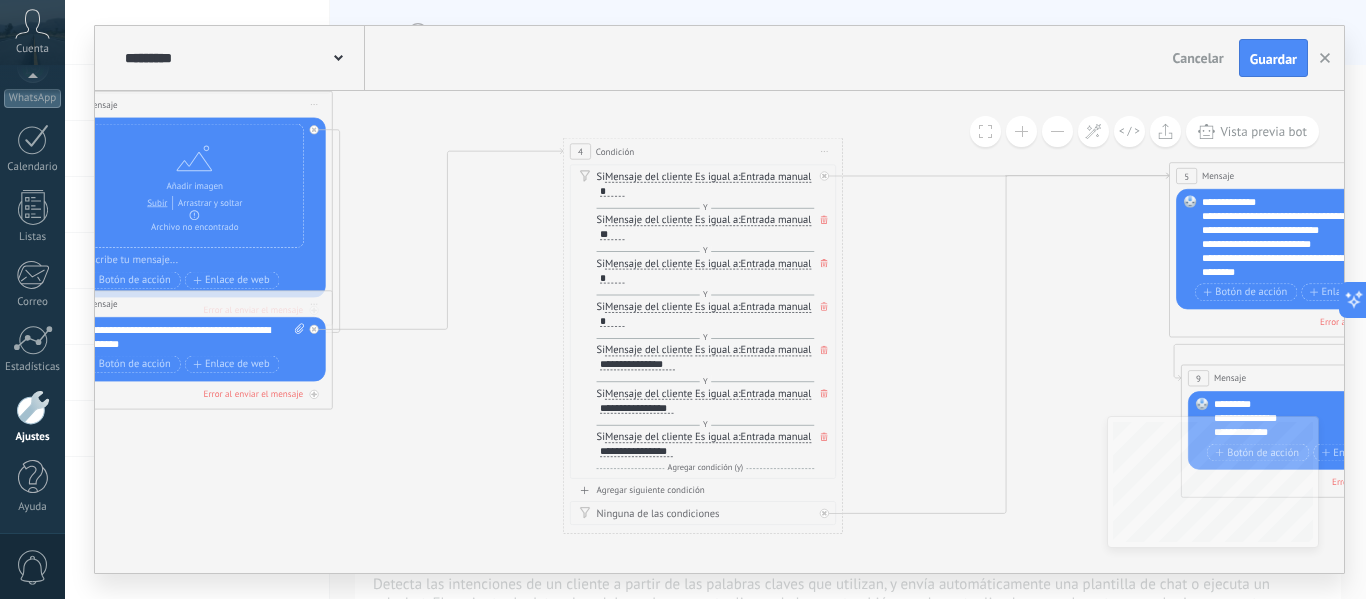 click on "4
Condición
*********
Iniciar vista previa aquí
Cambiar nombre
Duplicar
[GEOGRAPHIC_DATA]
Si
Mensaje del cliente
Mensaje del cliente
*" at bounding box center [703, 336] 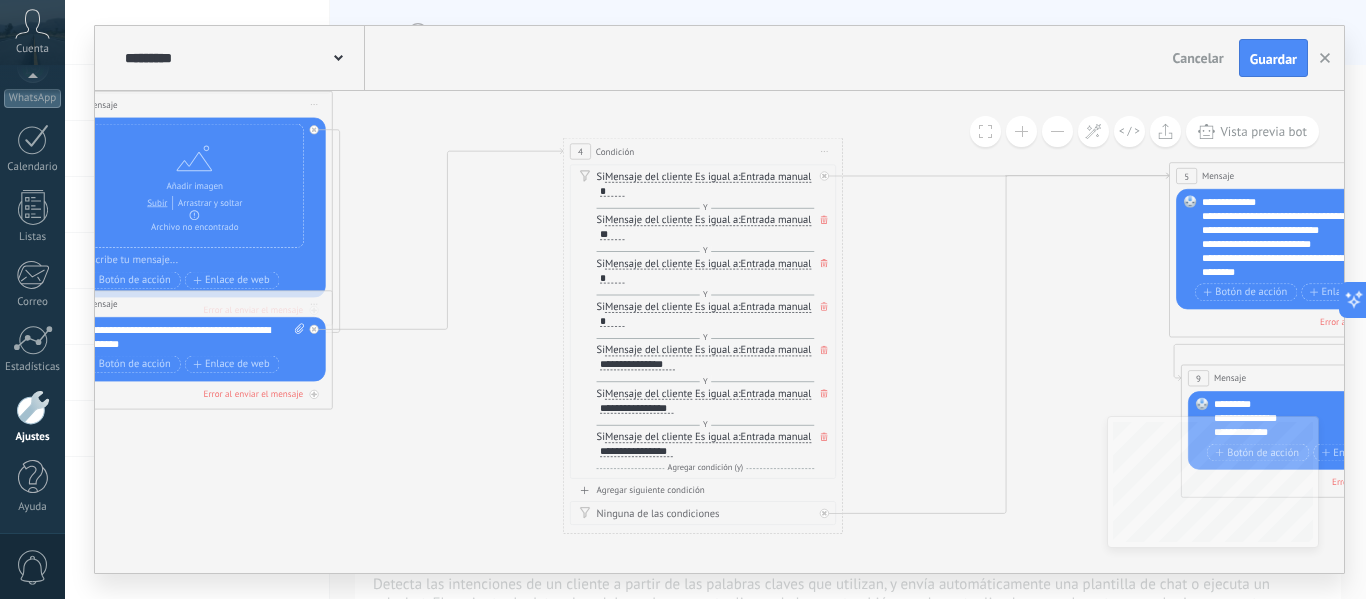 click at bounding box center (824, 219) 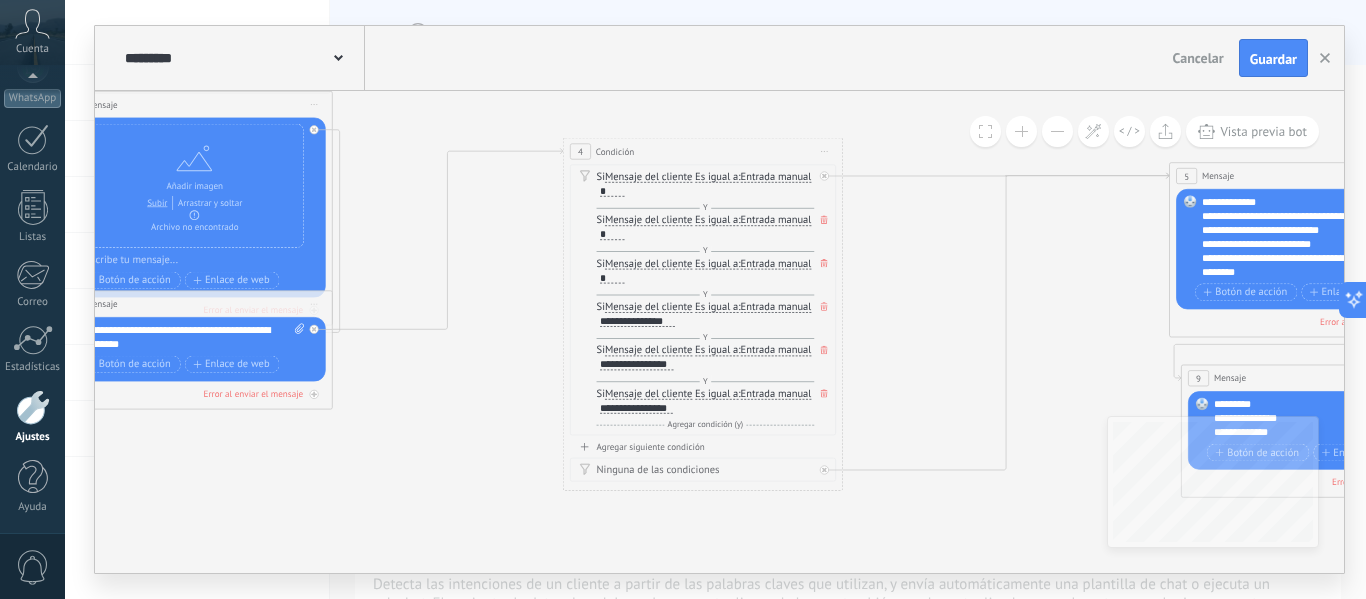 click at bounding box center (824, 219) 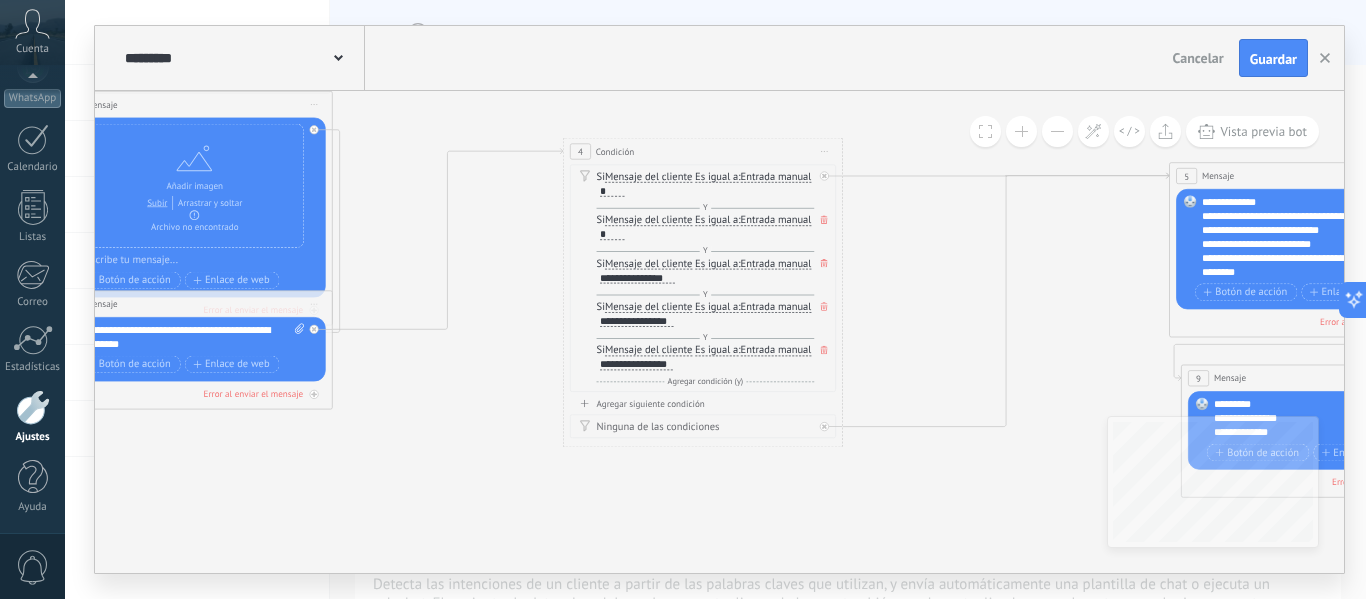 click 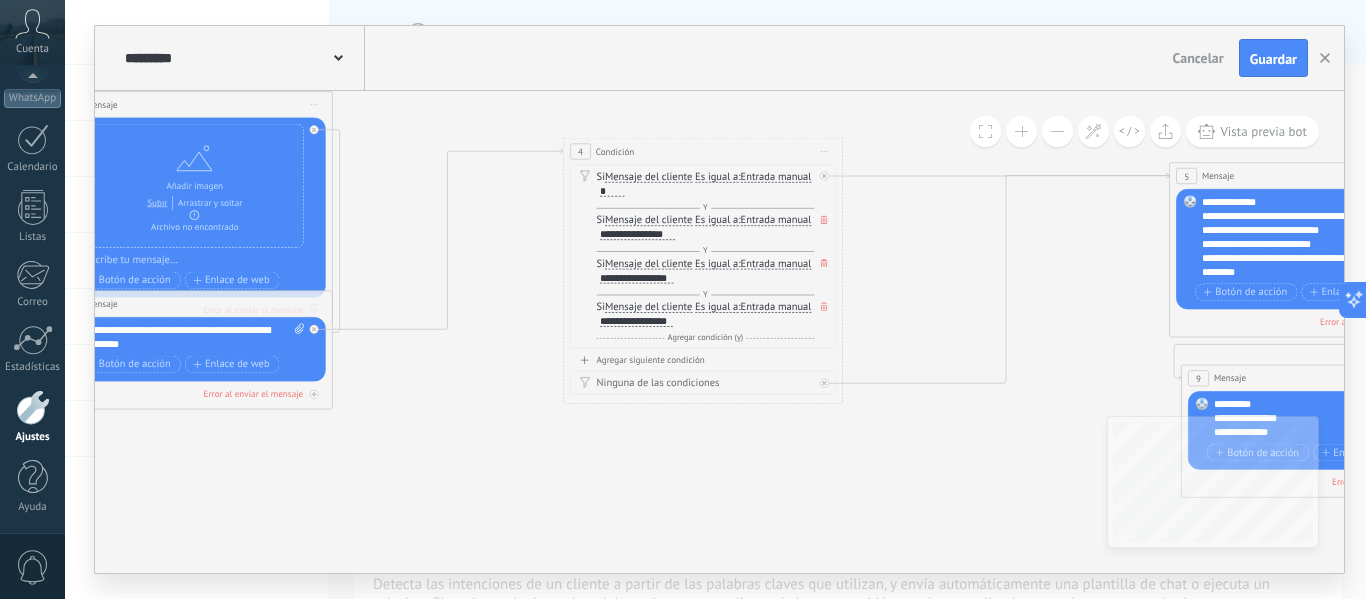 click 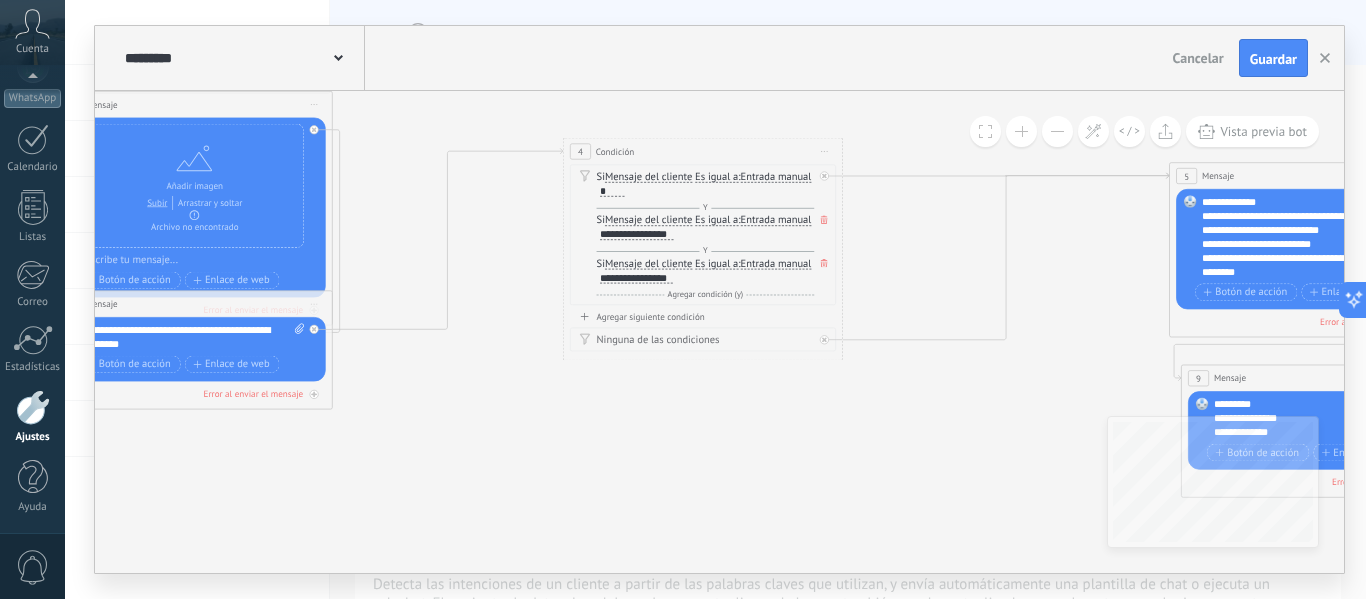 click 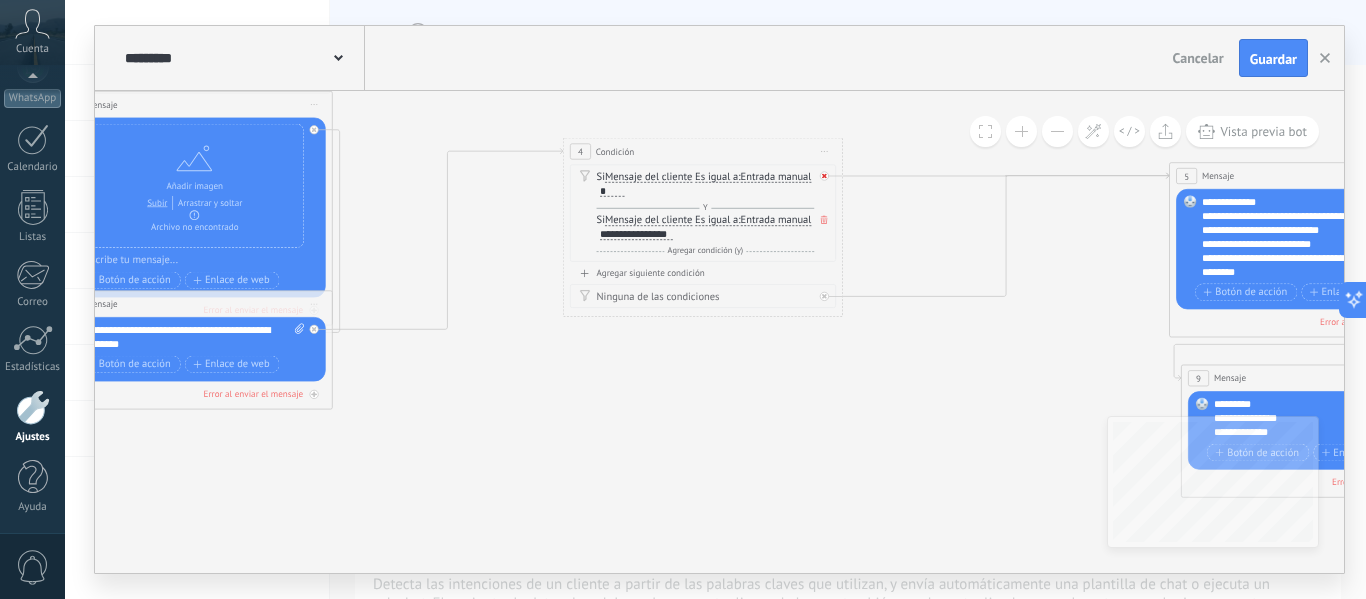 click 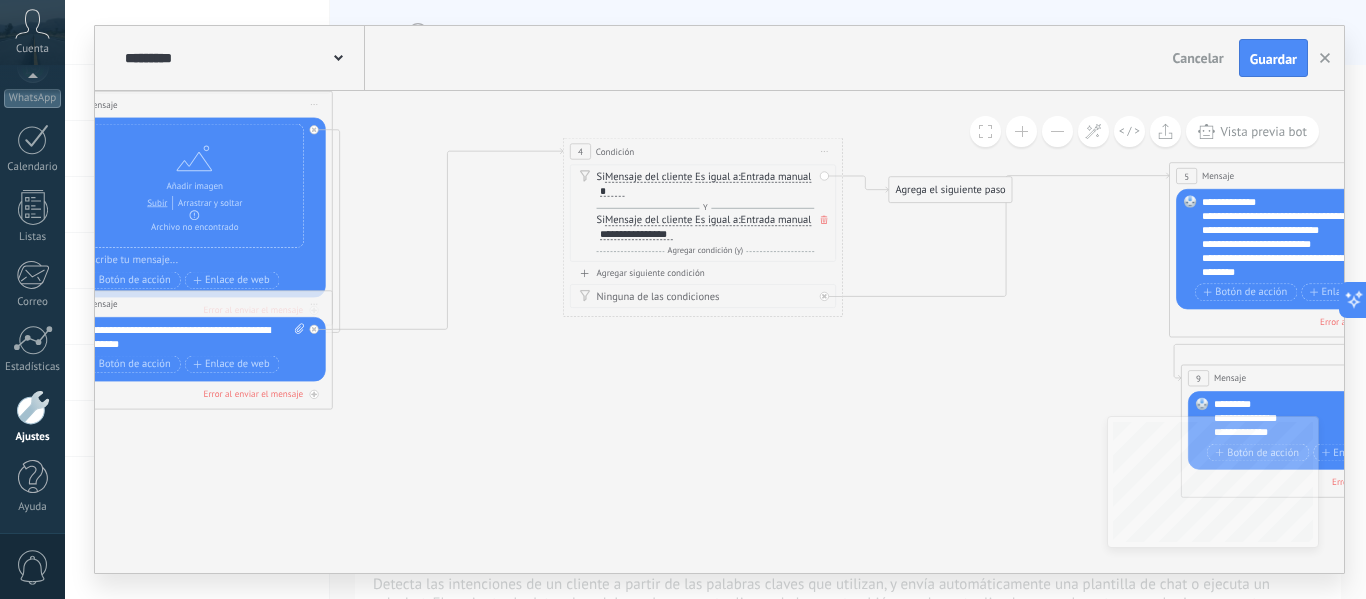 click at bounding box center (824, 219) 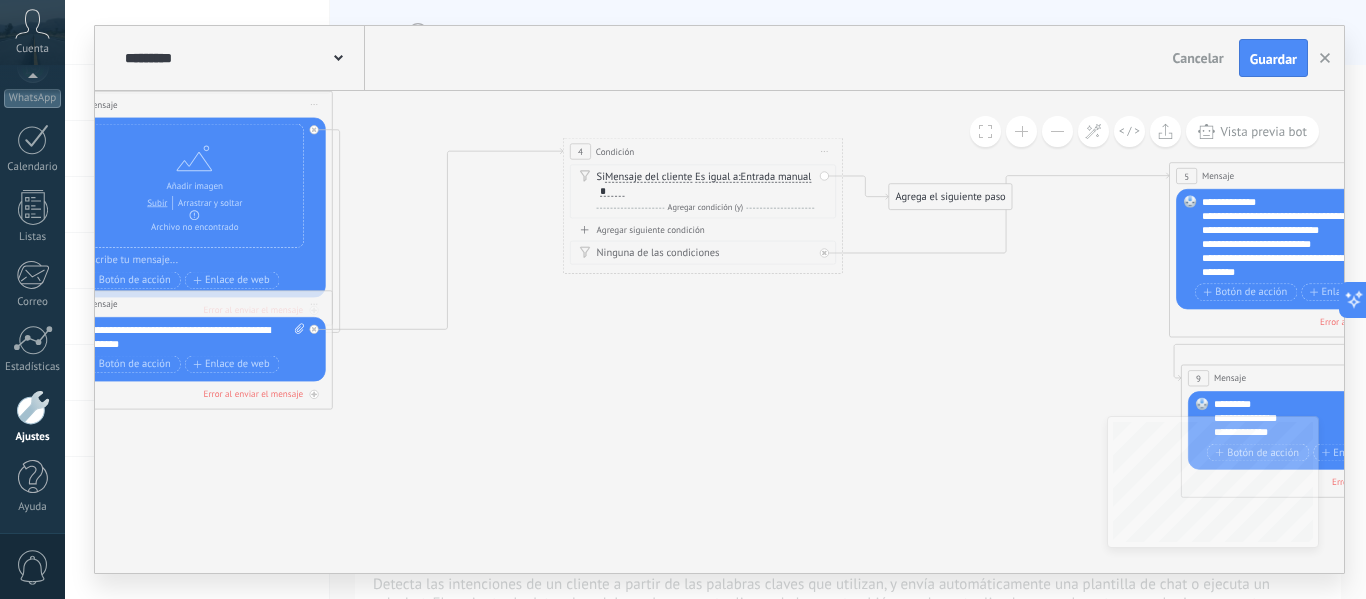 click on "Agrega el siguiente paso" at bounding box center [950, 196] 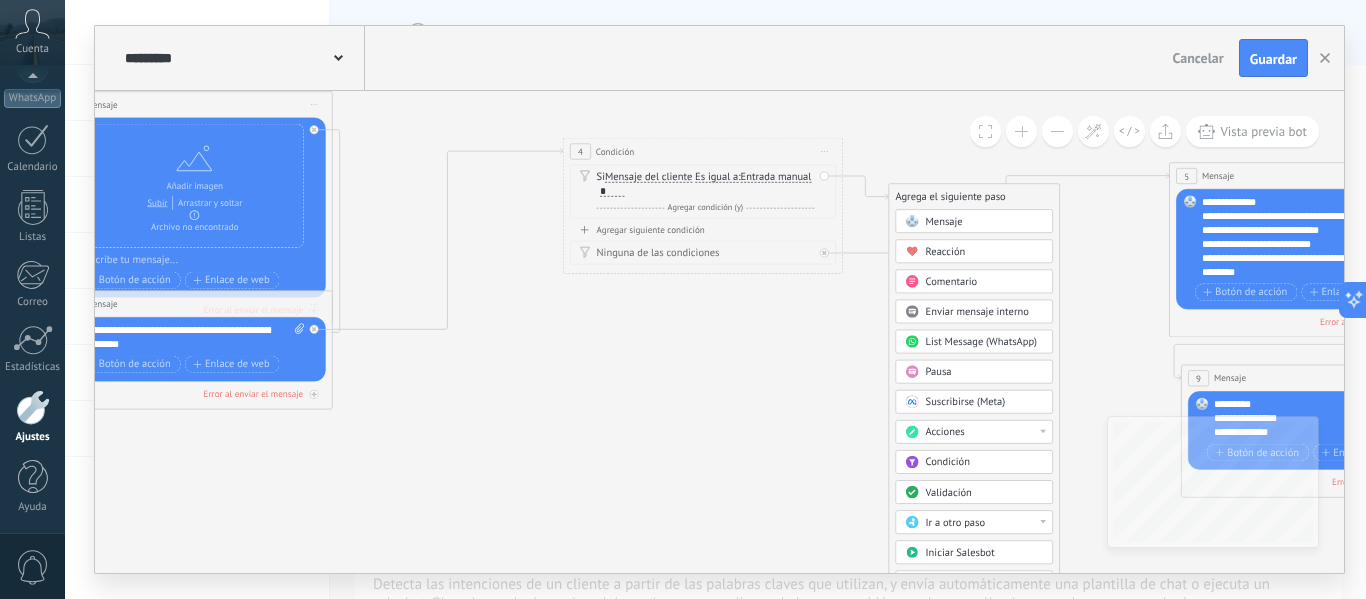 click 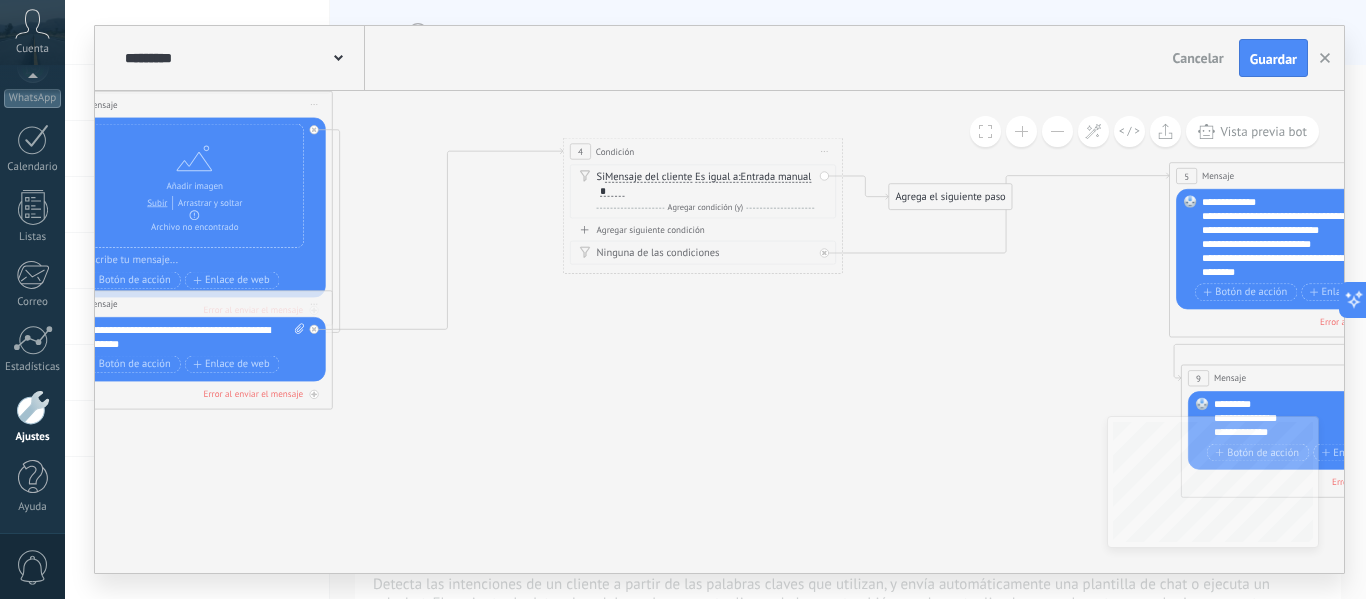 click on "Condición" at bounding box center [615, 151] 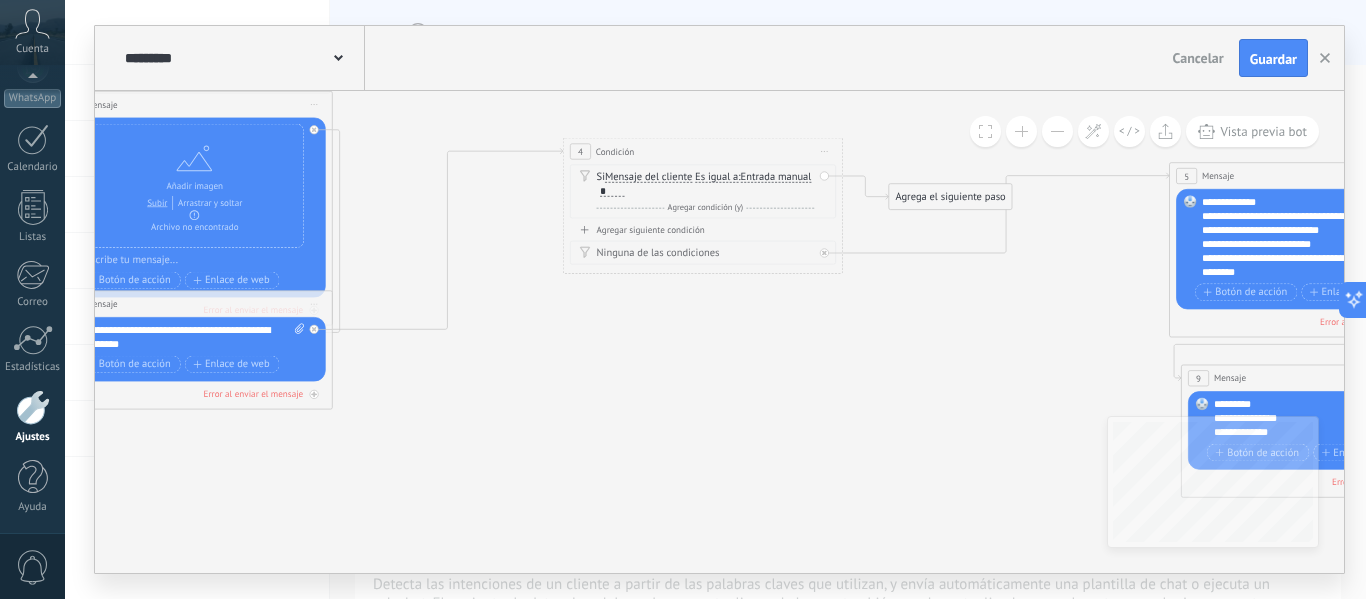 click on "4" at bounding box center (580, 151) 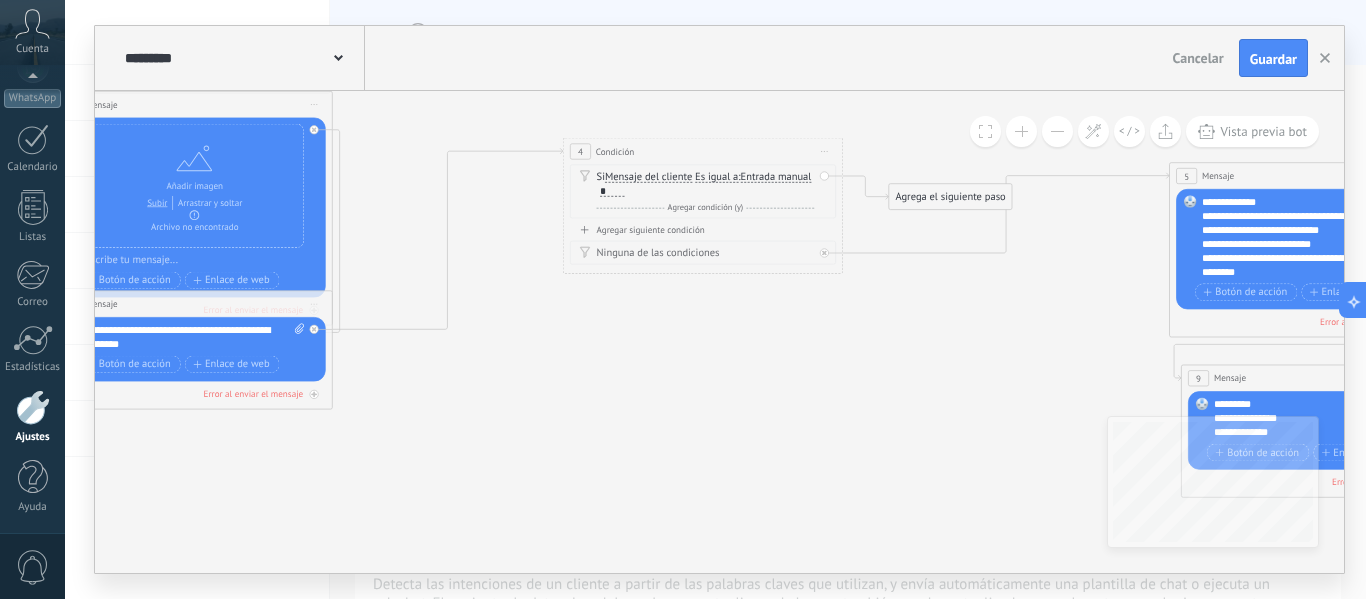 click on "Entrada manual
Vacío
Cadena aleatoria
Cadena aleatoria corta
Entrada manual
Lead: Nombre
Lead: Presupuesto
Lead: status
Lead: Nombre de usuario responsable
Lead: Usuario responsable (ID)
Lead: Teléfono de usuario responsable
Lead: Correo electrónico del usuario responsable" at bounding box center (776, 176) 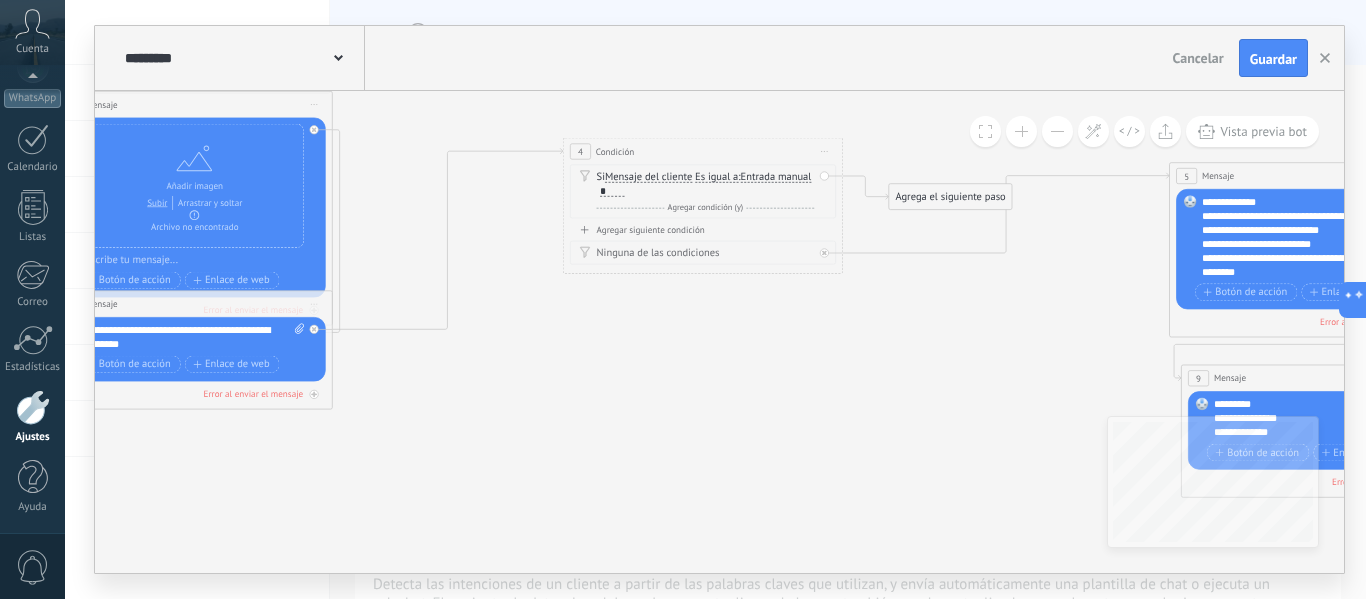 click at bounding box center (585, 175) 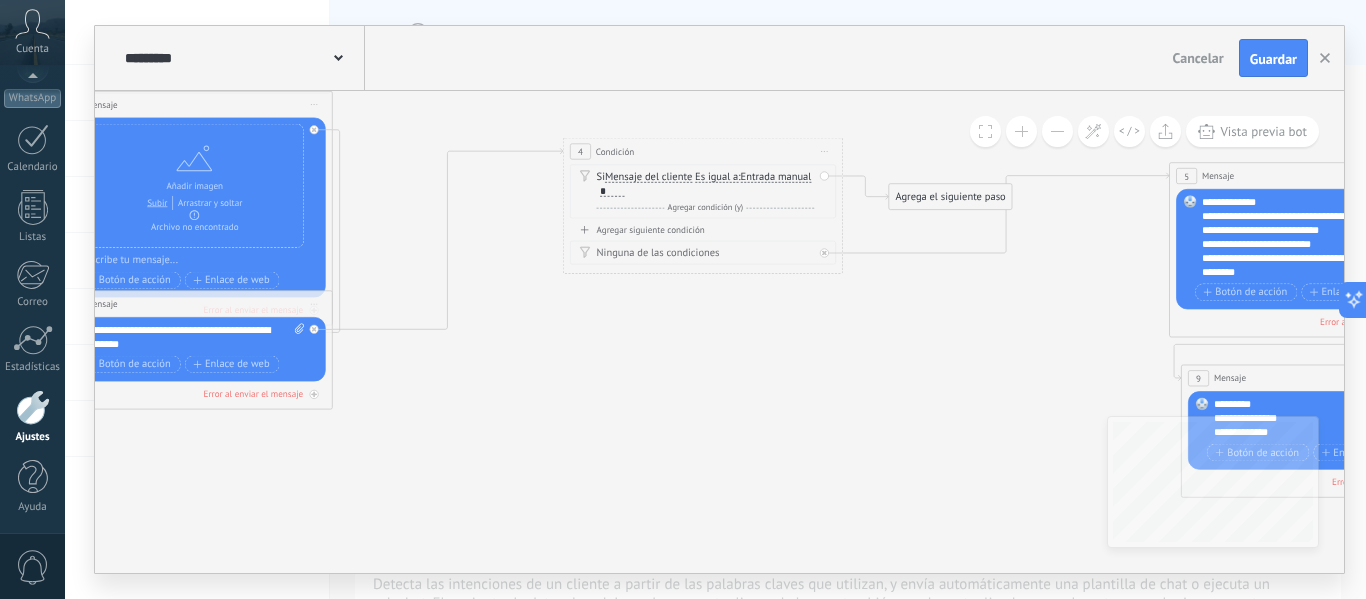 click on "Agregar siguiente condición" at bounding box center [703, 230] 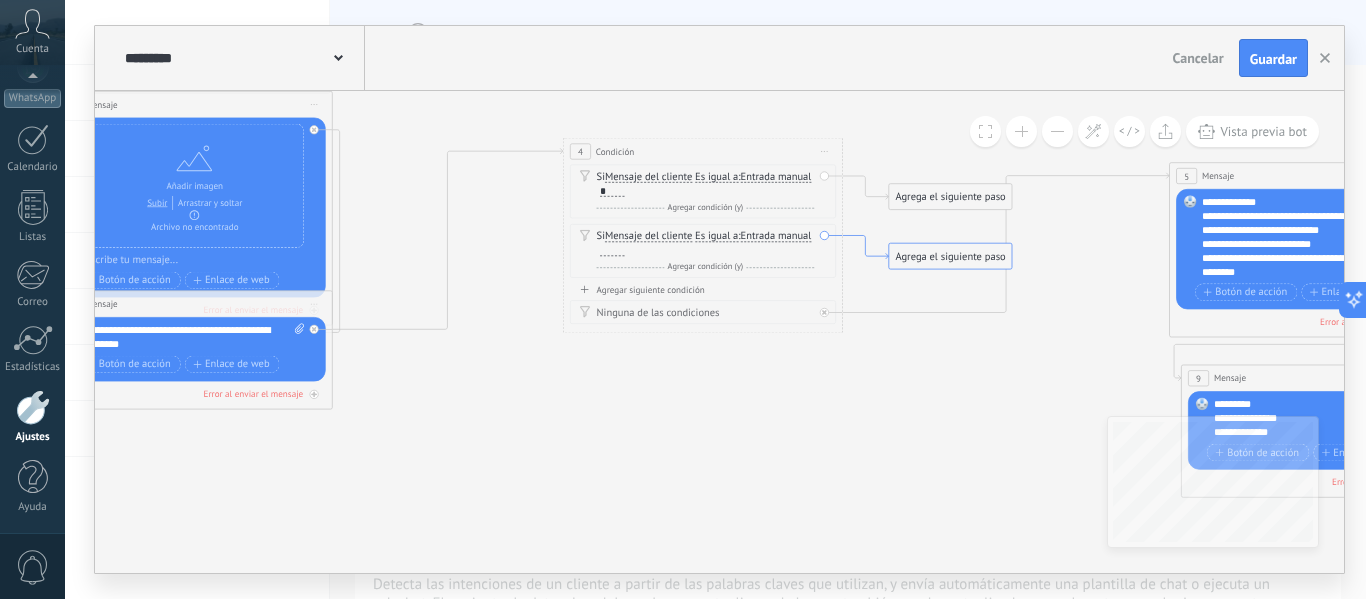 click 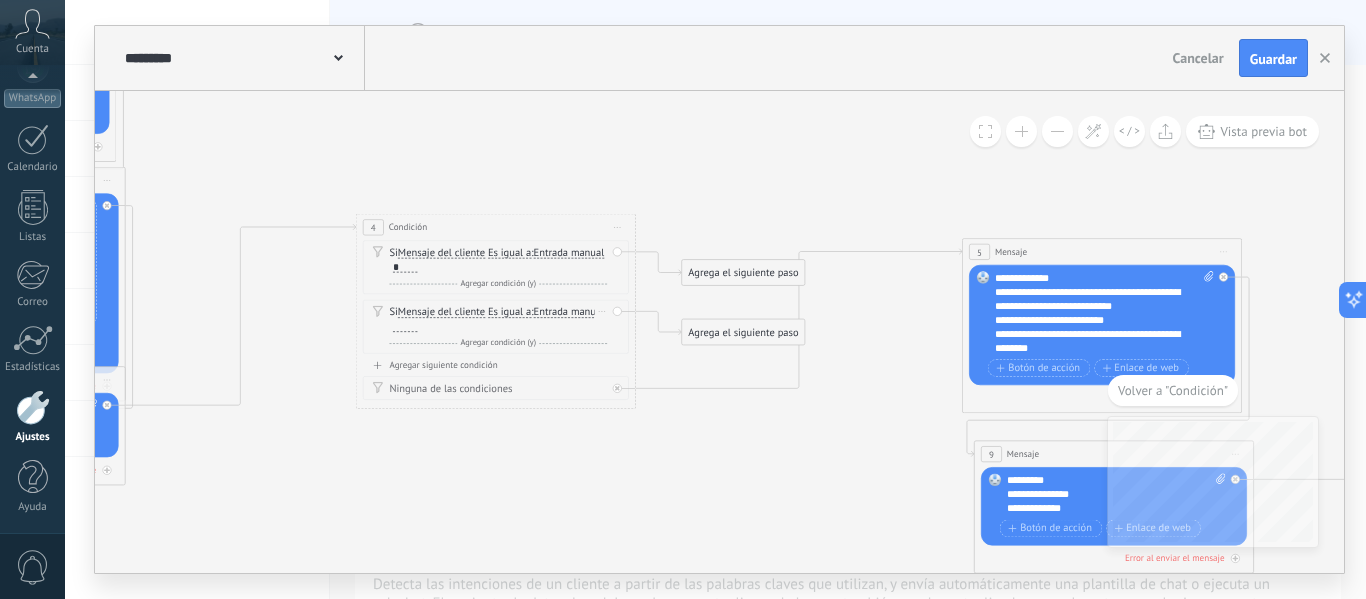 drag, startPoint x: 566, startPoint y: 318, endPoint x: 579, endPoint y: 313, distance: 13.928389 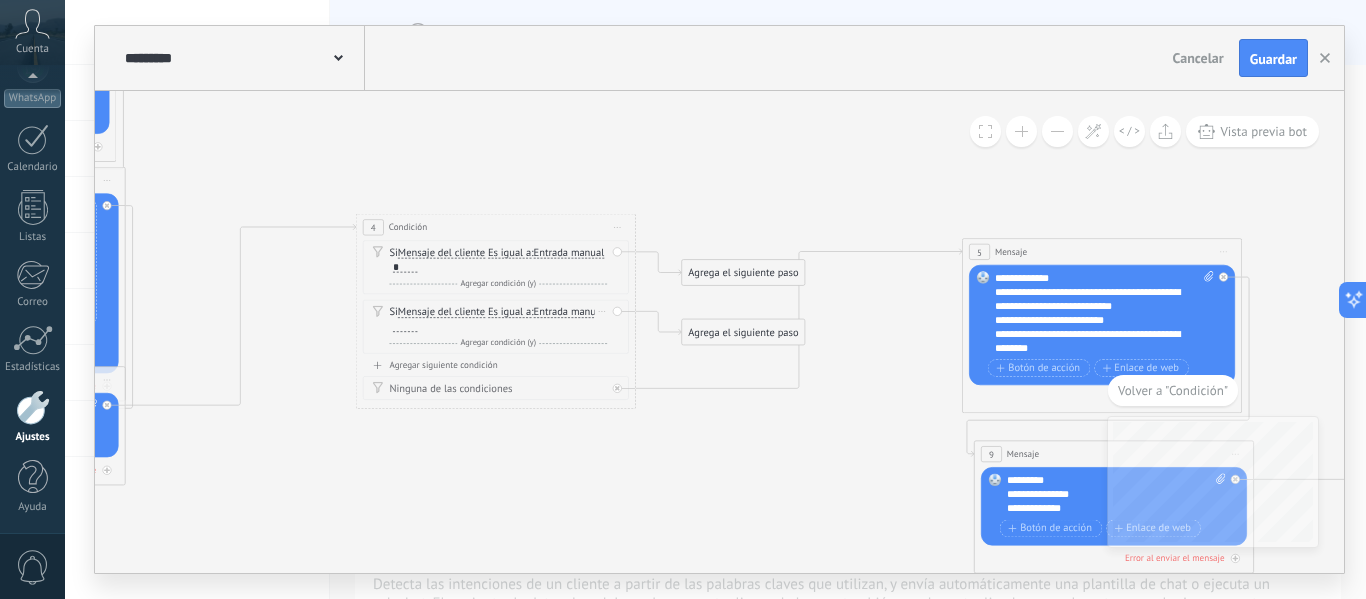 click on "Si
Mensaje del cliente
Mensaje del cliente
Emoción de la conversación
Comentario del cliente
El cliente
Código de chat activo
Mensajero de chat activo
Fuente de cliente potencial
Estado de la conversación
Estado de respuesta
Estado de interacción
a" at bounding box center (498, 319) 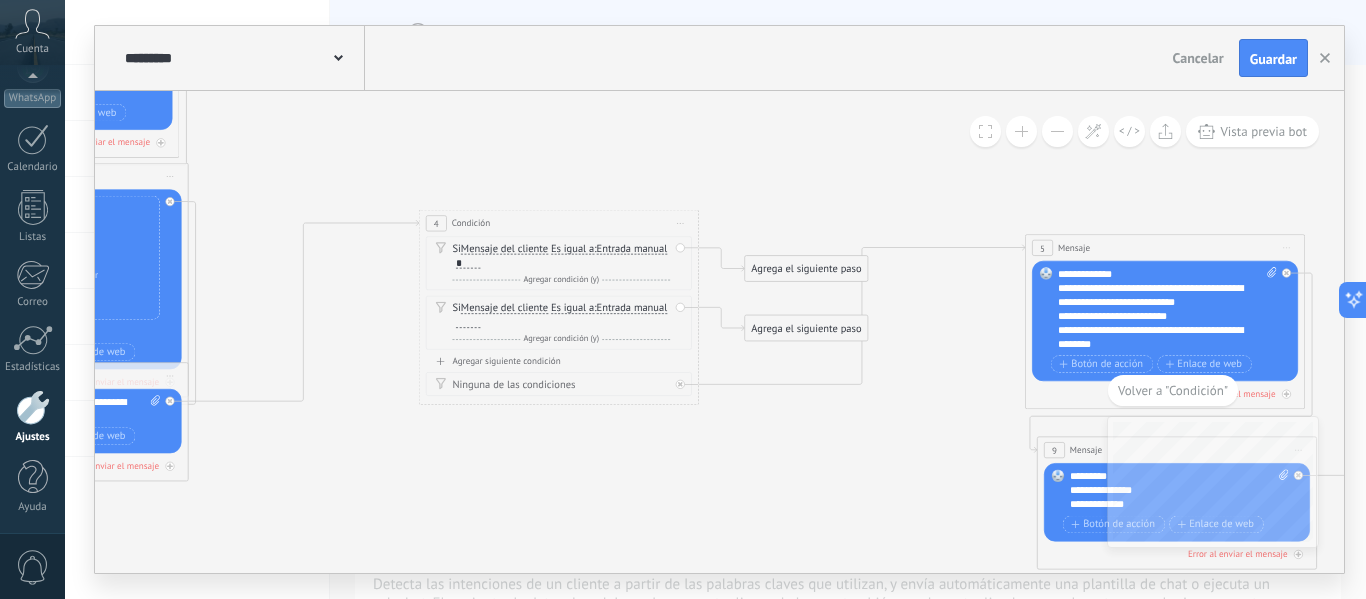 drag, startPoint x: 610, startPoint y: 160, endPoint x: 803, endPoint y: 140, distance: 194.03351 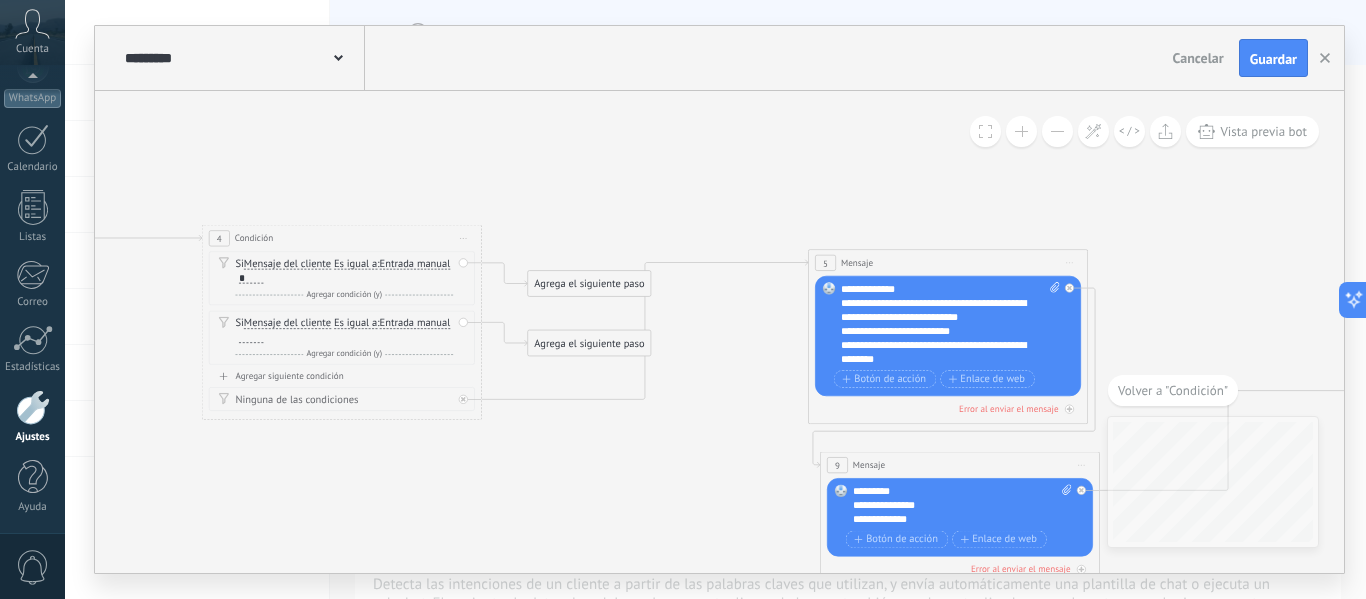 drag, startPoint x: 905, startPoint y: 173, endPoint x: 517, endPoint y: 207, distance: 389.48685 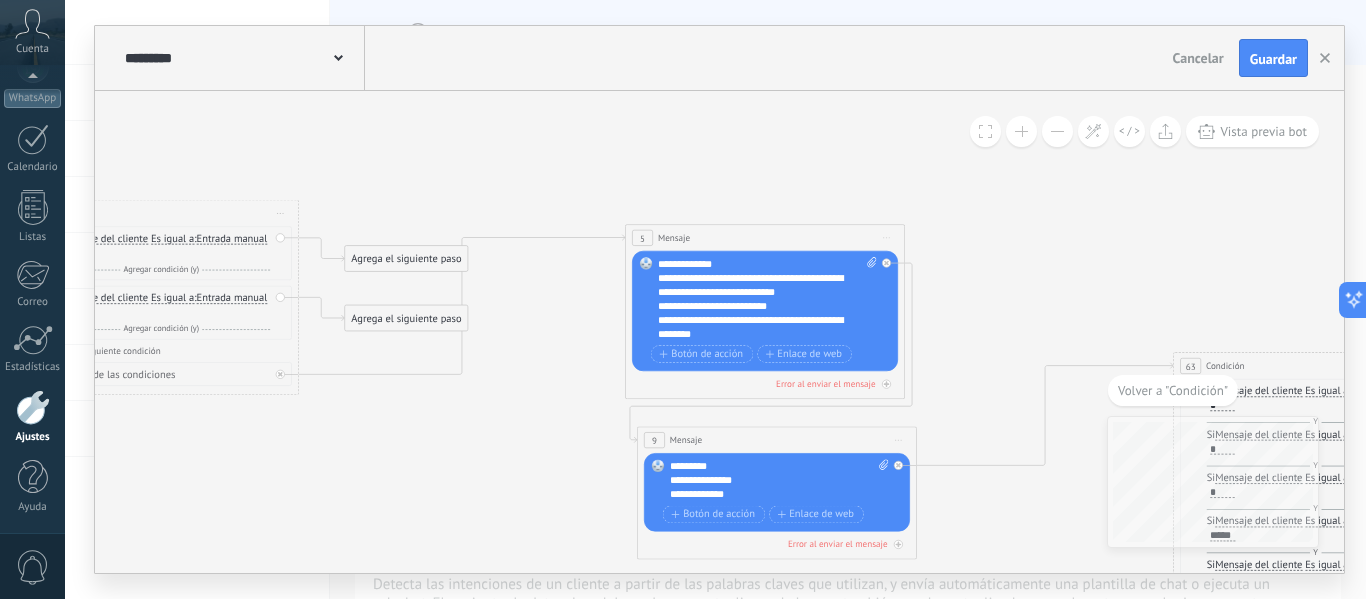 drag, startPoint x: 936, startPoint y: 221, endPoint x: 689, endPoint y: 187, distance: 249.3291 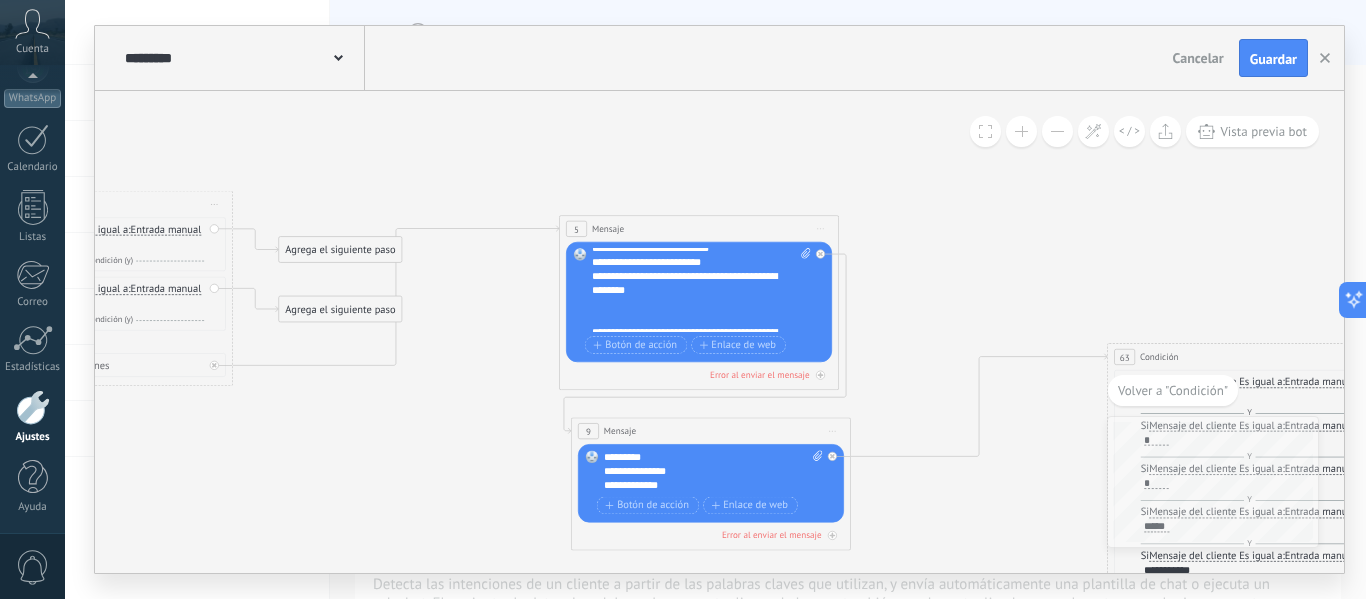 scroll, scrollTop: 80, scrollLeft: 0, axis: vertical 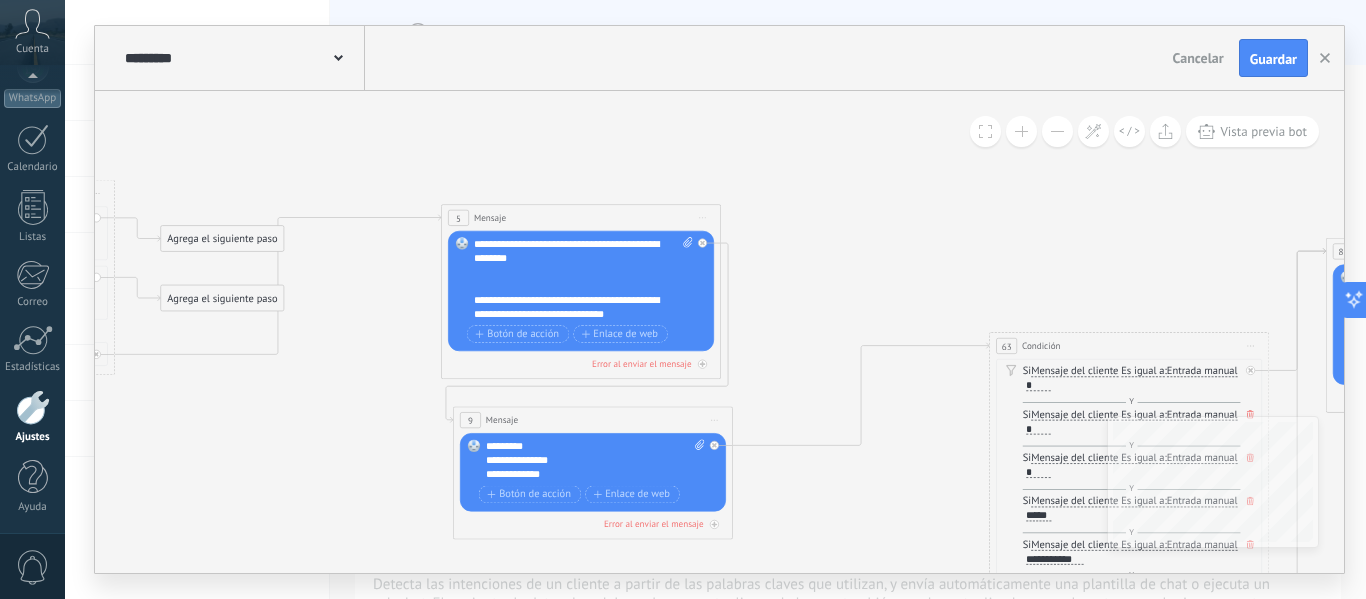 drag, startPoint x: 954, startPoint y: 259, endPoint x: 884, endPoint y: 280, distance: 73.082146 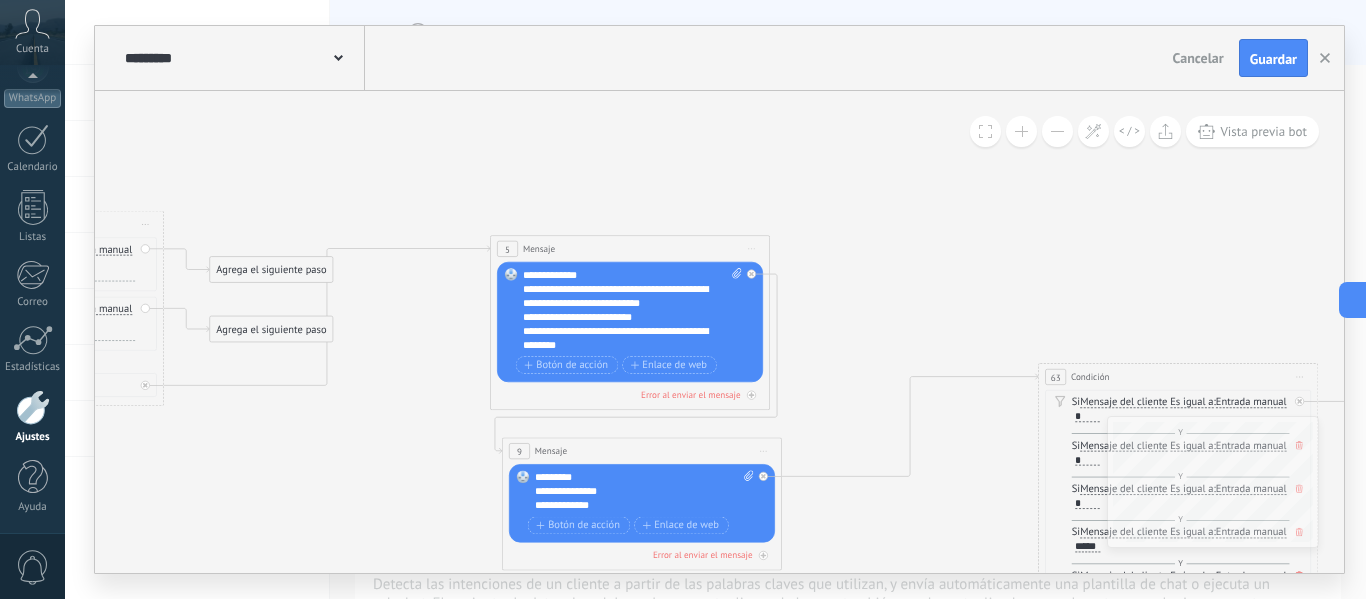 scroll, scrollTop: 80, scrollLeft: 0, axis: vertical 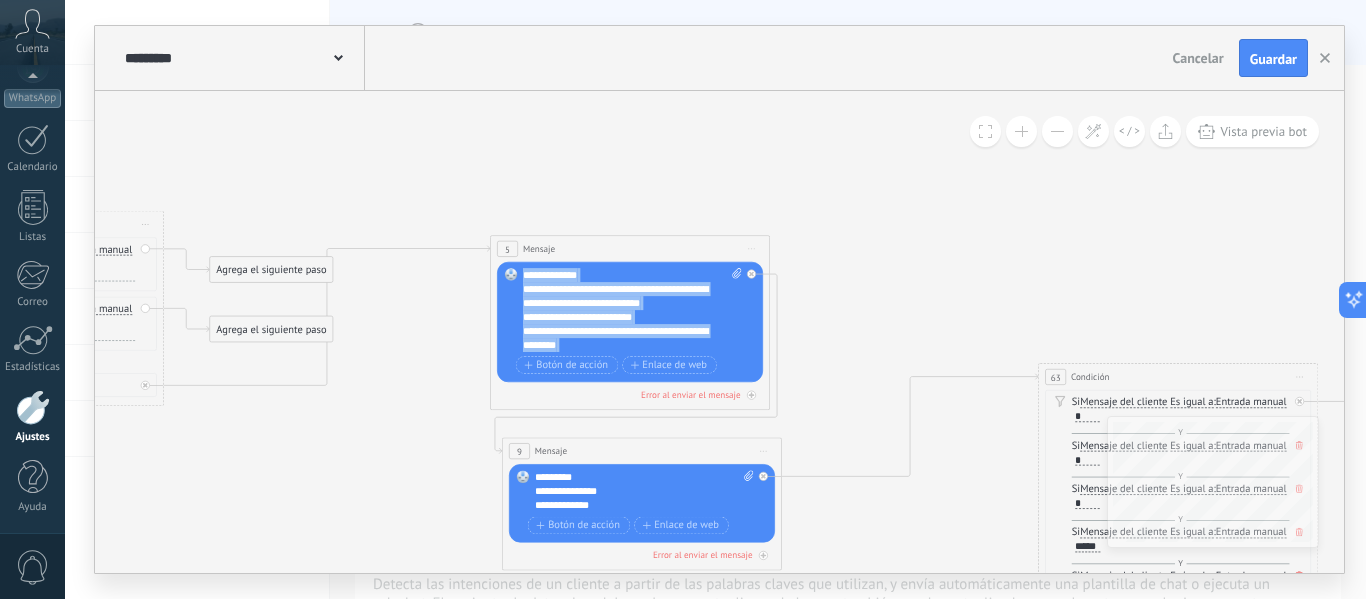 drag, startPoint x: 704, startPoint y: 339, endPoint x: 508, endPoint y: 248, distance: 216.09488 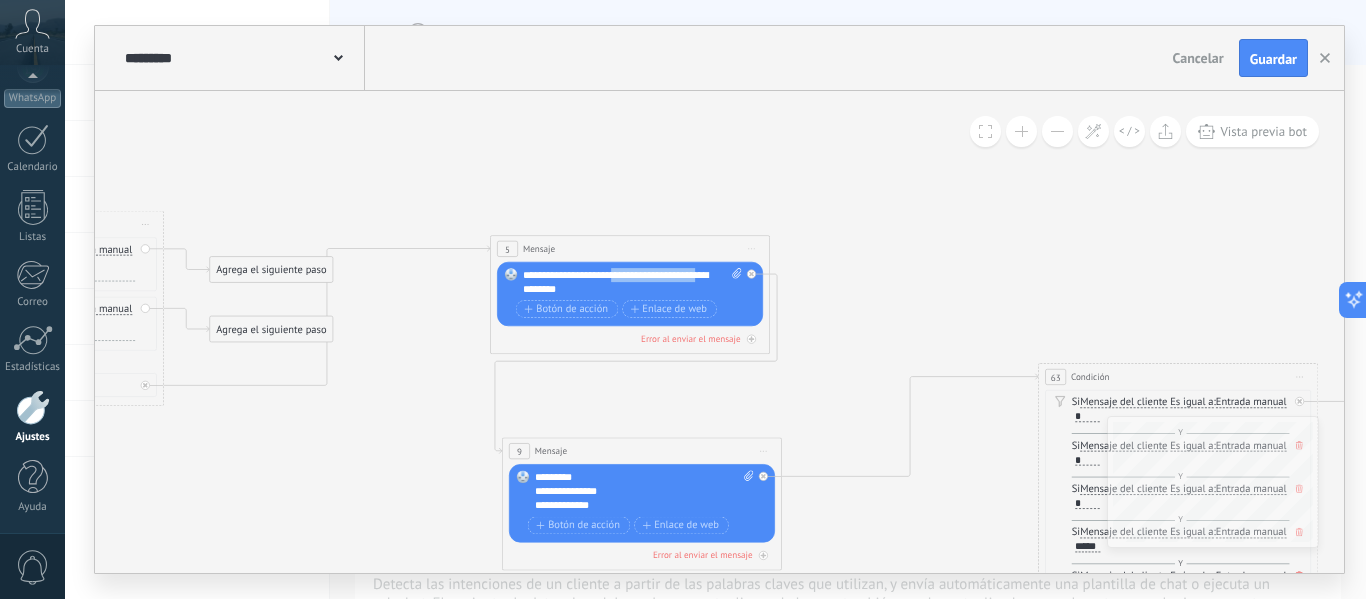 drag, startPoint x: 624, startPoint y: 282, endPoint x: 532, endPoint y: 284, distance: 92.021736 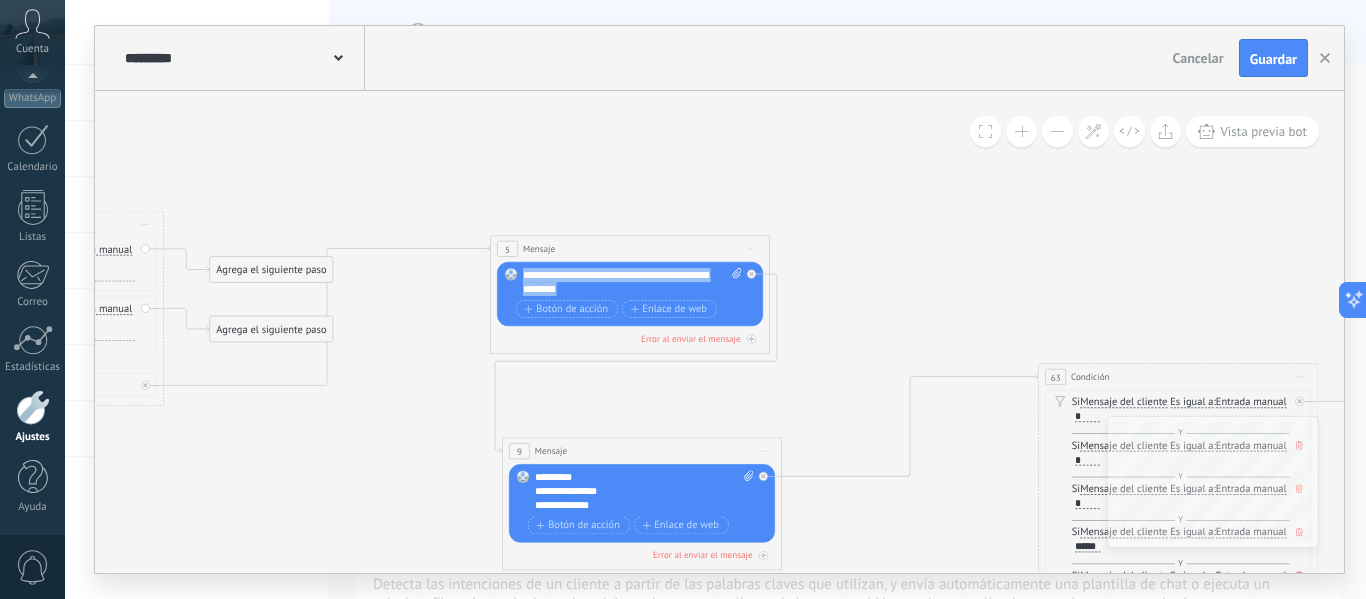 drag, startPoint x: 616, startPoint y: 287, endPoint x: 519, endPoint y: 278, distance: 97.41663 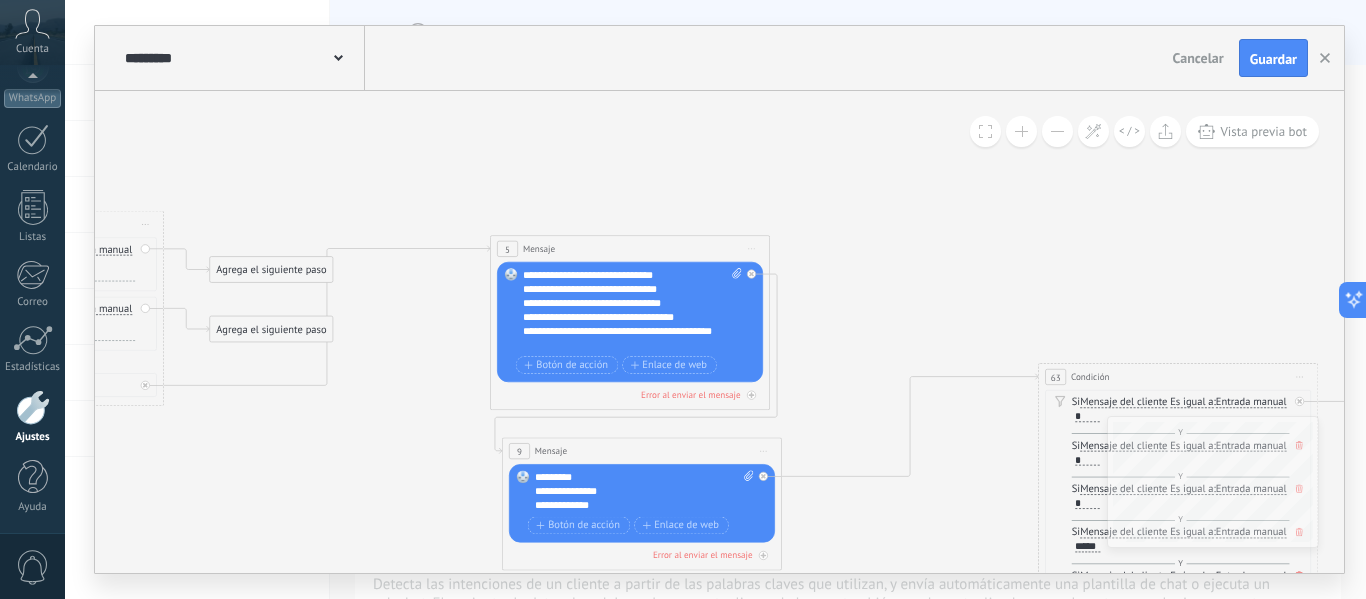 scroll, scrollTop: 260, scrollLeft: 0, axis: vertical 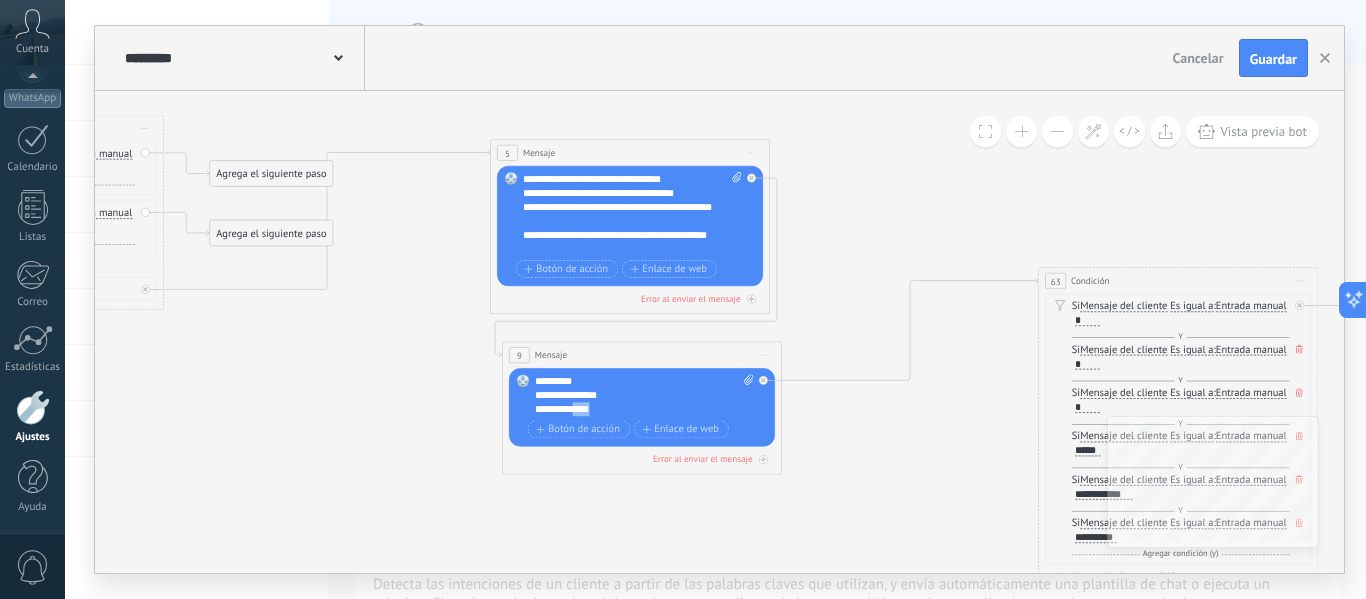 drag, startPoint x: 634, startPoint y: 407, endPoint x: 579, endPoint y: 466, distance: 80.65978 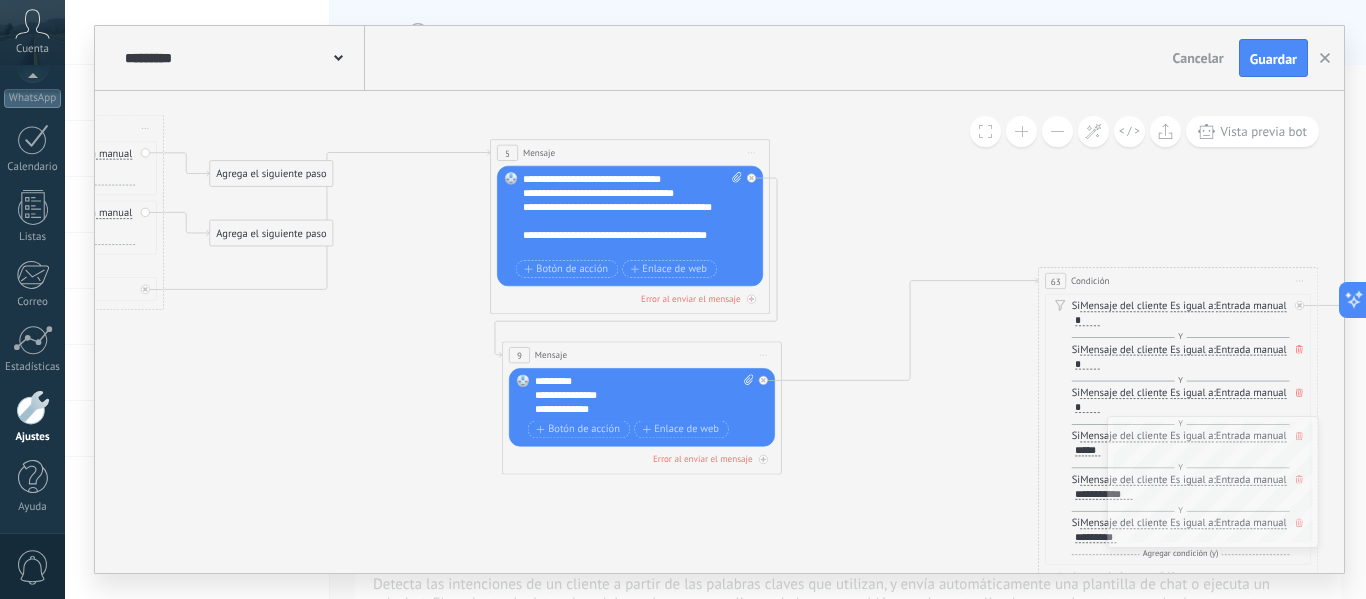 click 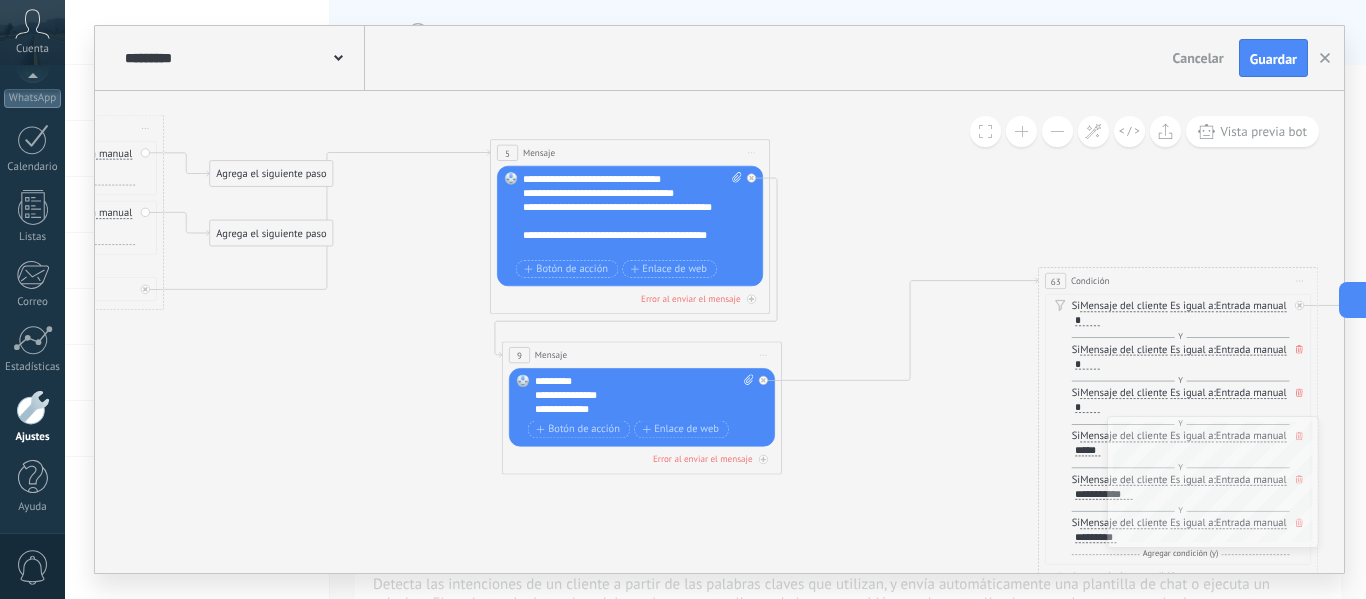 click 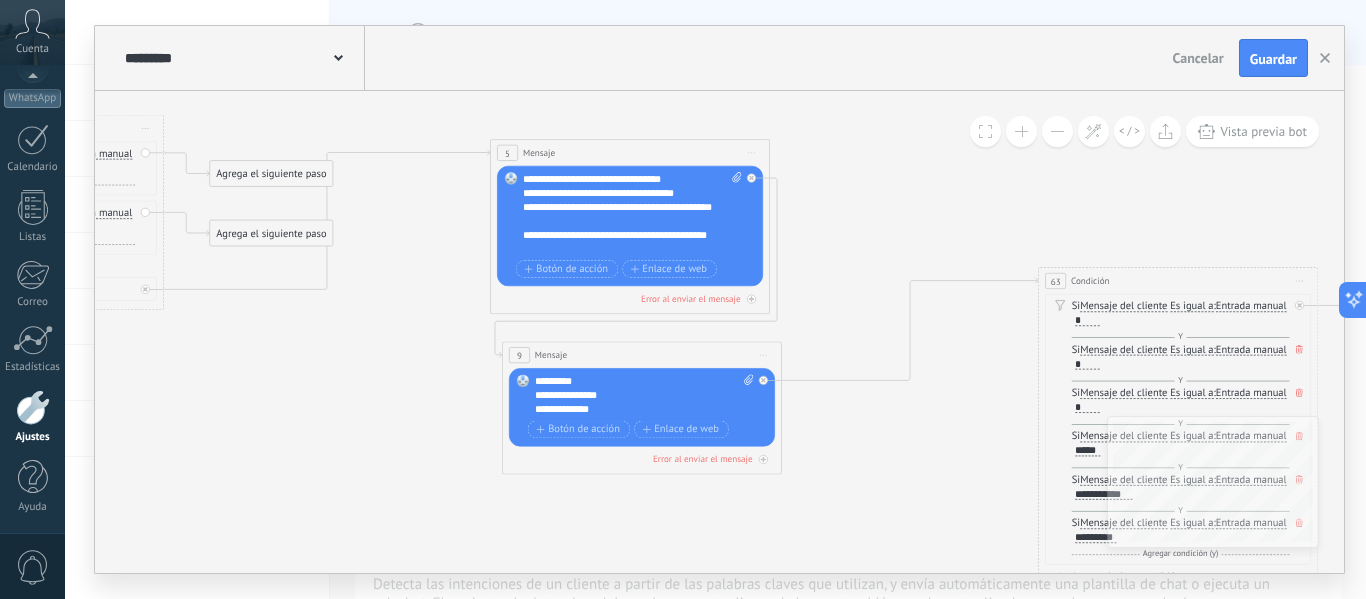 scroll, scrollTop: 240, scrollLeft: 0, axis: vertical 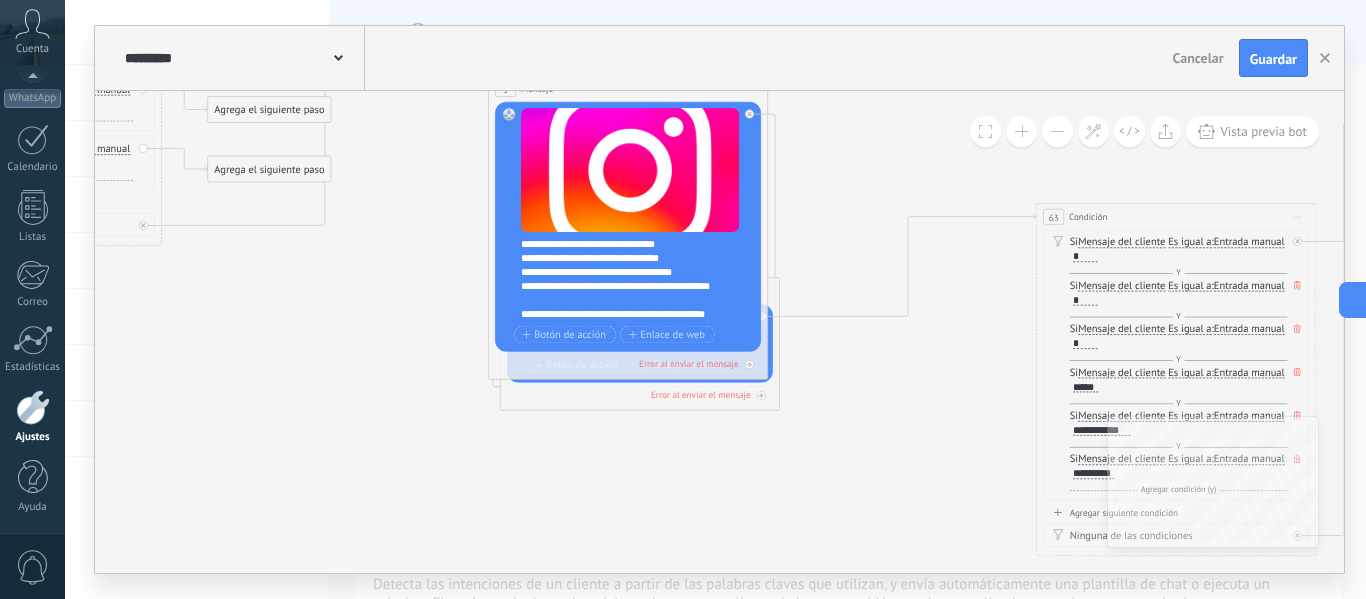drag, startPoint x: 821, startPoint y: 285, endPoint x: 817, endPoint y: 176, distance: 109.07337 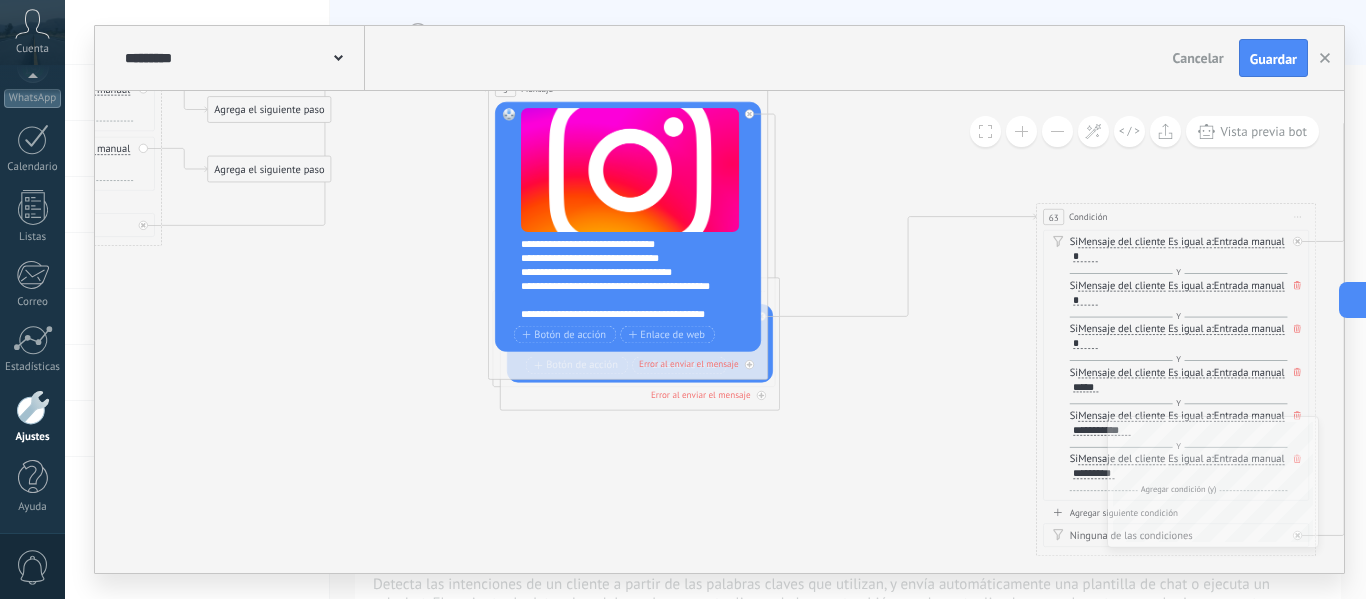 click 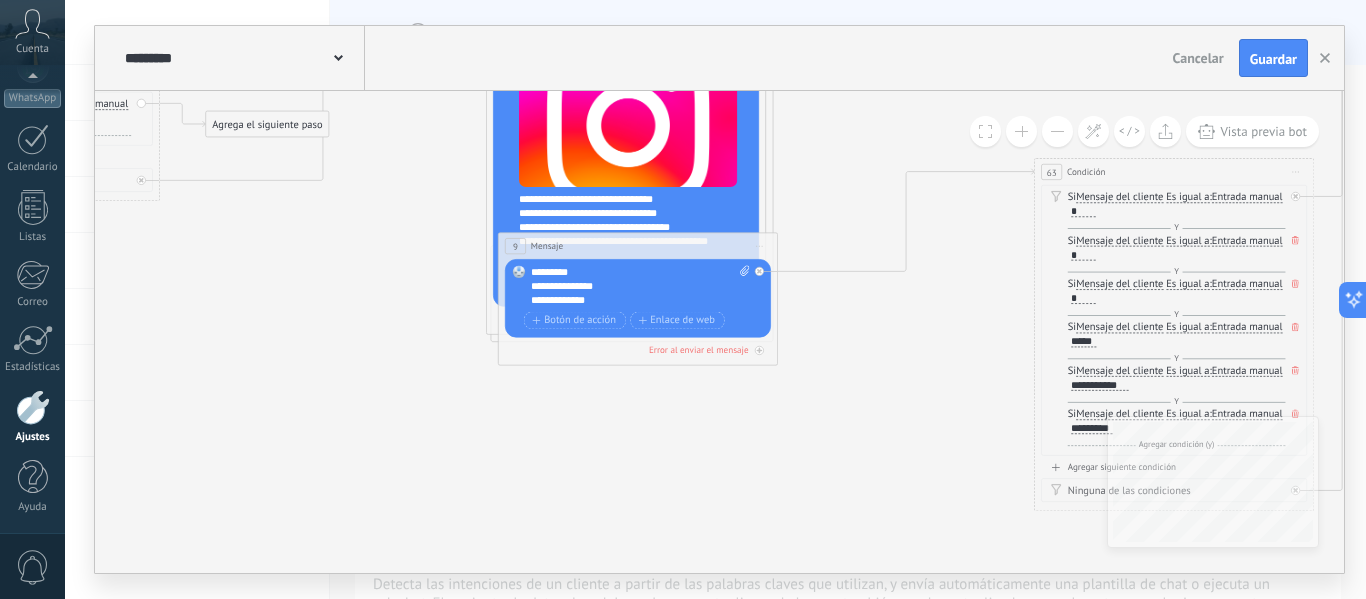 drag, startPoint x: 771, startPoint y: 287, endPoint x: 772, endPoint y: 355, distance: 68.007355 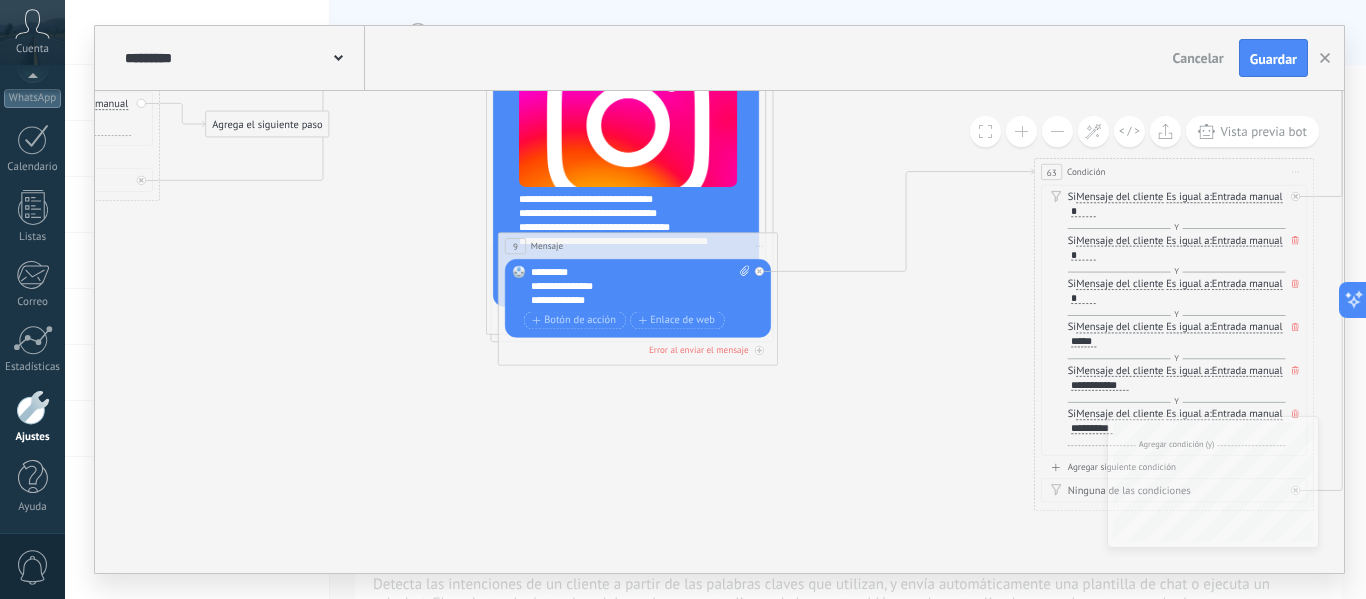 click on "9
Mensaje
*******
(a):
Todos los contactos - canales seleccionados
Todos los contactos - canales seleccionados
Todos los contactos - canal primario
Contacto principal - canales seleccionados
Contacto principal - canal primario
Todos los contactos - canales seleccionados
Todos los contactos - canales seleccionados
Todos los contactos - canal primario" at bounding box center [638, 299] 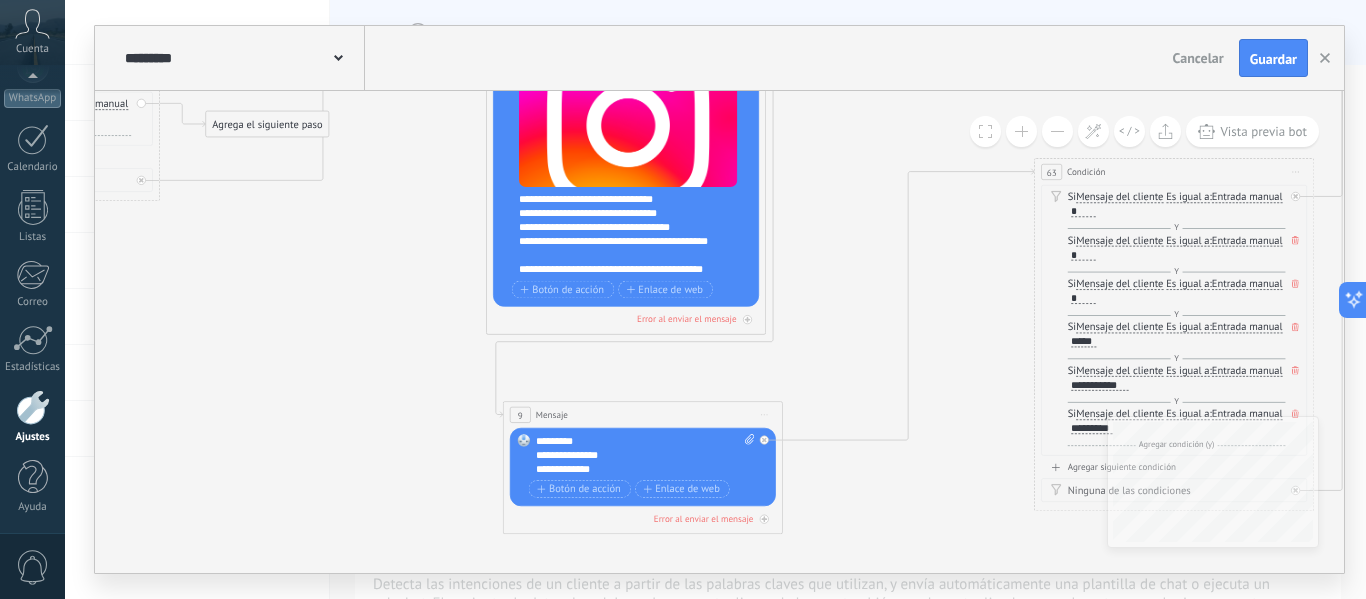 drag, startPoint x: 738, startPoint y: 245, endPoint x: 743, endPoint y: 414, distance: 169.07394 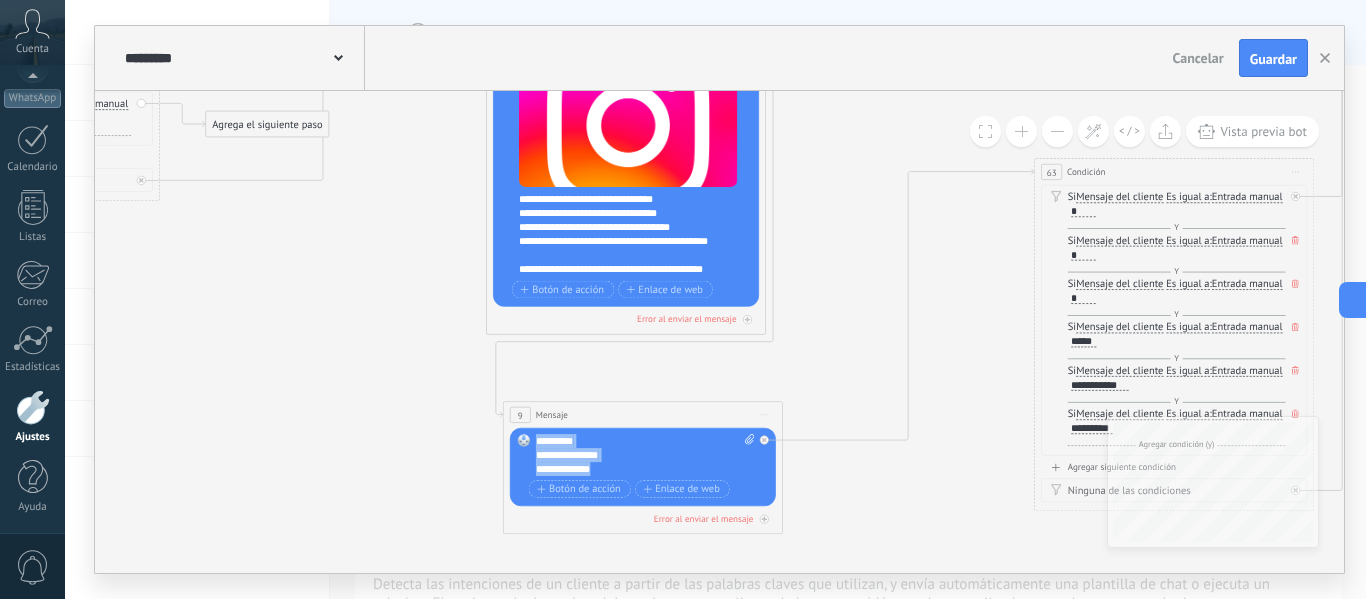 drag, startPoint x: 609, startPoint y: 476, endPoint x: 531, endPoint y: 442, distance: 85.08819 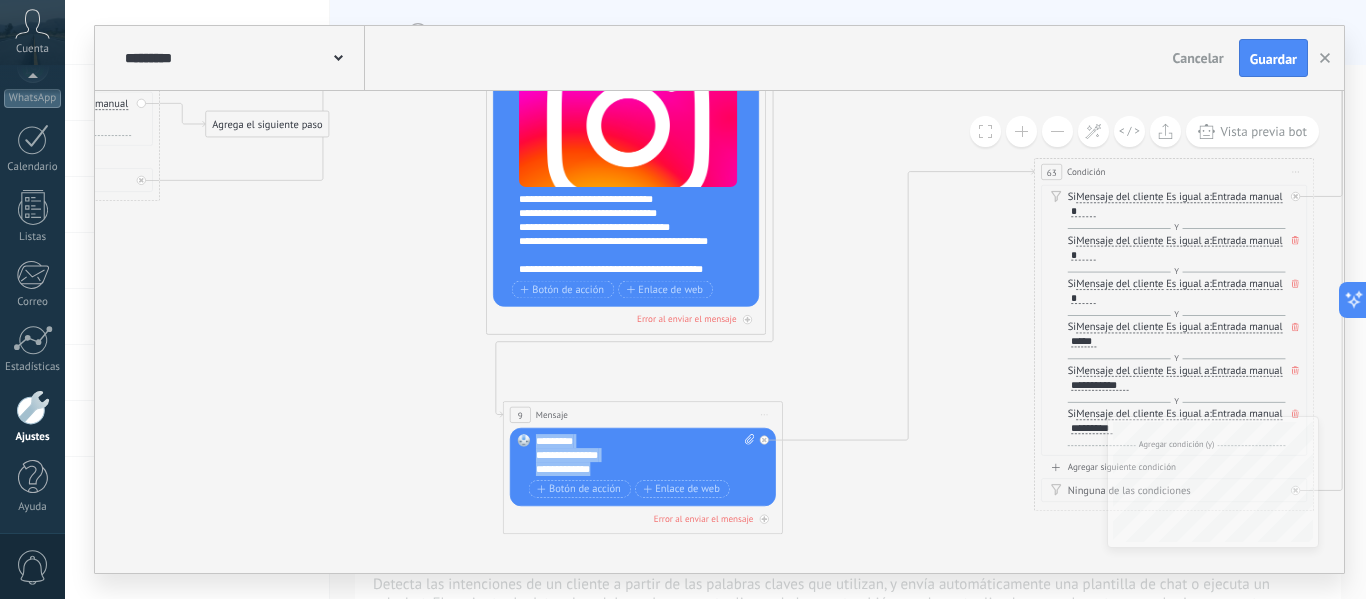 type 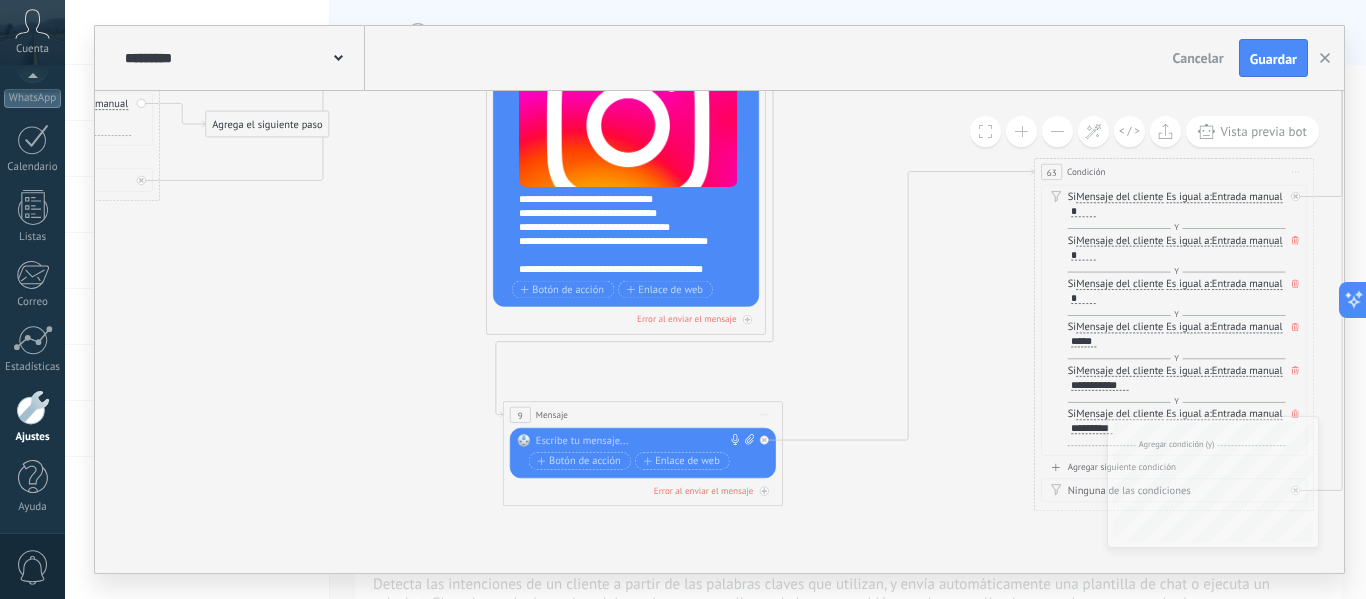 click 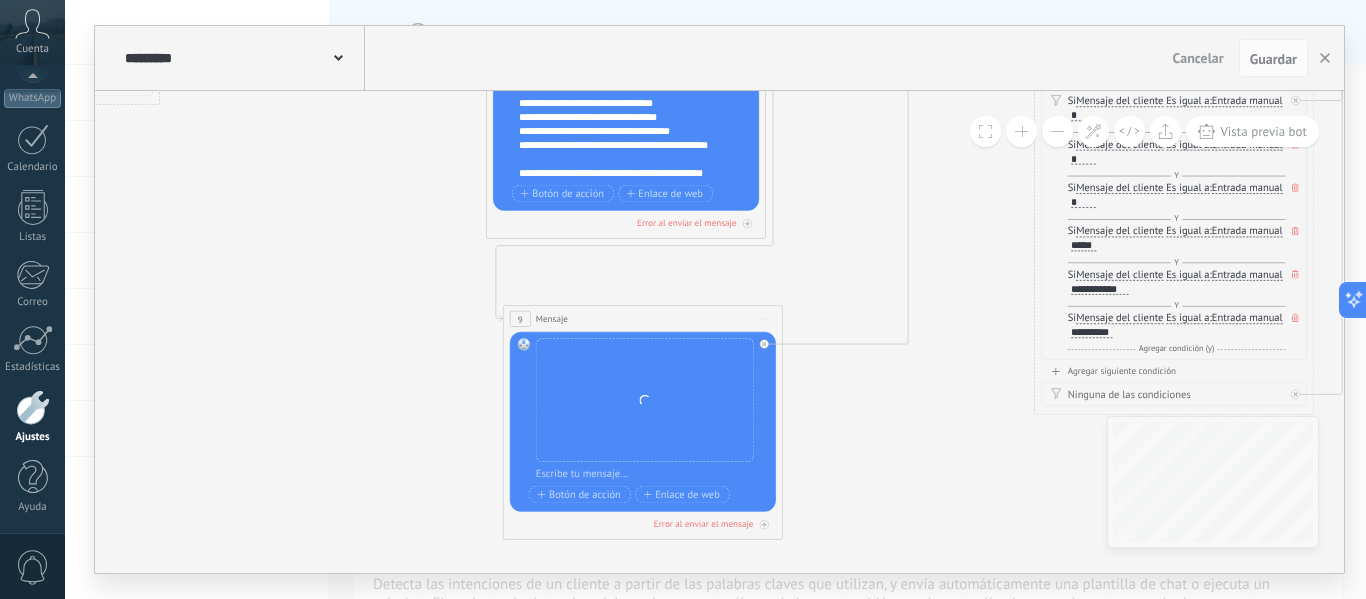 click at bounding box center (652, 475) 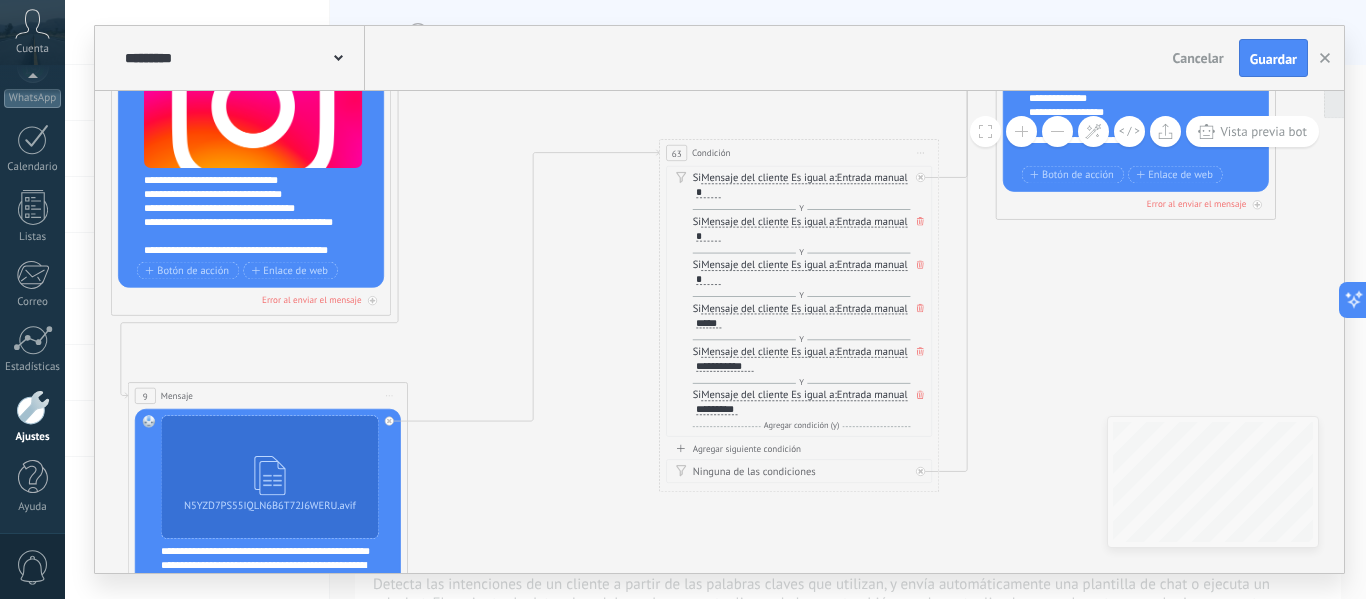 drag, startPoint x: 918, startPoint y: 414, endPoint x: 535, endPoint y: 483, distance: 389.16577 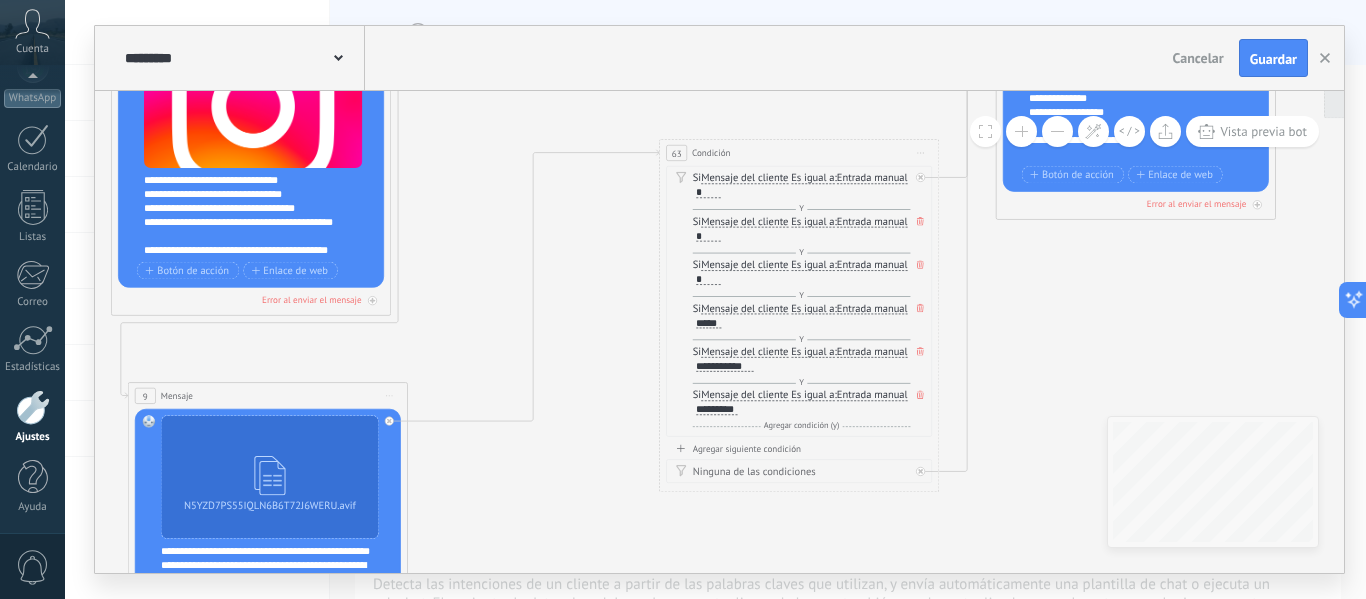 click 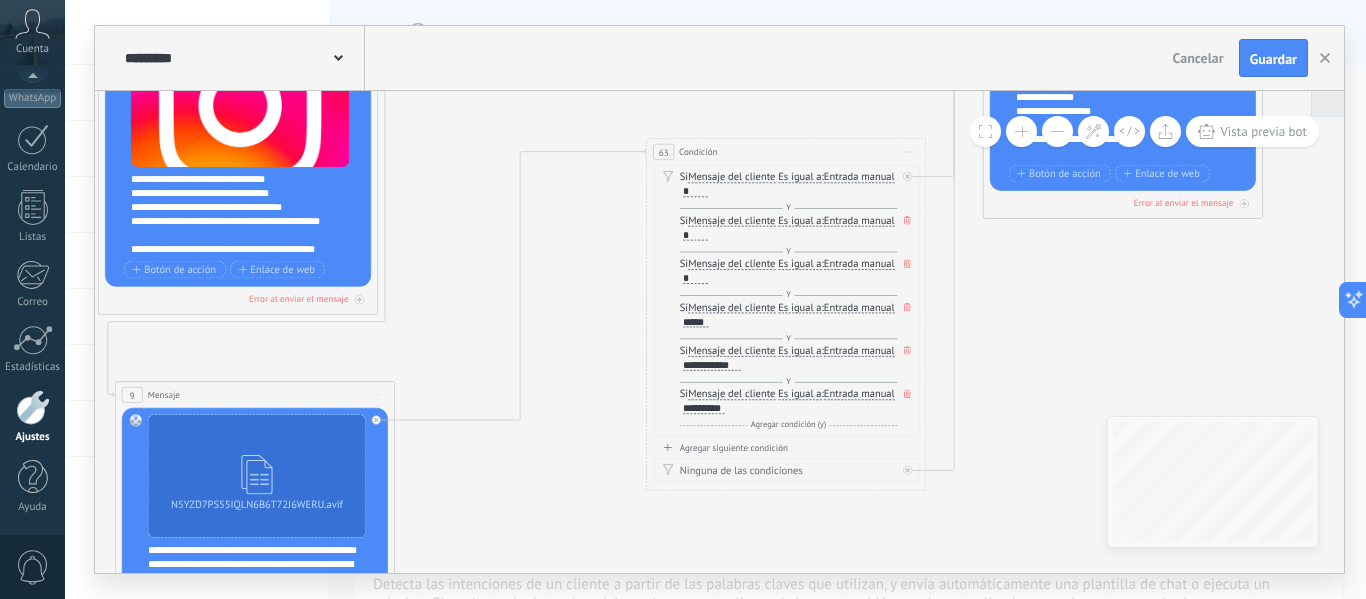 click at bounding box center (1057, 131) 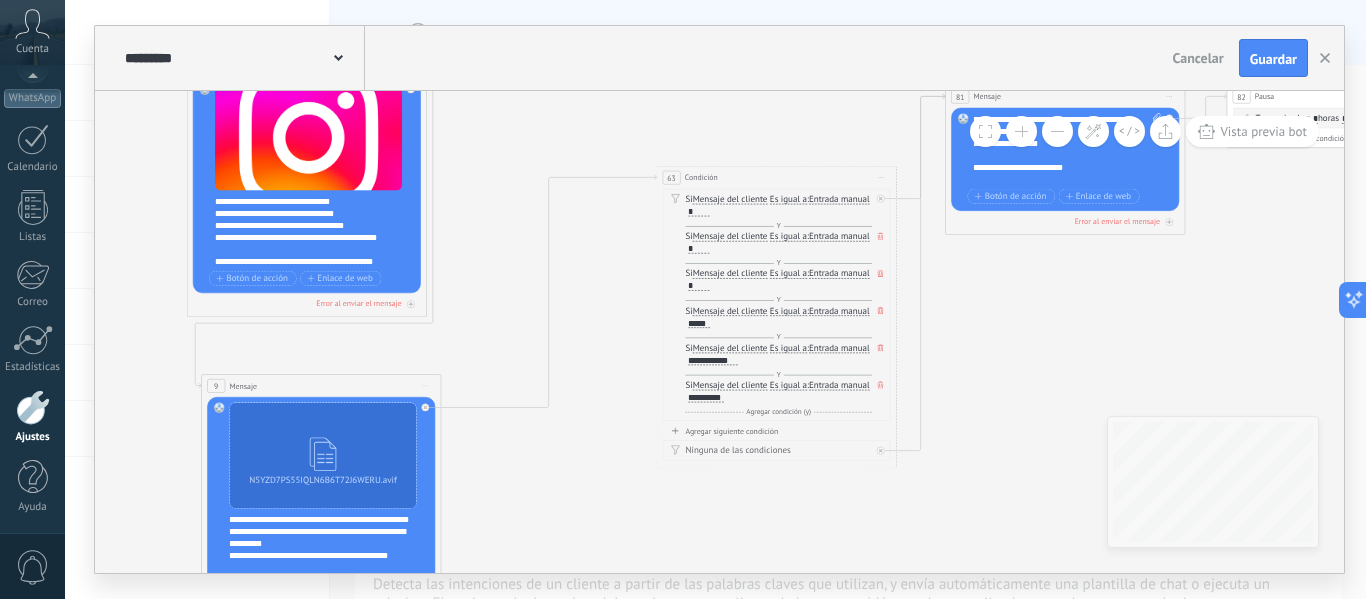 click at bounding box center [1057, 131] 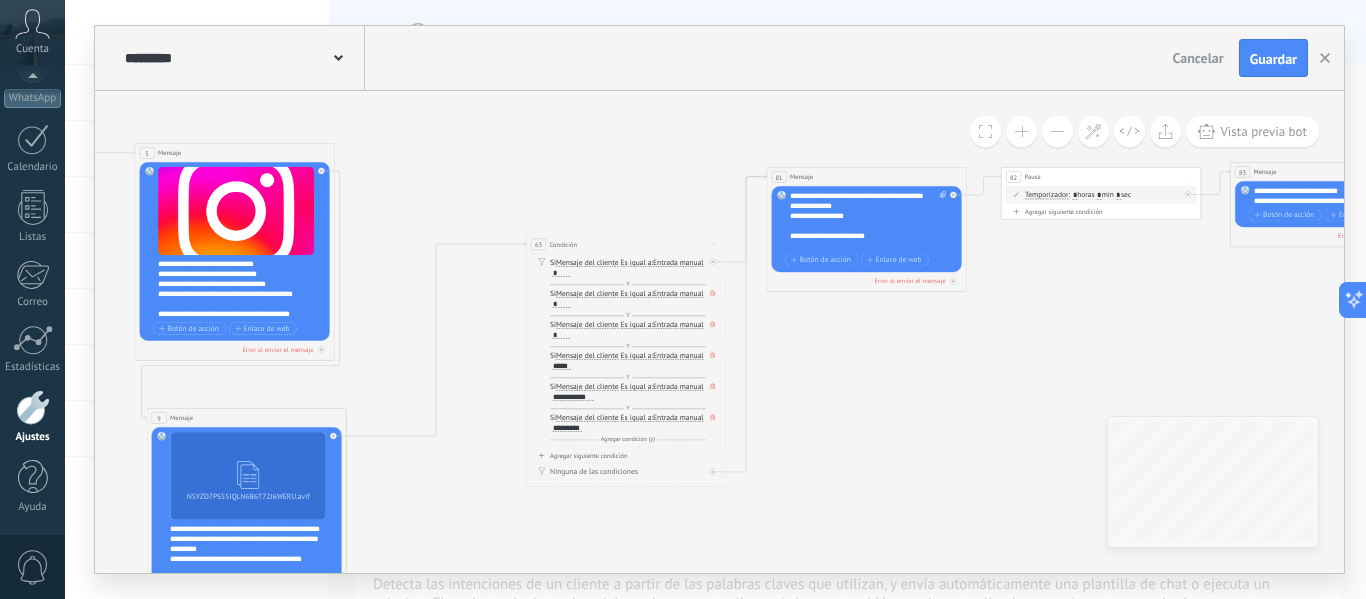 drag, startPoint x: 998, startPoint y: 360, endPoint x: 801, endPoint y: 407, distance: 202.529 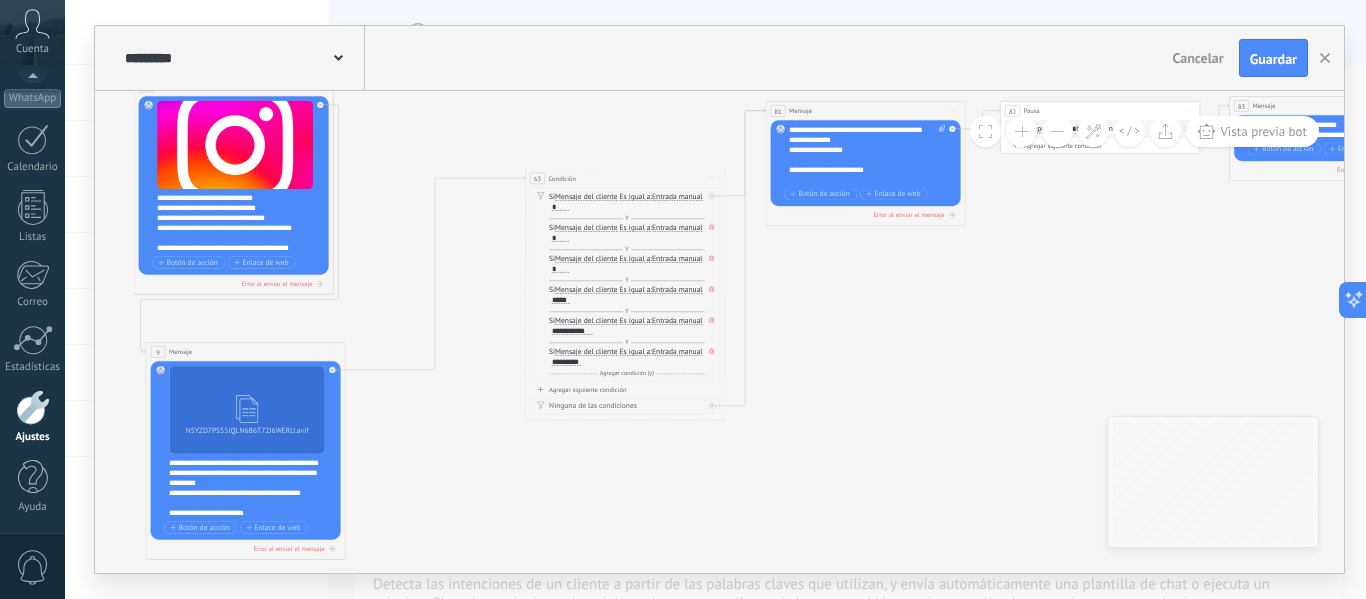 drag, startPoint x: 764, startPoint y: 410, endPoint x: 819, endPoint y: 338, distance: 90.60353 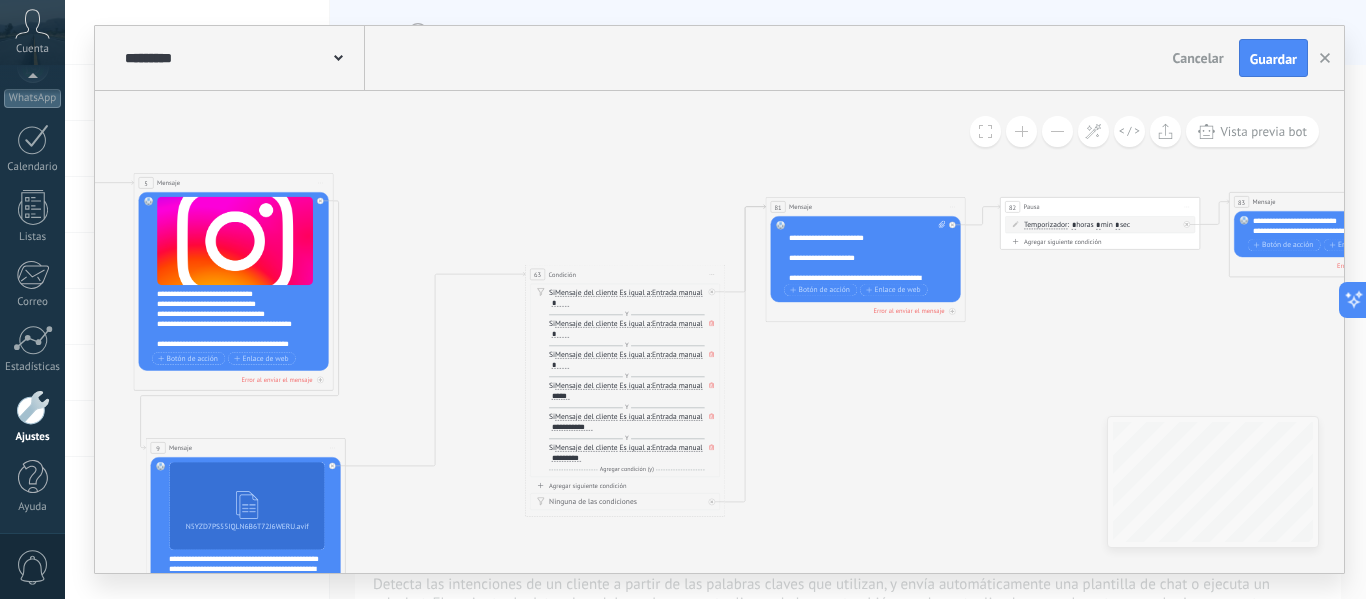 scroll, scrollTop: 80, scrollLeft: 0, axis: vertical 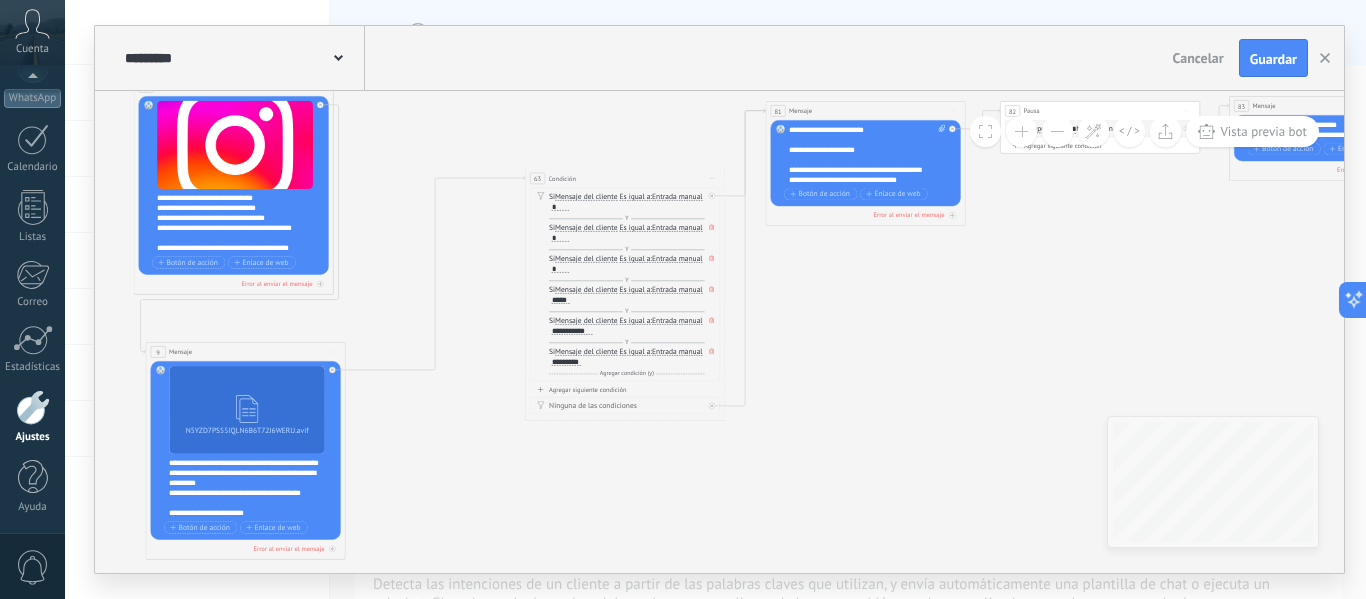 click at bounding box center [1021, 131] 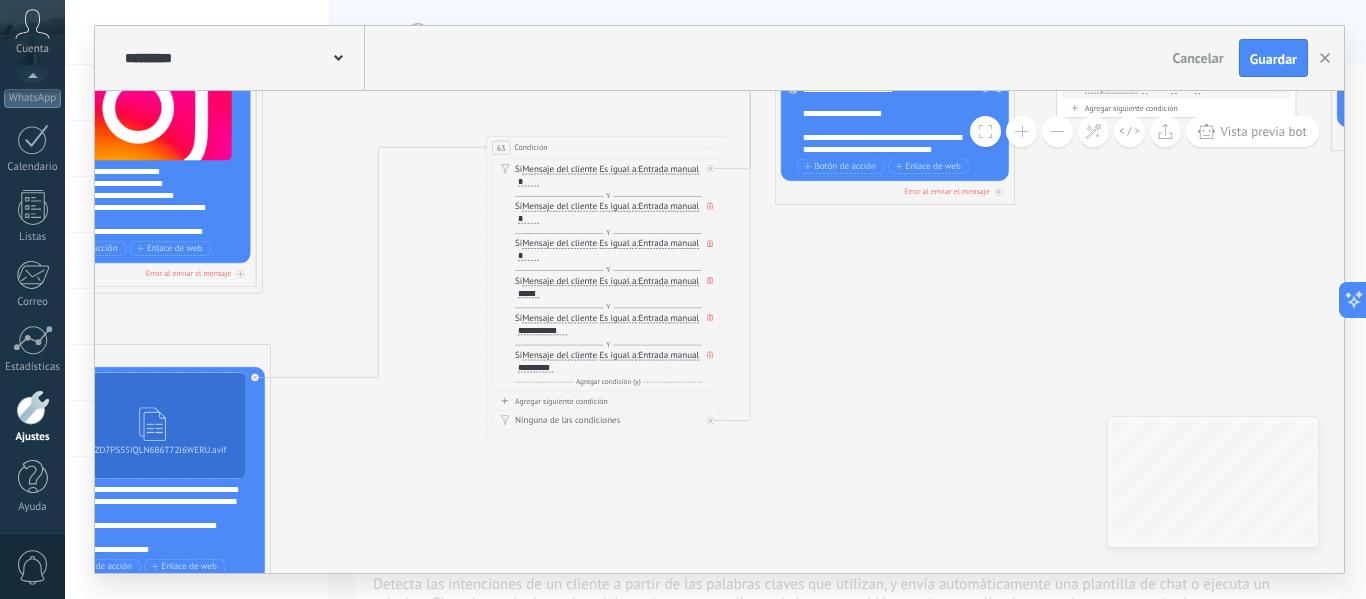 click at bounding box center [1021, 131] 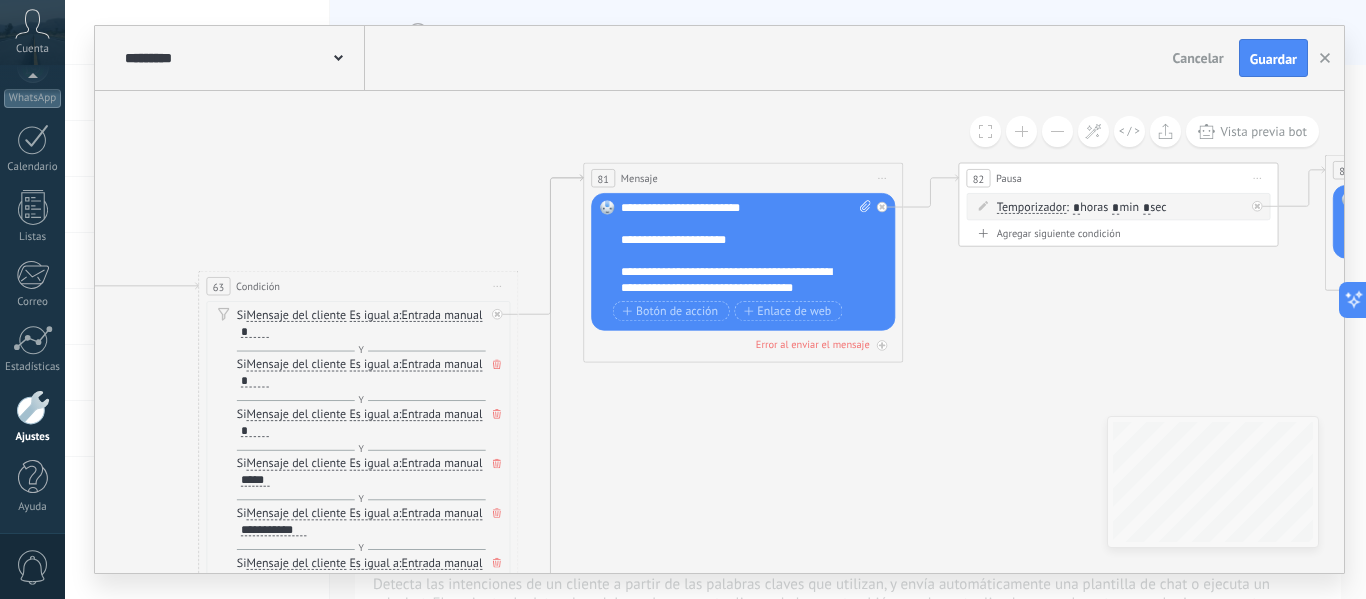 drag, startPoint x: 984, startPoint y: 262, endPoint x: 774, endPoint y: 462, distance: 290 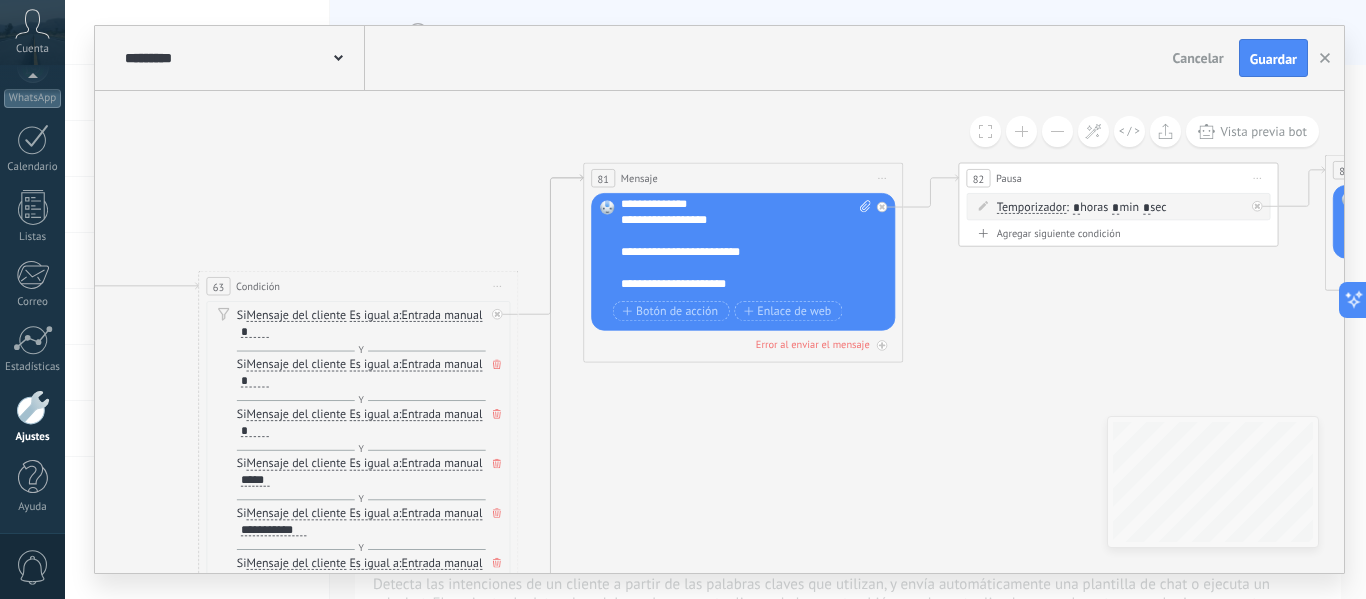 scroll, scrollTop: 0, scrollLeft: 0, axis: both 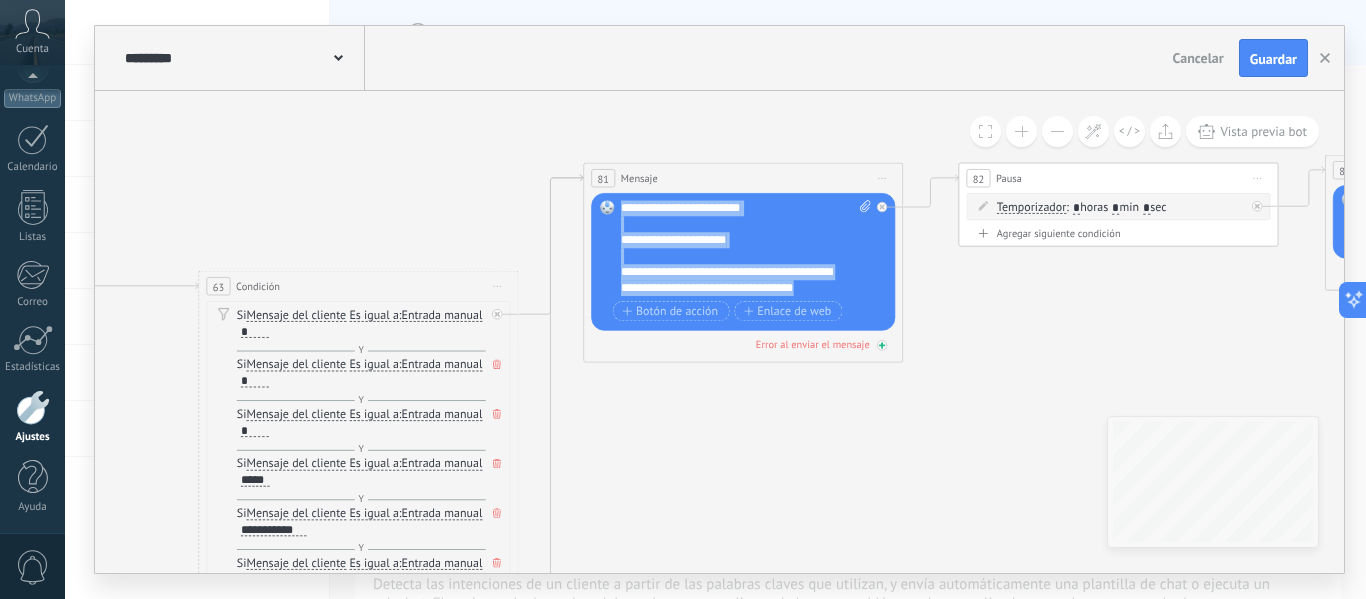 drag, startPoint x: 621, startPoint y: 201, endPoint x: 882, endPoint y: 343, distance: 297.12793 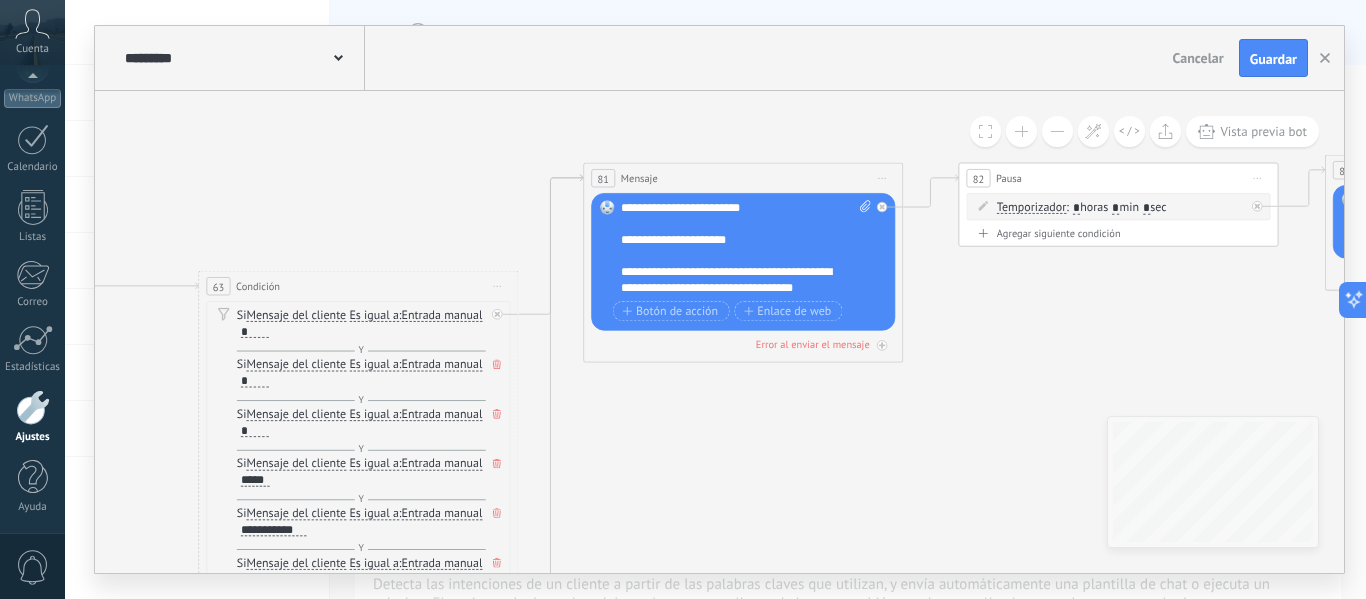 scroll, scrollTop: 0, scrollLeft: 0, axis: both 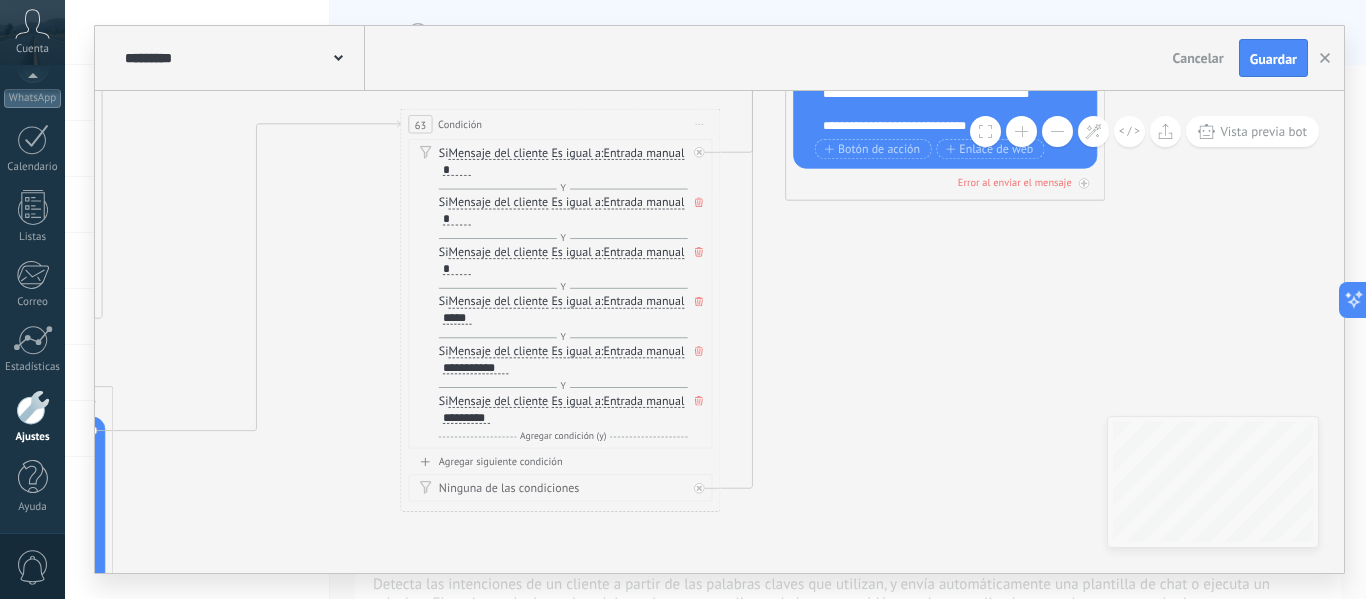 drag, startPoint x: 822, startPoint y: 489, endPoint x: 1014, endPoint y: 335, distance: 246.13005 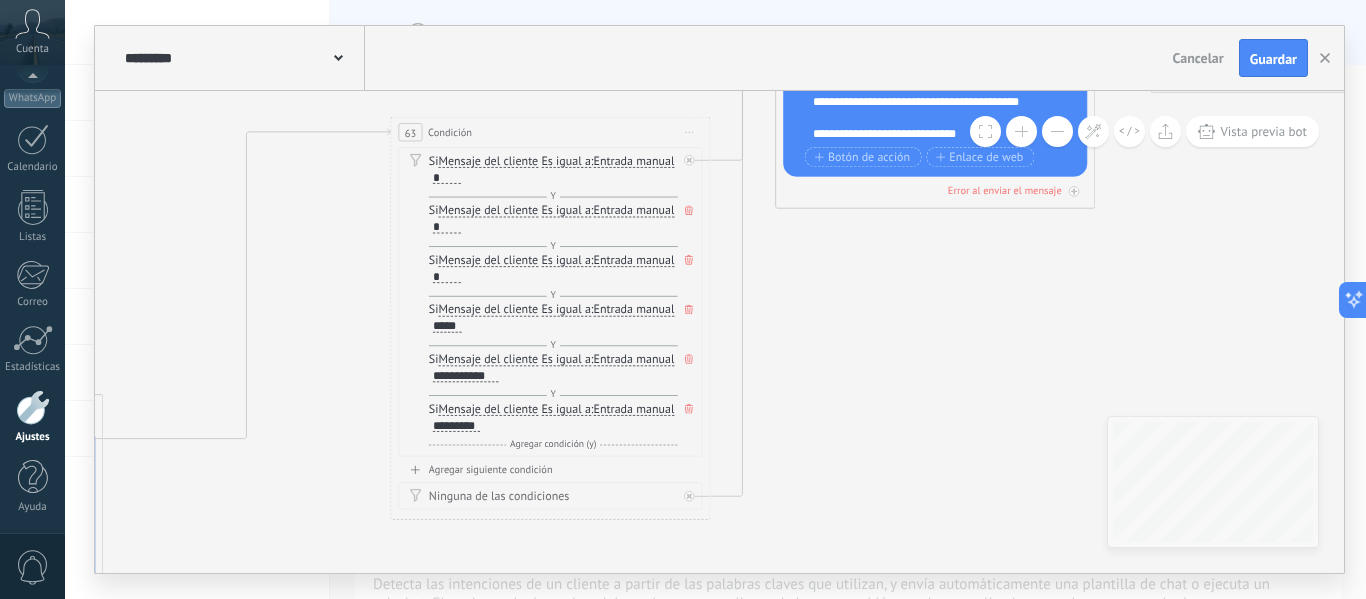 click at bounding box center [1057, 131] 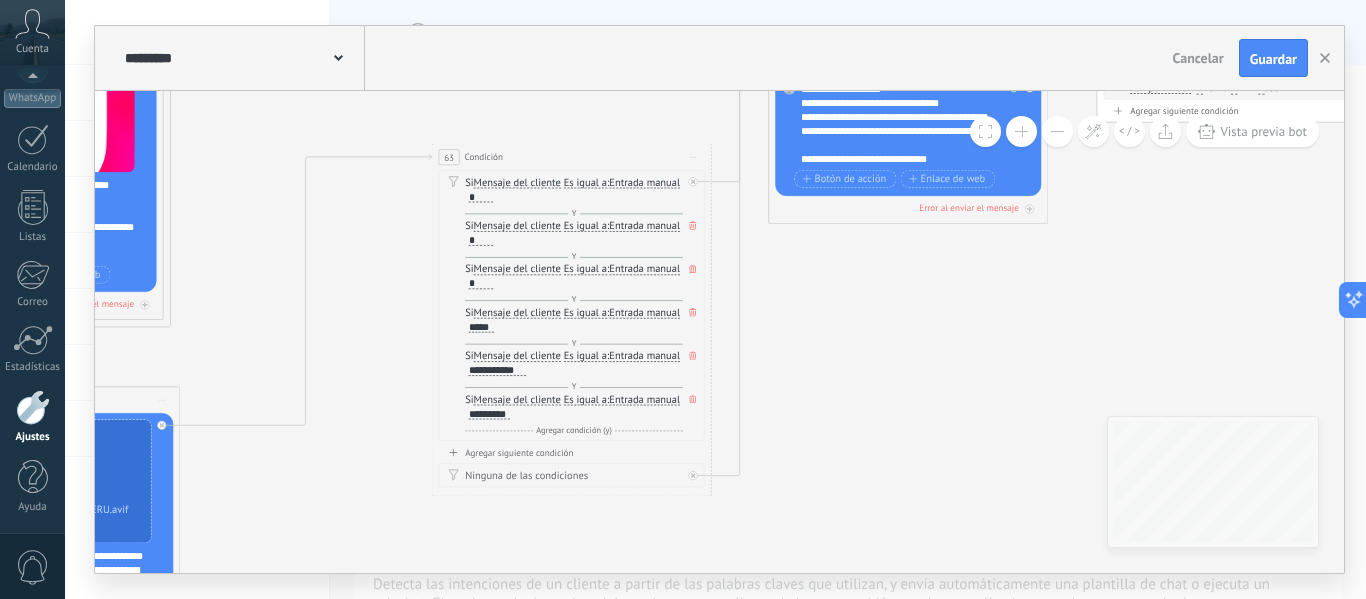 click at bounding box center (1057, 131) 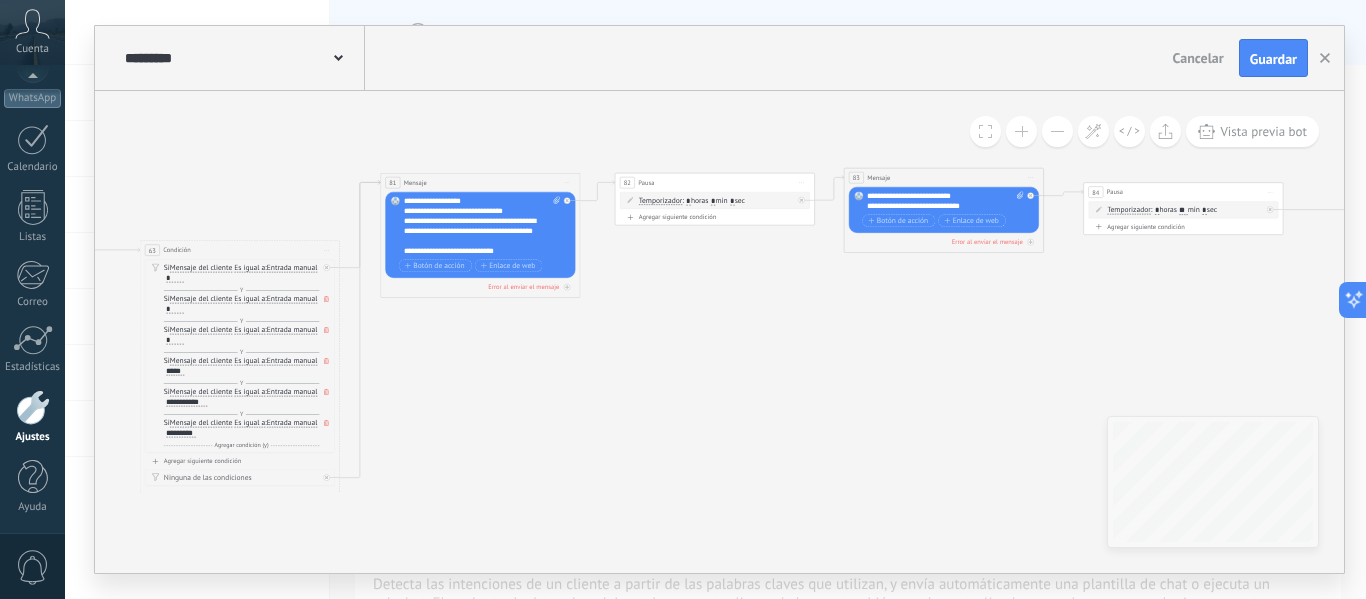drag, startPoint x: 1027, startPoint y: 375, endPoint x: 631, endPoint y: 421, distance: 398.66275 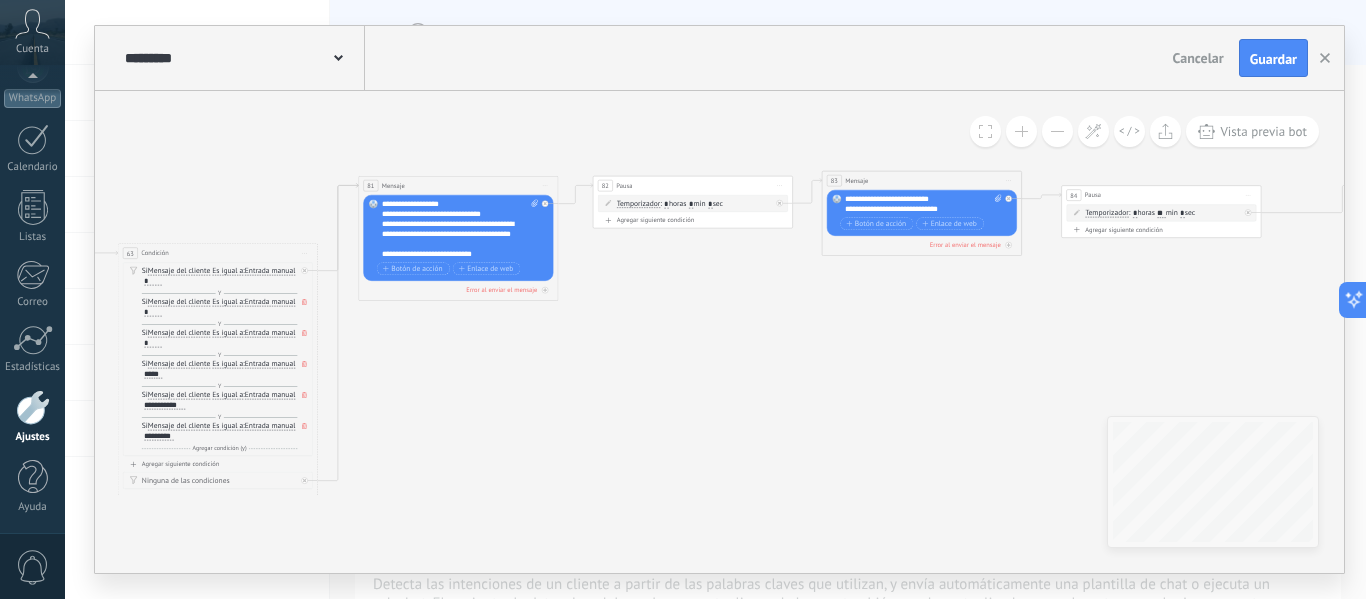 click at bounding box center (1021, 131) 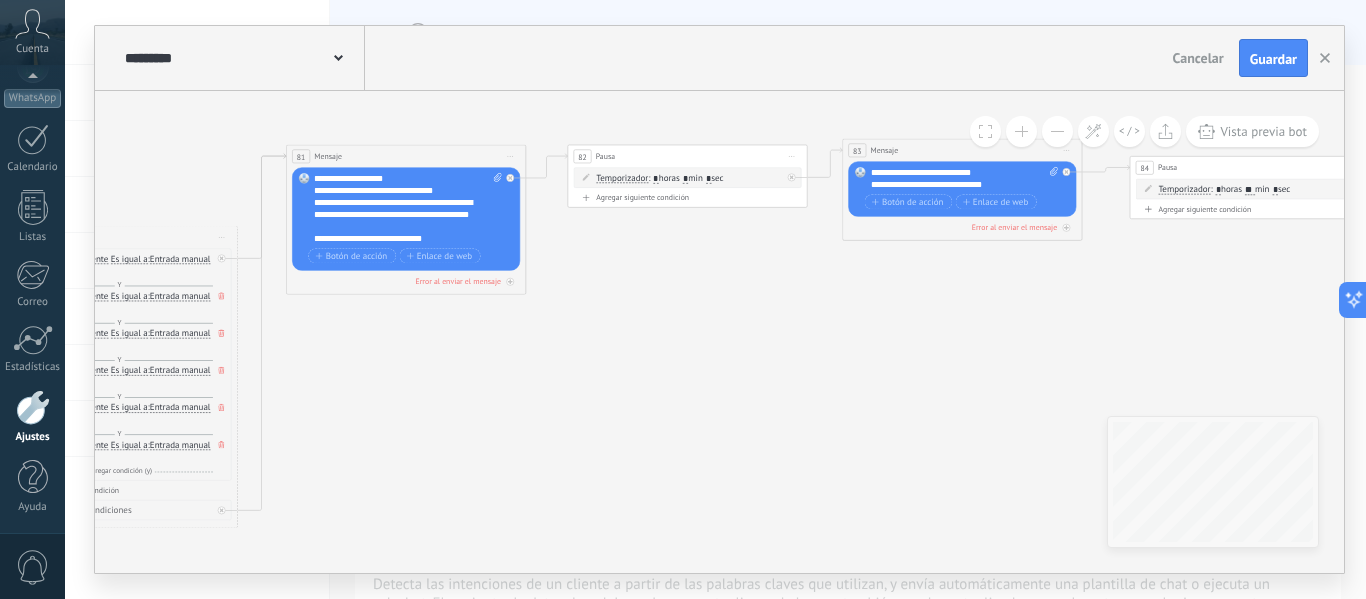 click at bounding box center [1021, 131] 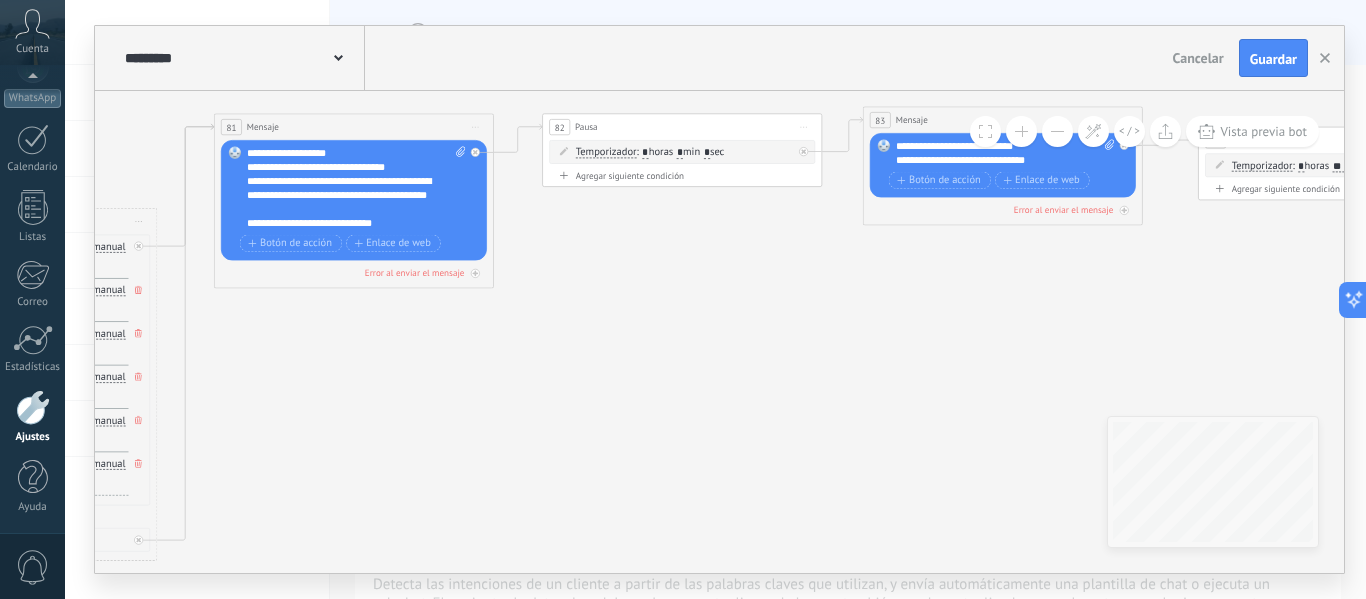 click at bounding box center [1021, 131] 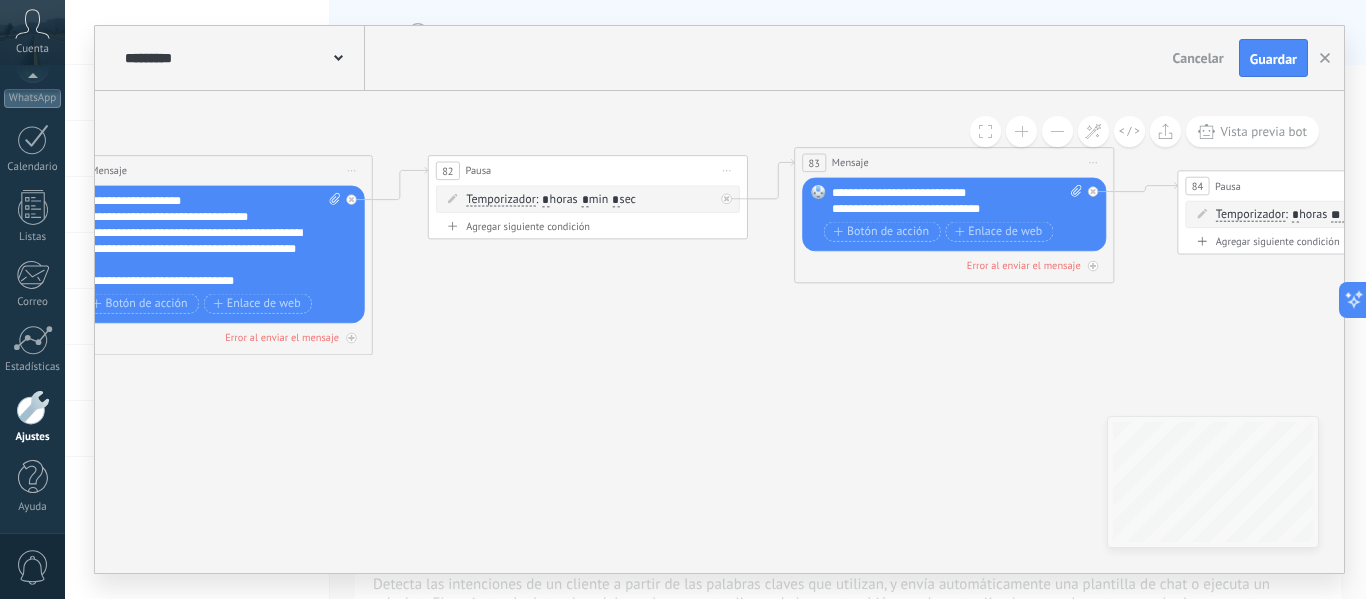 drag, startPoint x: 953, startPoint y: 331, endPoint x: 864, endPoint y: 404, distance: 115.10864 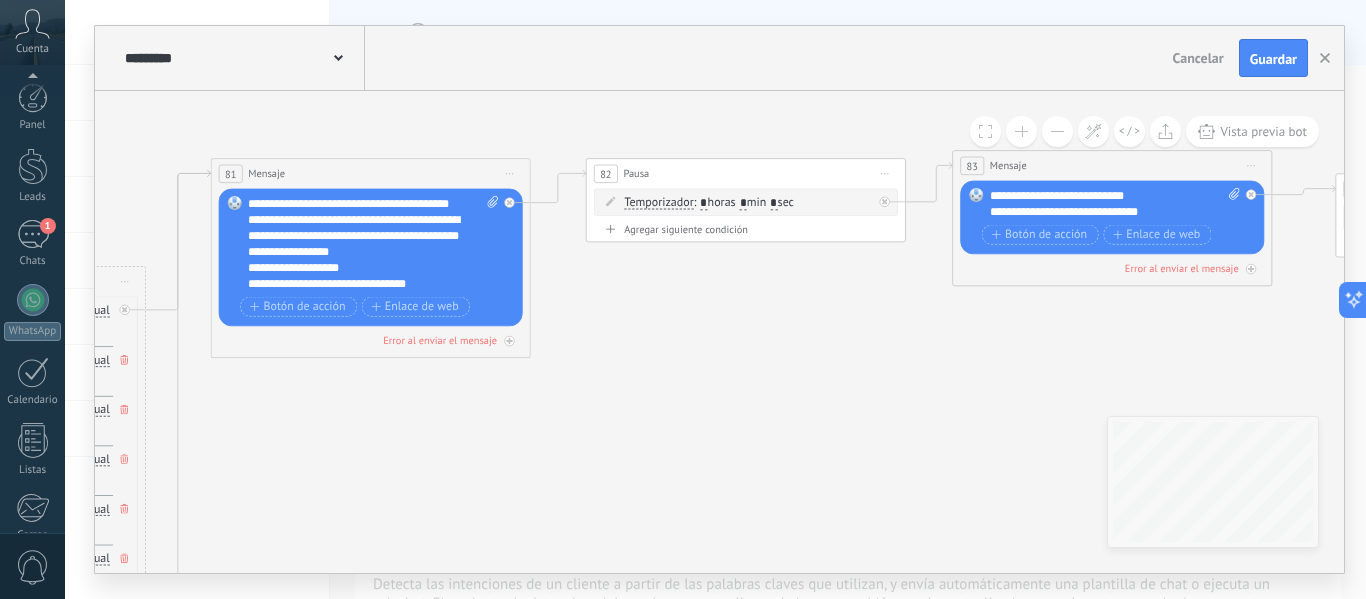 scroll, scrollTop: 0, scrollLeft: 0, axis: both 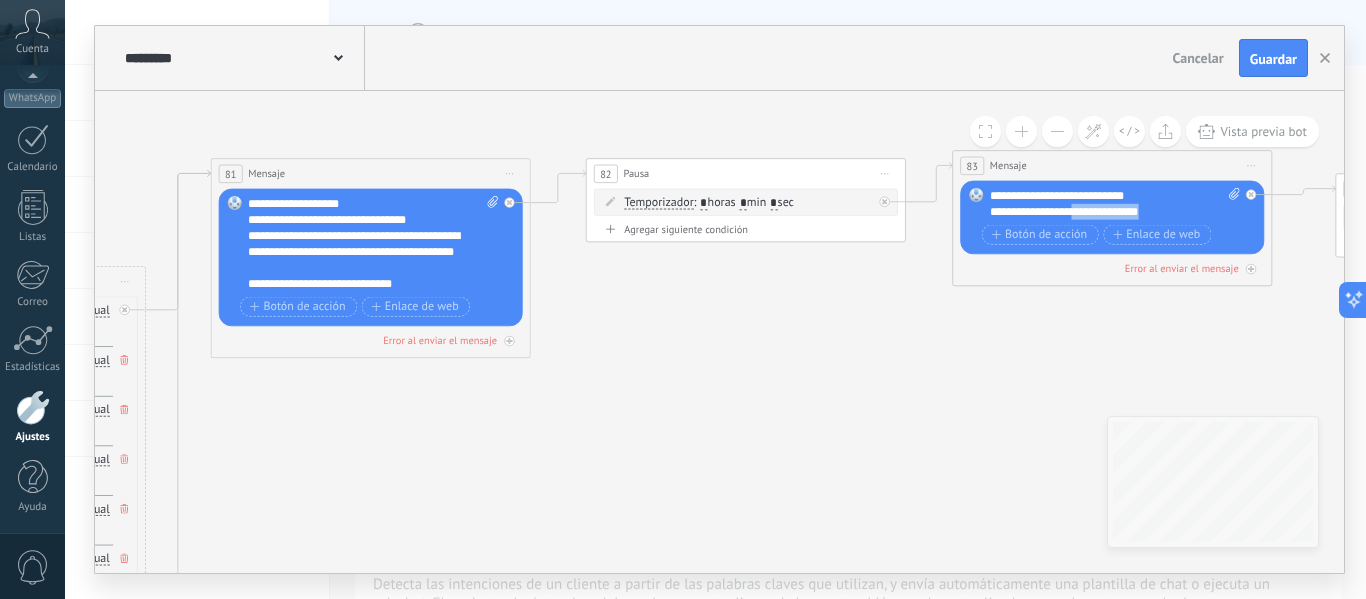 drag, startPoint x: 1176, startPoint y: 208, endPoint x: 1084, endPoint y: 220, distance: 92.779305 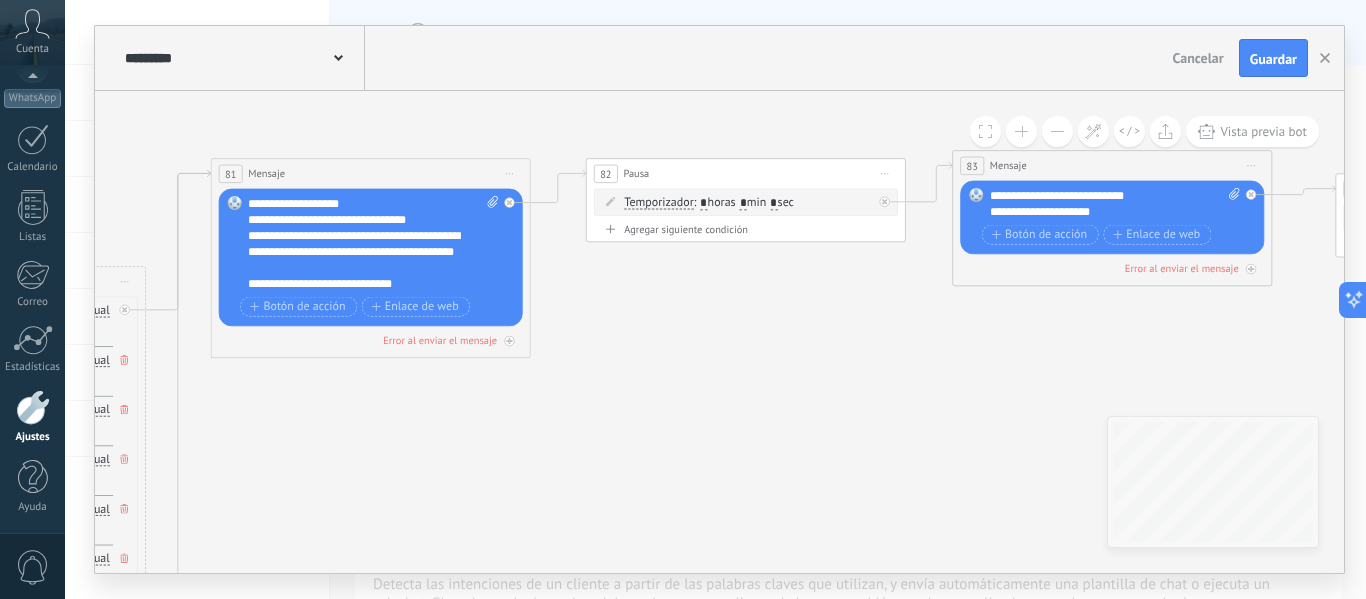 click on "*" at bounding box center (743, 203) 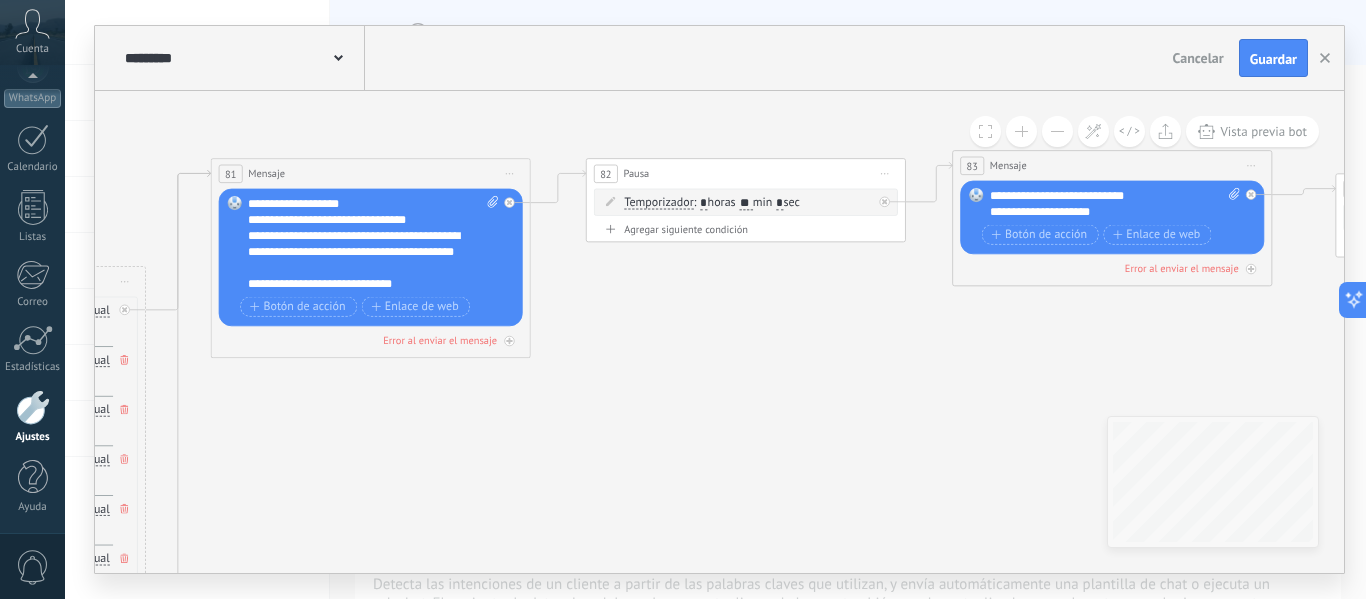 type on "*" 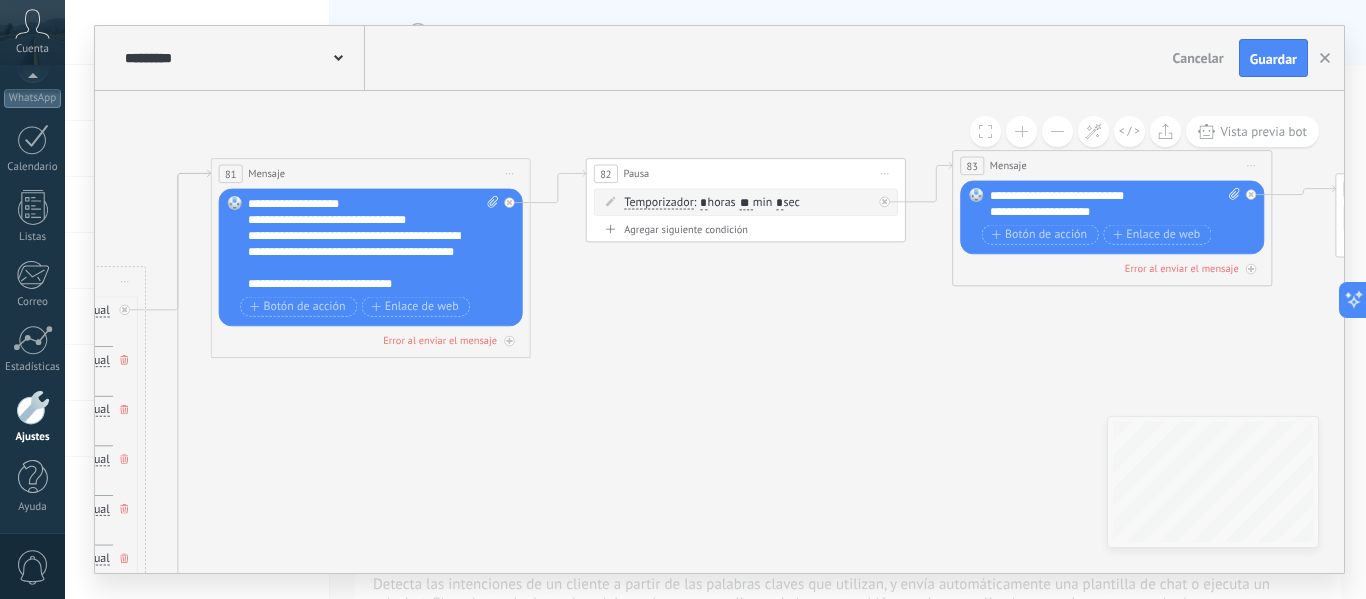 type on "**" 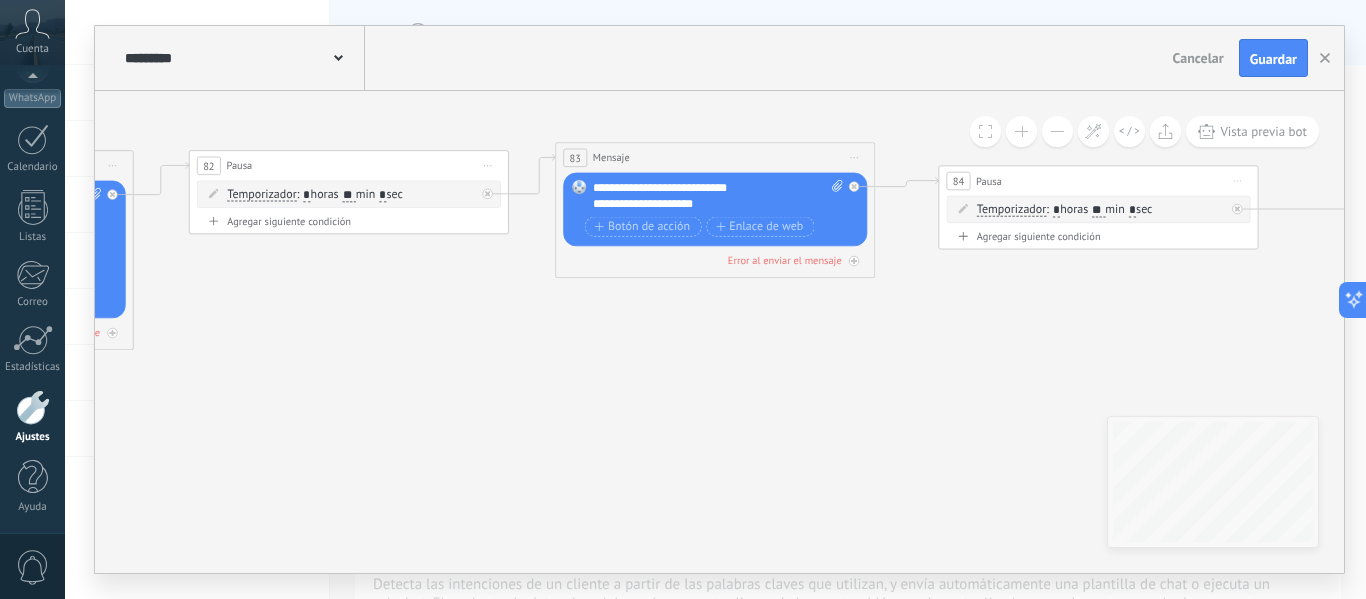 drag, startPoint x: 947, startPoint y: 343, endPoint x: 541, endPoint y: 334, distance: 406.09973 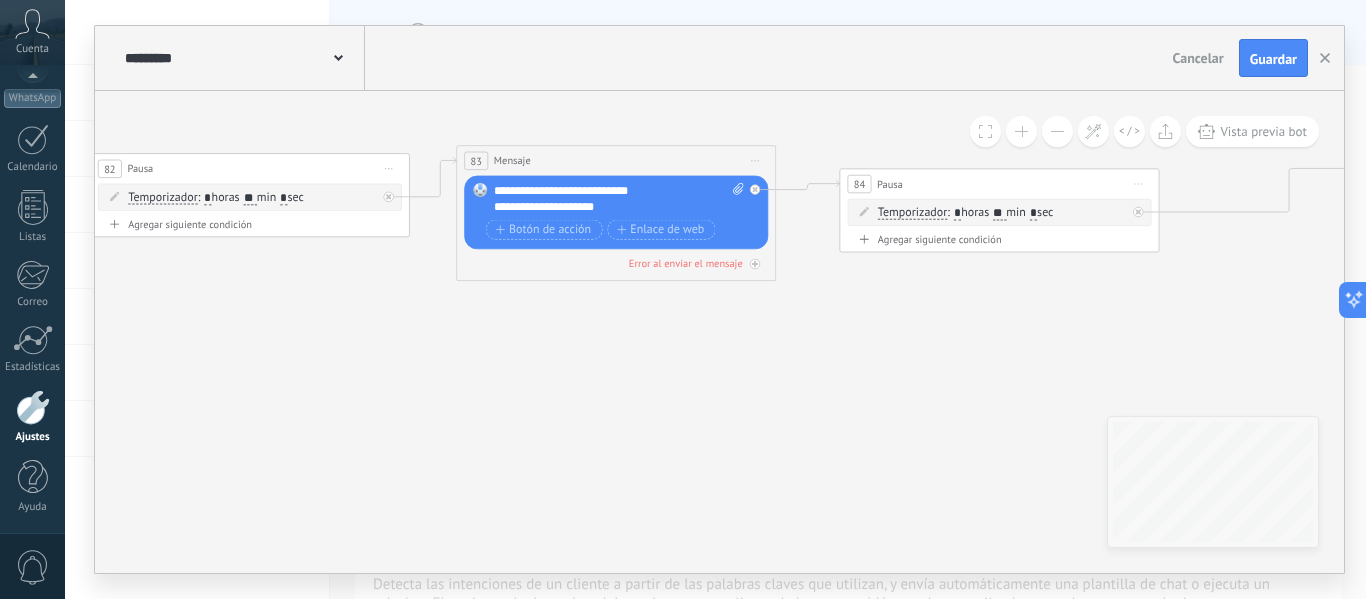 drag, startPoint x: 1007, startPoint y: 306, endPoint x: 909, endPoint y: 312, distance: 98.1835 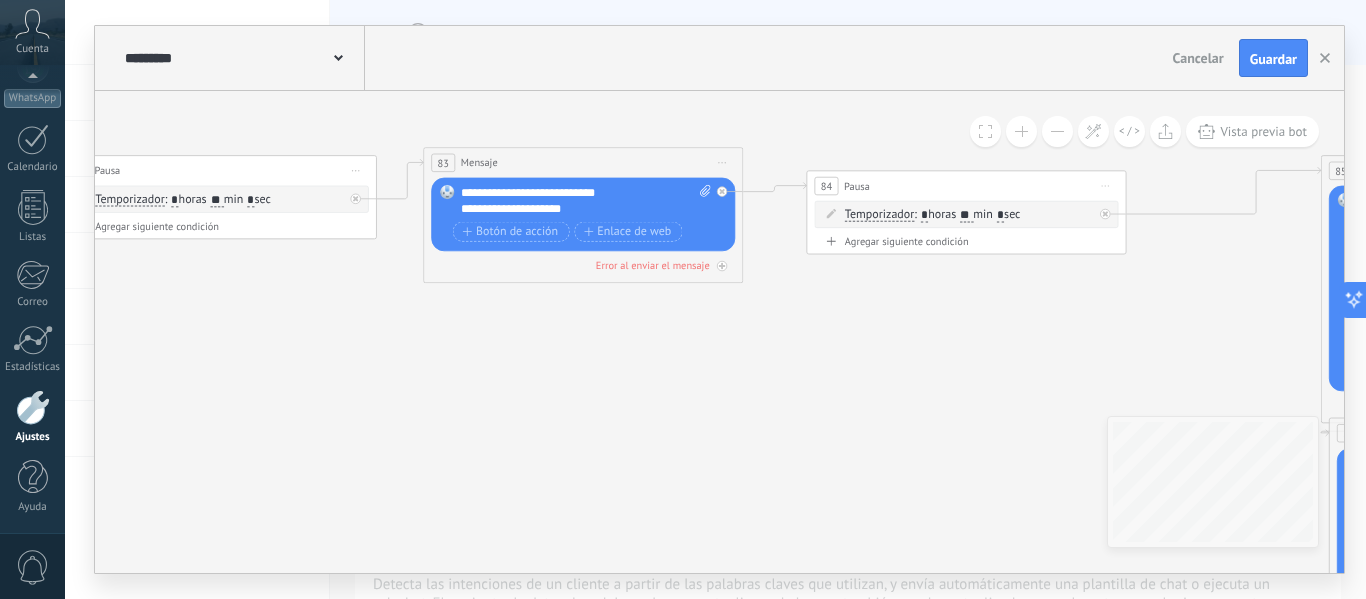 drag, startPoint x: 1071, startPoint y: 295, endPoint x: 976, endPoint y: 293, distance: 95.02105 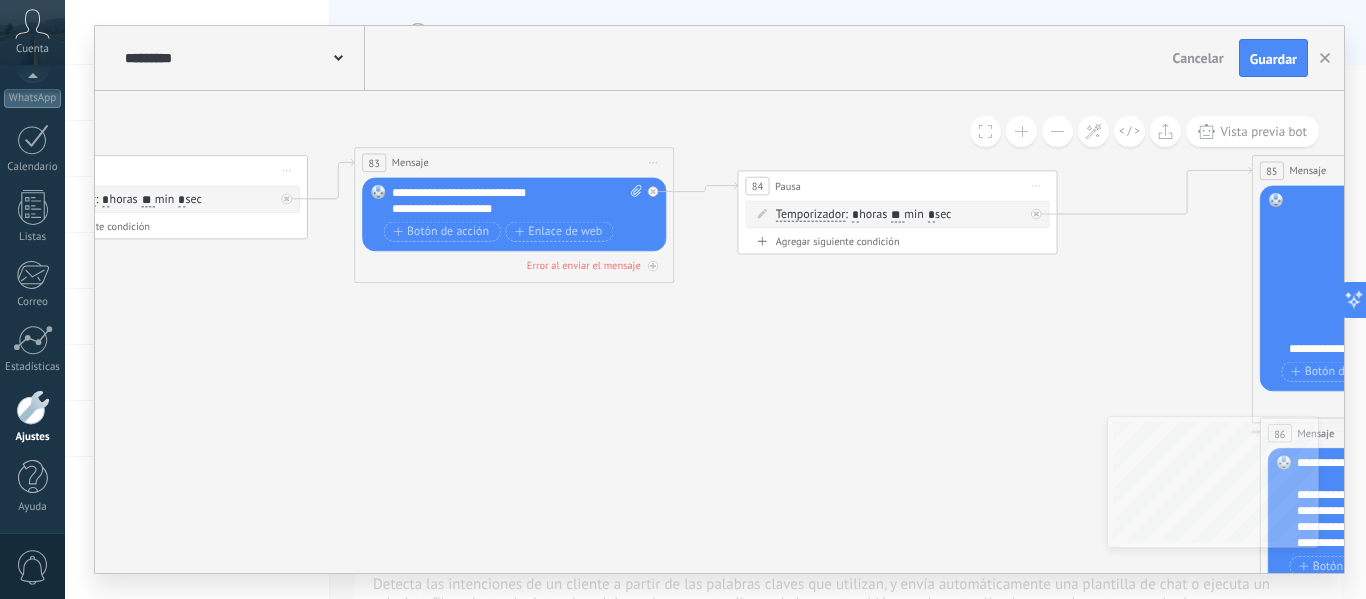click on "**" at bounding box center (897, 215) 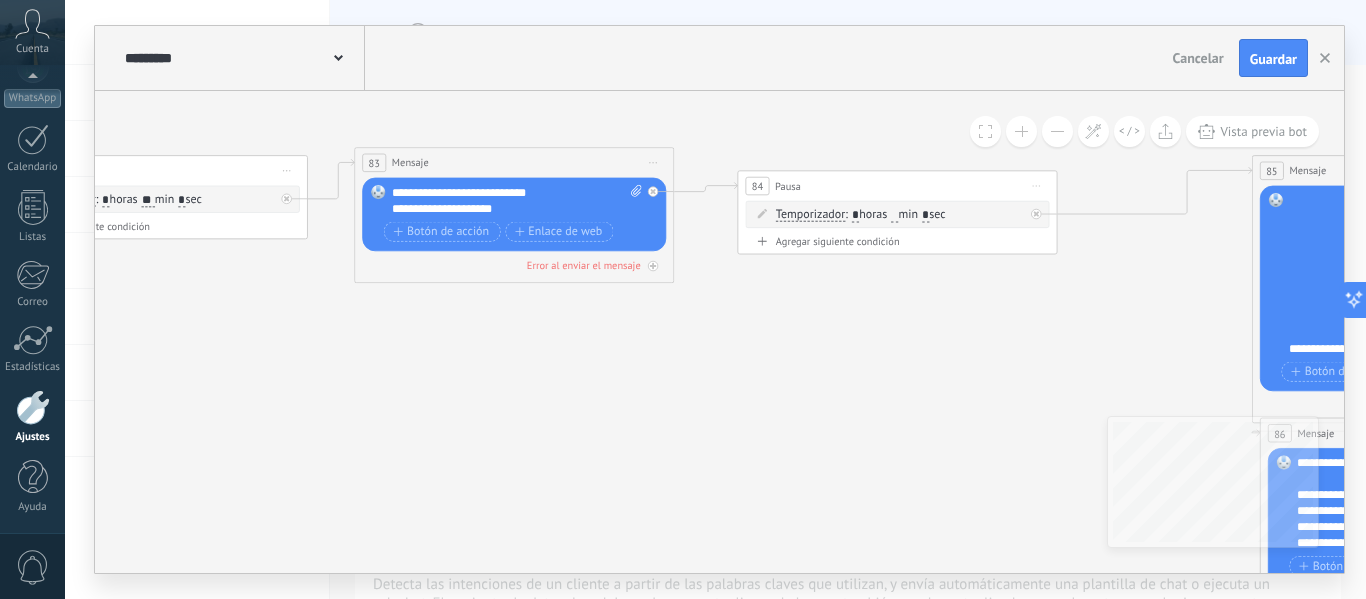 type 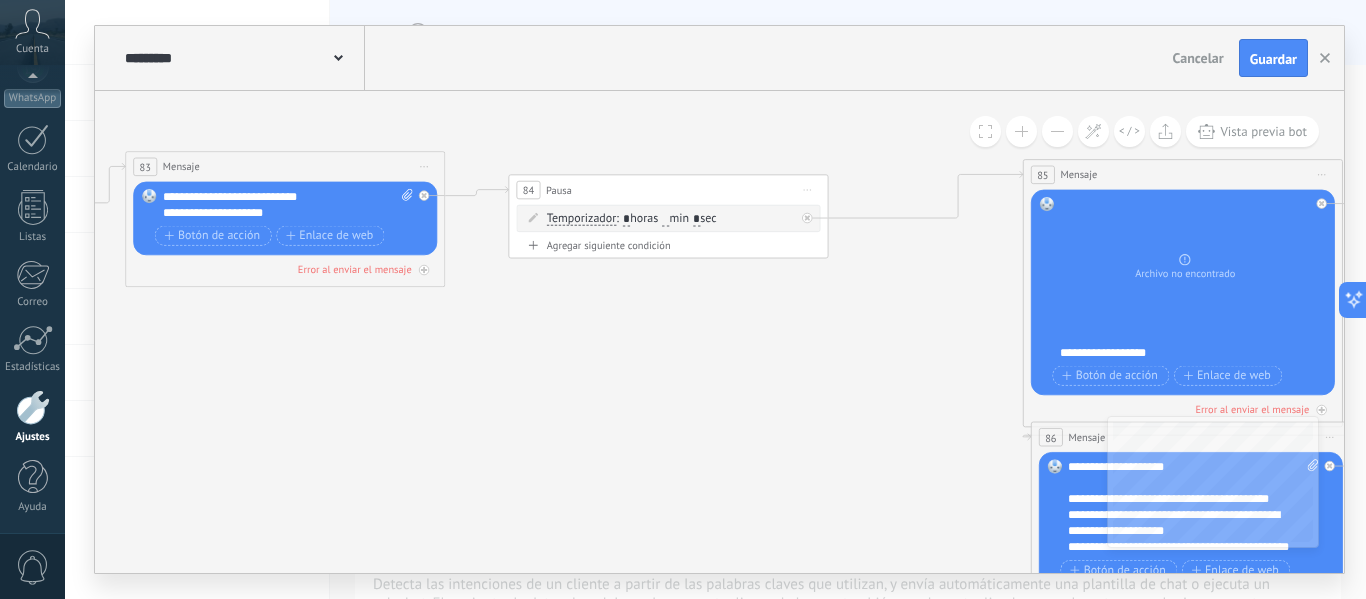 drag, startPoint x: 1009, startPoint y: 324, endPoint x: 780, endPoint y: 328, distance: 229.03493 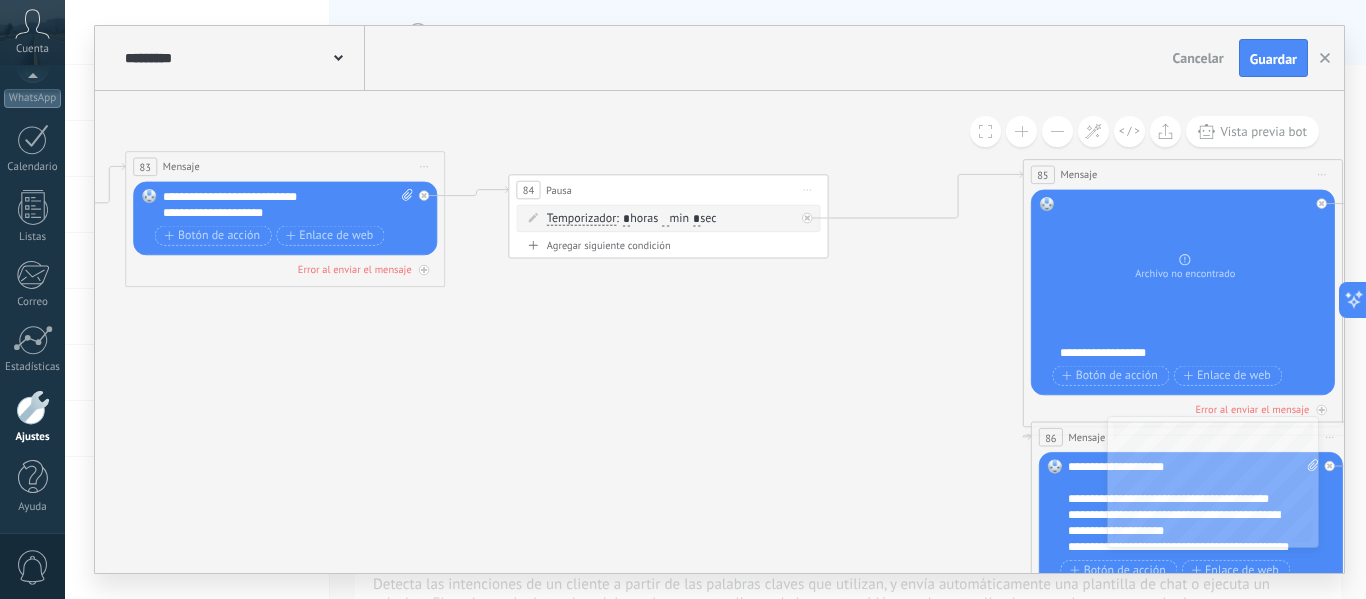 click 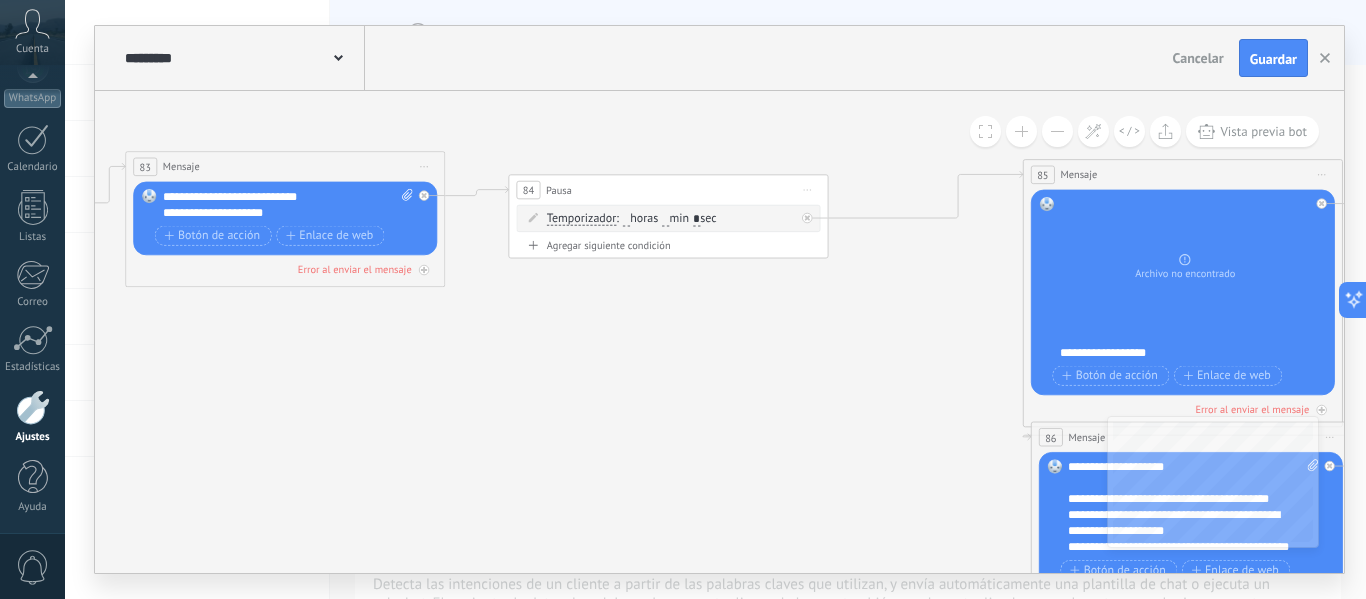 type on "*" 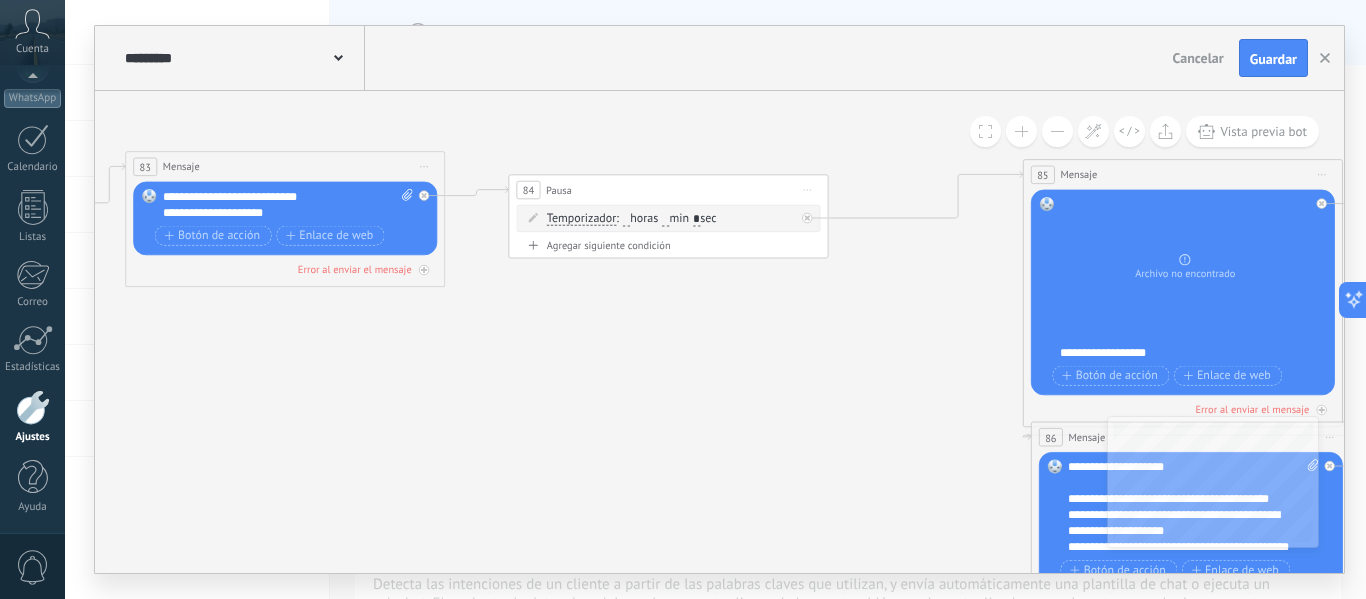 type on "*" 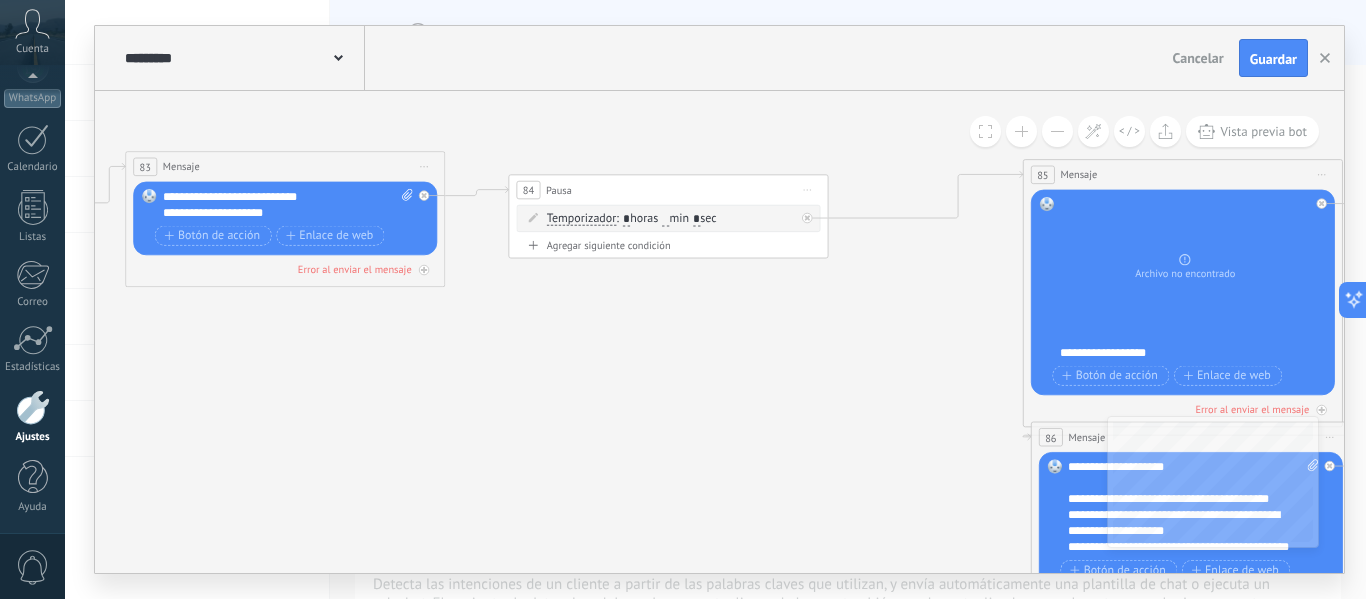 type on "*" 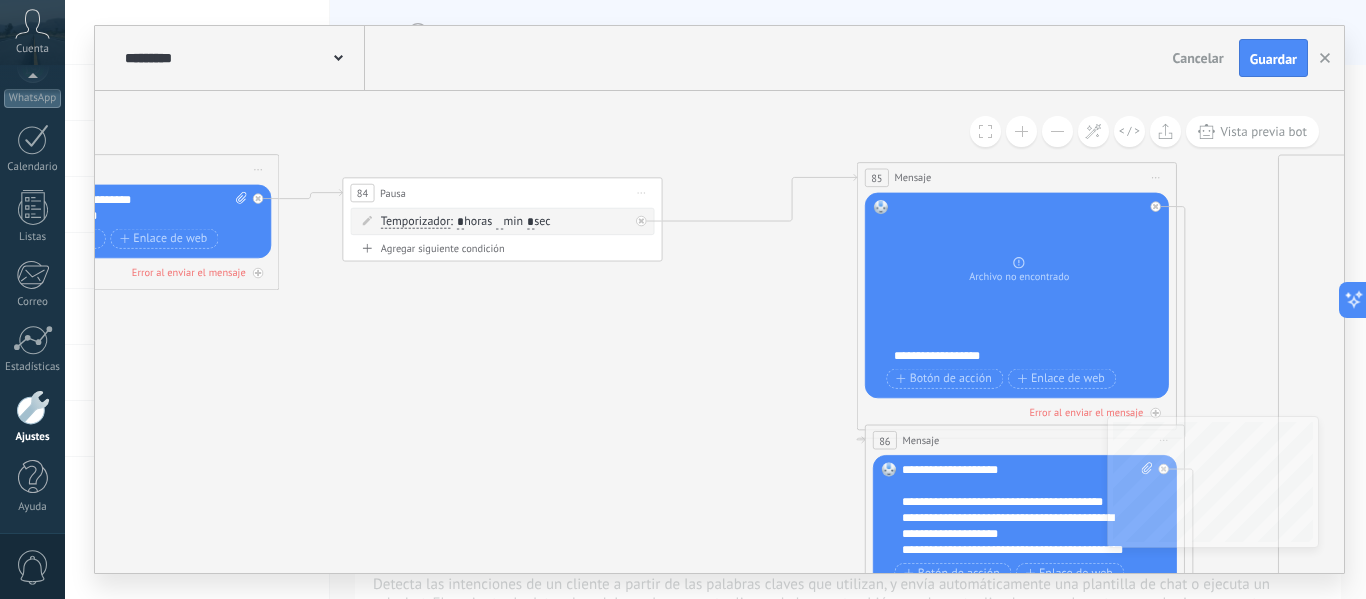 drag, startPoint x: 882, startPoint y: 296, endPoint x: 676, endPoint y: 298, distance: 206.0097 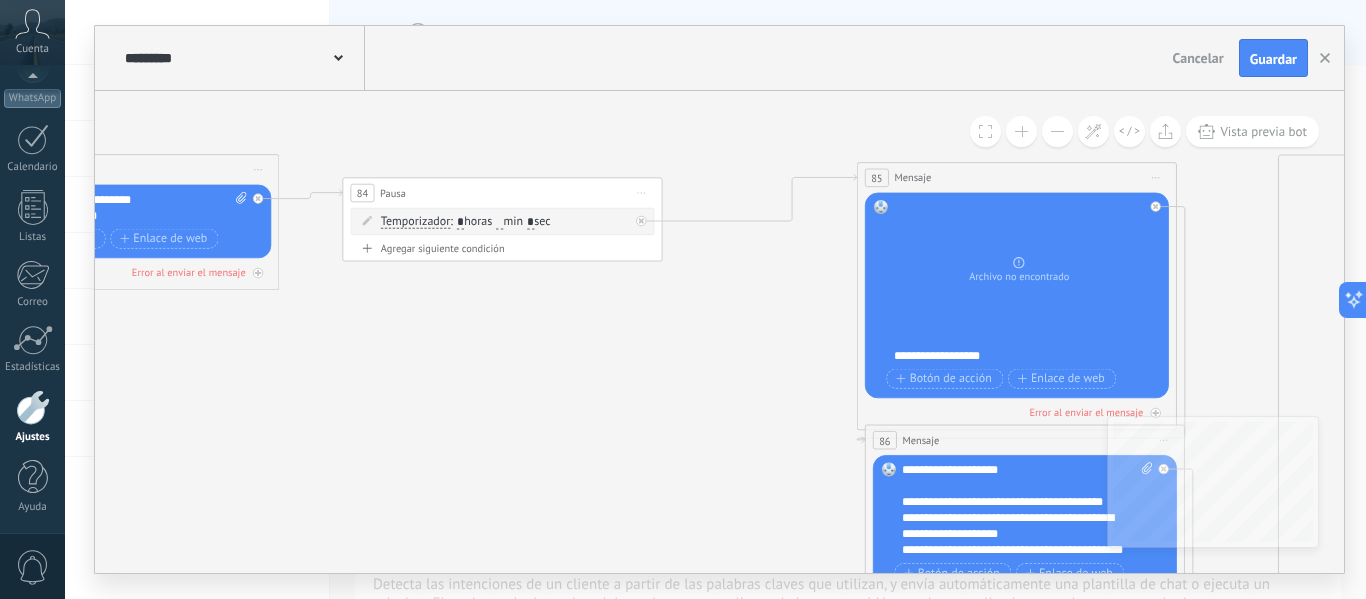 click 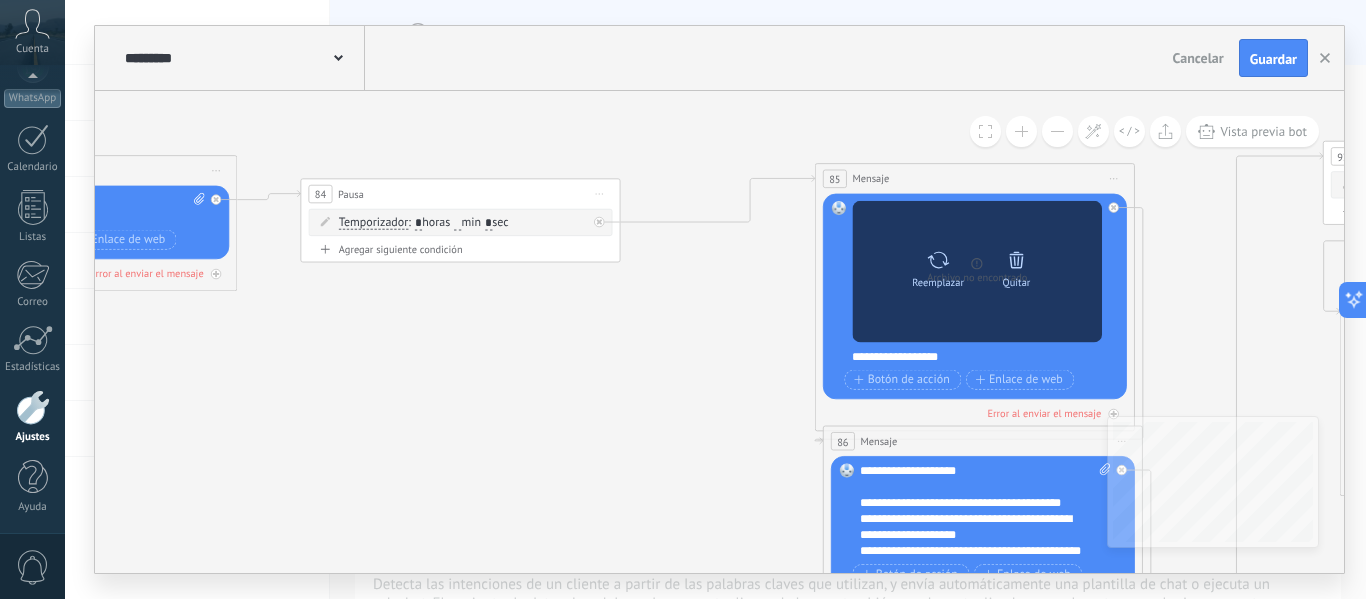 click at bounding box center [1016, 260] 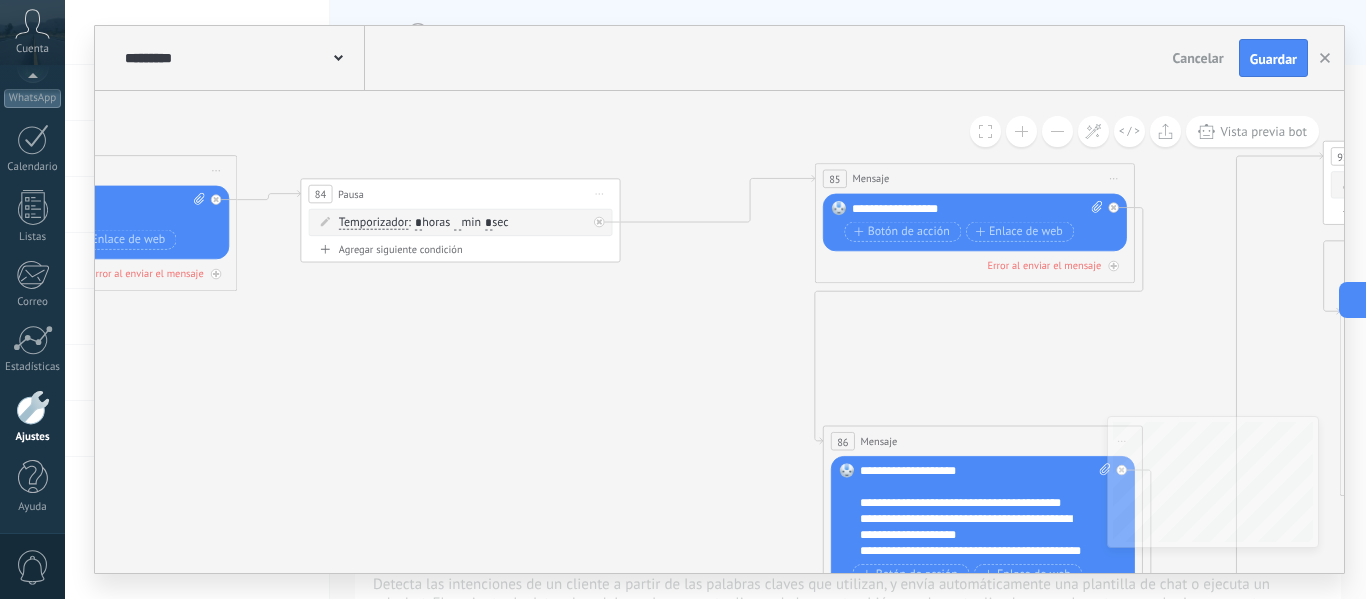 click 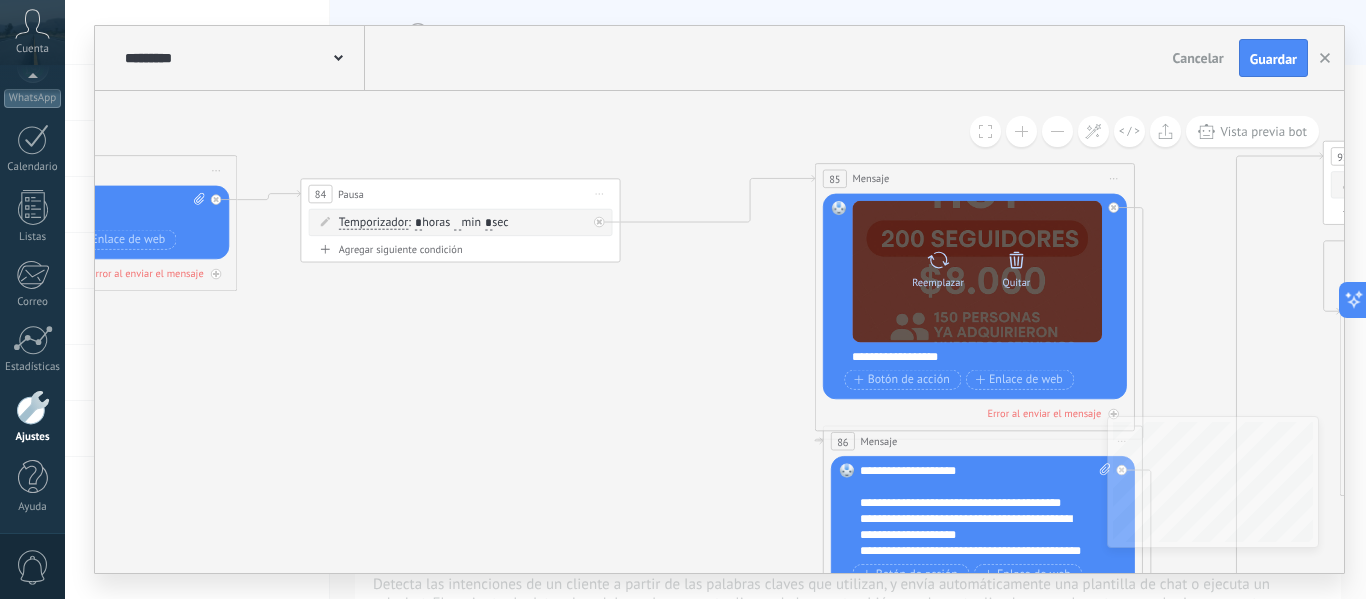 click 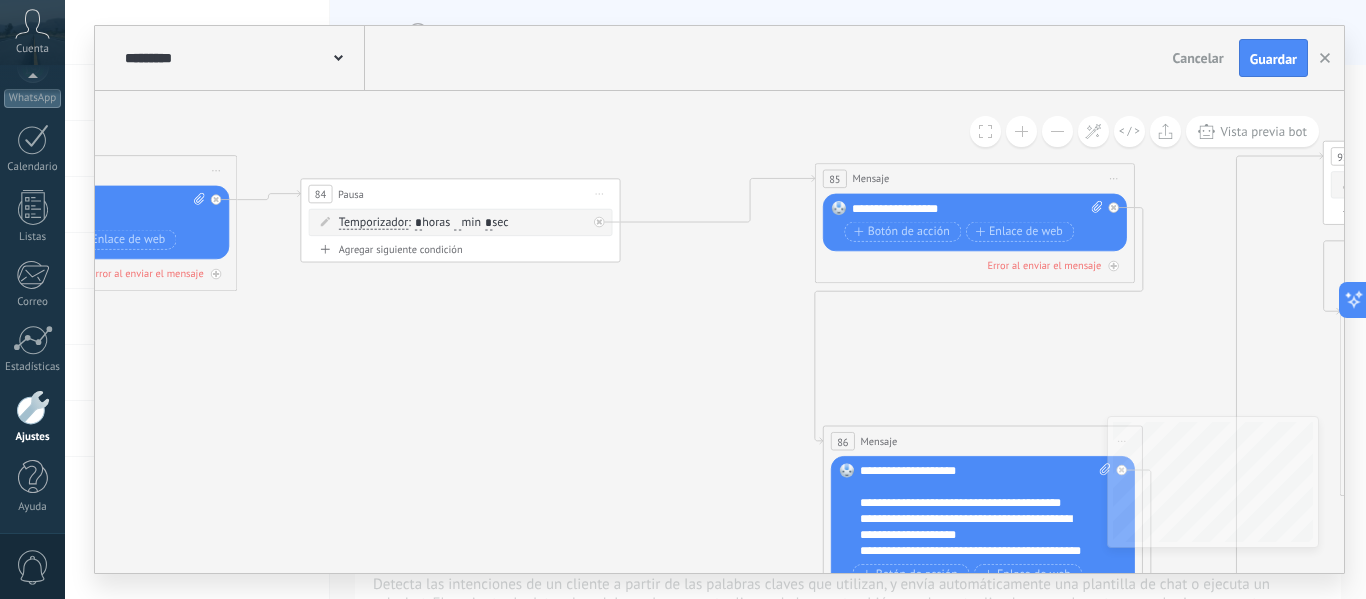 click 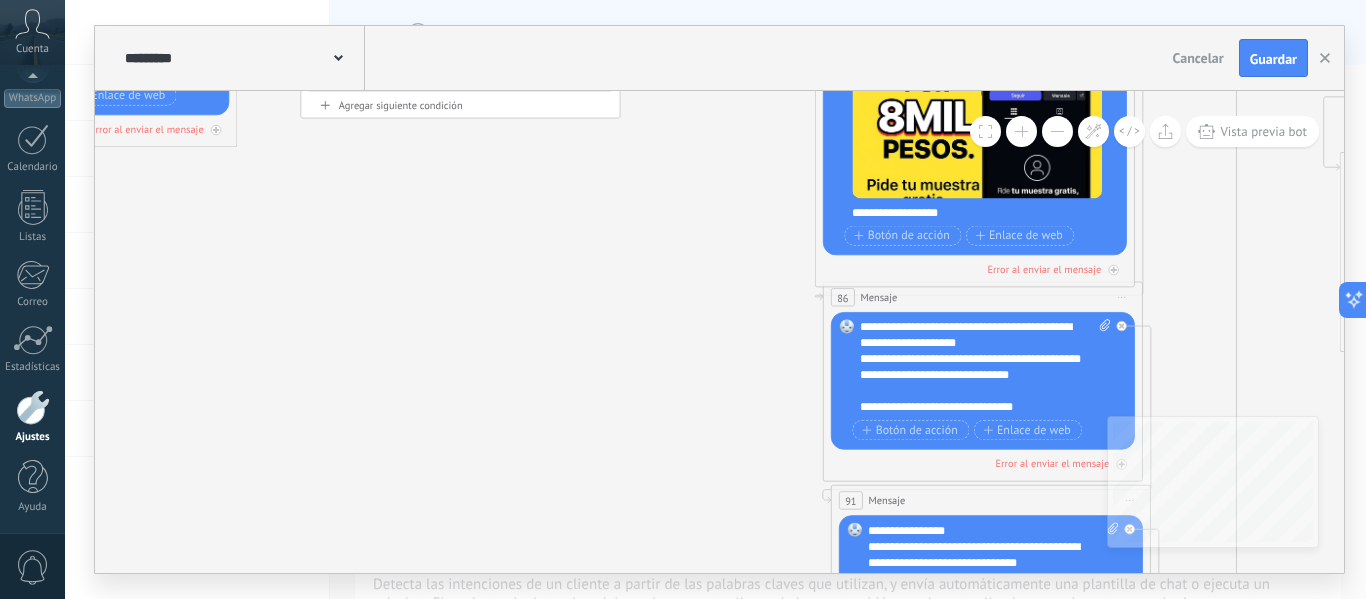 scroll, scrollTop: 0, scrollLeft: 0, axis: both 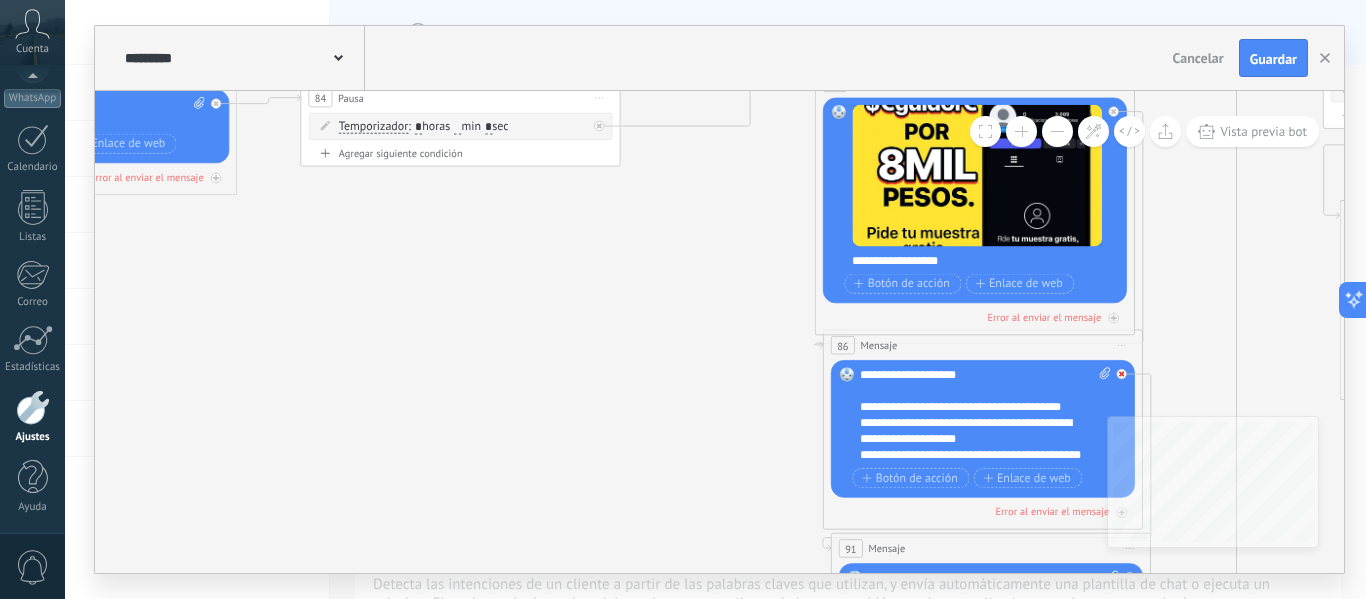 click 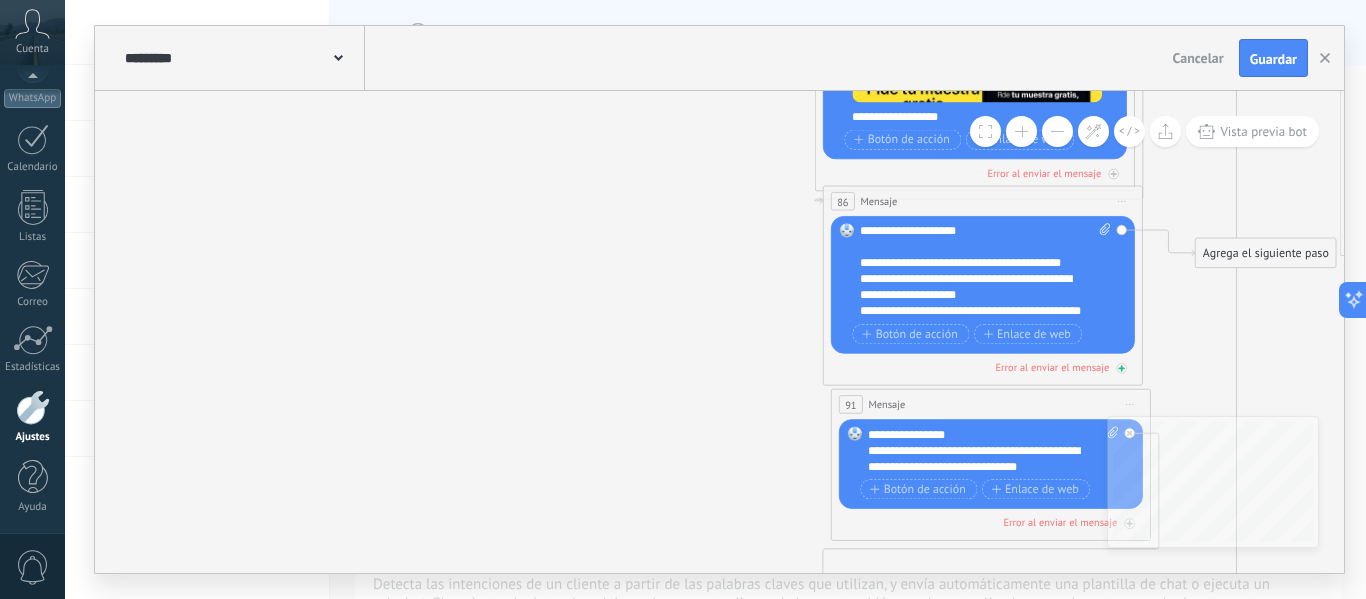 click on "Error al enviar el mensaje" at bounding box center (1052, 368) 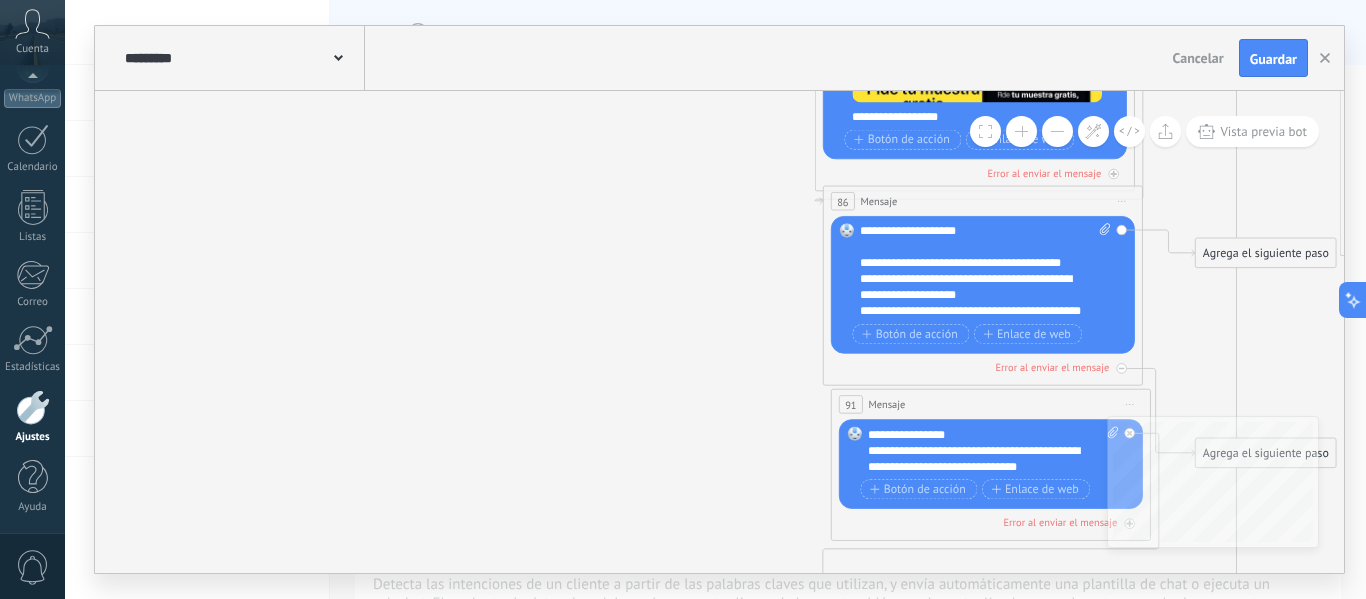 click on "Error al enviar el mensaje" at bounding box center [1052, 368] 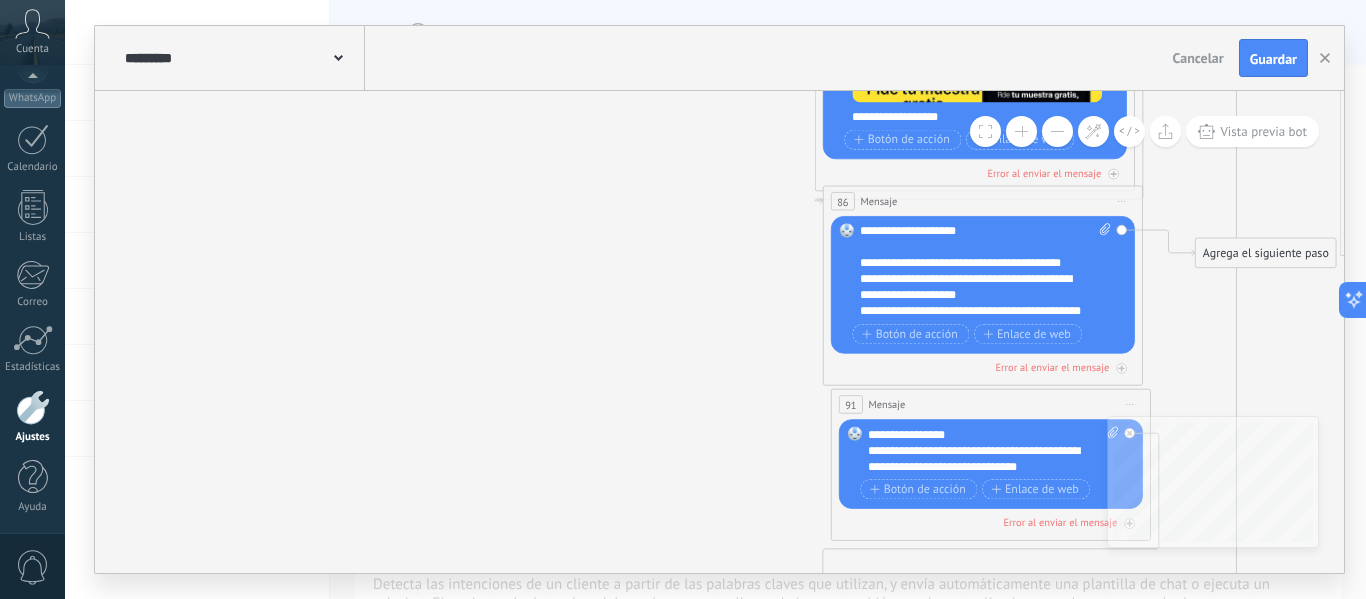 click on "Error al enviar el mensaje" at bounding box center (1052, 368) 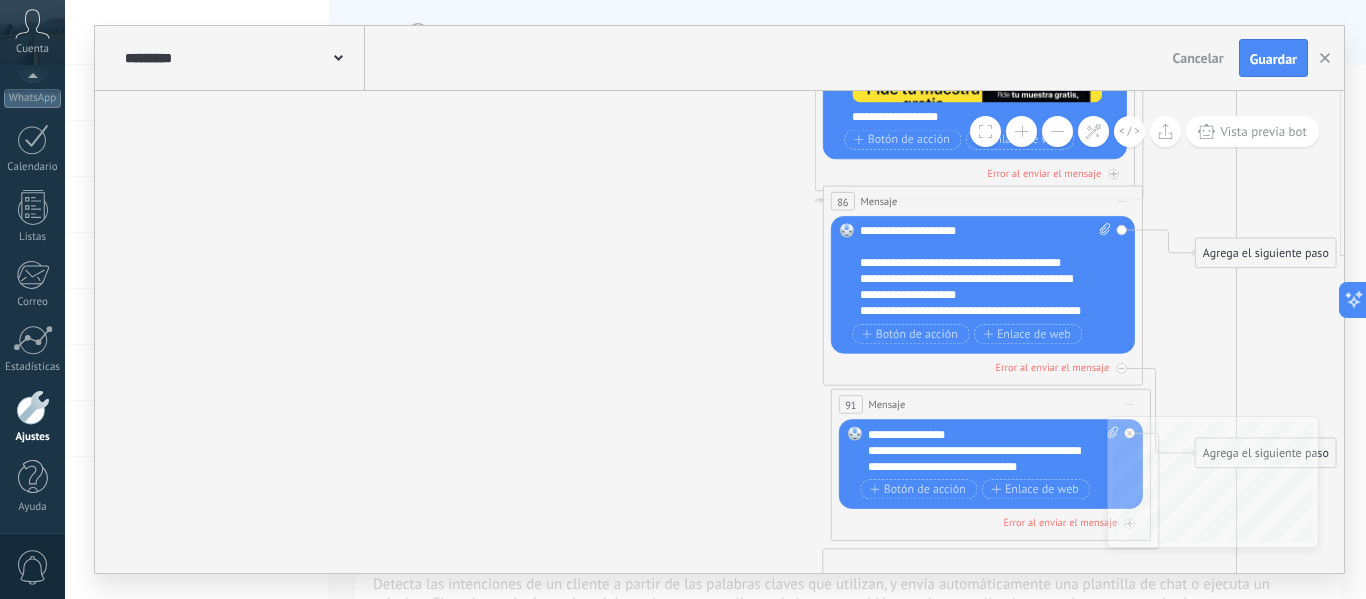click on "Error al enviar el mensaje" at bounding box center [1052, 368] 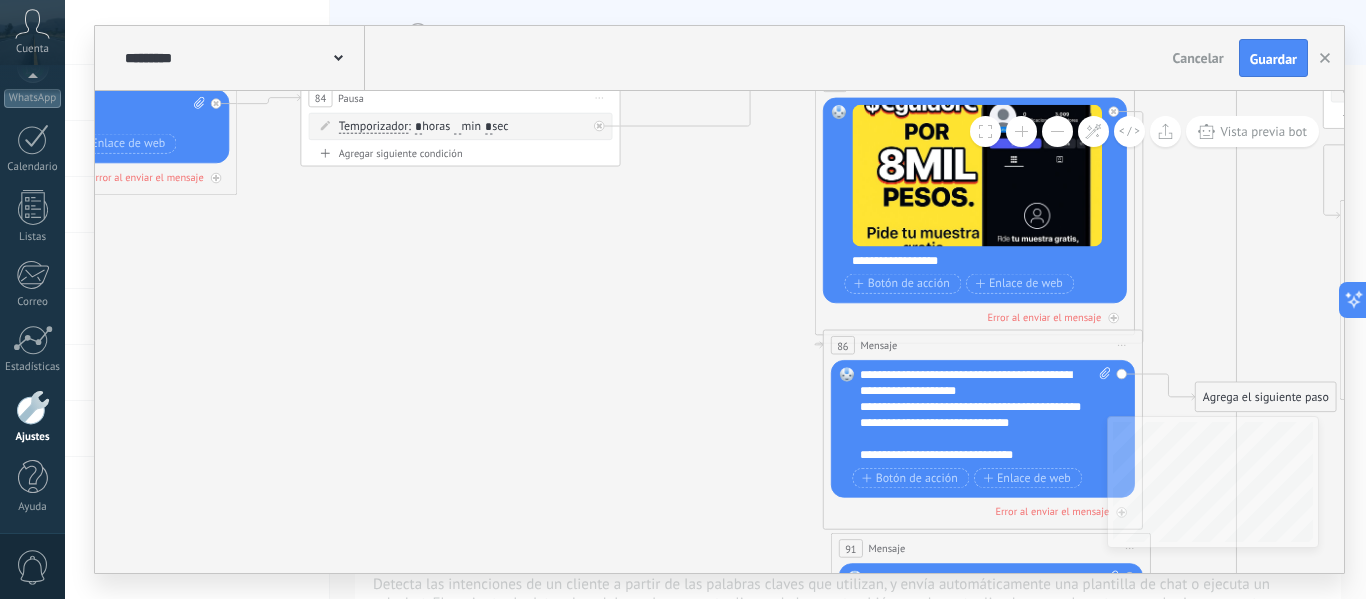 scroll, scrollTop: 120, scrollLeft: 0, axis: vertical 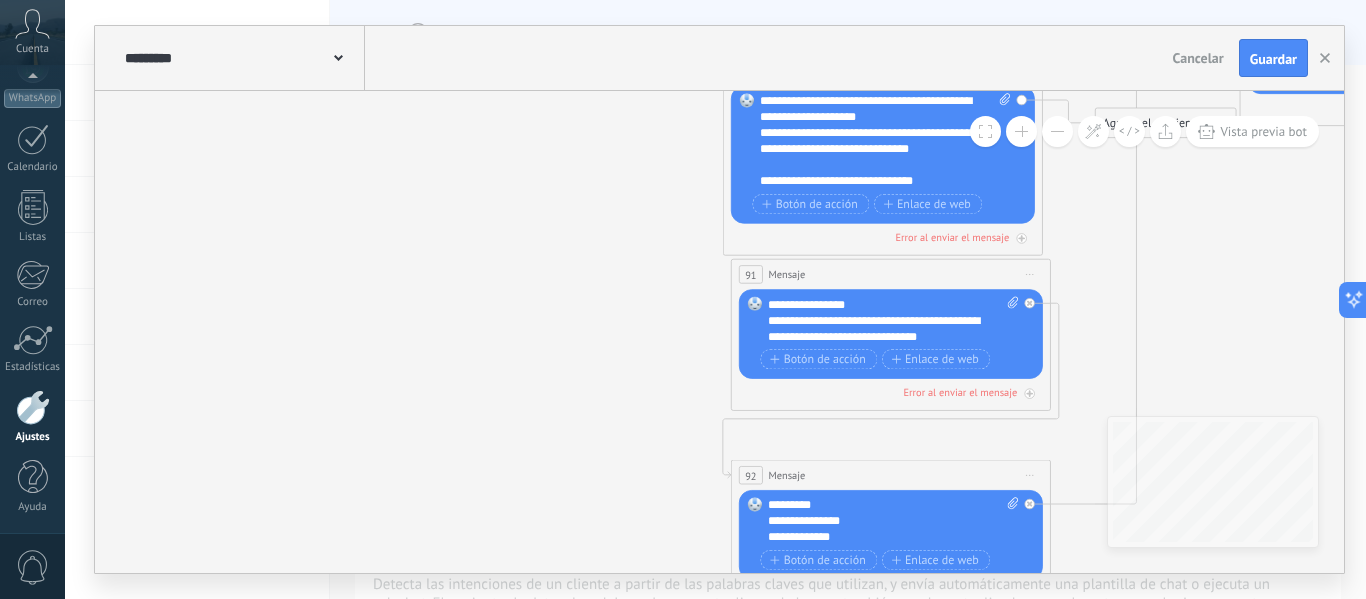 drag, startPoint x: 753, startPoint y: 367, endPoint x: 653, endPoint y: 189, distance: 204.1666 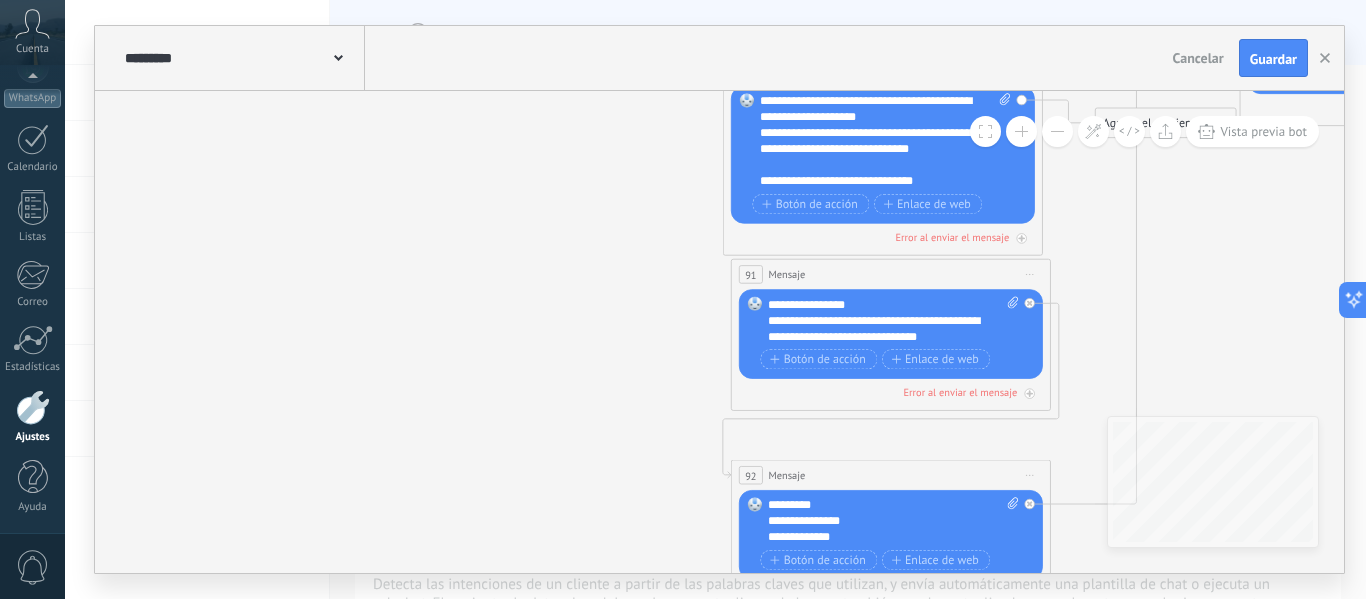 click 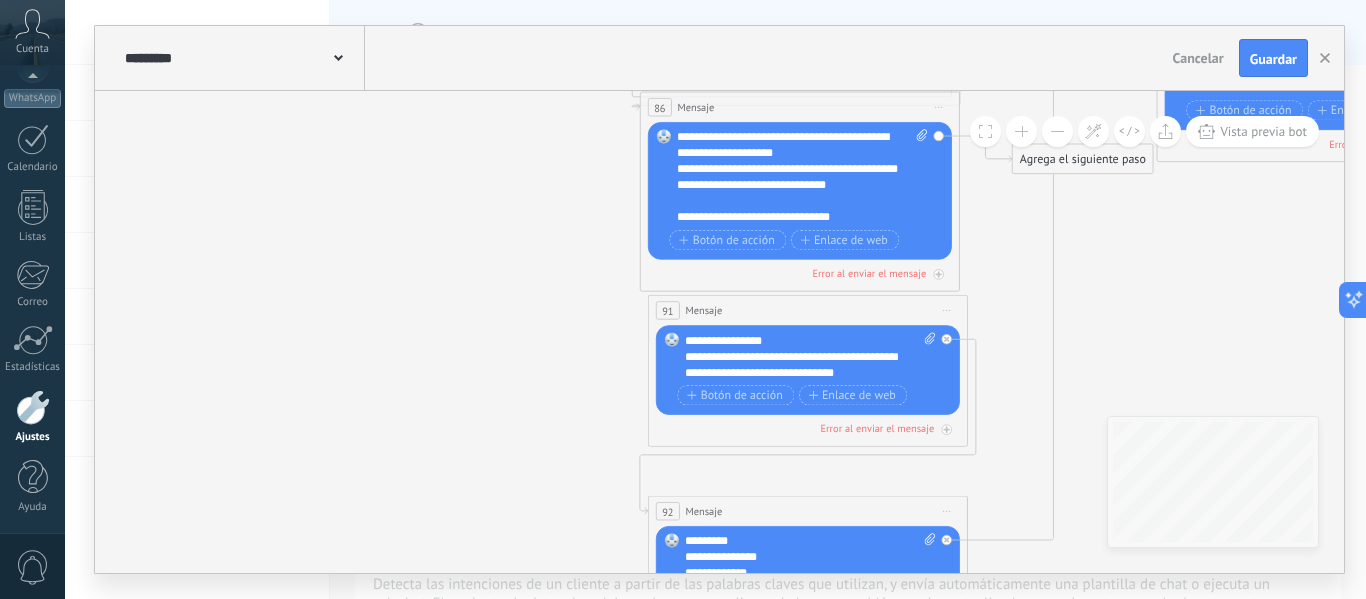 drag, startPoint x: 1107, startPoint y: 350, endPoint x: 1023, endPoint y: 394, distance: 94.82616 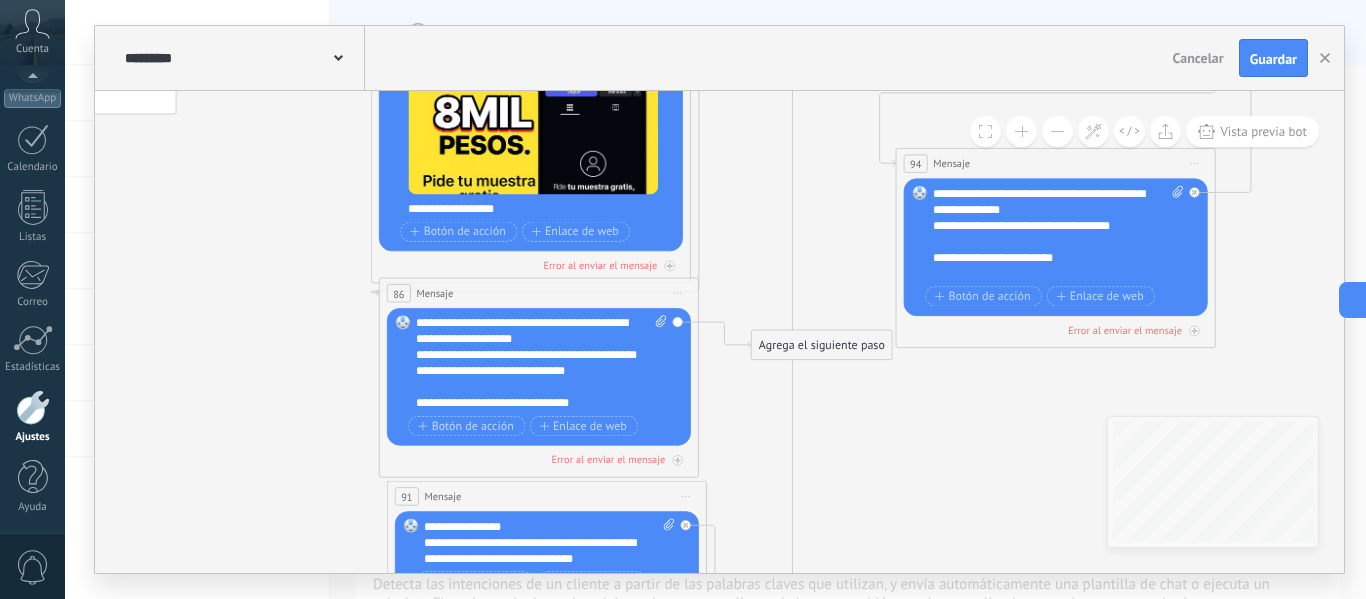 drag, startPoint x: 1169, startPoint y: 337, endPoint x: 777, endPoint y: 405, distance: 397.85425 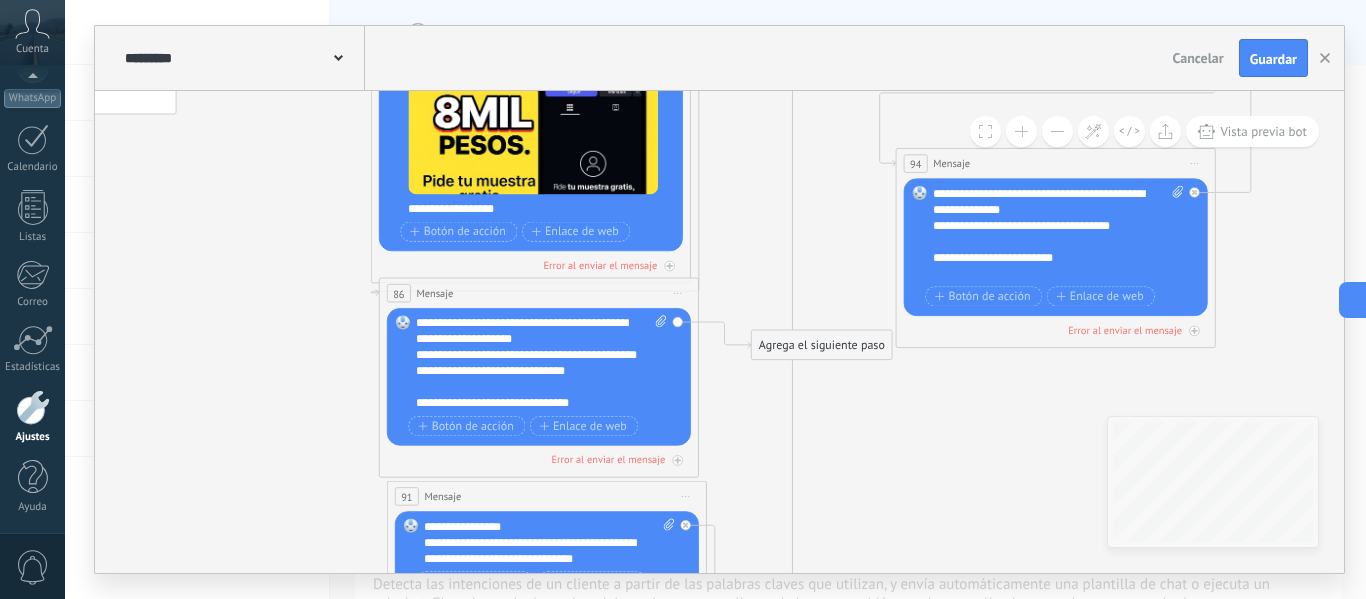 click 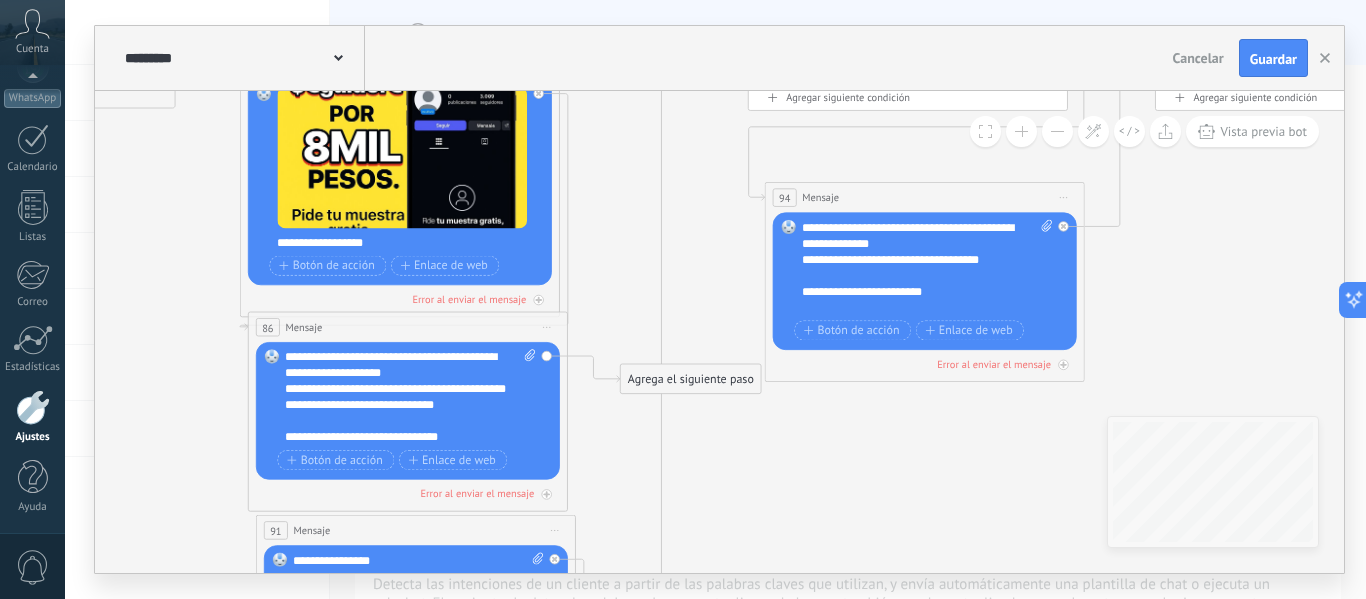 click at bounding box center (1057, 131) 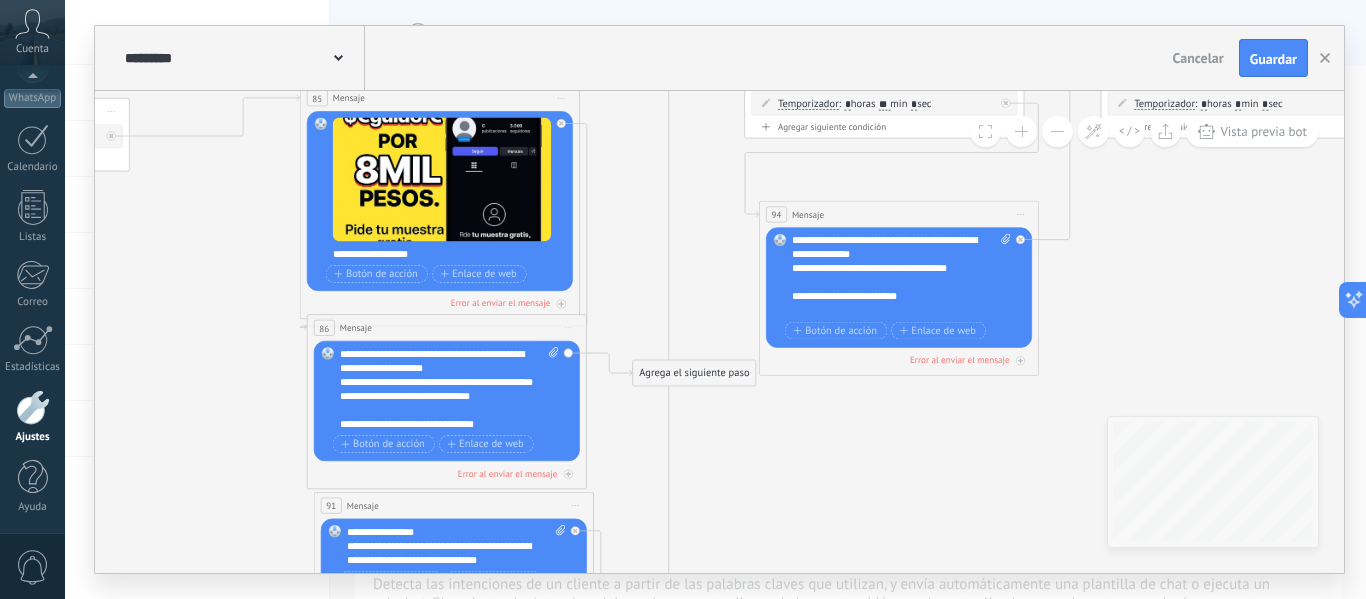 click at bounding box center (1057, 131) 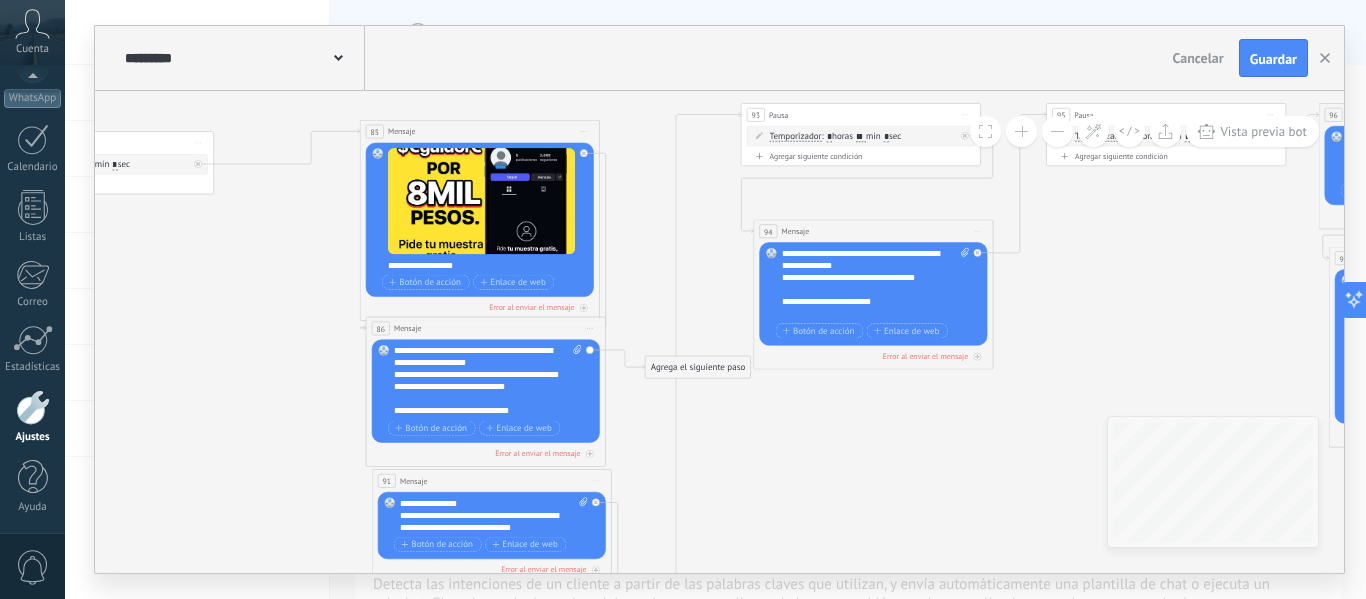 click at bounding box center [1057, 131] 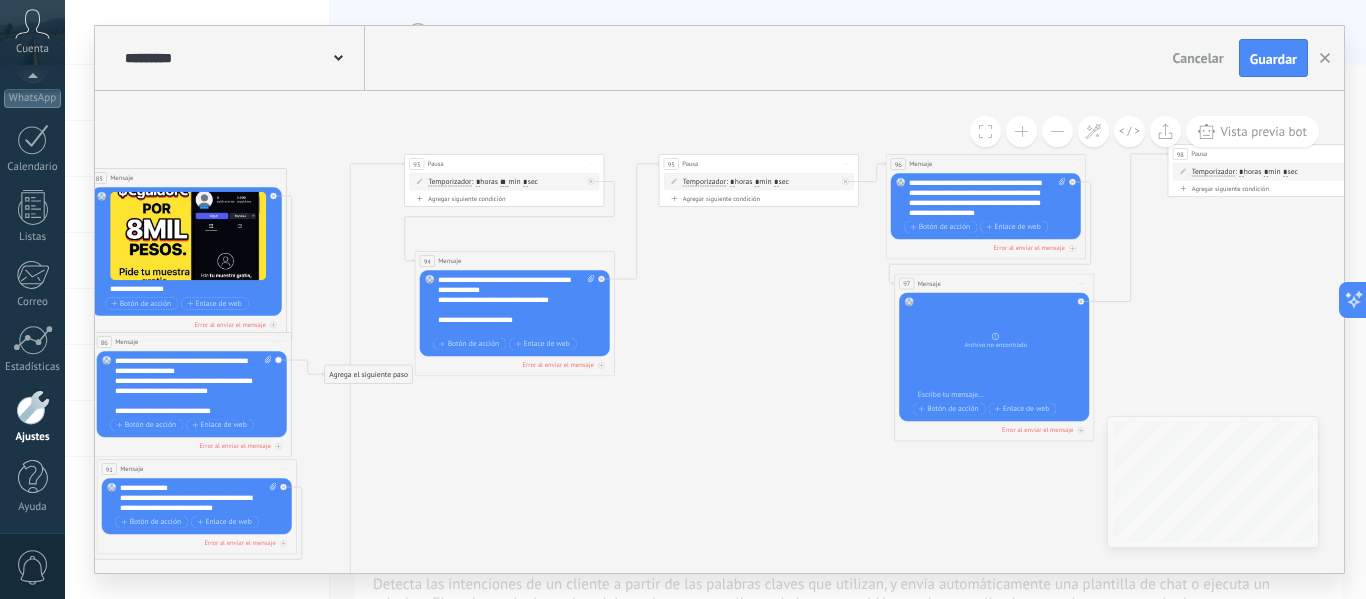drag, startPoint x: 1140, startPoint y: 262, endPoint x: 807, endPoint y: 275, distance: 333.25366 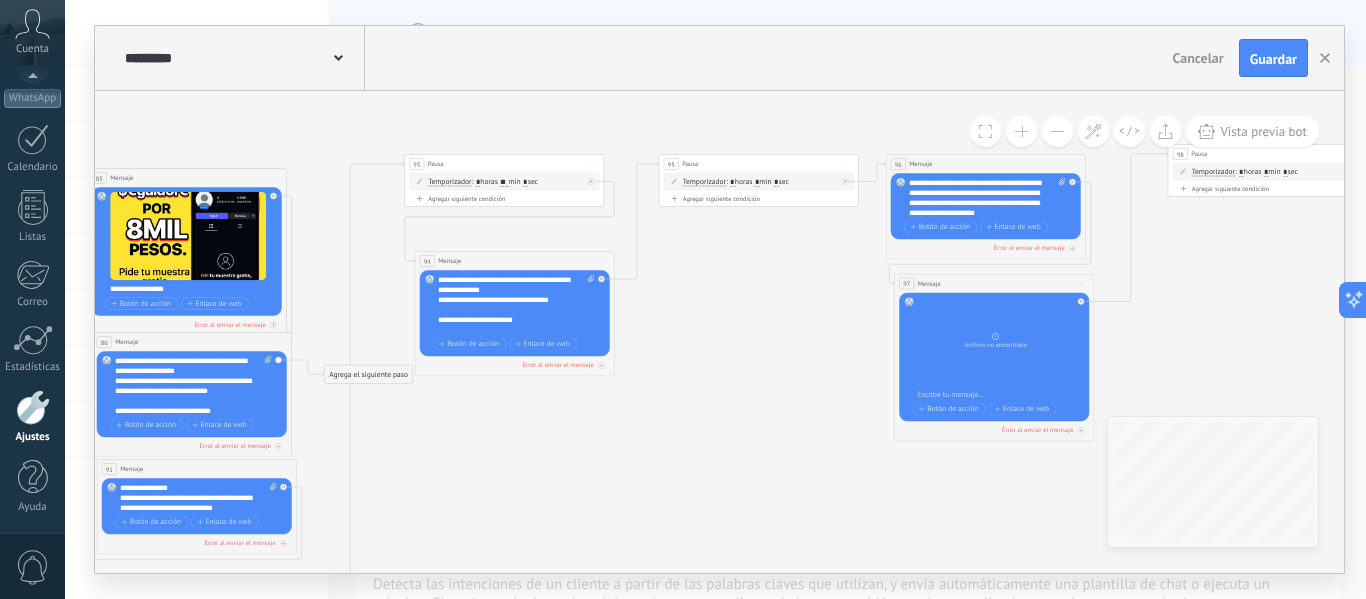 click 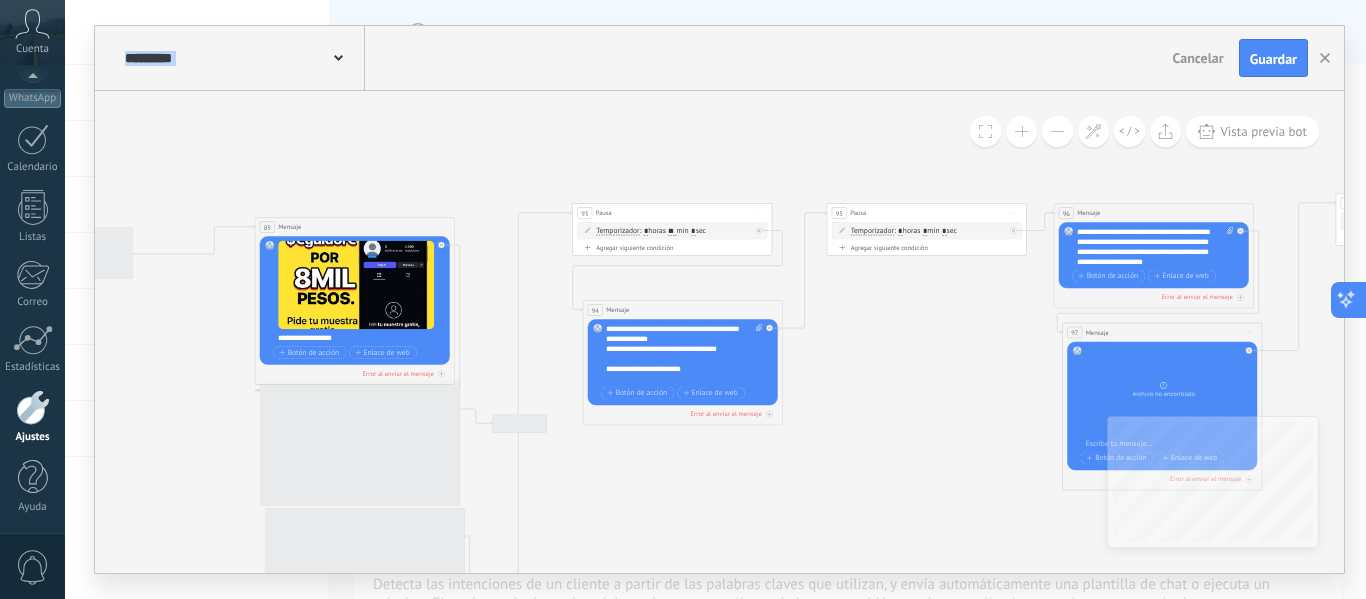drag, startPoint x: 1197, startPoint y: 254, endPoint x: 1365, endPoint y: 304, distance: 175.28262 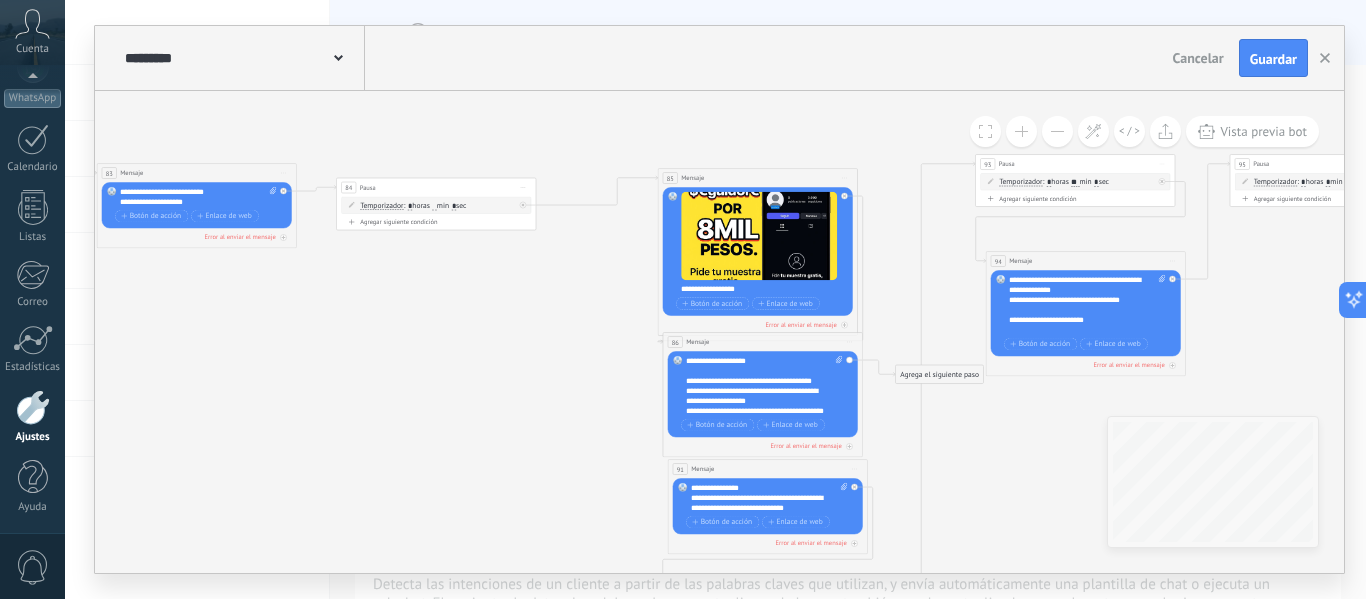 drag, startPoint x: 470, startPoint y: 177, endPoint x: 868, endPoint y: 129, distance: 400.88403 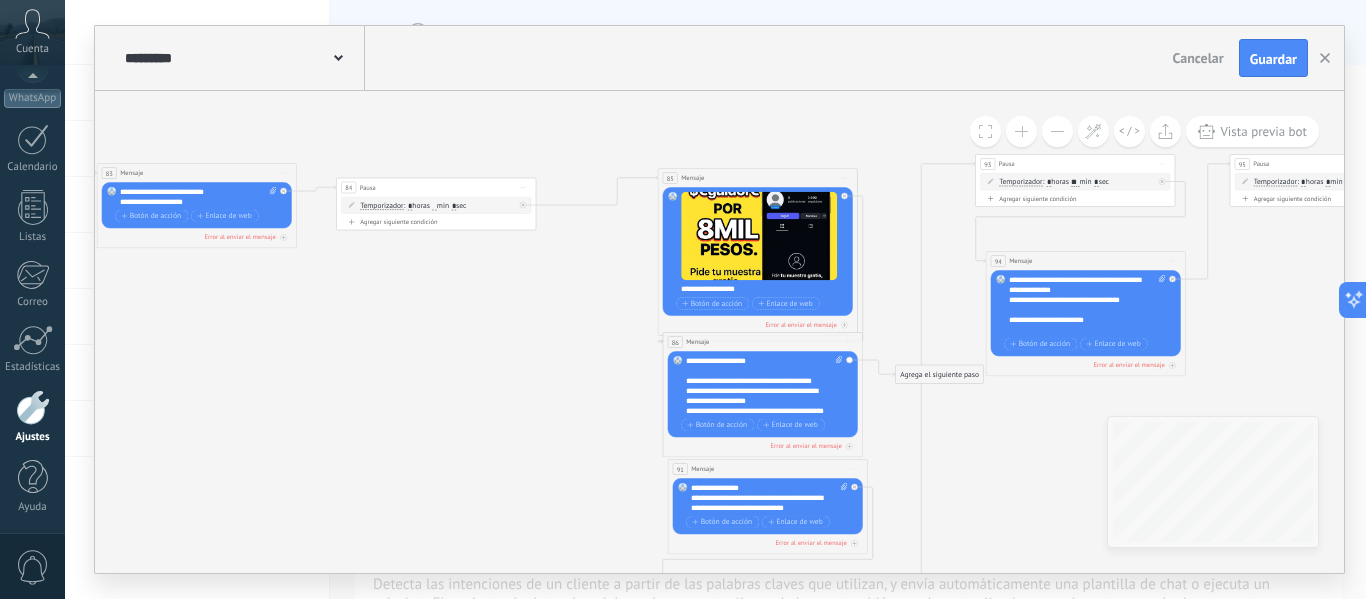 click 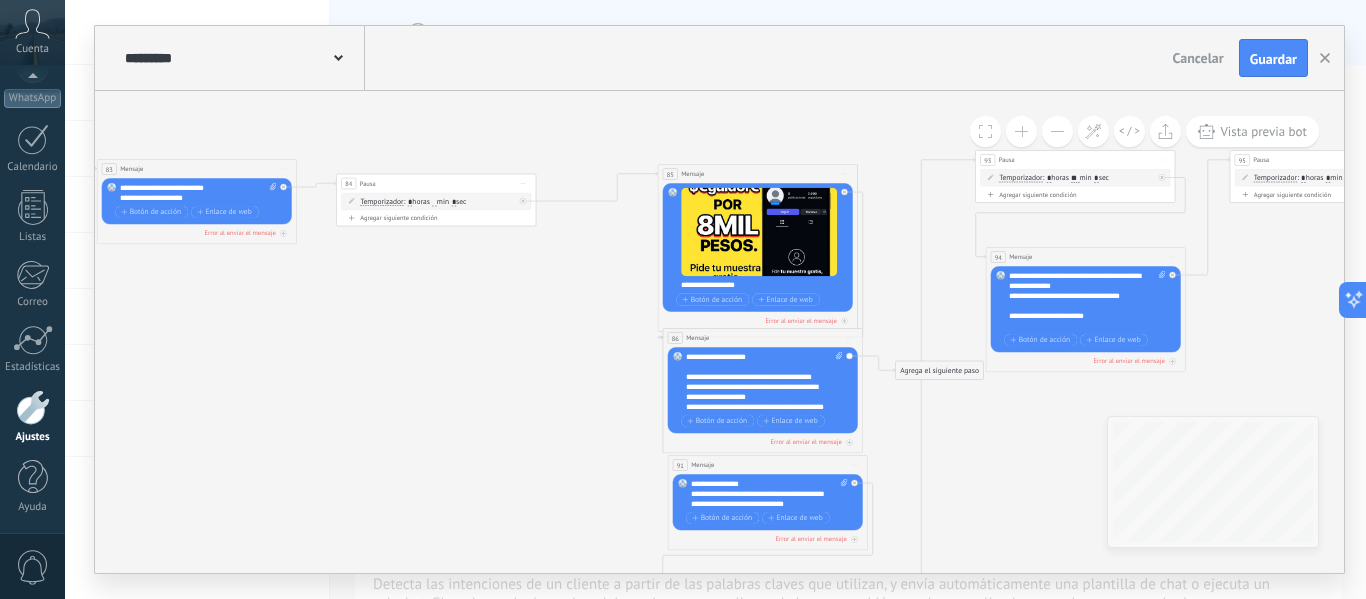 click 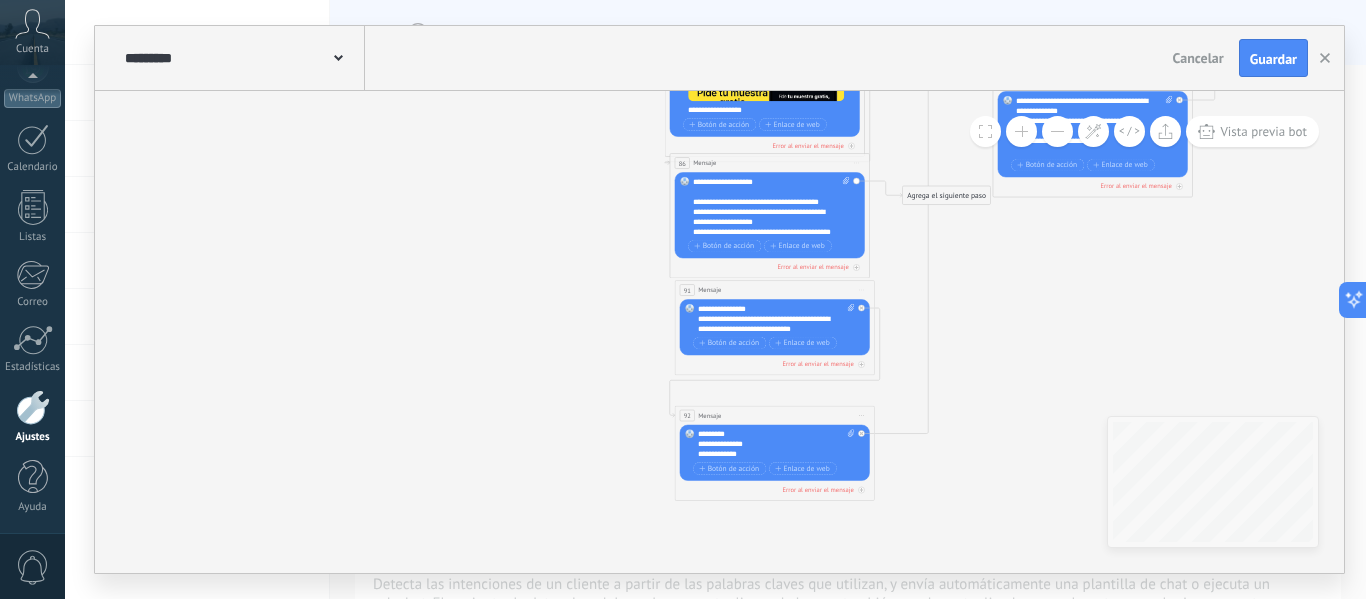 drag, startPoint x: 927, startPoint y: 461, endPoint x: 934, endPoint y: 286, distance: 175.13994 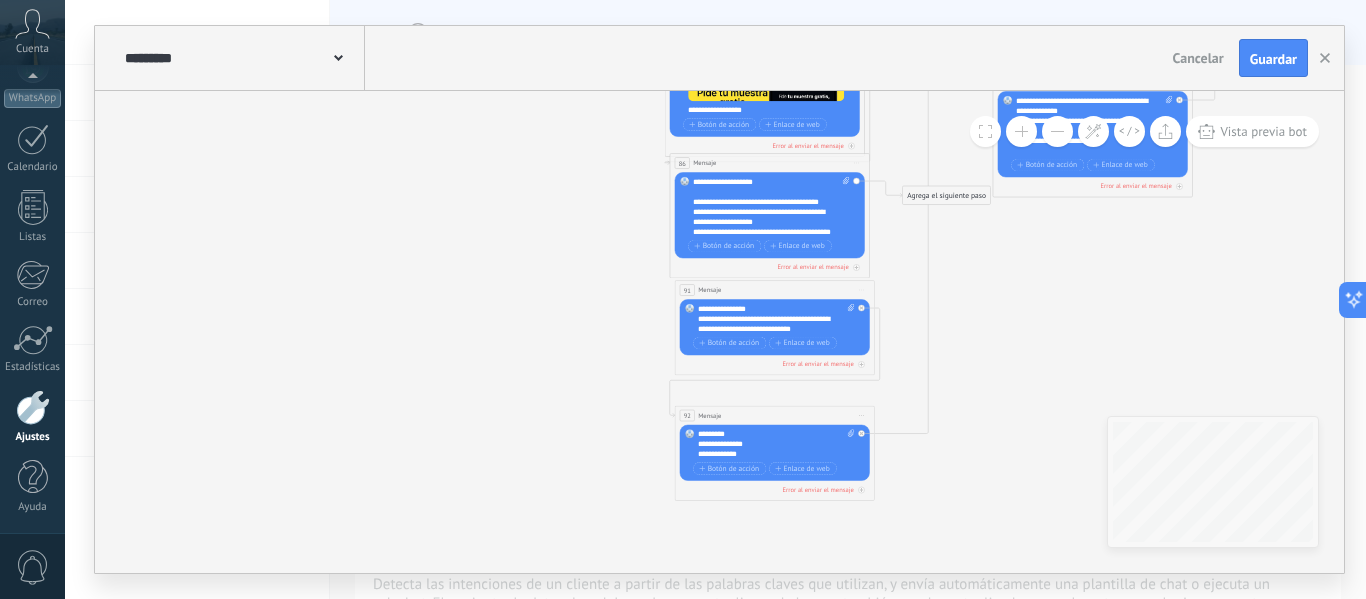 click 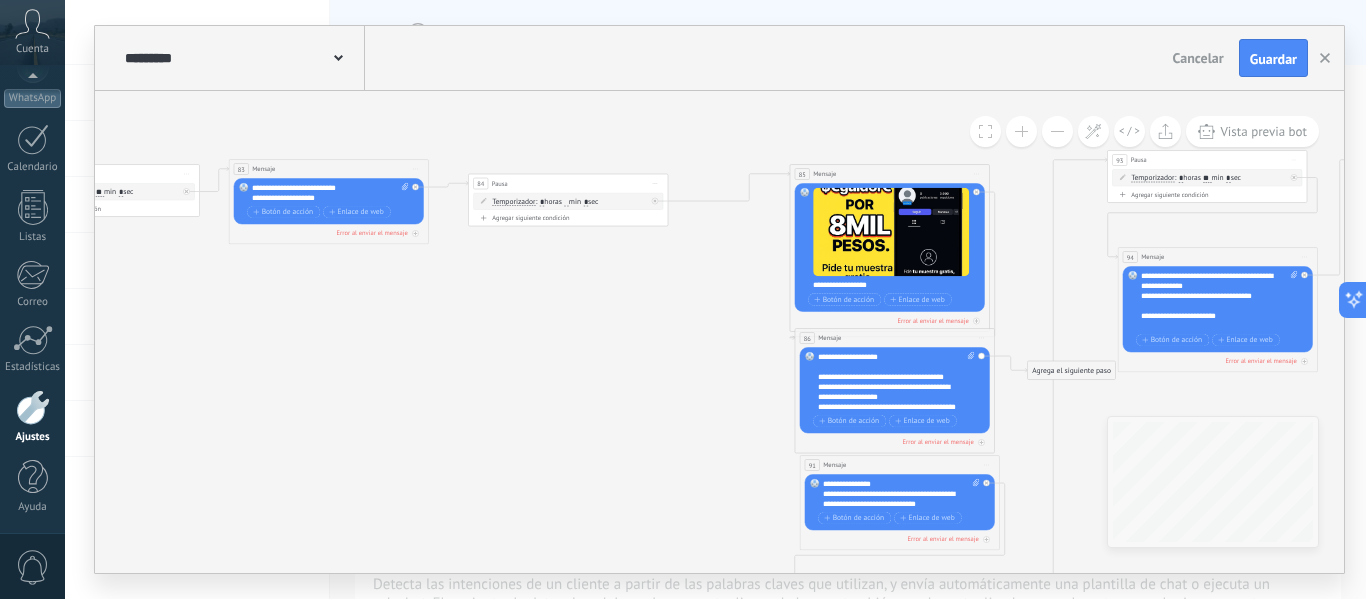 drag, startPoint x: 888, startPoint y: 299, endPoint x: 1023, endPoint y: 460, distance: 210.1095 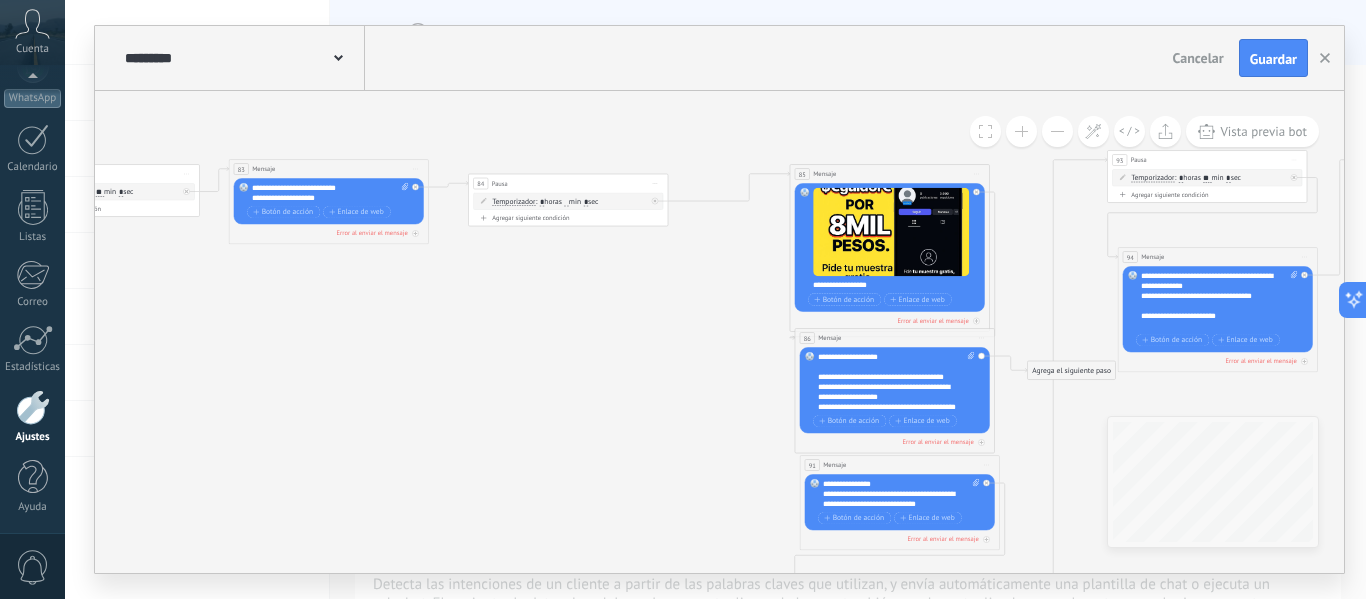 click 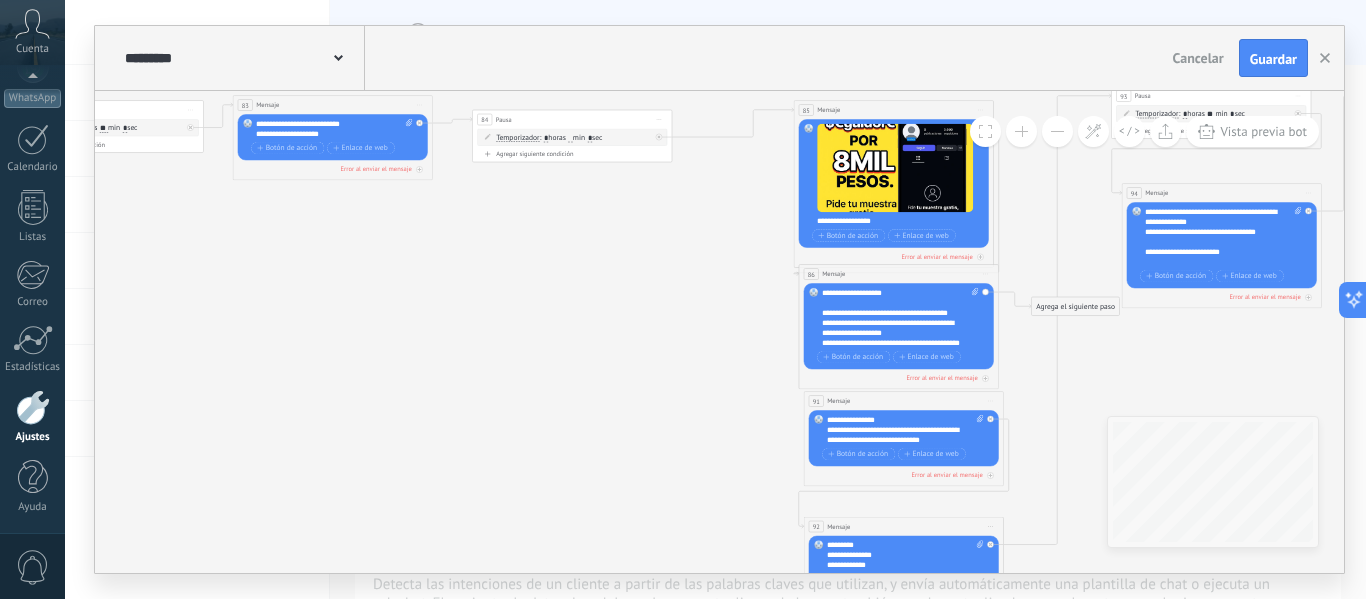 drag, startPoint x: 534, startPoint y: 369, endPoint x: 473, endPoint y: 189, distance: 190.05525 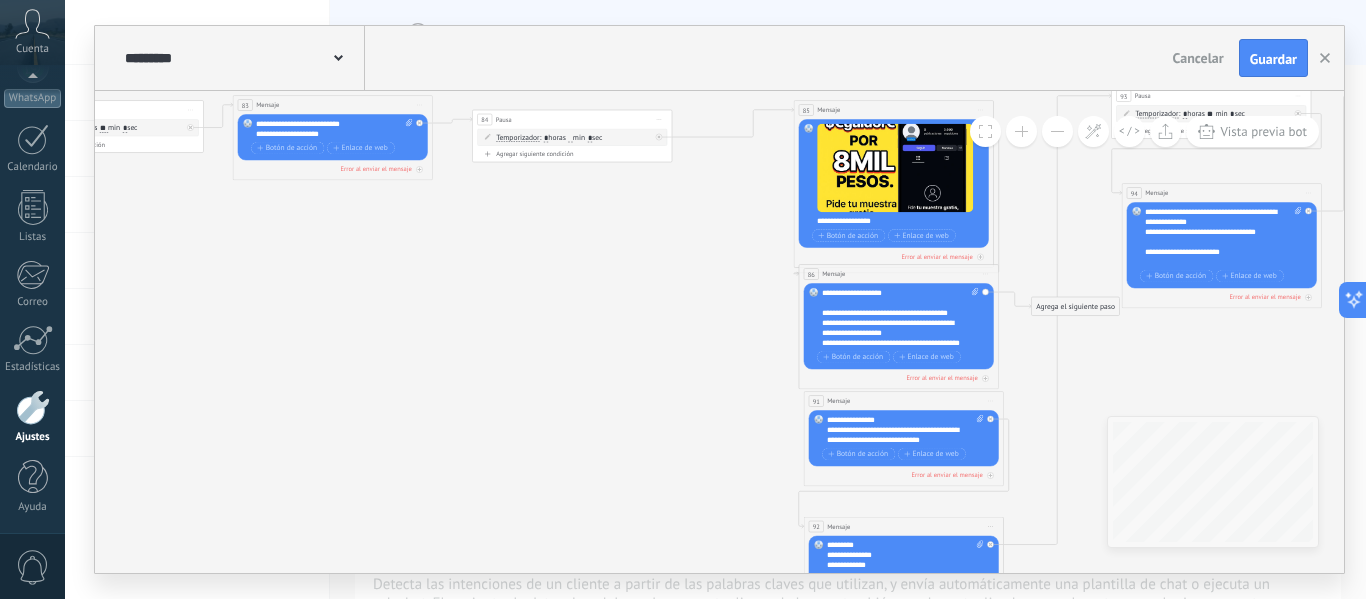 click 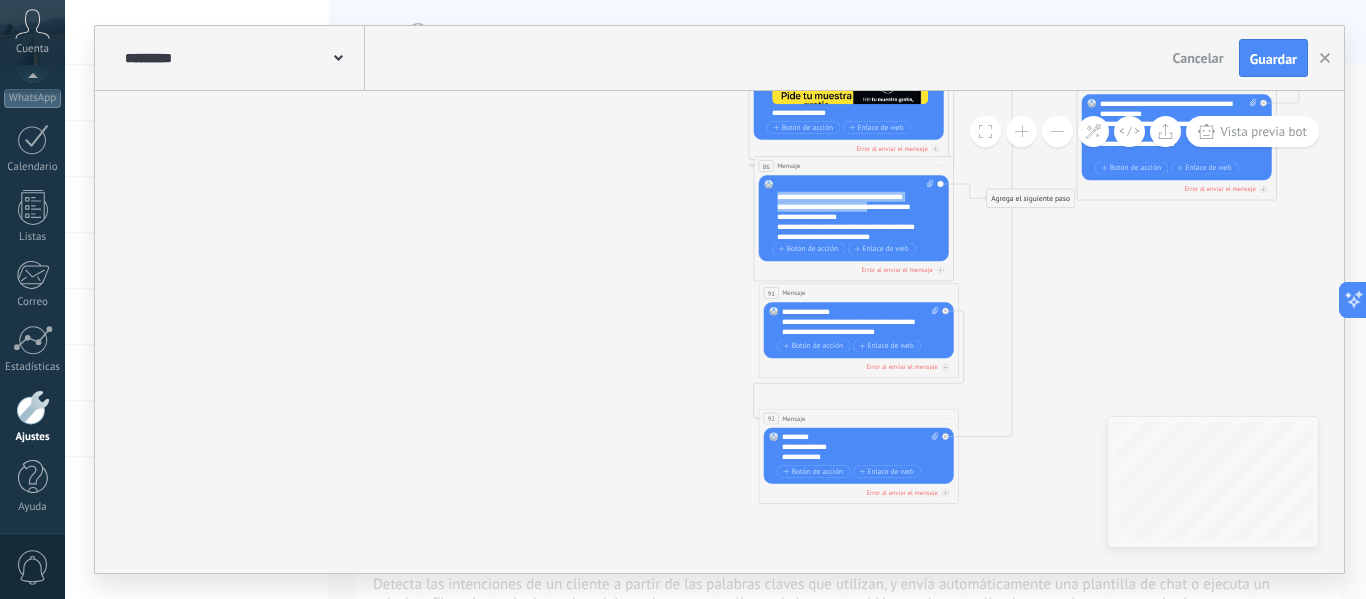 scroll, scrollTop: 0, scrollLeft: 0, axis: both 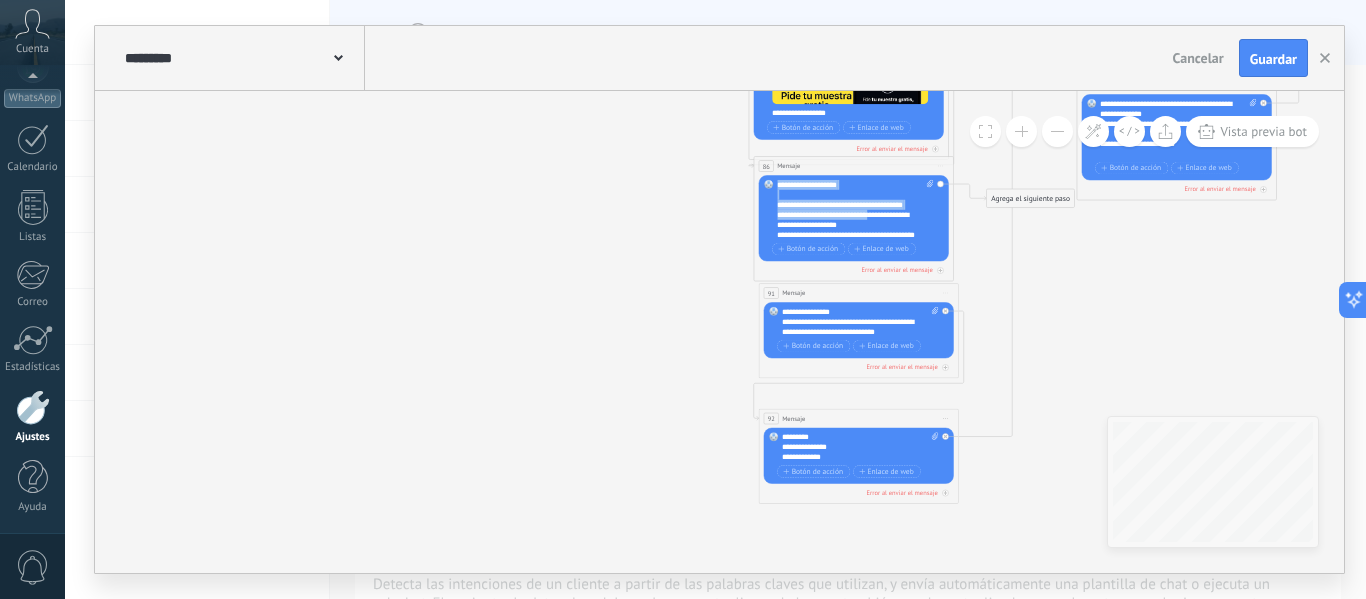 drag, startPoint x: 911, startPoint y: 227, endPoint x: 759, endPoint y: 184, distance: 157.96518 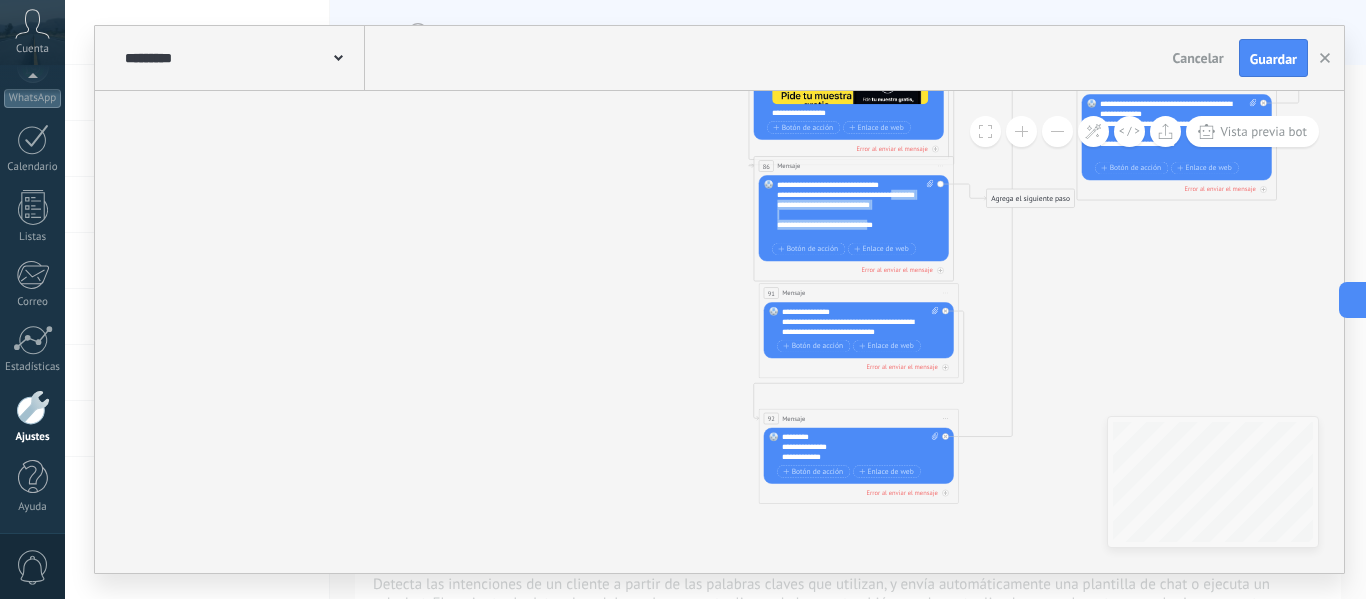 scroll, scrollTop: 0, scrollLeft: 0, axis: both 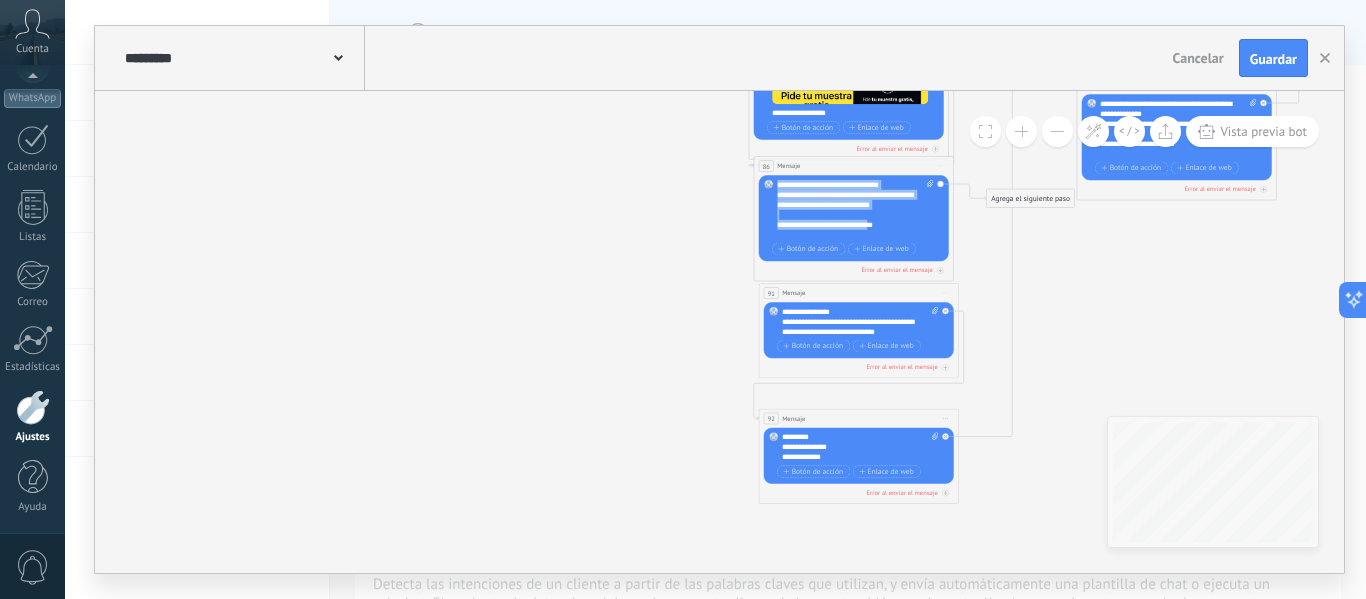 drag, startPoint x: 915, startPoint y: 238, endPoint x: 755, endPoint y: 163, distance: 176.70596 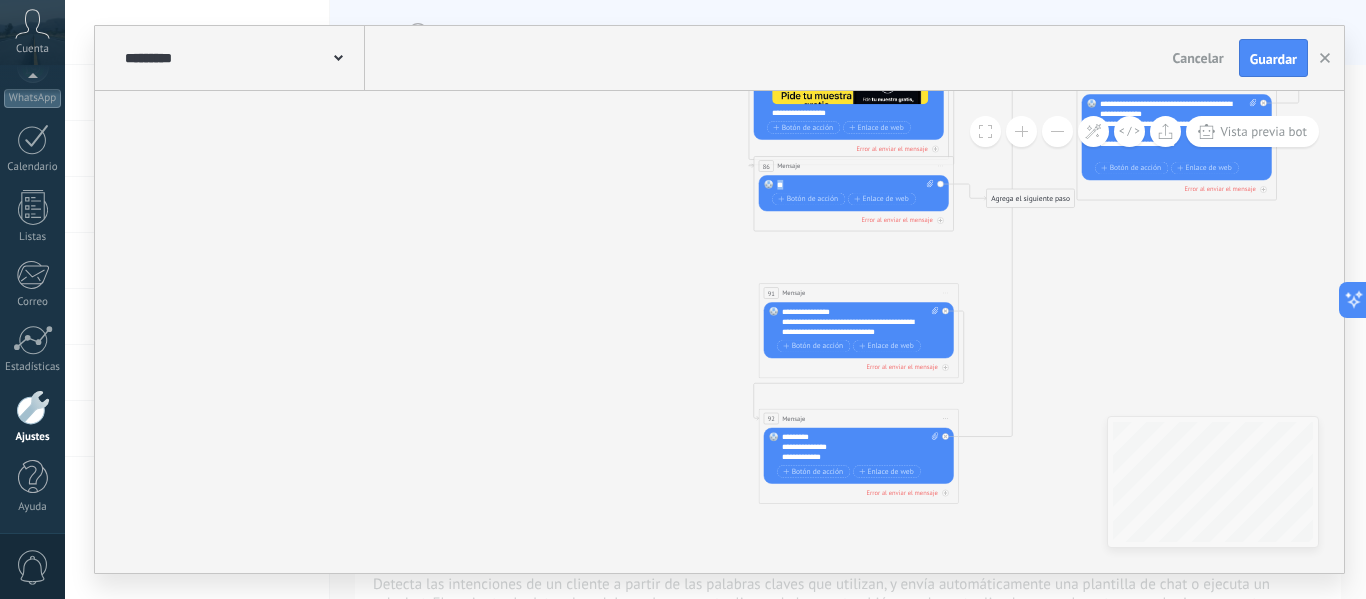 drag, startPoint x: 788, startPoint y: 182, endPoint x: 753, endPoint y: 182, distance: 35 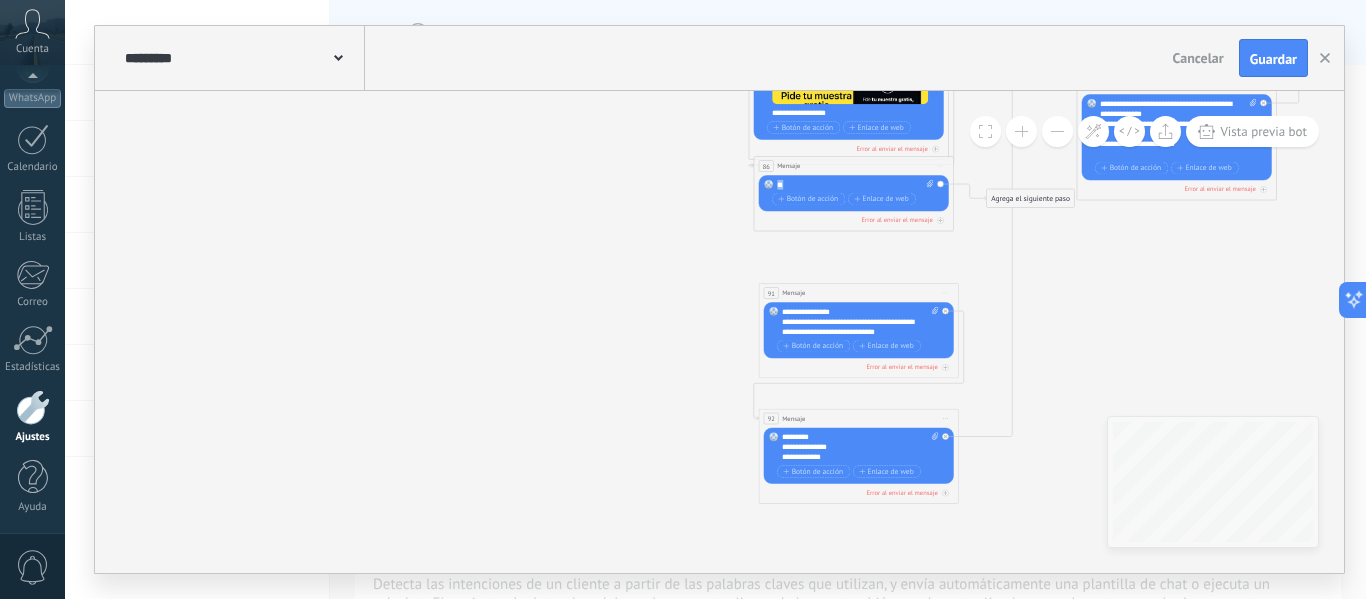 click on "86
Mensaje
*******
(a):
Todos los contactos - canales seleccionados
Todos los contactos - canales seleccionados
Todos los contactos - canal primario
Contacto principal - canales seleccionados
Contacto principal - canal primario
Todos los contactos - canales seleccionados
Todos los contactos - canales seleccionados
Todos los contactos - canal primario" at bounding box center [854, 193] 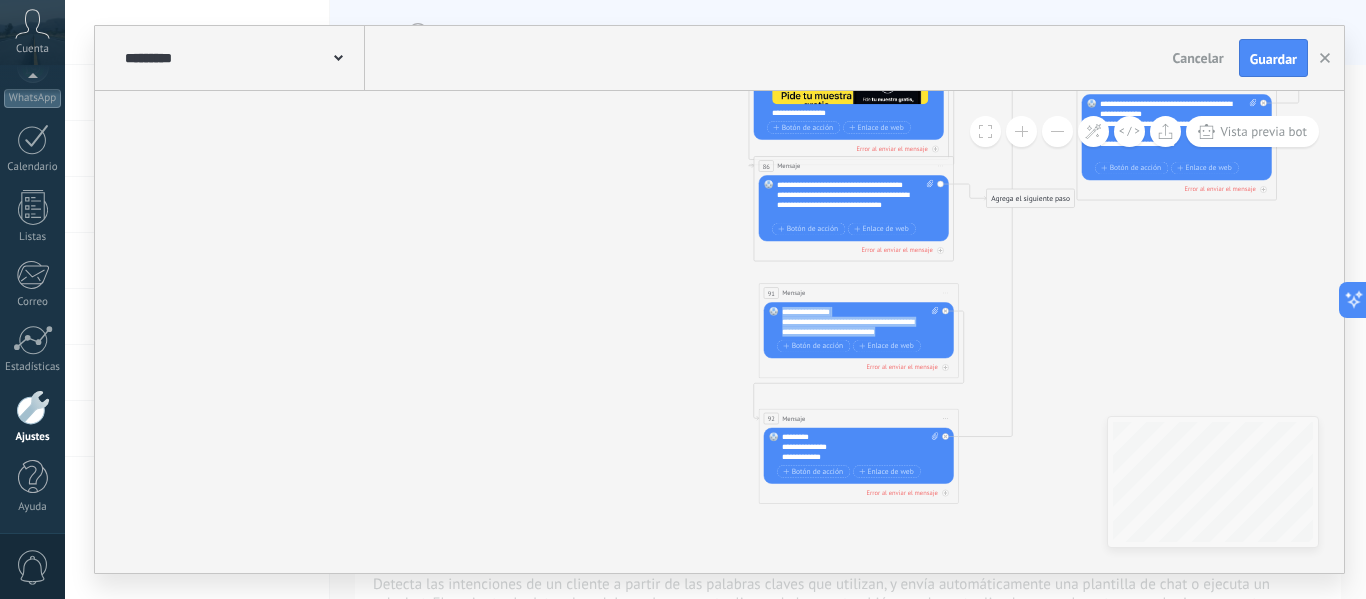 drag, startPoint x: 914, startPoint y: 335, endPoint x: 770, endPoint y: 297, distance: 148.92952 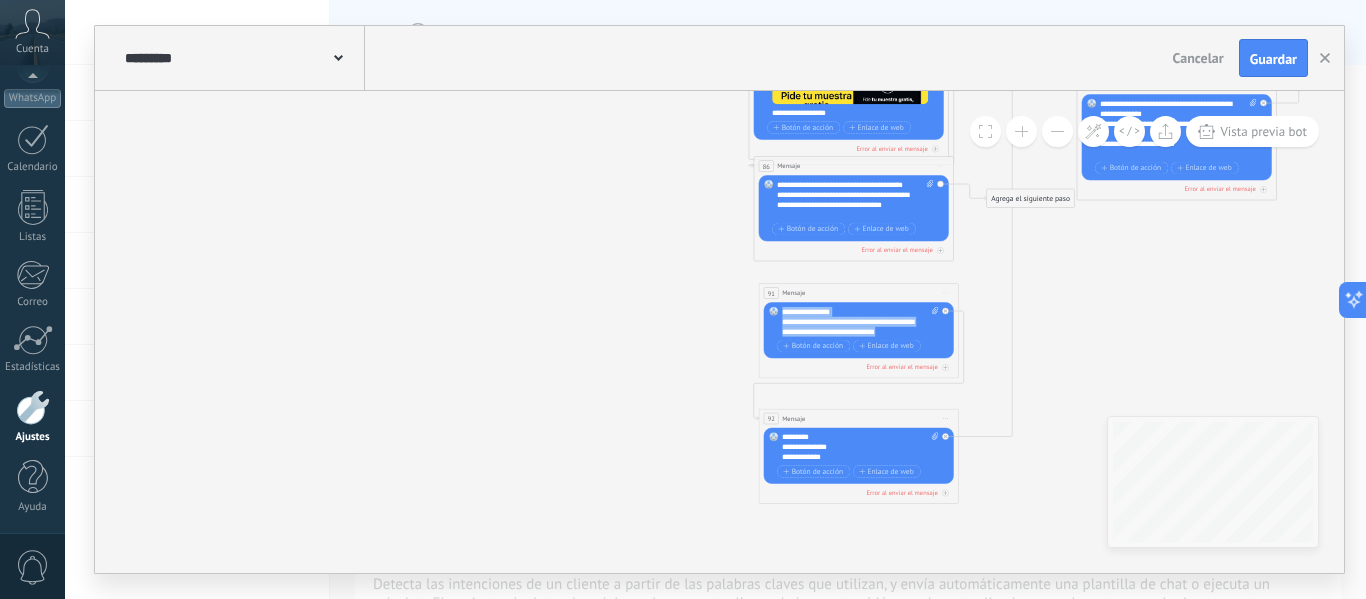 click on "91
Mensaje
*******
(a):
Todos los contactos - canales seleccionados
Todos los contactos - canales seleccionados
Todos los contactos - canal primario
Contacto principal - canales seleccionados
Contacto principal - canal primario
Todos los contactos - canales seleccionados
Todos los contactos - canales seleccionados
Todos los contactos - canal primario" at bounding box center (859, 330) 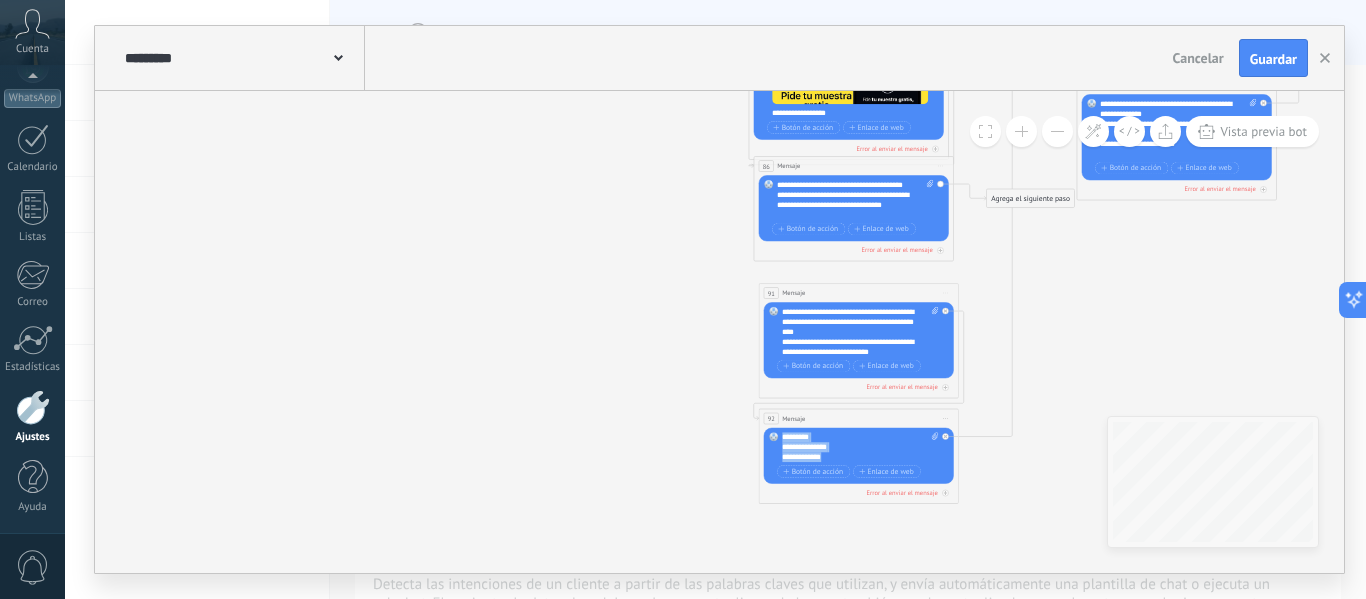 drag, startPoint x: 848, startPoint y: 453, endPoint x: 783, endPoint y: 429, distance: 69.289246 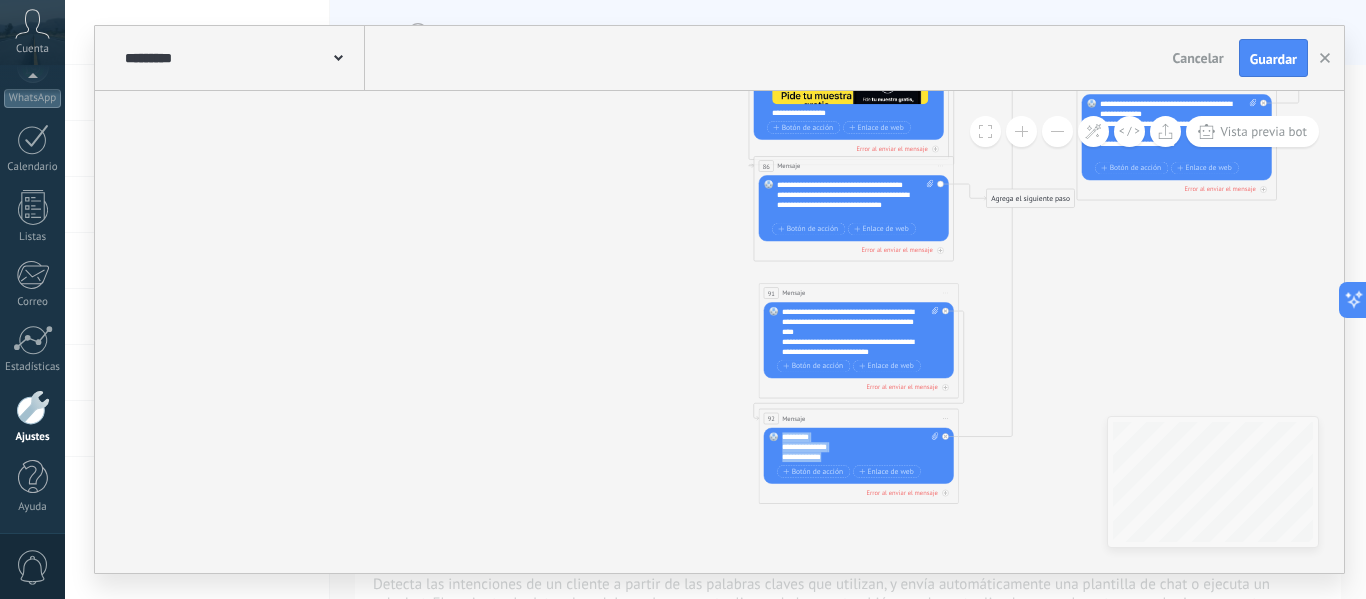 click on "Reemplazar
Quitar
Convertir a mensaje de voz
Arrastre la imagen aquí para adjuntarla.
Añadir imagen
Subir
Arrastrar y soltar
Archivo no encontrado
Escribe tu mensaje..." at bounding box center (859, 456) 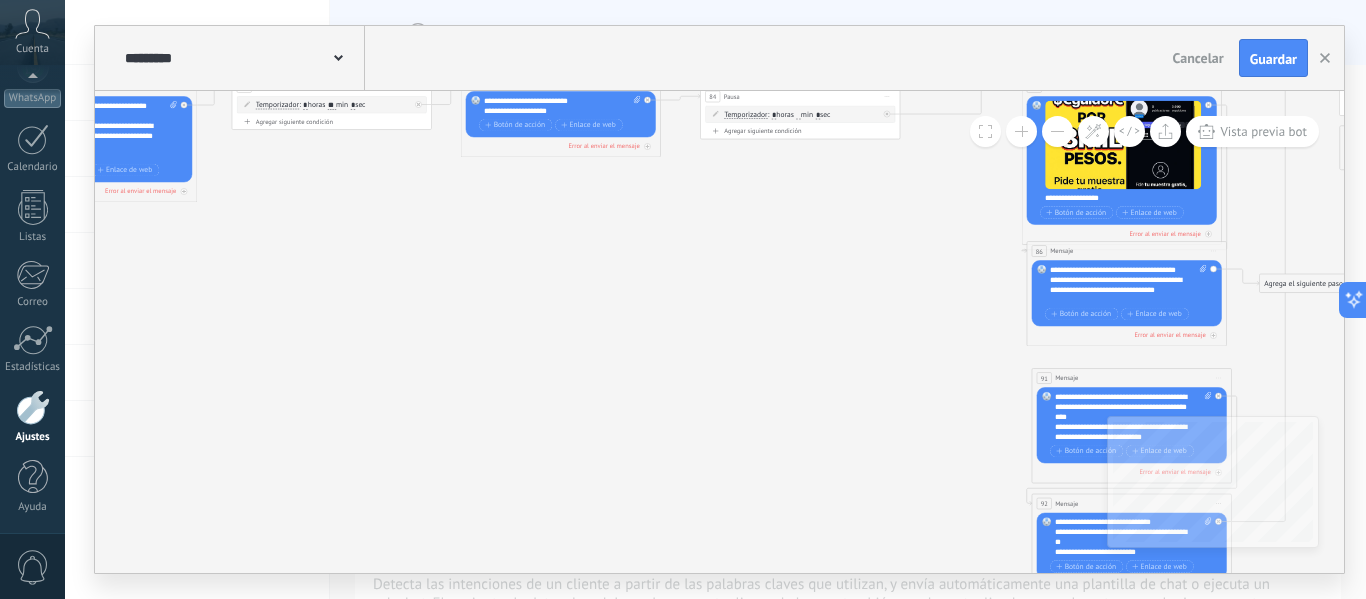 drag, startPoint x: 583, startPoint y: 272, endPoint x: 799, endPoint y: 373, distance: 238.44705 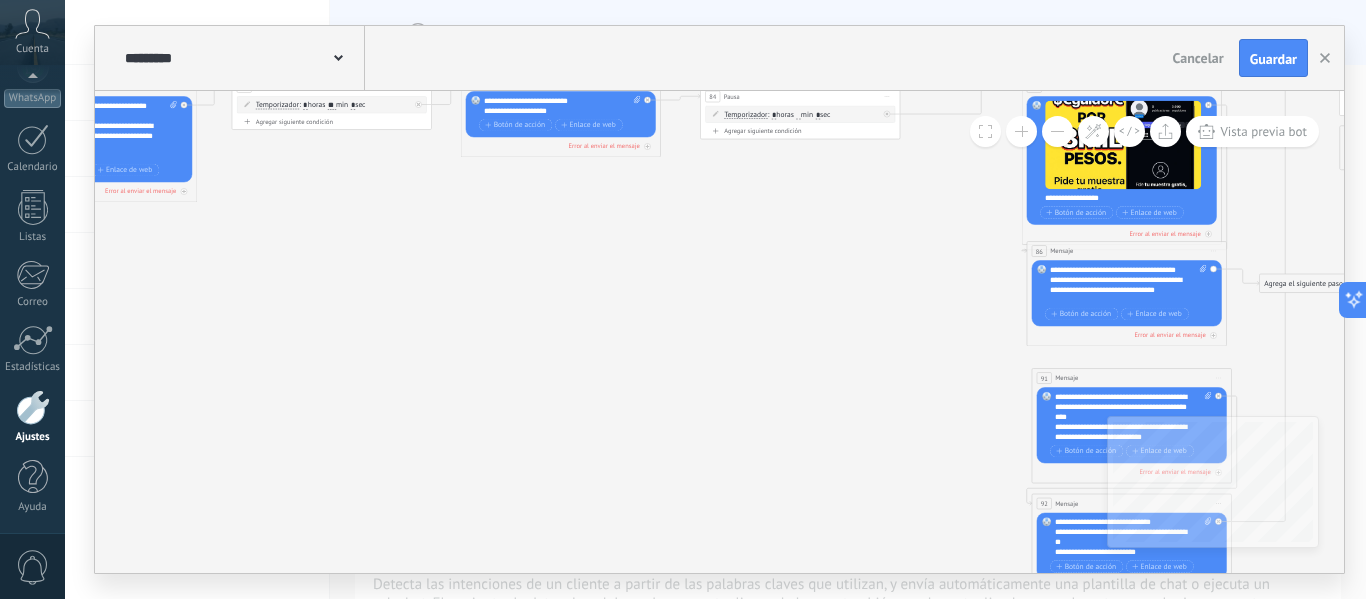 click 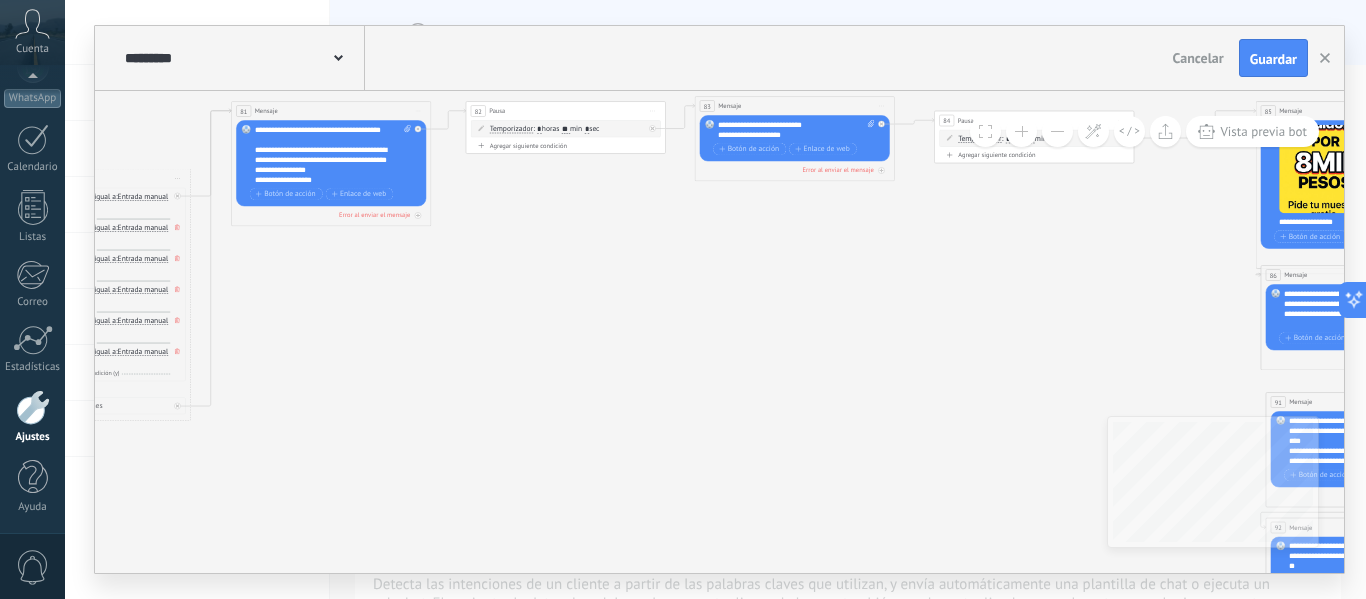 drag, startPoint x: 293, startPoint y: 329, endPoint x: 485, endPoint y: 339, distance: 192.26024 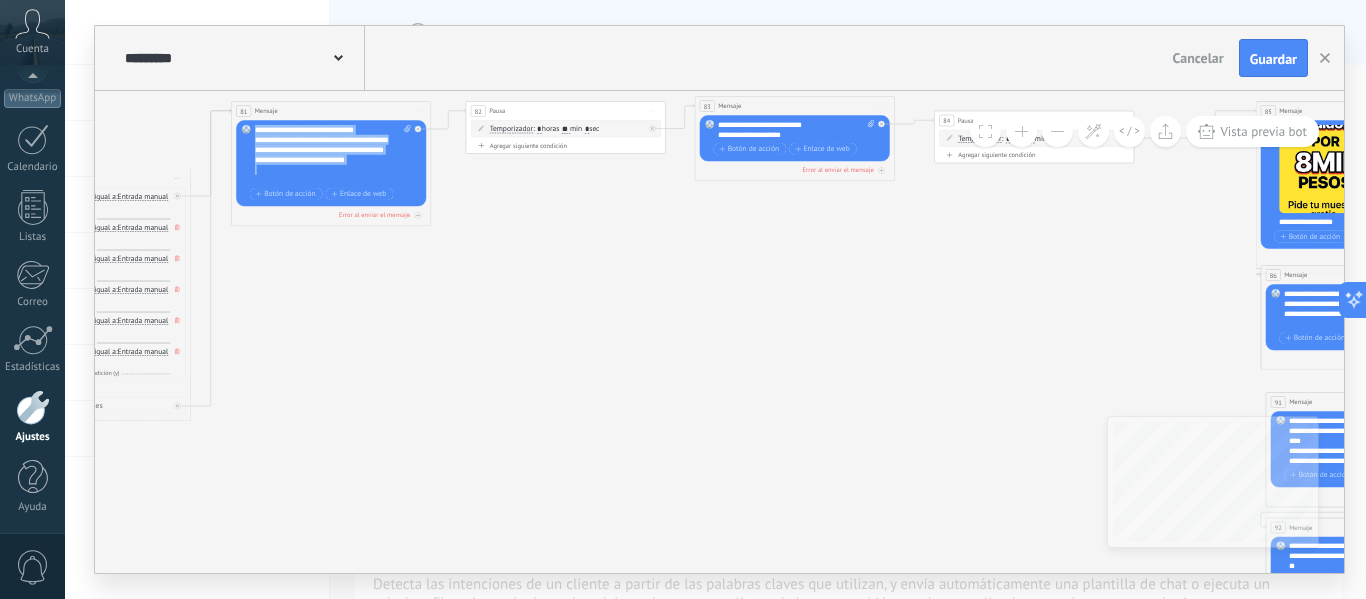 scroll, scrollTop: 160, scrollLeft: 0, axis: vertical 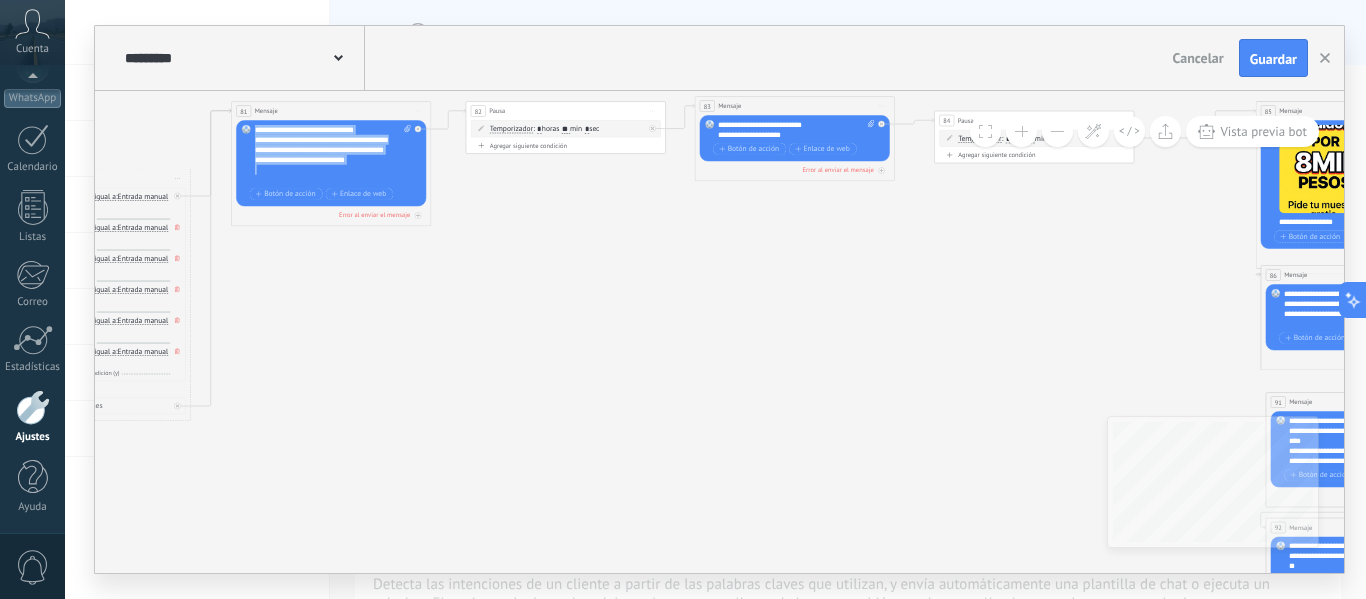 drag, startPoint x: 269, startPoint y: 126, endPoint x: 362, endPoint y: 180, distance: 107.54069 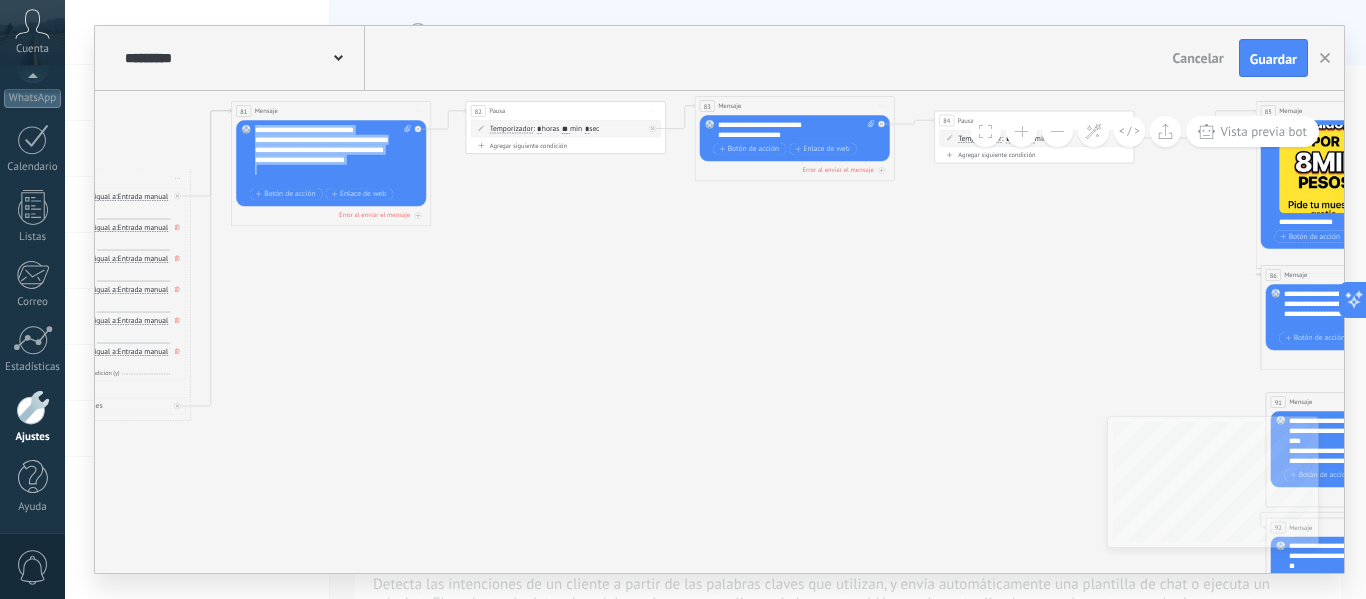 copy on "**********" 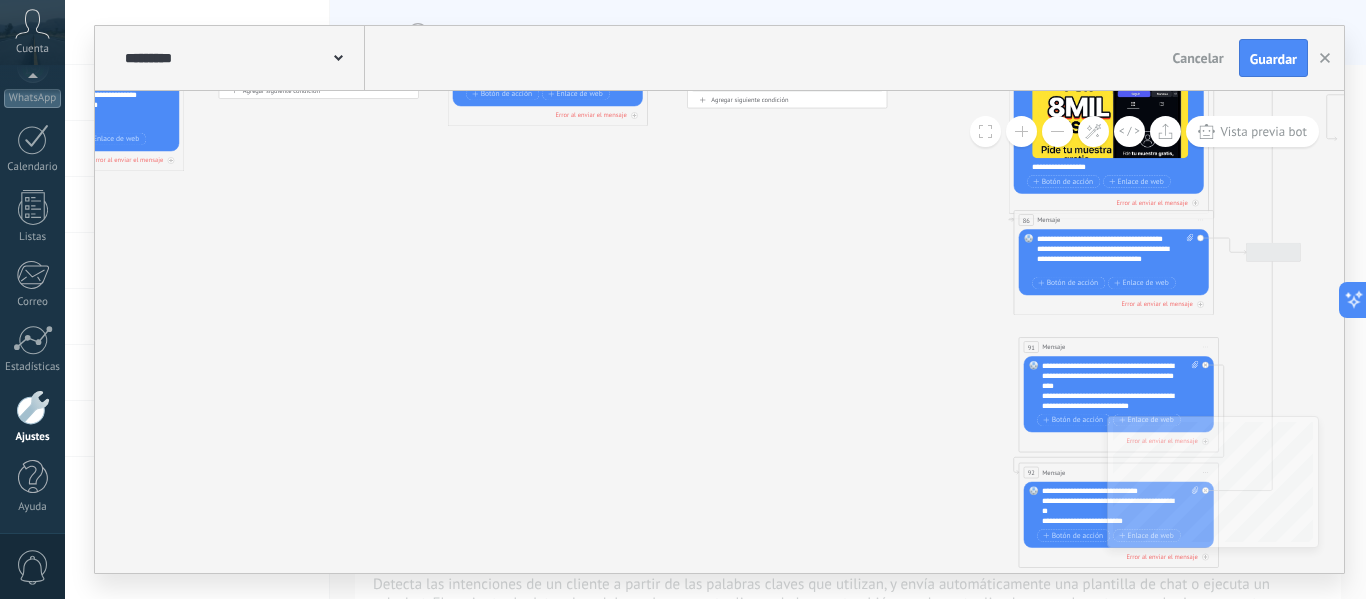 drag, startPoint x: 715, startPoint y: 338, endPoint x: 217, endPoint y: 238, distance: 507.94095 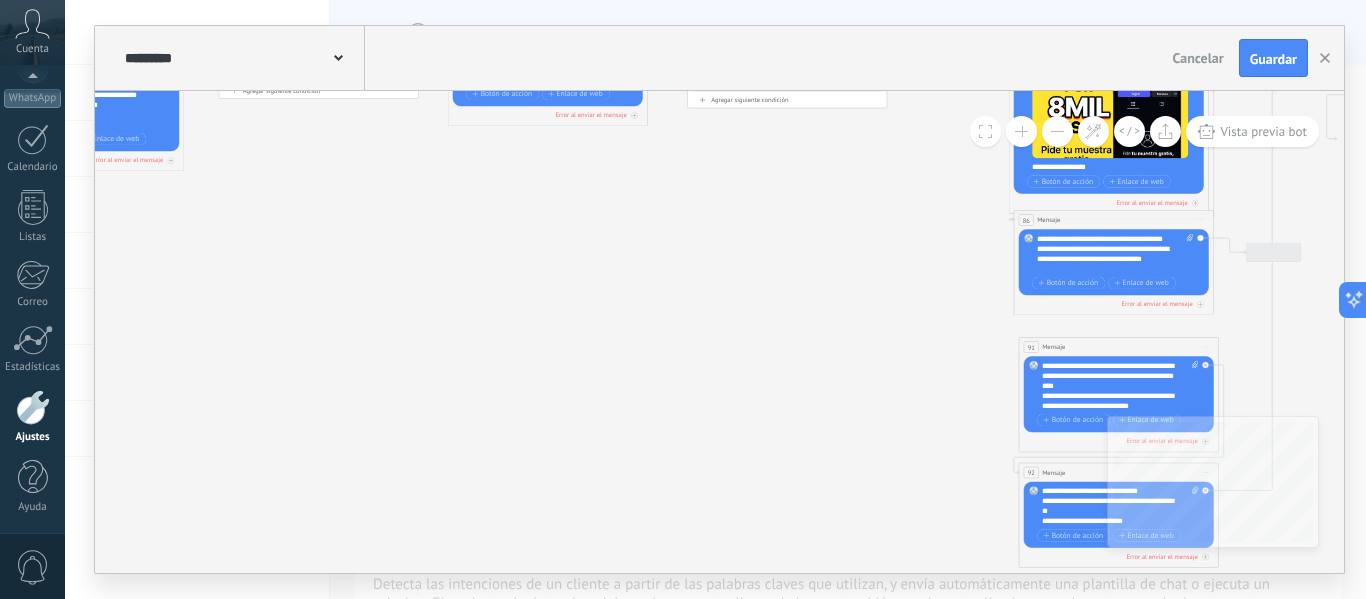 click 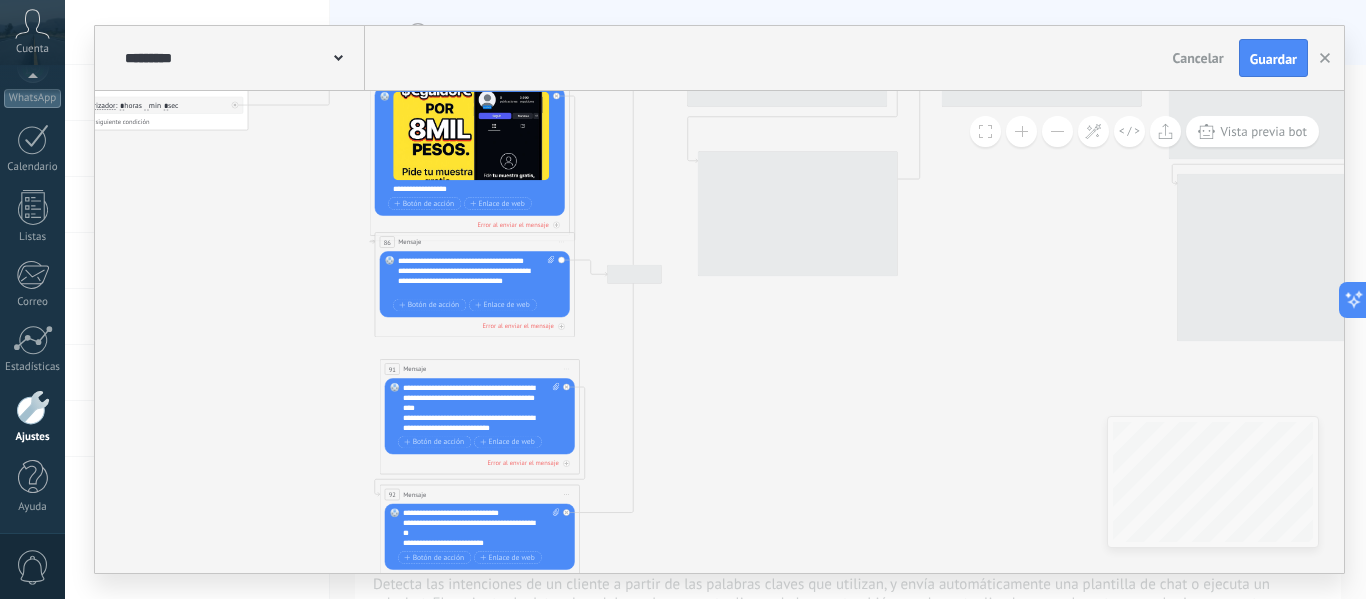drag, startPoint x: 1220, startPoint y: 354, endPoint x: 832, endPoint y: 421, distance: 393.7423 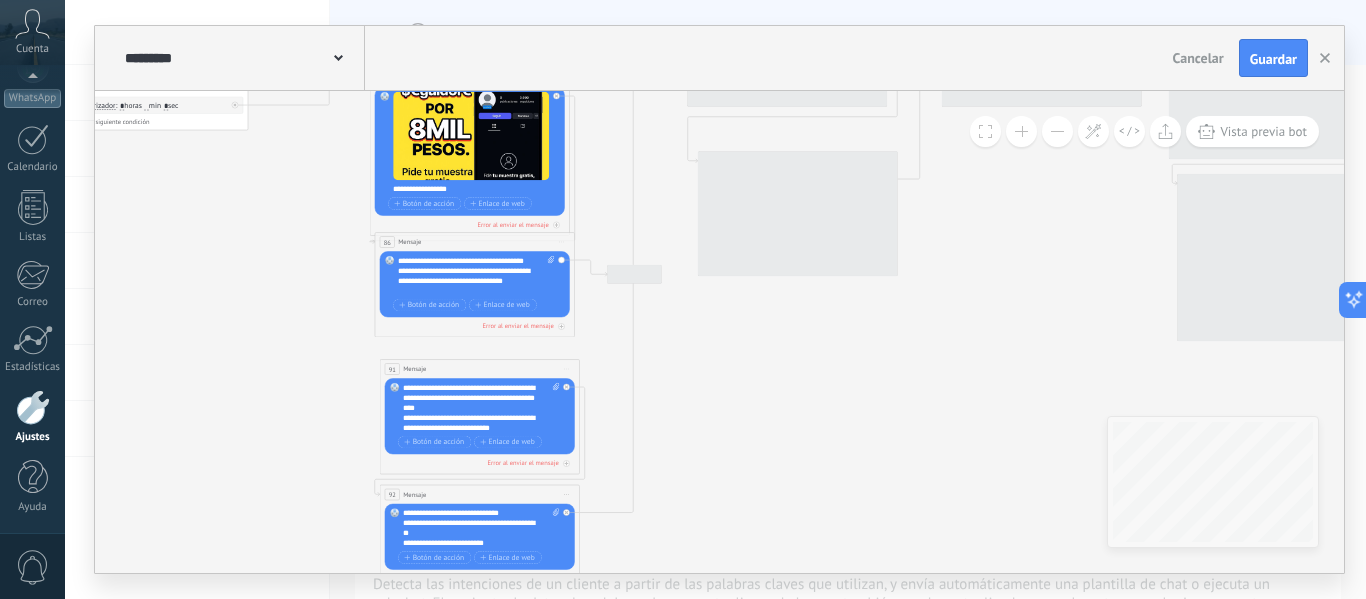 click 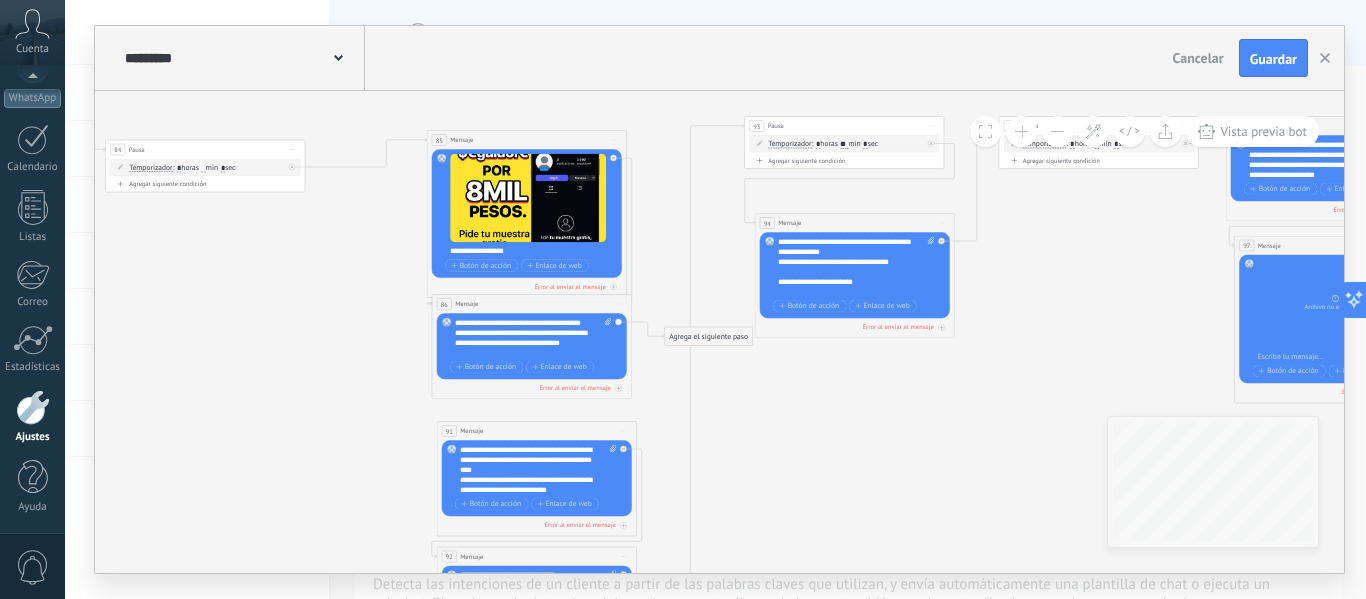drag, startPoint x: 813, startPoint y: 424, endPoint x: 864, endPoint y: 491, distance: 84.20214 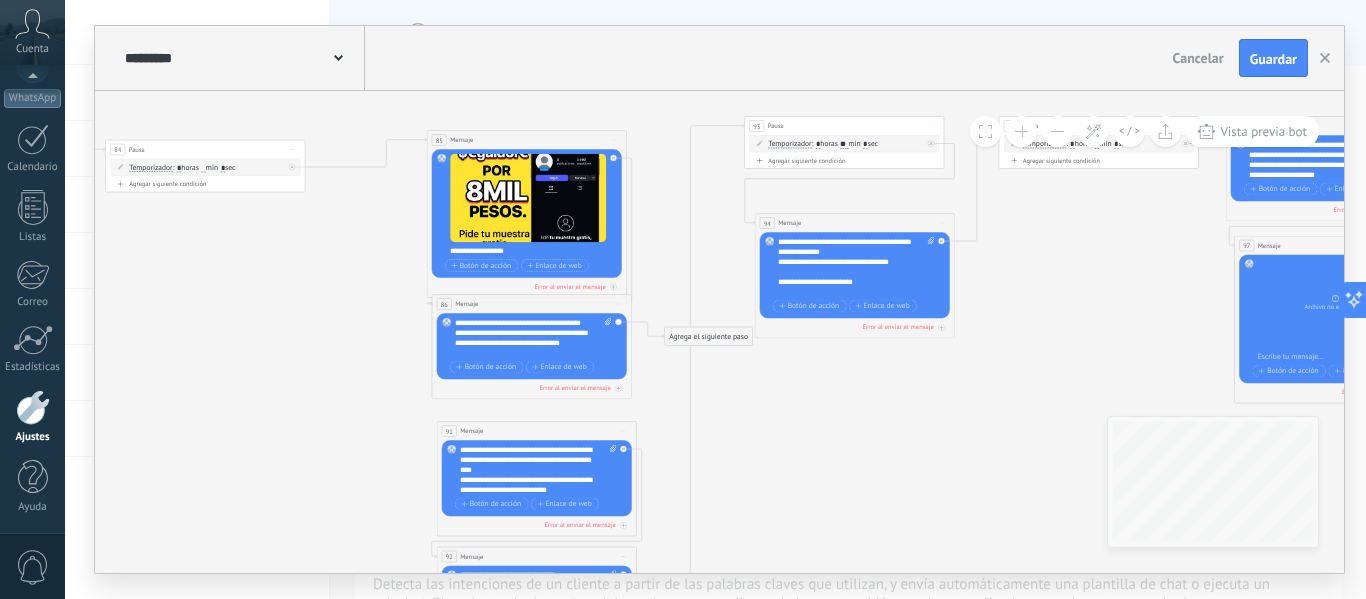 click 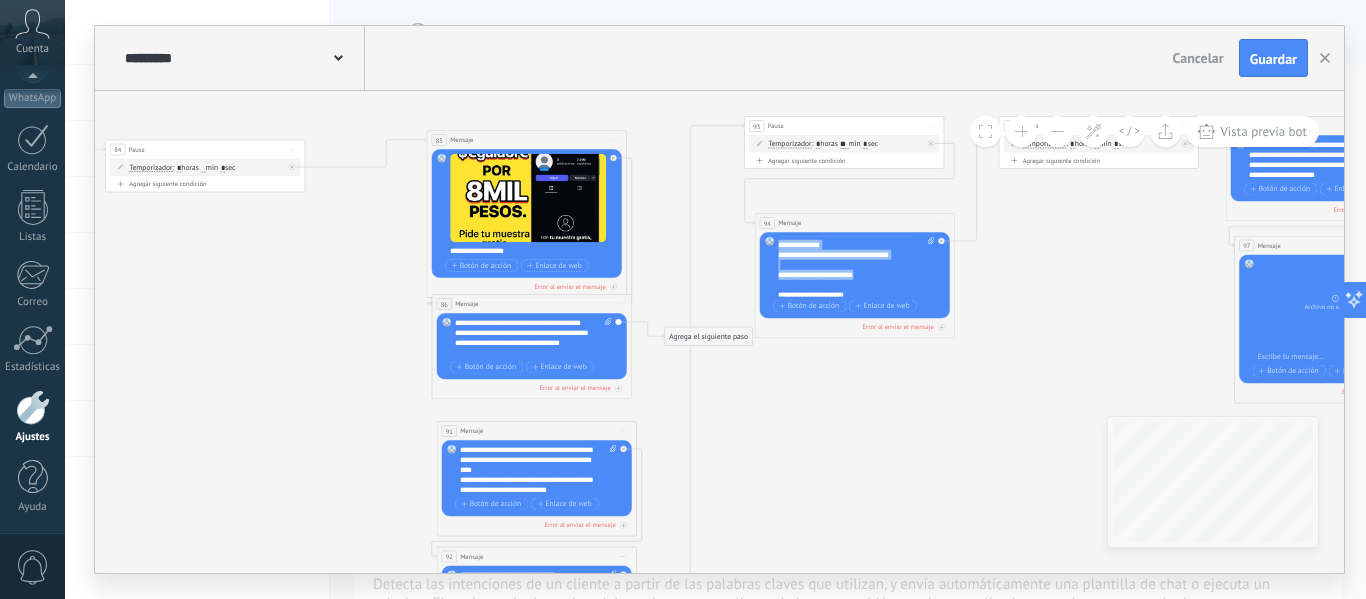 scroll, scrollTop: 0, scrollLeft: 0, axis: both 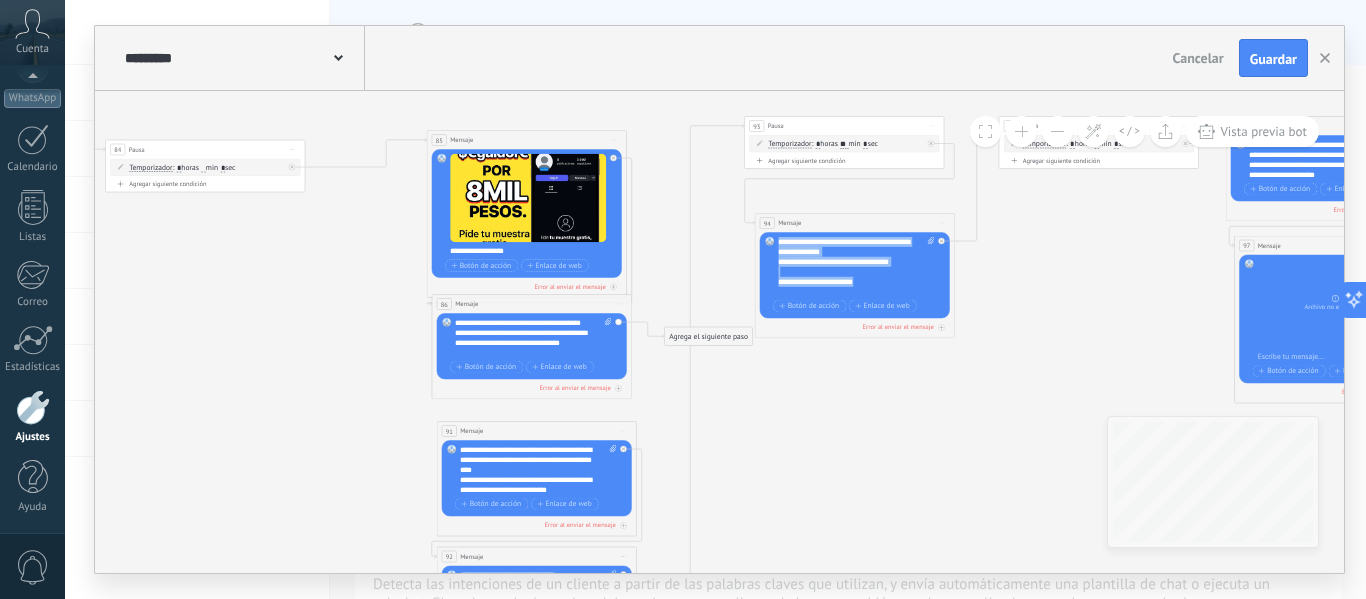 drag, startPoint x: 898, startPoint y: 290, endPoint x: 777, endPoint y: 238, distance: 131.70042 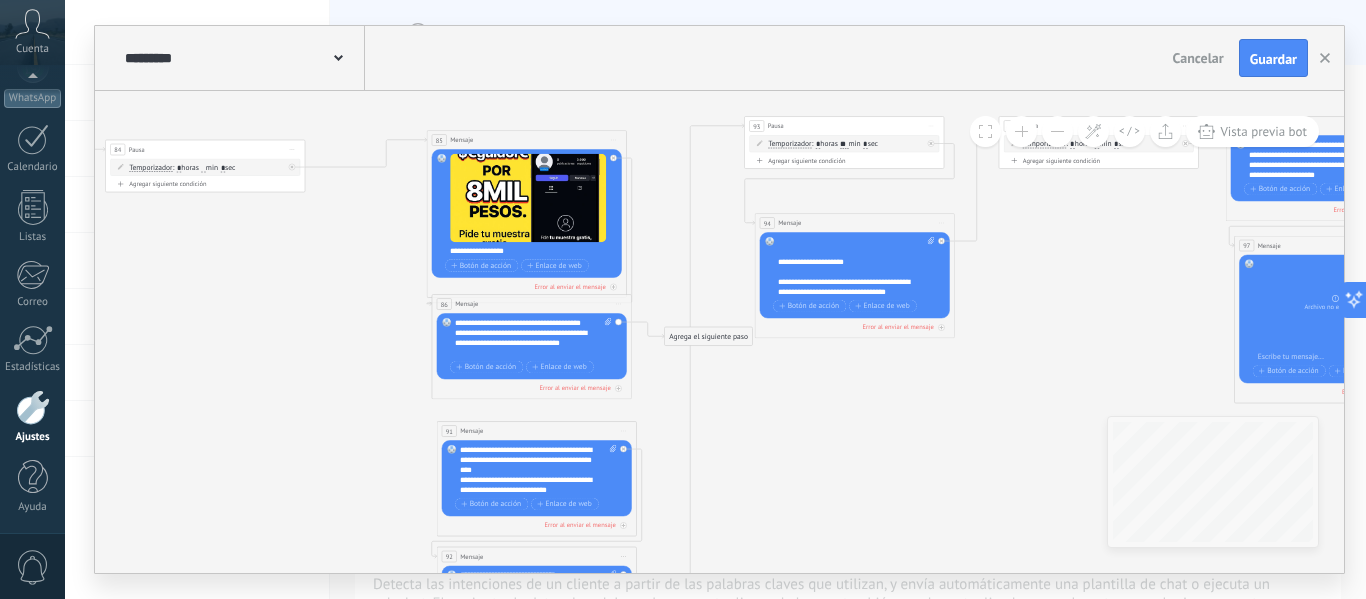 drag, startPoint x: 777, startPoint y: 238, endPoint x: 804, endPoint y: 277, distance: 47.434166 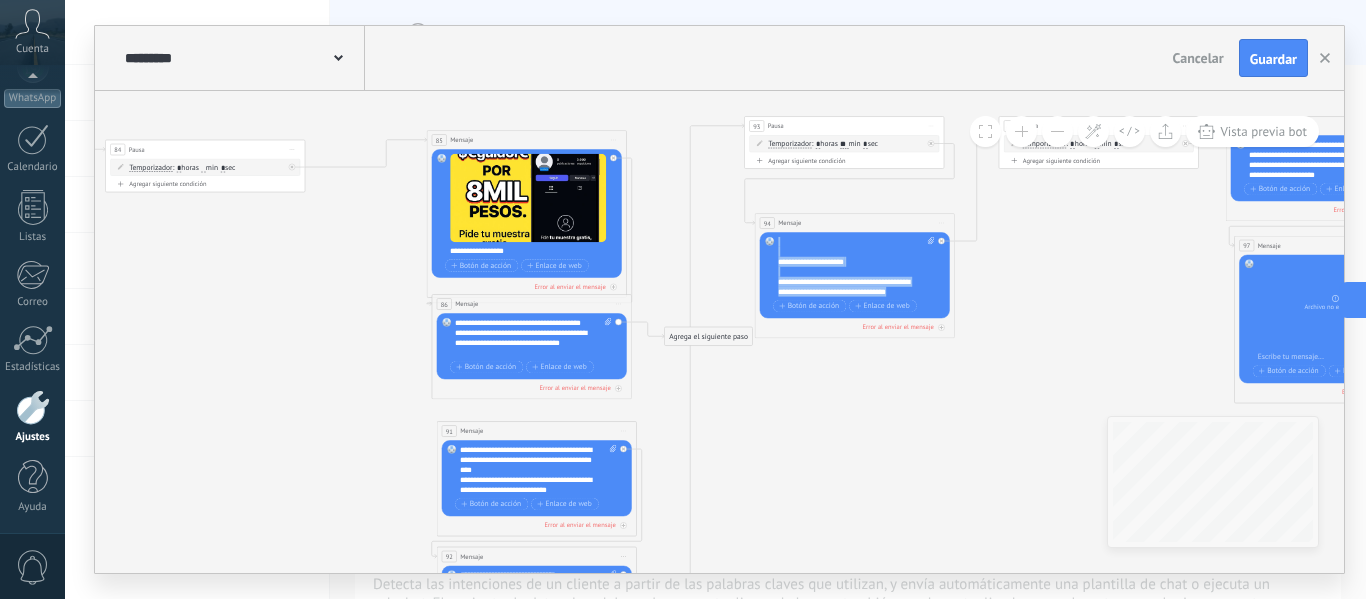 drag, startPoint x: 778, startPoint y: 254, endPoint x: 963, endPoint y: 360, distance: 213.21585 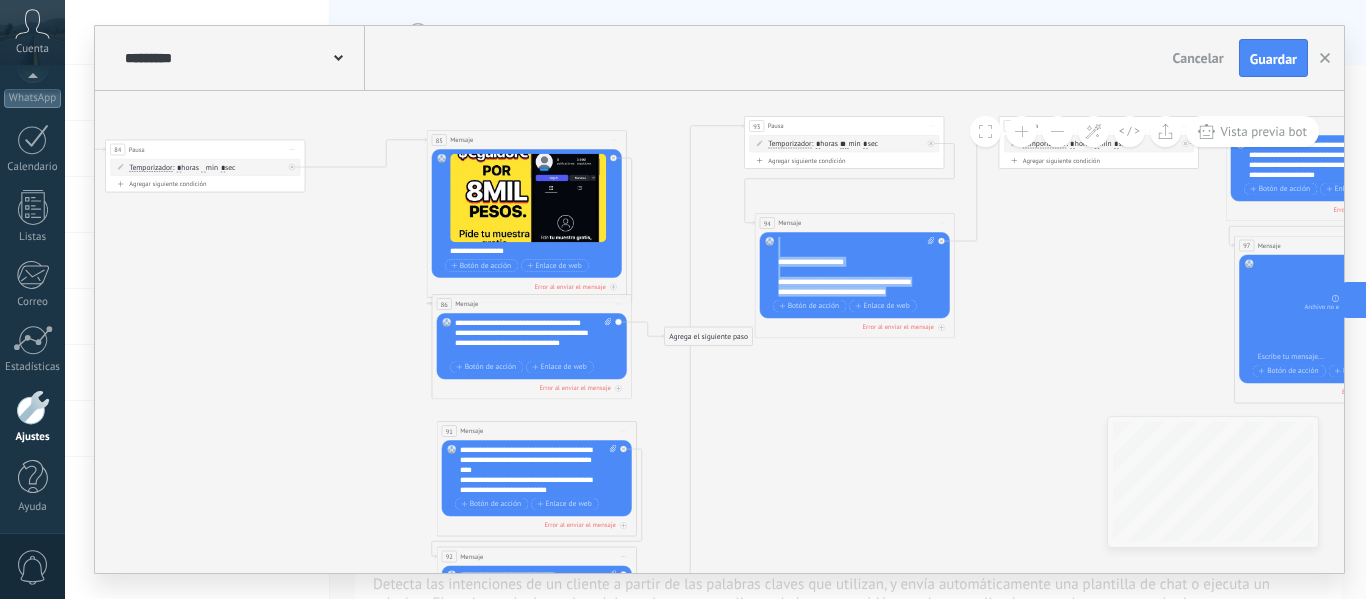 click on "**********" at bounding box center (-2141, -73) 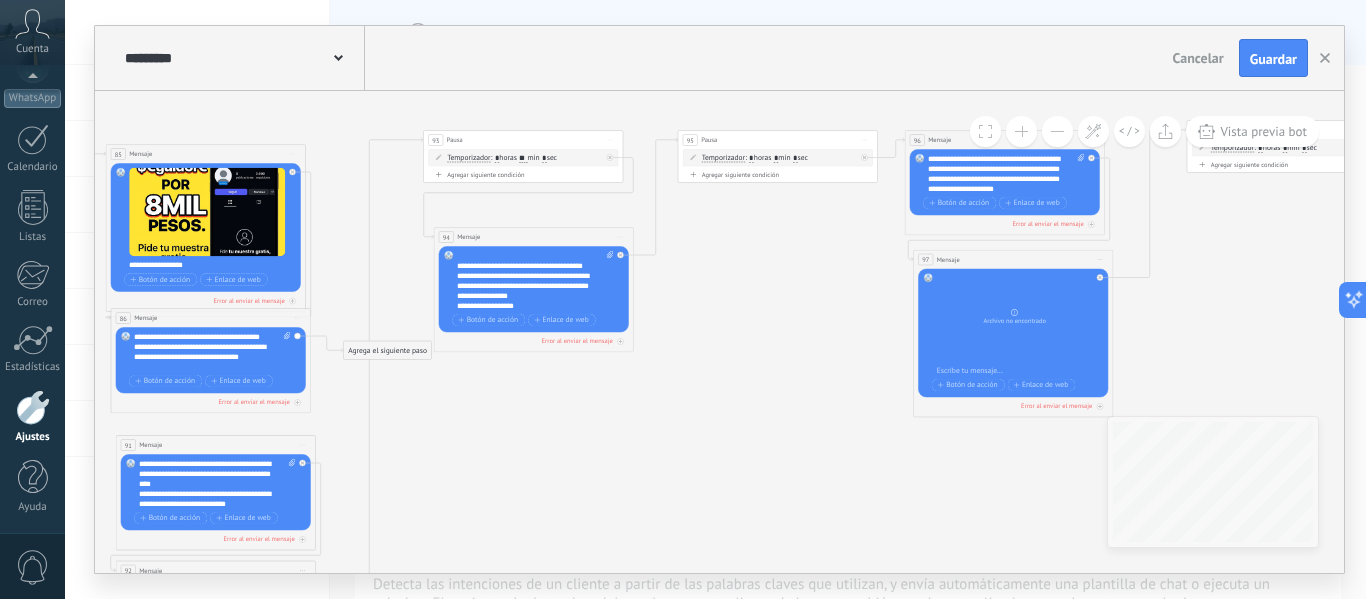 drag, startPoint x: 1090, startPoint y: 329, endPoint x: 769, endPoint y: 343, distance: 321.30515 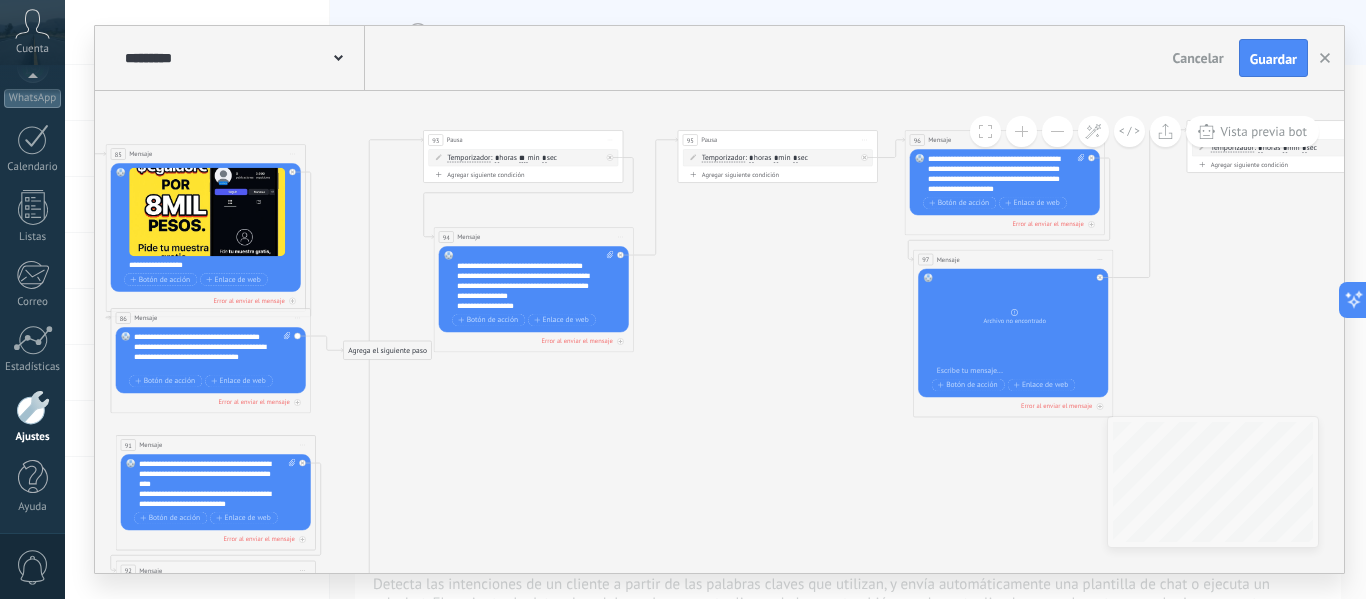 click 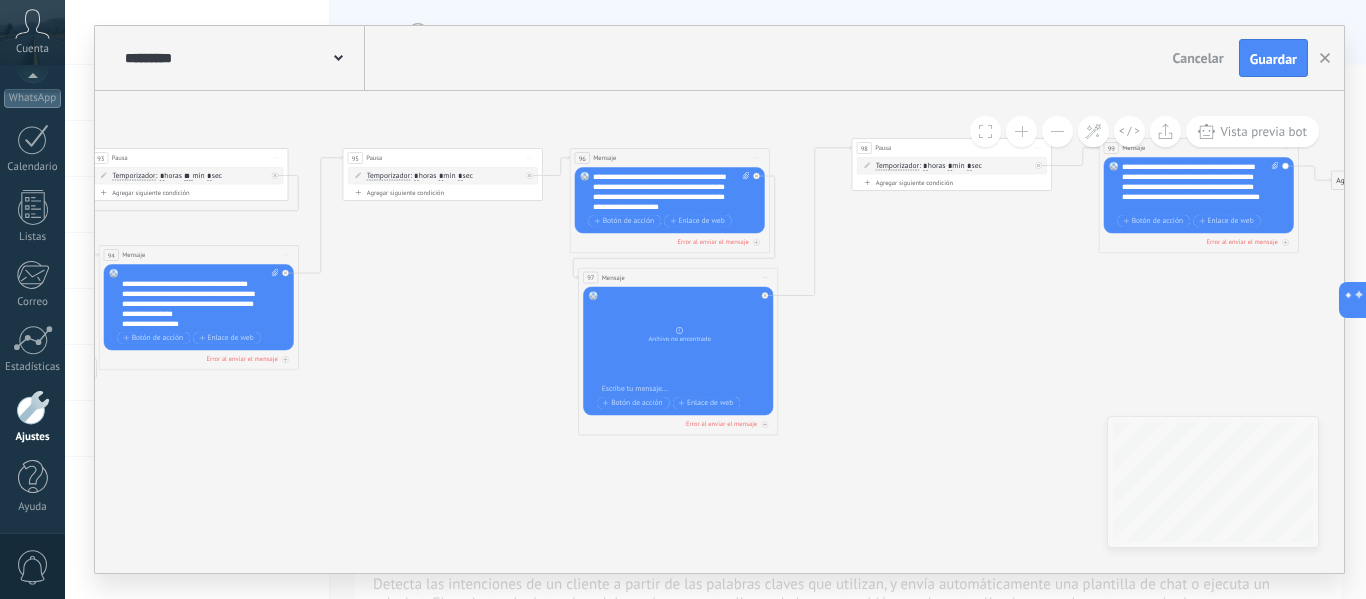 drag, startPoint x: 1167, startPoint y: 270, endPoint x: 832, endPoint y: 288, distance: 335.48325 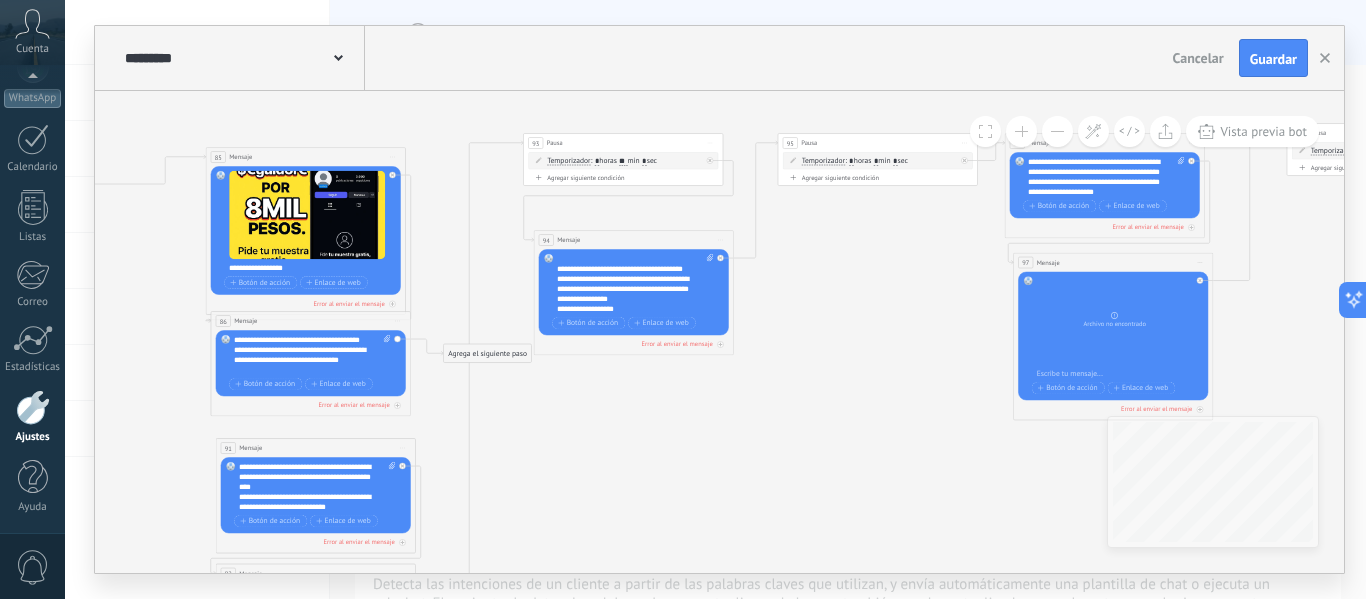 drag, startPoint x: 412, startPoint y: 380, endPoint x: 847, endPoint y: 366, distance: 435.22522 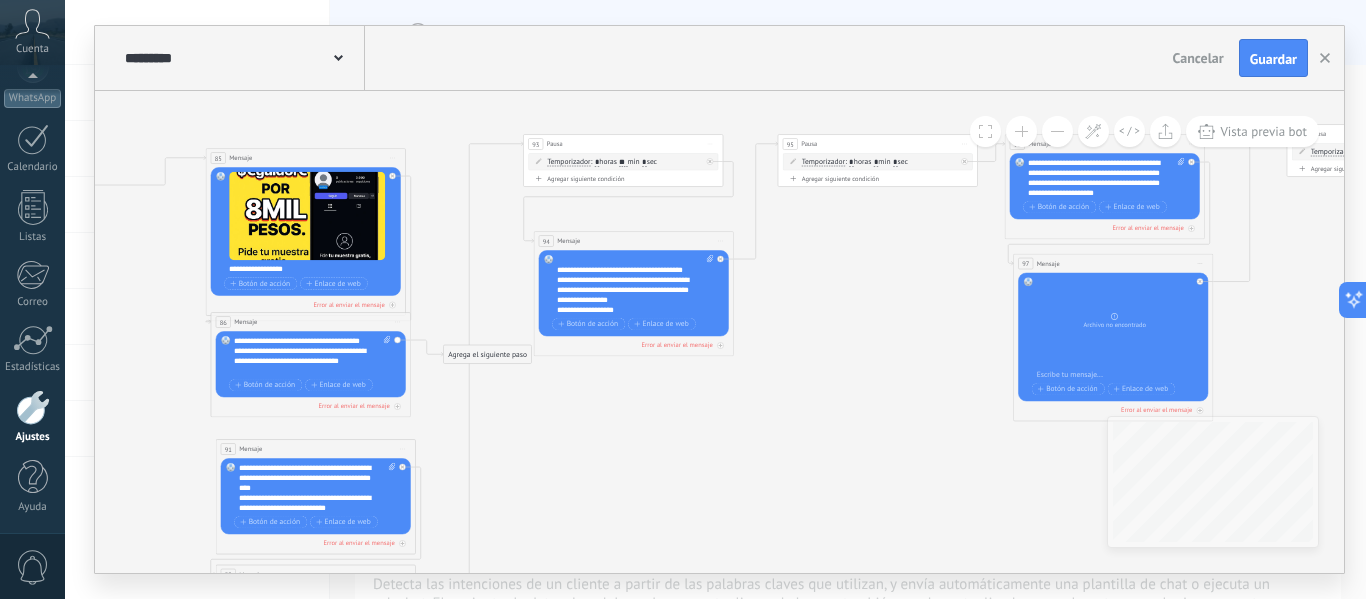 click on "**" at bounding box center [623, 163] 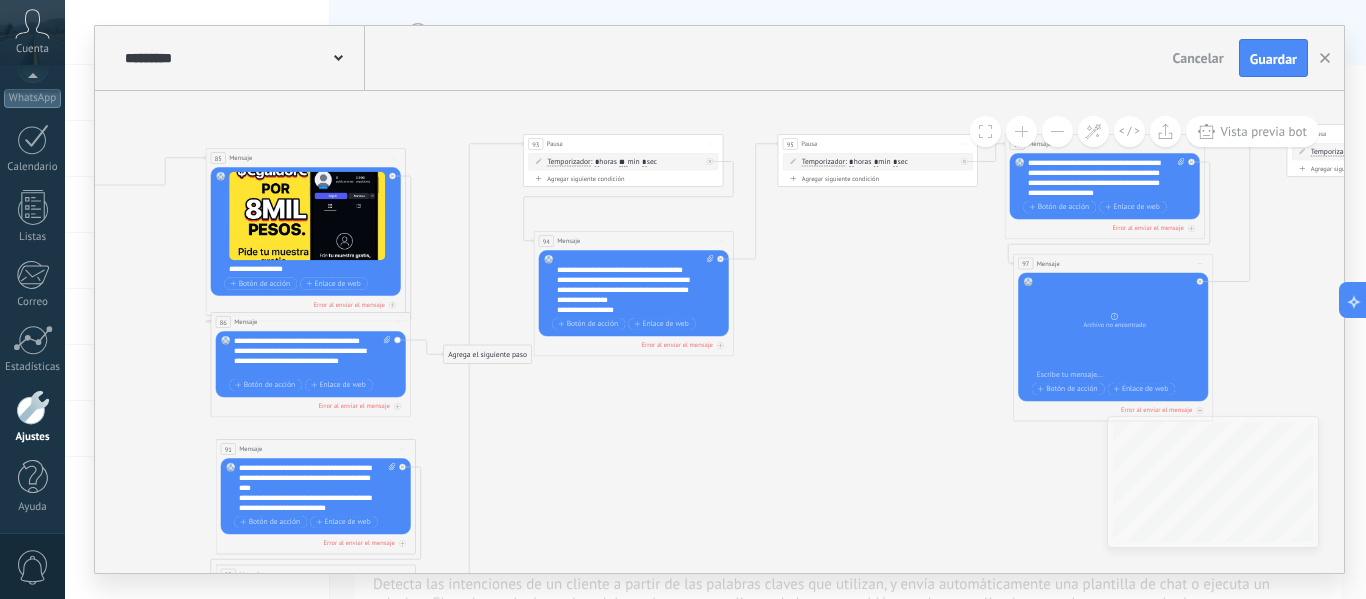 type on "*" 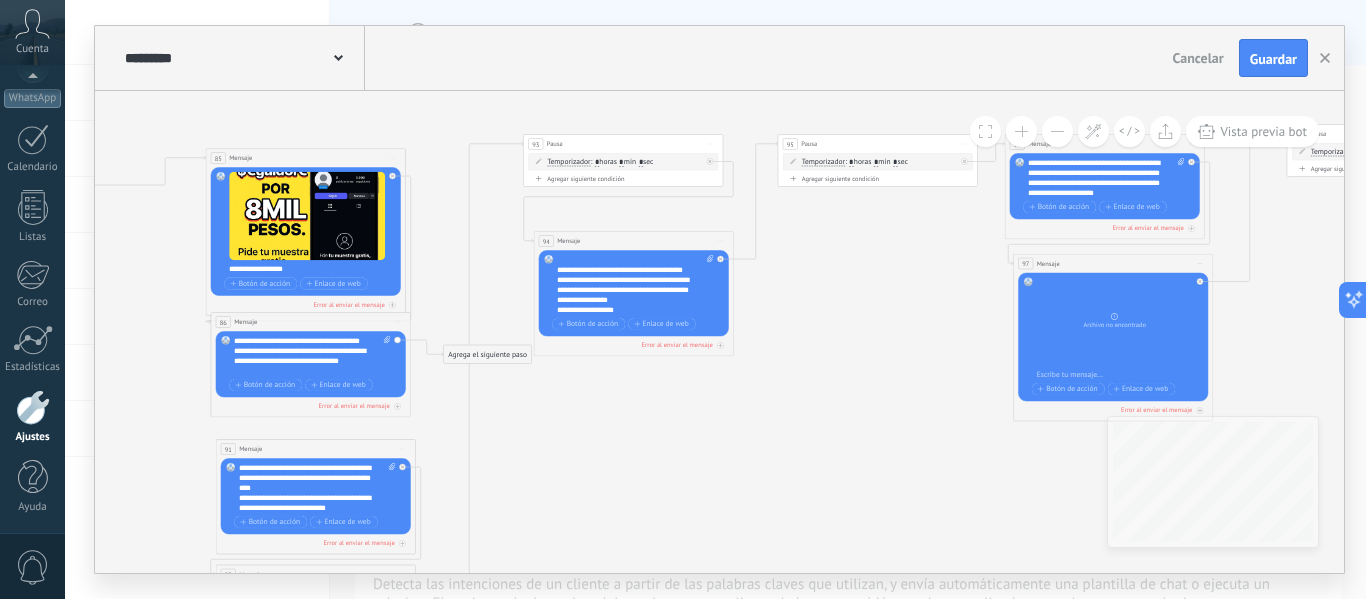 type on "*" 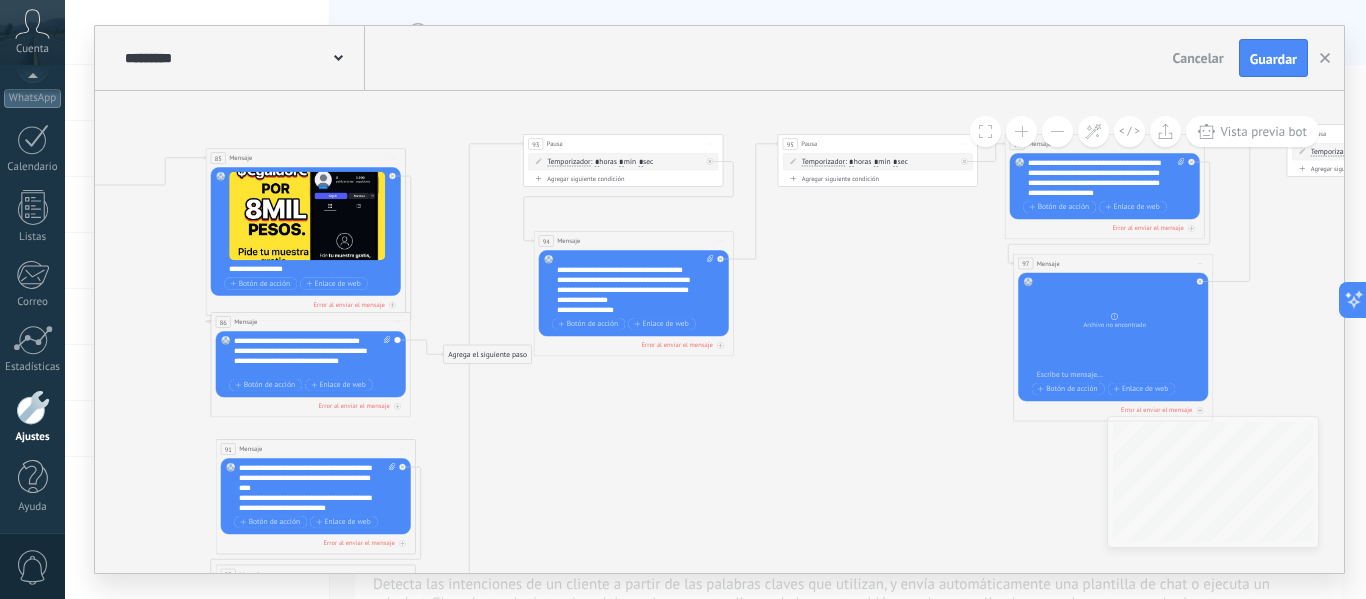 click 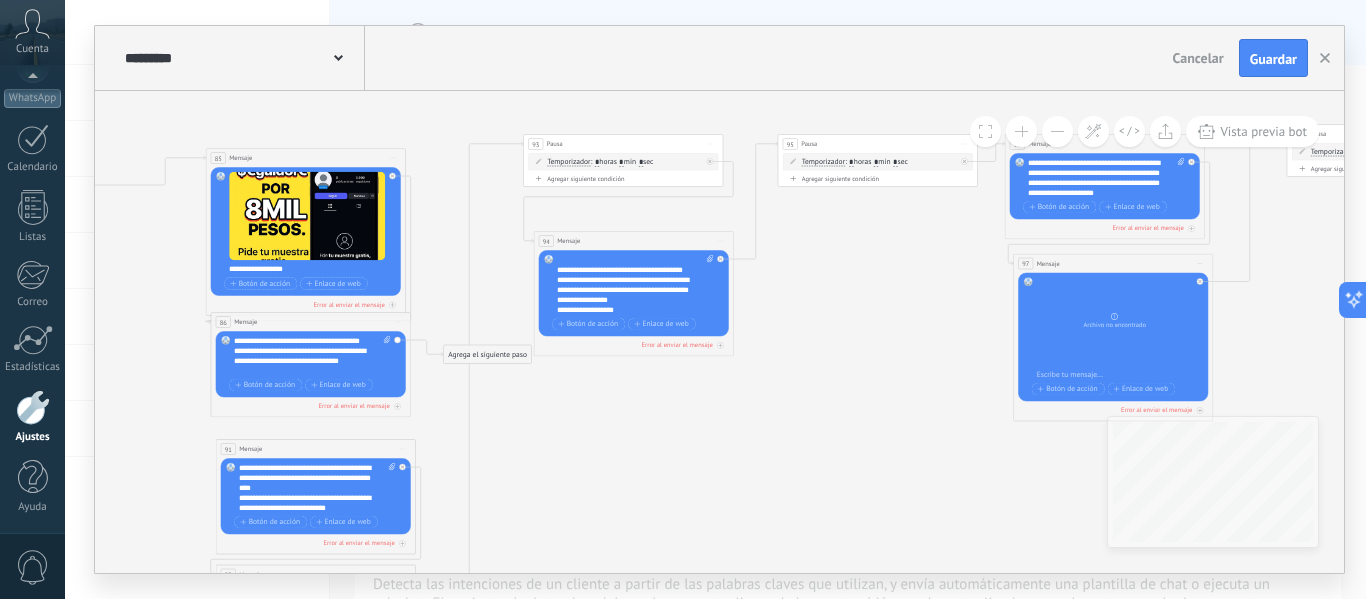 click on "*" at bounding box center [851, 163] 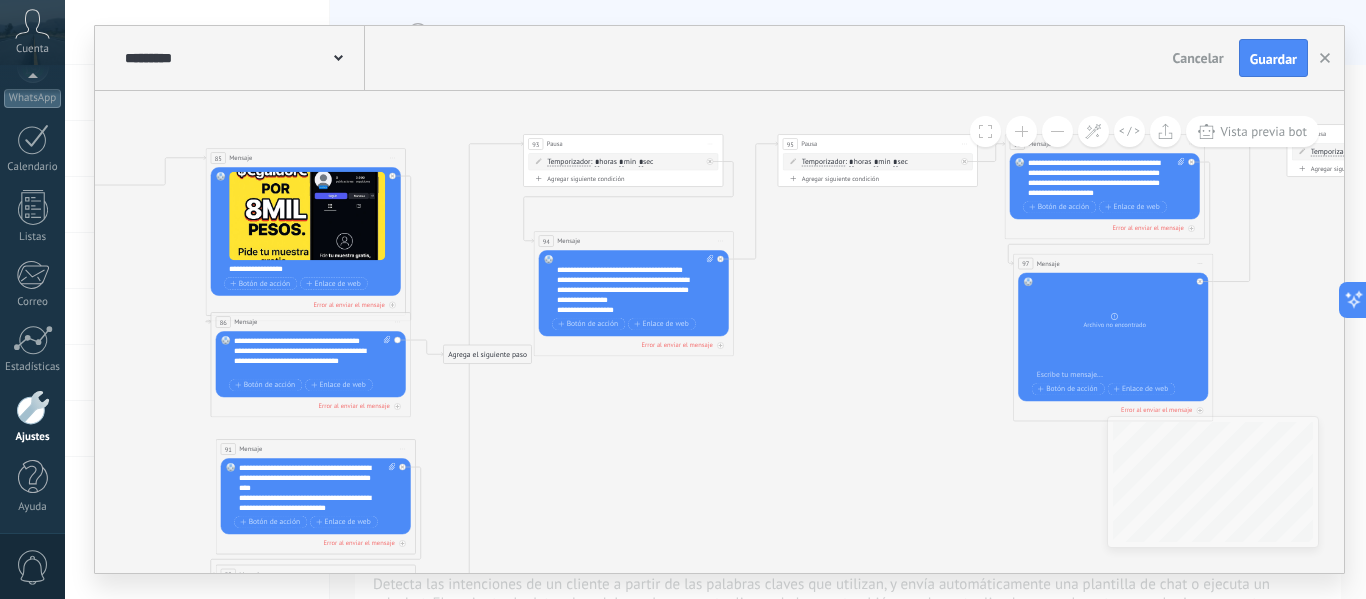 click on ":
*  horas
*  min  *  sec" at bounding box center (876, 162) 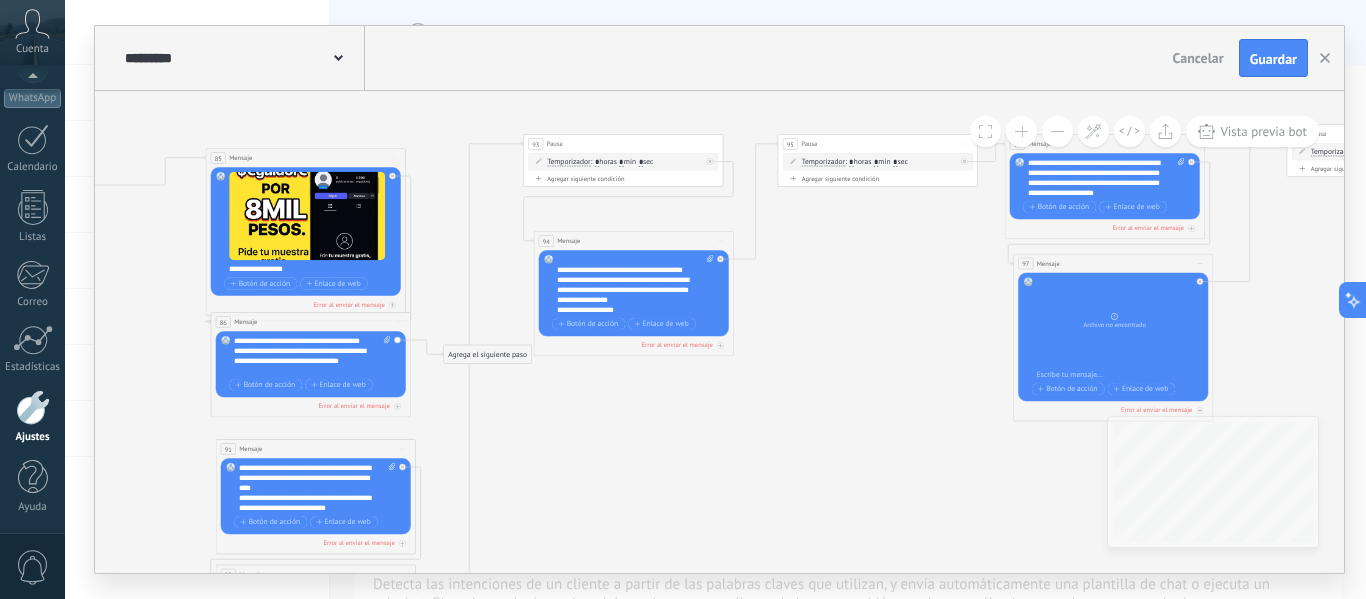 click on "*" at bounding box center [851, 163] 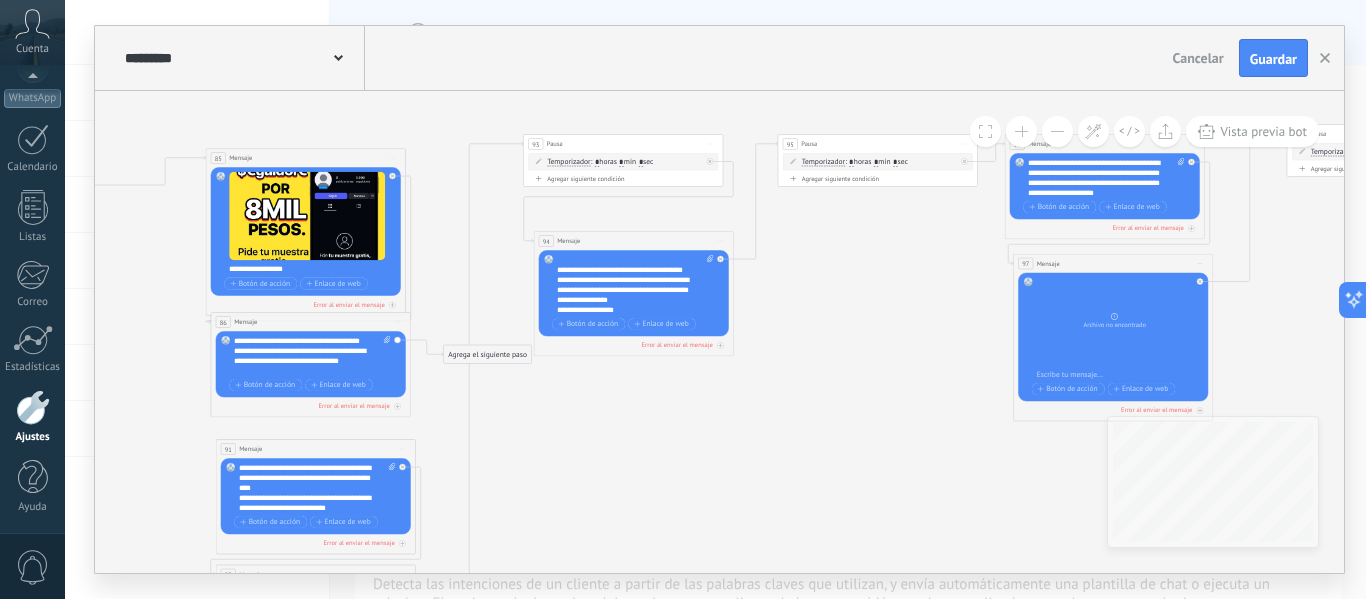 click on ":
*  horas
*  min  *  sec" at bounding box center [876, 162] 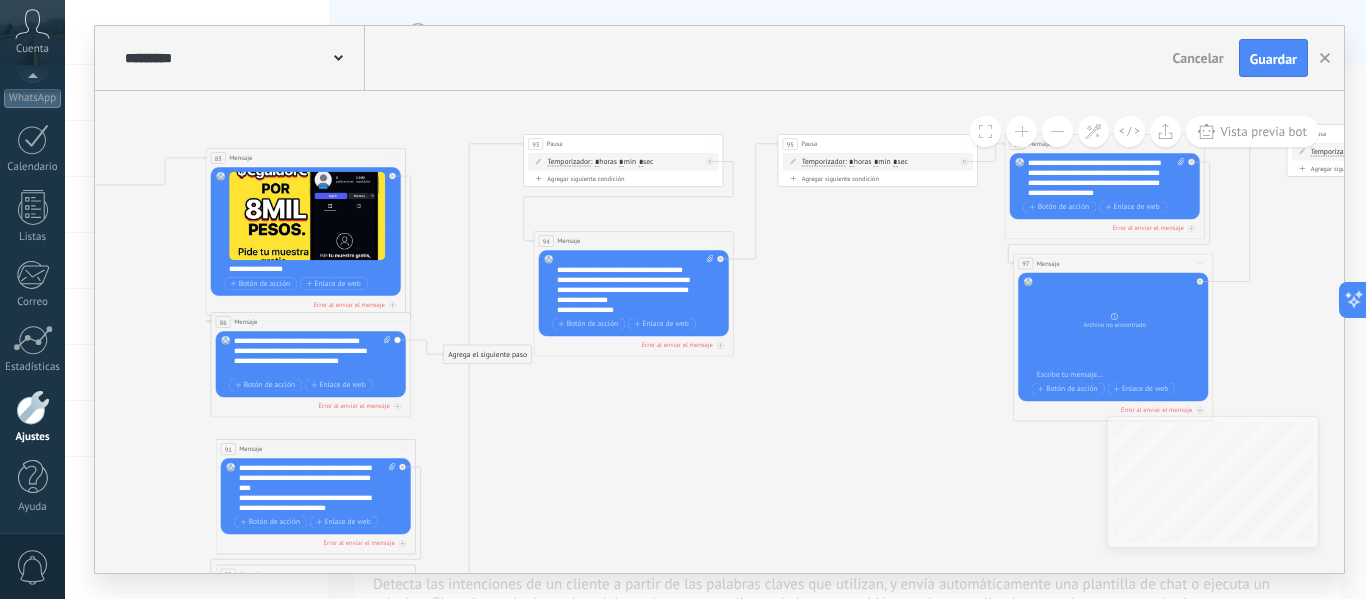 click at bounding box center [1021, 131] 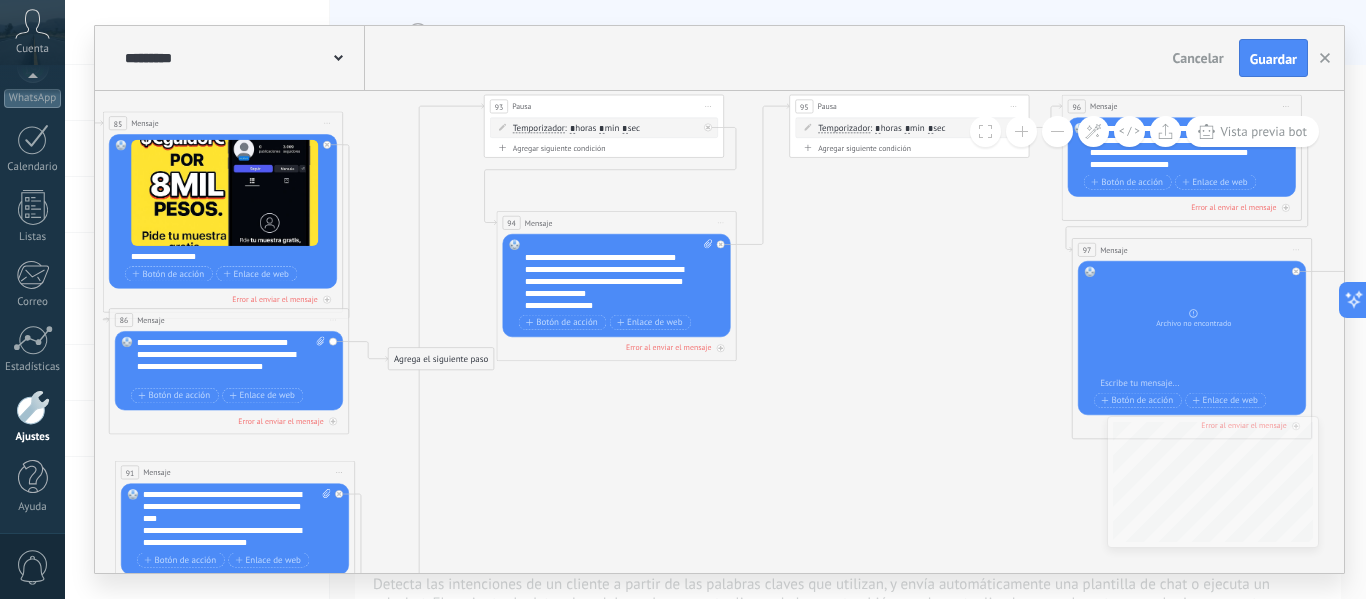 click at bounding box center [1021, 131] 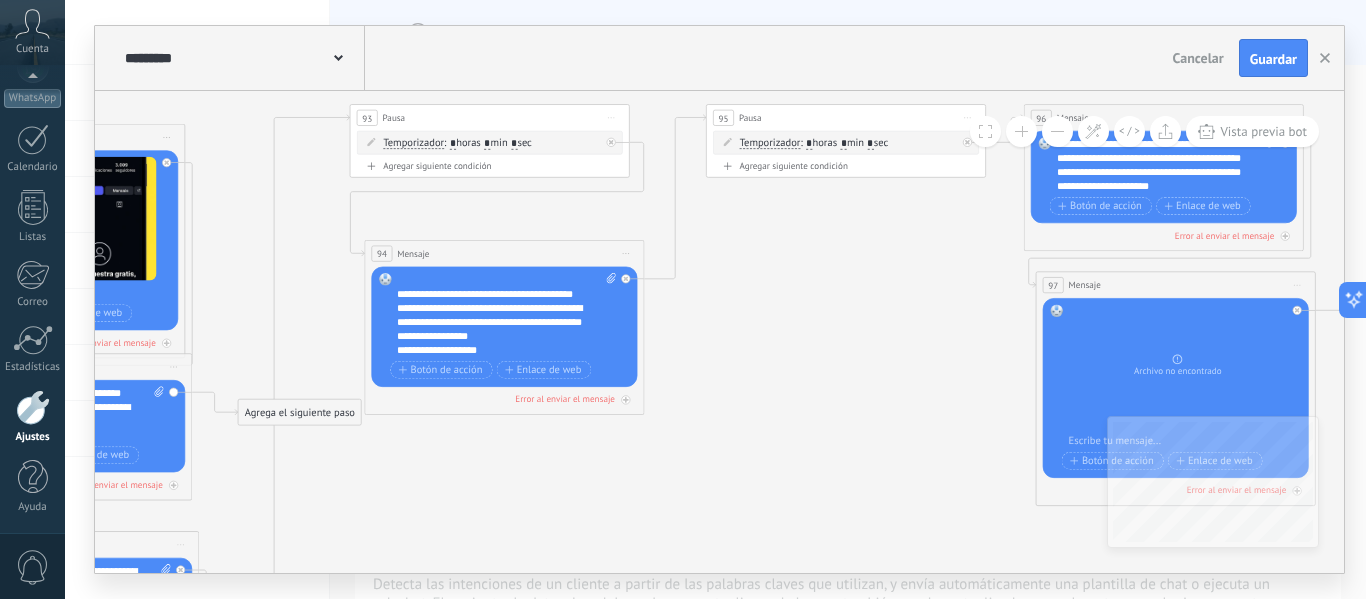 drag, startPoint x: 897, startPoint y: 212, endPoint x: 720, endPoint y: 310, distance: 202.31906 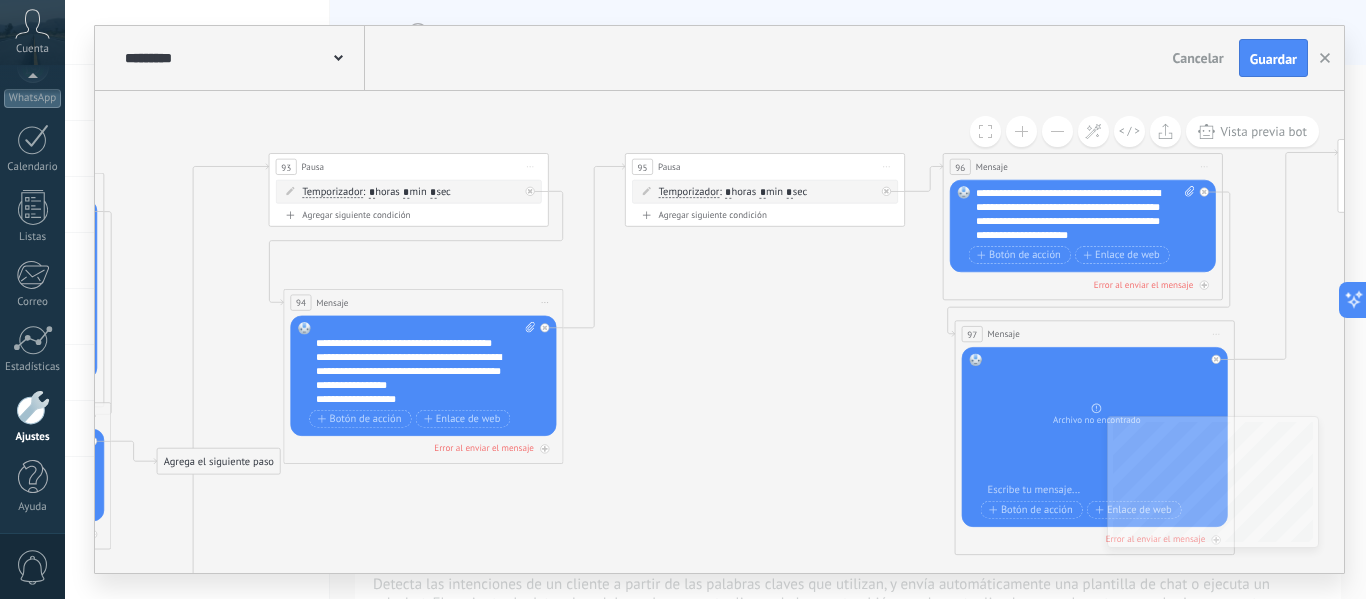 click on "*" at bounding box center (728, 192) 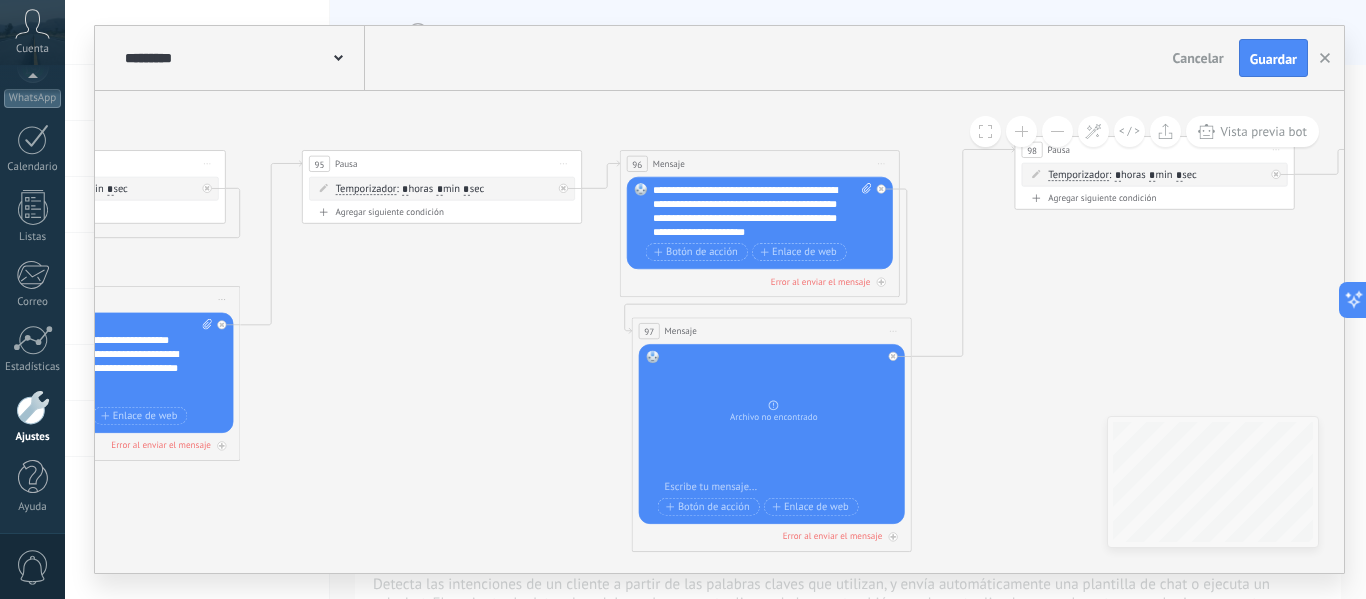 drag, startPoint x: 791, startPoint y: 397, endPoint x: 468, endPoint y: 395, distance: 323.0062 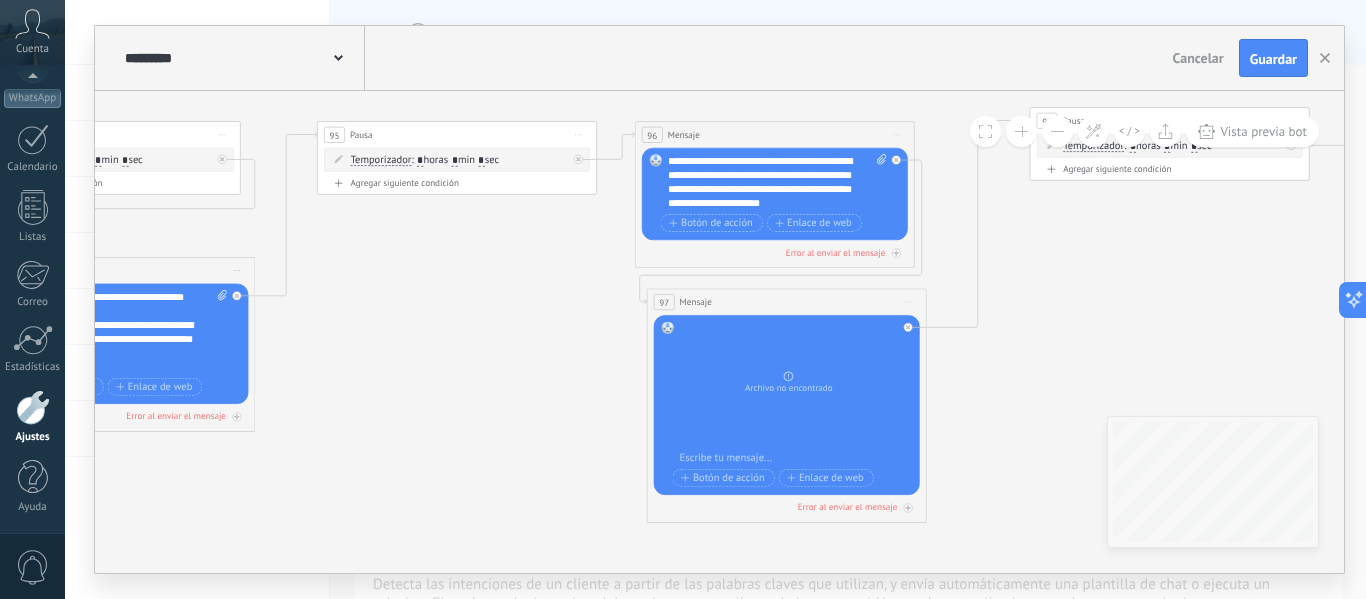 drag, startPoint x: 1035, startPoint y: 376, endPoint x: 1050, endPoint y: 347, distance: 32.649654 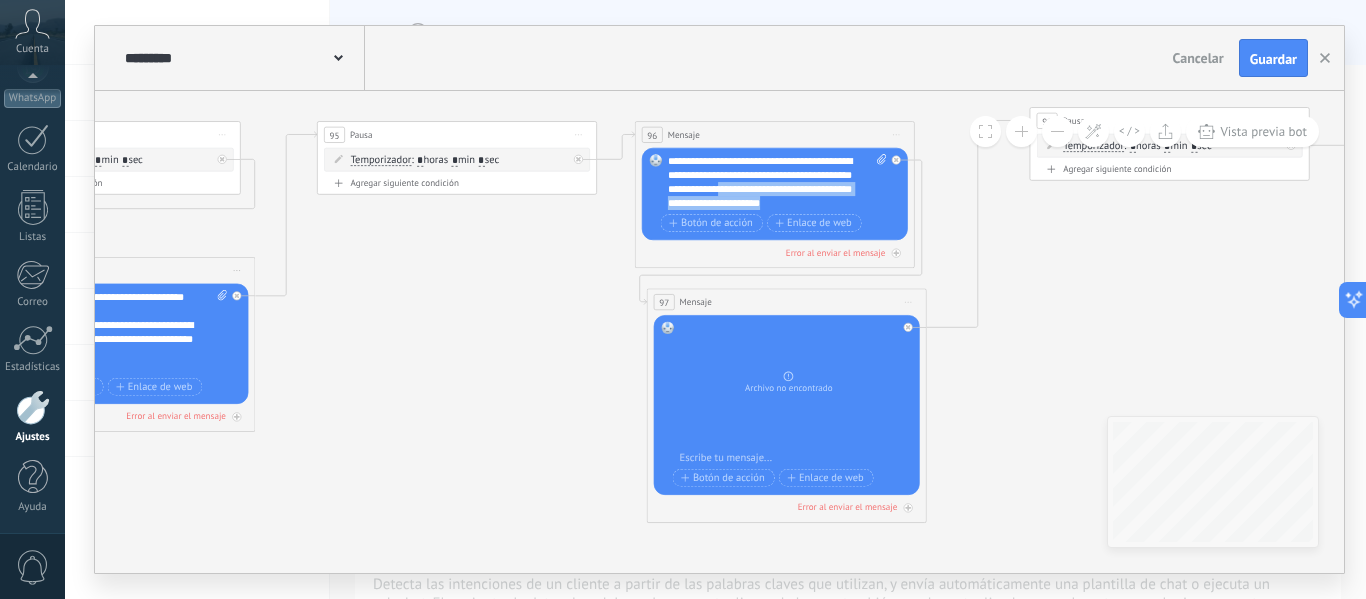 drag, startPoint x: 853, startPoint y: 201, endPoint x: 828, endPoint y: 232, distance: 39.824615 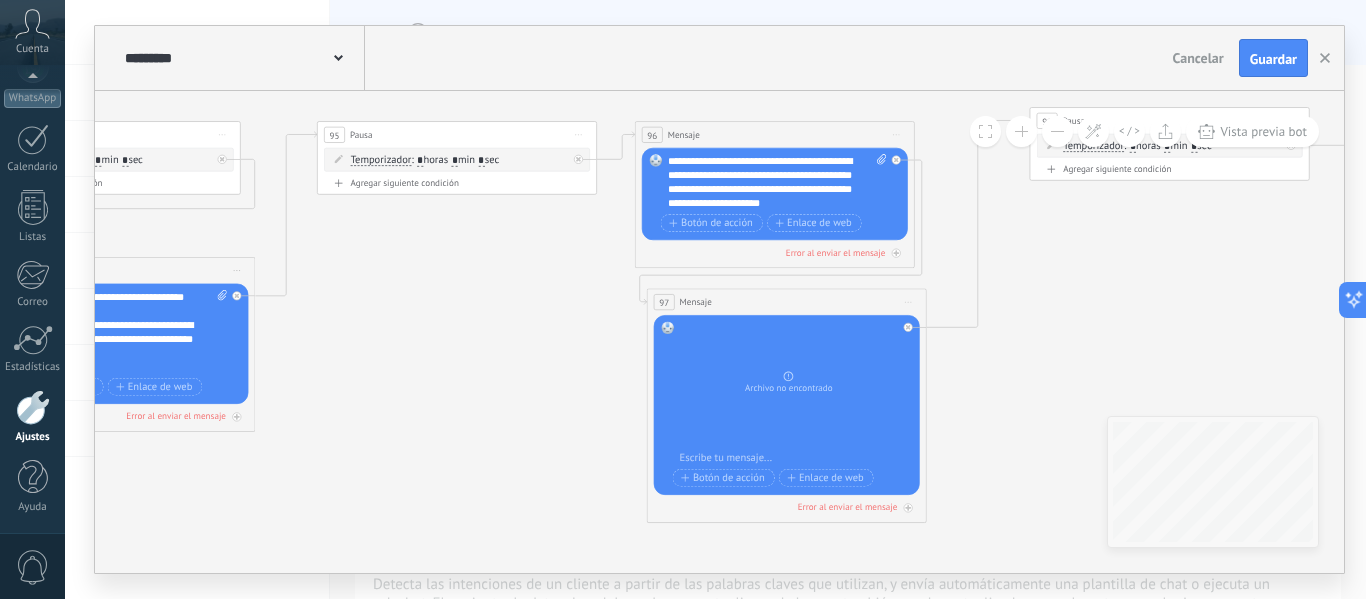 click 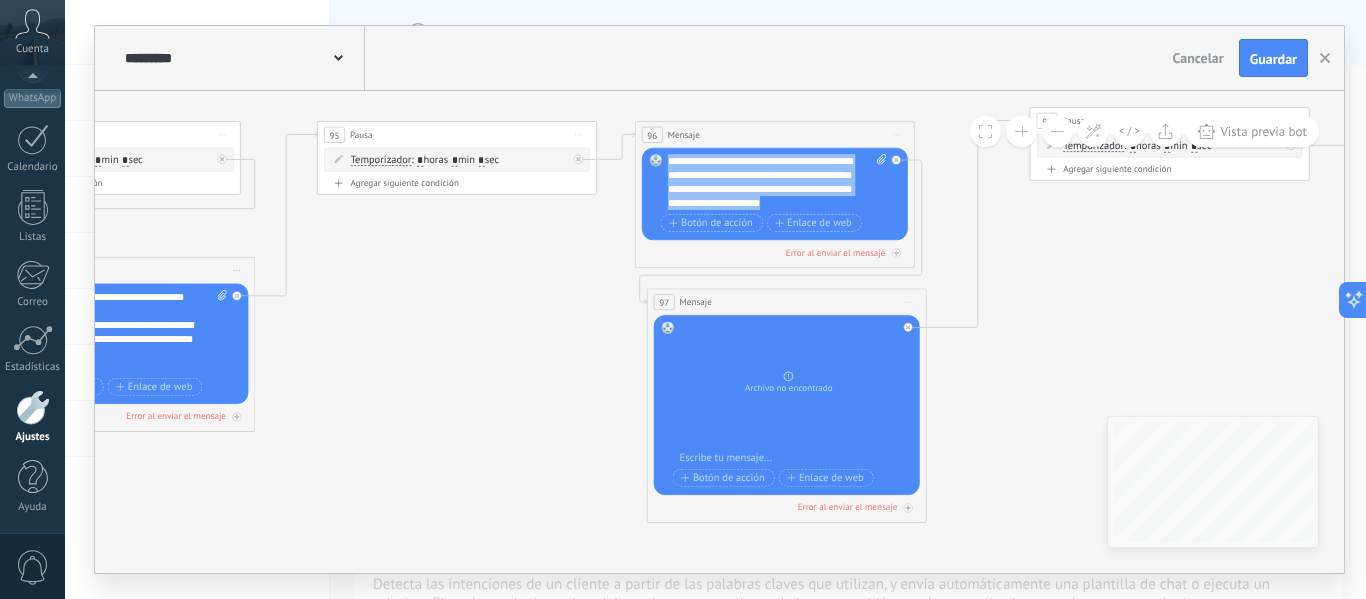 drag, startPoint x: 847, startPoint y: 201, endPoint x: 656, endPoint y: 149, distance: 197.95201 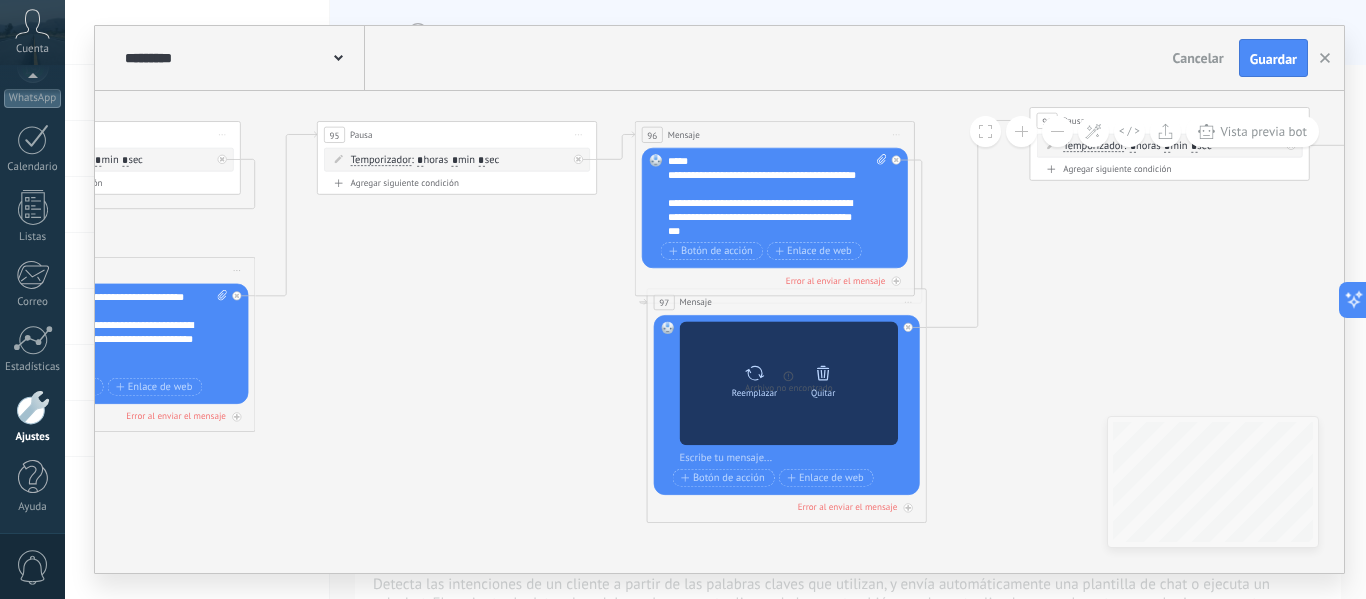 click 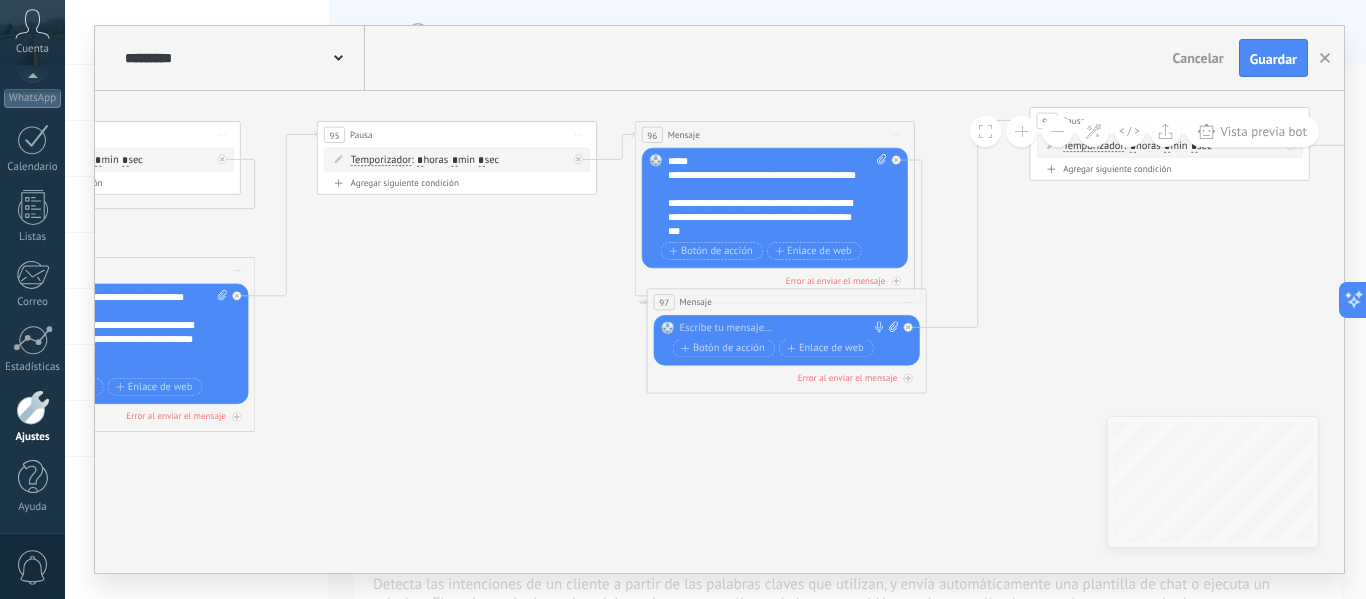 click 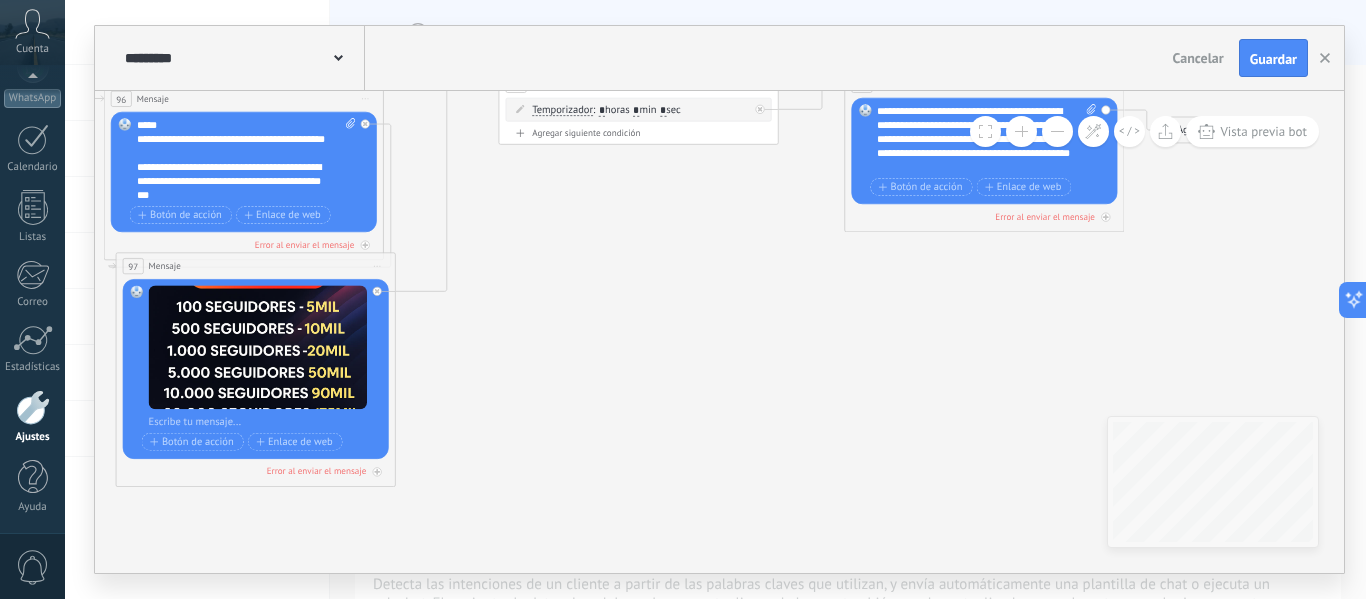drag, startPoint x: 1027, startPoint y: 323, endPoint x: 492, endPoint y: 287, distance: 536.20984 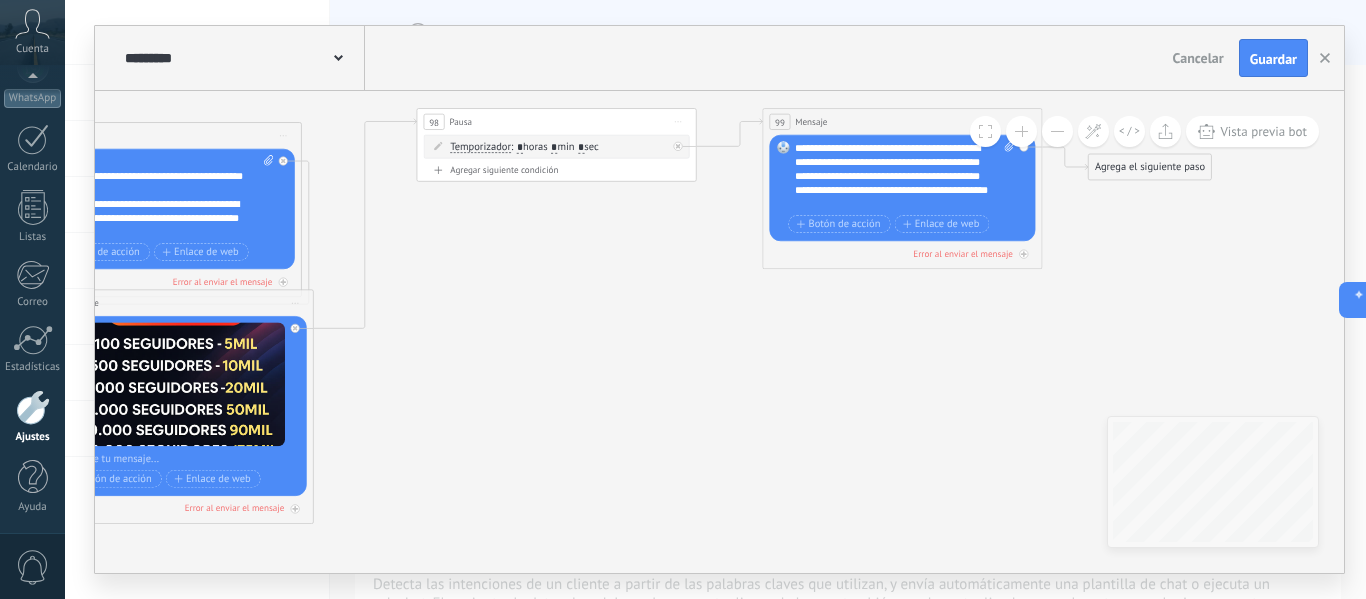 drag, startPoint x: 655, startPoint y: 284, endPoint x: 629, endPoint y: 295, distance: 28.231188 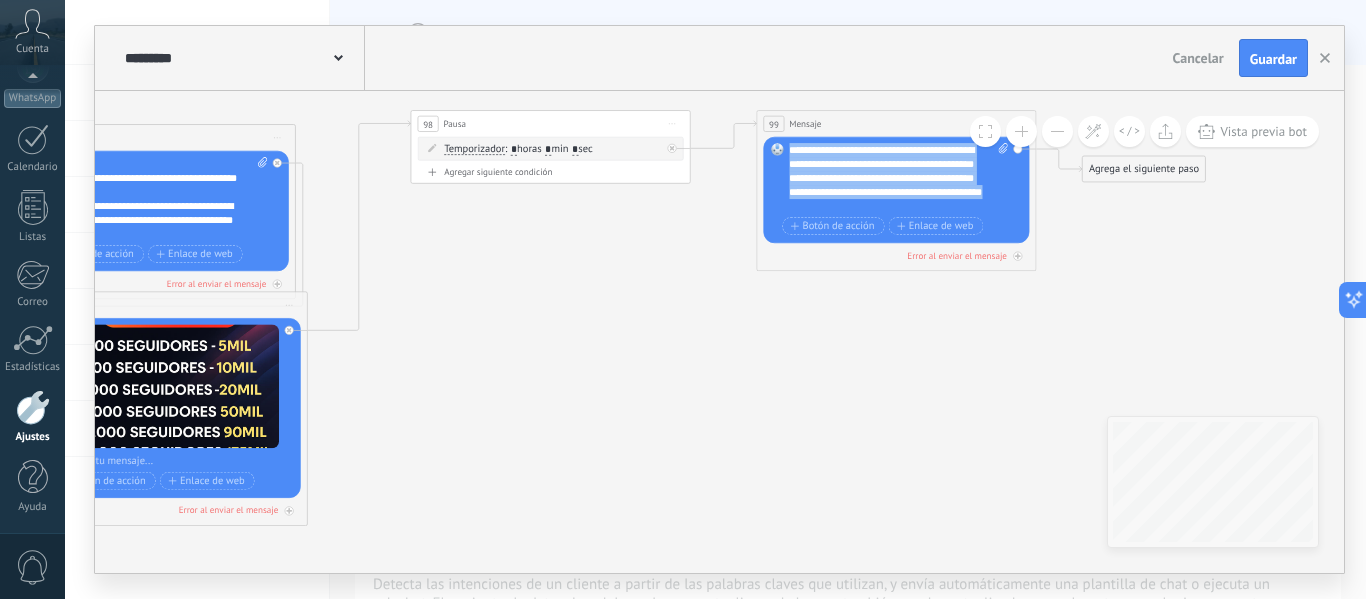 drag, startPoint x: 922, startPoint y: 203, endPoint x: 790, endPoint y: 156, distance: 140.11781 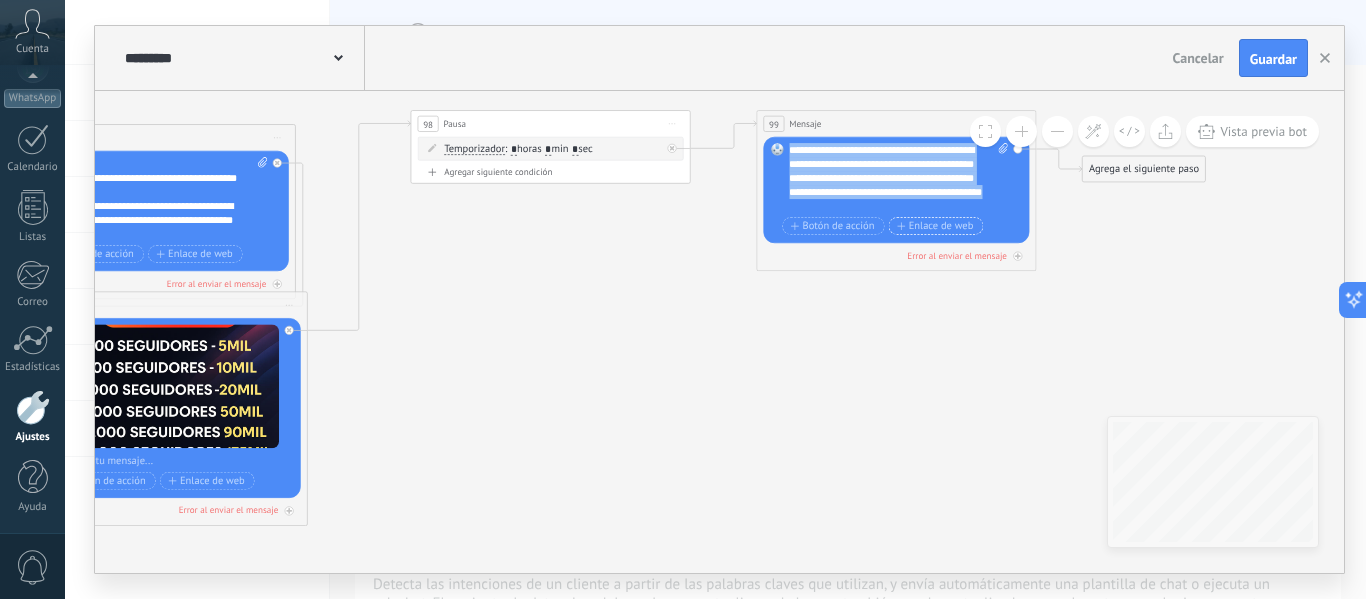 type 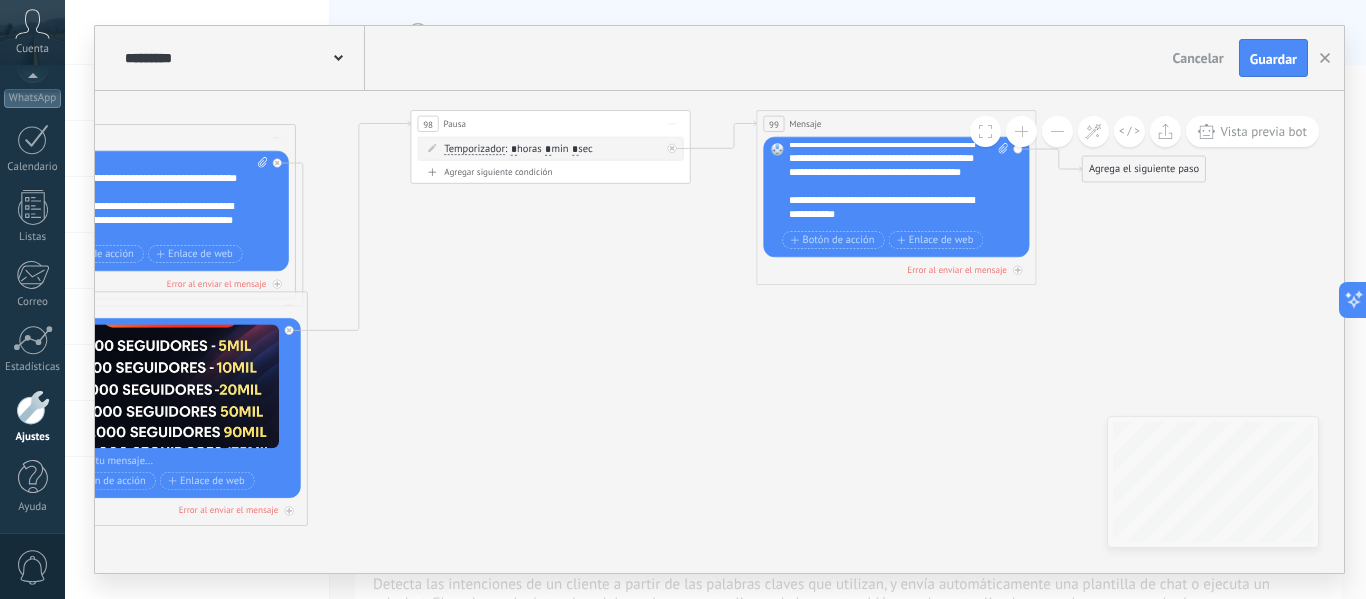 scroll, scrollTop: 140, scrollLeft: 0, axis: vertical 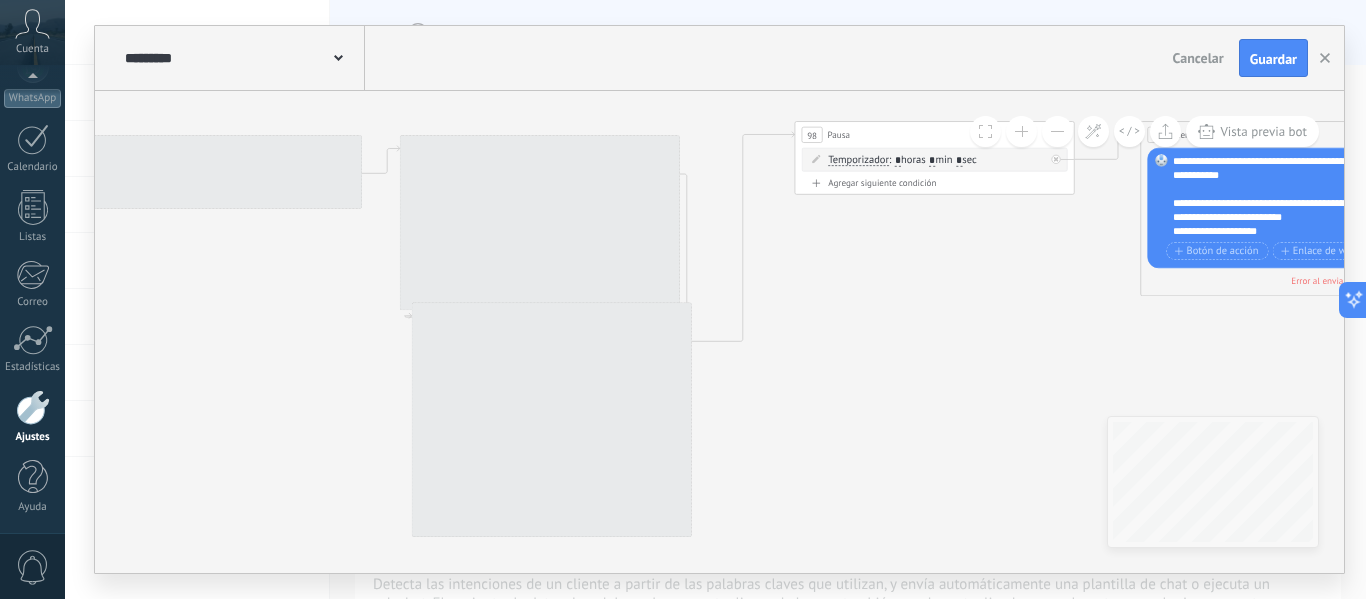 drag, startPoint x: 981, startPoint y: 392, endPoint x: 1365, endPoint y: 403, distance: 384.15753 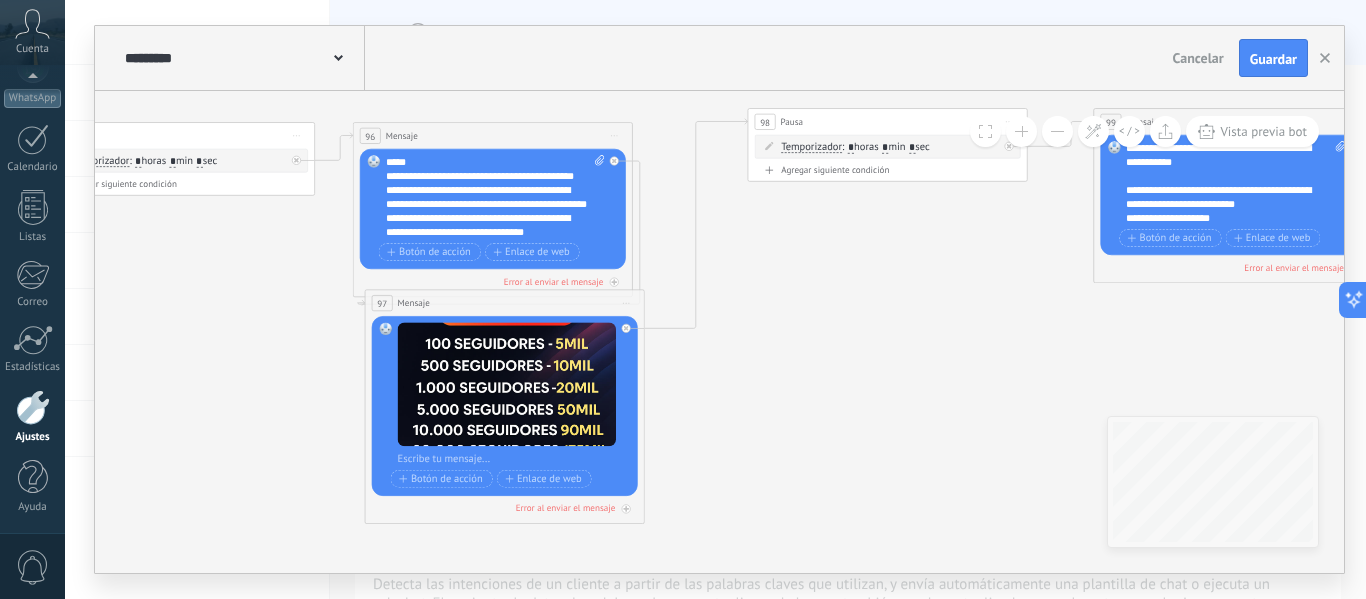 drag, startPoint x: 917, startPoint y: 282, endPoint x: 414, endPoint y: 193, distance: 510.81308 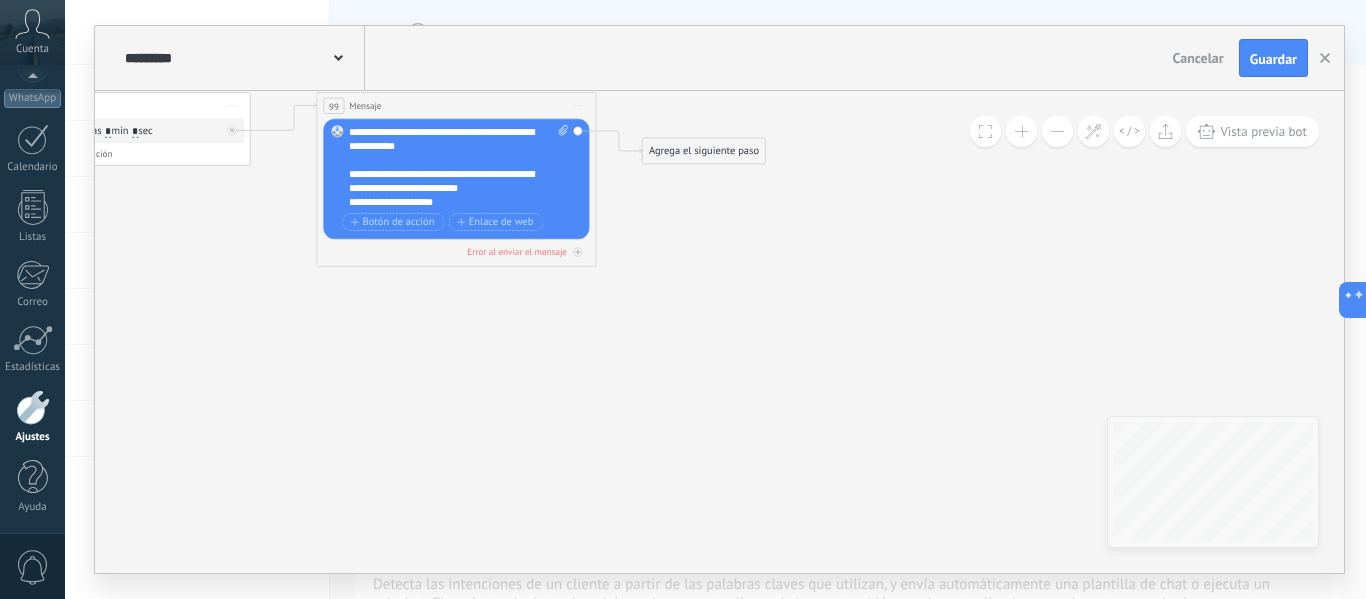 drag, startPoint x: 1159, startPoint y: 313, endPoint x: 1252, endPoint y: 216, distance: 134.38005 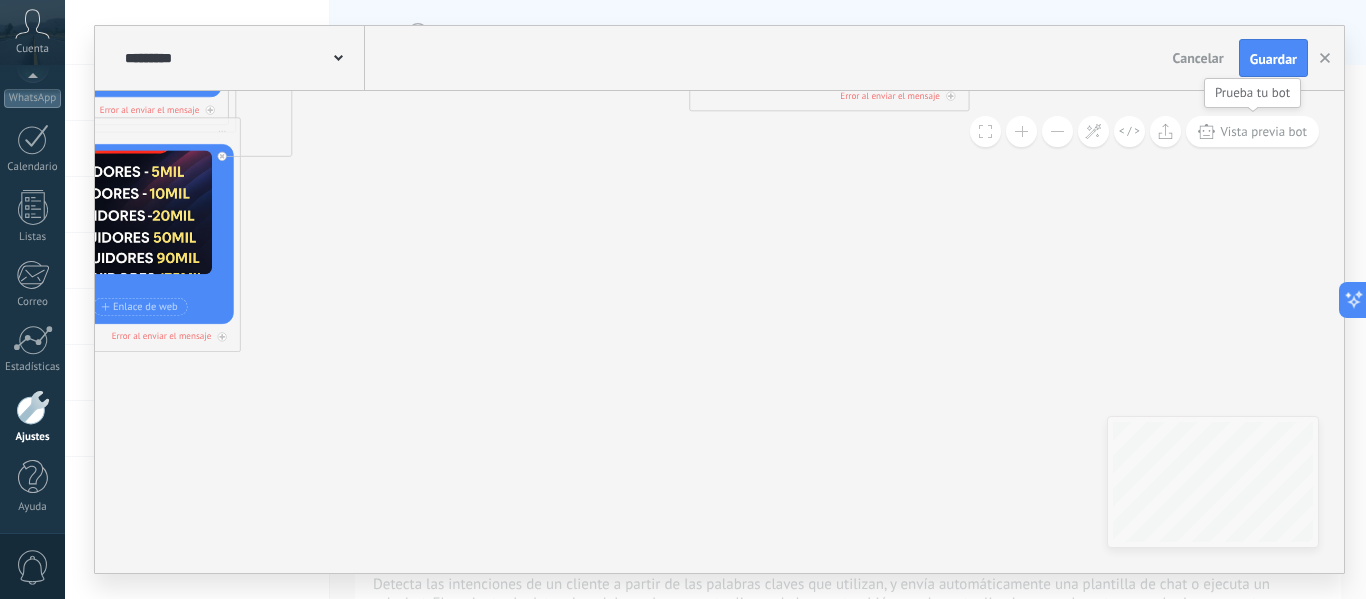 click on "Vista previa bot" at bounding box center [1252, 131] 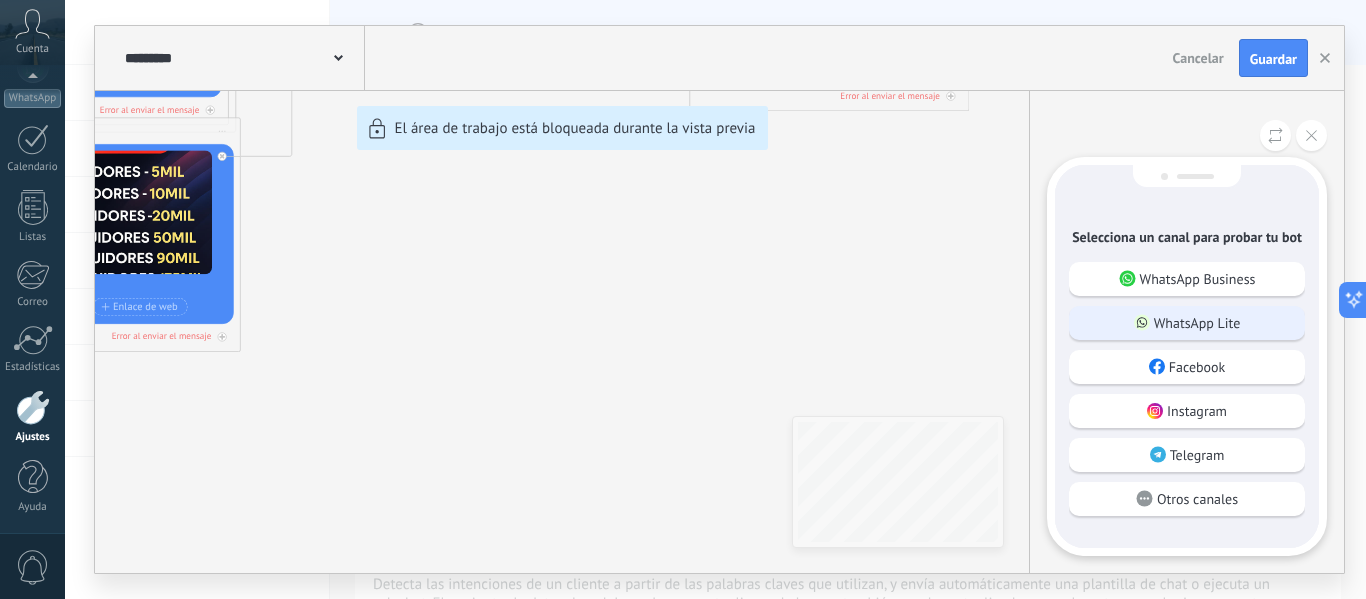 click on "WhatsApp Lite" at bounding box center [1187, 323] 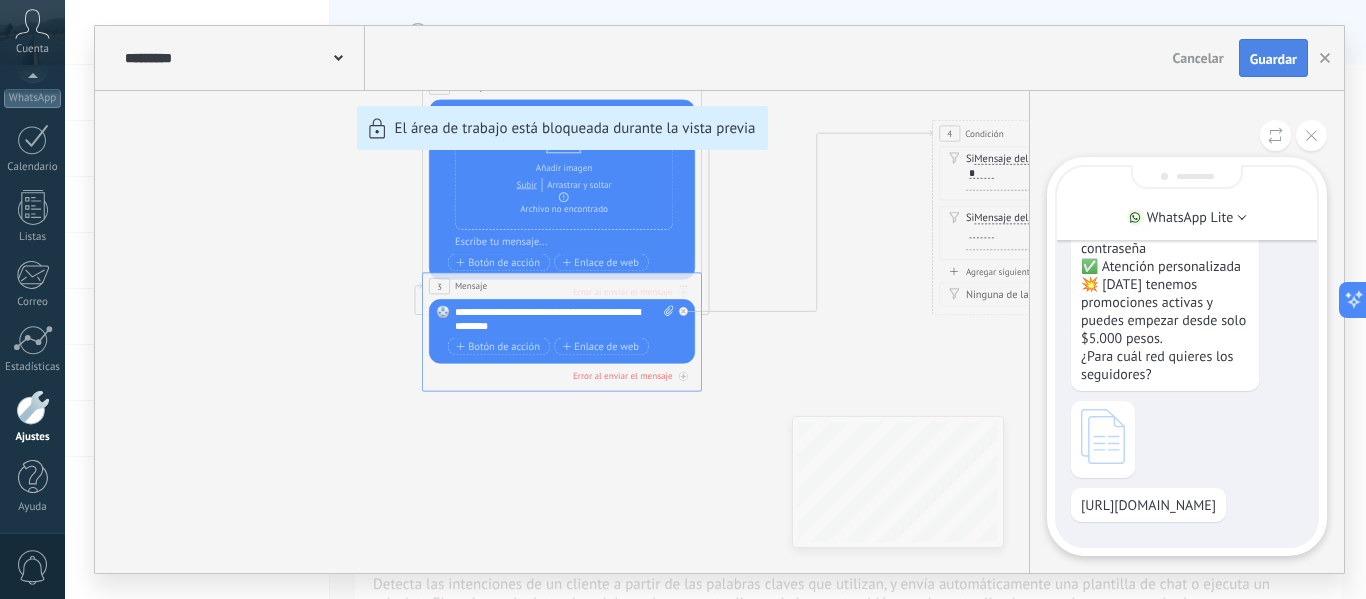 click on "Guardar" at bounding box center [1273, 58] 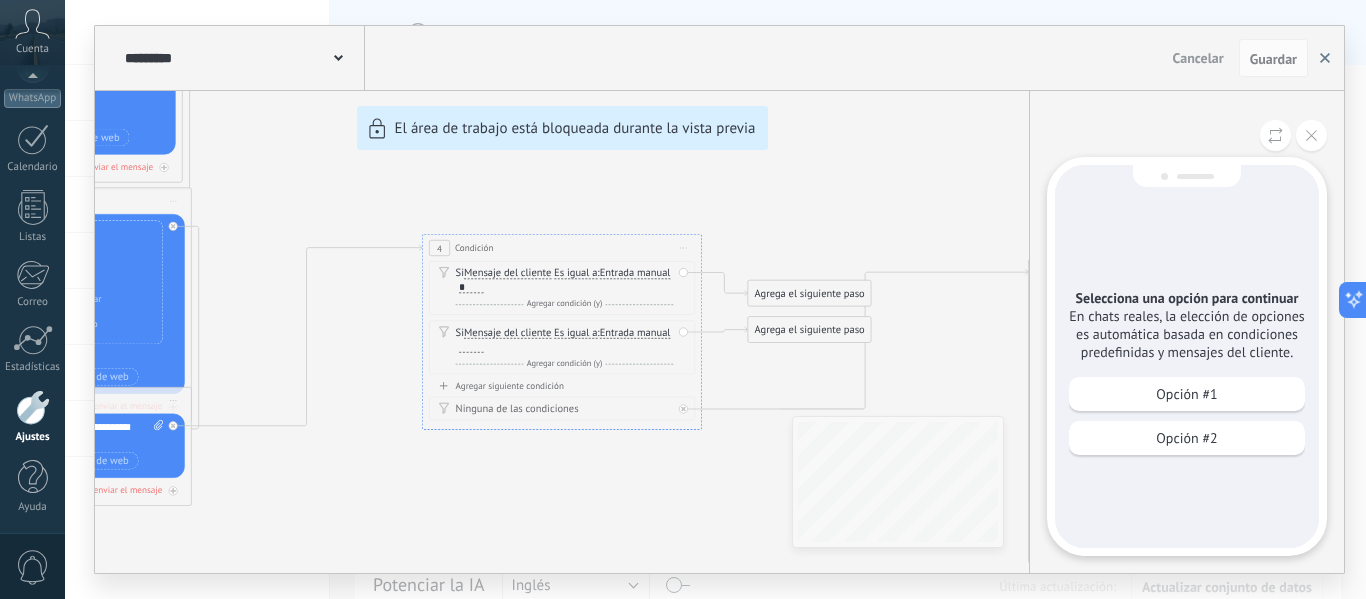 click at bounding box center [1325, 58] 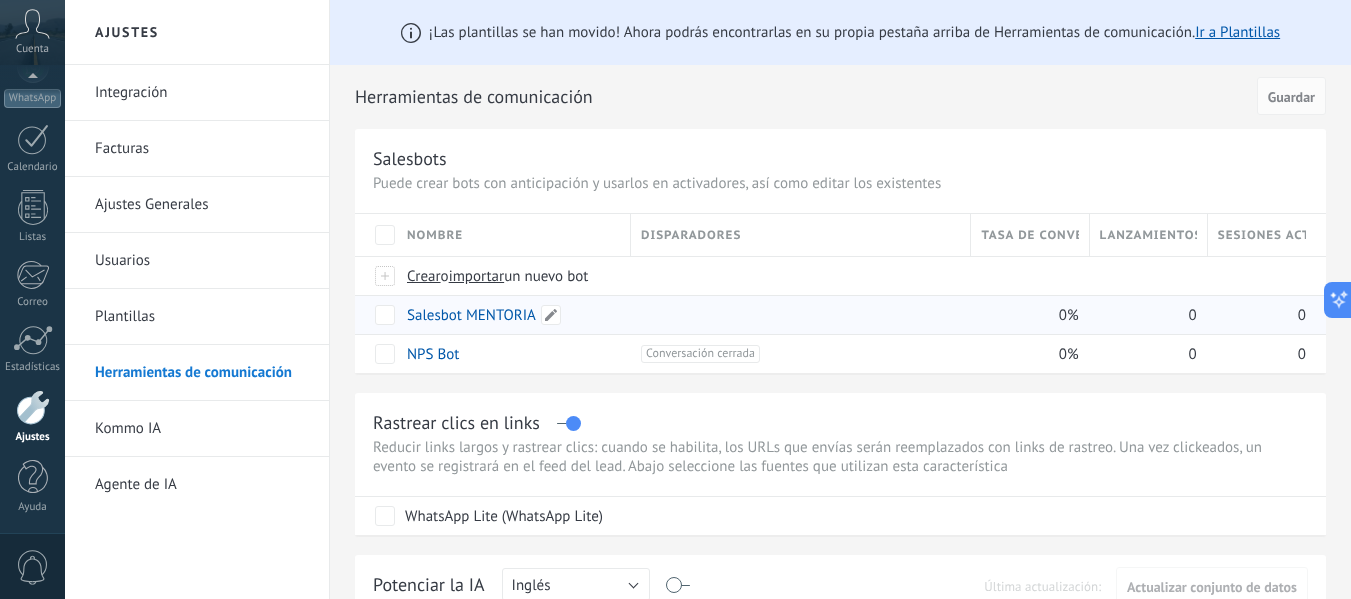 click on "Salesbot MENTORIA" at bounding box center (509, 315) 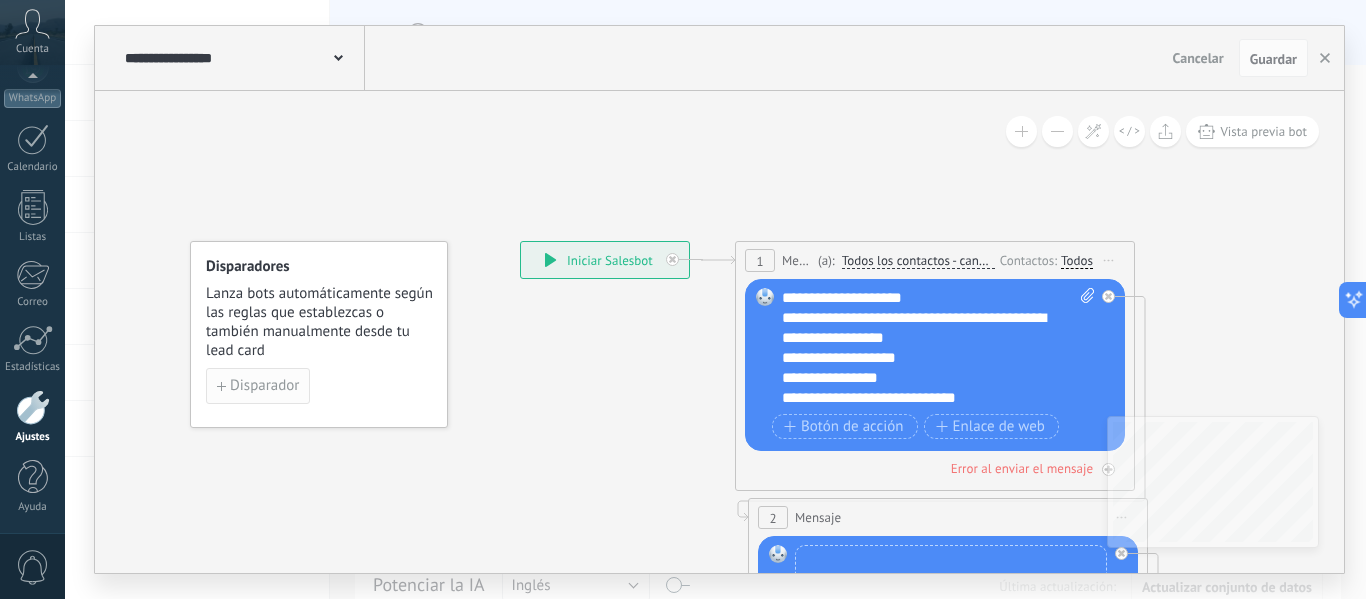 click on "Disparador" at bounding box center [258, 386] 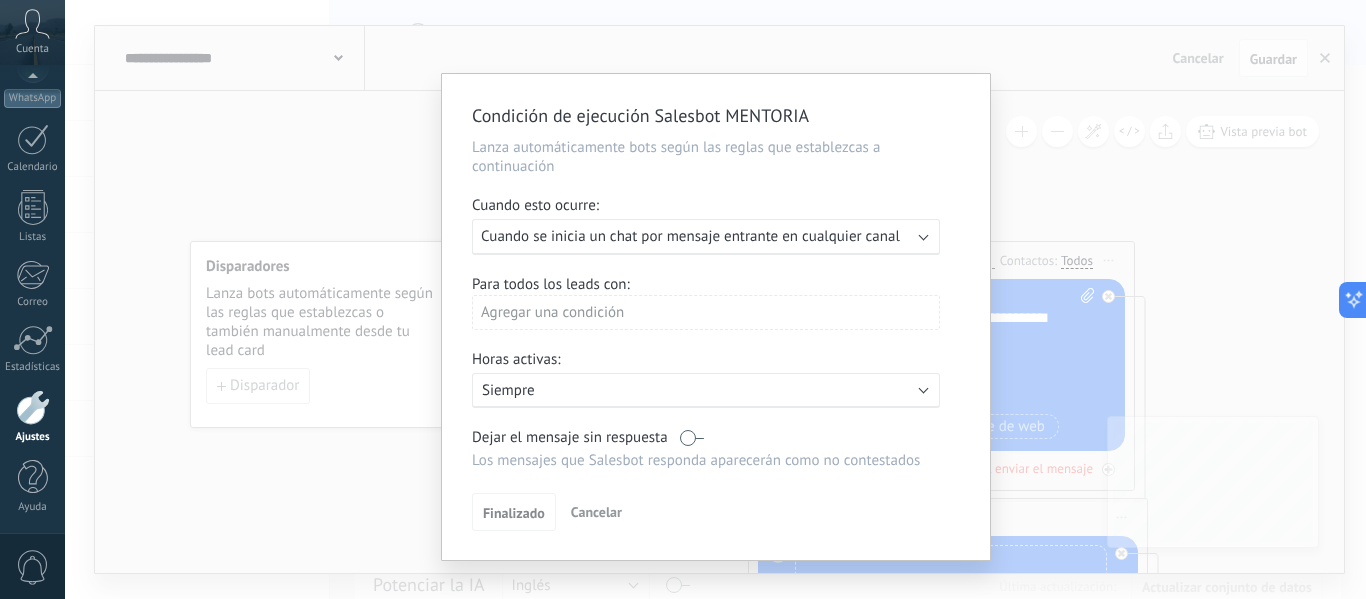 click at bounding box center [692, 437] 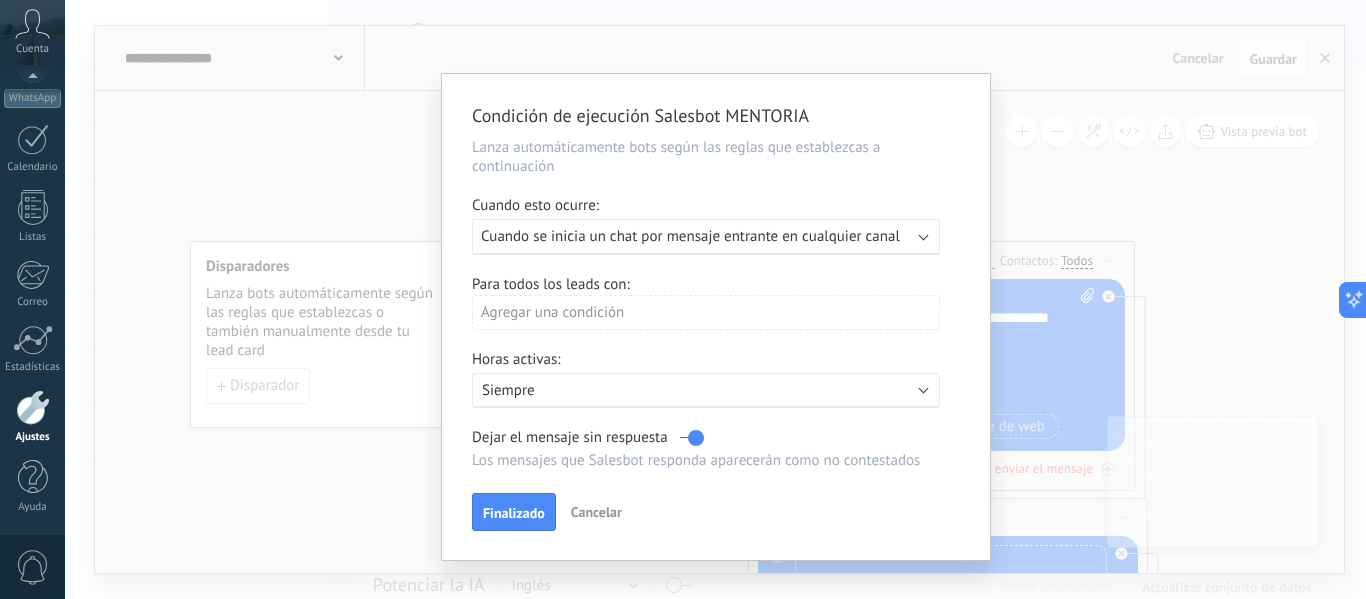 click at bounding box center [692, 437] 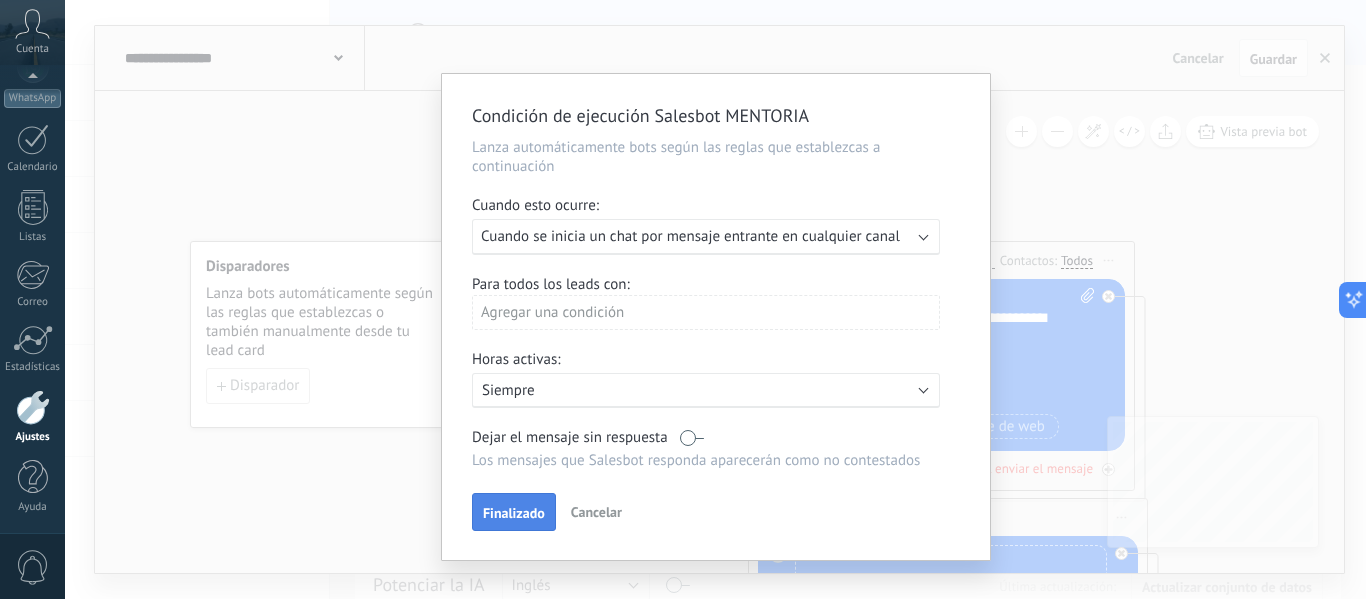 click on "Finalizado" at bounding box center (514, 513) 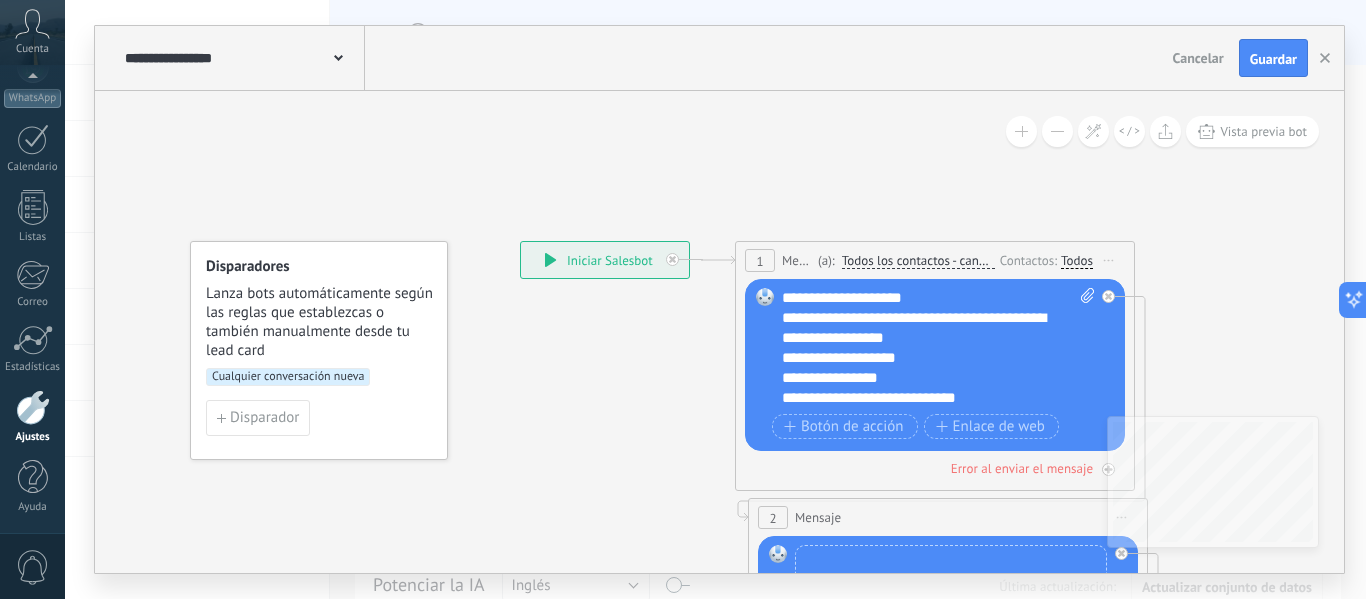 click on "Guardar" at bounding box center (1273, 59) 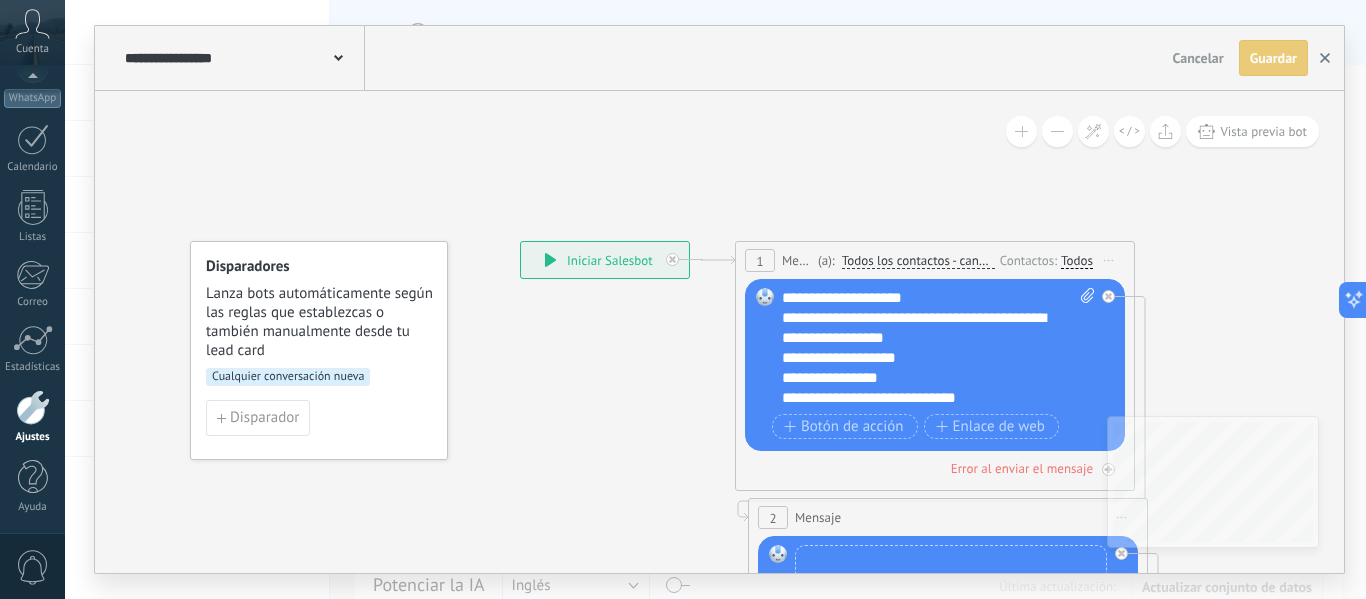 click at bounding box center [1325, 58] 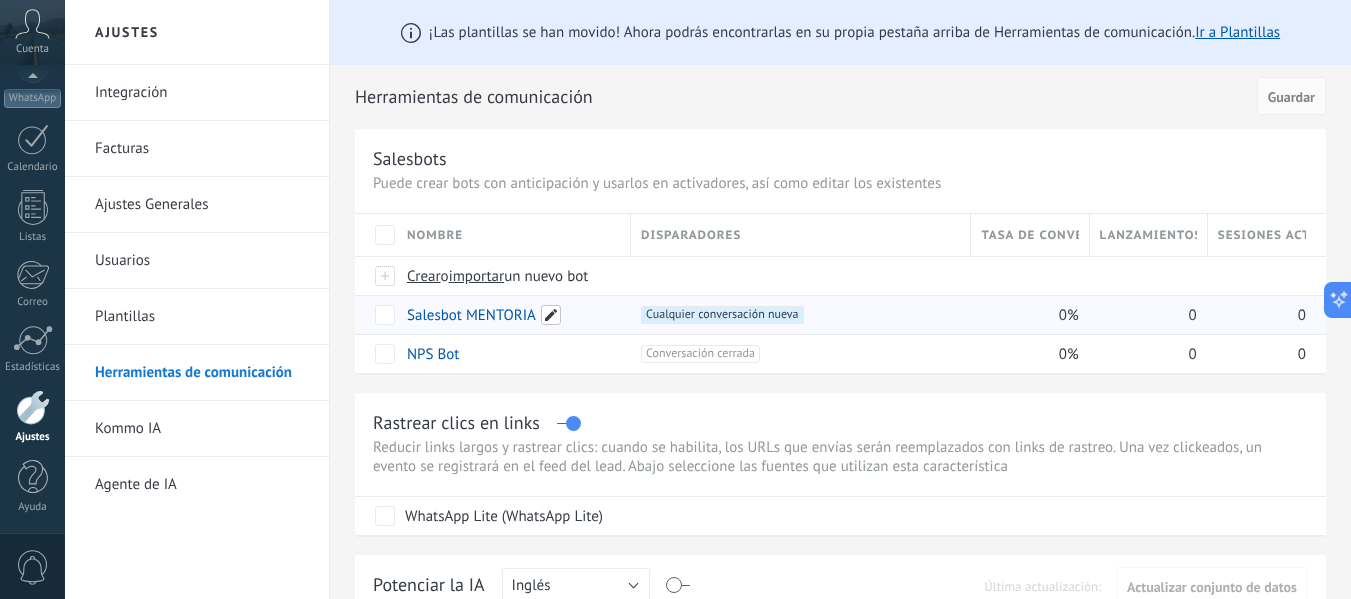 click at bounding box center [551, 315] 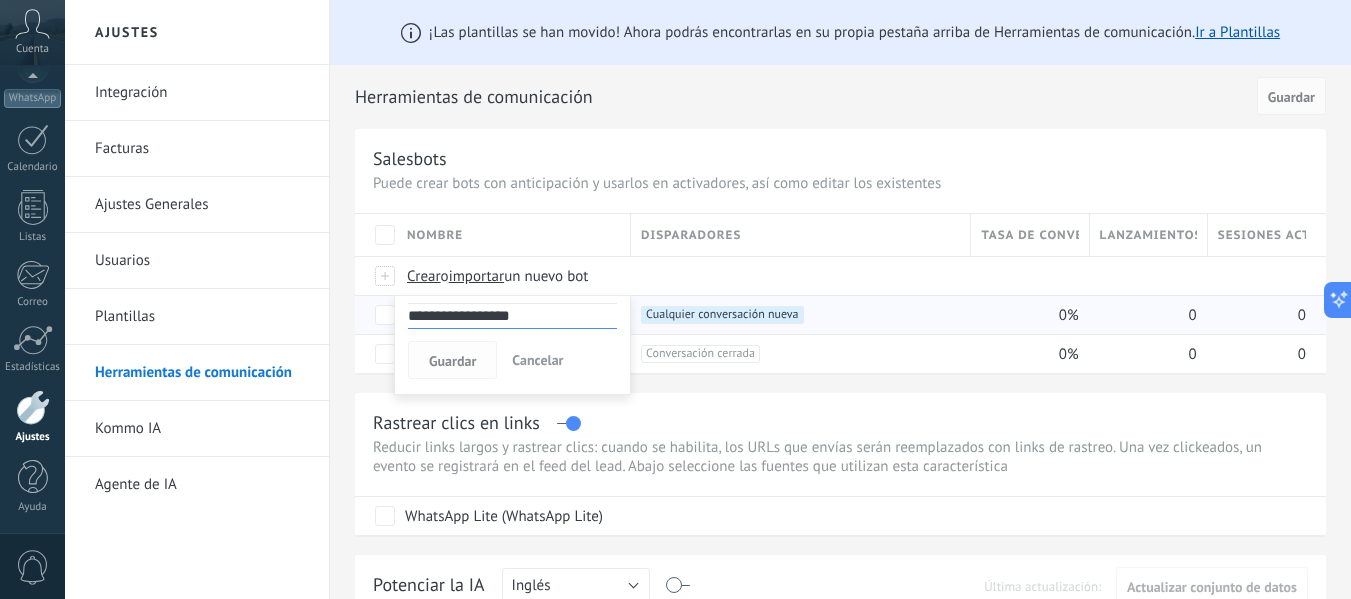 click on "Guardar" at bounding box center (452, 360) 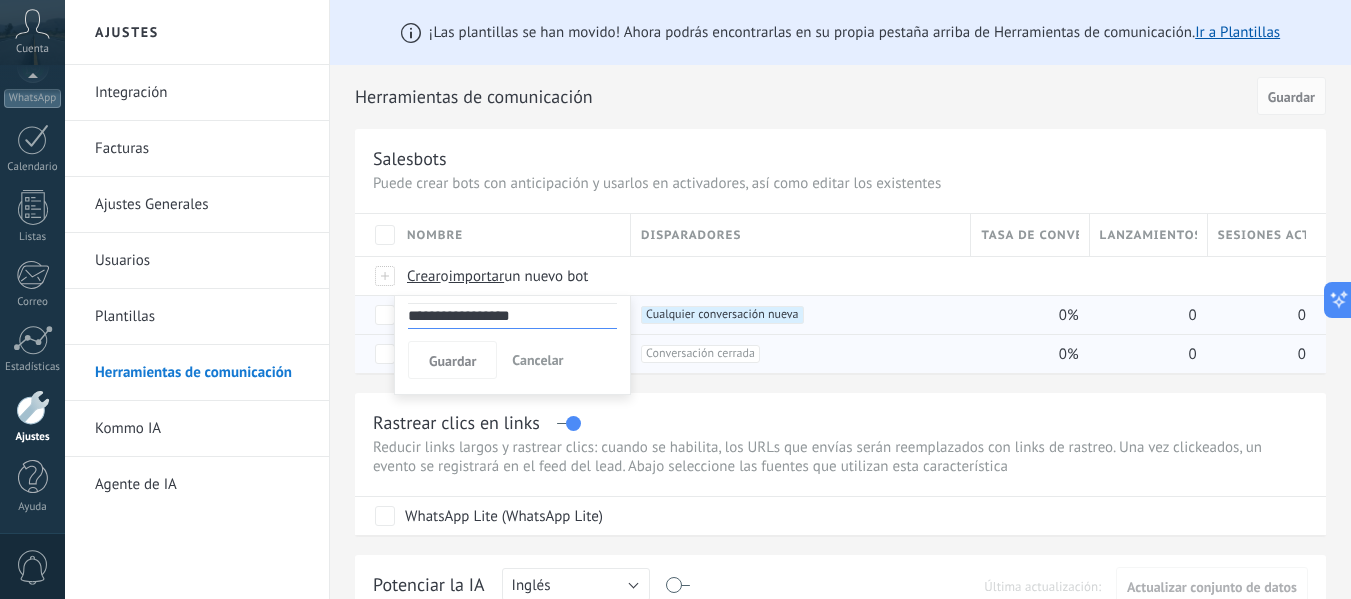 drag, startPoint x: 530, startPoint y: 359, endPoint x: 563, endPoint y: 359, distance: 33 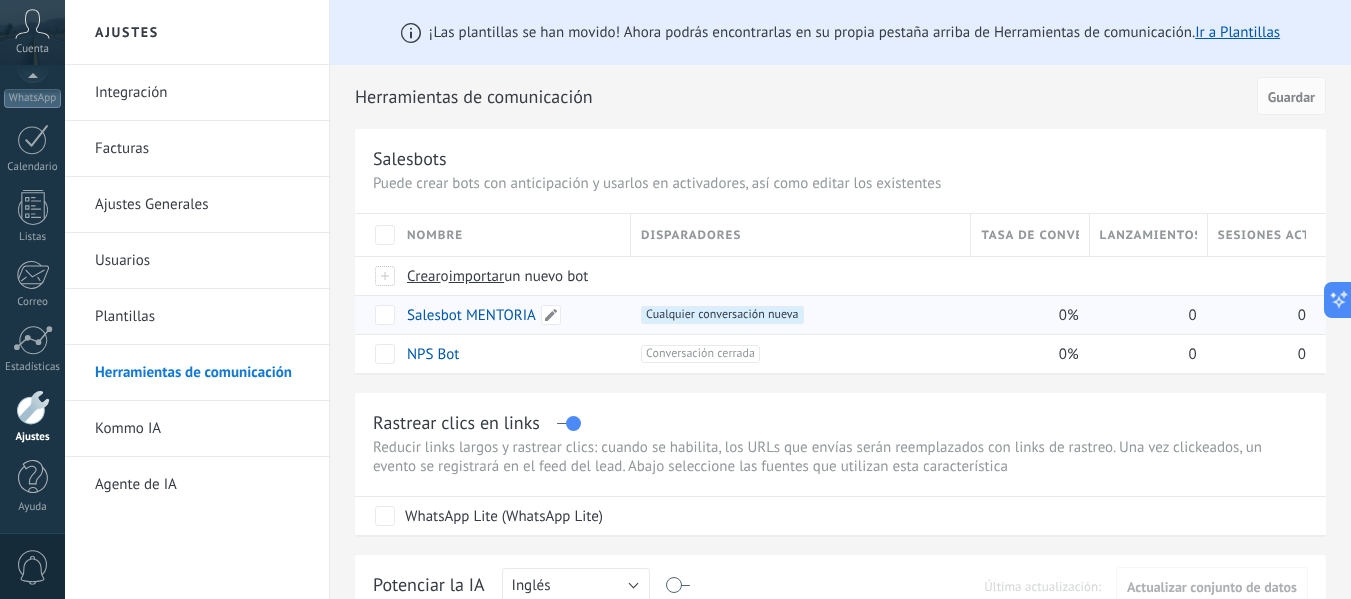 click on "Salesbot MENTORIA" at bounding box center [471, 315] 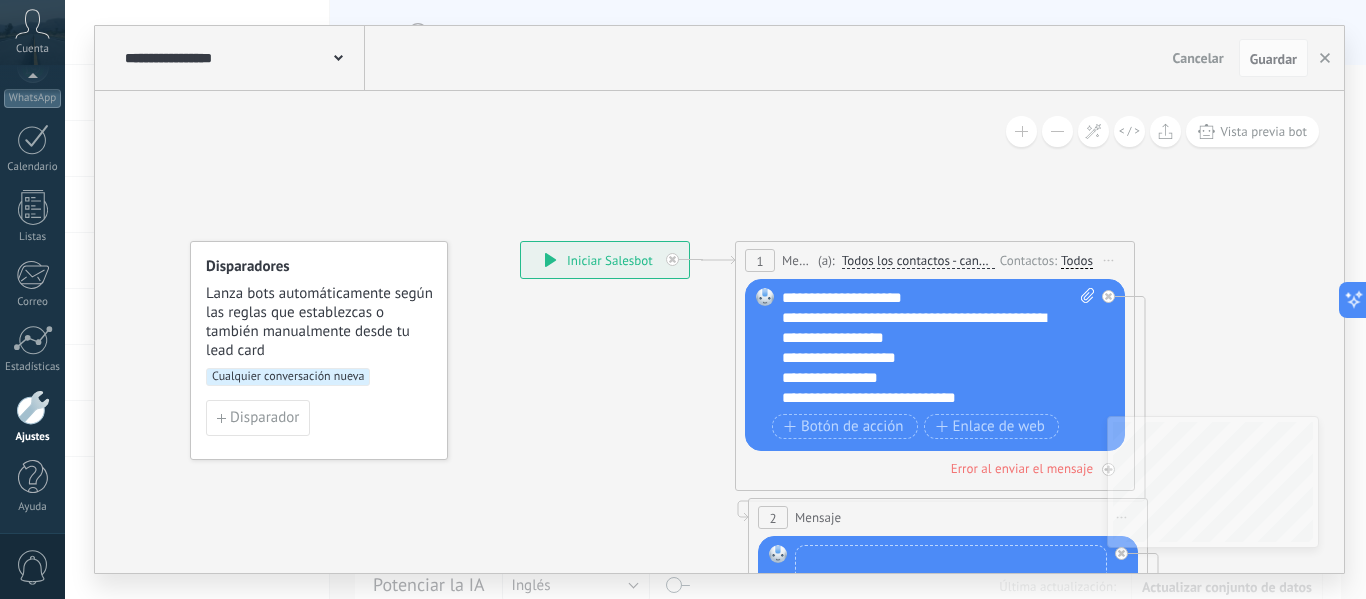 scroll, scrollTop: 80, scrollLeft: 0, axis: vertical 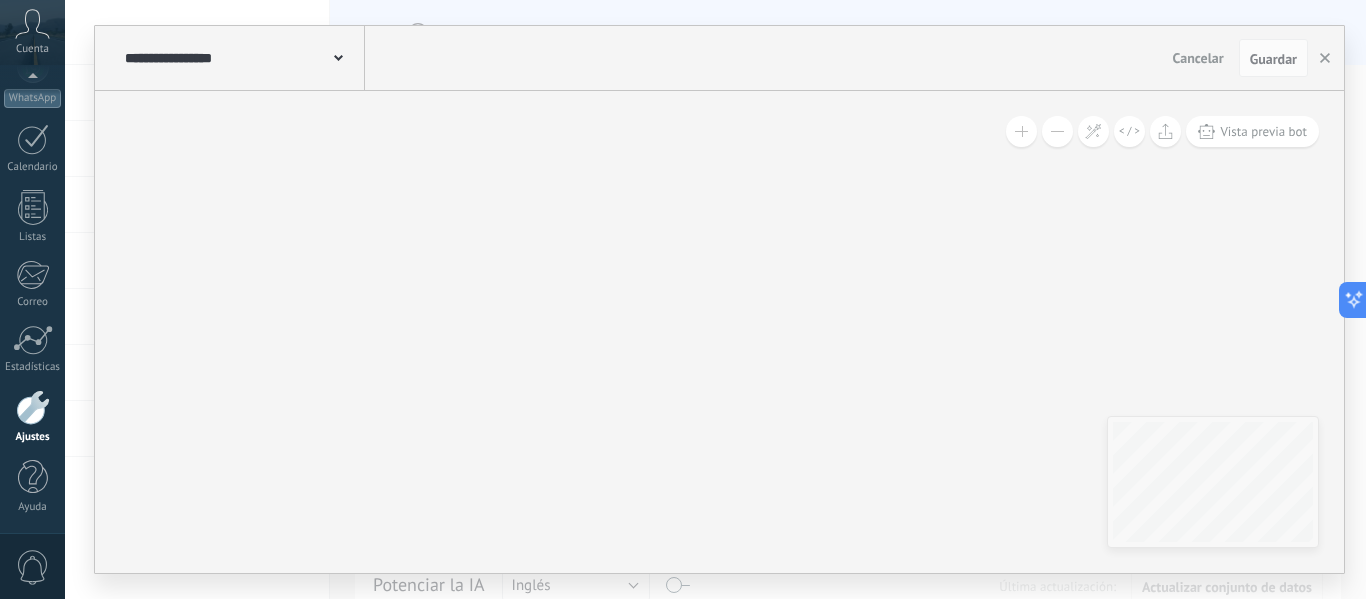 click 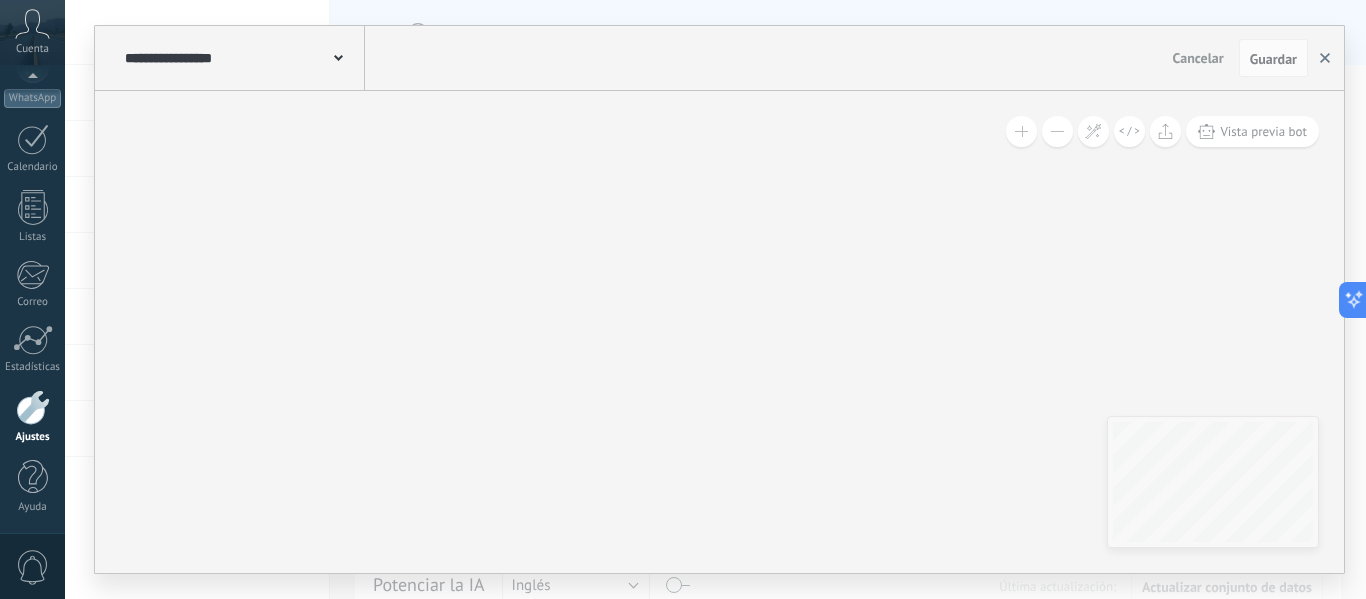 click 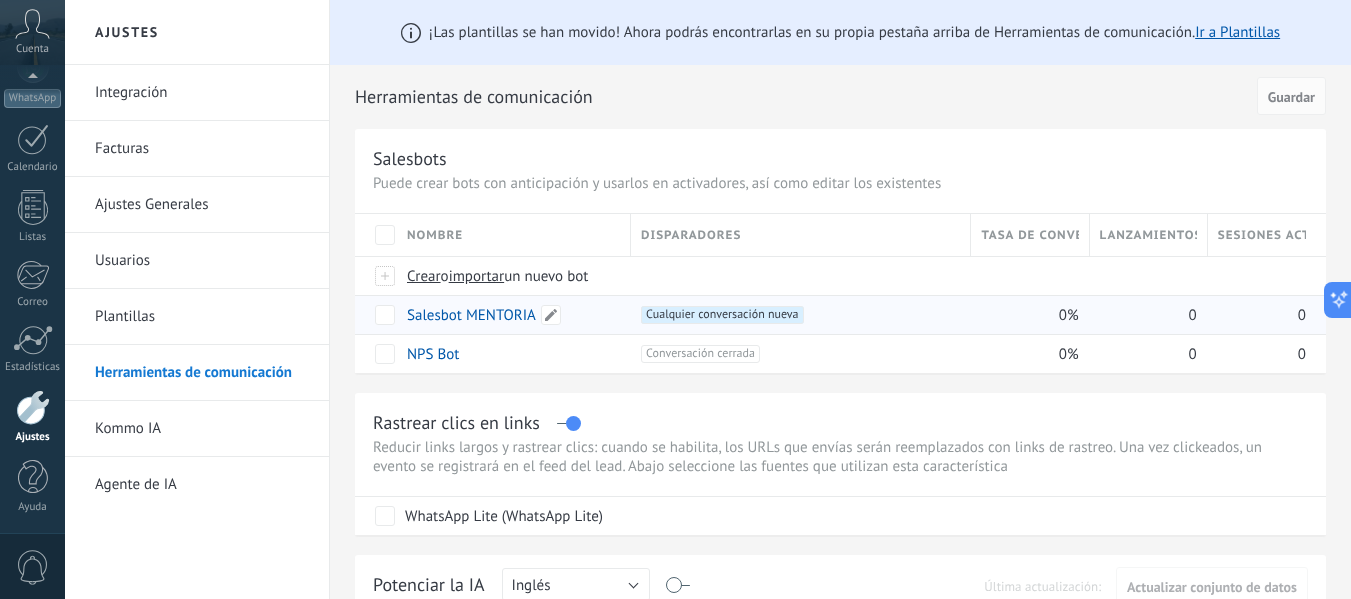 click on "Salesbot MENTORIA" at bounding box center (471, 315) 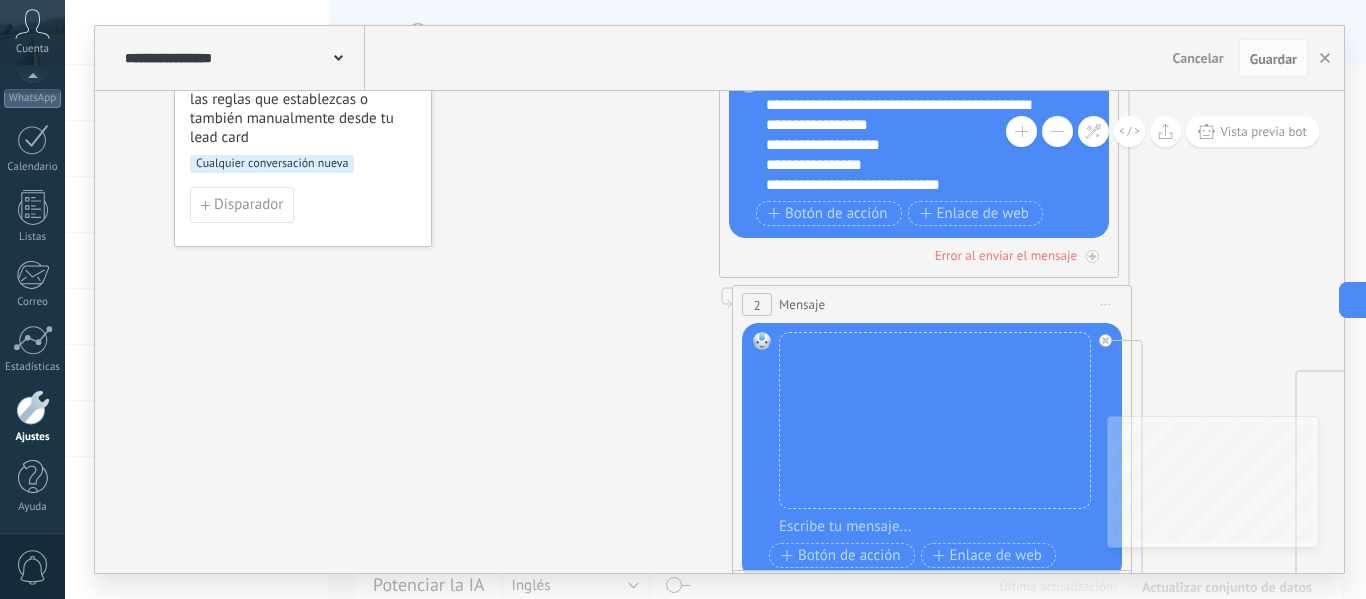drag, startPoint x: 612, startPoint y: 403, endPoint x: 584, endPoint y: 166, distance: 238.64827 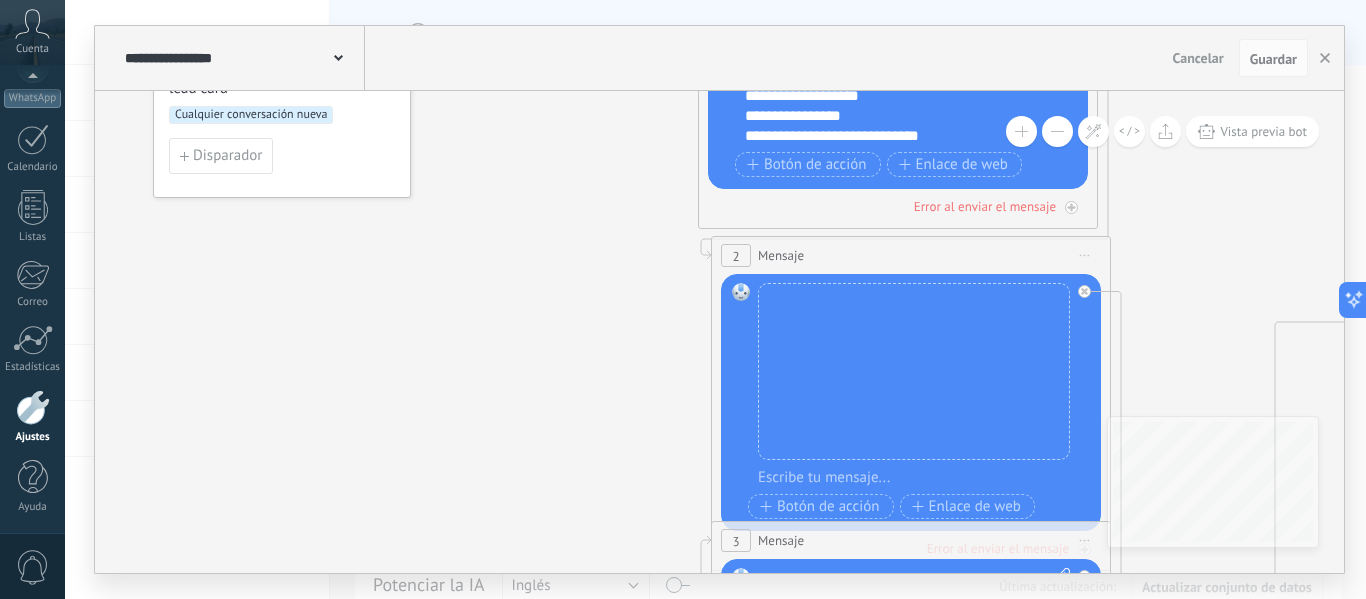 drag, startPoint x: 1211, startPoint y: 278, endPoint x: 1110, endPoint y: 107, distance: 198.6001 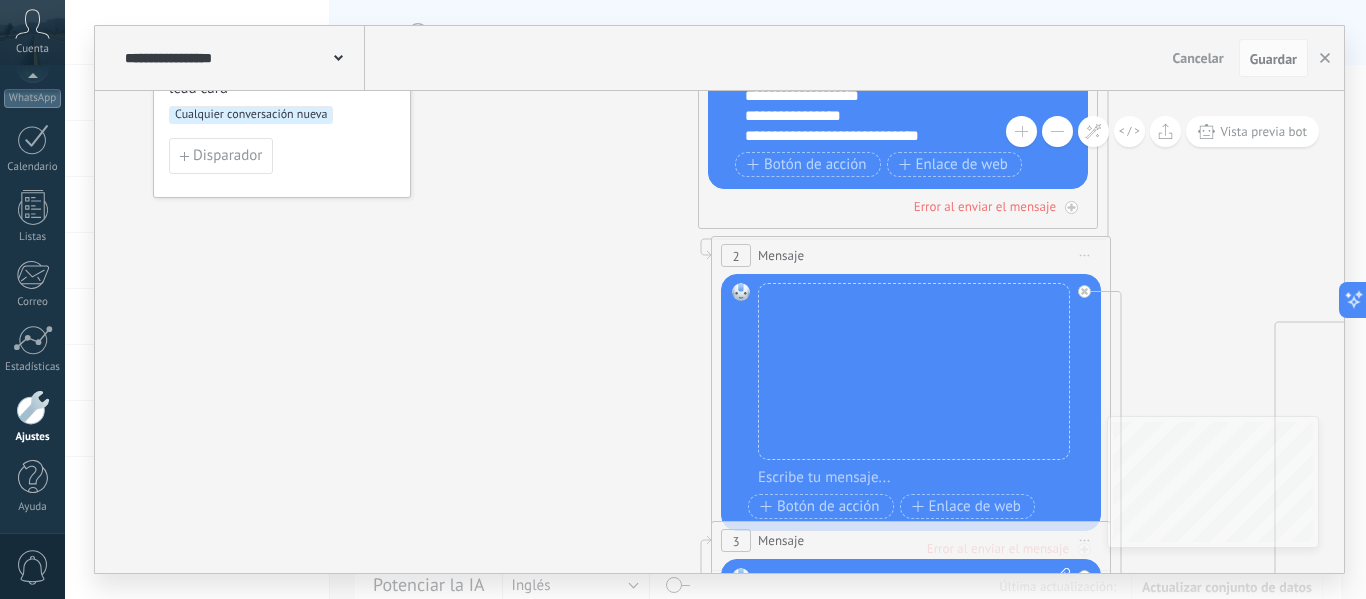 click 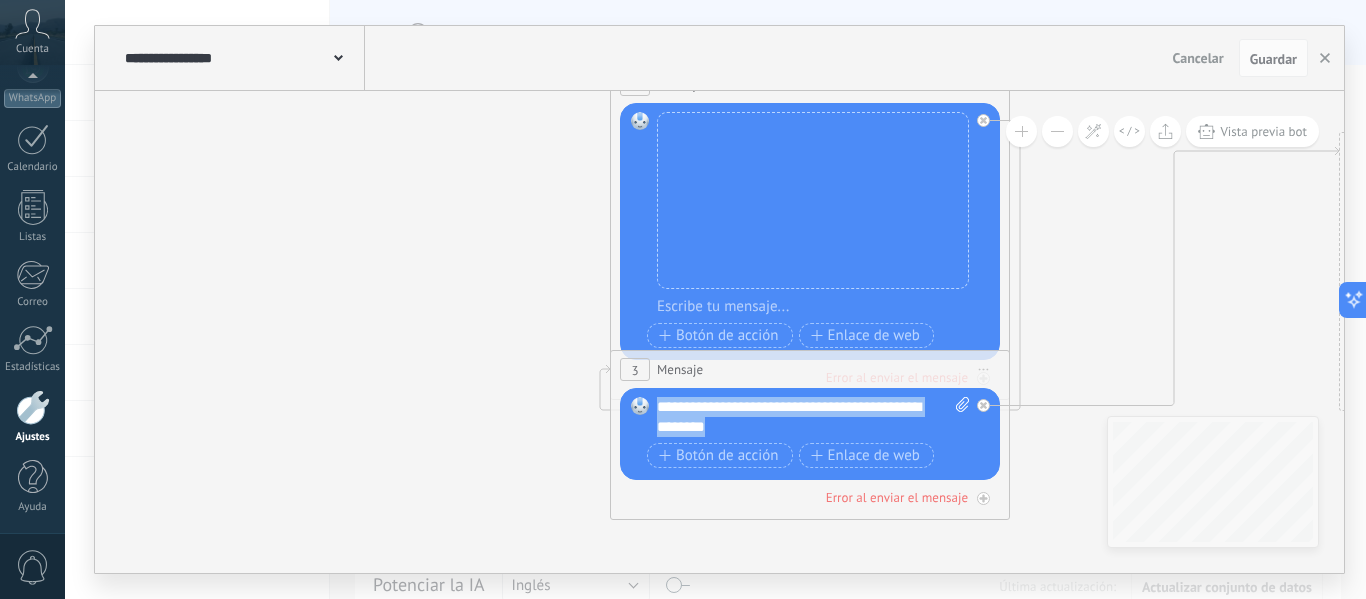 drag, startPoint x: 802, startPoint y: 425, endPoint x: 647, endPoint y: 406, distance: 156.16017 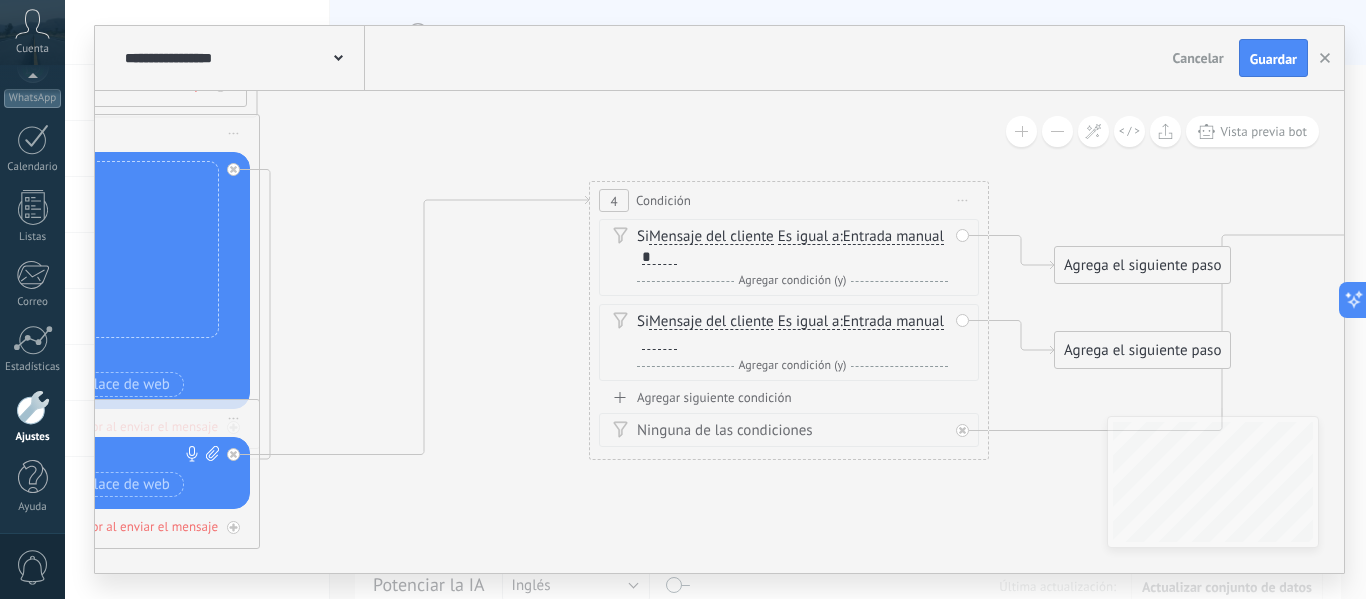 drag, startPoint x: 1116, startPoint y: 335, endPoint x: 366, endPoint y: 384, distance: 751.59894 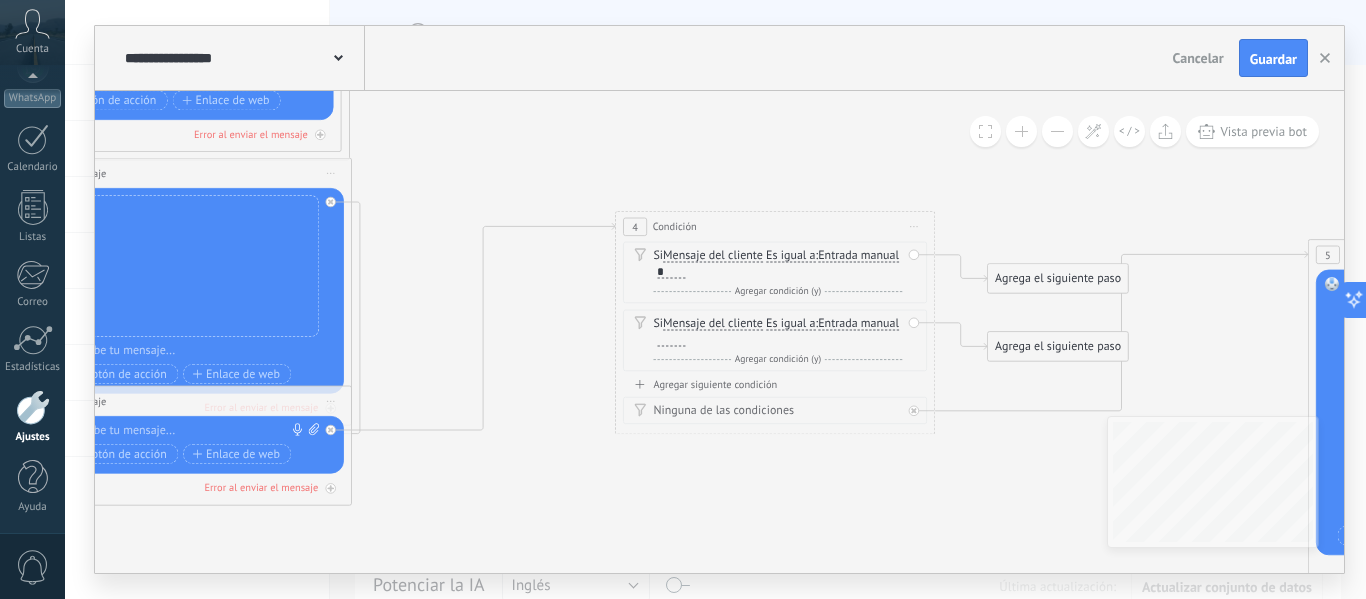 click at bounding box center [1057, 131] 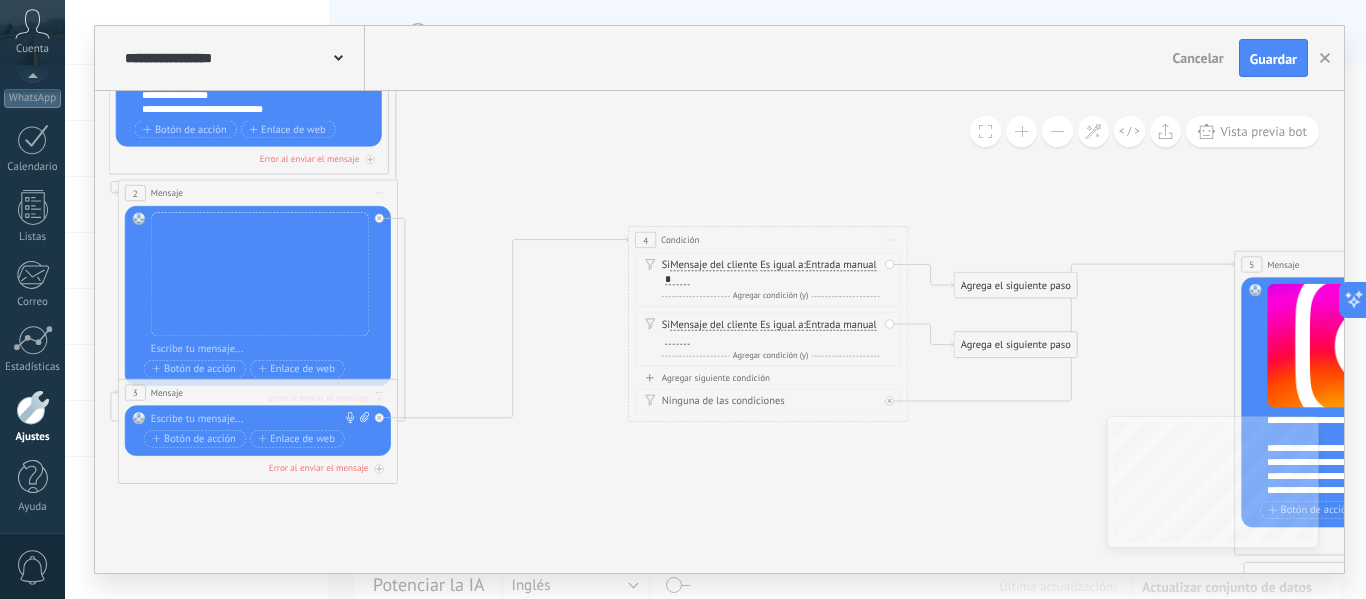 click at bounding box center [1057, 131] 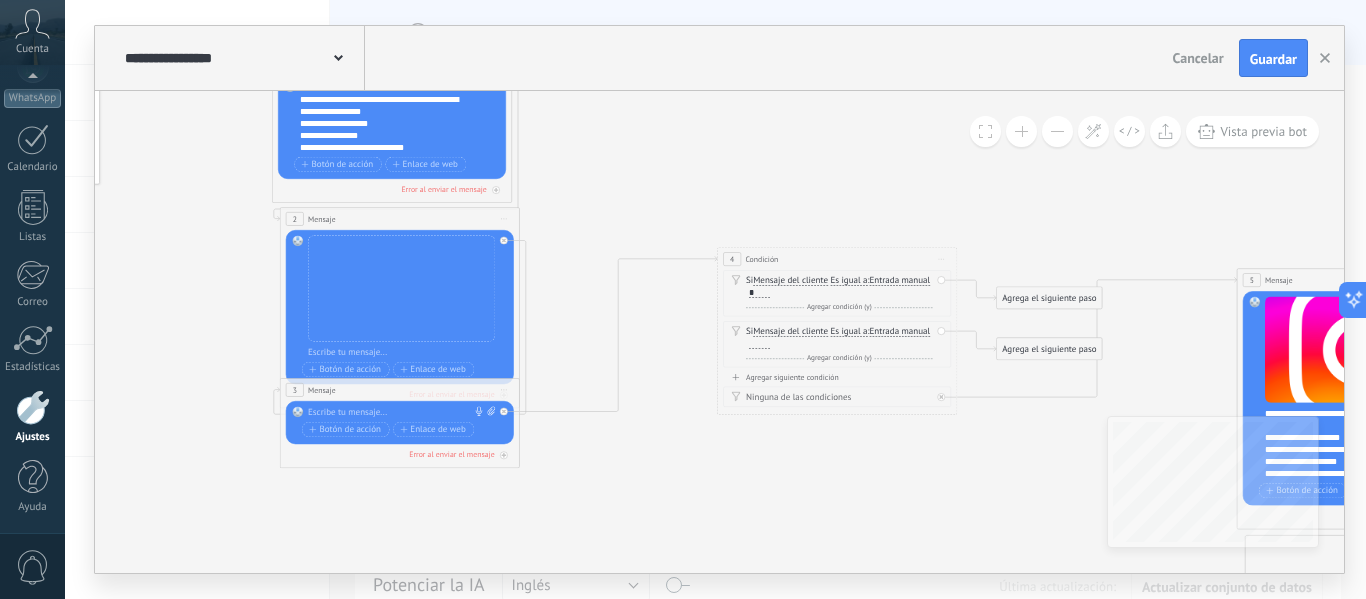 drag, startPoint x: 1032, startPoint y: 182, endPoint x: 1126, endPoint y: 192, distance: 94.53042 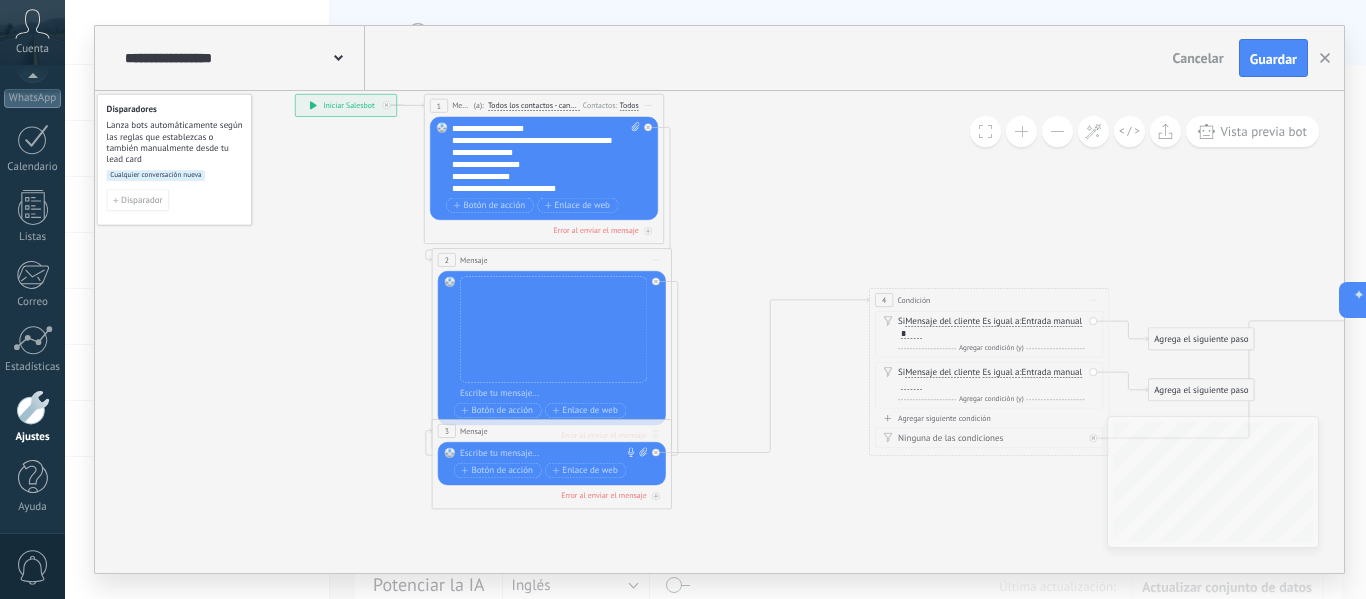 drag, startPoint x: 724, startPoint y: 149, endPoint x: 875, endPoint y: 209, distance: 162.48384 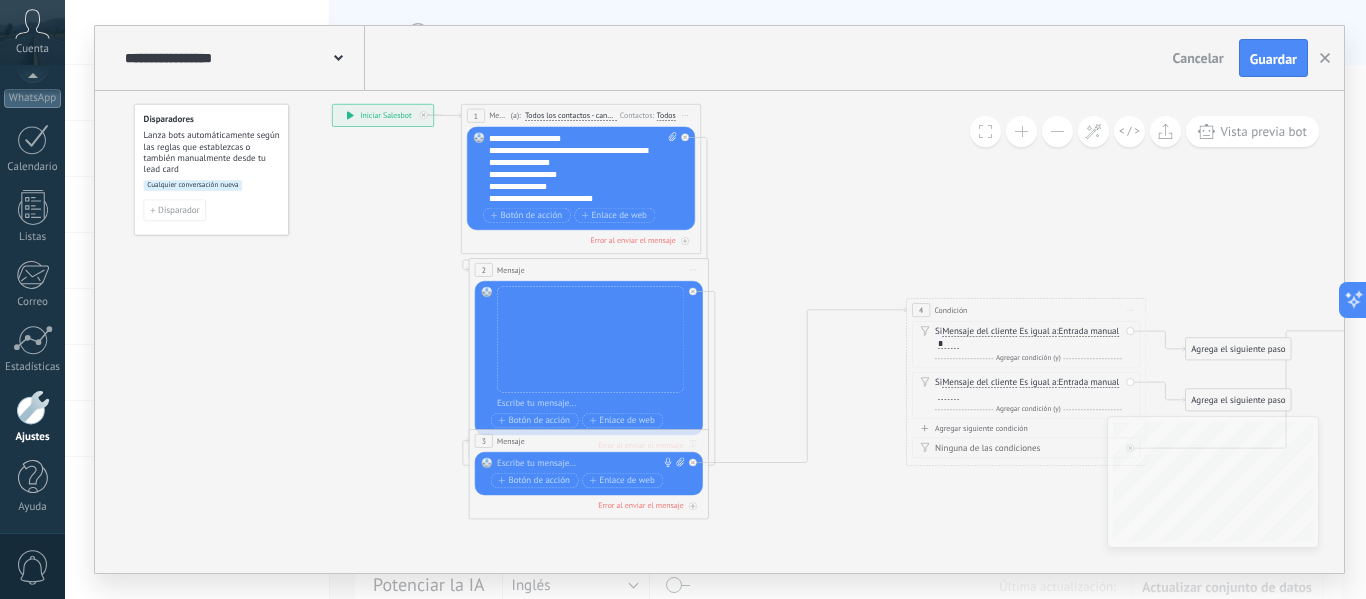 click at bounding box center (586, 463) 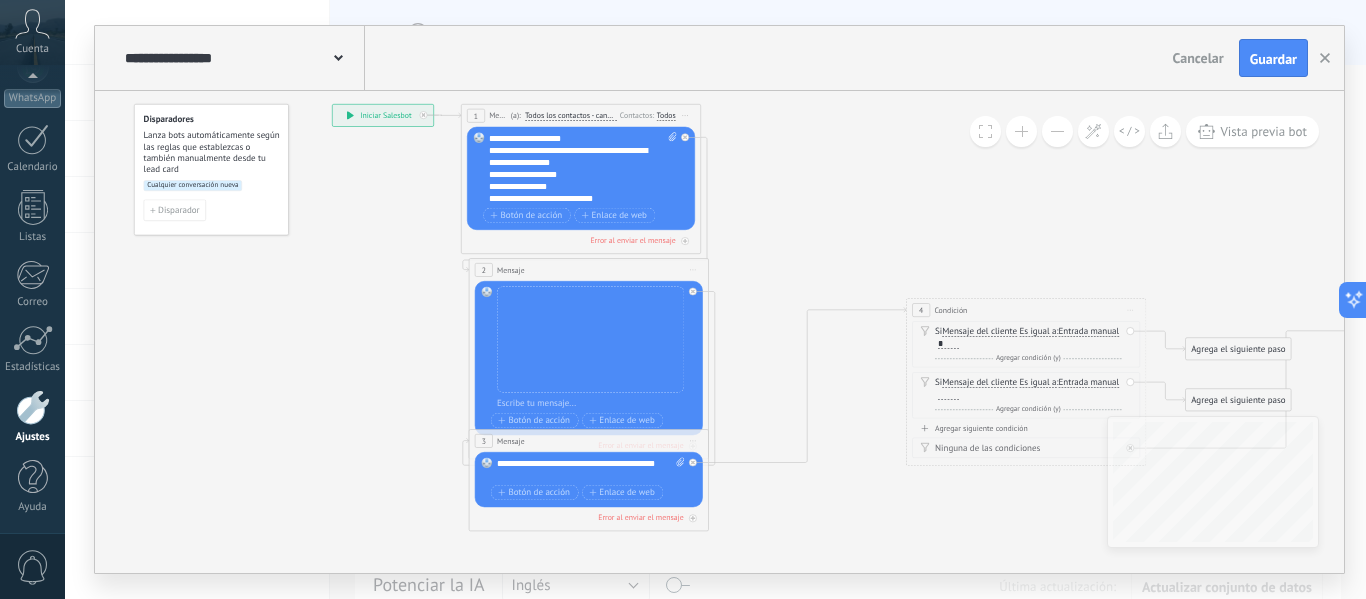 click 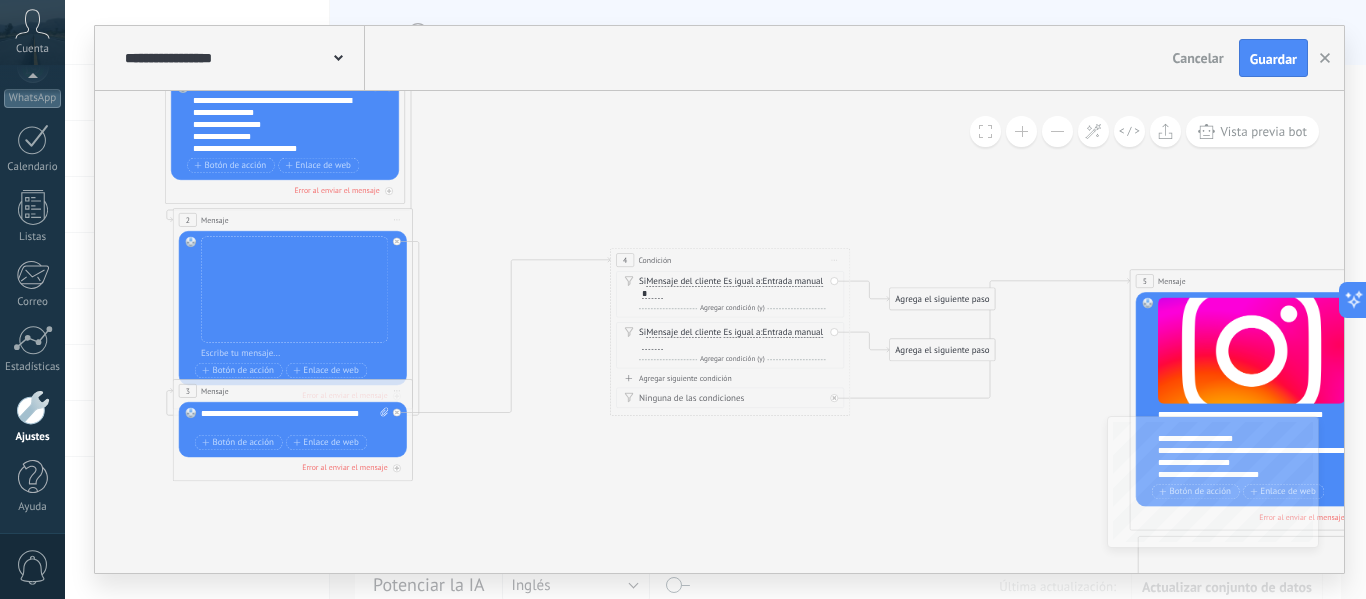 drag, startPoint x: 821, startPoint y: 512, endPoint x: 525, endPoint y: 462, distance: 300.19327 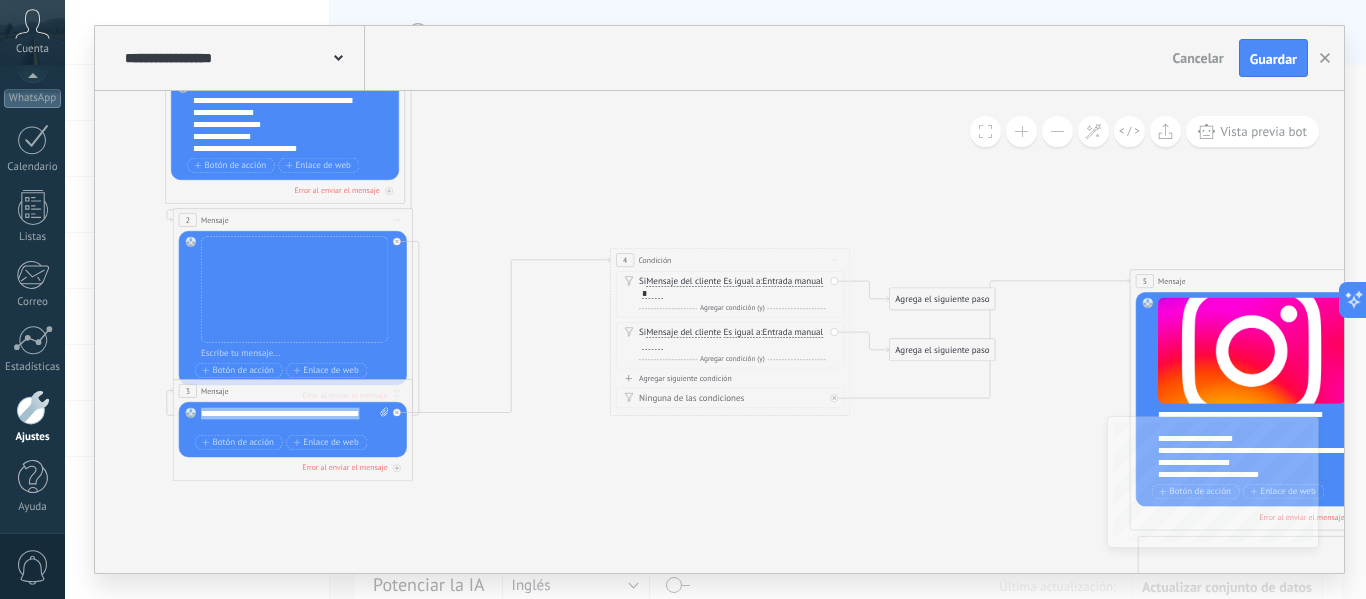 drag, startPoint x: 297, startPoint y: 422, endPoint x: 195, endPoint y: 413, distance: 102.396286 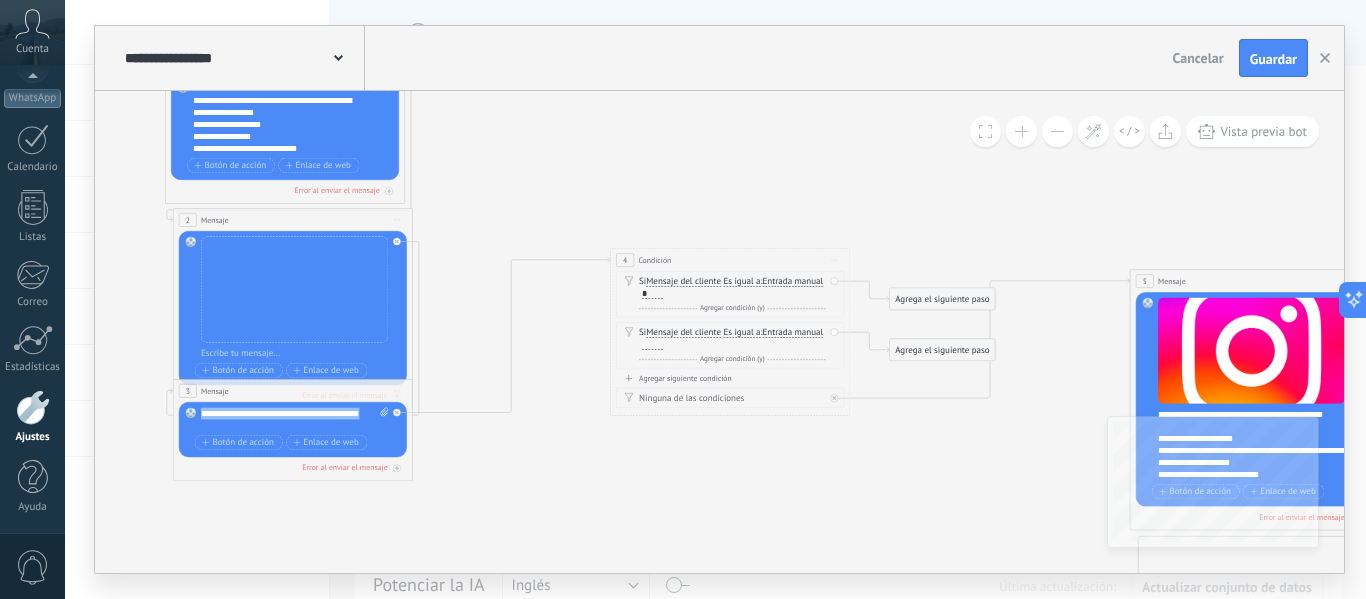 click on "Reemplazar
Quitar
Convertir a mensaje de voz
Arrastre la imagen aquí para adjuntarla.
Añadir imagen
Subir
Arrastrar y soltar
Archivo no encontrado
Escribe tu mensaje..." at bounding box center [293, 429] 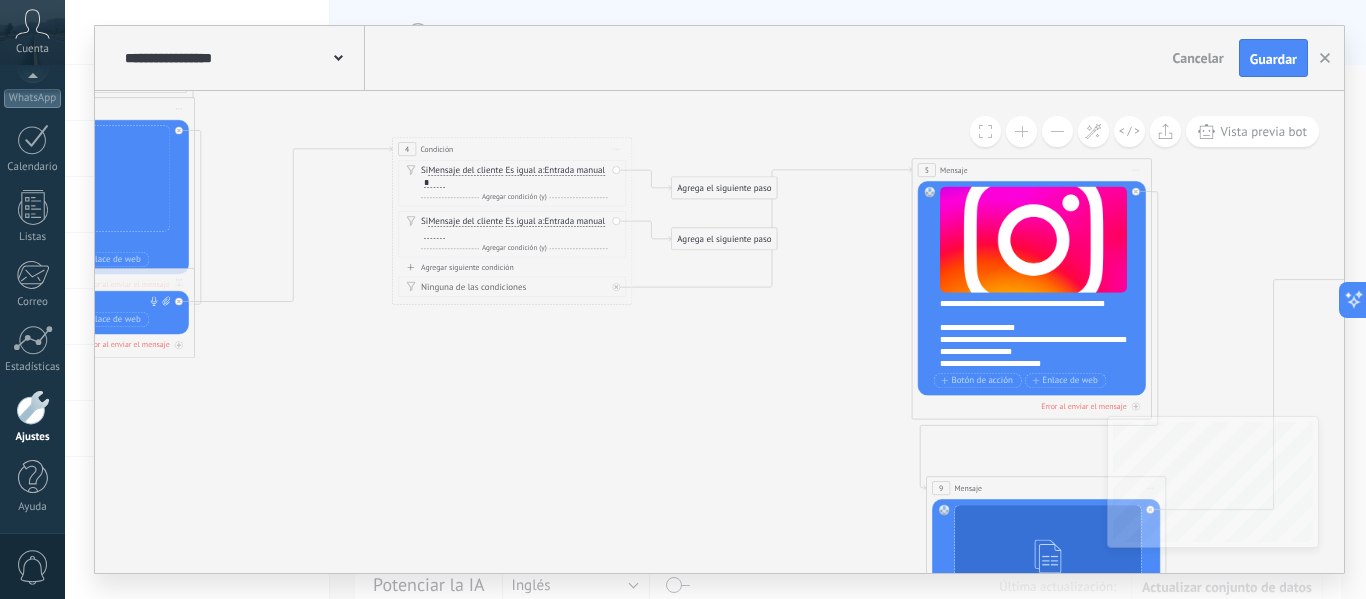 drag, startPoint x: 561, startPoint y: 407, endPoint x: 343, endPoint y: 296, distance: 244.63237 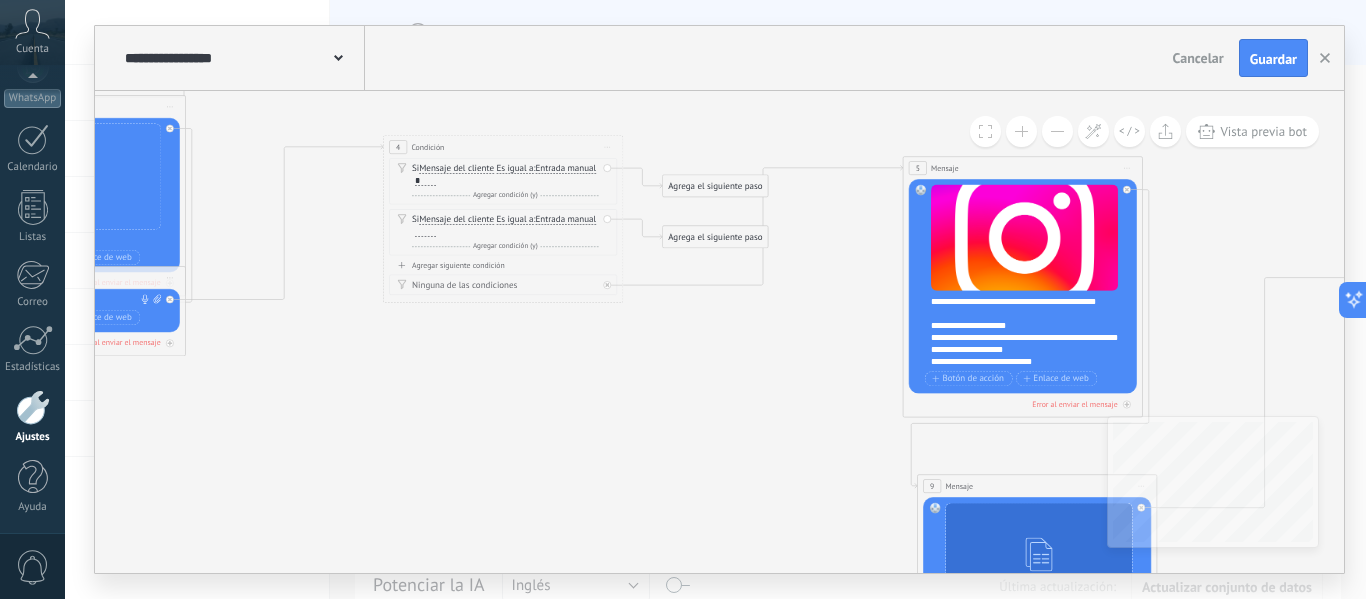 drag, startPoint x: 811, startPoint y: 413, endPoint x: 605, endPoint y: 291, distance: 239.41595 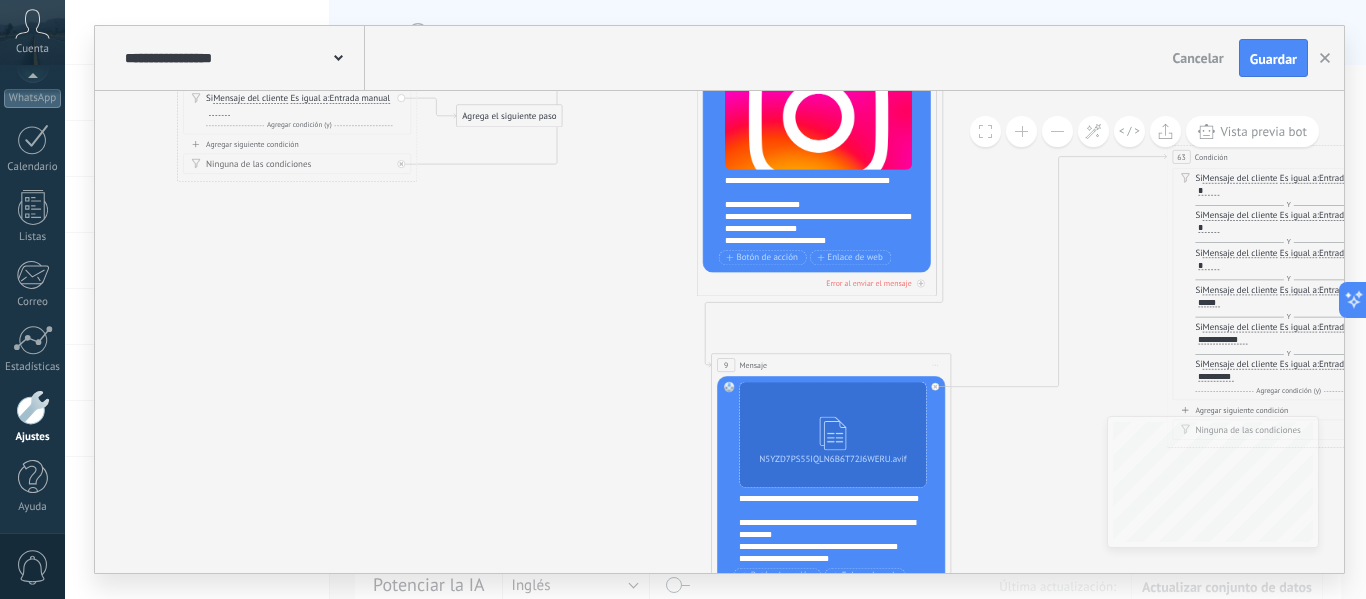 click on "Quitar" at bounding box center (0, 0) 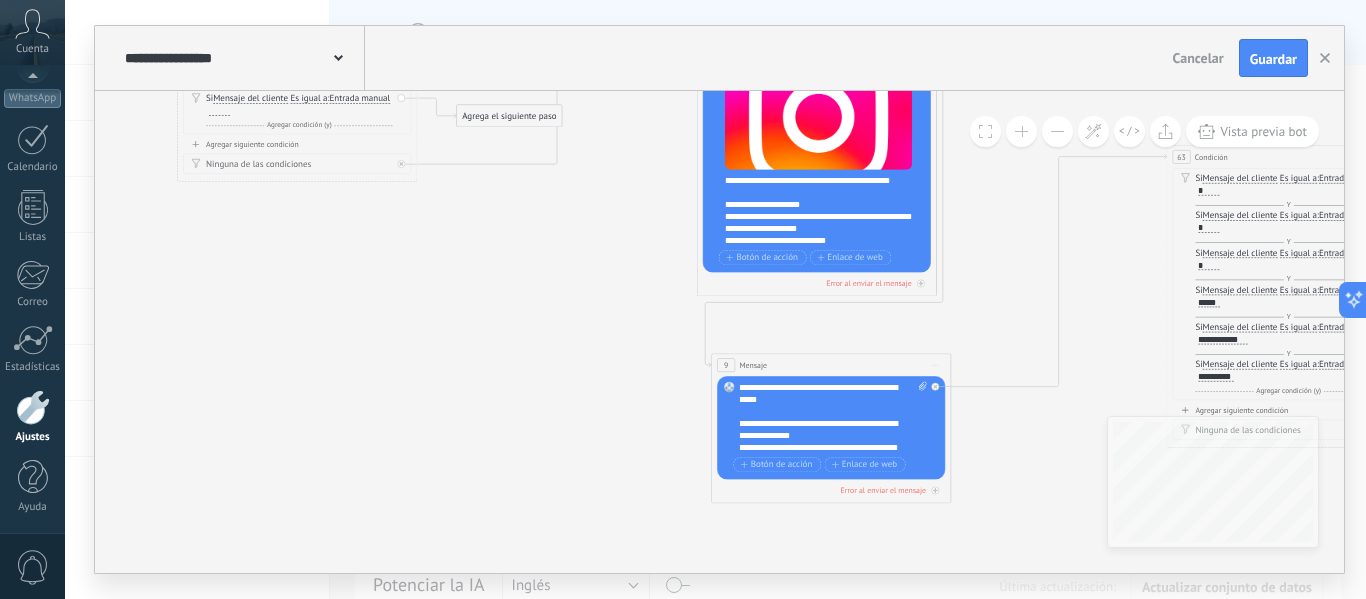 click 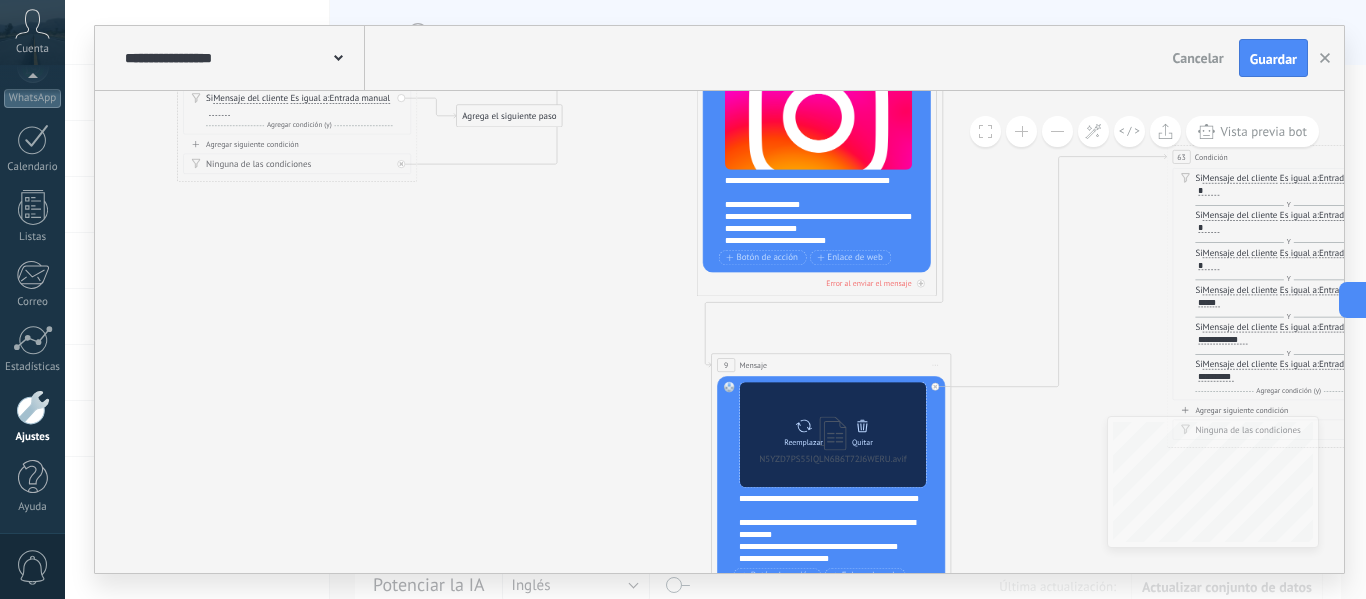 click 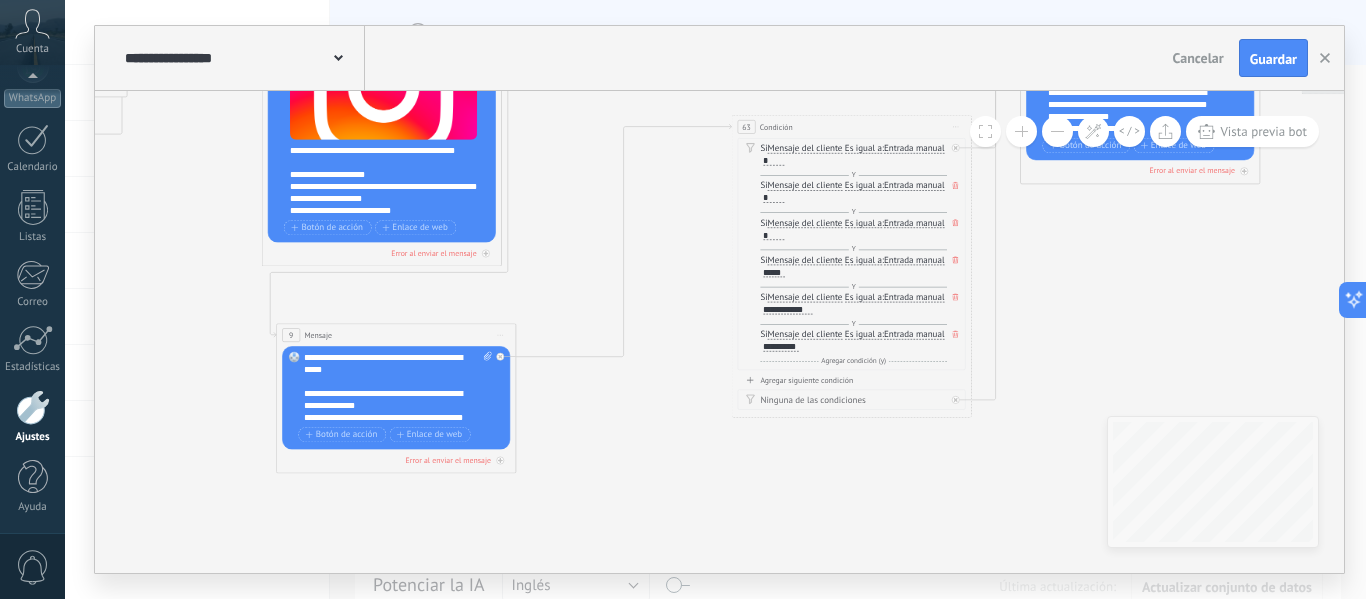 drag, startPoint x: 1026, startPoint y: 439, endPoint x: 549, endPoint y: 400, distance: 478.59167 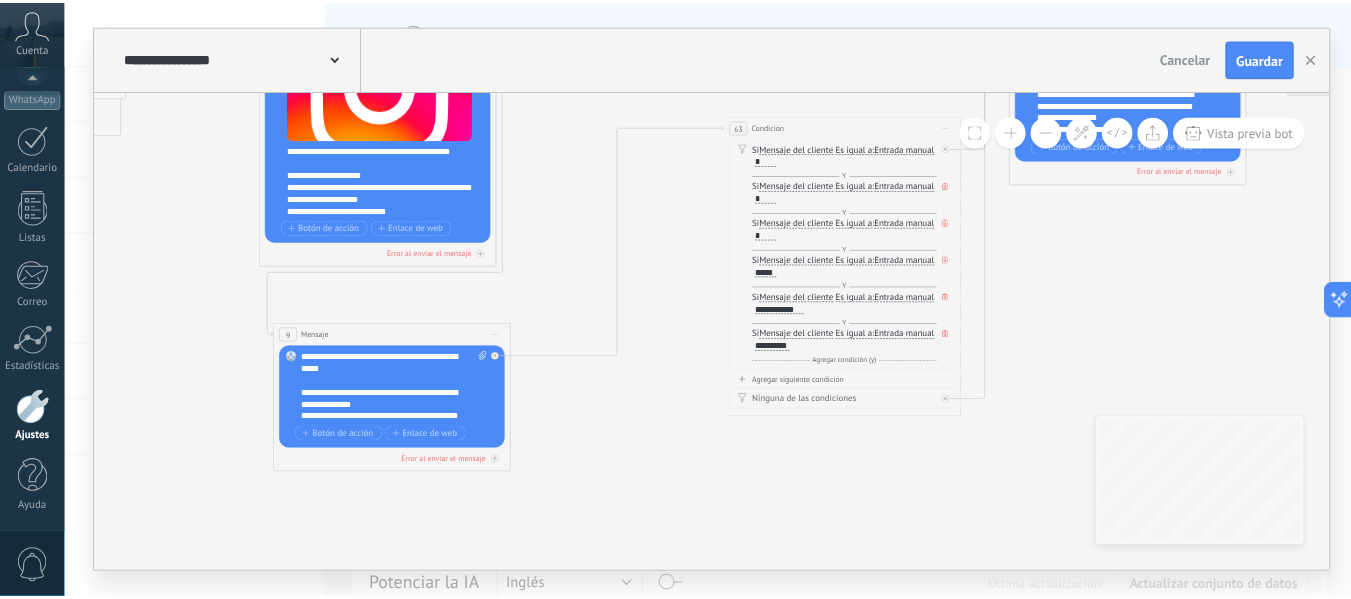 scroll, scrollTop: 66, scrollLeft: 0, axis: vertical 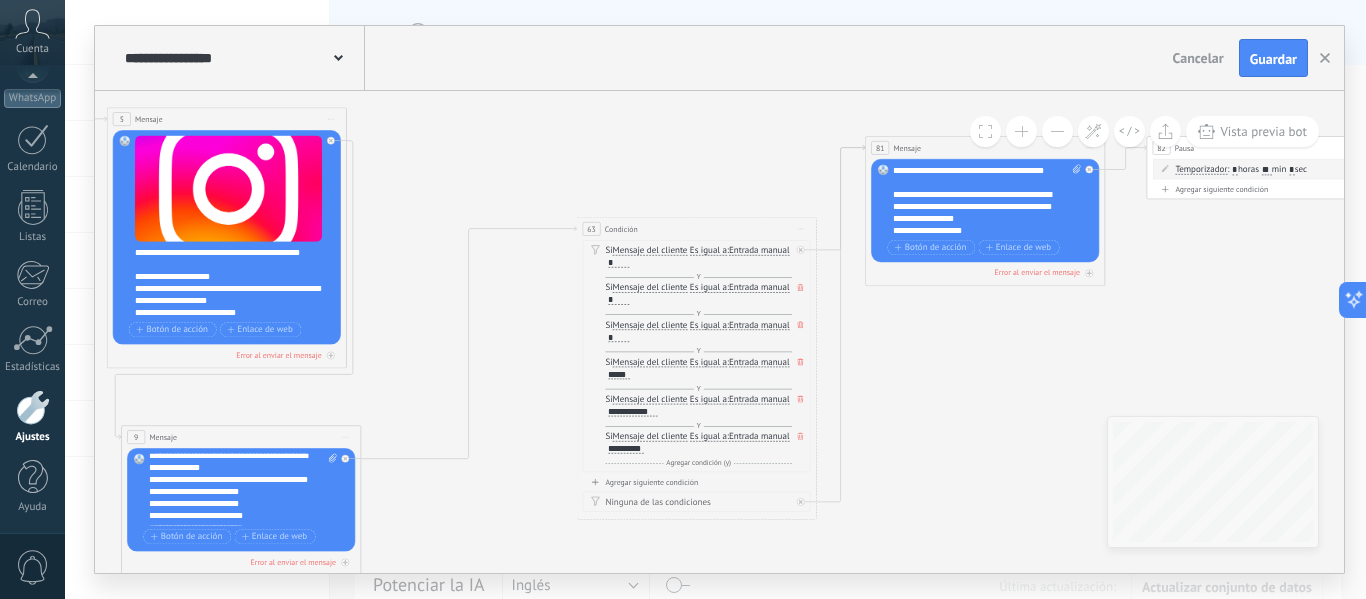 drag, startPoint x: 1046, startPoint y: 344, endPoint x: 967, endPoint y: 387, distance: 89.94443 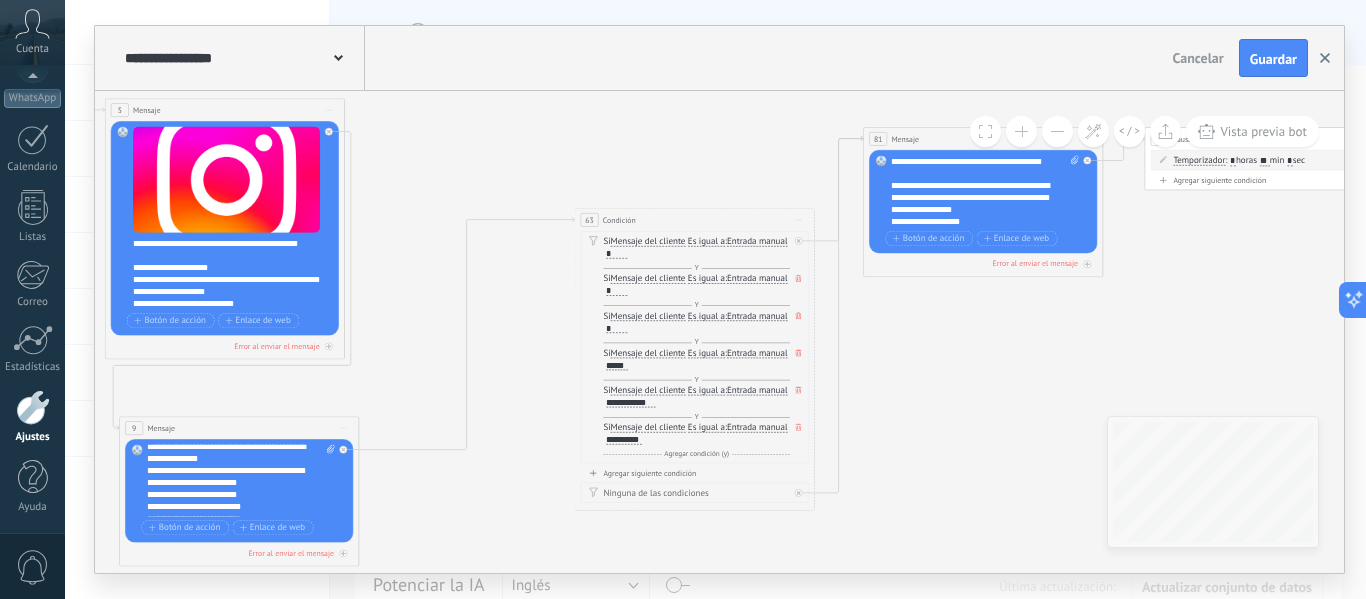 click at bounding box center (1325, 58) 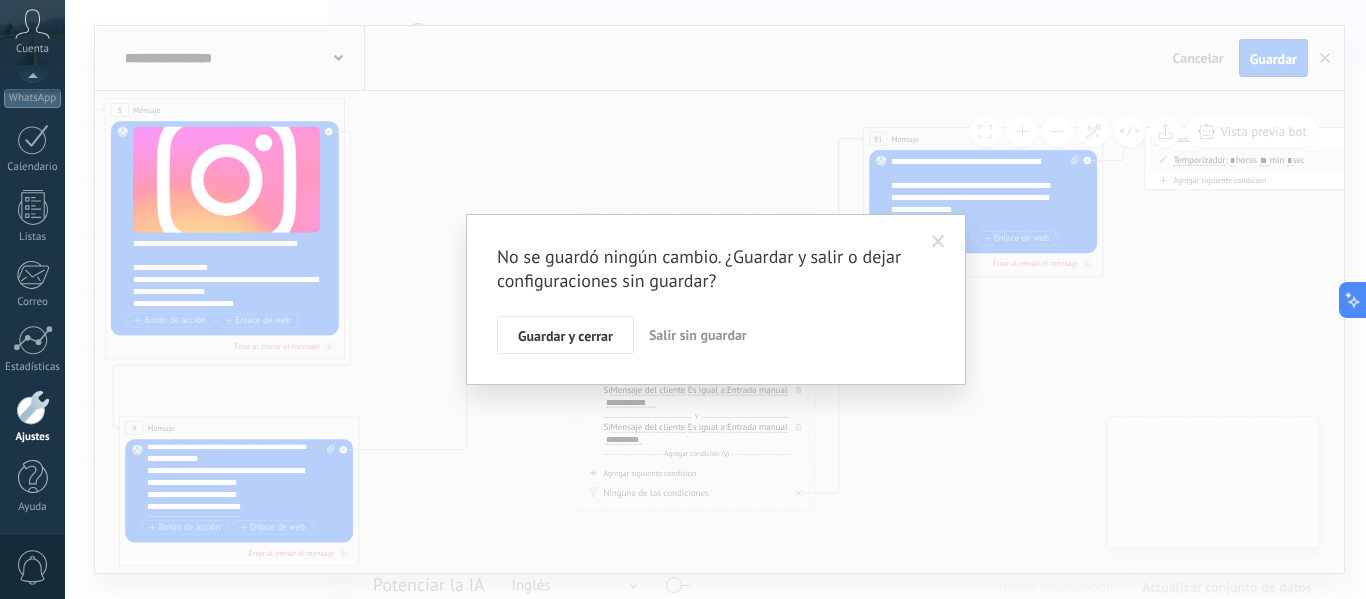 click on "Salir sin guardar" at bounding box center [698, 335] 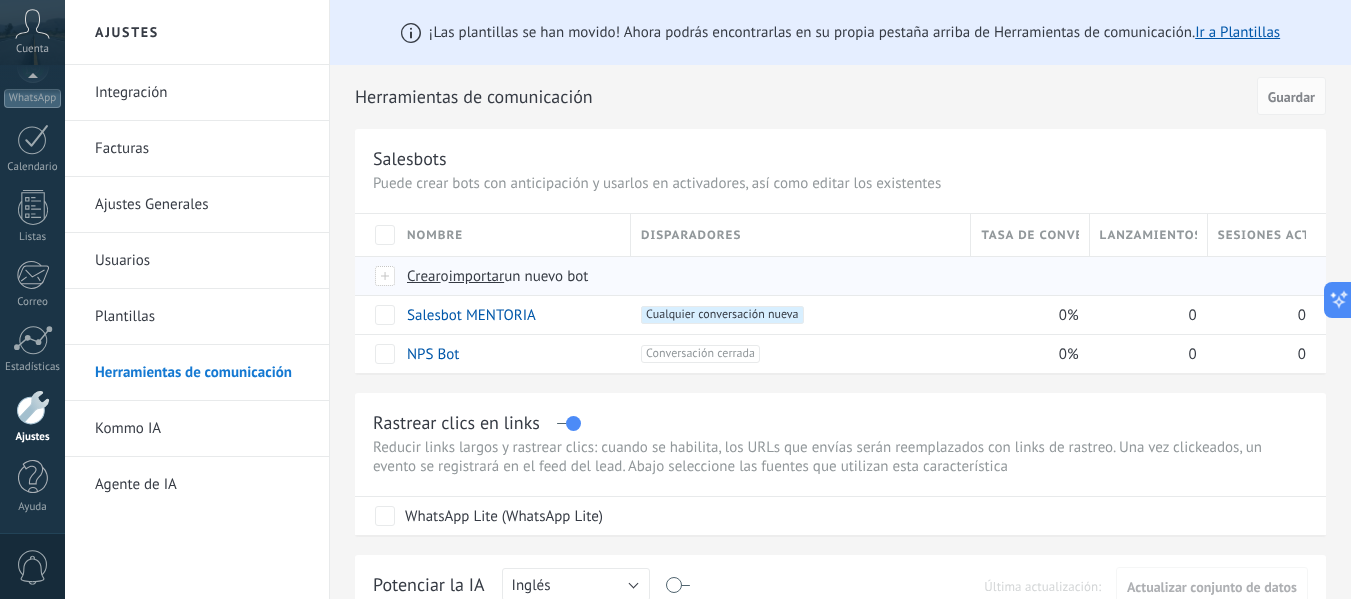 click on "Crear" at bounding box center [424, 276] 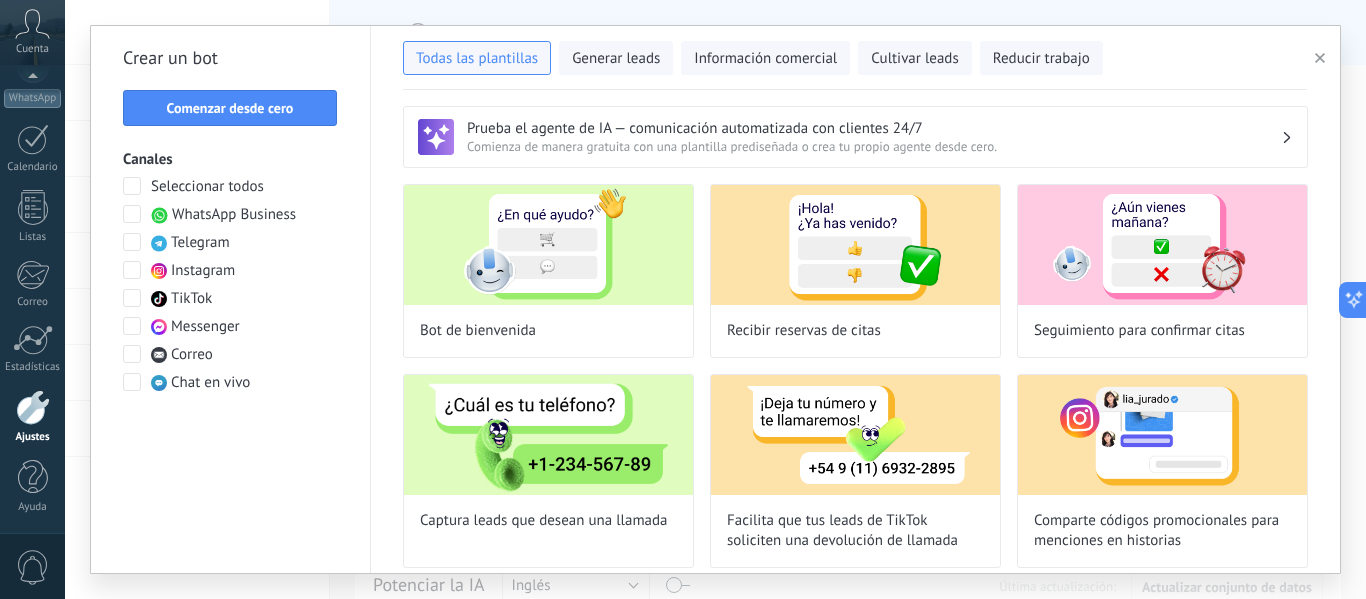 click at bounding box center (132, 382) 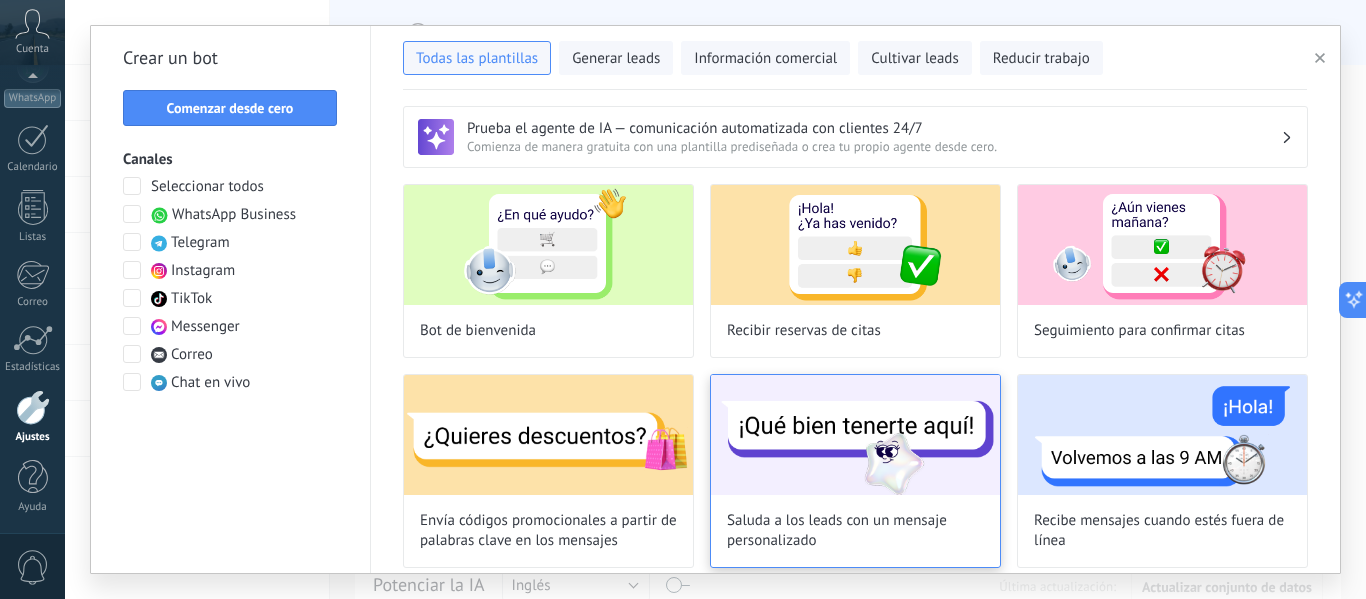 click at bounding box center [855, 435] 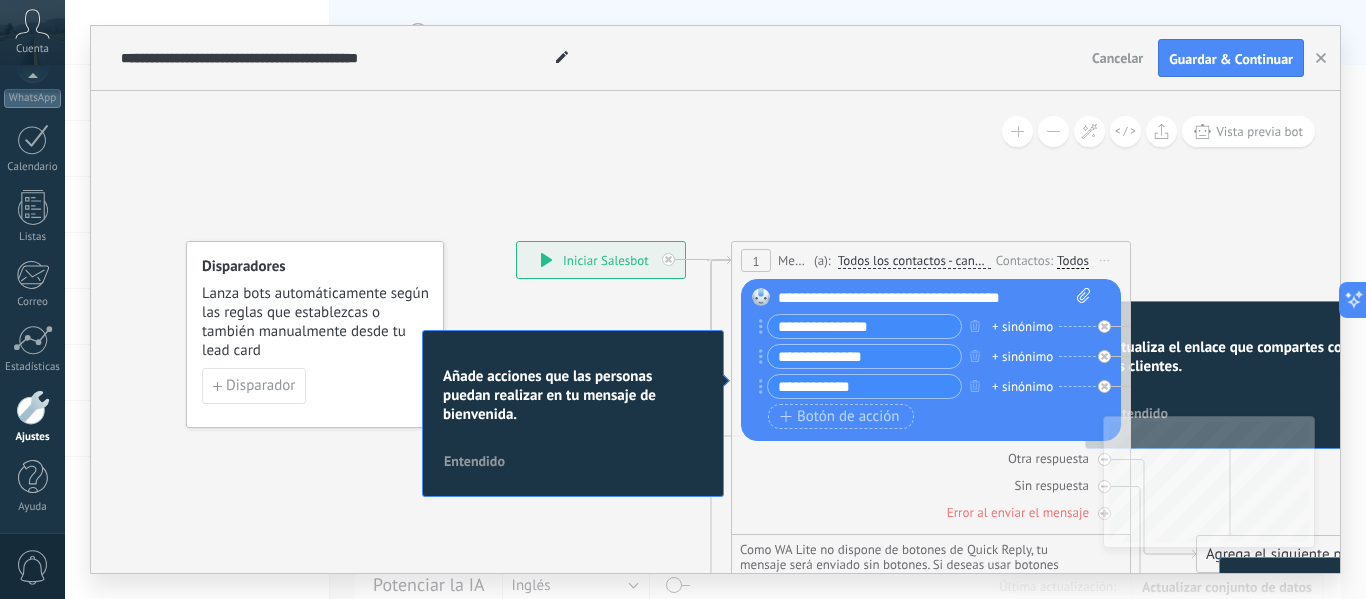 drag, startPoint x: 894, startPoint y: 468, endPoint x: 785, endPoint y: 334, distance: 172.7339 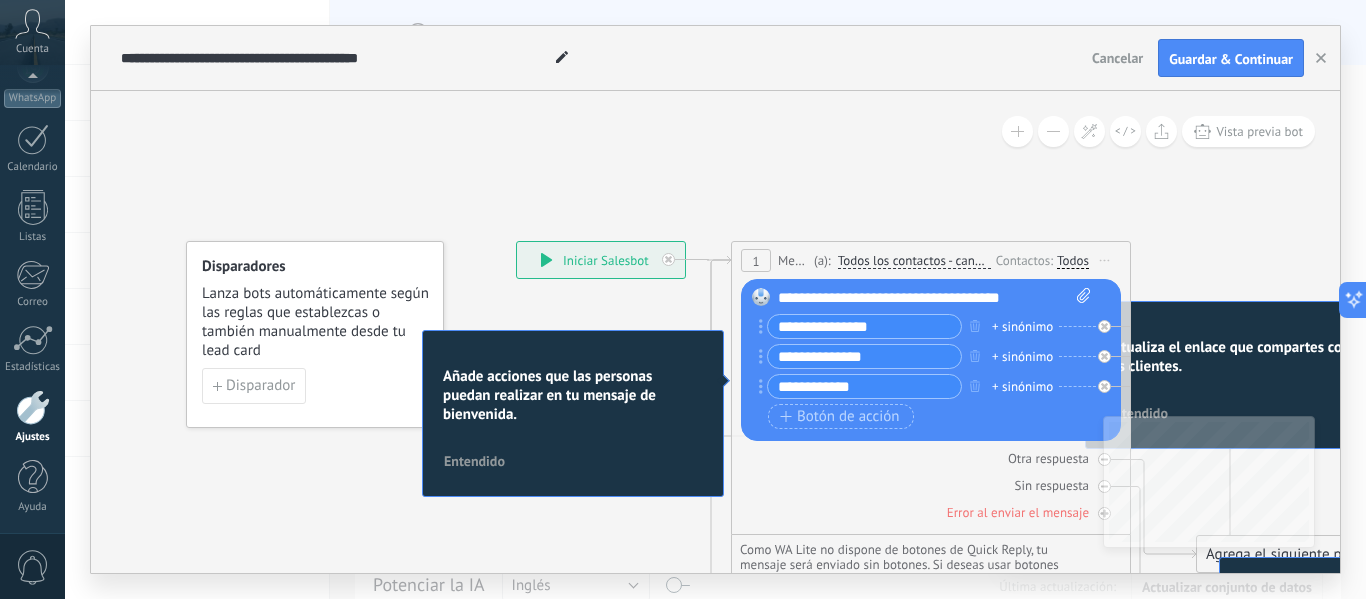 click on "1
Mensaje
*******
(a):
Todos los contactos - canales seleccionados
Todos los contactos - canales seleccionados
Todos los contactos - canal primario
Contacto principal - canales seleccionados
Contacto principal - canal primario
Todos los contactos - canales seleccionados
Todos los contactos - canales seleccionados
Todos los contactos - canal primario" at bounding box center [931, 388] 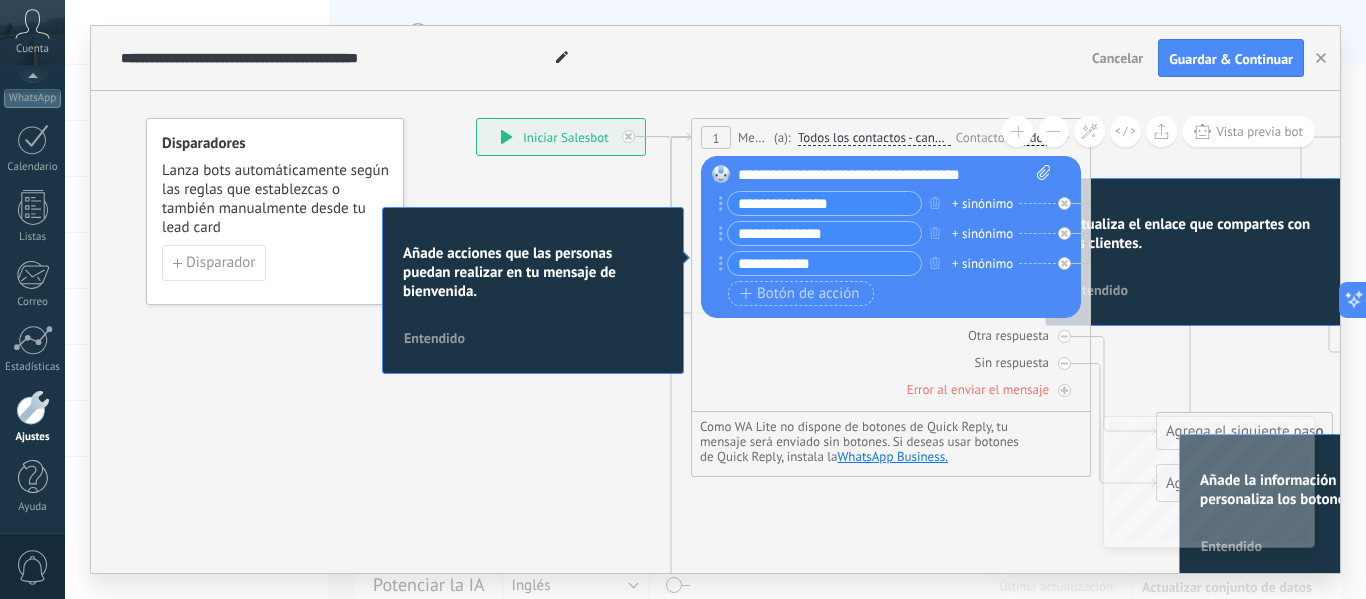 drag, startPoint x: 637, startPoint y: 532, endPoint x: 588, endPoint y: 385, distance: 154.9516 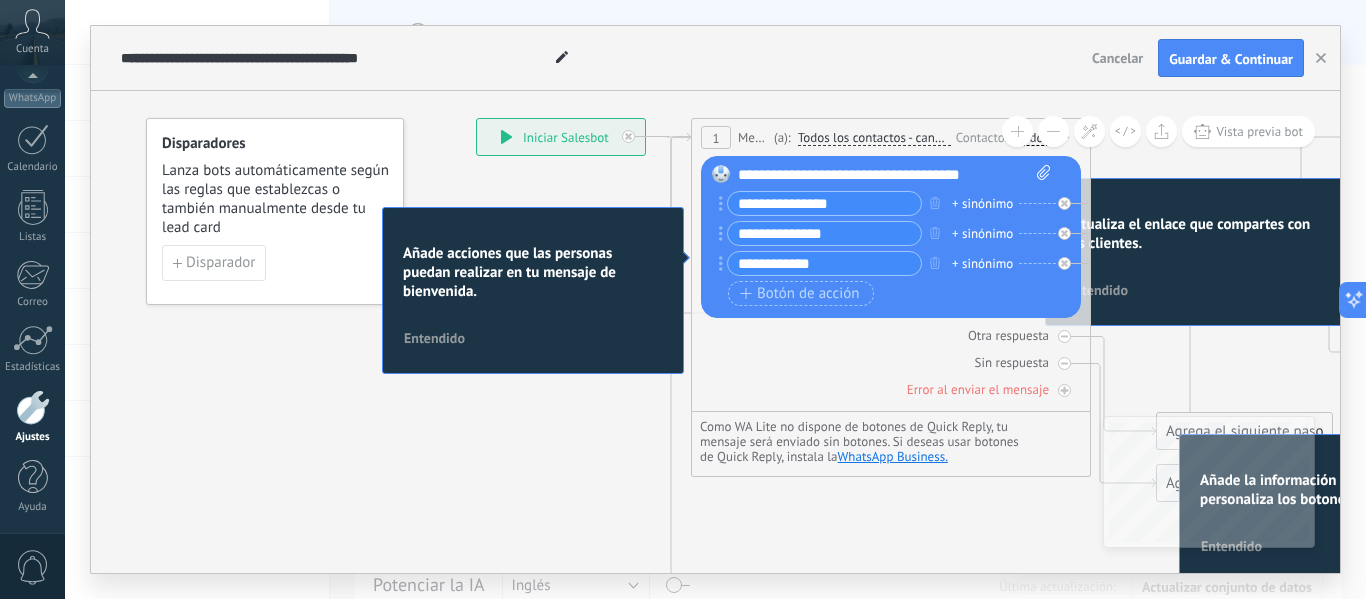 click 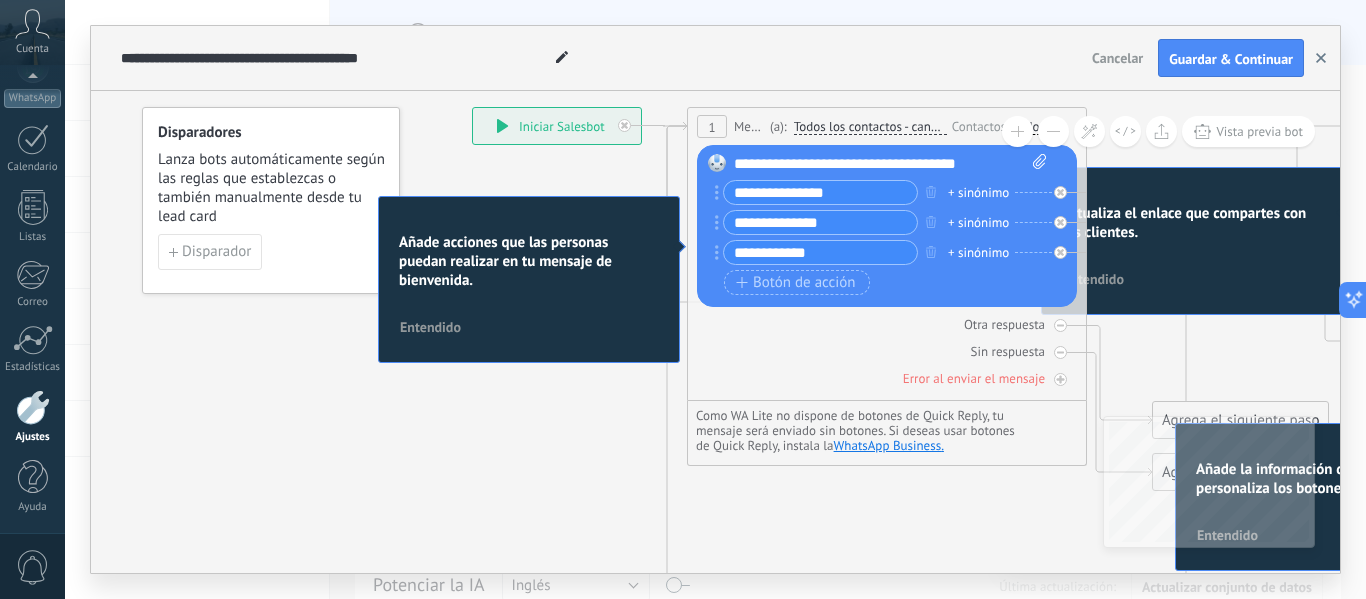 click at bounding box center [1321, 58] 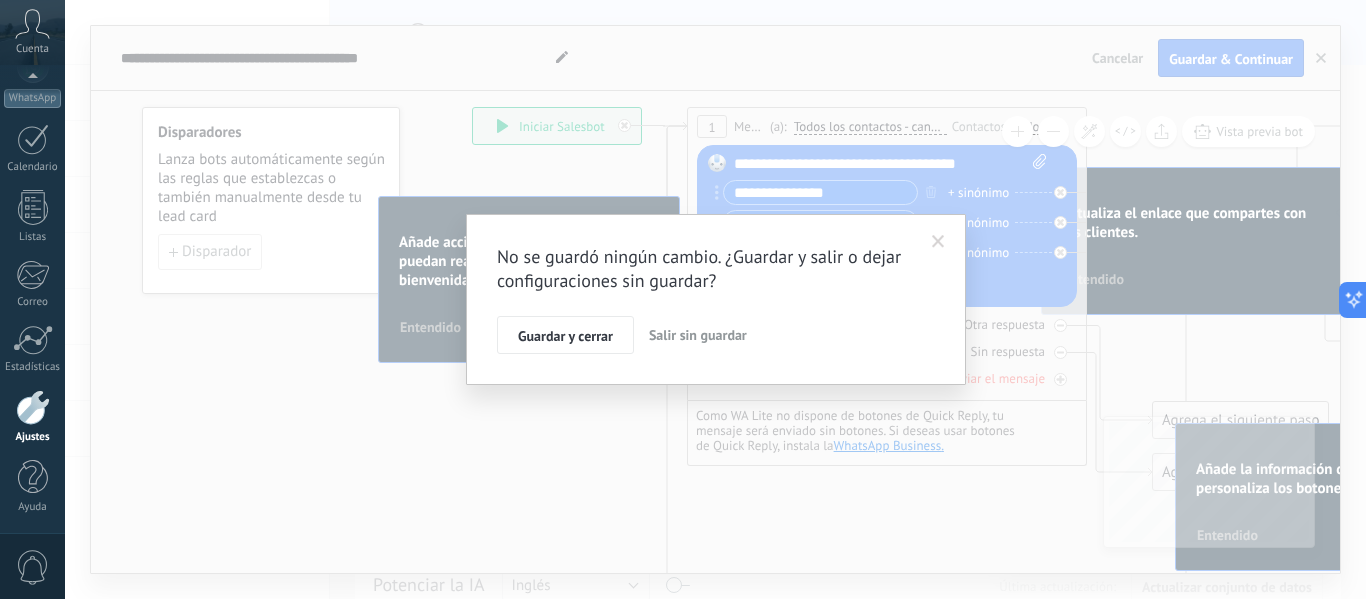 click on "Salir sin guardar" at bounding box center (698, 335) 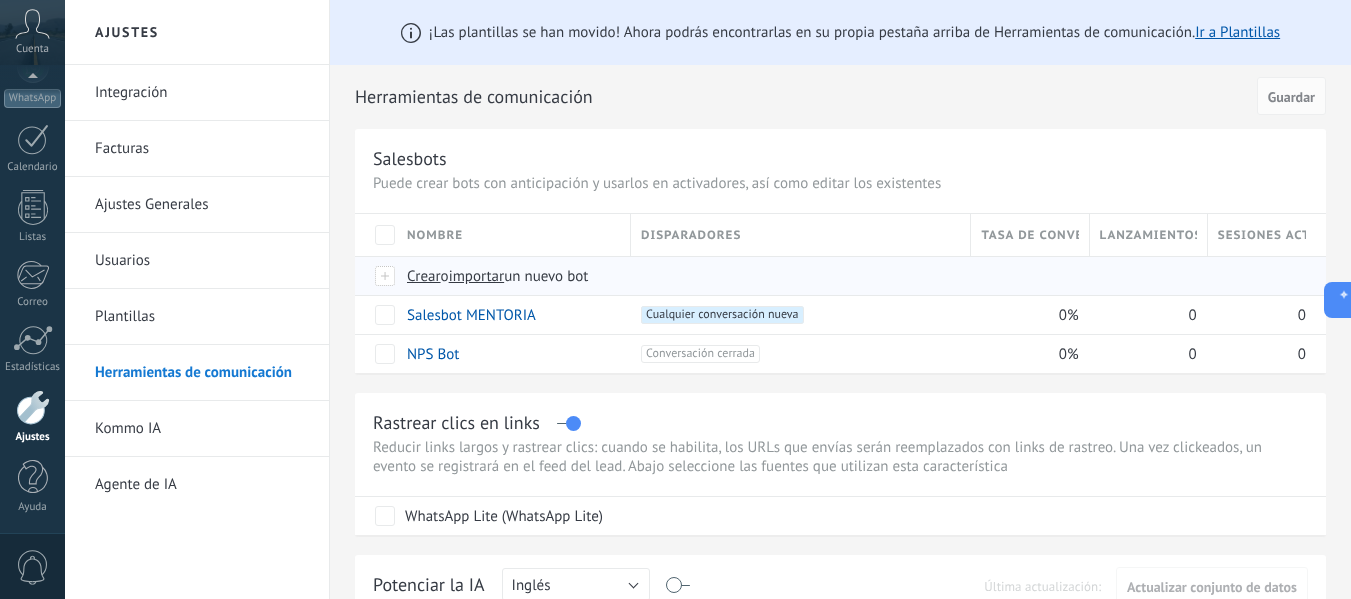 click on "importar" at bounding box center [477, 276] 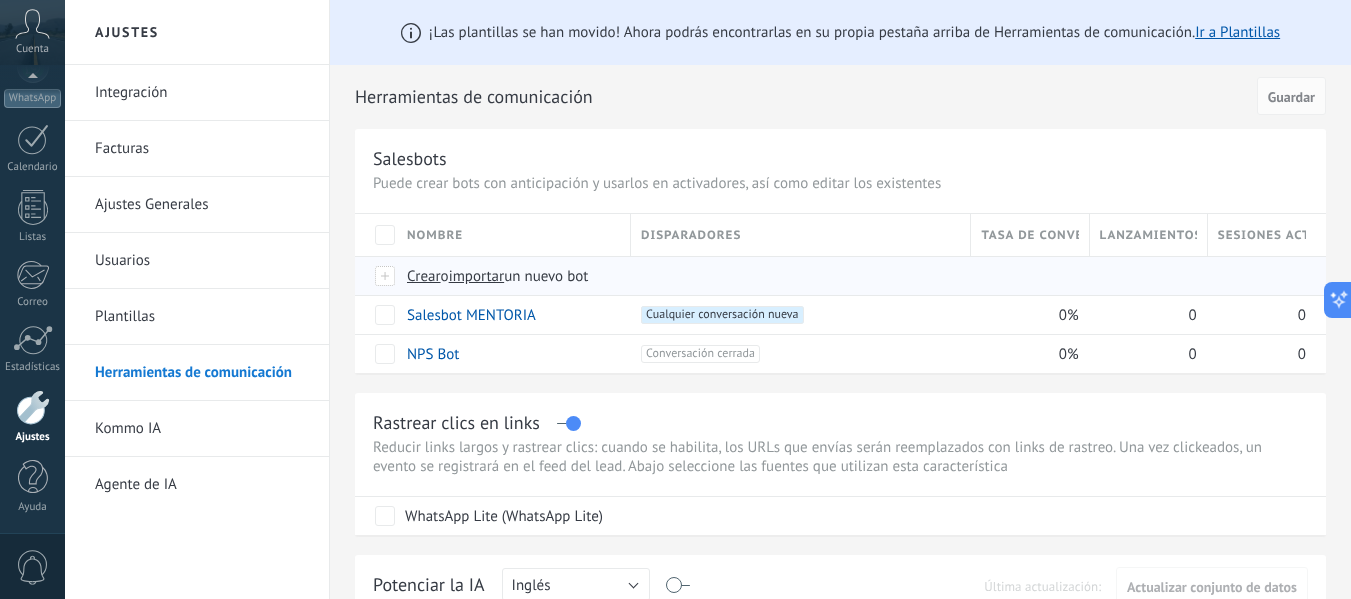 click on "Crear" at bounding box center (424, 276) 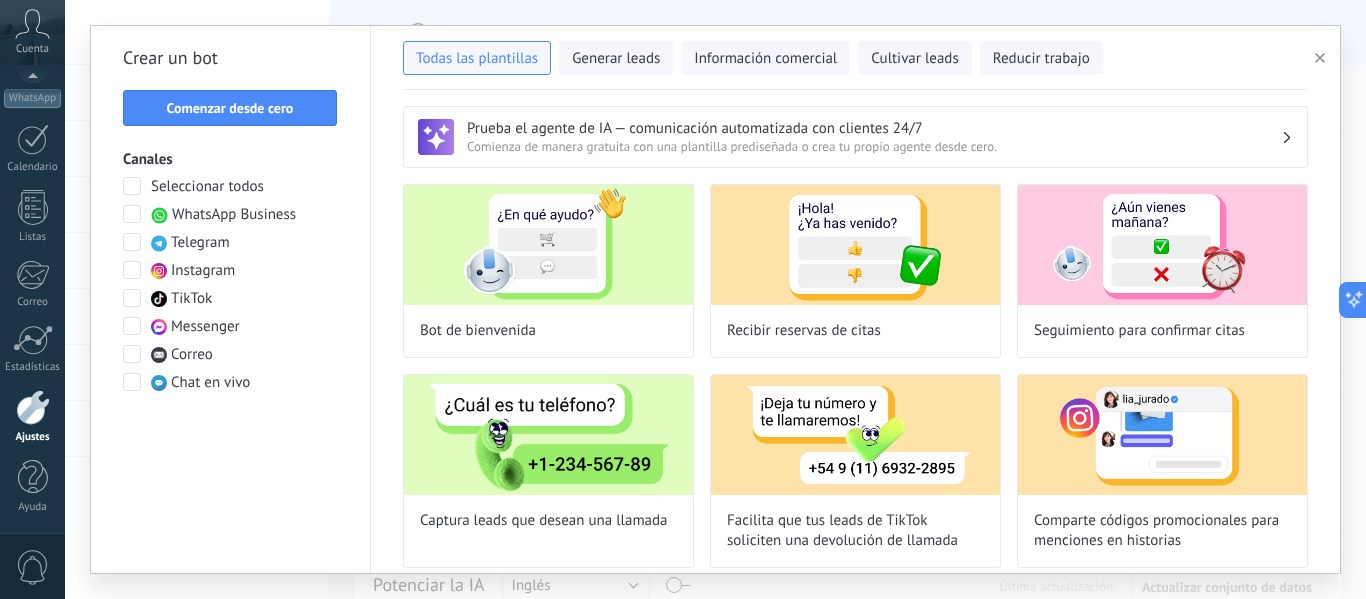 click at bounding box center (132, 326) 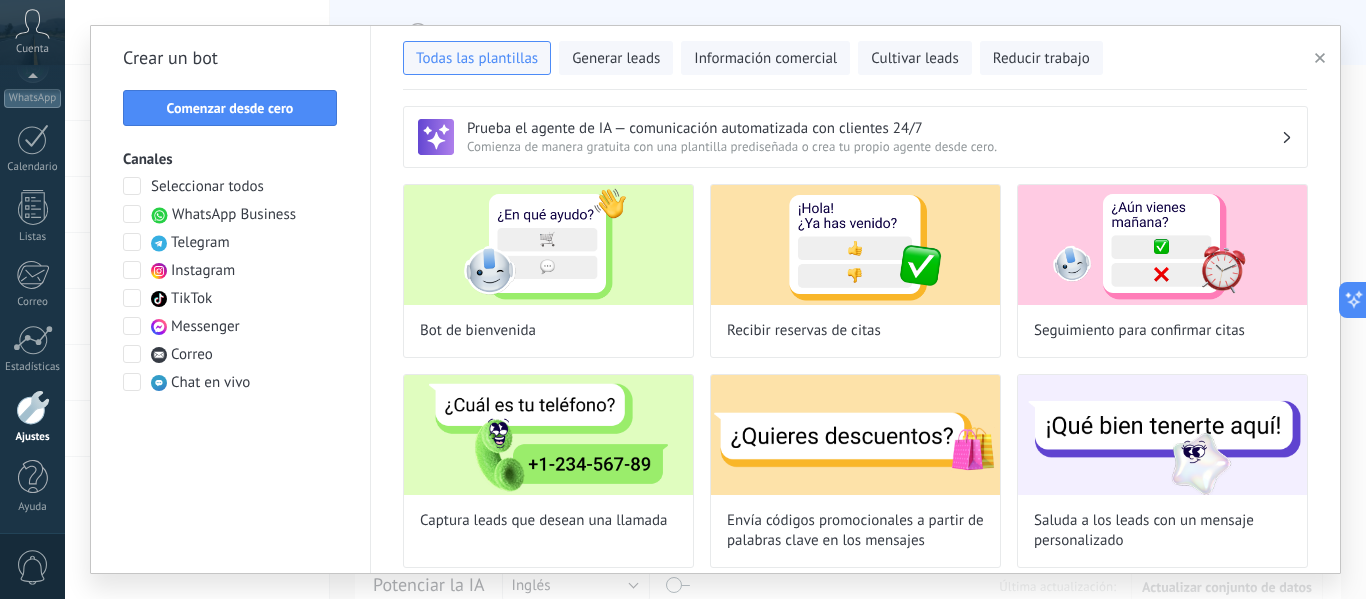 click at bounding box center [132, 214] 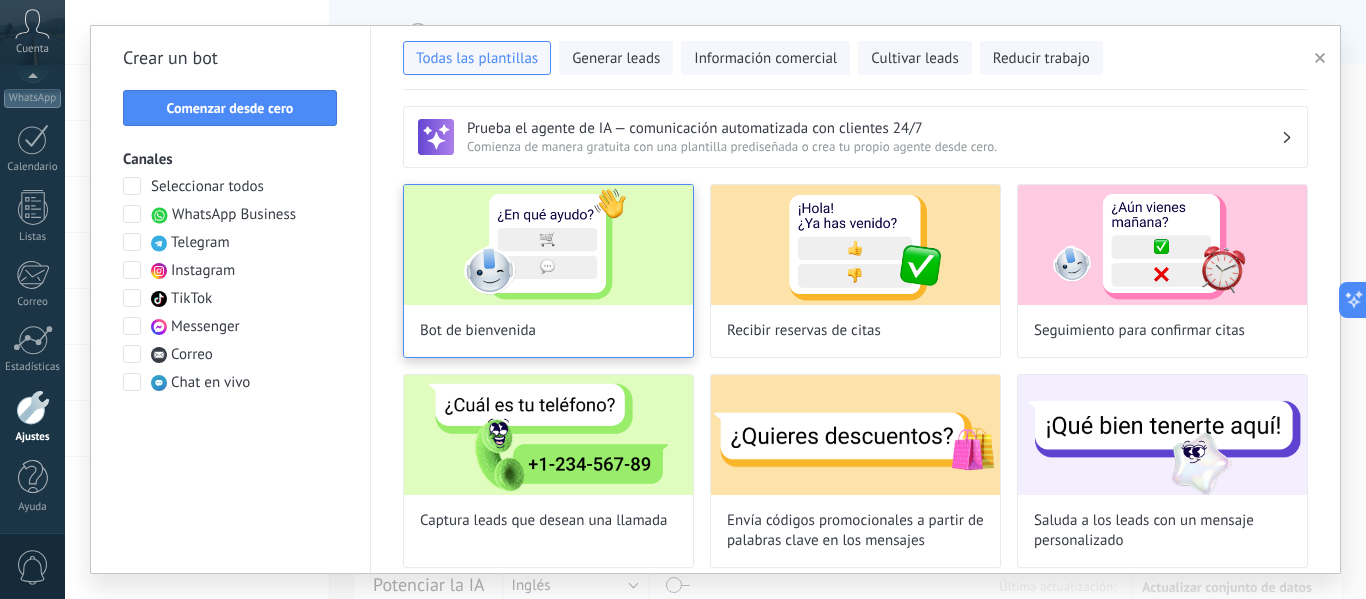 click at bounding box center [548, 245] 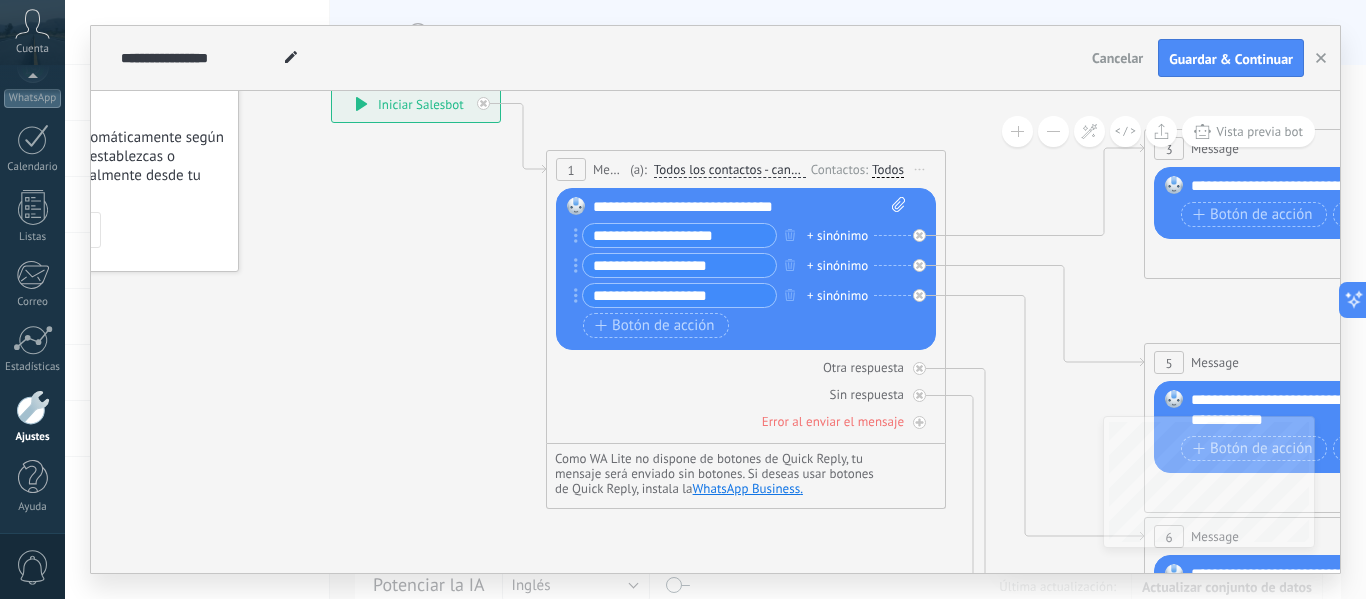 drag, startPoint x: 1145, startPoint y: 256, endPoint x: 947, endPoint y: 92, distance: 257.0992 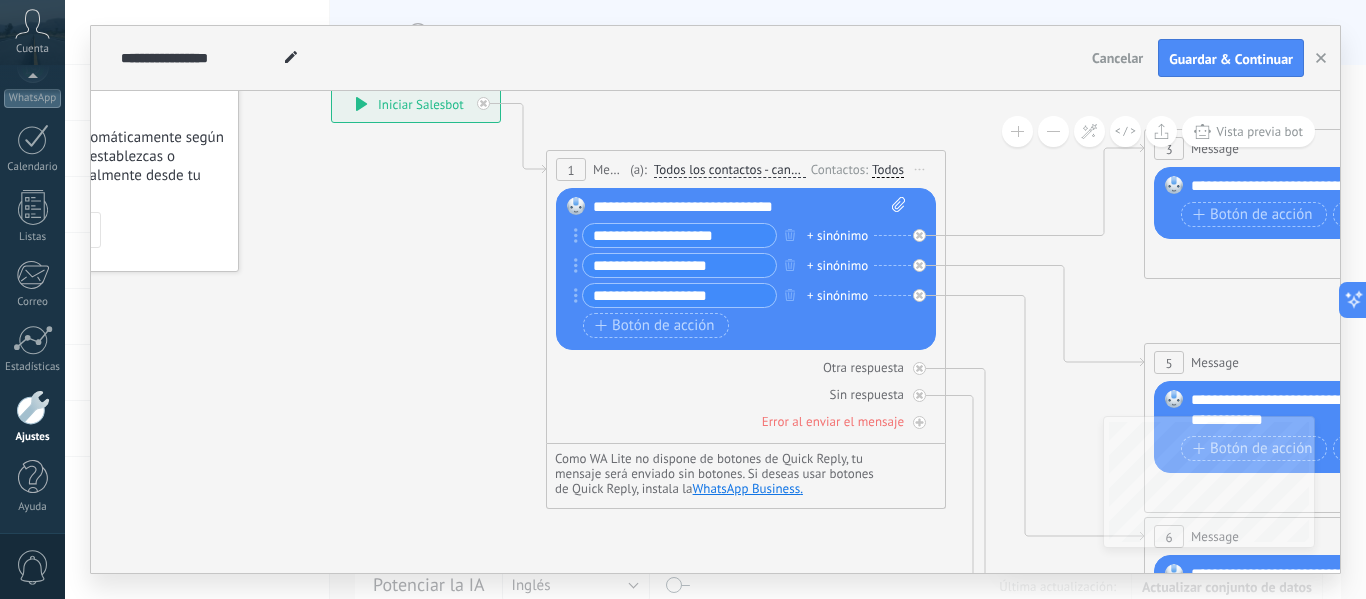 click 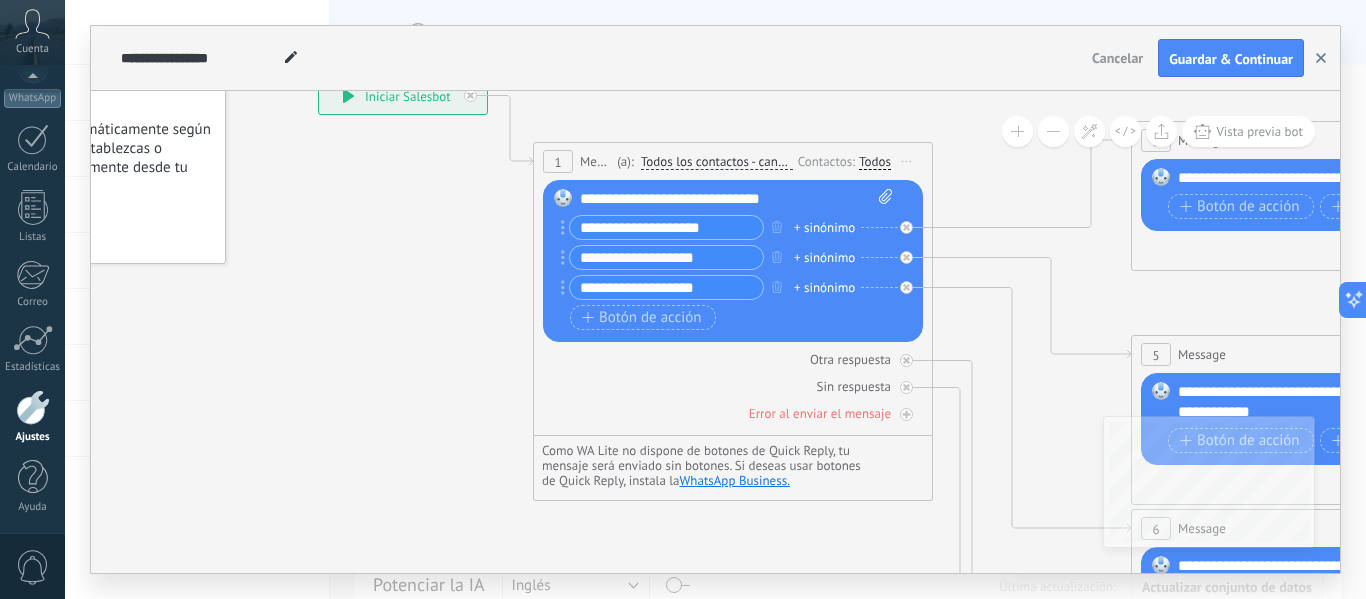 click at bounding box center [1321, 58] 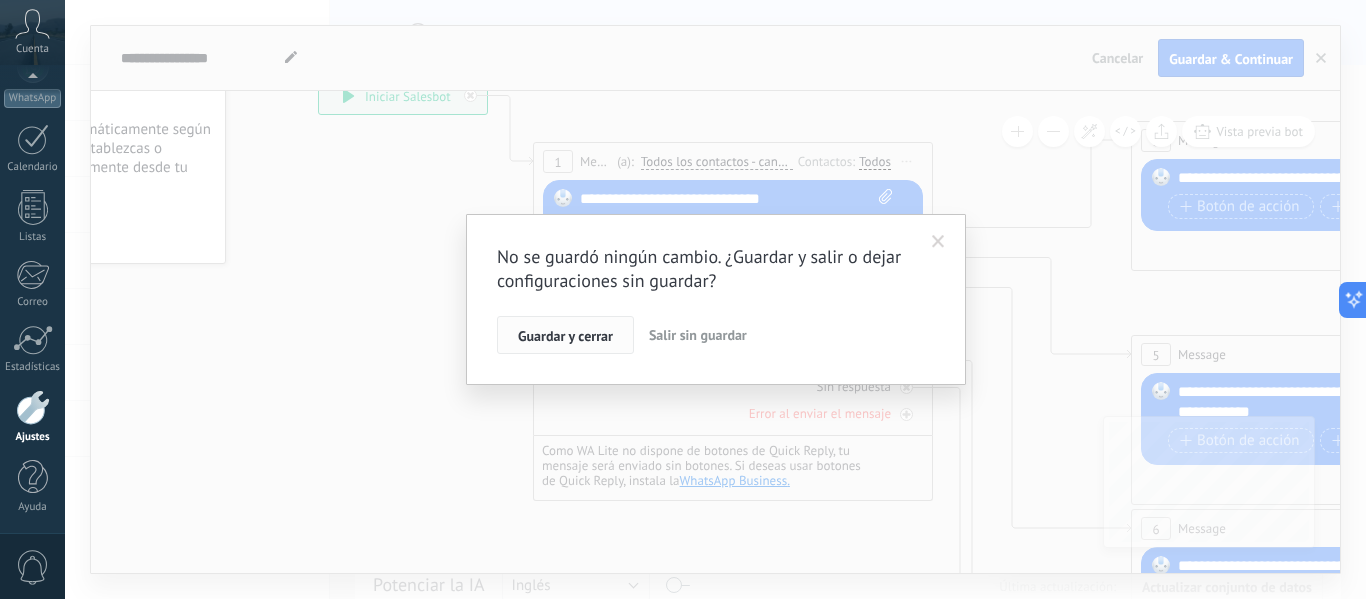click on "Guardar y cerrar" at bounding box center (565, 336) 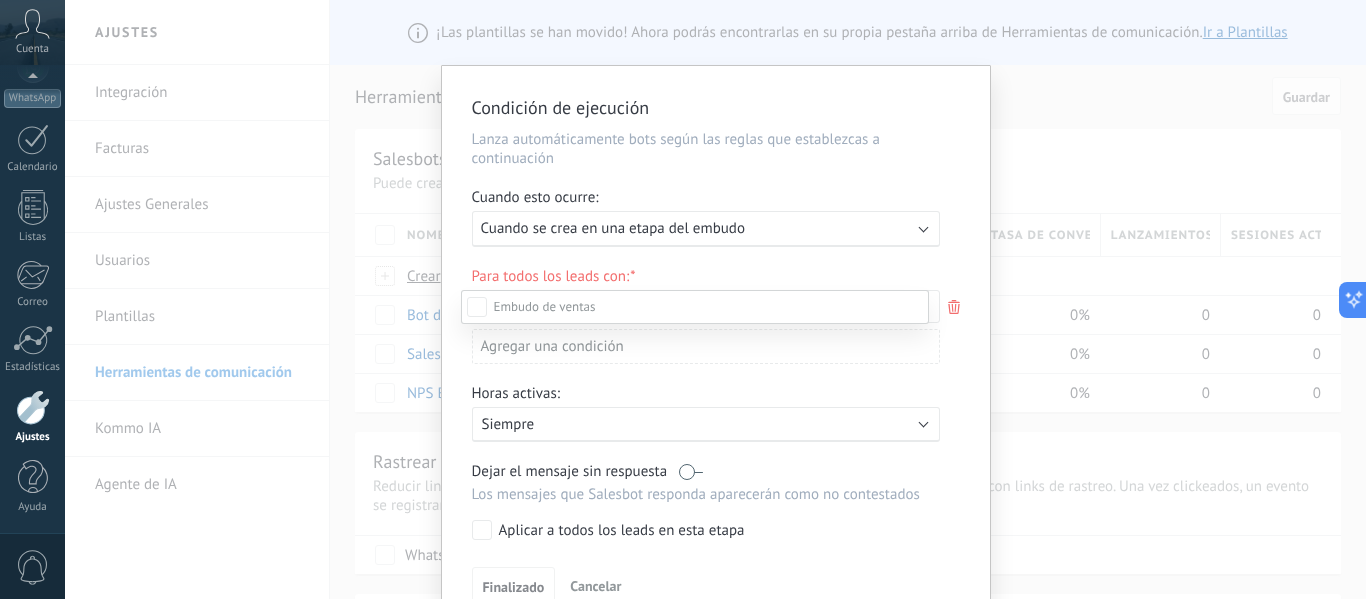 click at bounding box center (715, 299) 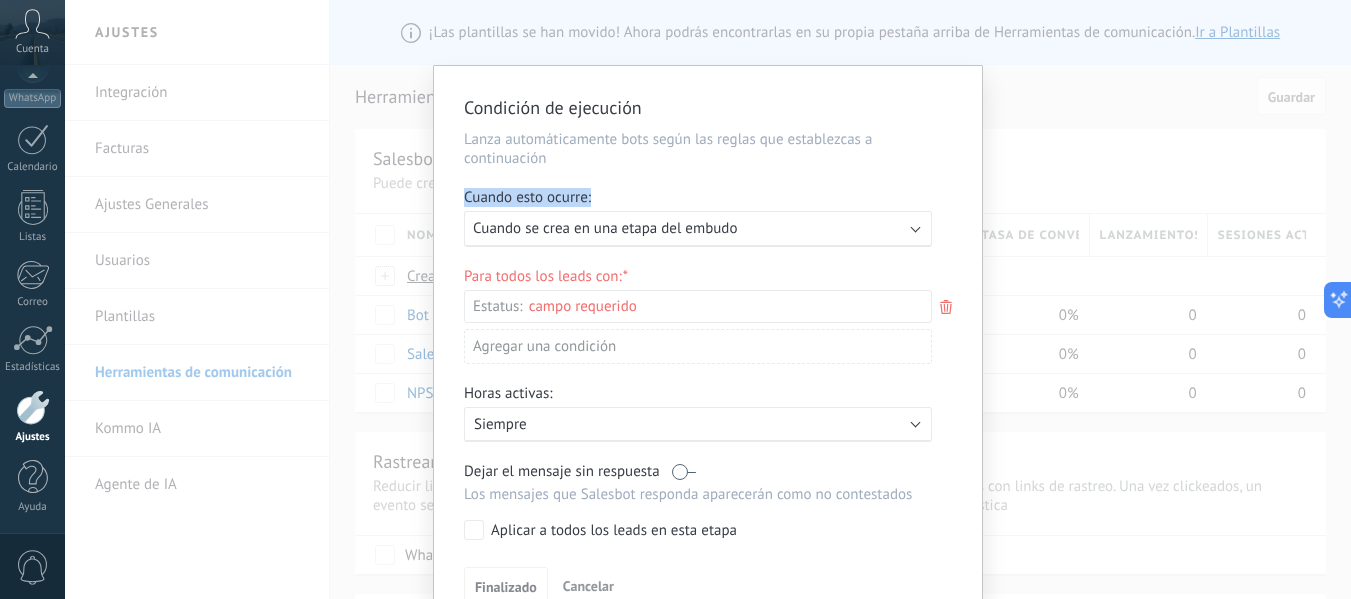 drag, startPoint x: 1029, startPoint y: 193, endPoint x: 1030, endPoint y: 111, distance: 82.006096 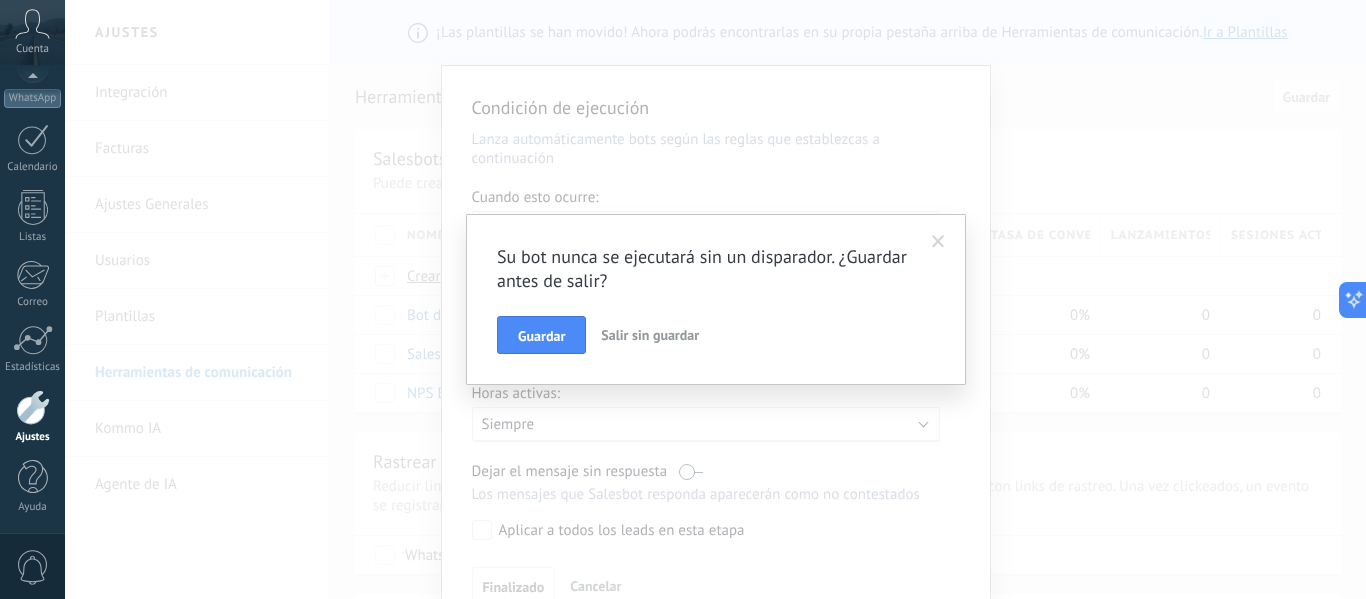 drag, startPoint x: 1347, startPoint y: 119, endPoint x: 1191, endPoint y: 80, distance: 160.80112 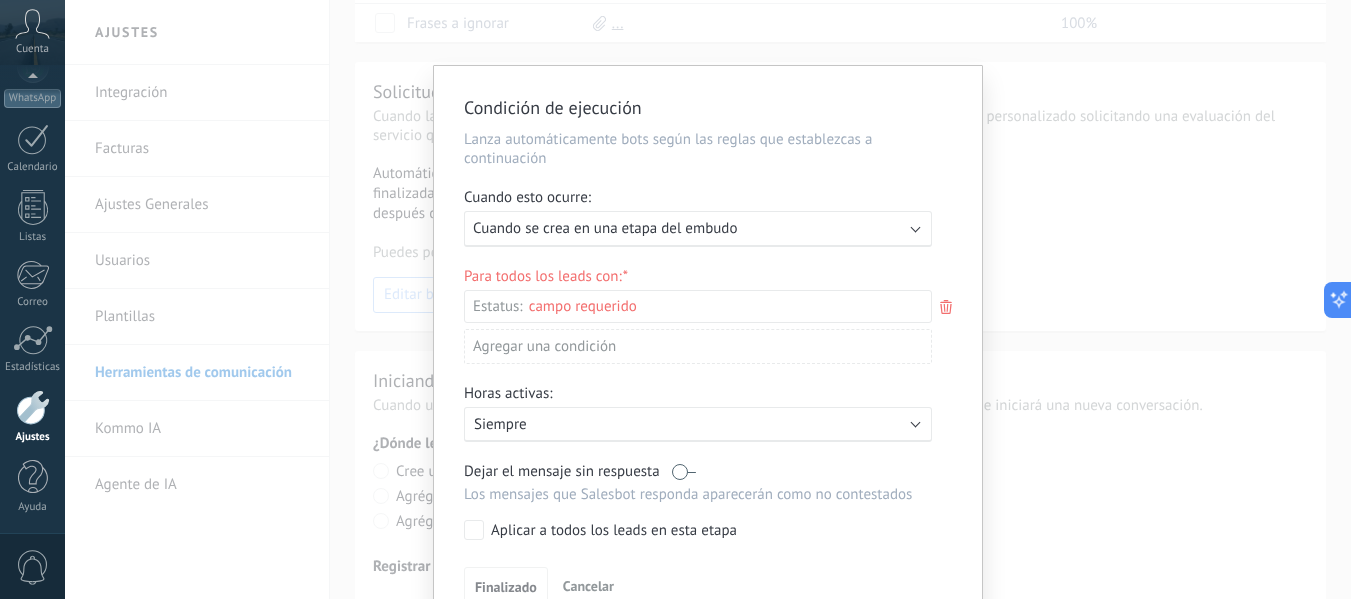 scroll, scrollTop: 965, scrollLeft: 0, axis: vertical 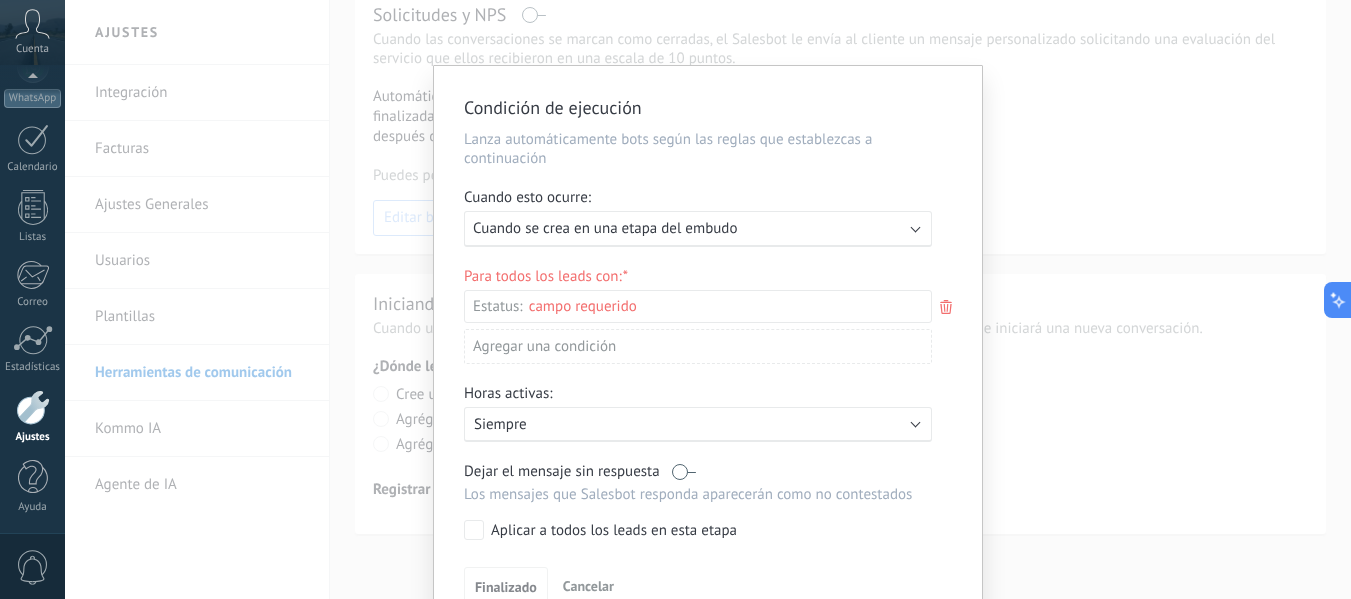click on "Cancelar" at bounding box center (588, 586) 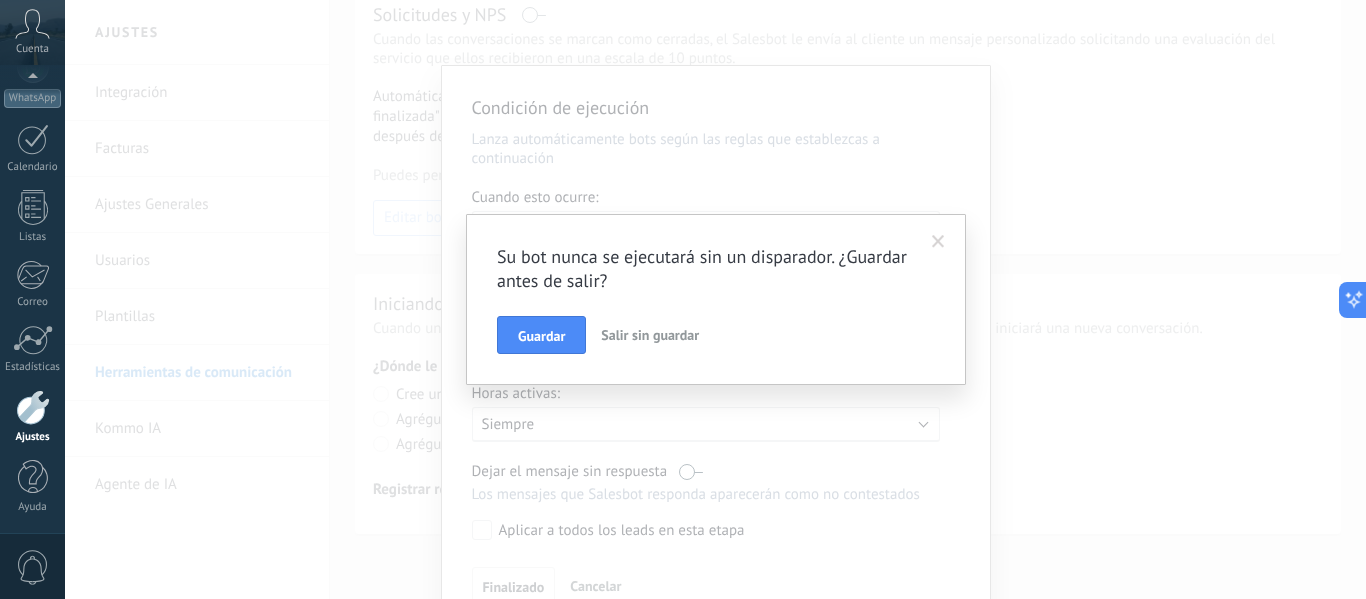 click on "Salir sin guardar" at bounding box center (650, 335) 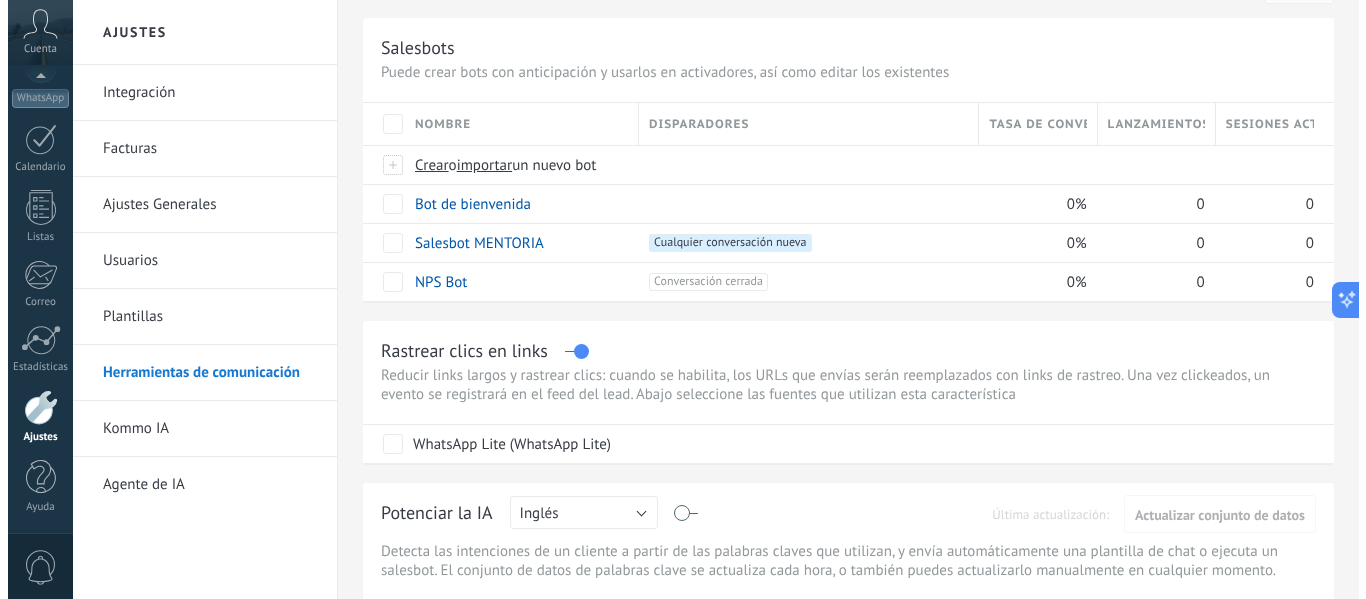 scroll, scrollTop: 0, scrollLeft: 0, axis: both 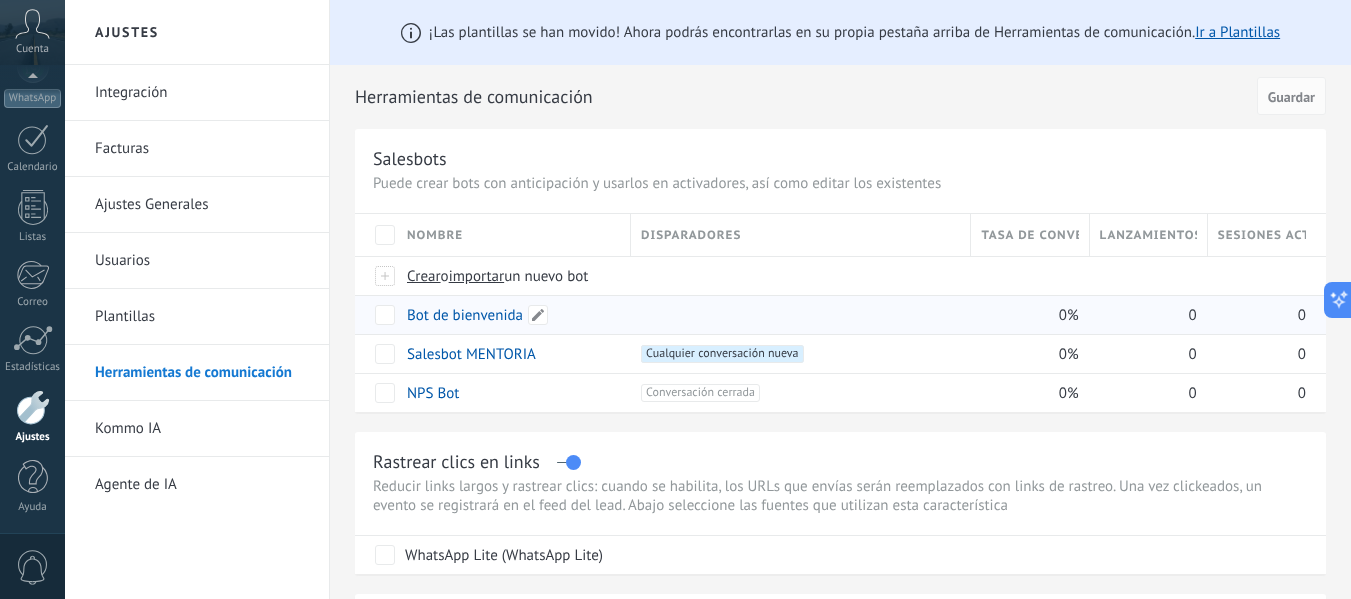 click on "Bot de bienvenida" at bounding box center (465, 315) 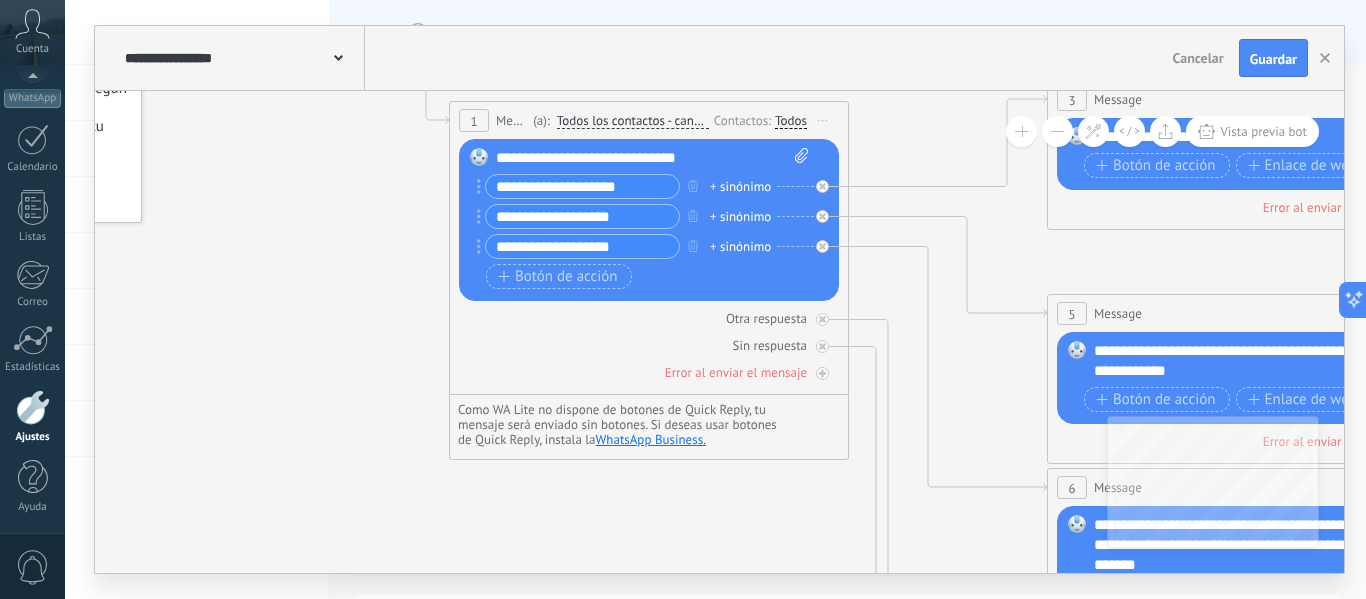drag, startPoint x: 1235, startPoint y: 301, endPoint x: 872, endPoint y: 81, distance: 424.4632 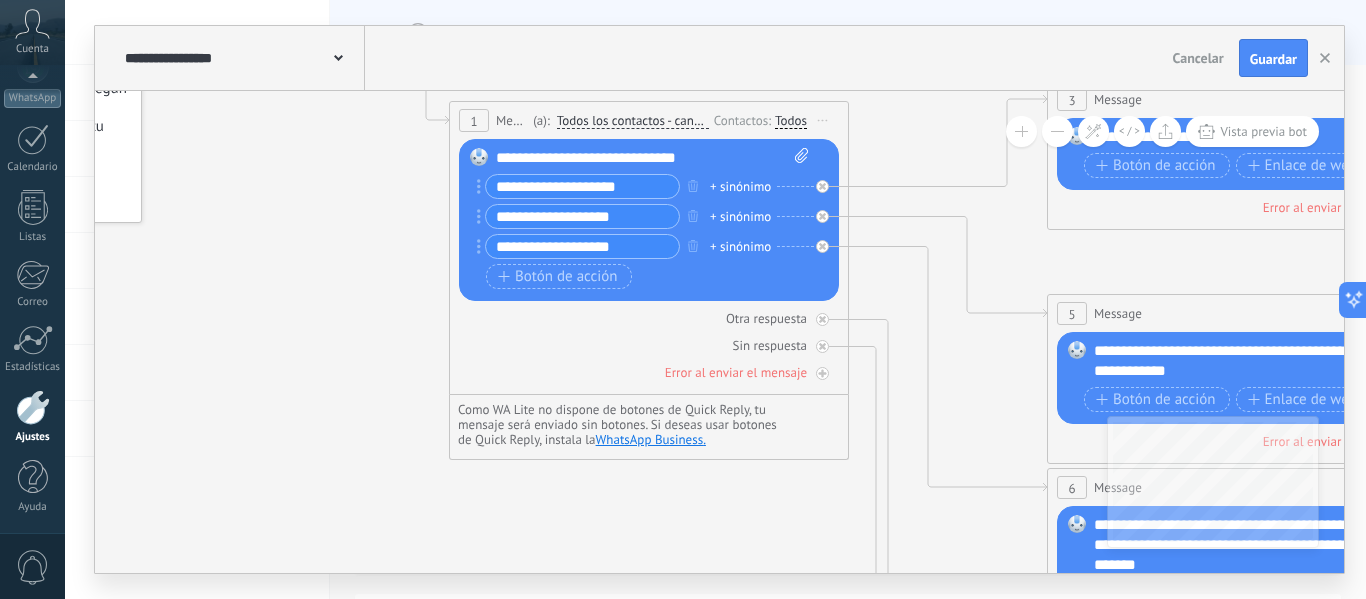 click on "**********" at bounding box center [719, 299] 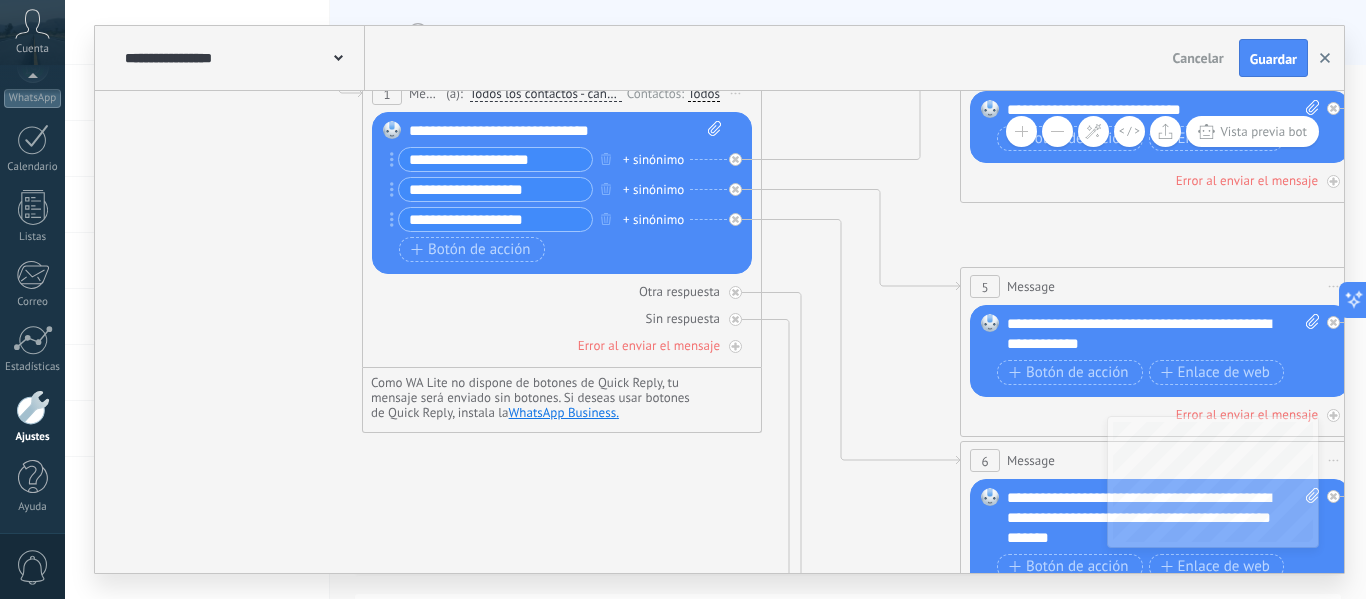 click 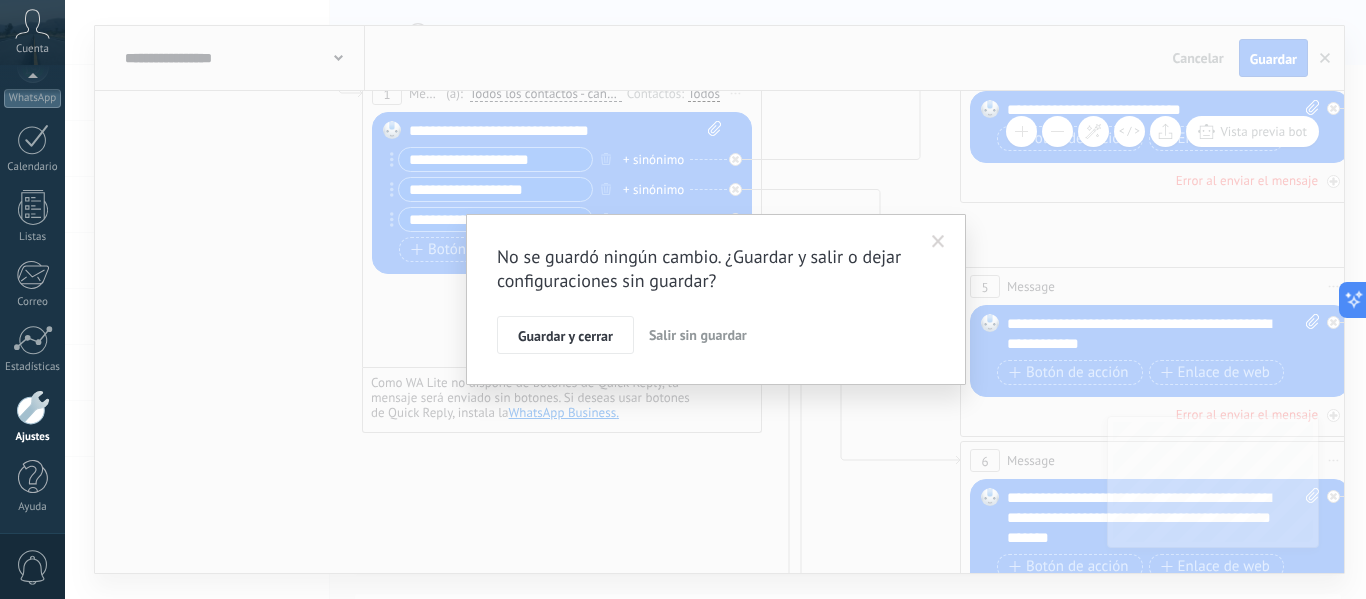 click on "Salir sin guardar" at bounding box center (698, 335) 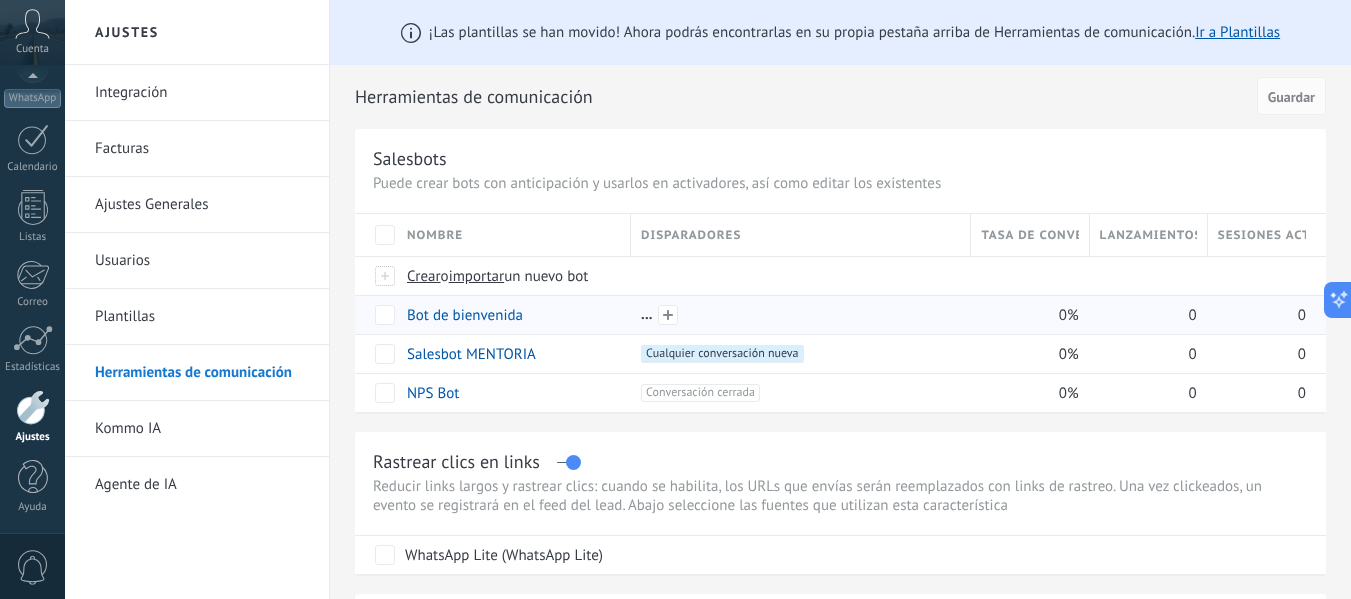 click at bounding box center (800, 315) 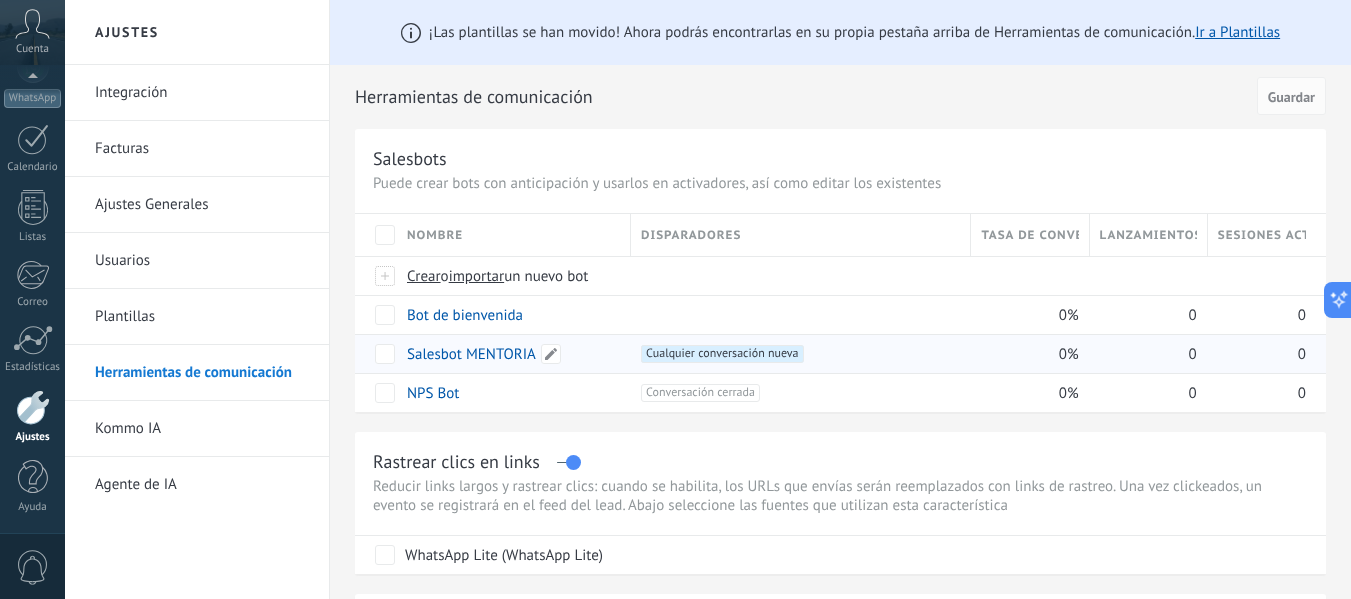 click on "Salesbot MENTORIA" at bounding box center (471, 354) 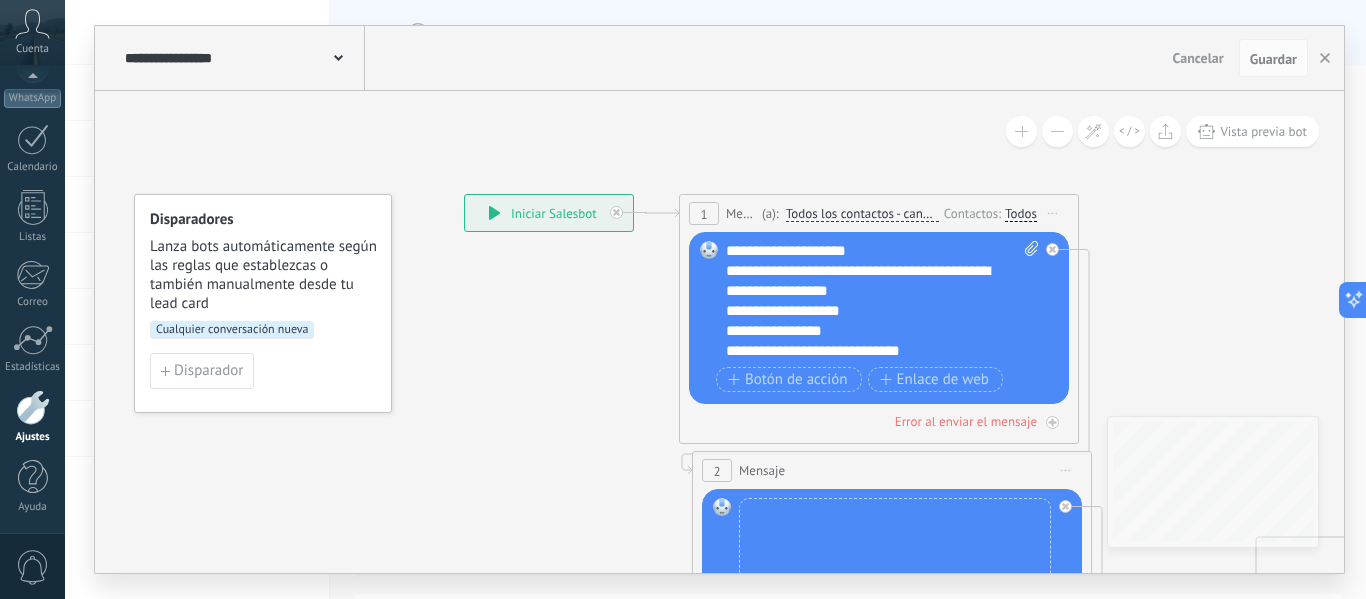 drag, startPoint x: 684, startPoint y: 393, endPoint x: 509, endPoint y: 277, distance: 209.95476 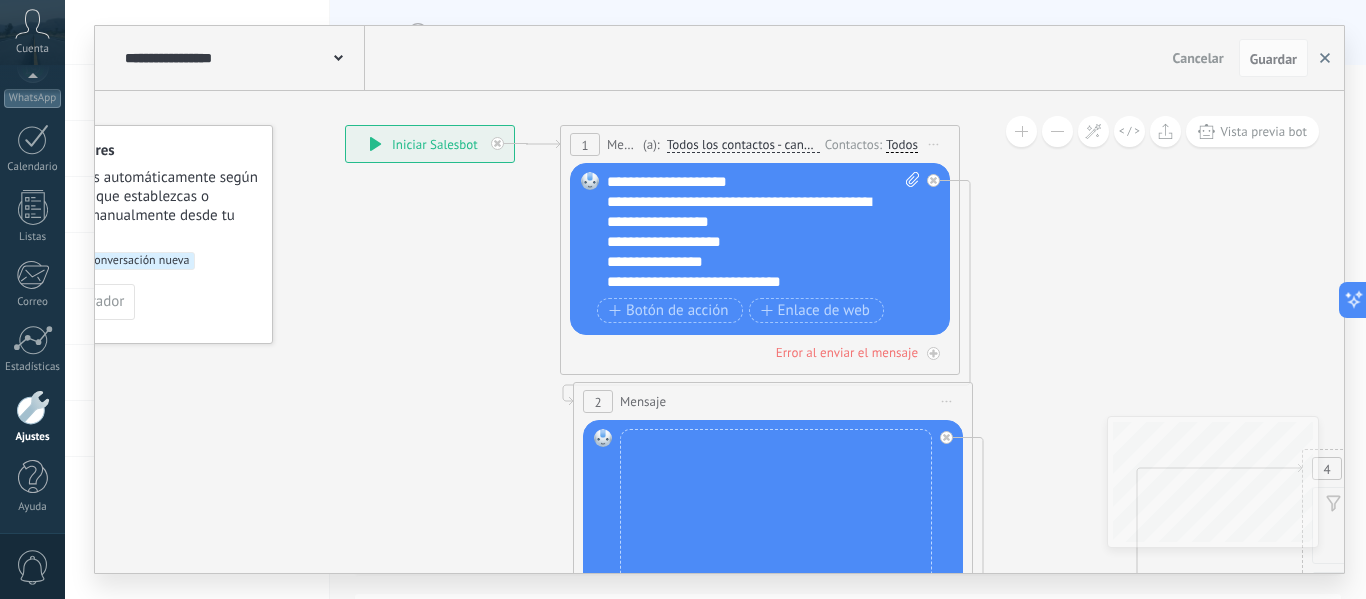 click 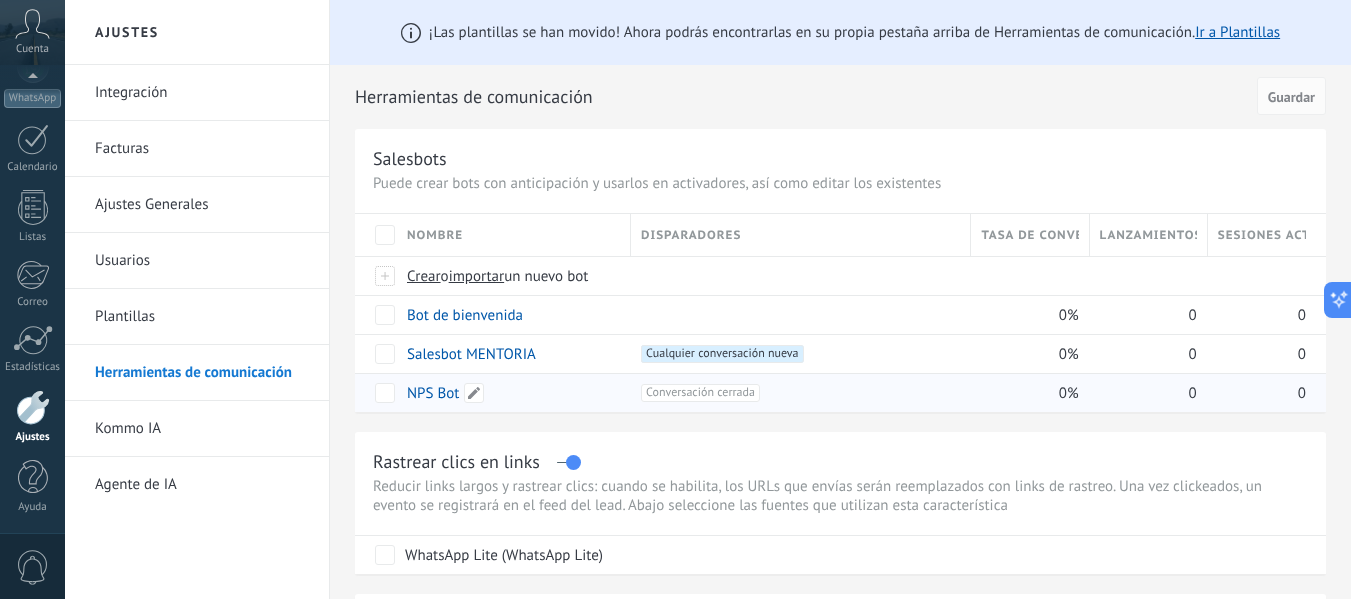 click on "NPS Bot" at bounding box center (433, 393) 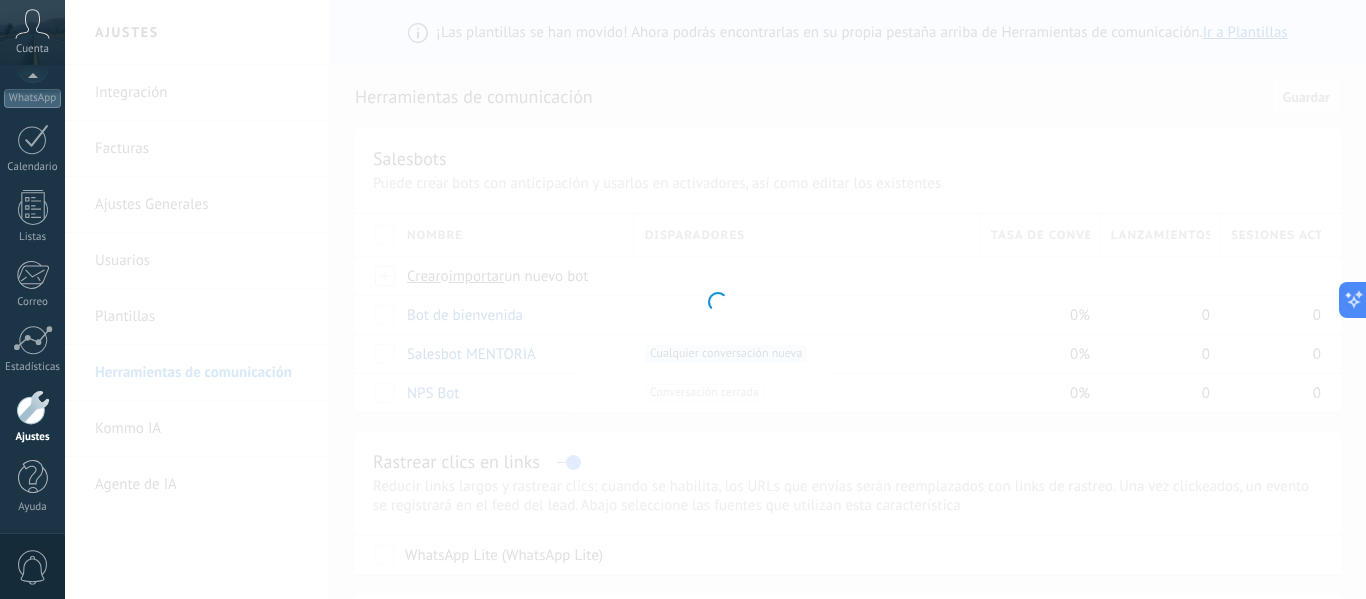 type on "*******" 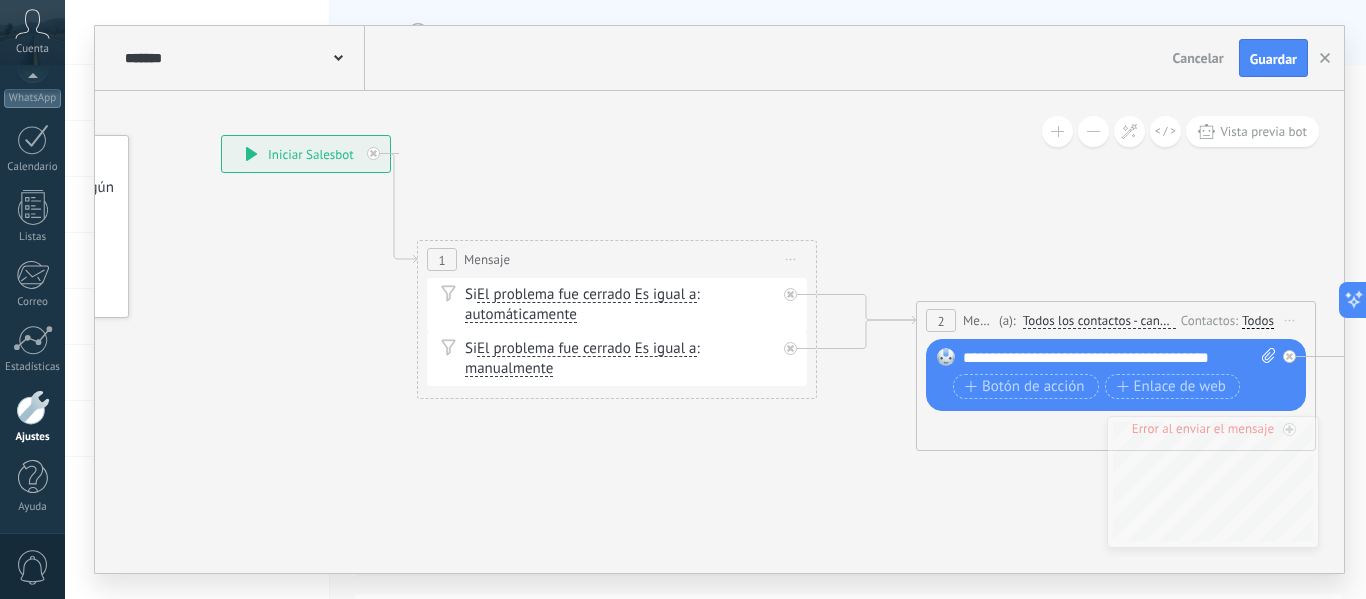 drag, startPoint x: 924, startPoint y: 220, endPoint x: 625, endPoint y: 114, distance: 317.23334 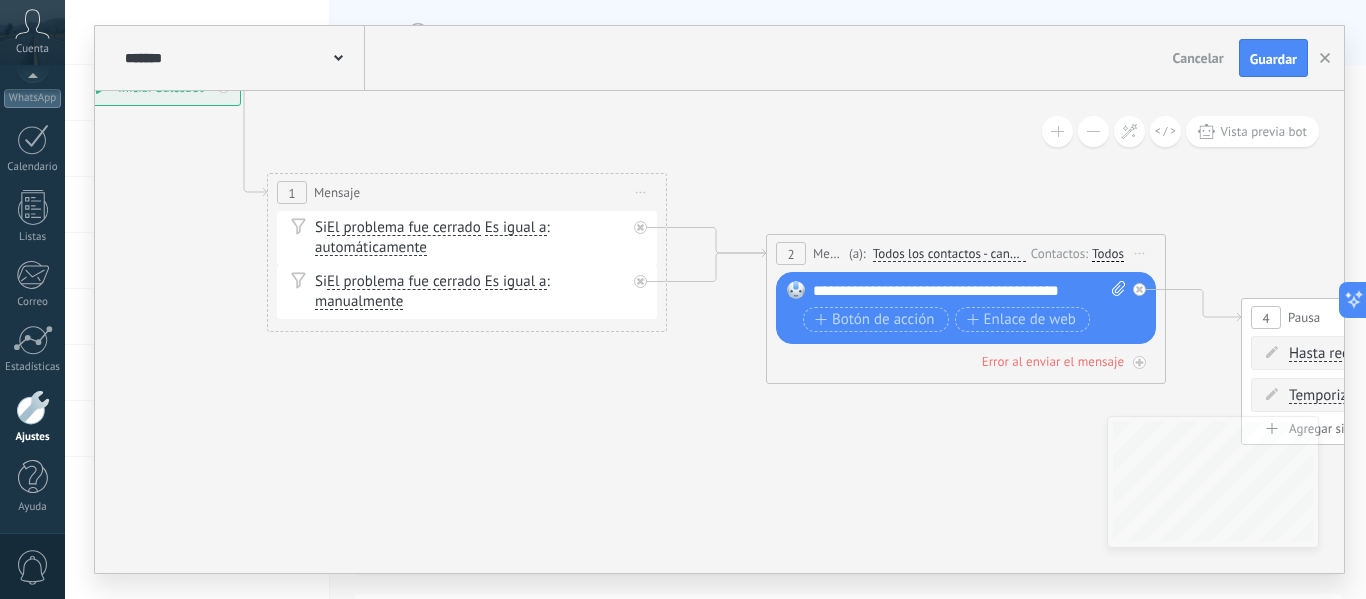 drag, startPoint x: 771, startPoint y: 193, endPoint x: 577, endPoint y: 115, distance: 209.09328 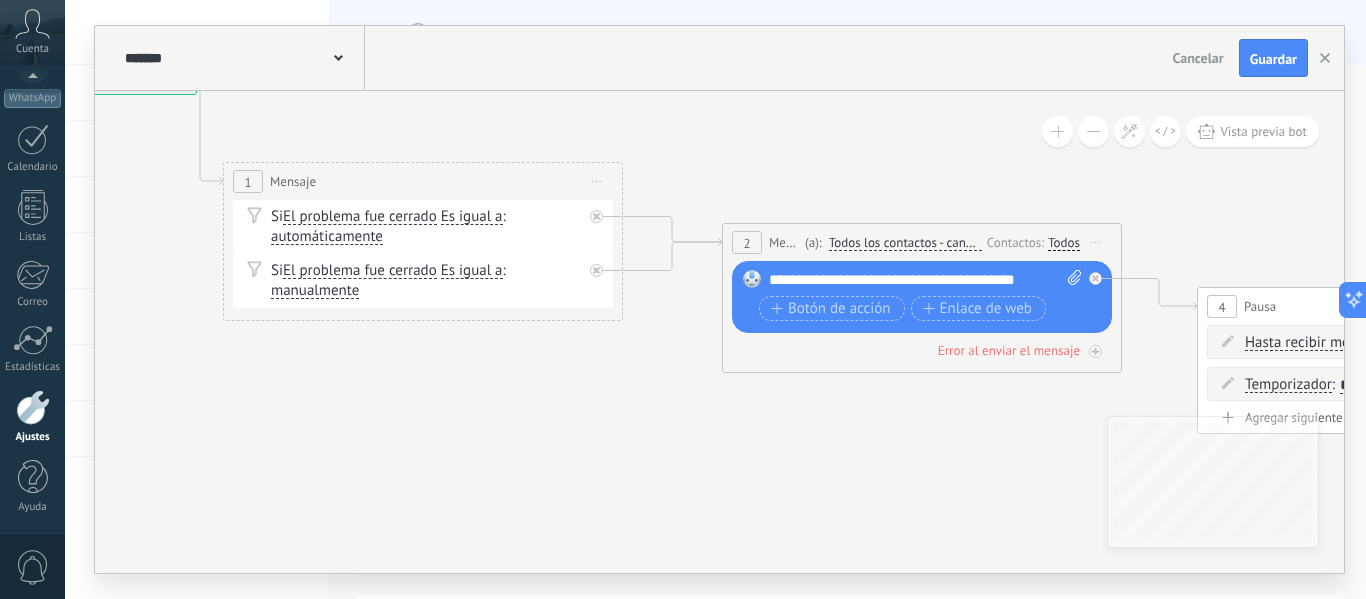 click at bounding box center [1093, 131] 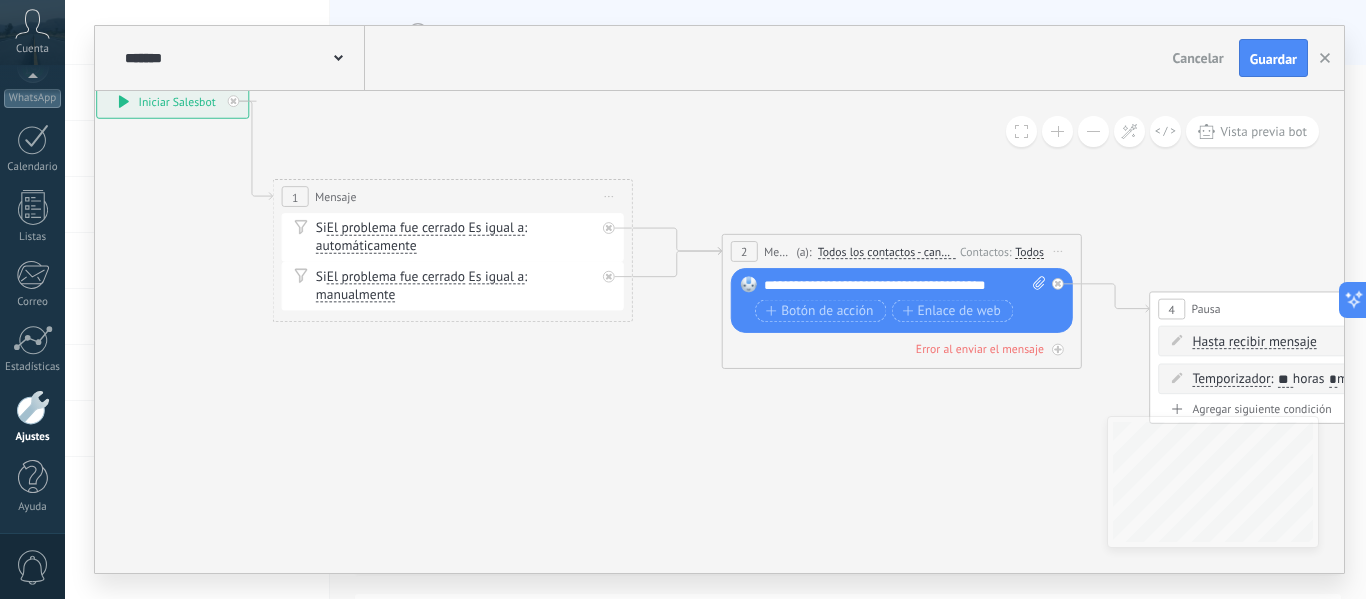 click at bounding box center [1093, 131] 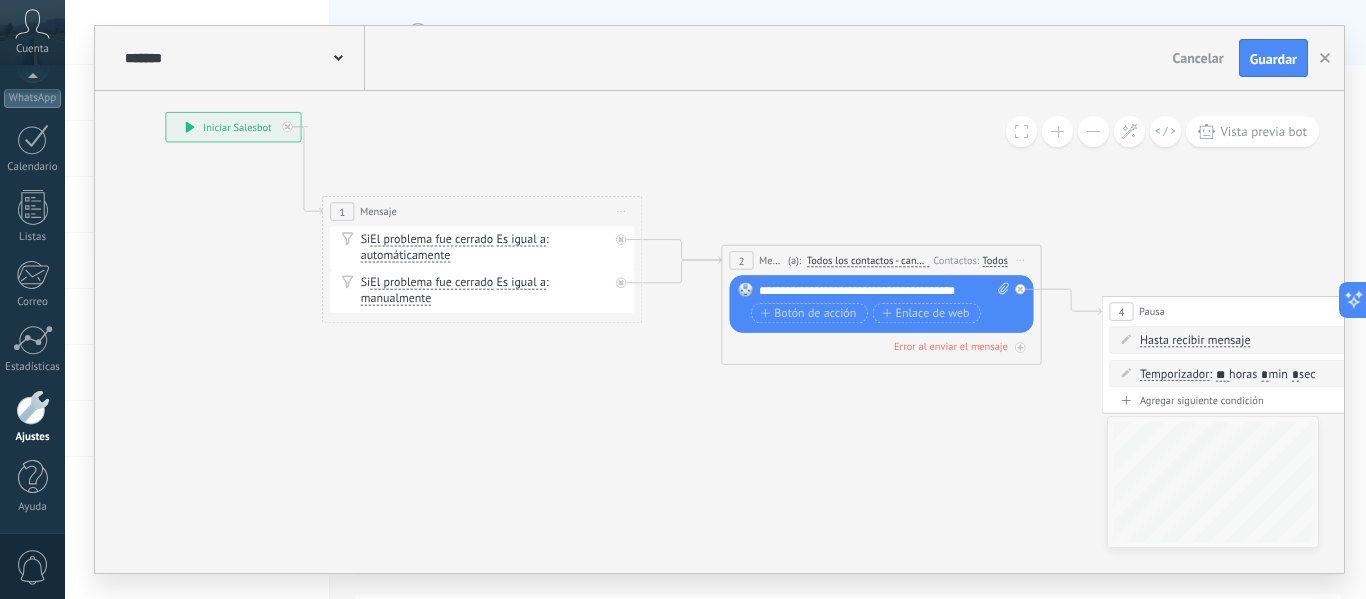 click at bounding box center [1093, 131] 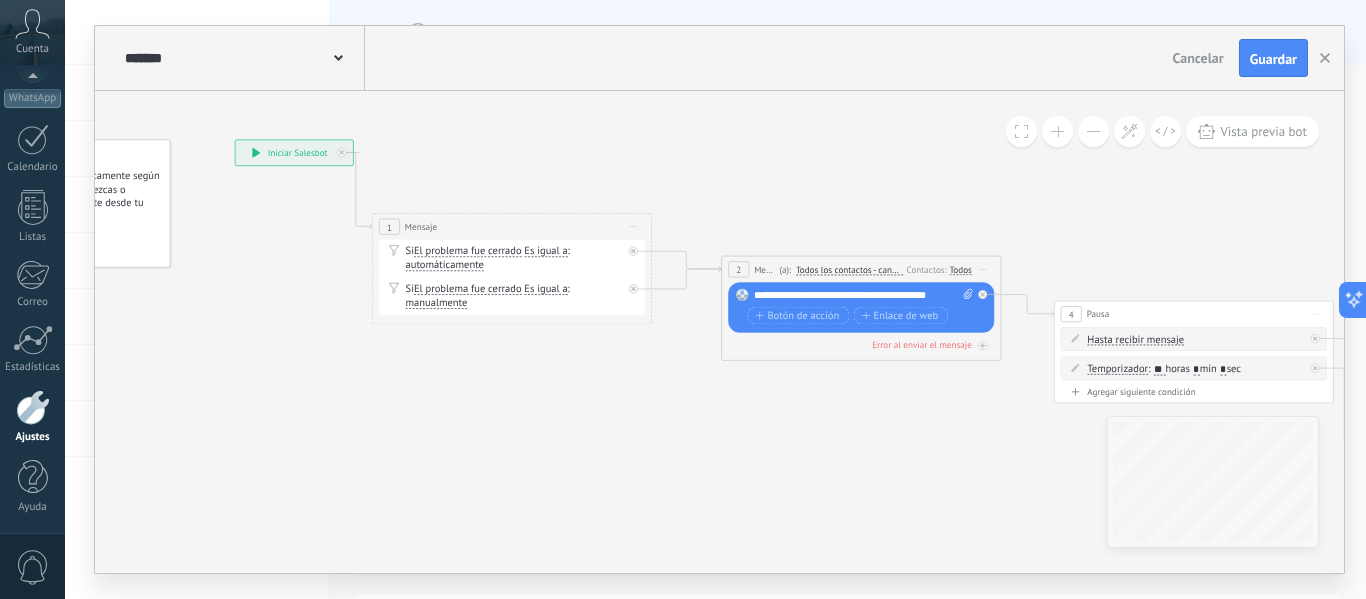 click at bounding box center [1093, 131] 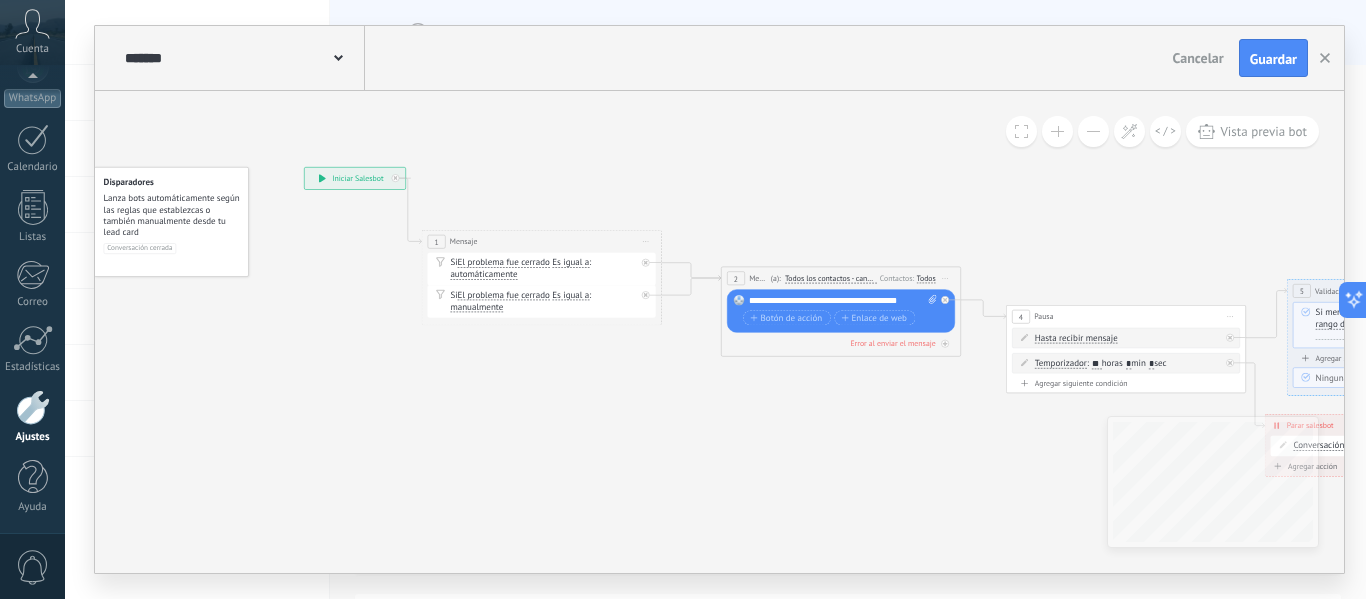 click at bounding box center (1093, 131) 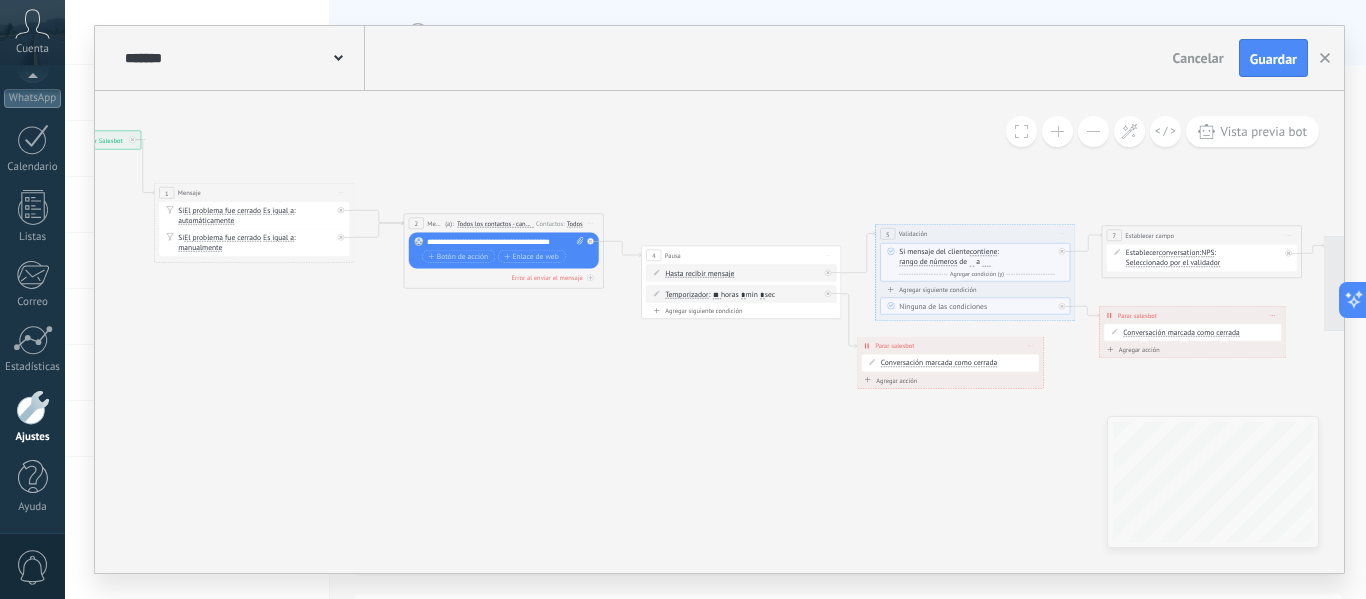 drag, startPoint x: 1120, startPoint y: 246, endPoint x: 716, endPoint y: 172, distance: 410.7213 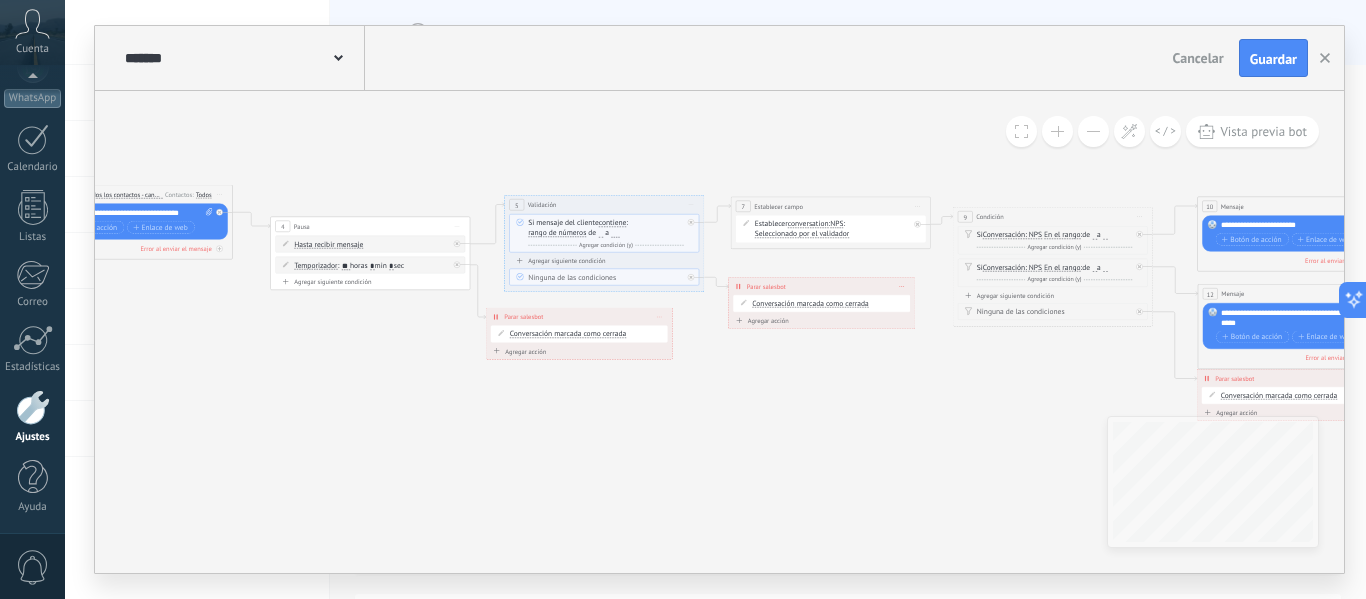 drag, startPoint x: 688, startPoint y: 169, endPoint x: 551, endPoint y: 155, distance: 137.71347 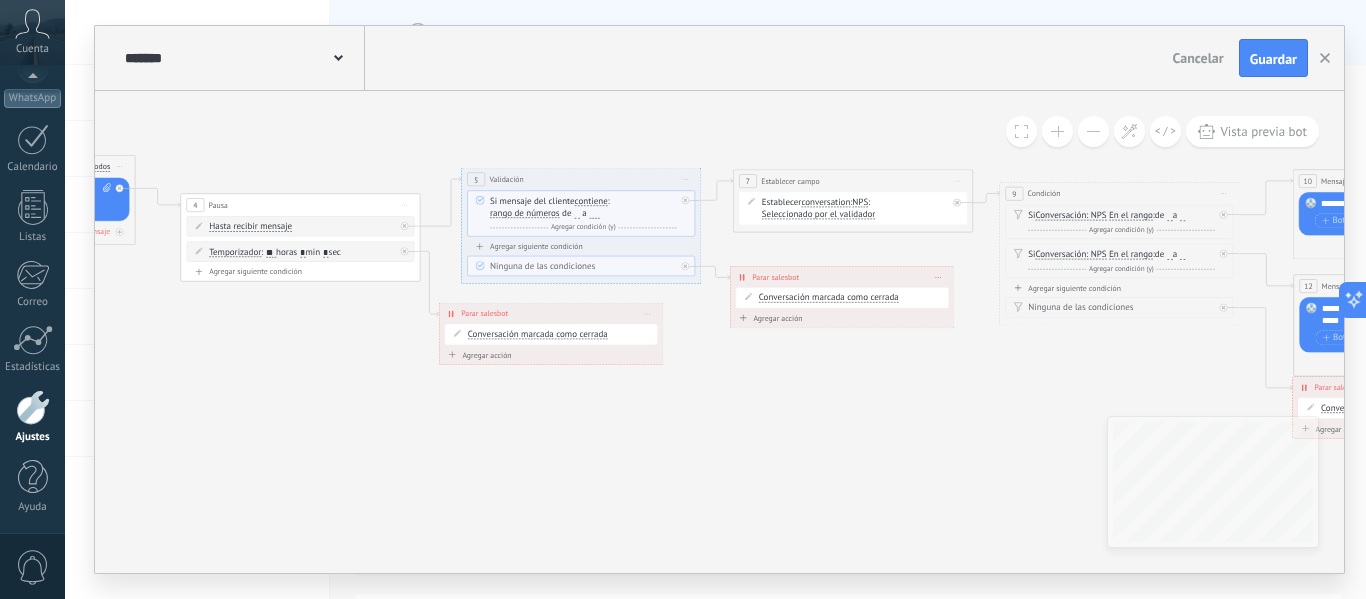 click at bounding box center (1057, 131) 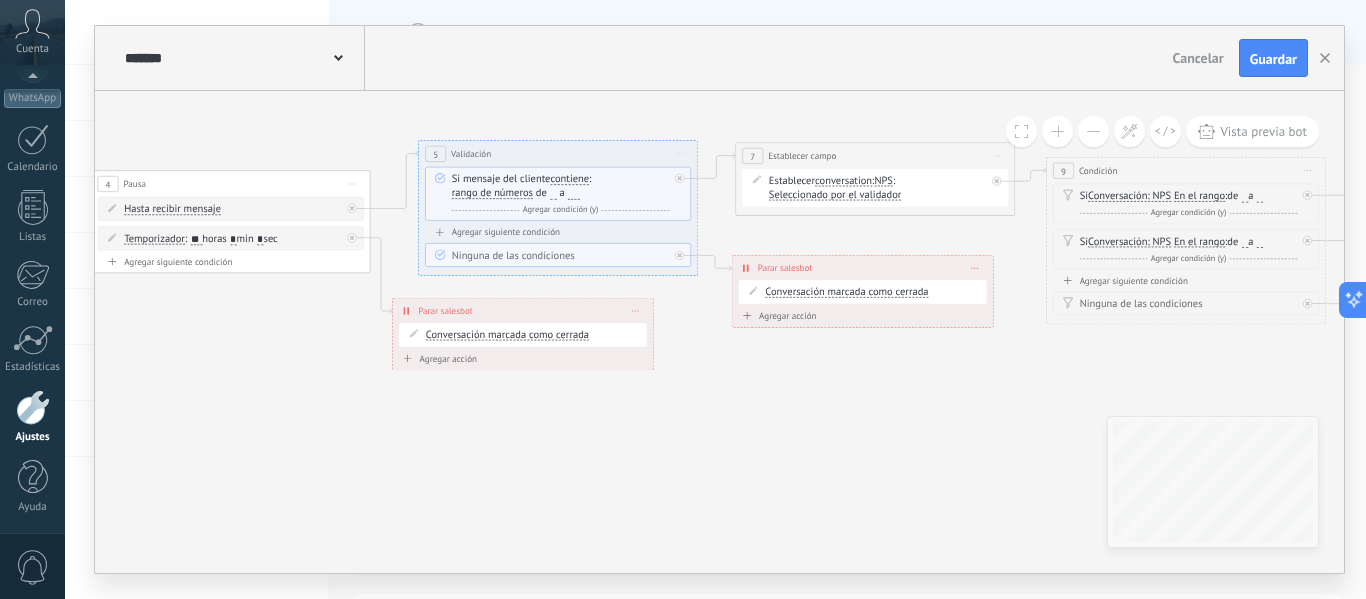 click at bounding box center [1057, 131] 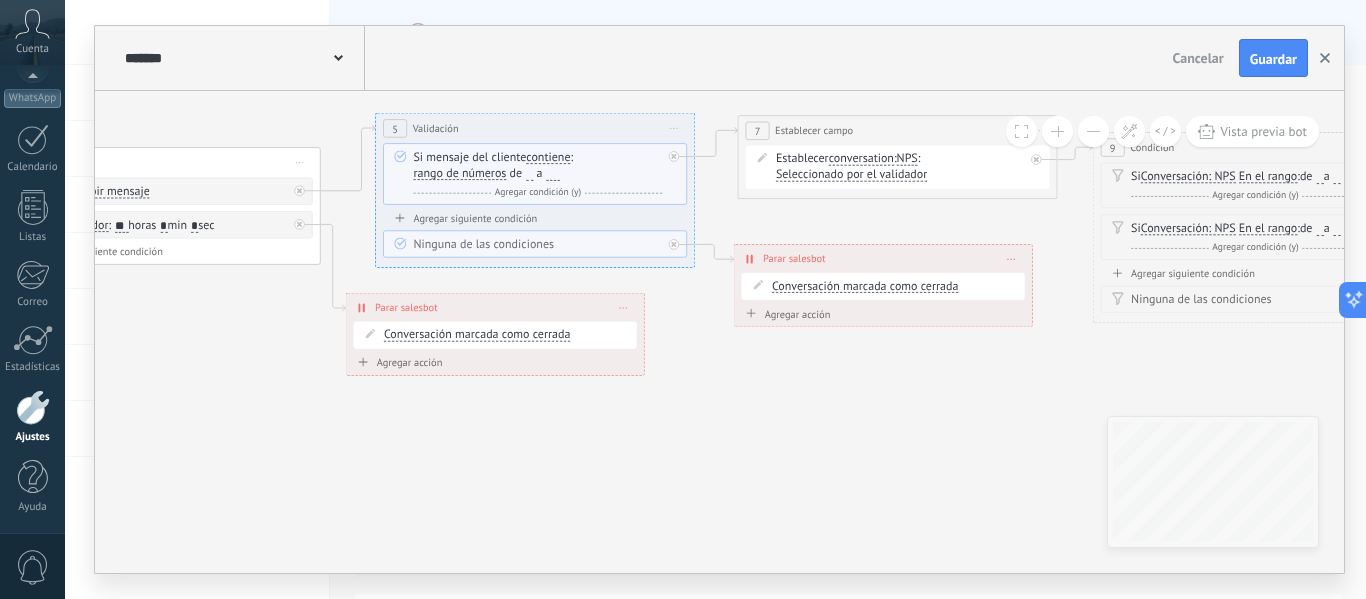 click at bounding box center [1325, 58] 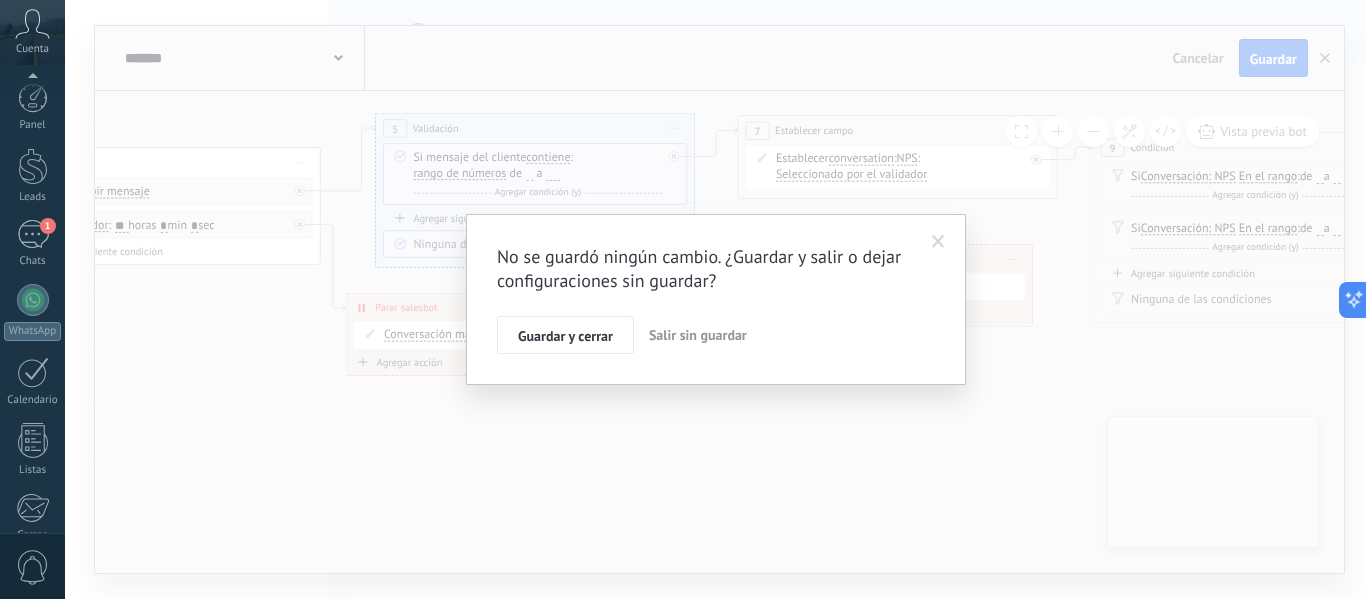 scroll, scrollTop: 0, scrollLeft: 0, axis: both 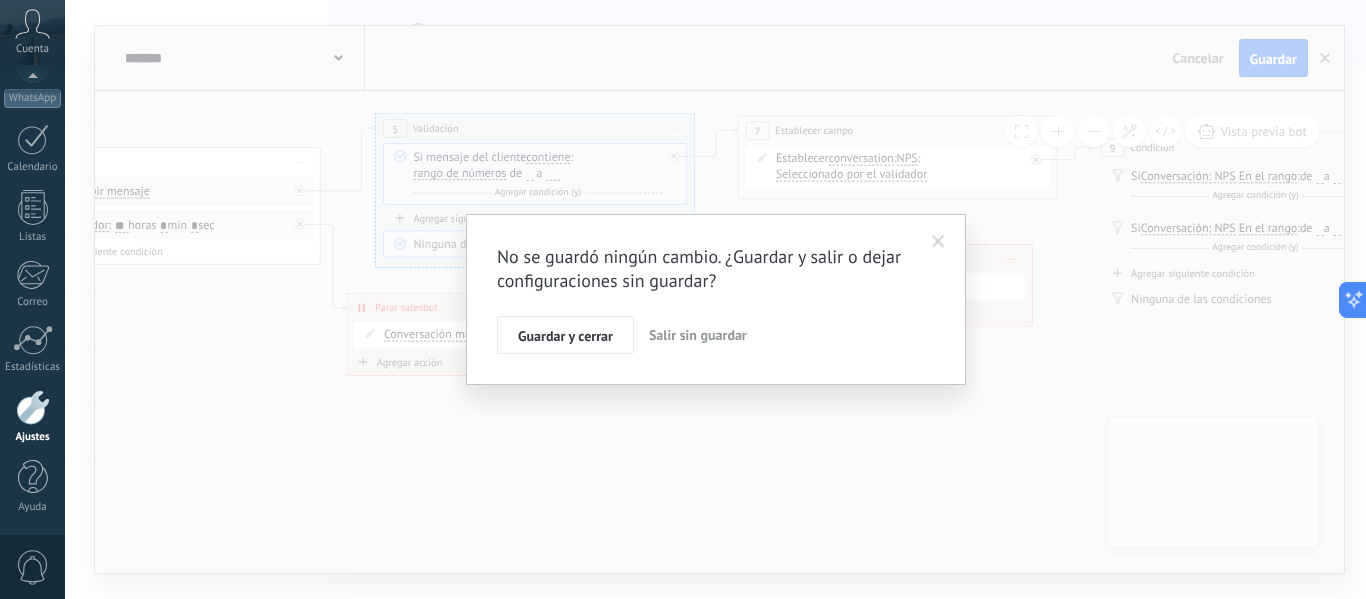 click on "Salir sin guardar" at bounding box center (698, 335) 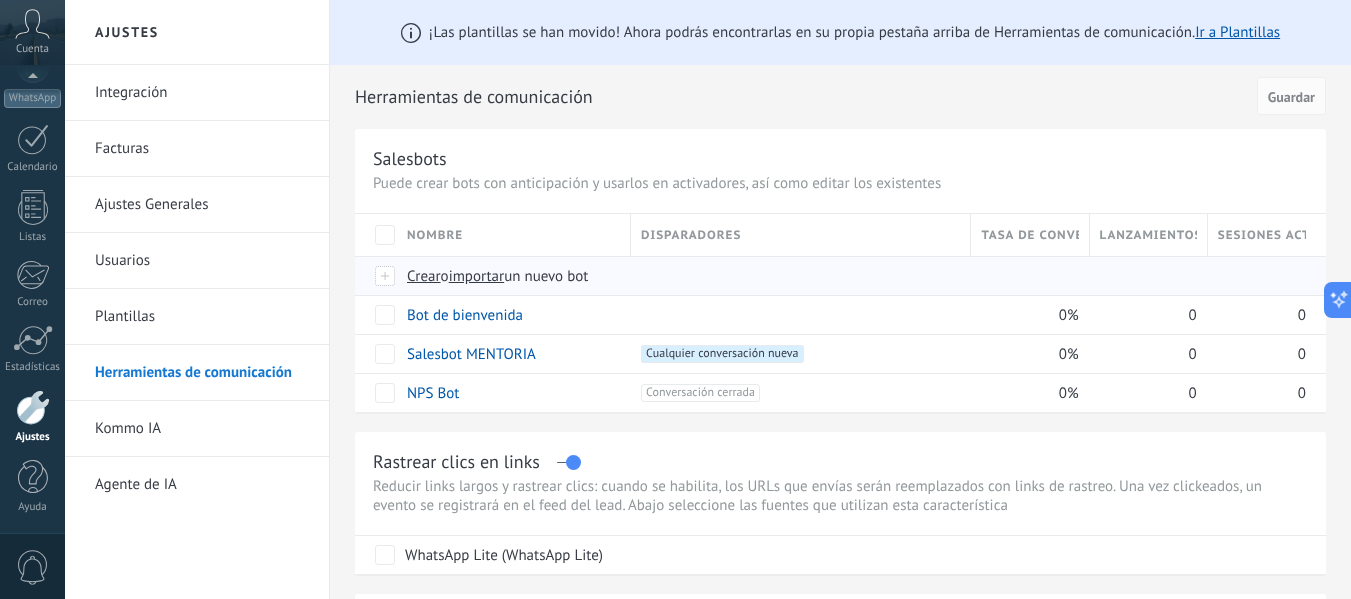click on "Crear" at bounding box center [424, 276] 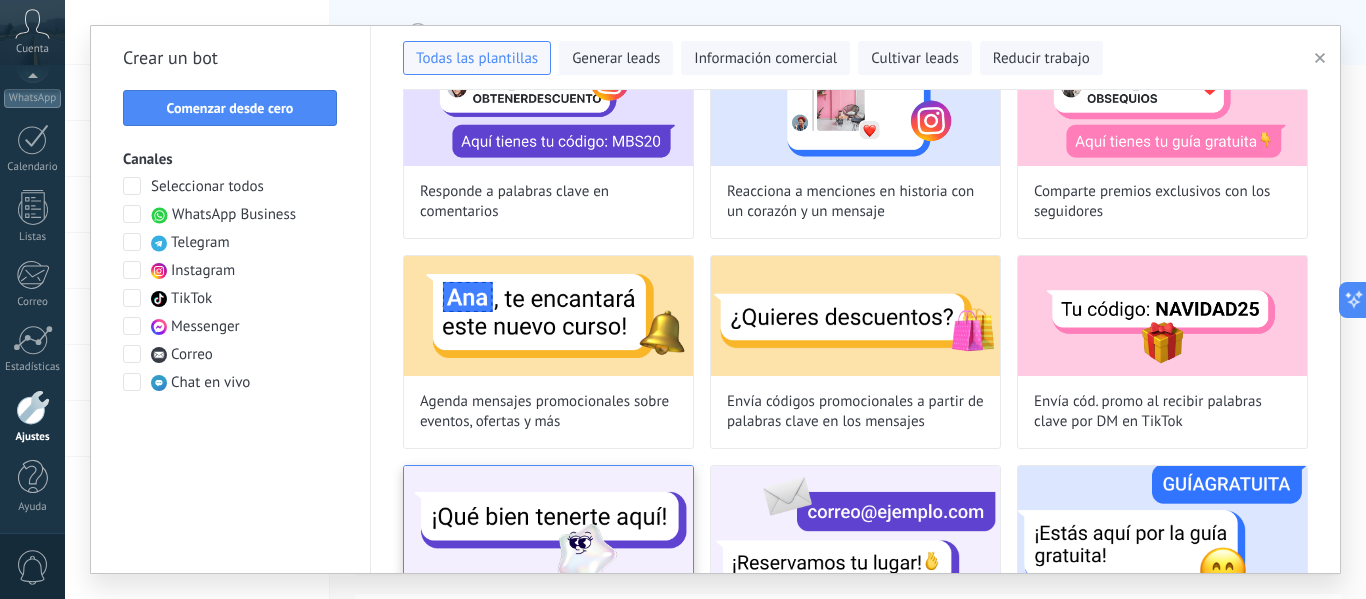 scroll, scrollTop: 681, scrollLeft: 0, axis: vertical 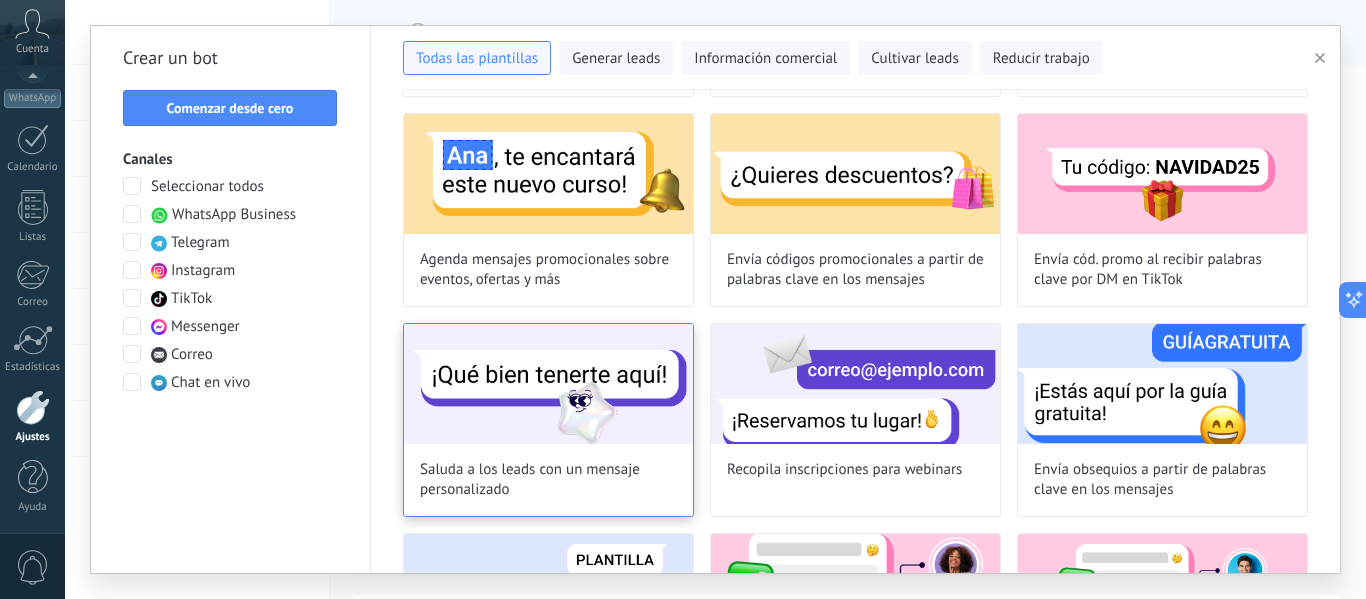 click at bounding box center [548, 384] 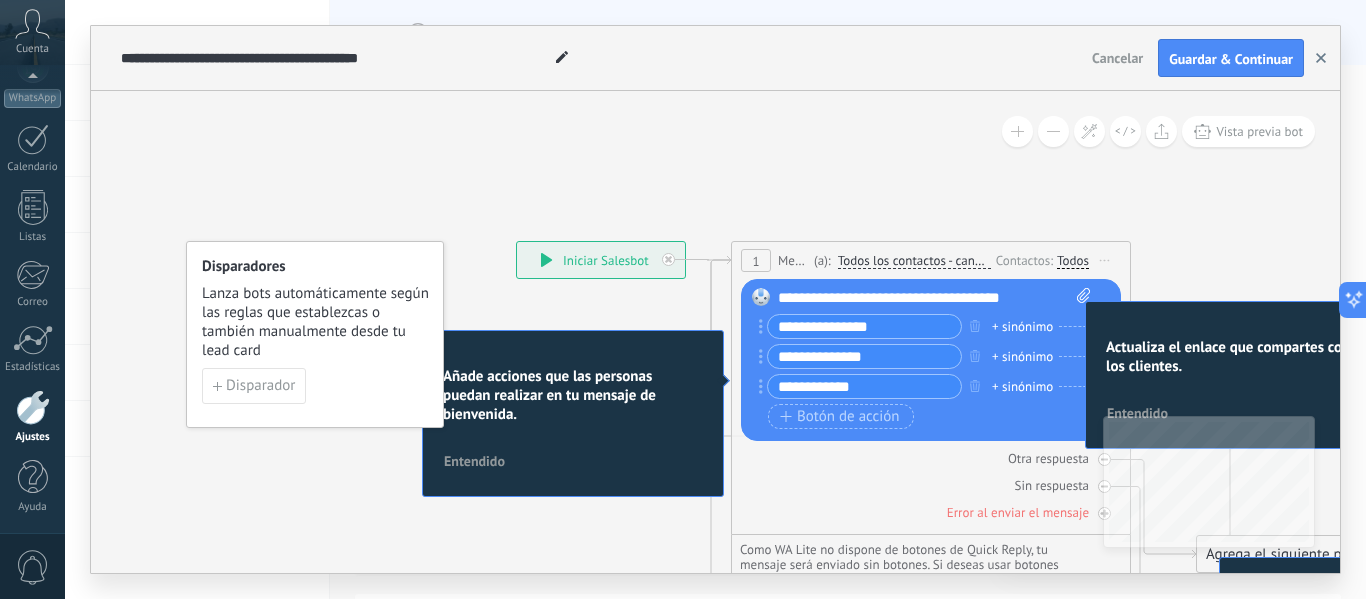 click at bounding box center (1321, 58) 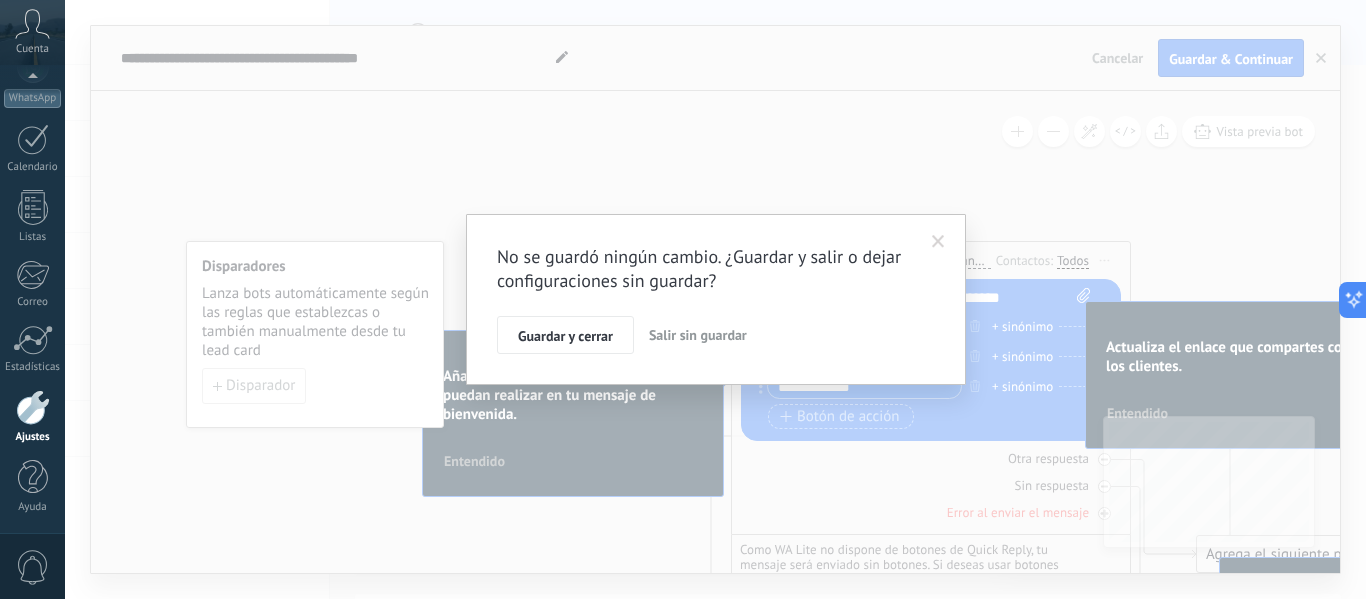click on "Guardar y cerrar Salir sin guardar" at bounding box center [716, 335] 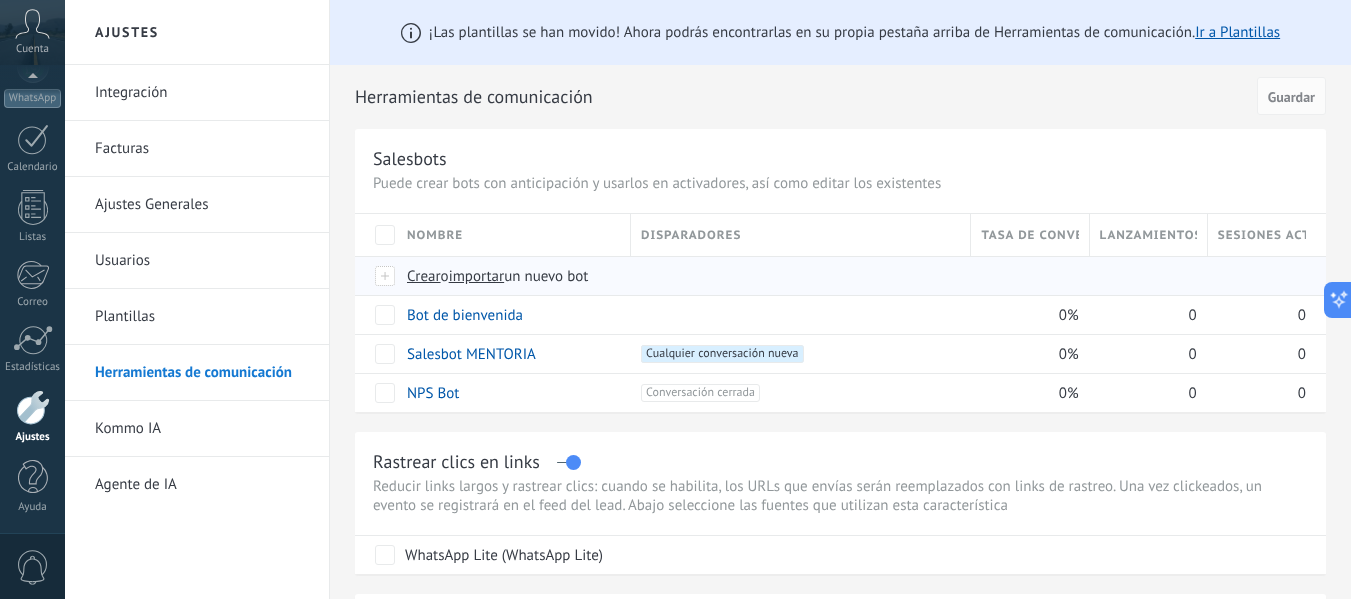 click on "o" at bounding box center (445, 276) 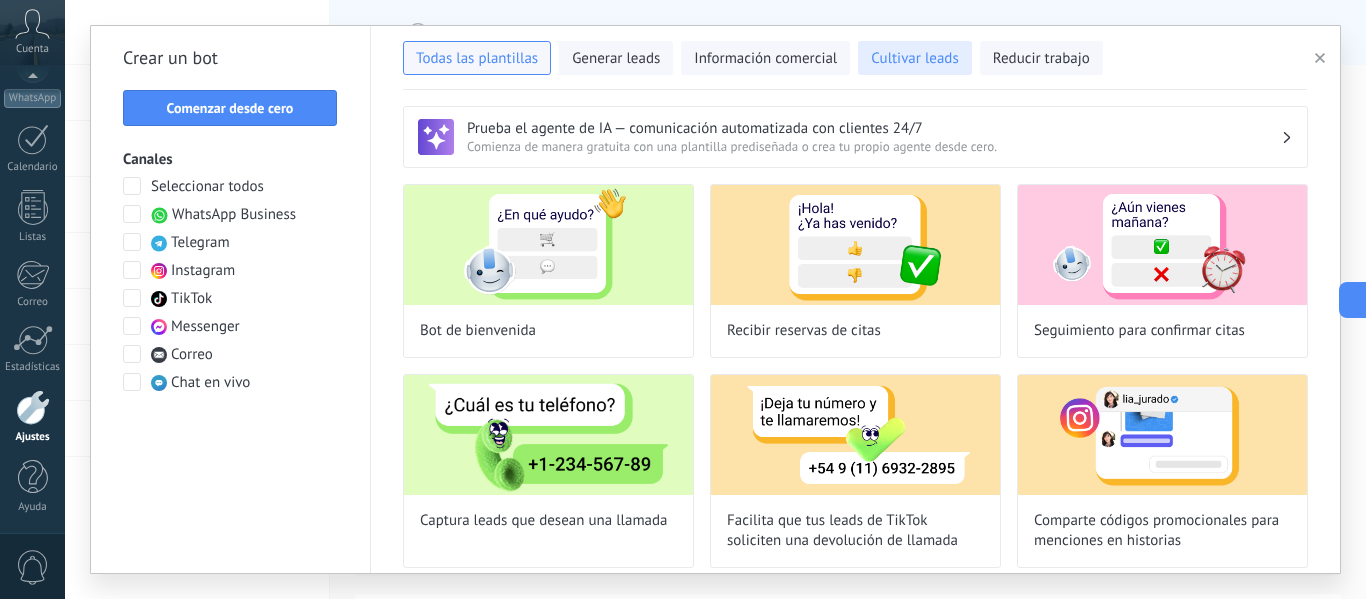 click on "Cultivar leads" at bounding box center [914, 59] 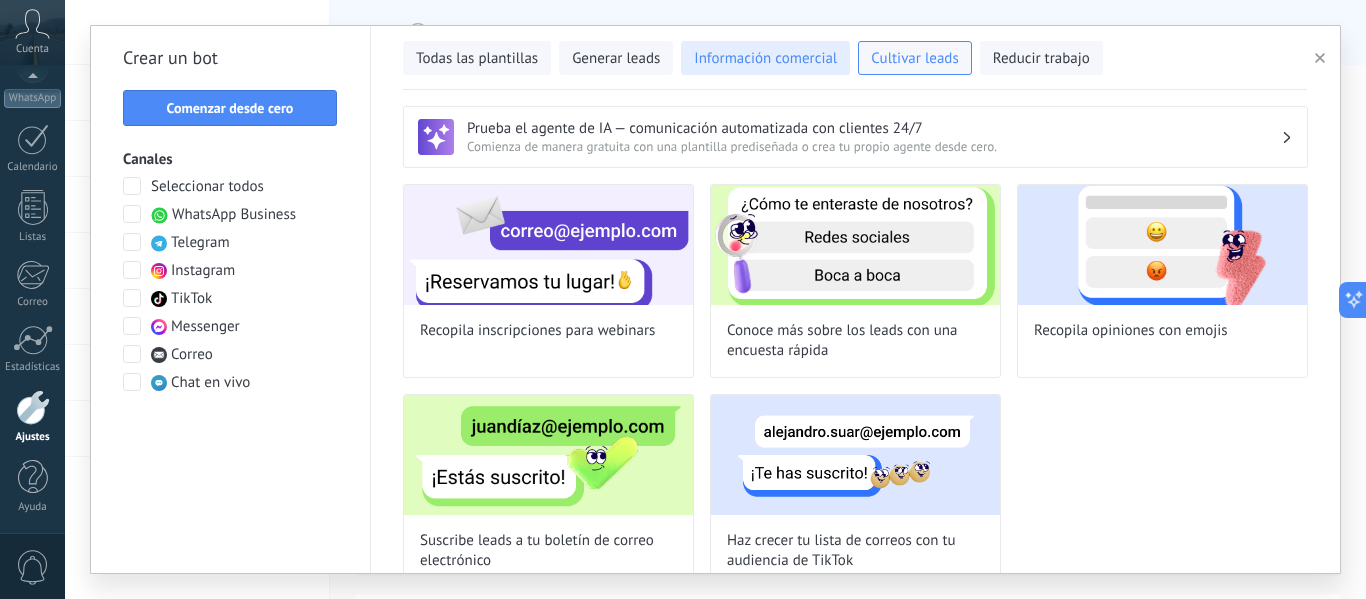 click on "Información comercial" at bounding box center (765, 59) 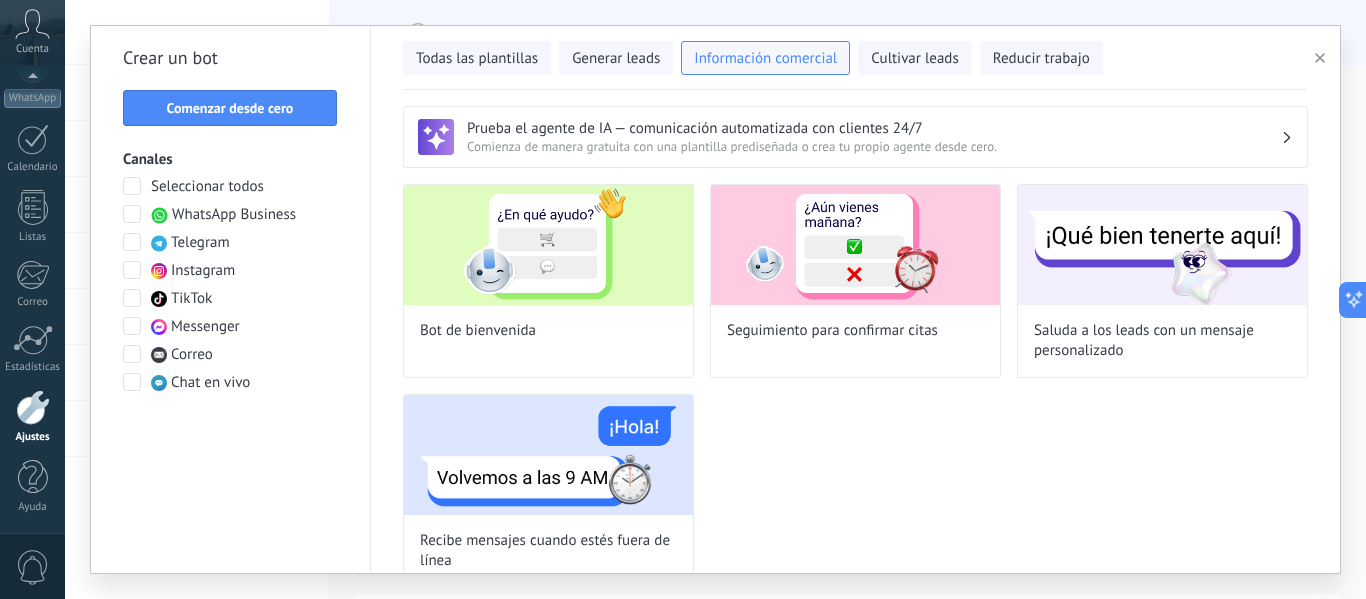 click on "Todas las plantillas Generar leads Información comercial Cultivar leads Reducir trabajo" at bounding box center (855, 54) 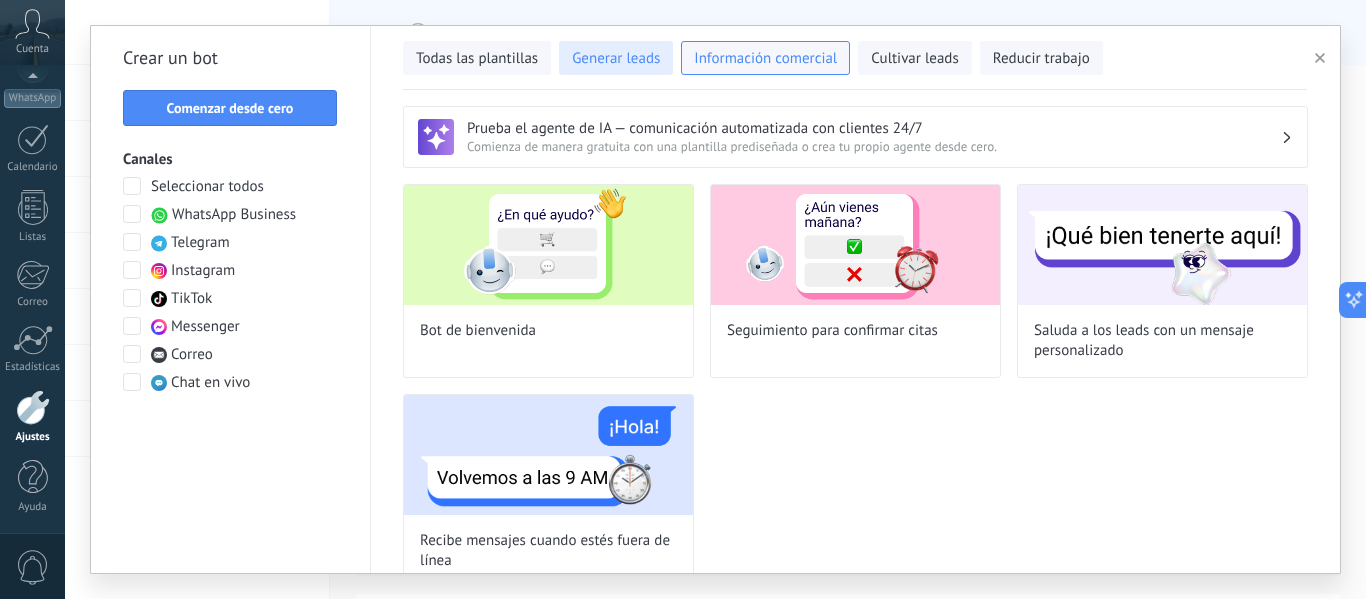 click on "Generar leads" at bounding box center [616, 59] 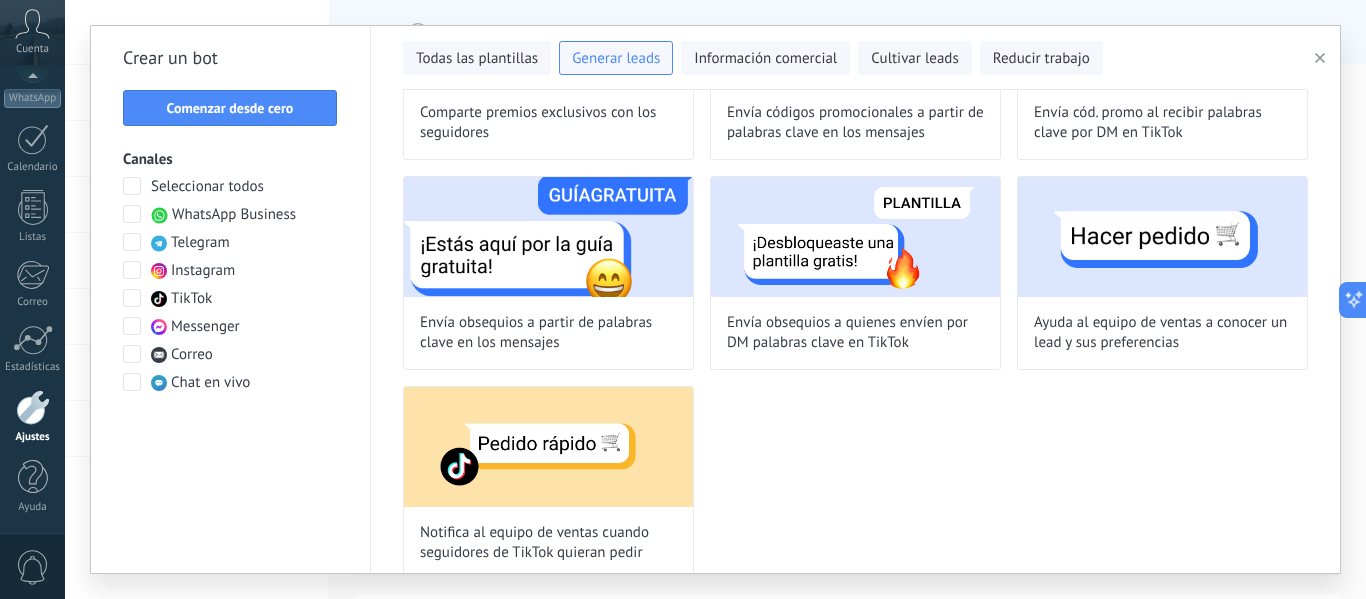 scroll, scrollTop: 661, scrollLeft: 0, axis: vertical 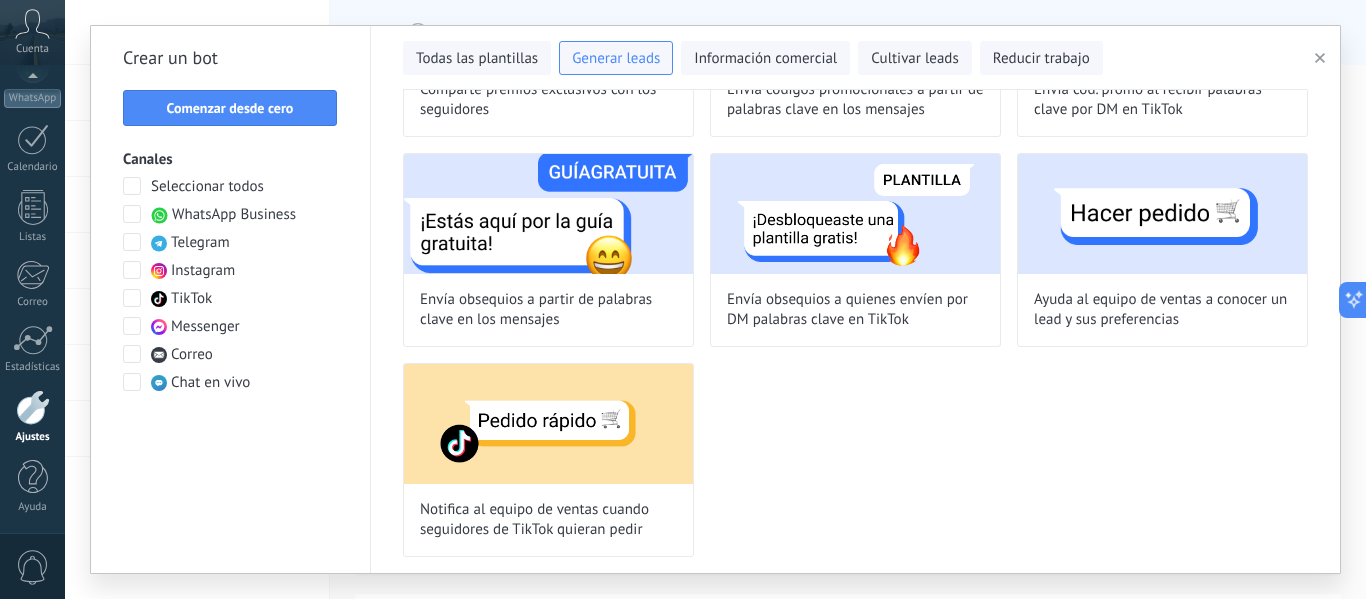 click 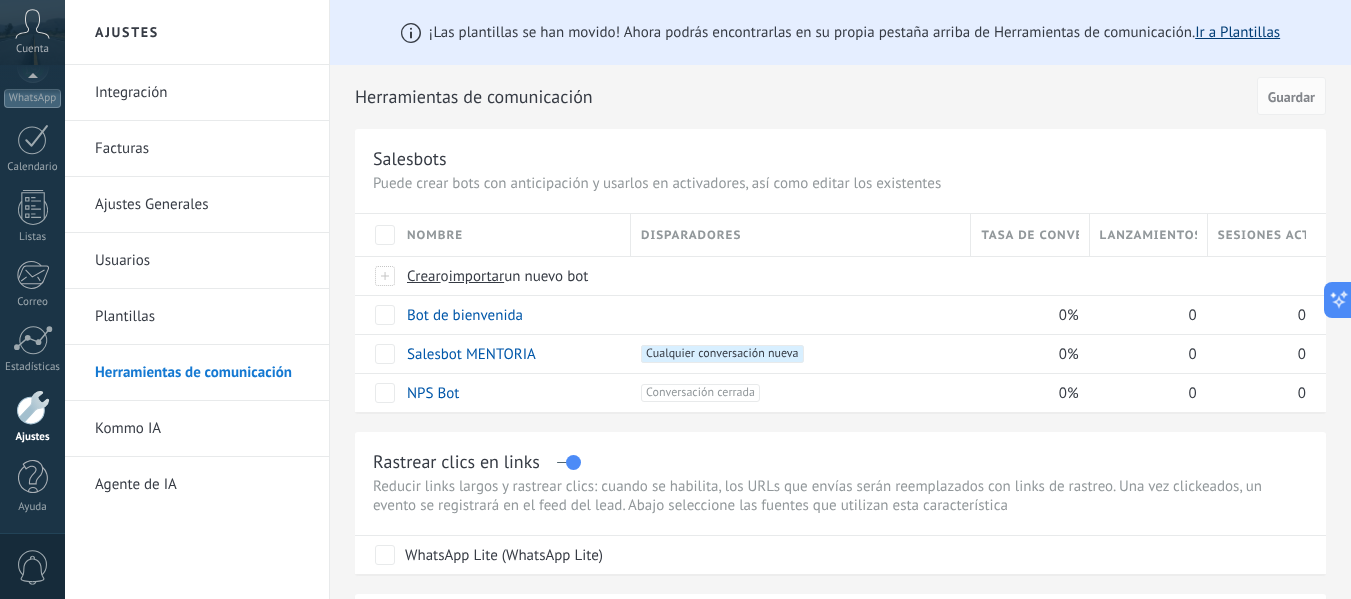 click on "Ir a Plantillas" at bounding box center [1237, 32] 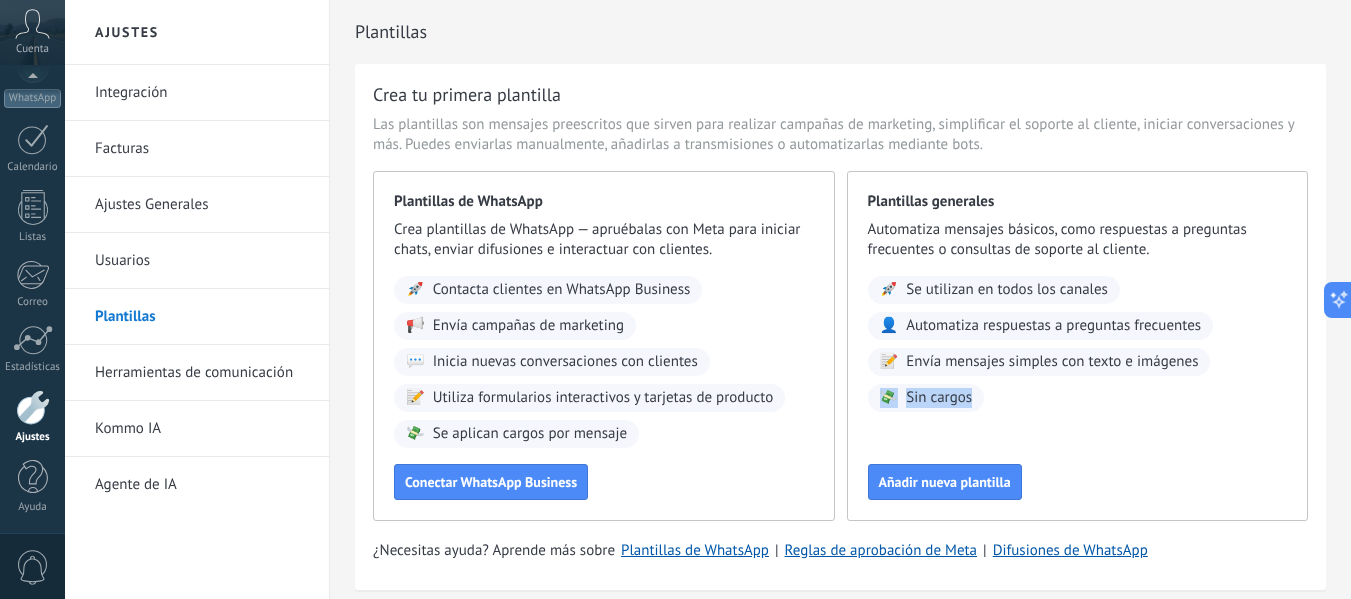 drag, startPoint x: 1028, startPoint y: 435, endPoint x: 866, endPoint y: 424, distance: 162.37303 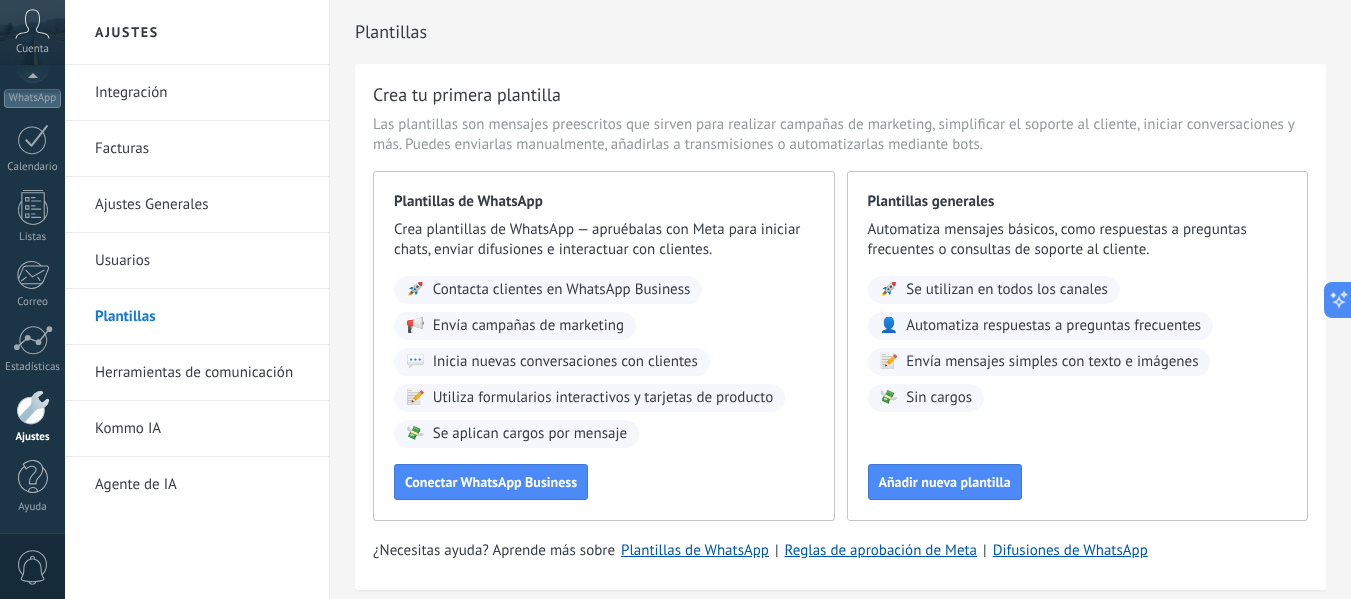 click on "Plantillas generales Automatiza mensajes básicos, como respuestas a preguntas frecuentes o consultas de soporte al cliente. 🚀 Se utilizan en todos los canales 👤 Automatiza respuestas a preguntas frecuentes 📝 Envía mensajes simples con texto e imágenes 💸 Sin cargos Añadir nueva plantilla" at bounding box center [1078, 346] 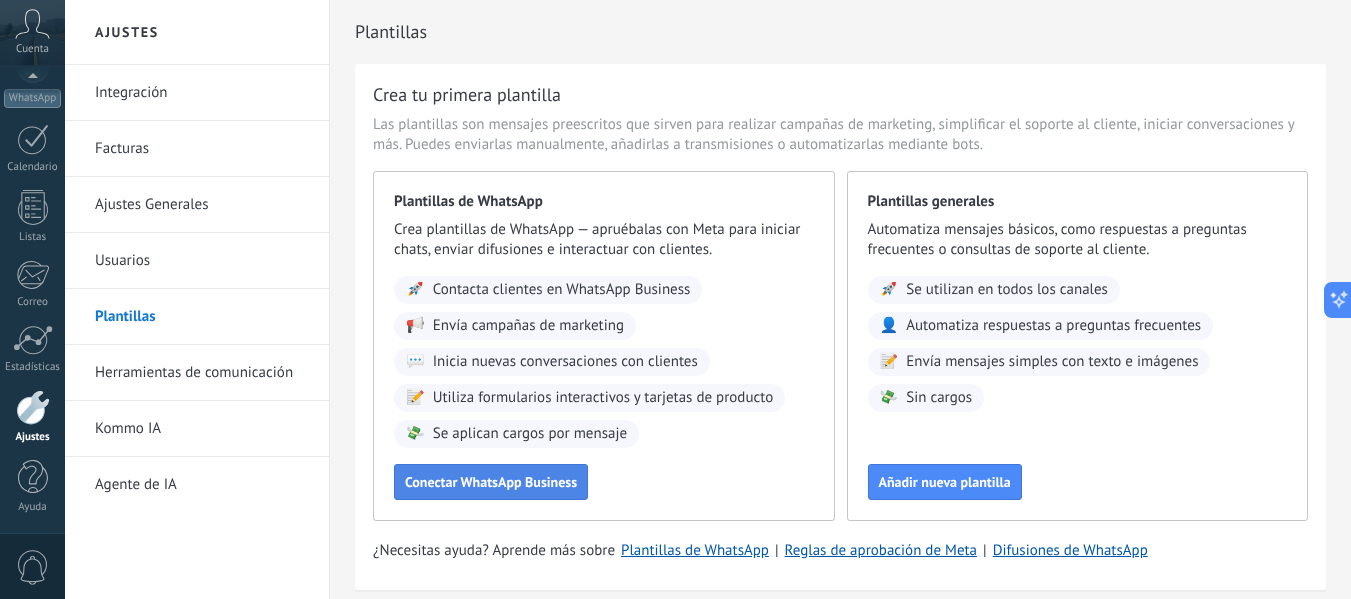 click on "Conectar WhatsApp Business" at bounding box center [491, 482] 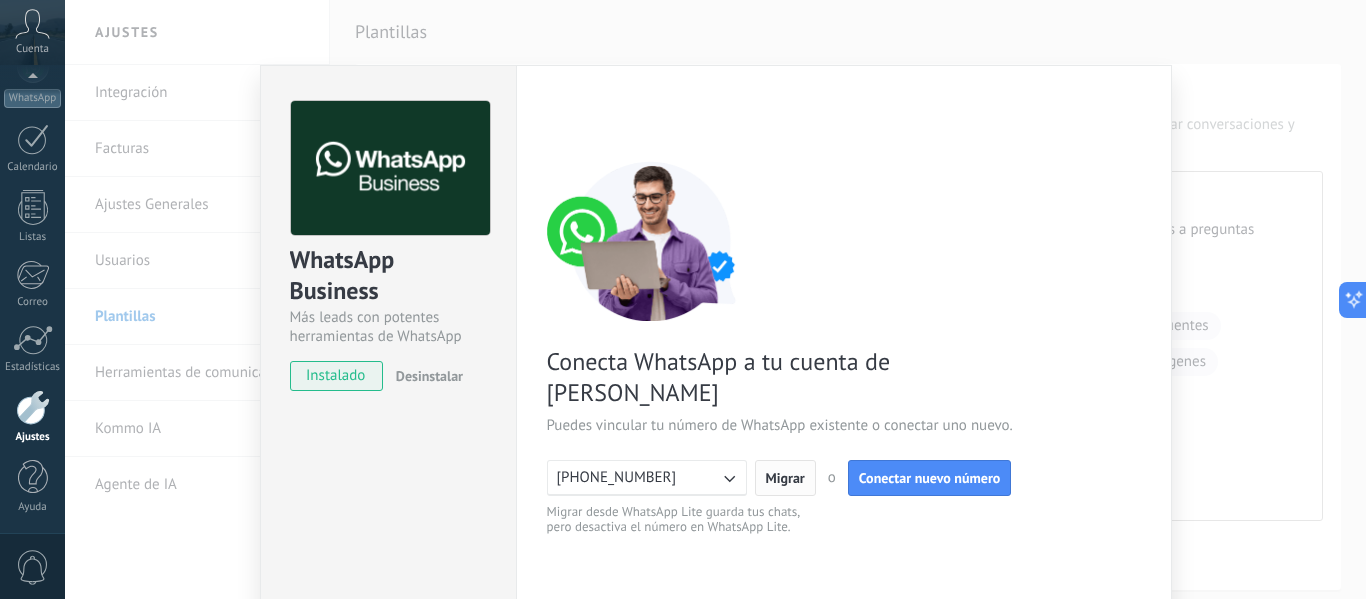 click on "Migrar" at bounding box center (785, 478) 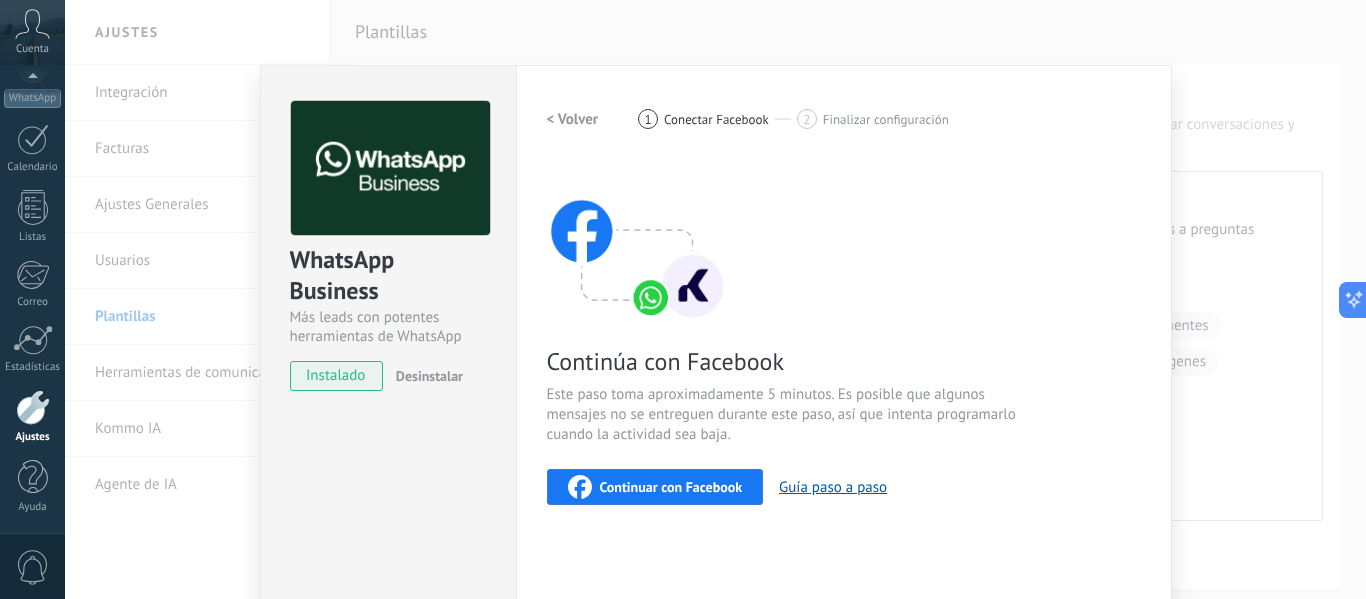click on "WhatsApp Business Más leads con potentes herramientas de WhatsApp instalado Desinstalar ¿Quieres probar la integración primero?   Escanea el código QR   para ver cómo funciona. Configuraciones Autorizaciones Esta pestaña registra a los usuarios que han concedido acceso a las integración a esta cuenta. Si deseas remover la posibilidad que un usuario pueda enviar solicitudes a la cuenta en nombre de esta integración, puedes revocar el acceso. Si el acceso a todos los usuarios es revocado, la integración dejará de funcionar. Esta aplicacion está instalada, pero nadie le ha dado acceso aun. WhatsApp Cloud API más _:  Guardar < Volver 1 Conectar Facebook  2 Finalizar configuración Continúa con Facebook Este paso toma aproximadamente 5 minutos. Es posible que algunos mensajes no se entreguen durante este paso, así que intenta programarlo cuando la actividad sea baja. Continuar con Facebook Guía paso a paso ¿Necesitas ayuda?" at bounding box center (715, 299) 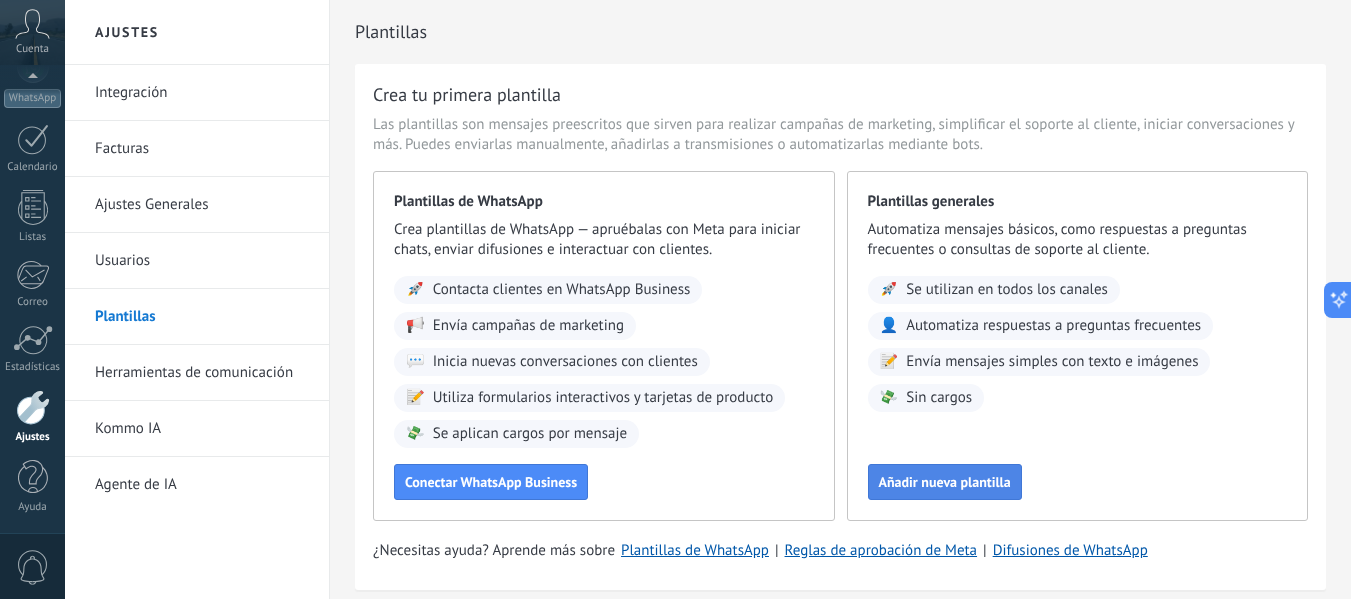 click on "Añadir nueva plantilla" at bounding box center (945, 482) 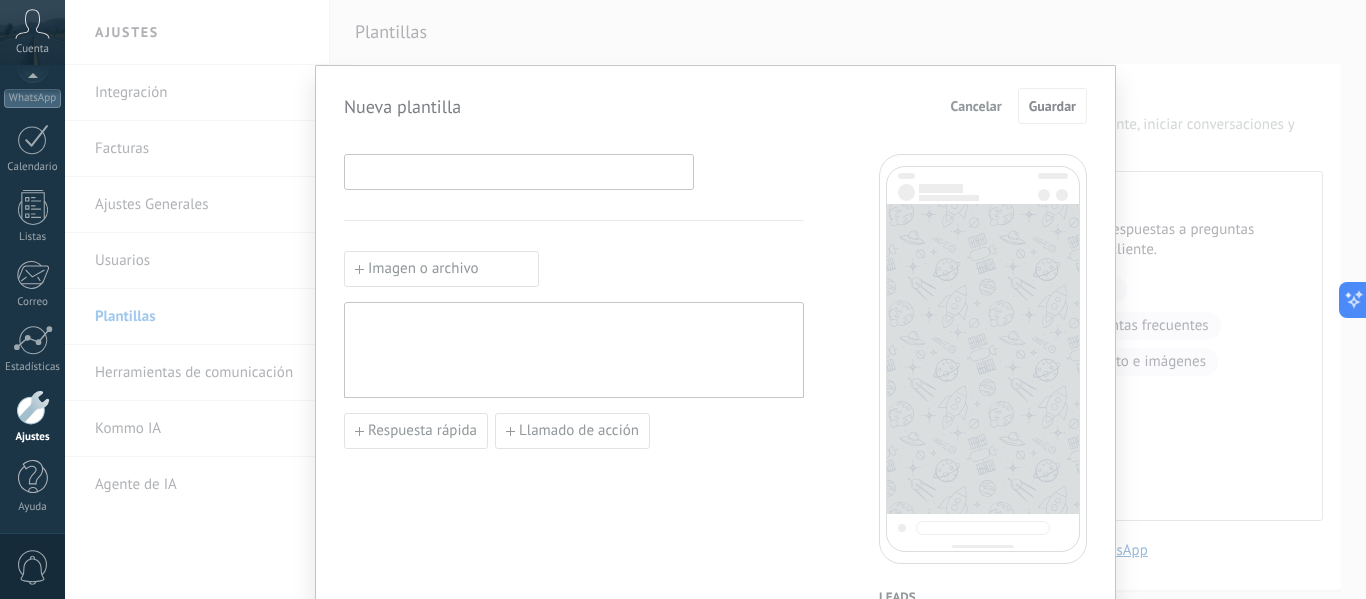 click at bounding box center (519, 171) 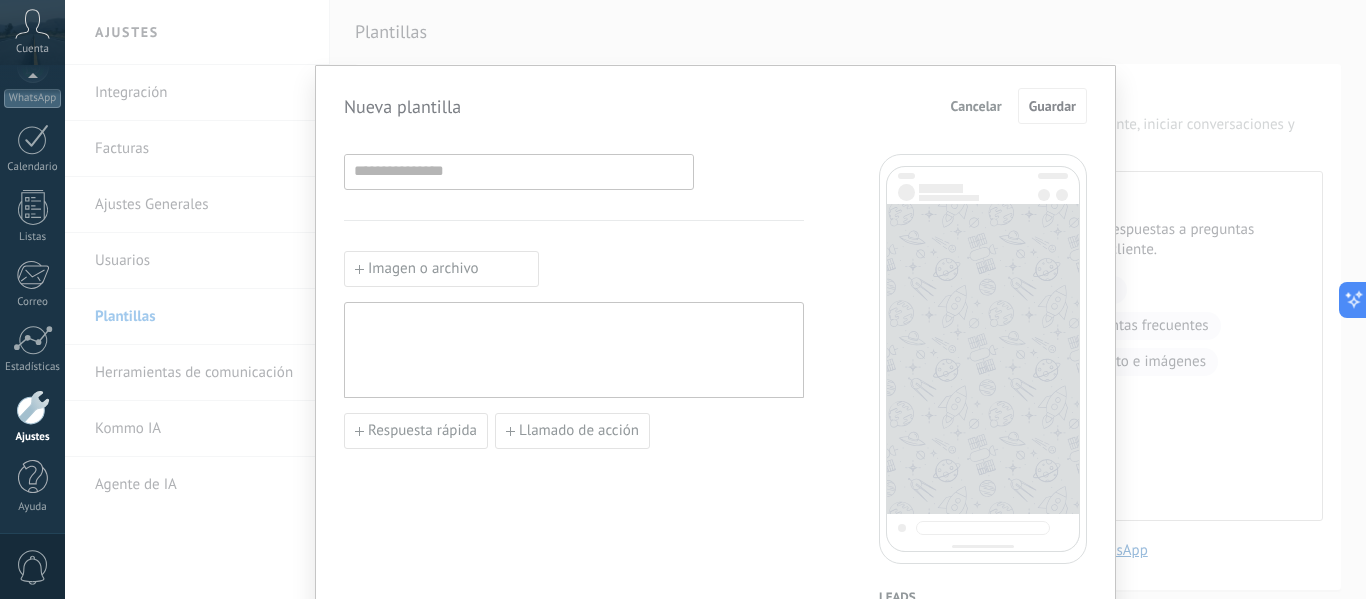 click on "Cancelar" at bounding box center [976, 106] 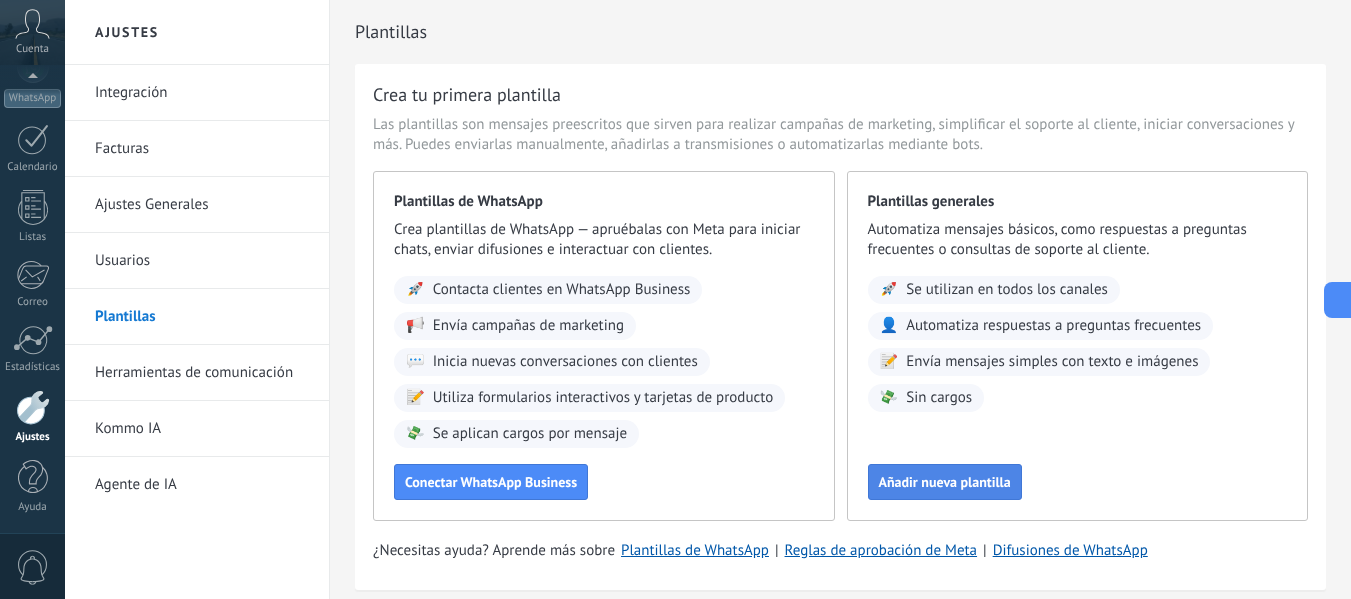 click on "Añadir nueva plantilla" at bounding box center (945, 482) 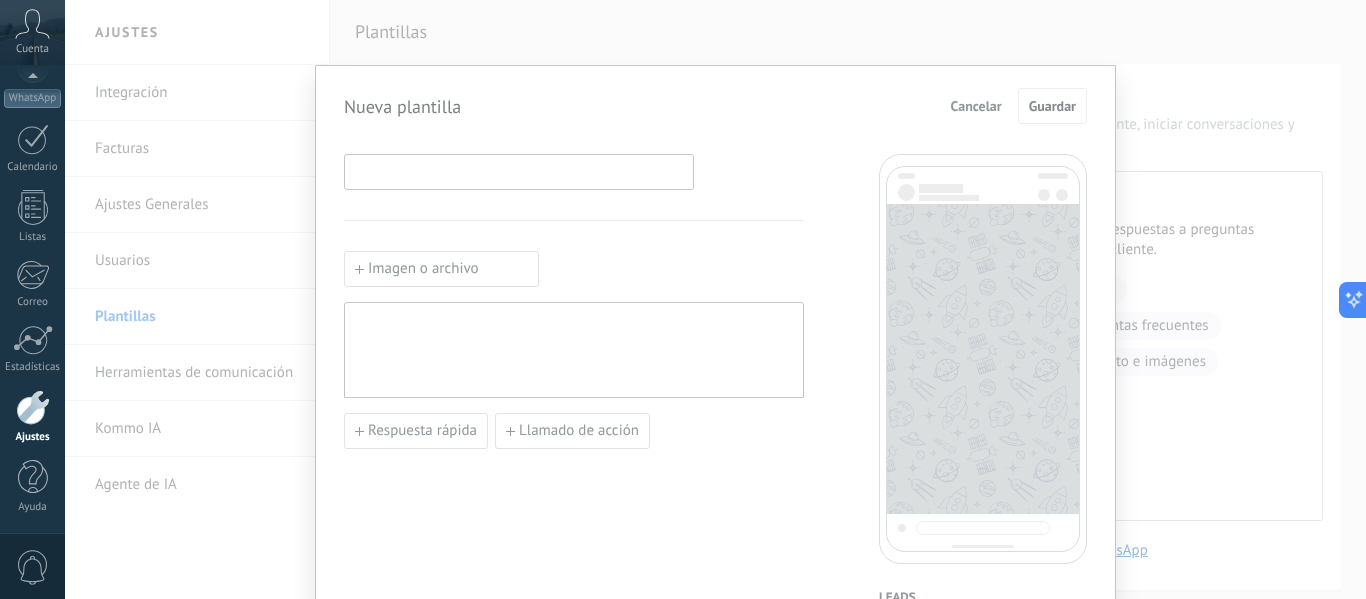 click at bounding box center (519, 171) 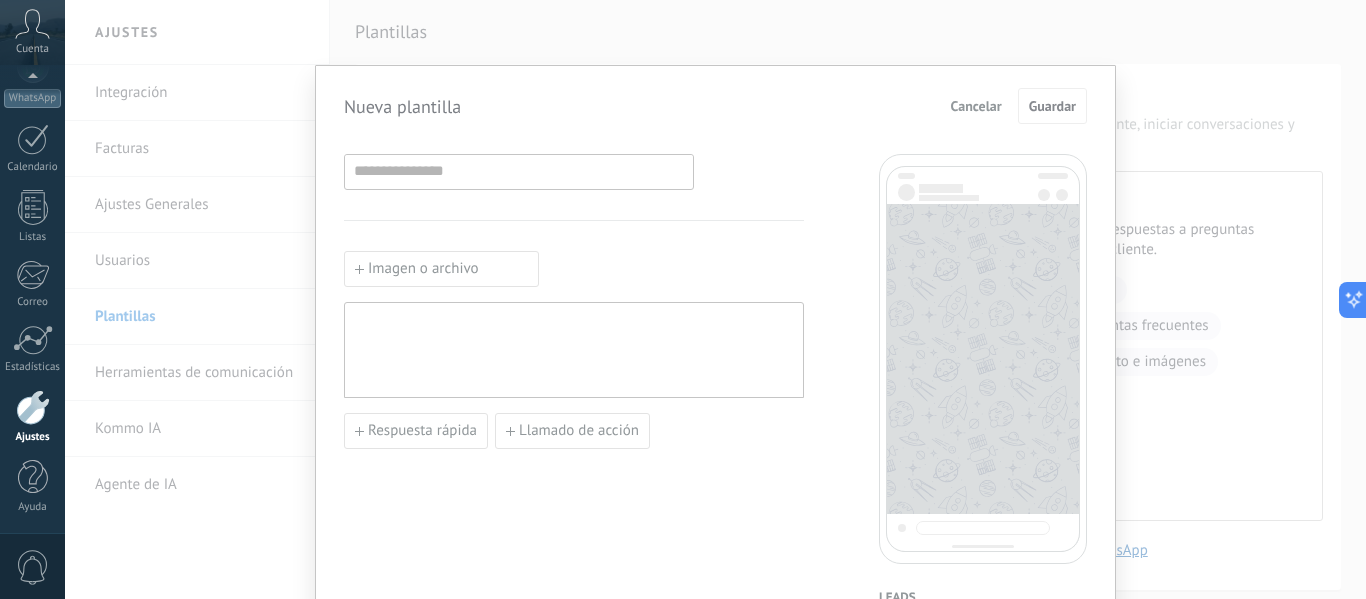 click on "Imagen o archivo" at bounding box center (441, 269) 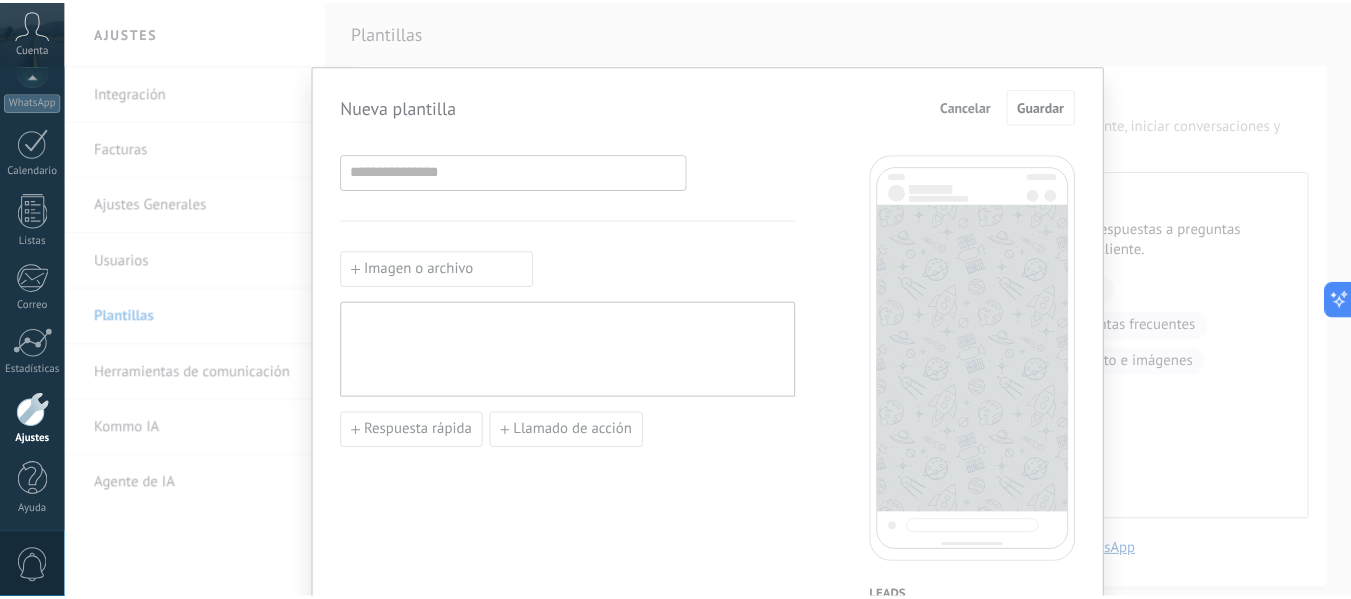 scroll, scrollTop: 233, scrollLeft: 0, axis: vertical 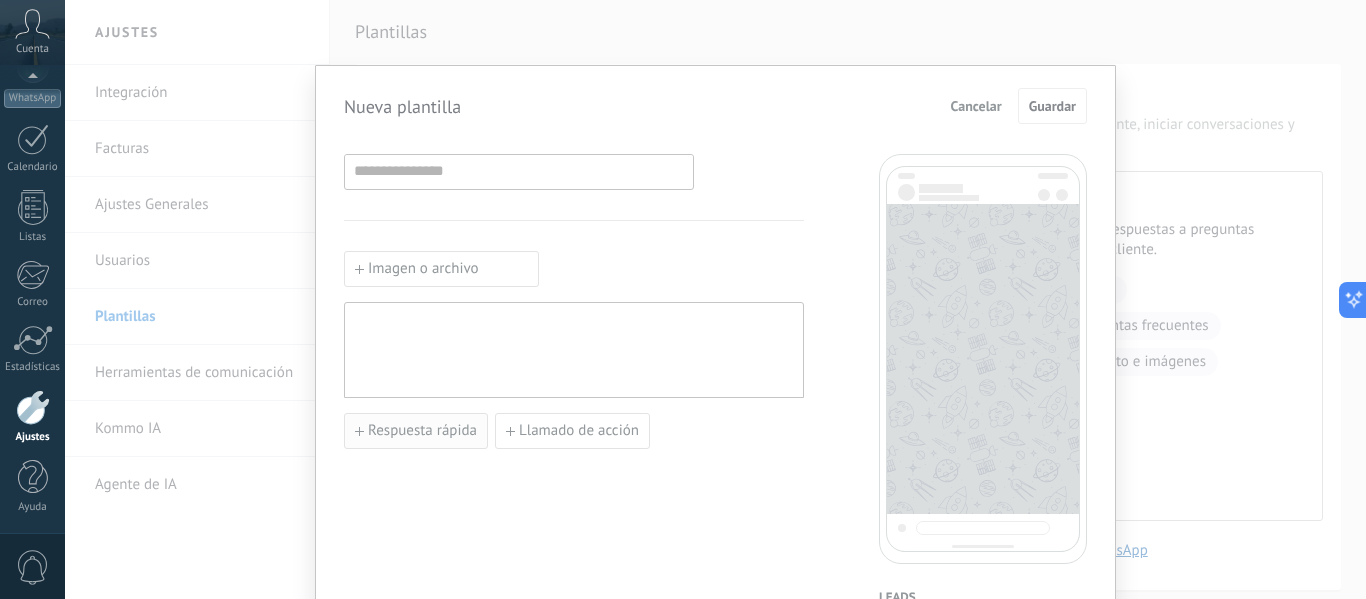 click on "Respuesta rápida" at bounding box center [422, 431] 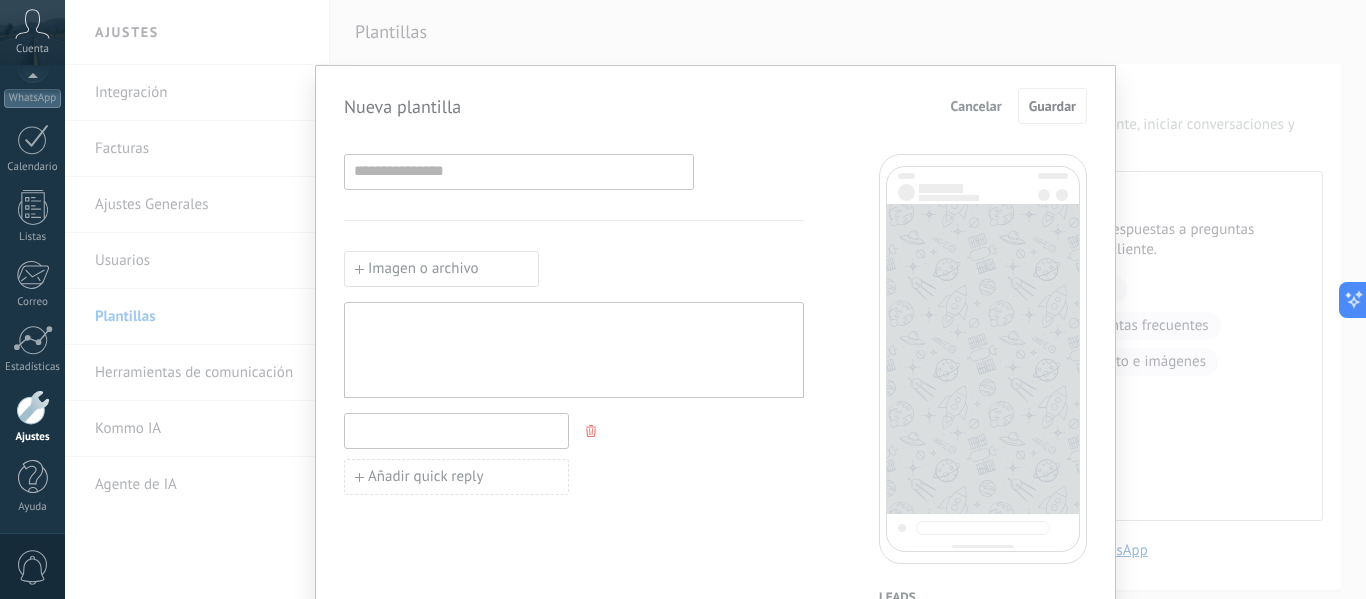 click at bounding box center [456, 430] 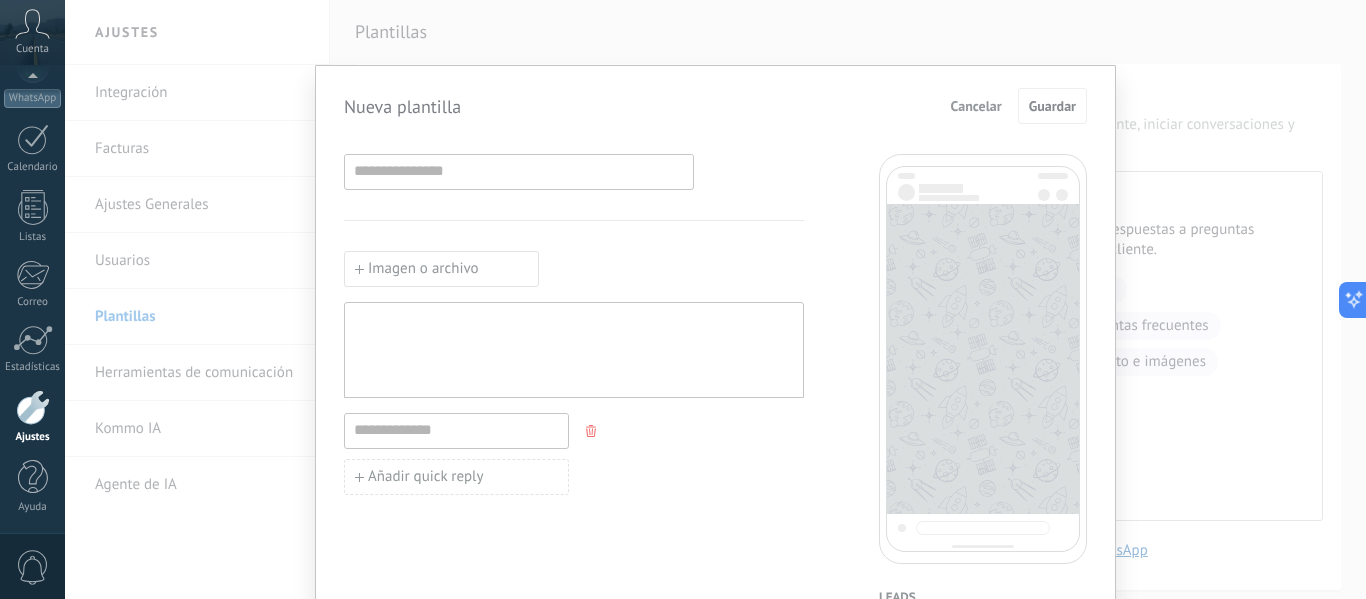 click on "Cancelar" at bounding box center [976, 106] 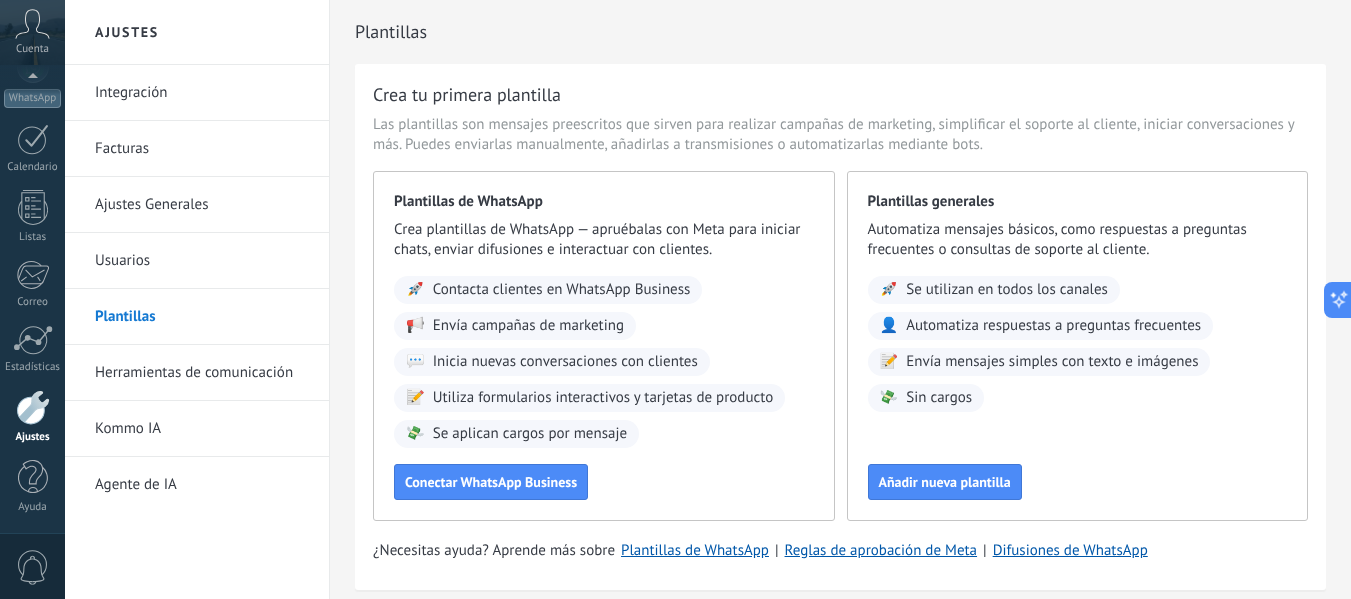 click on "Herramientas de comunicación" at bounding box center (202, 373) 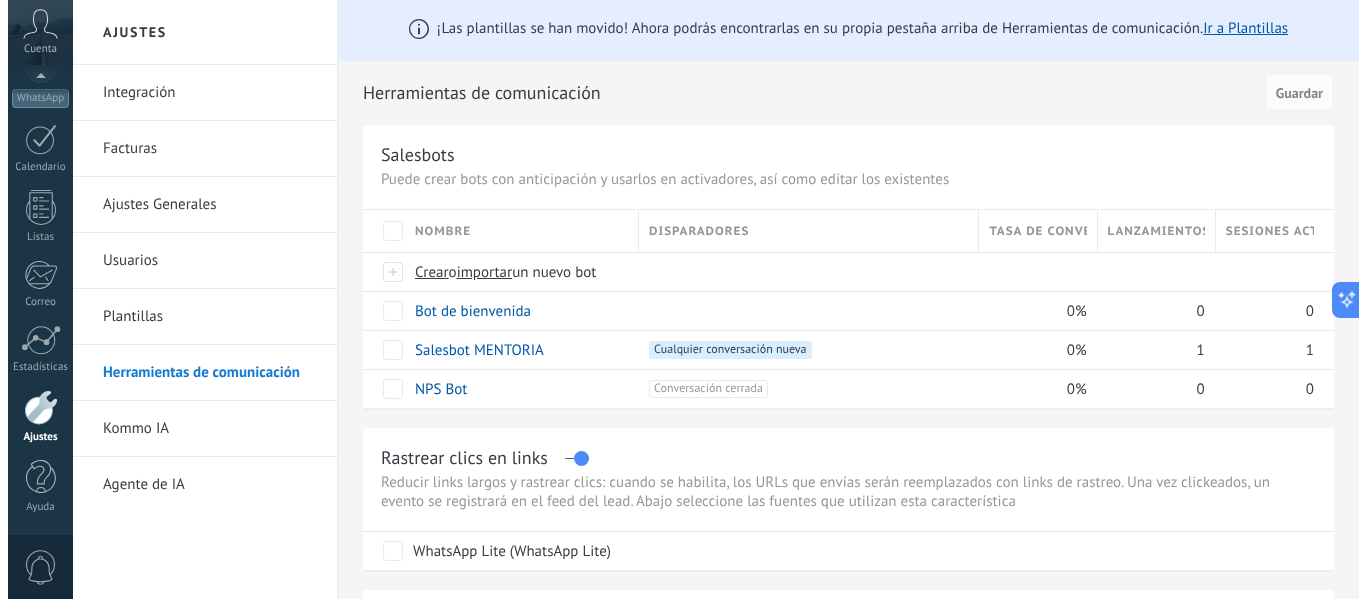 scroll, scrollTop: 0, scrollLeft: 0, axis: both 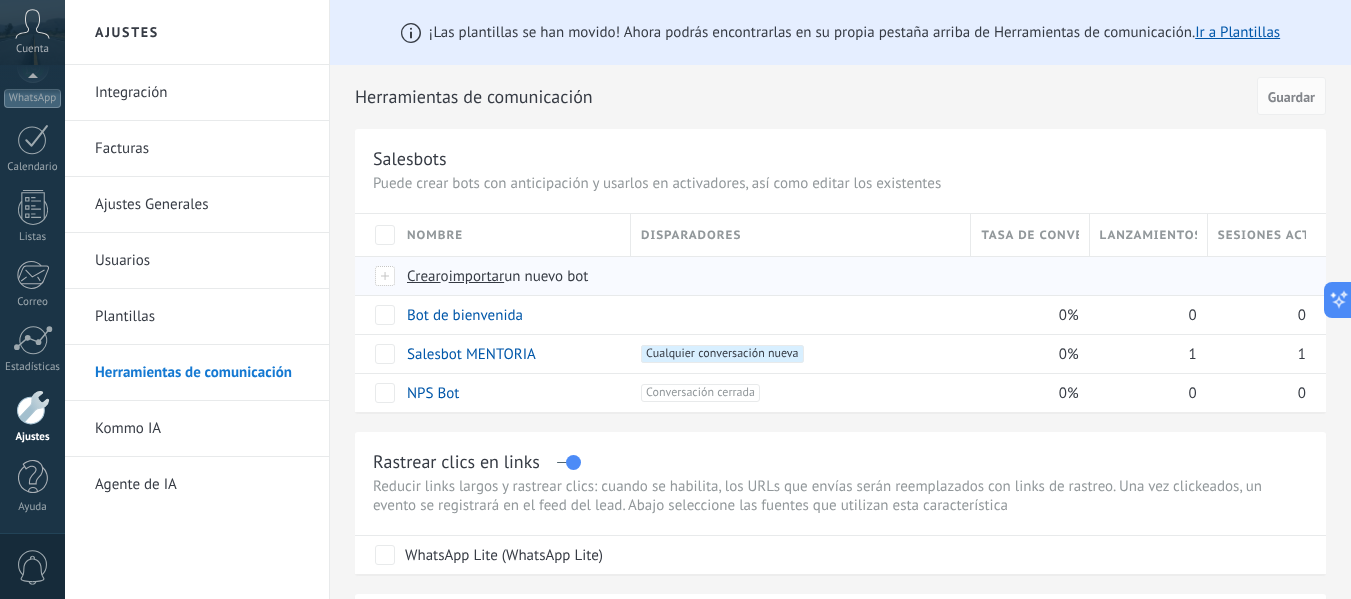 click on "Crear" at bounding box center [424, 276] 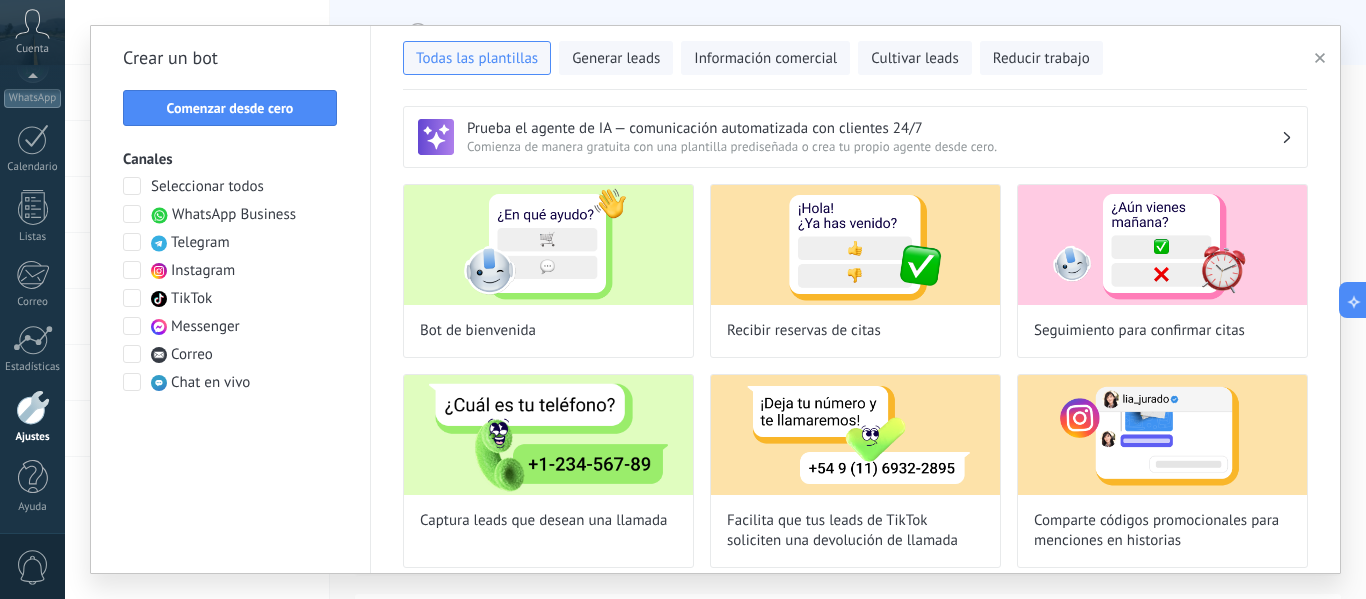 click on "Todas las plantillas Generar leads Información comercial Cultivar leads Reducir trabajo" at bounding box center (855, 58) 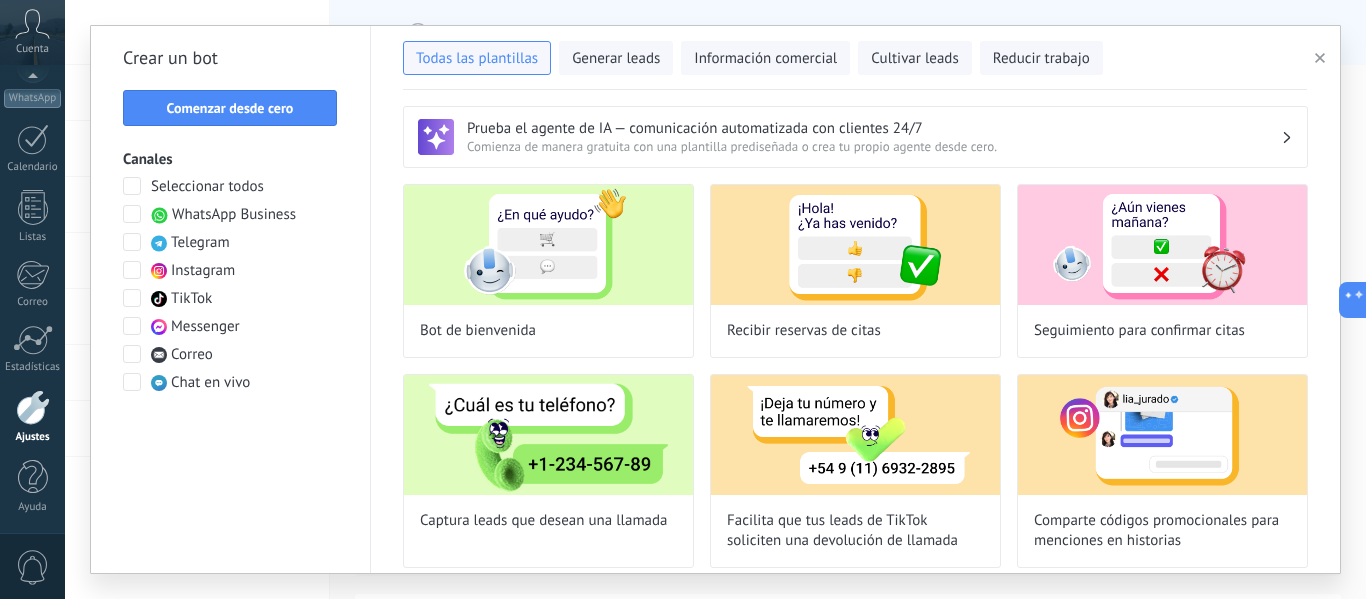 click at bounding box center [1323, 58] 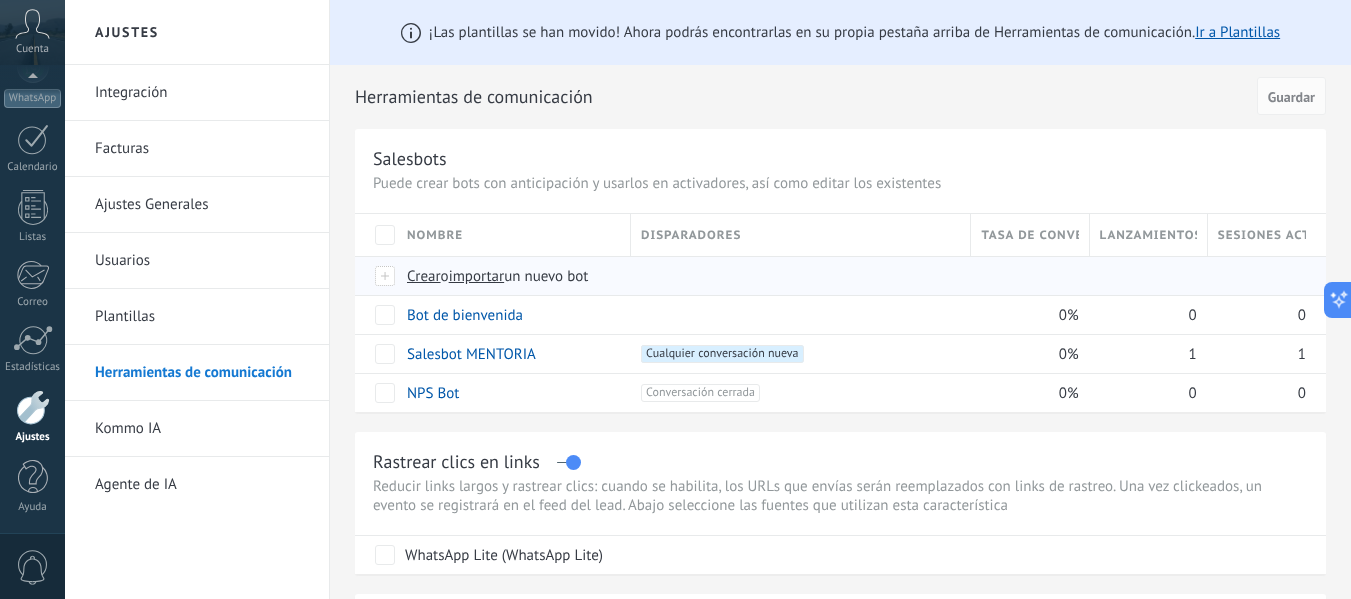 click on "importar" at bounding box center (477, 276) 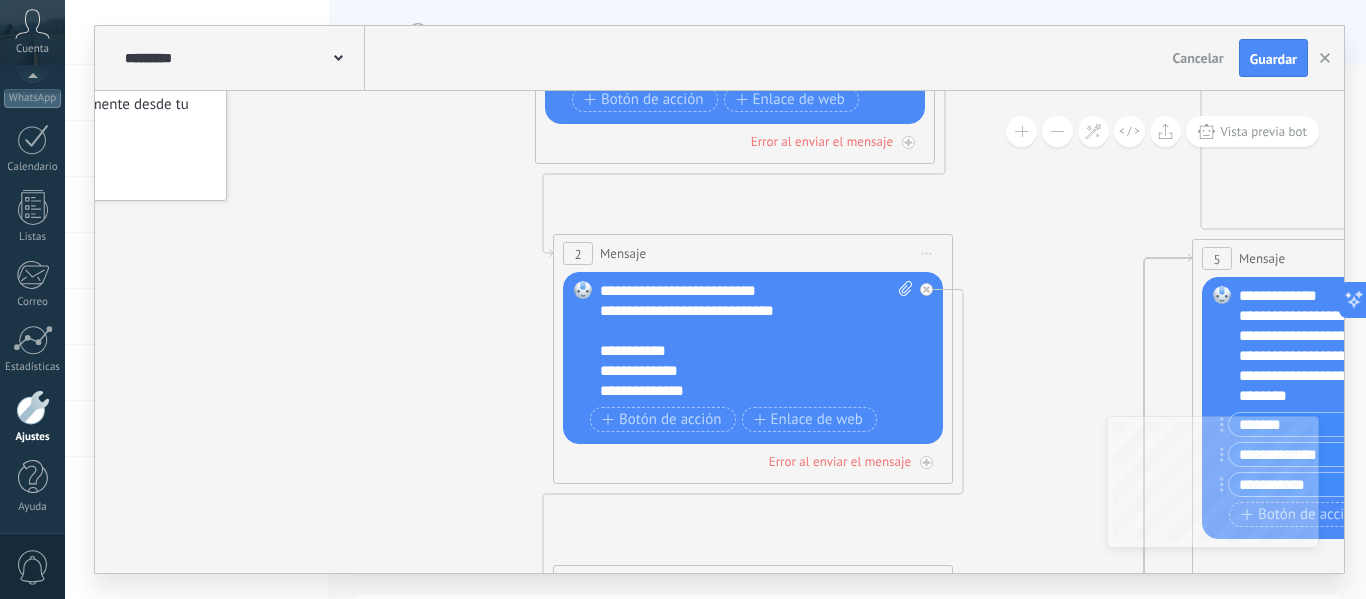 drag, startPoint x: 715, startPoint y: 412, endPoint x: 511, endPoint y: 182, distance: 307.43454 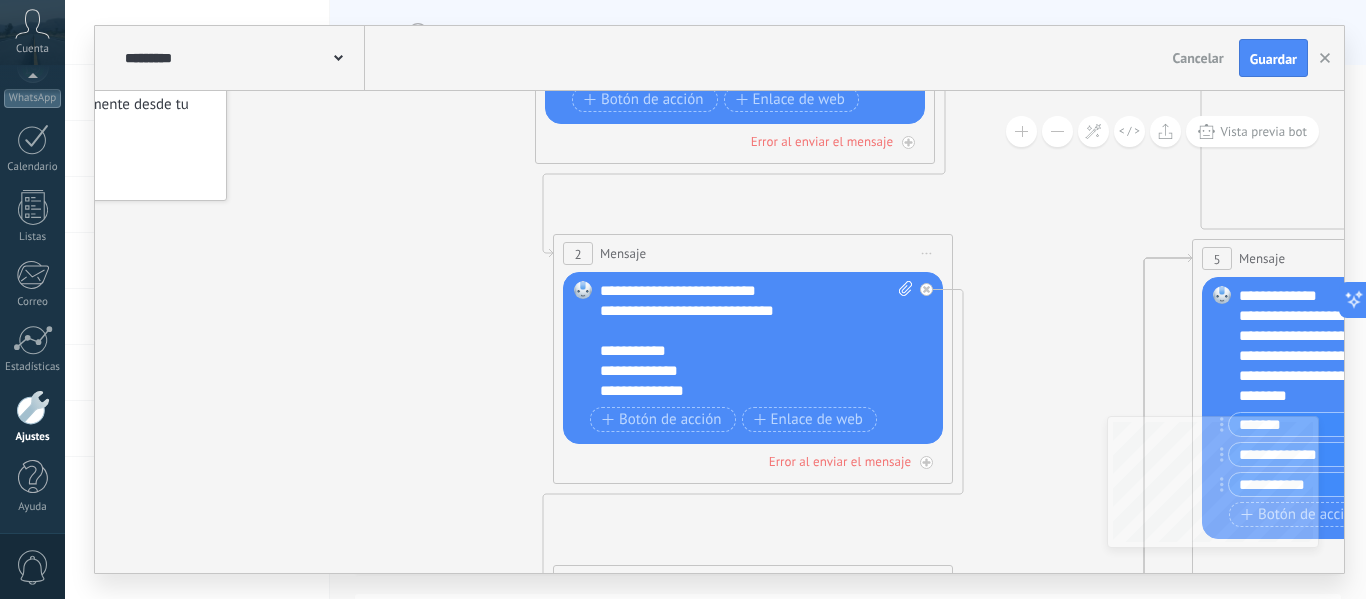 click 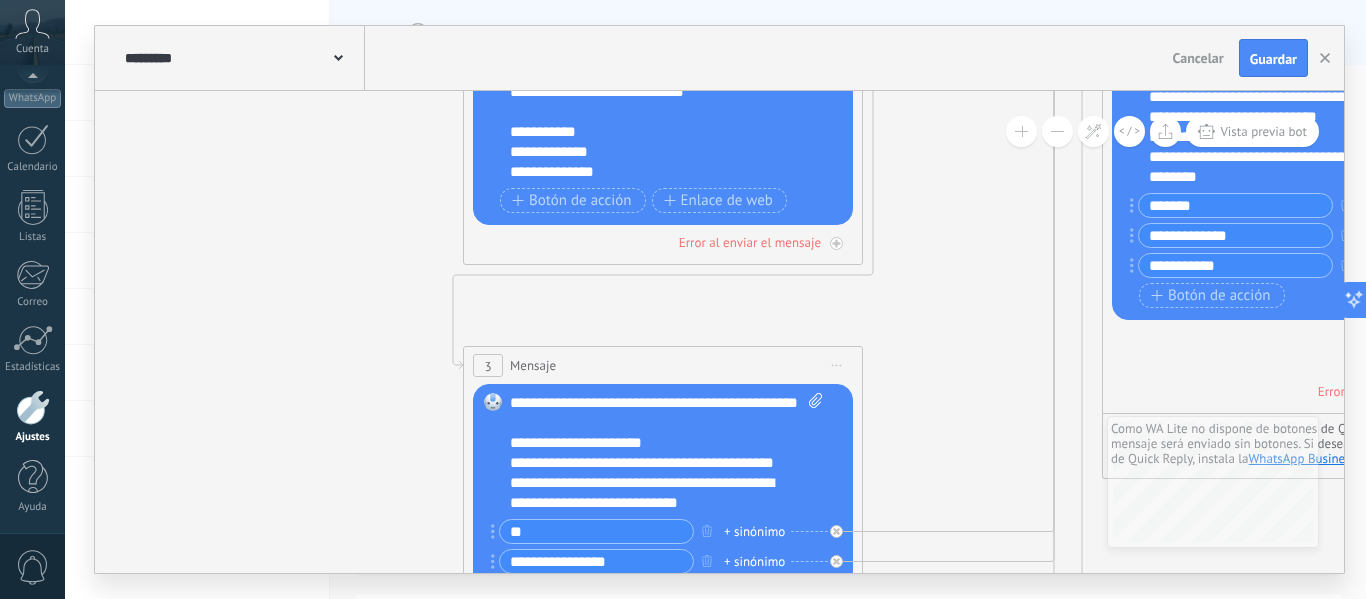 drag, startPoint x: 1054, startPoint y: 297, endPoint x: 975, endPoint y: 98, distance: 214.10745 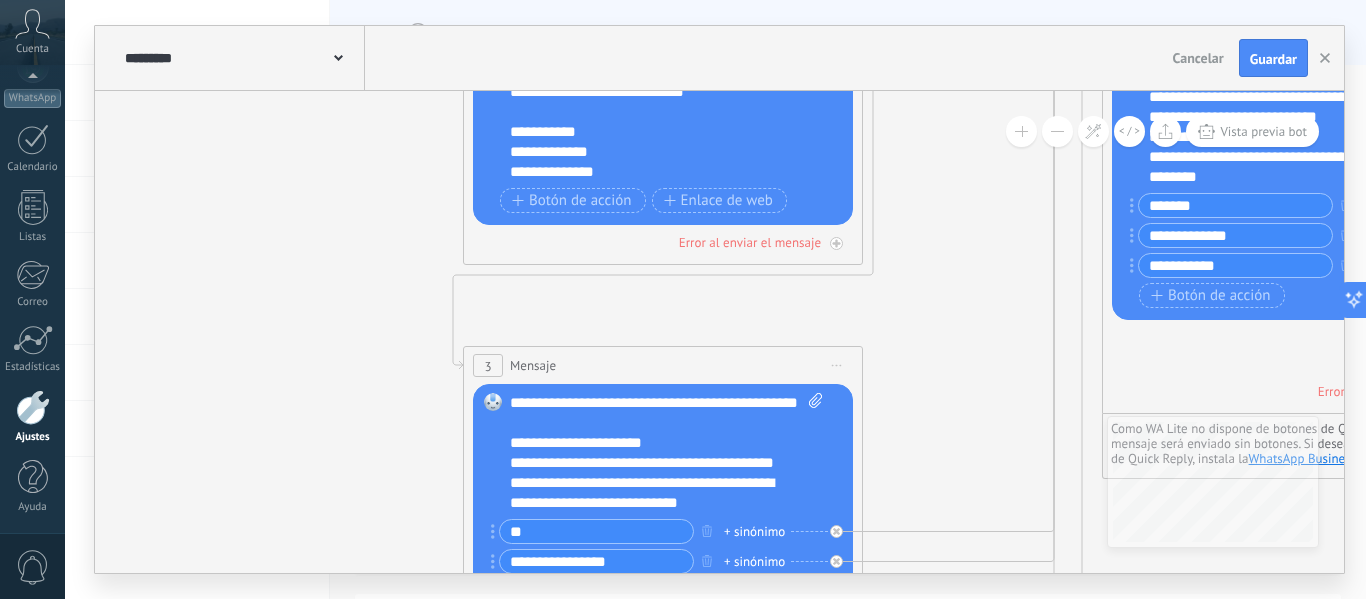 click 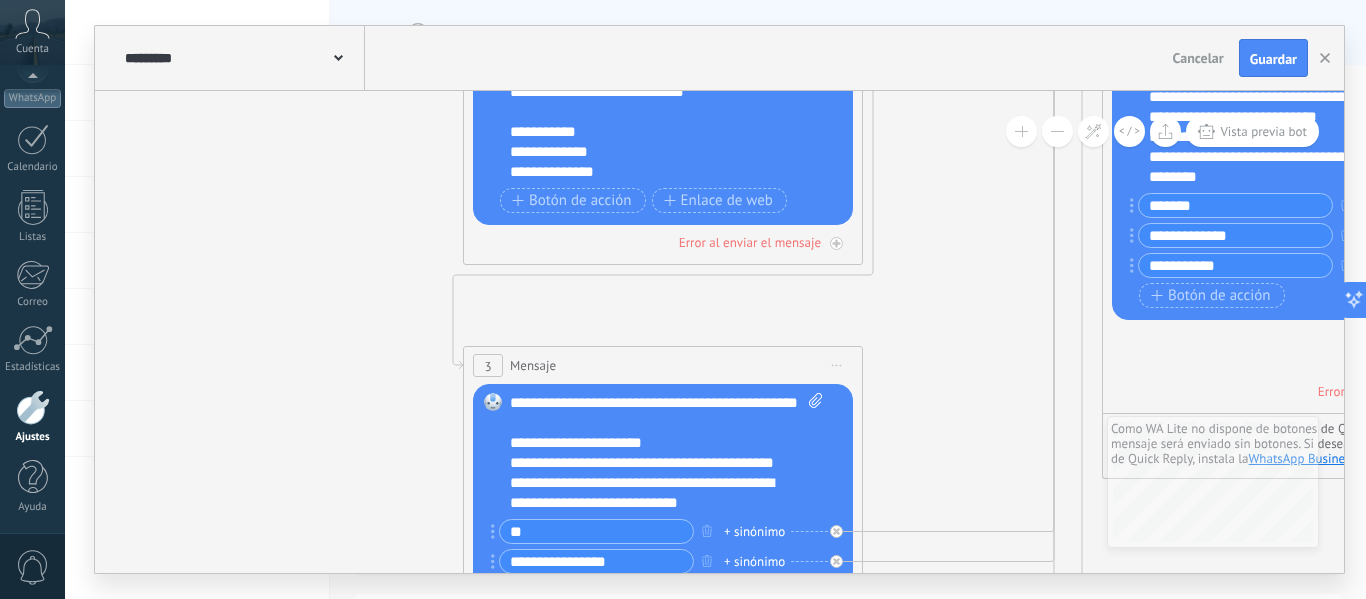 click at bounding box center [1057, 131] 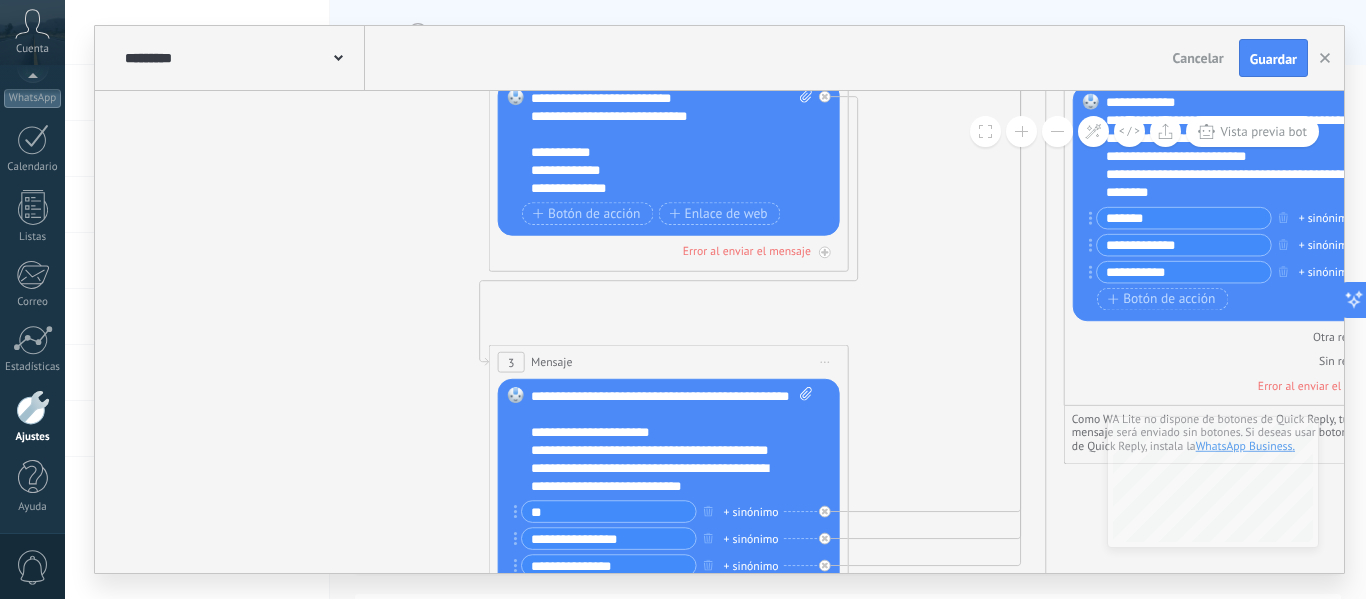click at bounding box center (1057, 131) 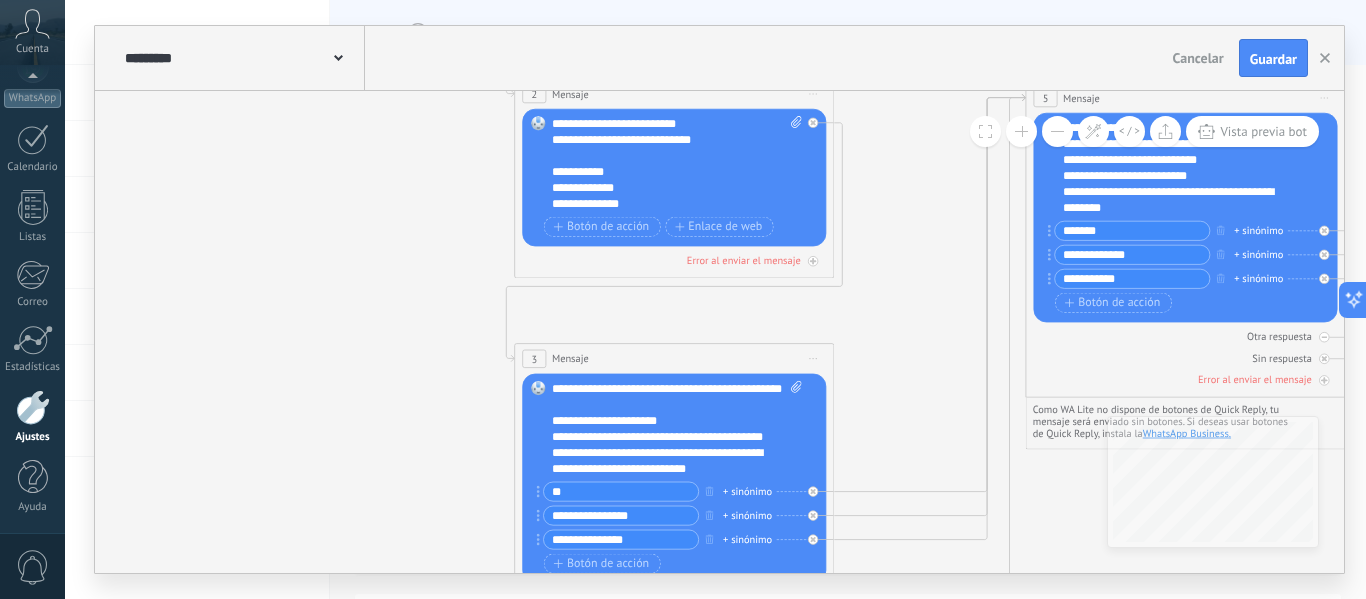 click at bounding box center [1057, 131] 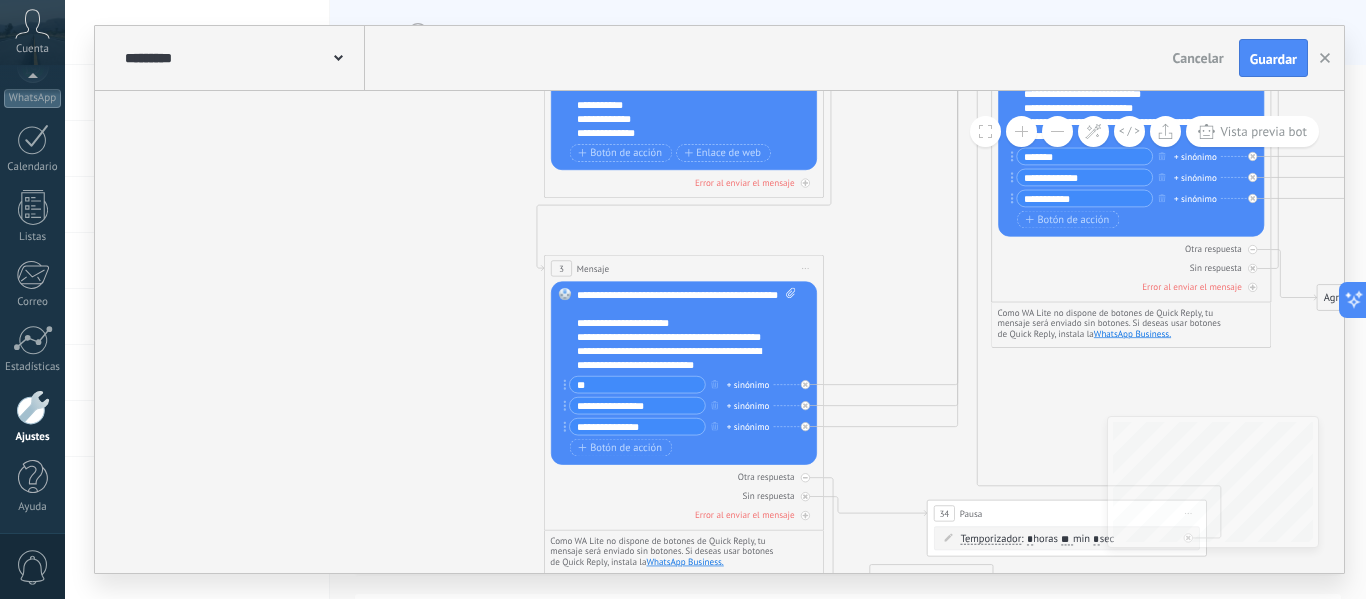 drag, startPoint x: 894, startPoint y: 351, endPoint x: 898, endPoint y: 264, distance: 87.0919 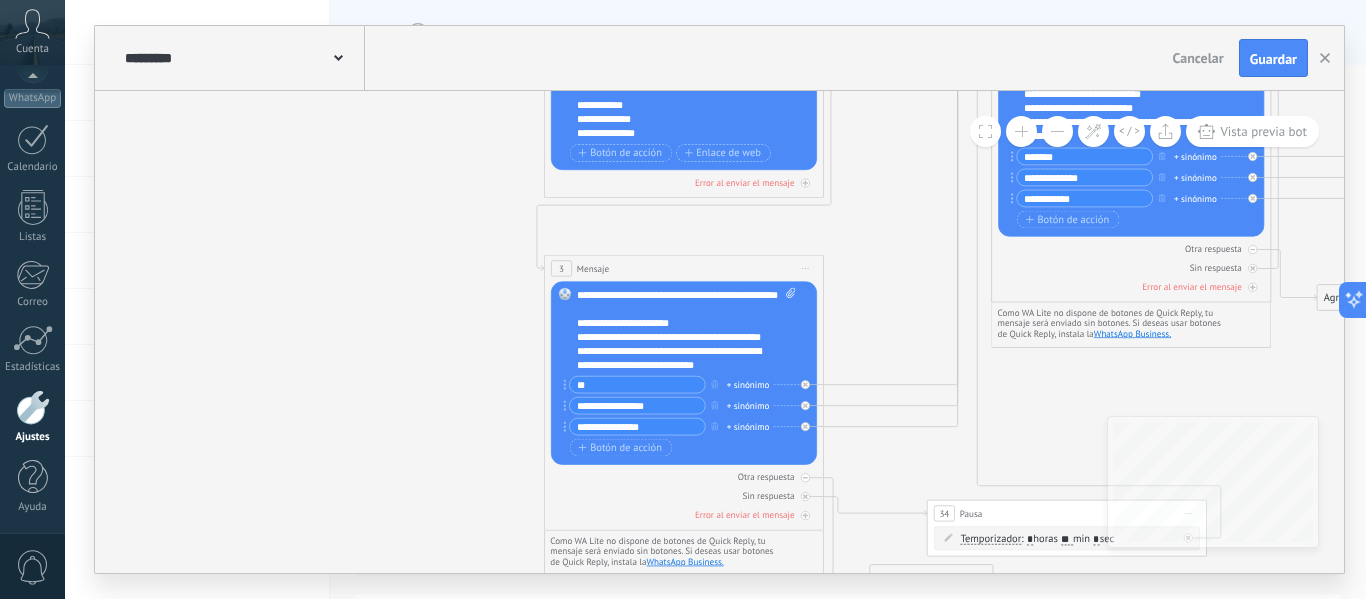 click 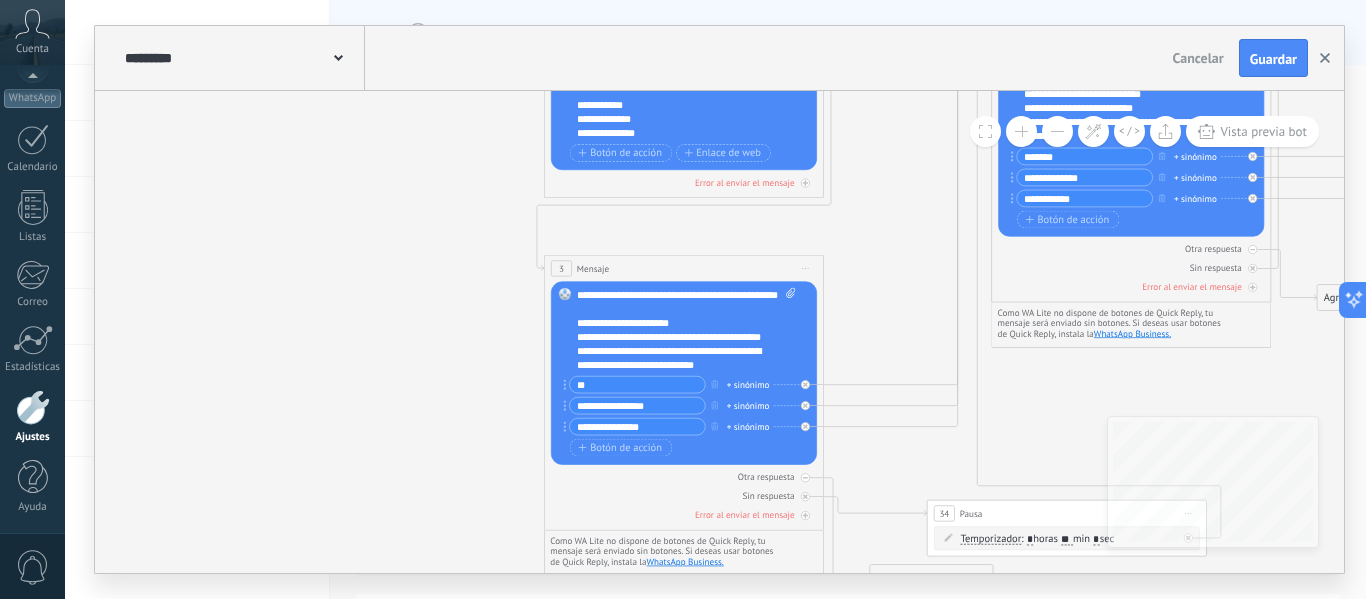 click at bounding box center [1325, 58] 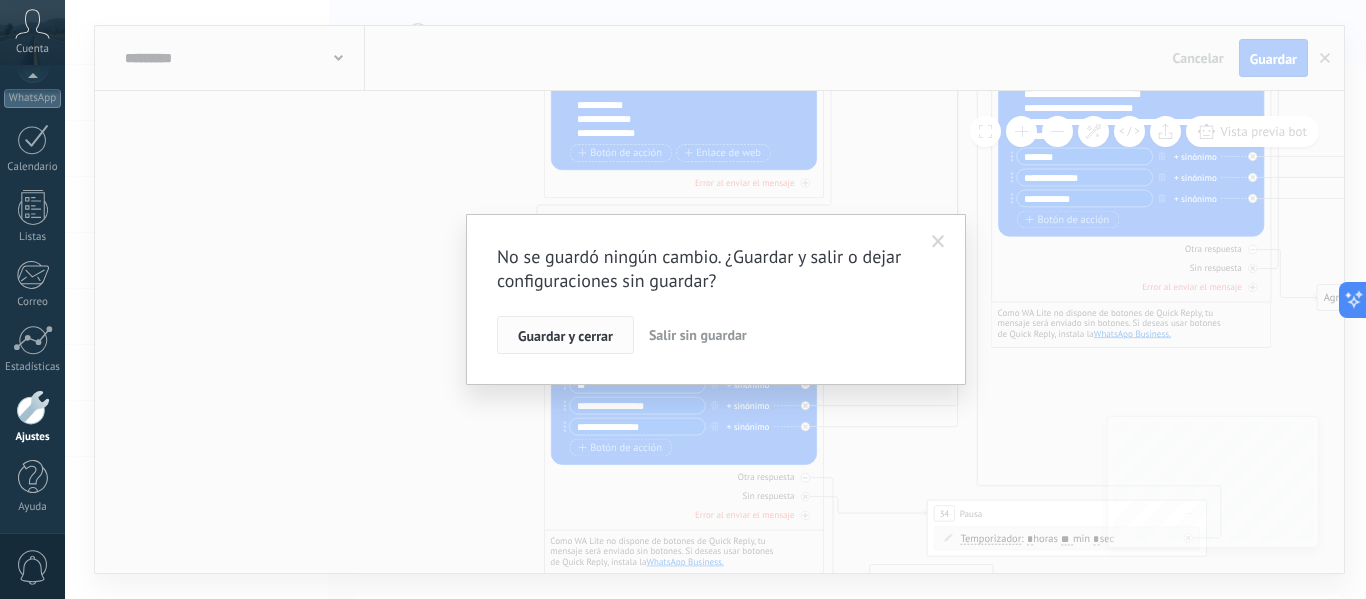 click on "Guardar y cerrar" at bounding box center [565, 336] 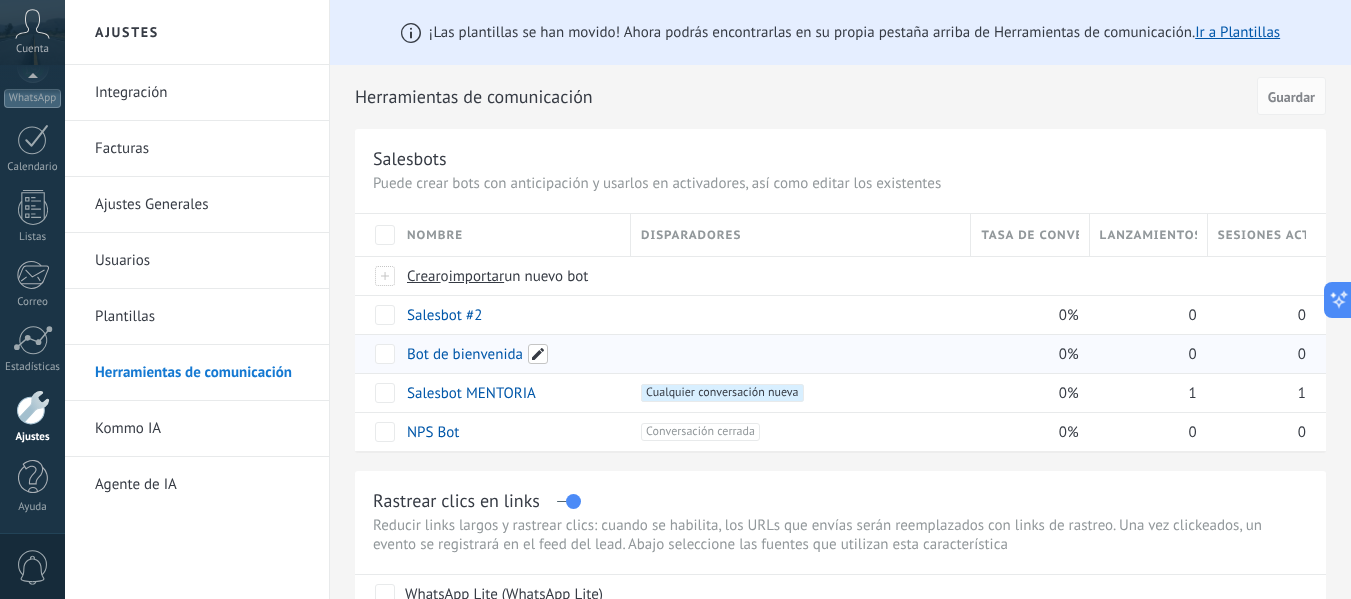 click at bounding box center (538, 354) 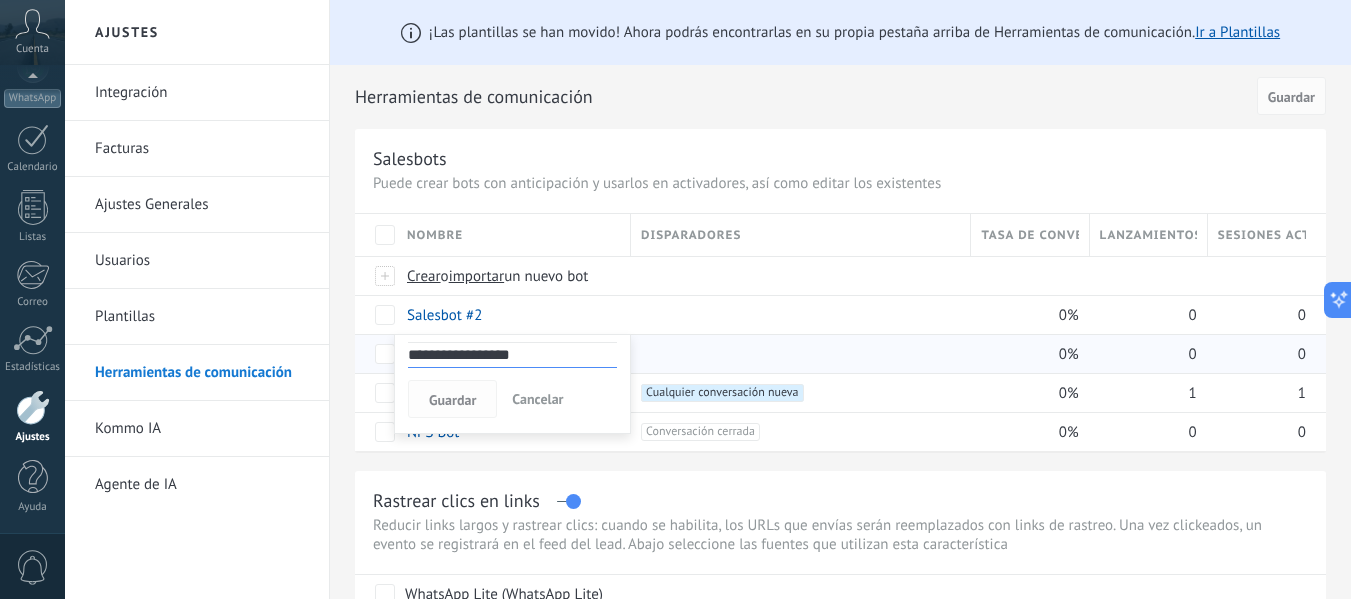 click on "Guardar" at bounding box center [452, 399] 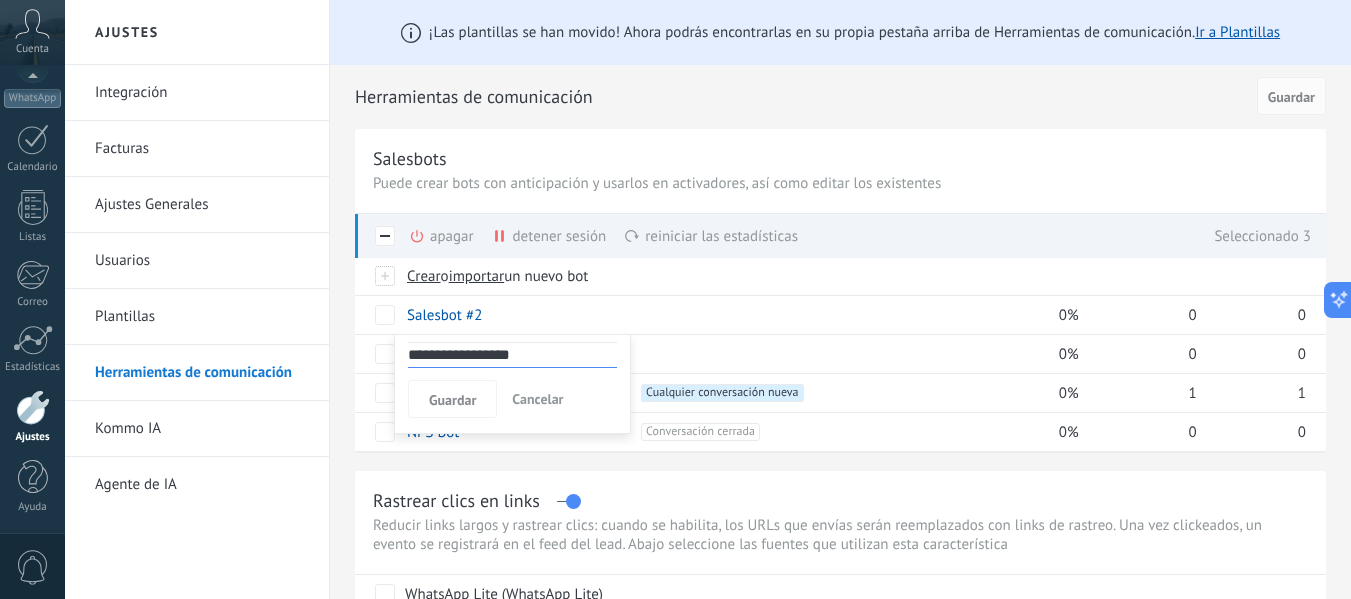 click on "Cancelar" at bounding box center [537, 399] 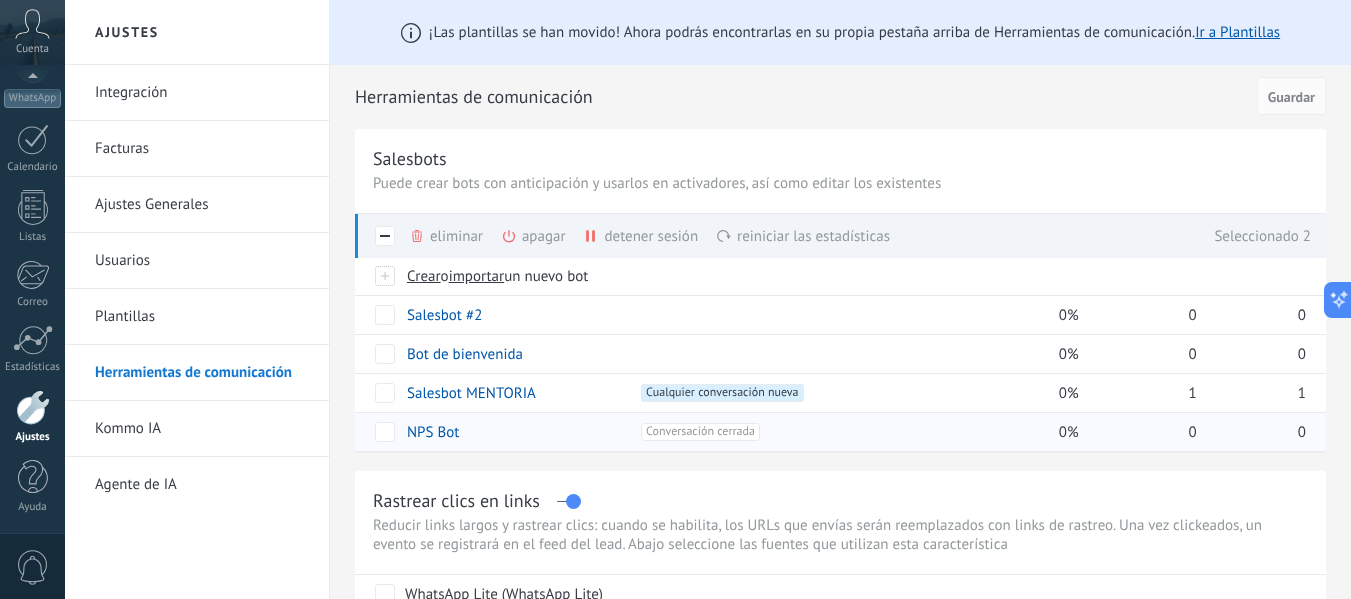 click on "eliminar màs" at bounding box center [480, 236] 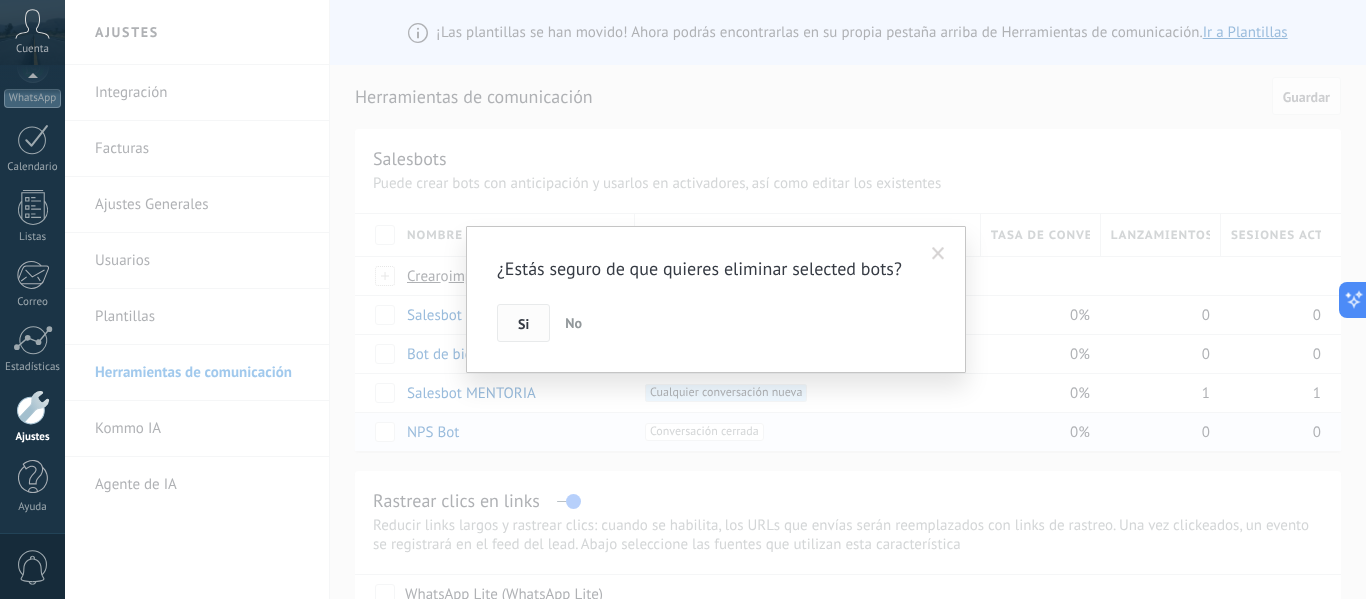 click on "Si" at bounding box center [523, 323] 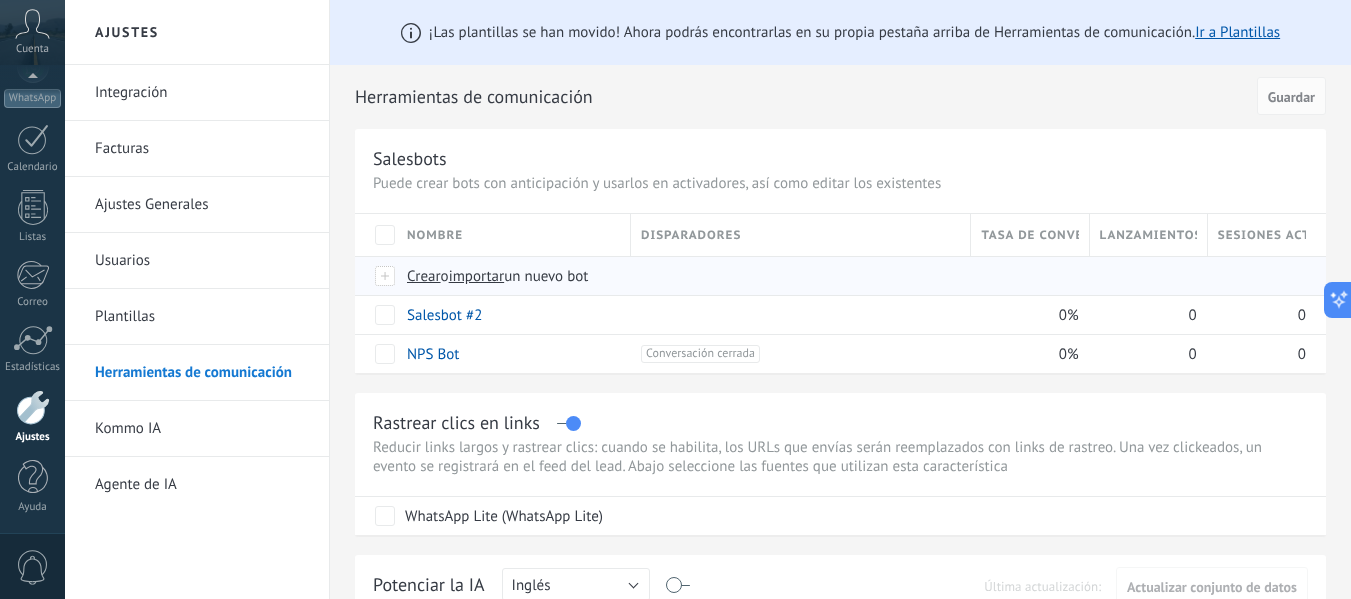 click on "importar" at bounding box center [477, 276] 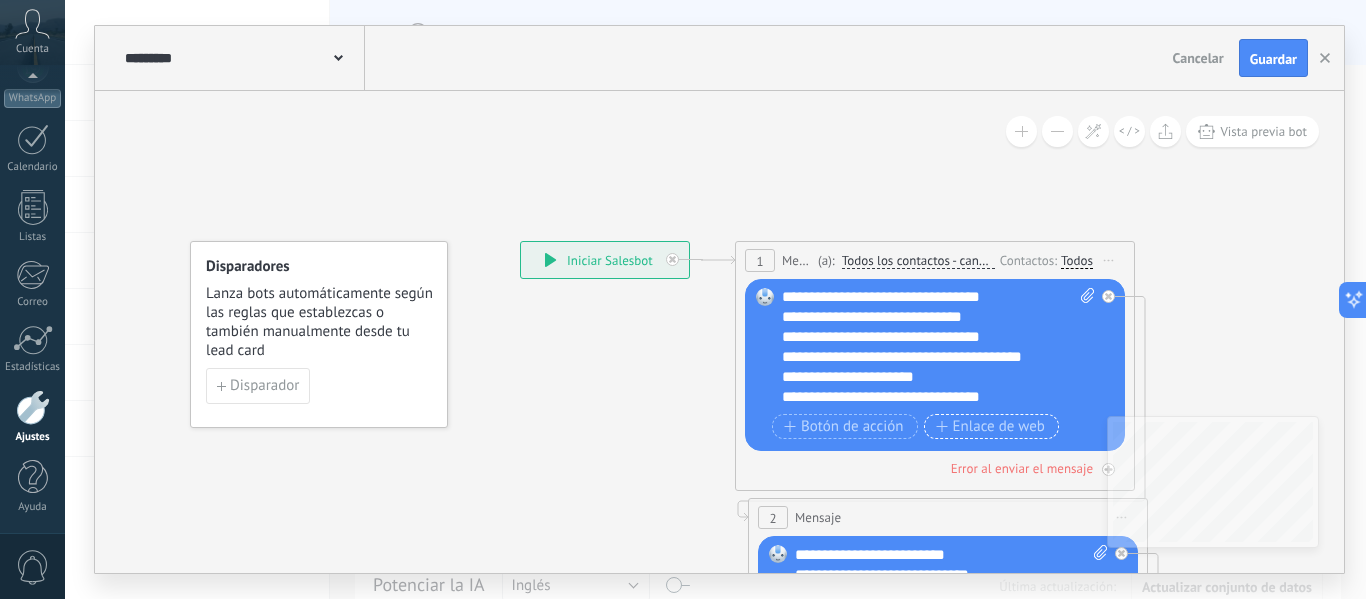 scroll, scrollTop: 500, scrollLeft: 0, axis: vertical 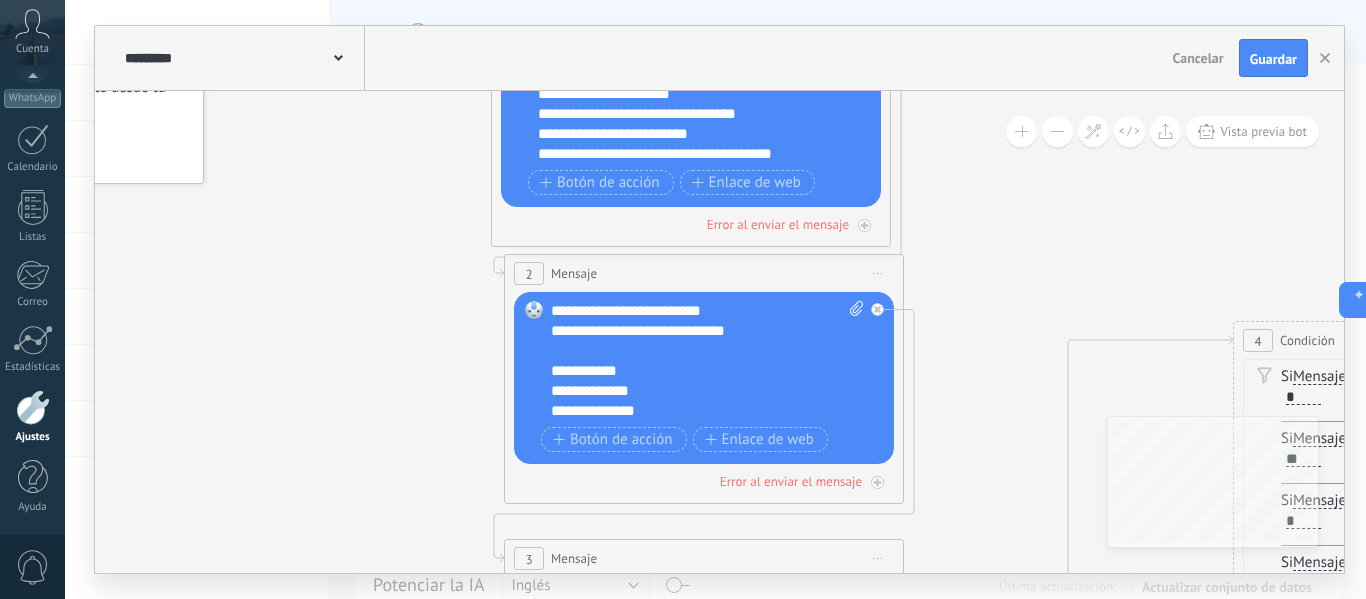 drag, startPoint x: 1190, startPoint y: 305, endPoint x: 946, endPoint y: 541, distance: 339.4584 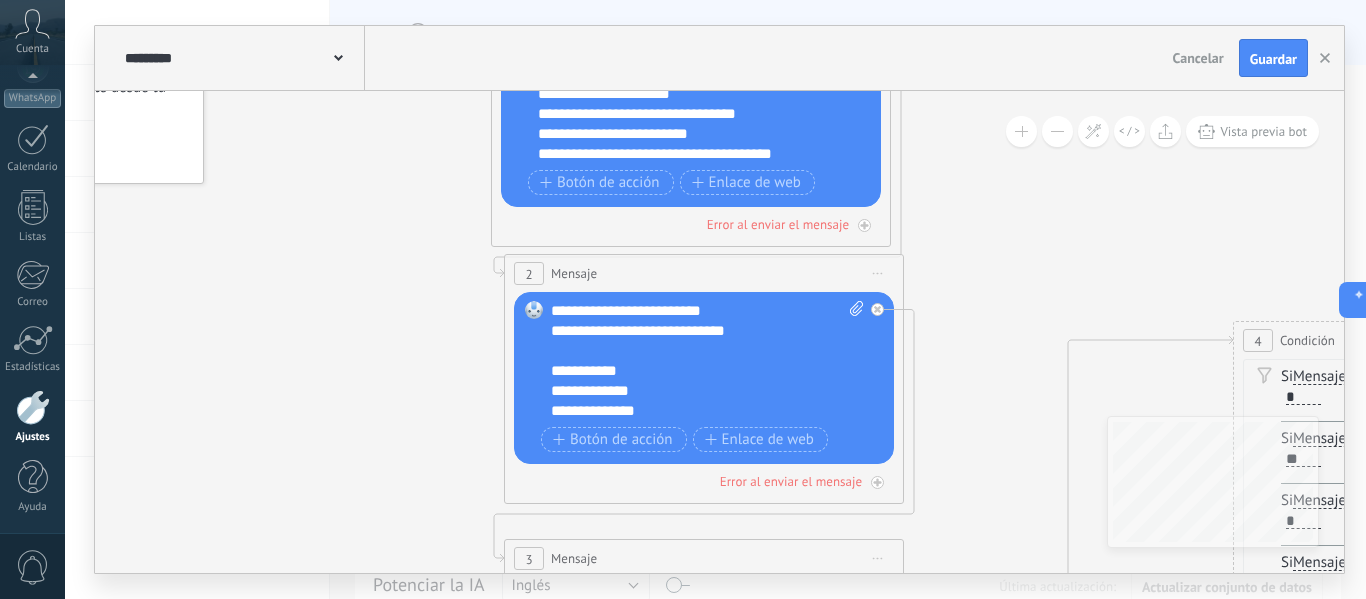 click 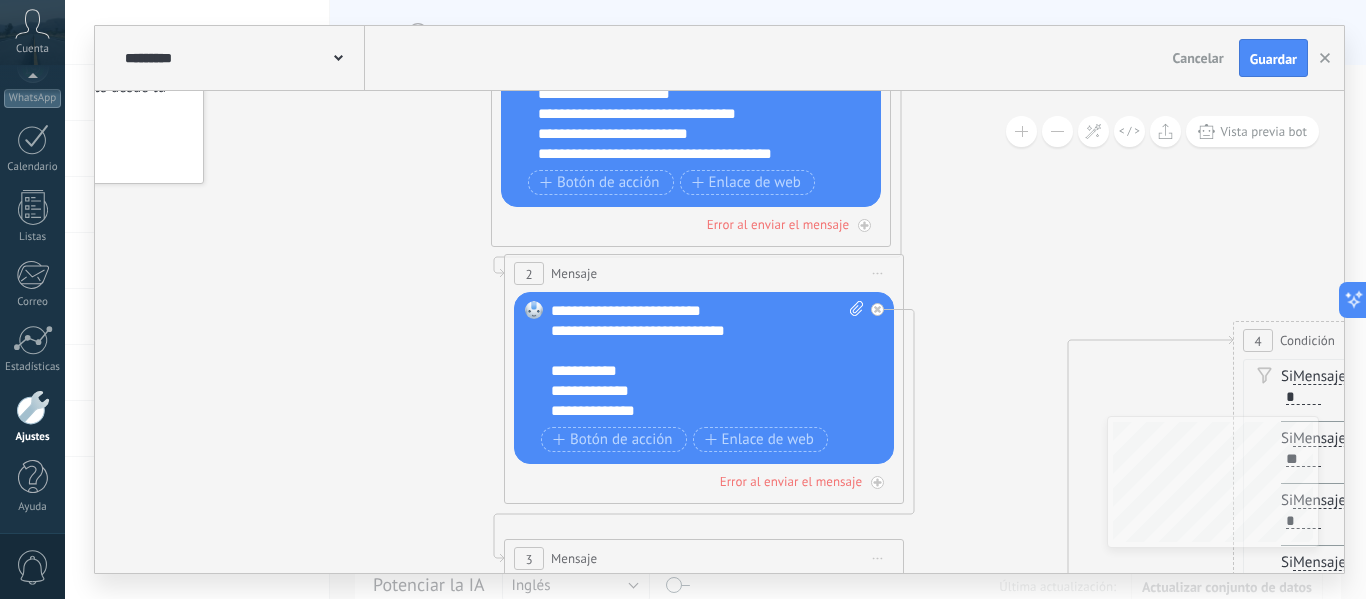 drag, startPoint x: 1238, startPoint y: 255, endPoint x: 1237, endPoint y: 191, distance: 64.00781 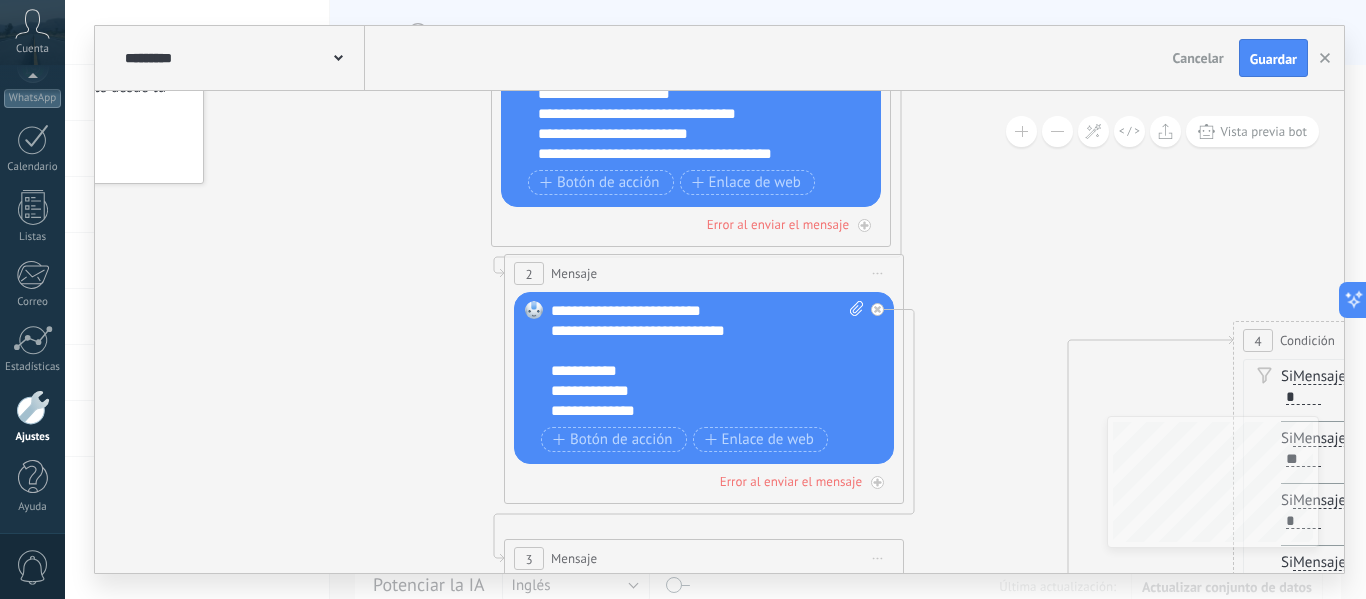 click 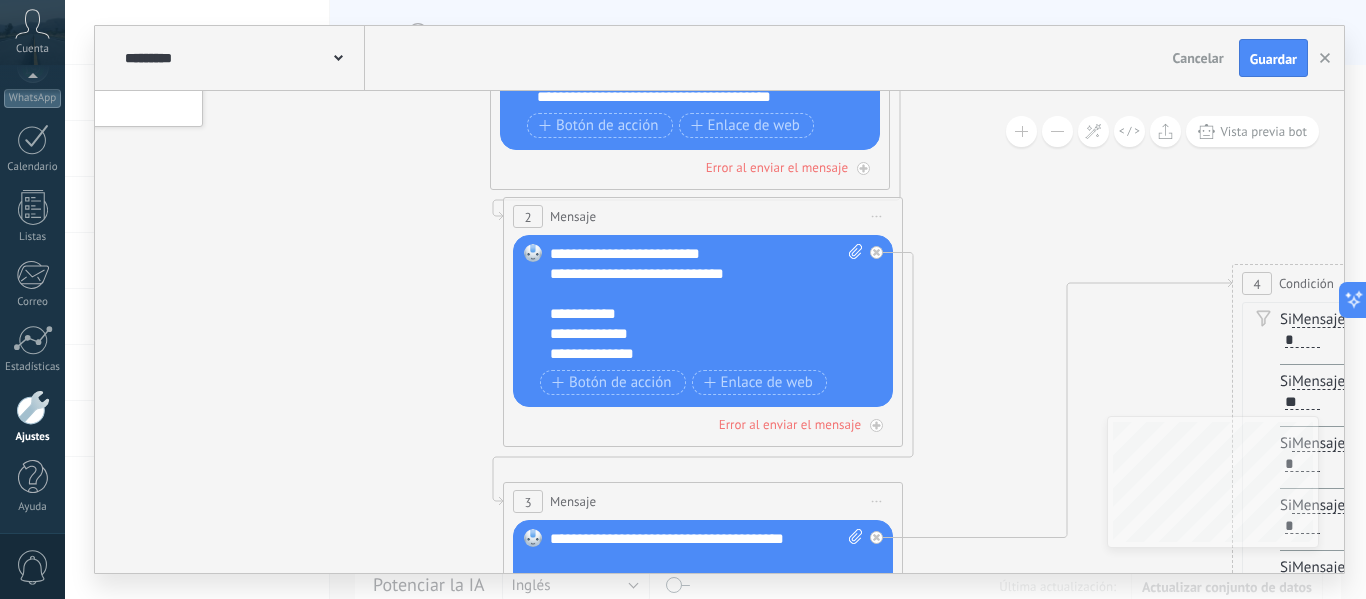 click at bounding box center (1057, 131) 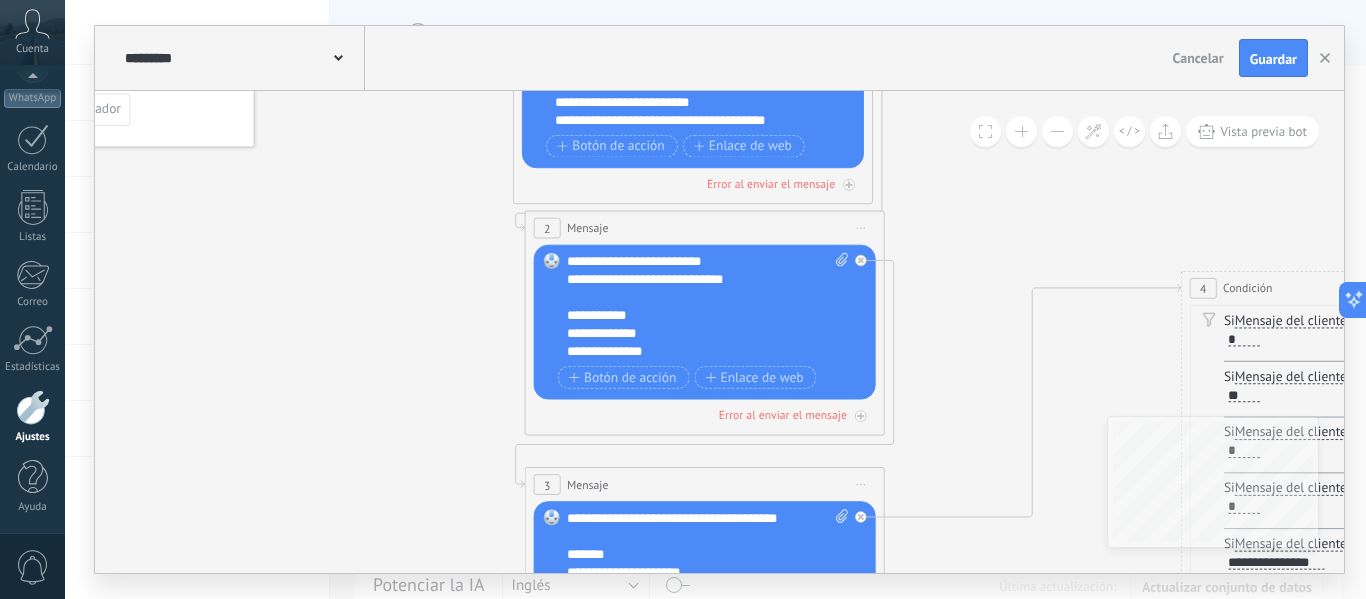 click at bounding box center (1057, 131) 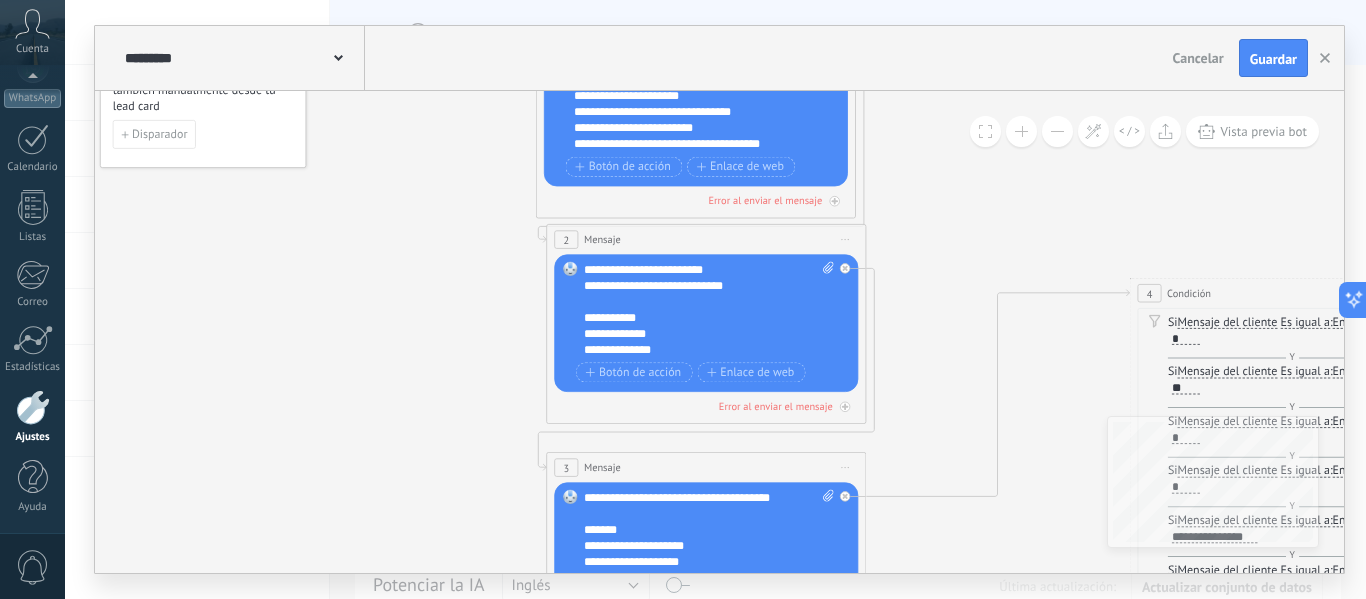 click at bounding box center [1057, 131] 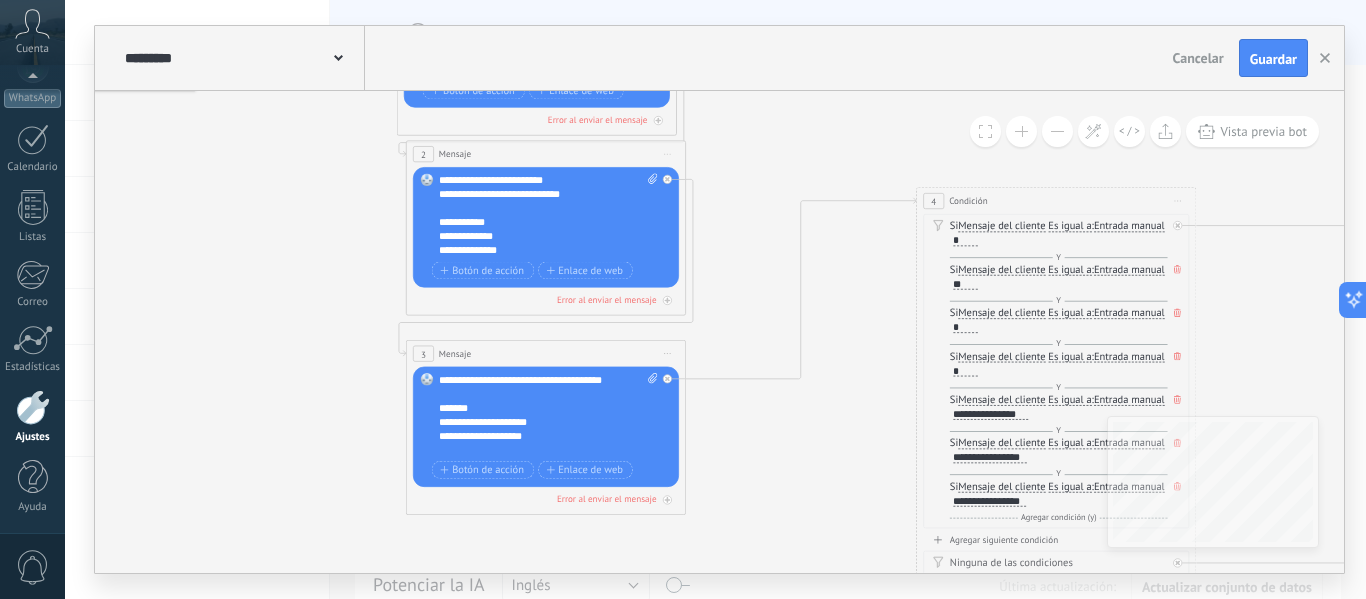 drag, startPoint x: 1089, startPoint y: 235, endPoint x: 922, endPoint y: 136, distance: 194.13913 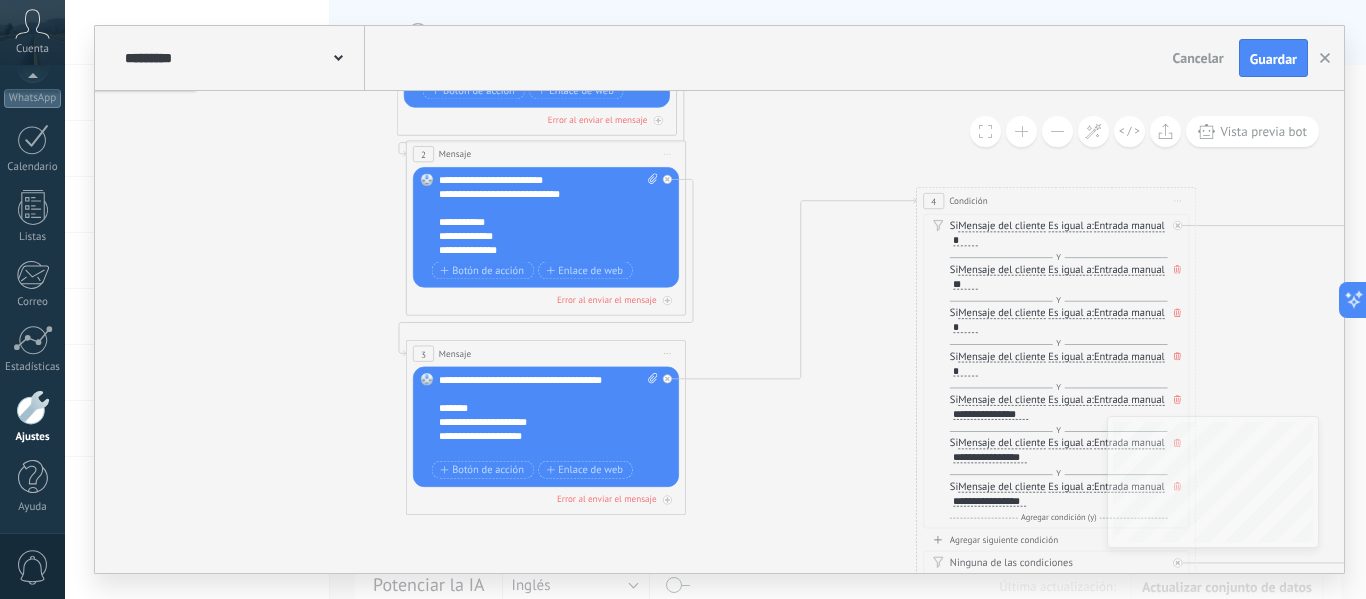 click 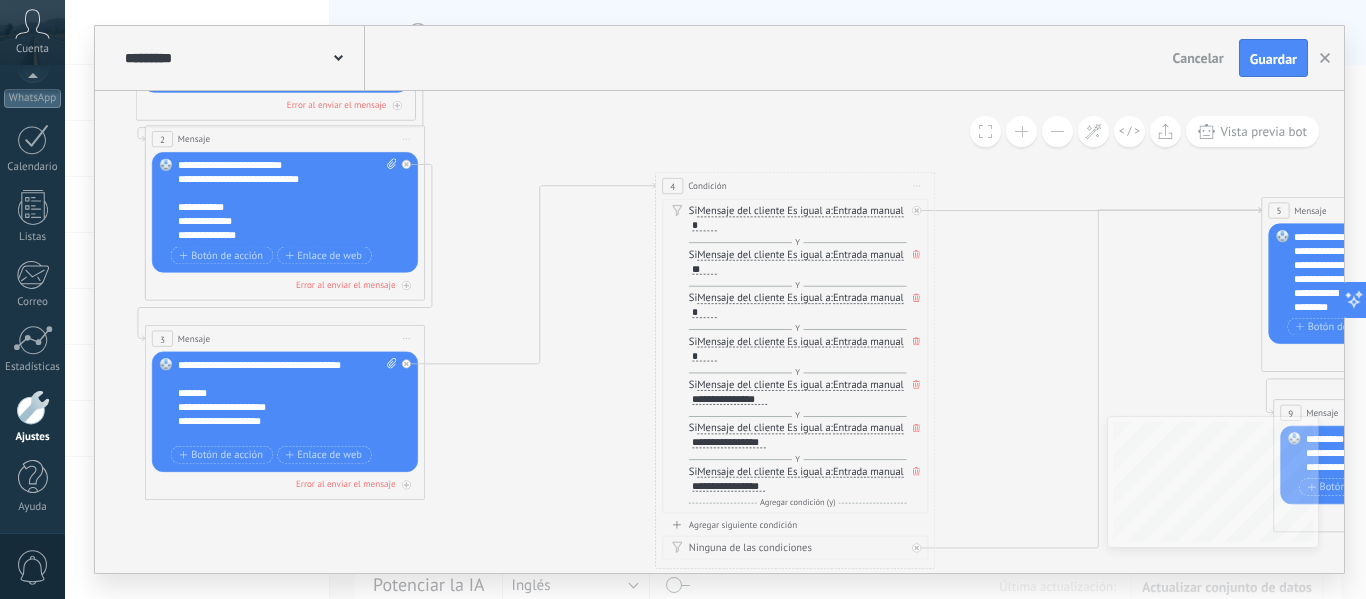 drag, startPoint x: 1209, startPoint y: 182, endPoint x: 769, endPoint y: 151, distance: 441.0907 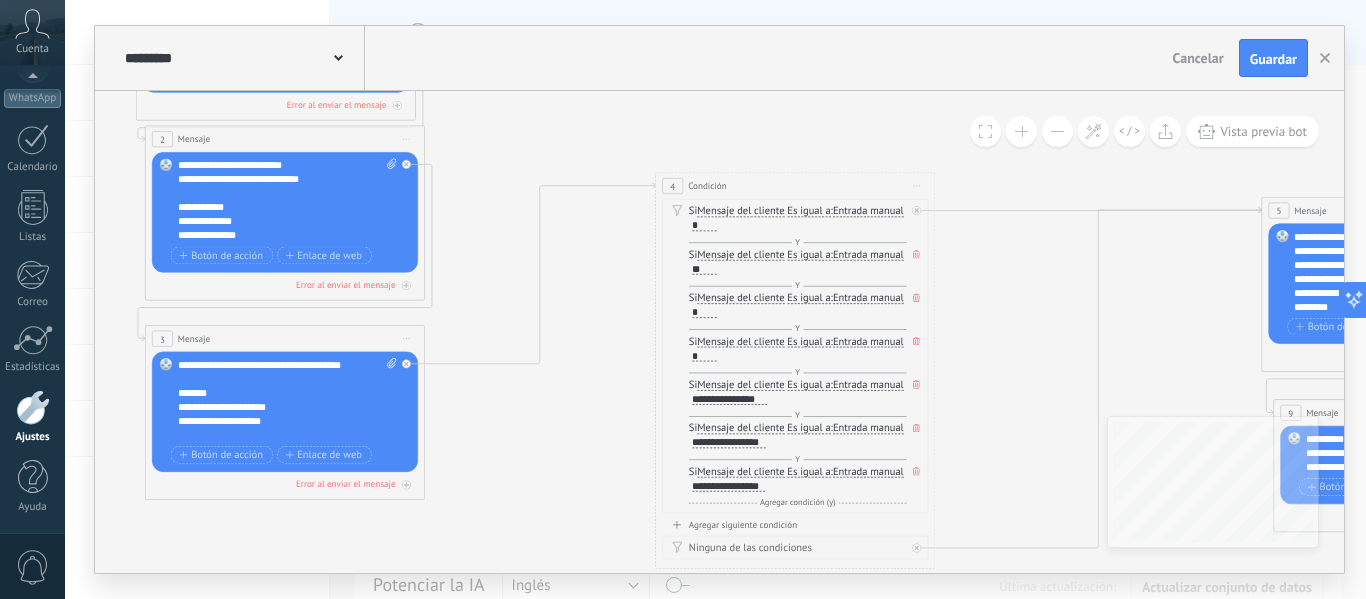 click 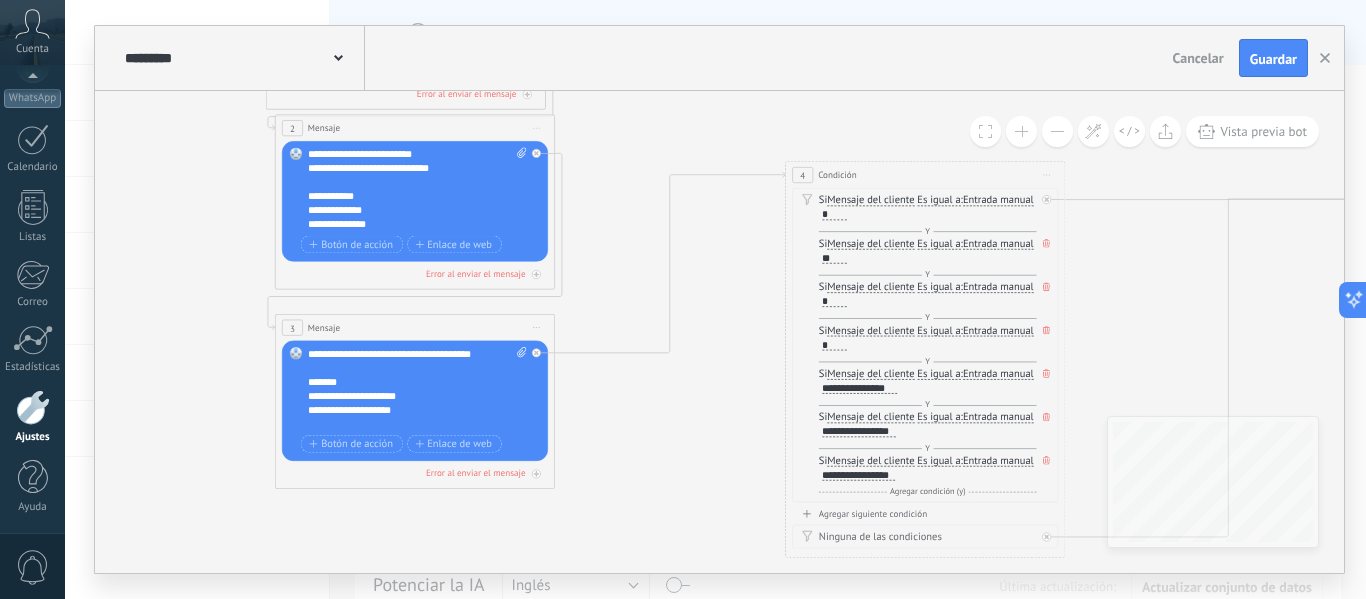 drag, startPoint x: 843, startPoint y: 299, endPoint x: 1171, endPoint y: 375, distance: 336.68976 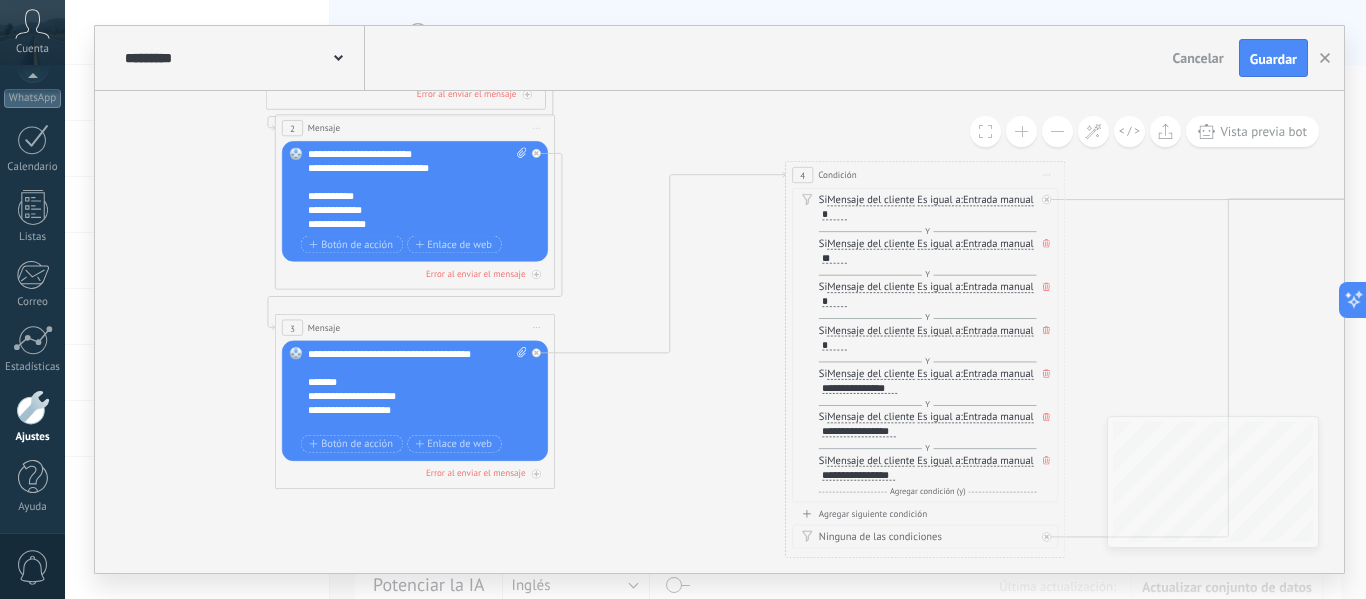 click 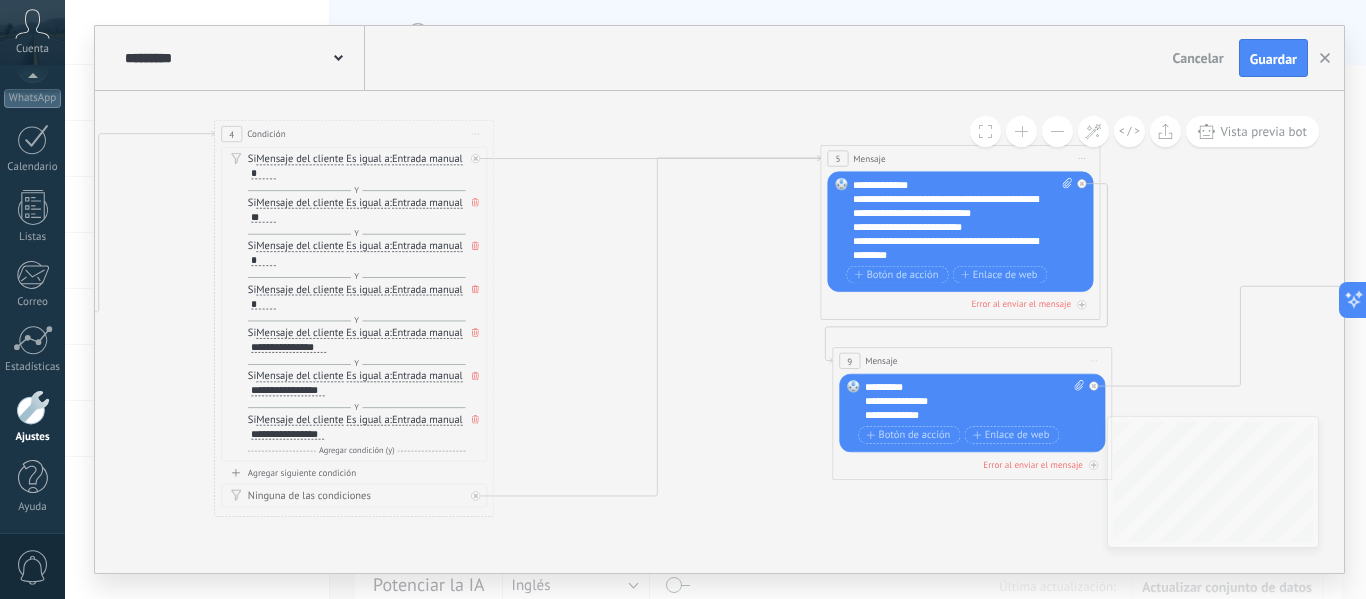 drag, startPoint x: 1310, startPoint y: 401, endPoint x: 725, endPoint y: 300, distance: 593.6548 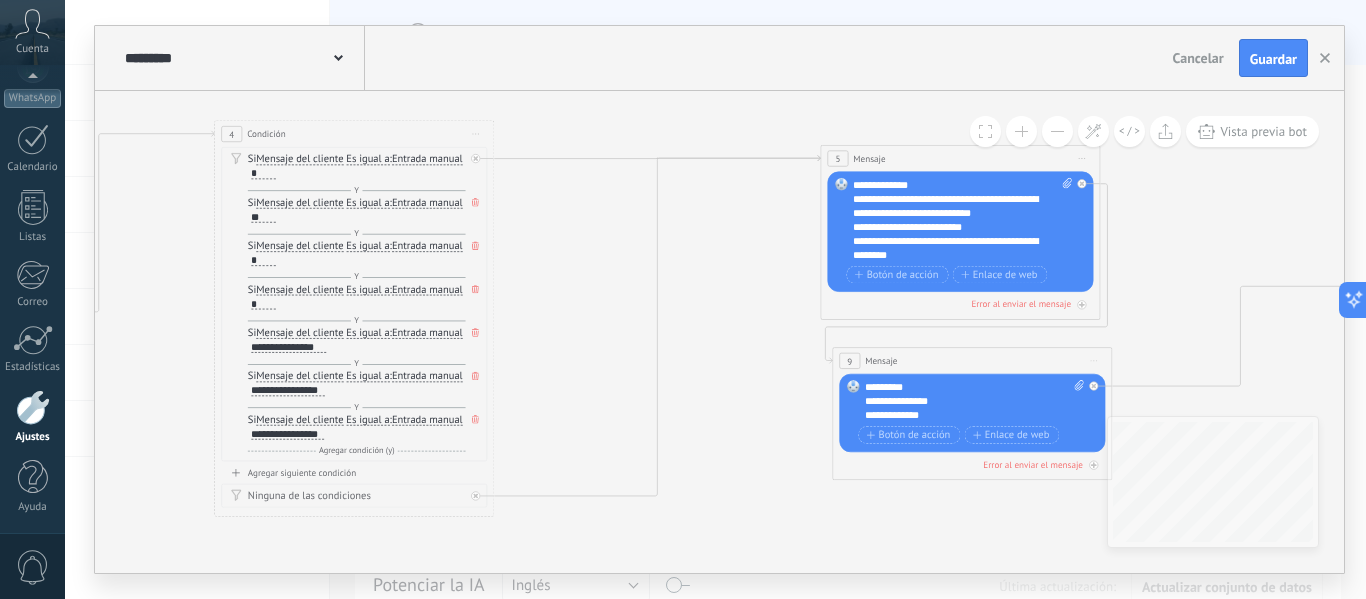 drag, startPoint x: 1128, startPoint y: 207, endPoint x: 1162, endPoint y: 194, distance: 36.40055 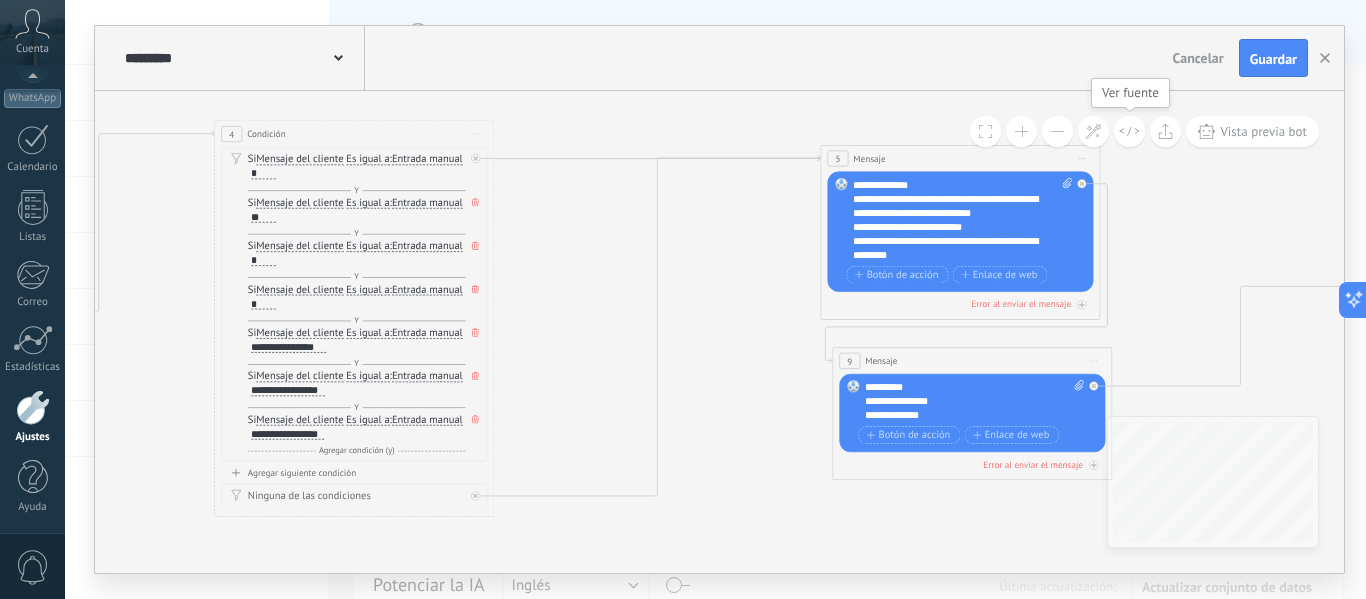 click 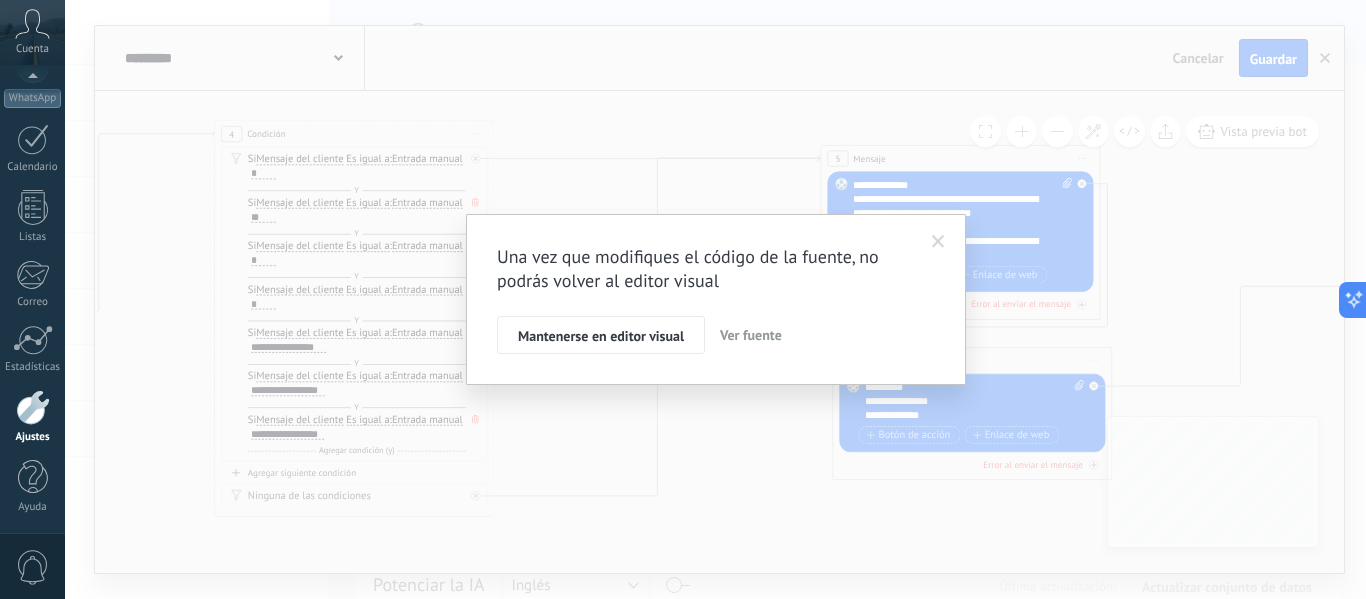click at bounding box center (938, 242) 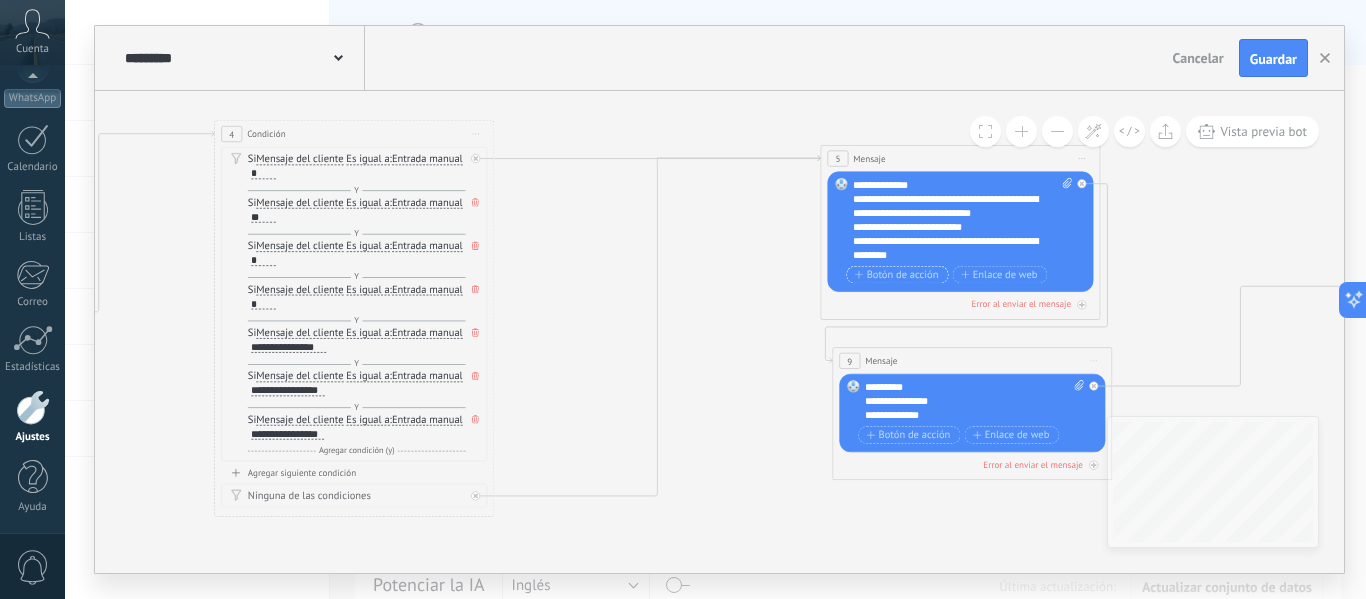 click 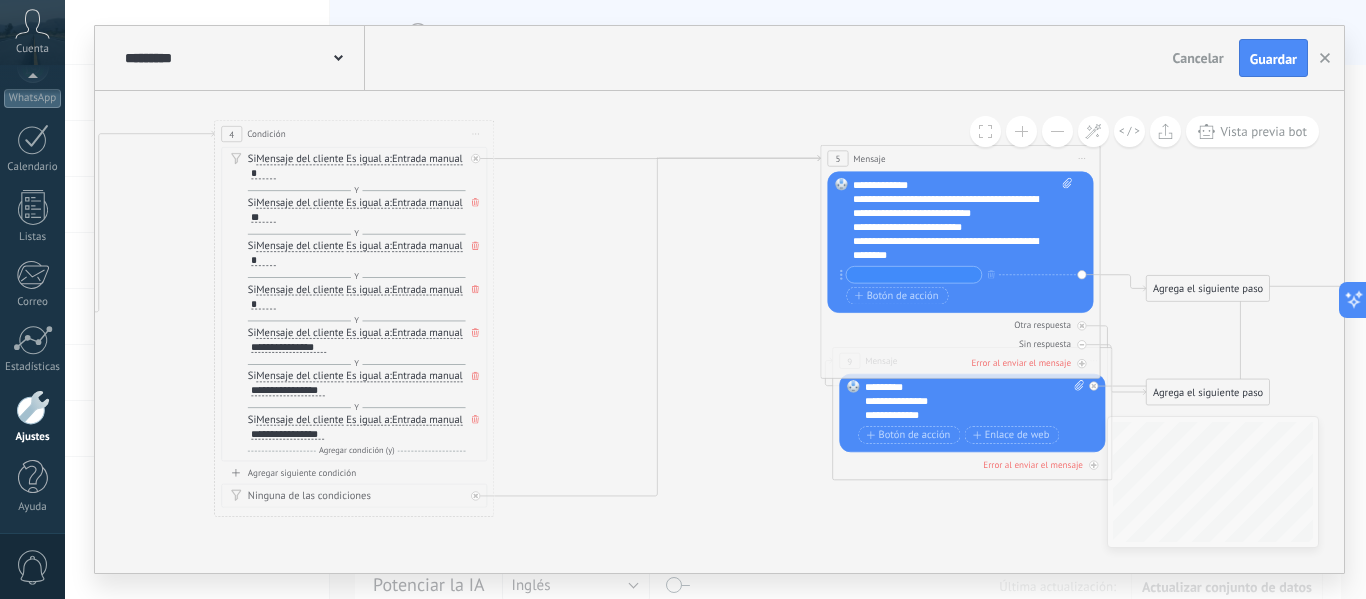 click 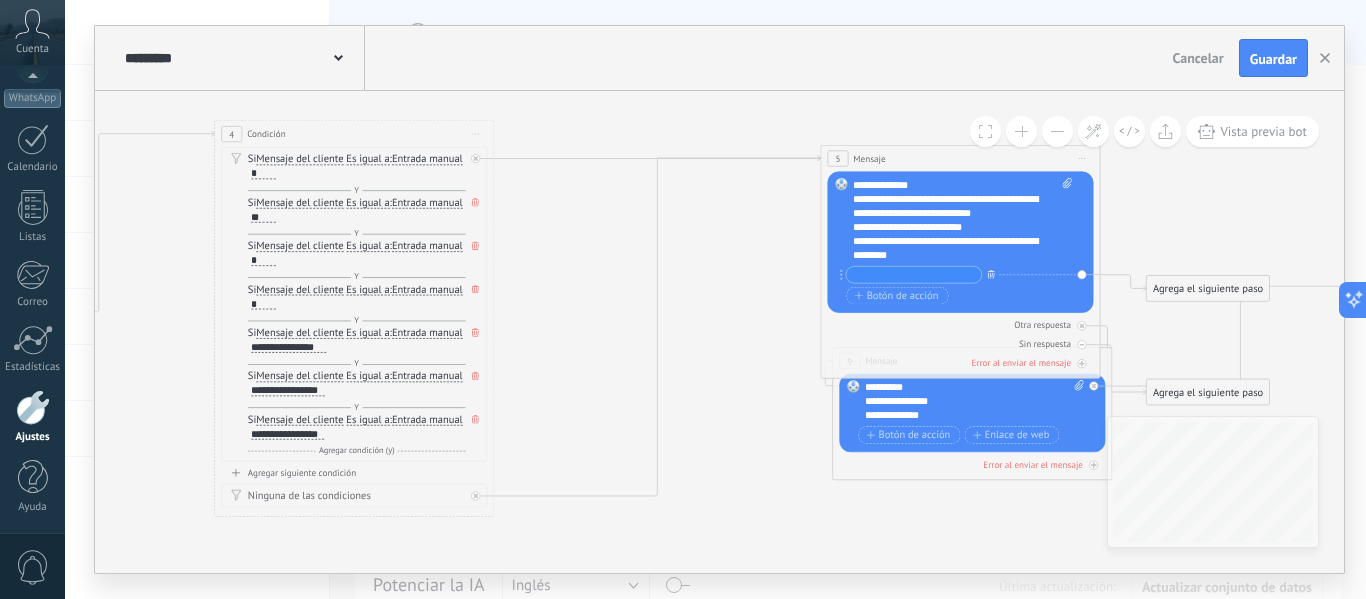 click 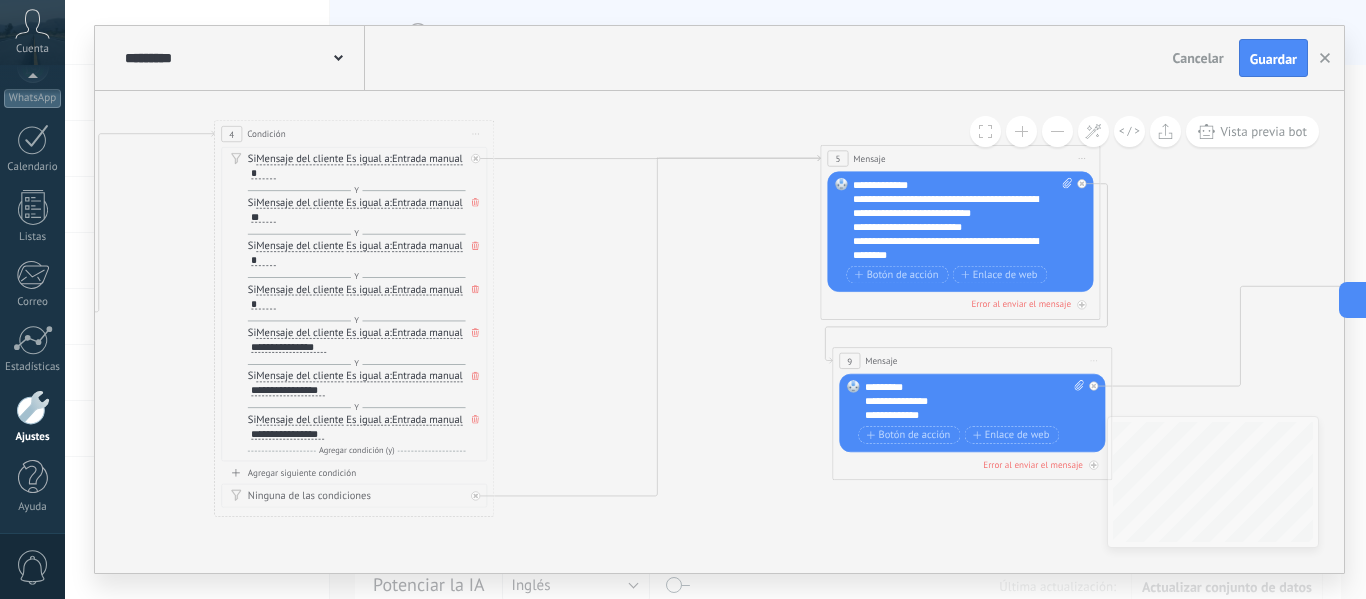 click 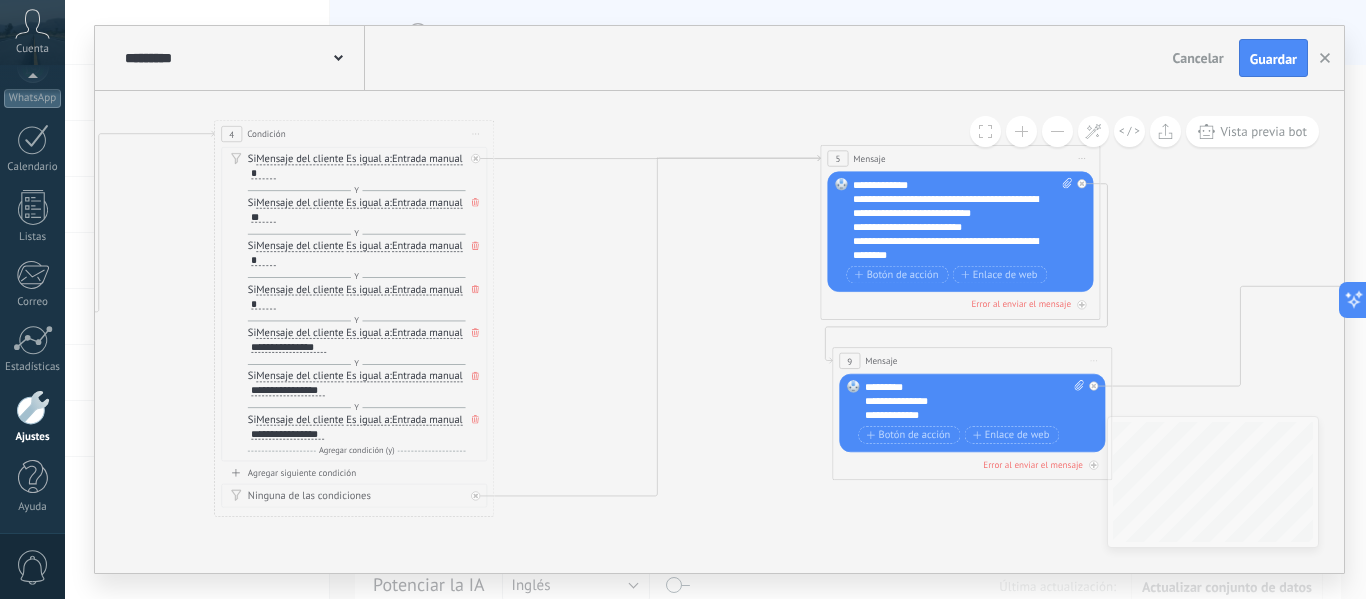 click on "5" at bounding box center [837, 159] 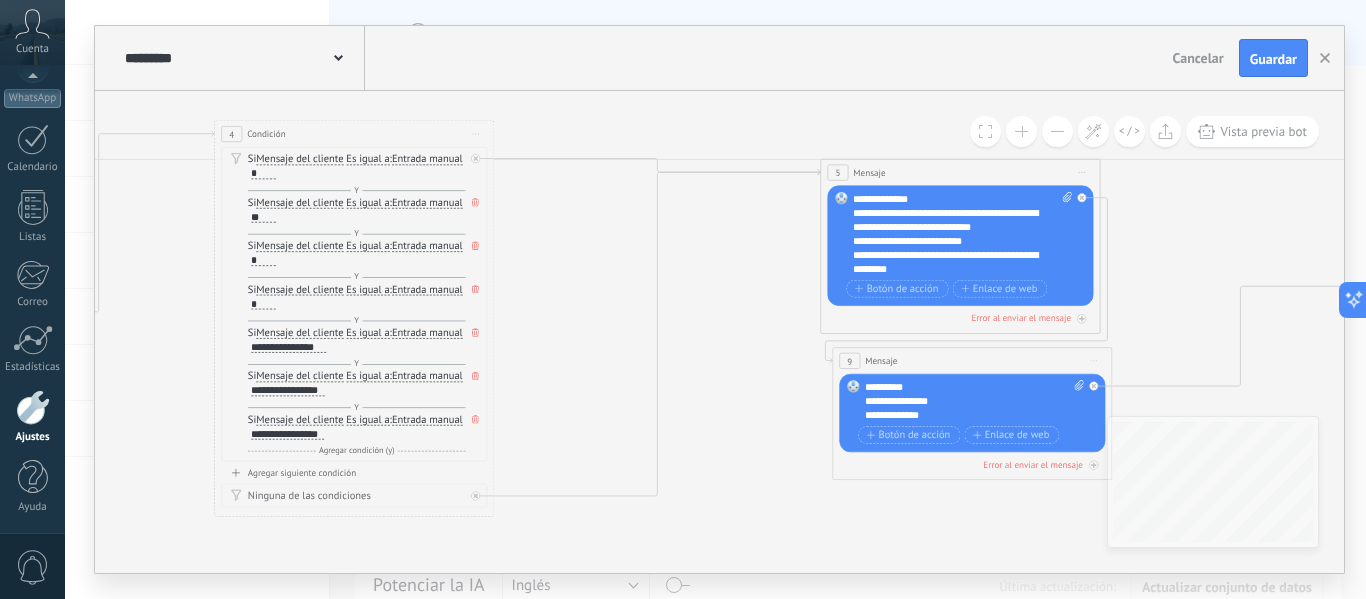 drag, startPoint x: 909, startPoint y: 162, endPoint x: 909, endPoint y: 174, distance: 12 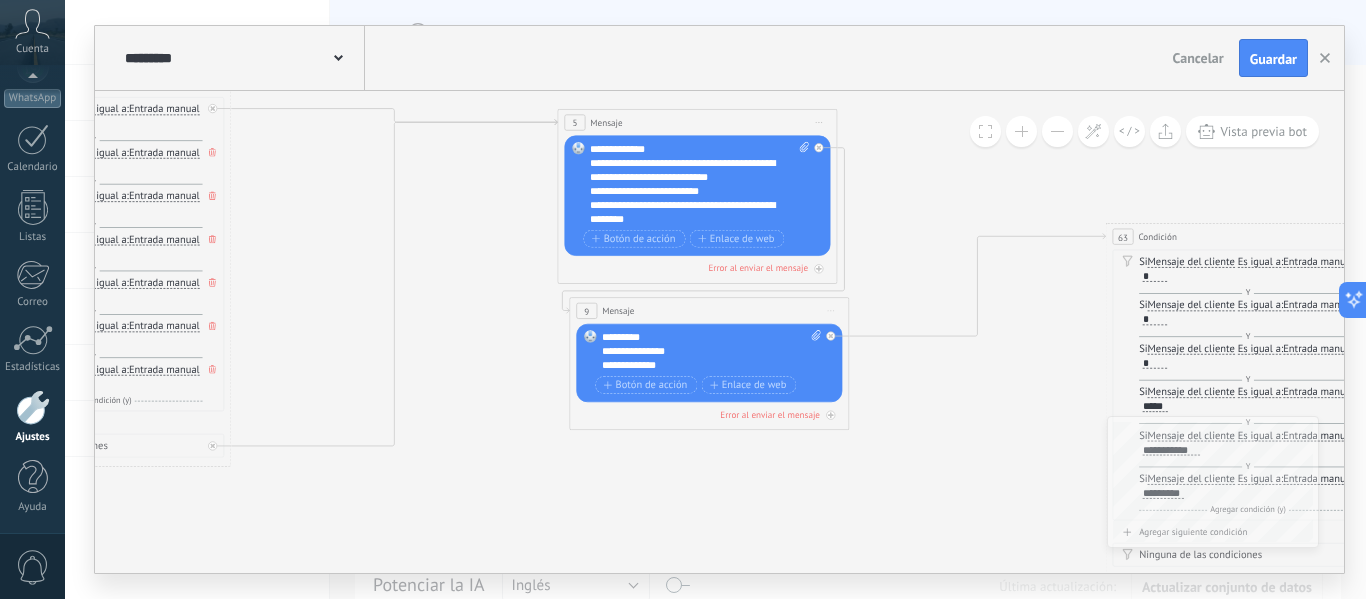 drag, startPoint x: 1131, startPoint y: 274, endPoint x: 753, endPoint y: 232, distance: 380.32617 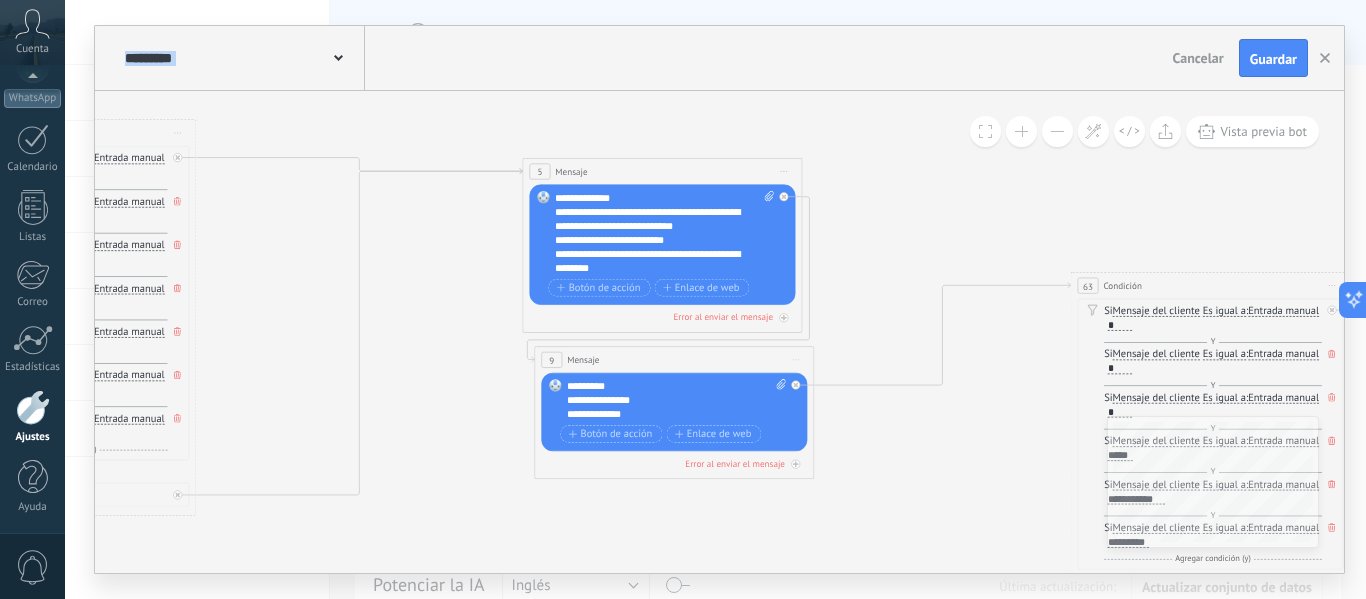 drag, startPoint x: 1079, startPoint y: 192, endPoint x: 1216, endPoint y: 229, distance: 141.90842 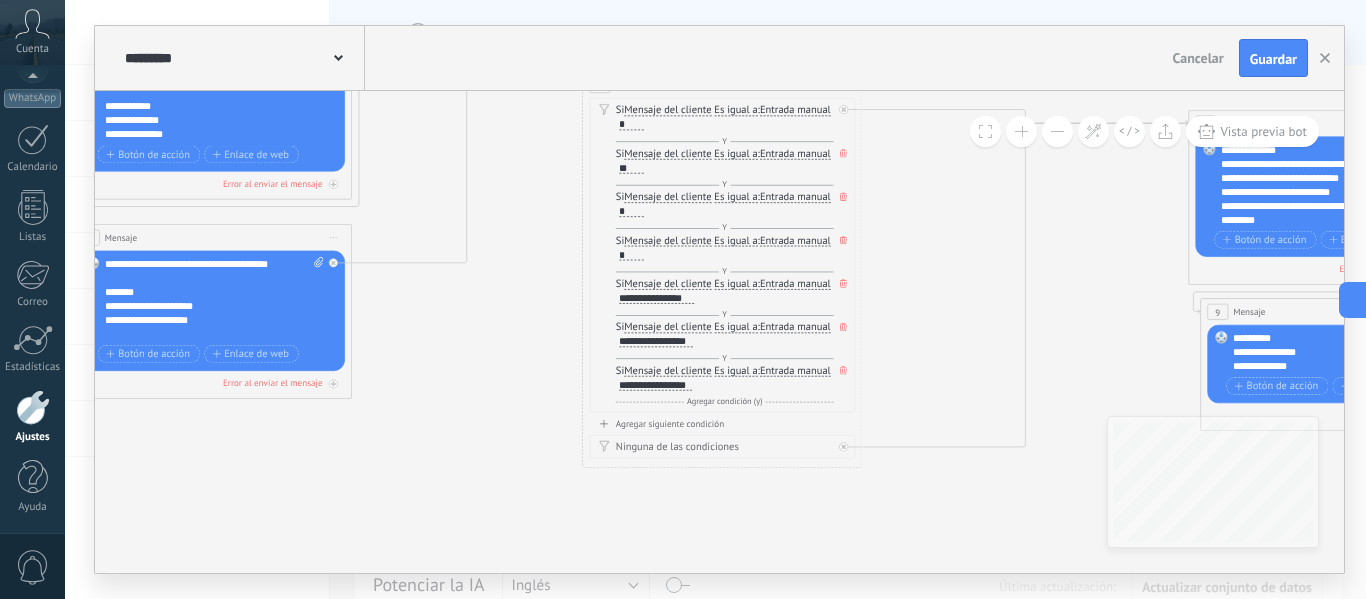 drag, startPoint x: 533, startPoint y: 300, endPoint x: 1131, endPoint y: 257, distance: 599.544 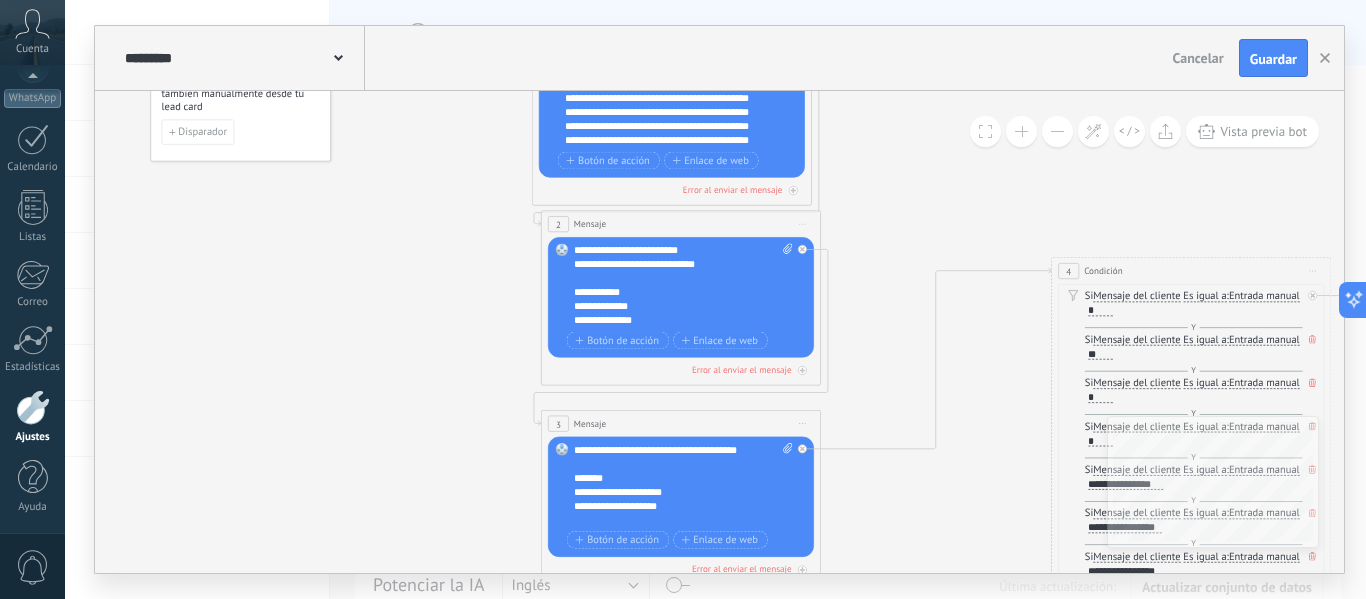drag, startPoint x: 572, startPoint y: 283, endPoint x: 1021, endPoint y: 472, distance: 487.15707 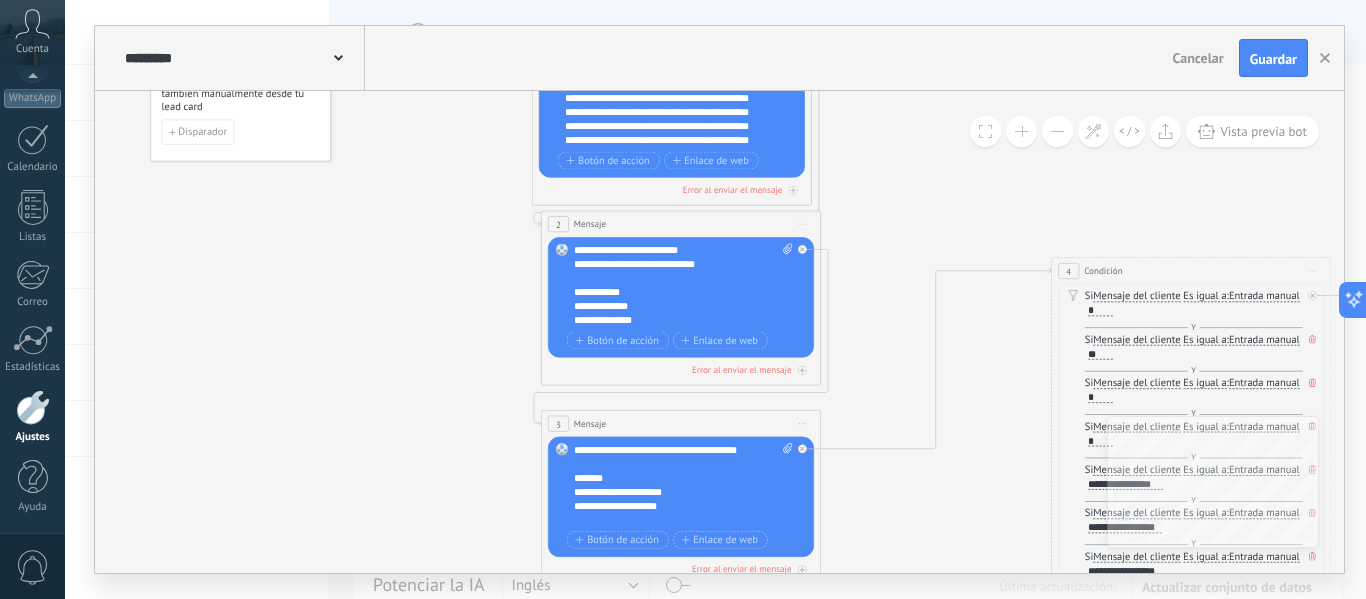 click 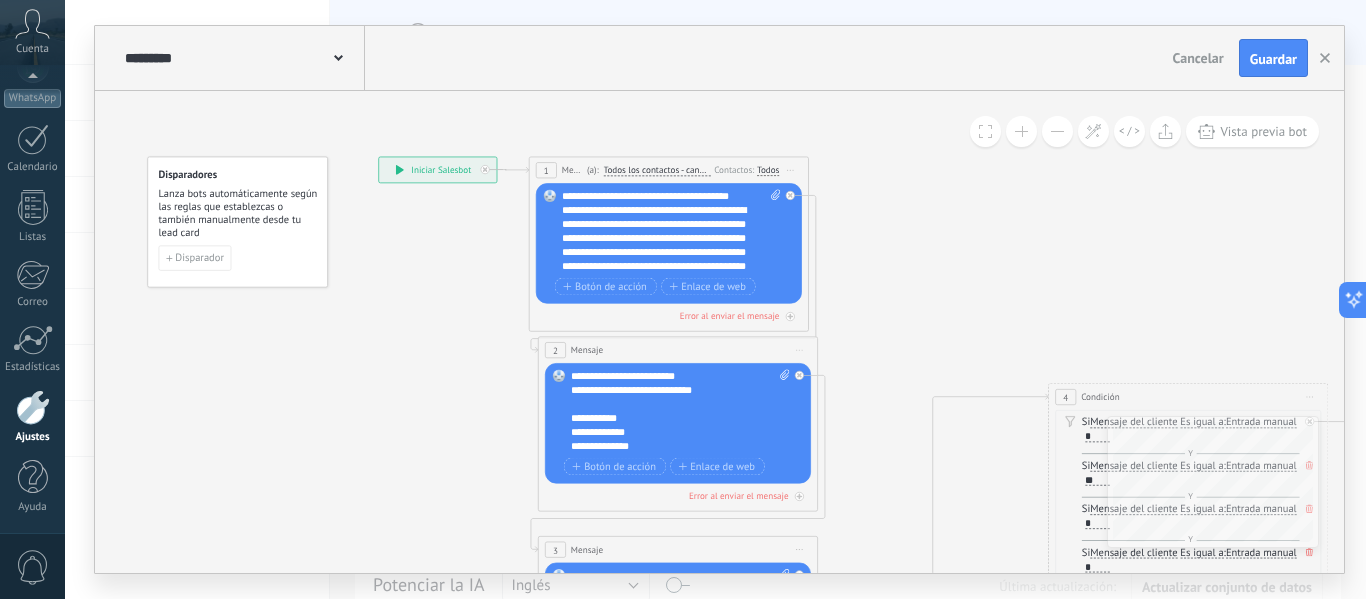 drag, startPoint x: 896, startPoint y: 179, endPoint x: 893, endPoint y: 305, distance: 126.035706 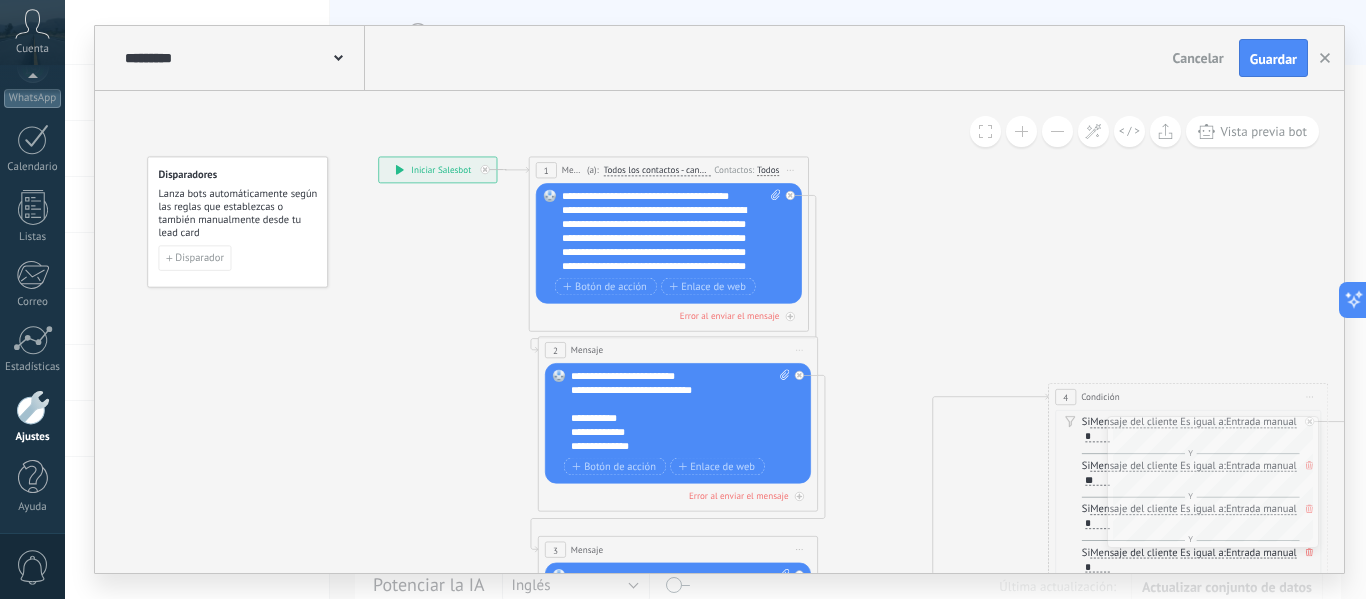 click 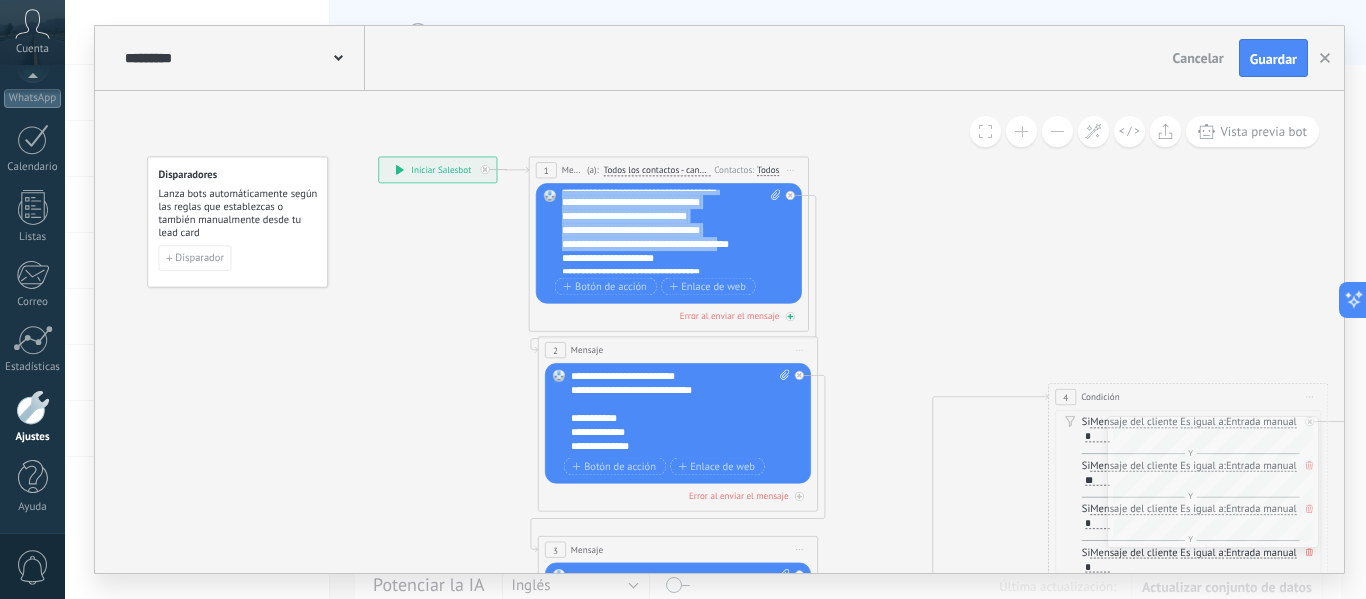 scroll, scrollTop: 660, scrollLeft: 0, axis: vertical 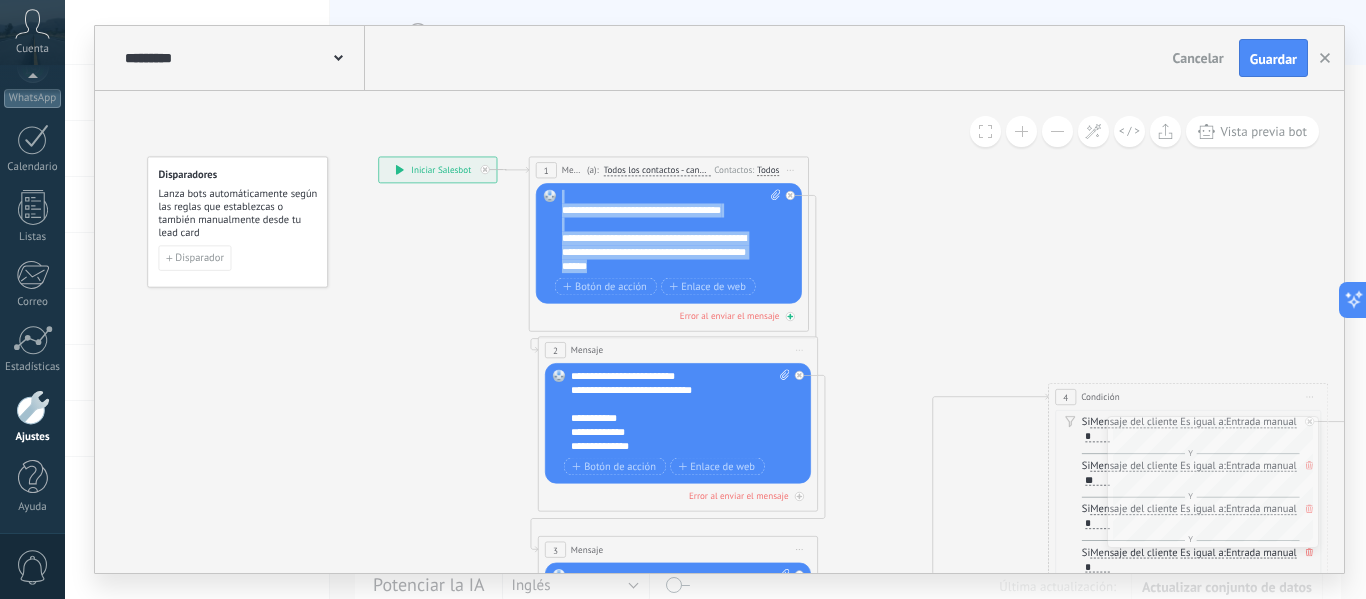 drag, startPoint x: 561, startPoint y: 189, endPoint x: 732, endPoint y: 309, distance: 208.90428 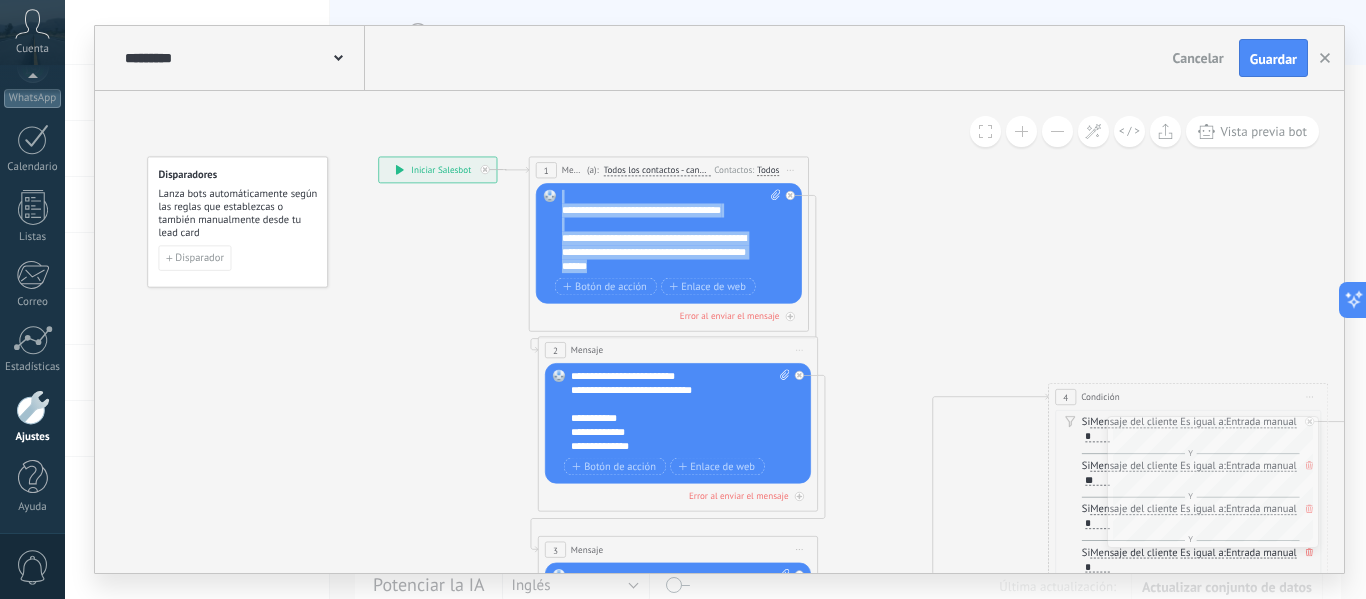 type 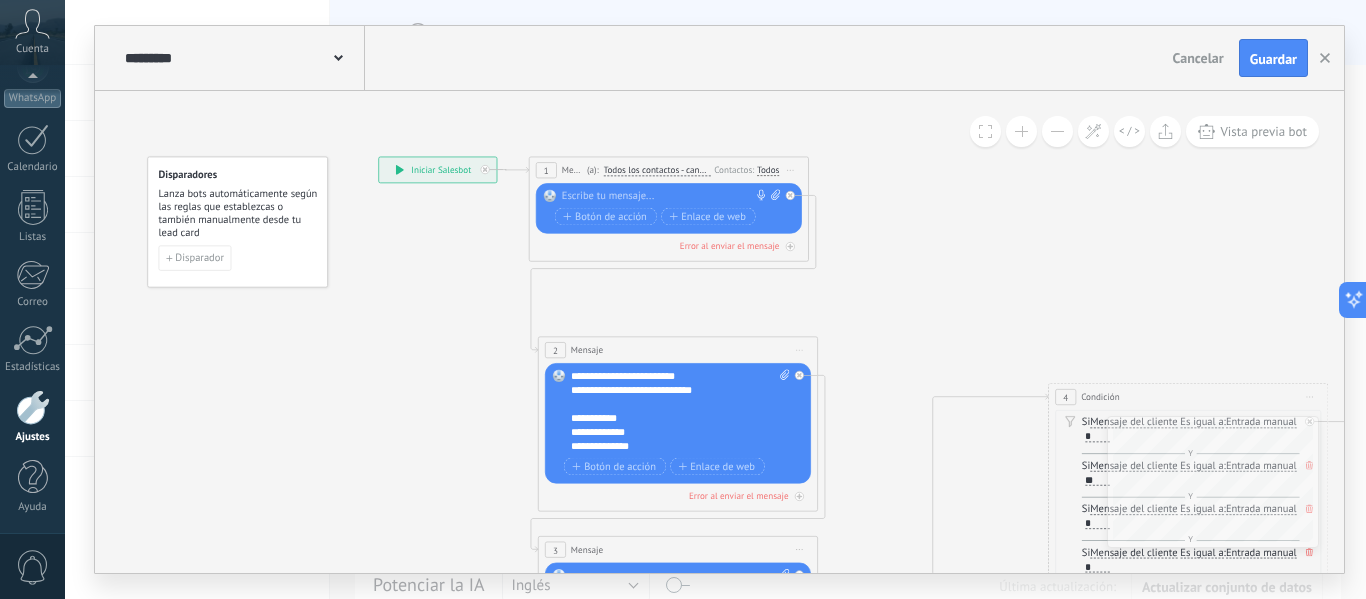 scroll, scrollTop: 0, scrollLeft: 0, axis: both 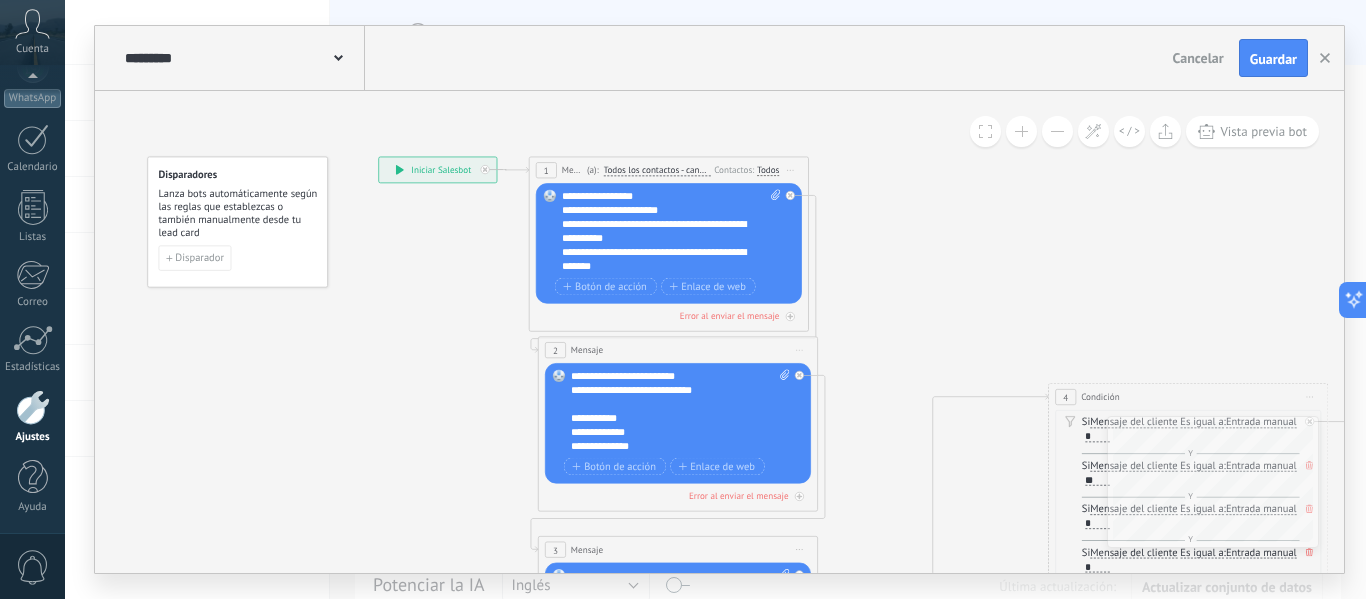 drag, startPoint x: 558, startPoint y: 224, endPoint x: 572, endPoint y: 229, distance: 14.866069 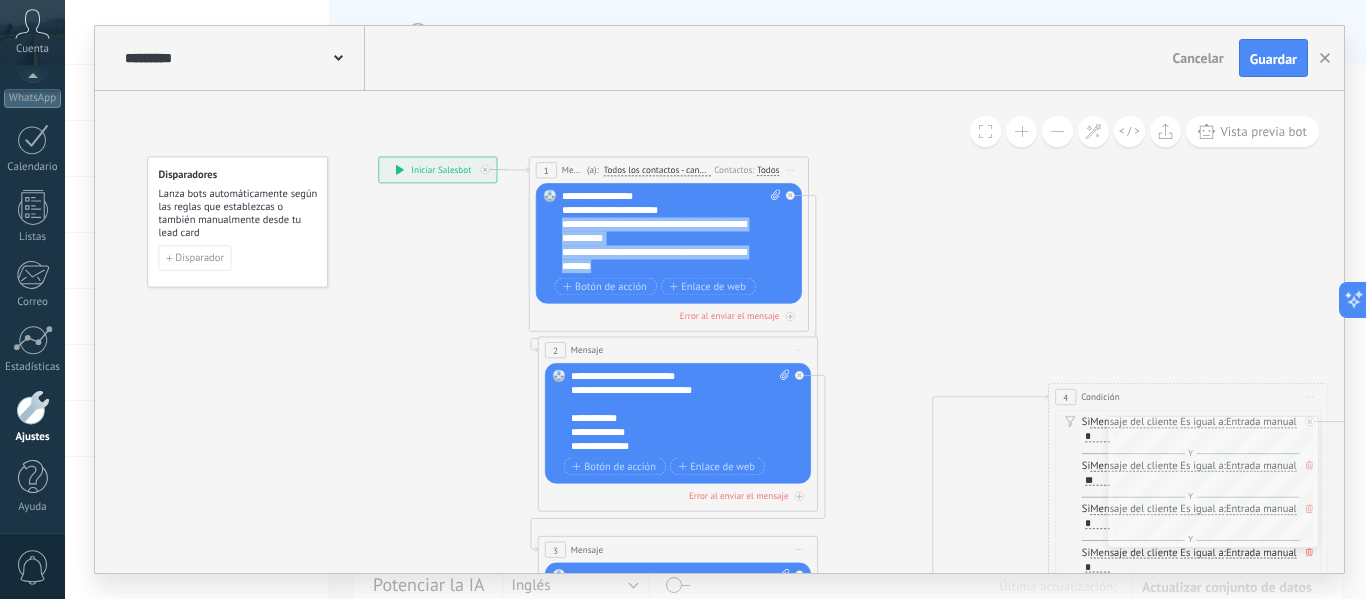 drag, startPoint x: 563, startPoint y: 225, endPoint x: 653, endPoint y: 274, distance: 102.47439 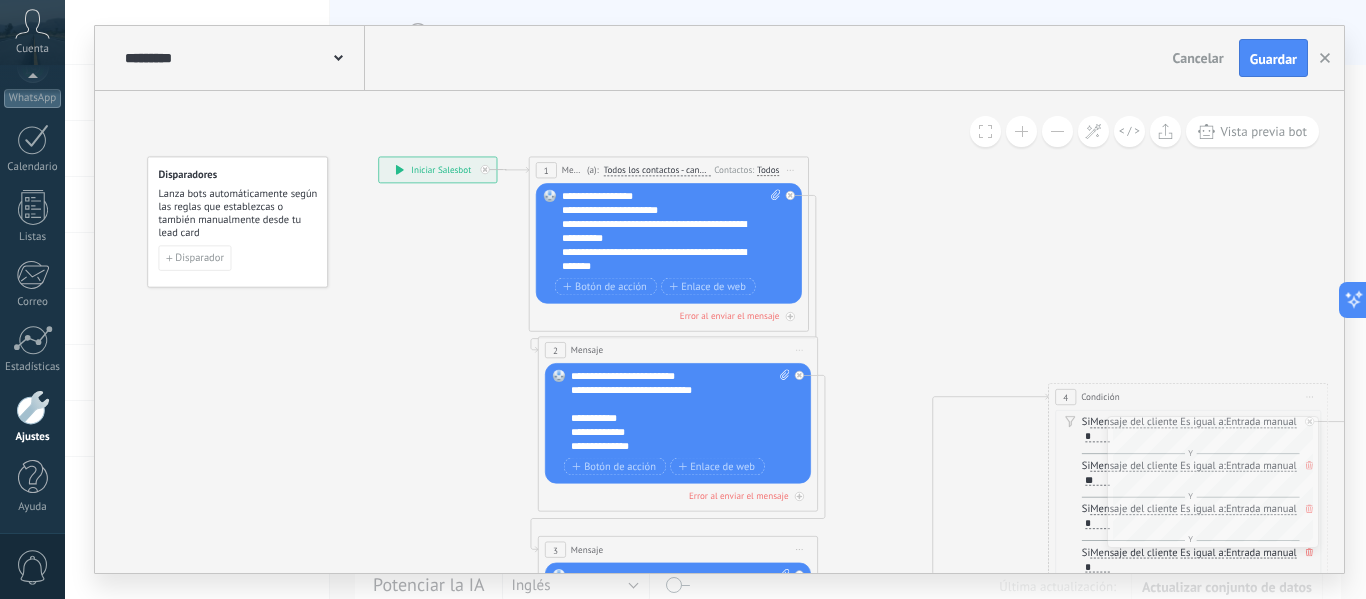 scroll, scrollTop: 80, scrollLeft: 0, axis: vertical 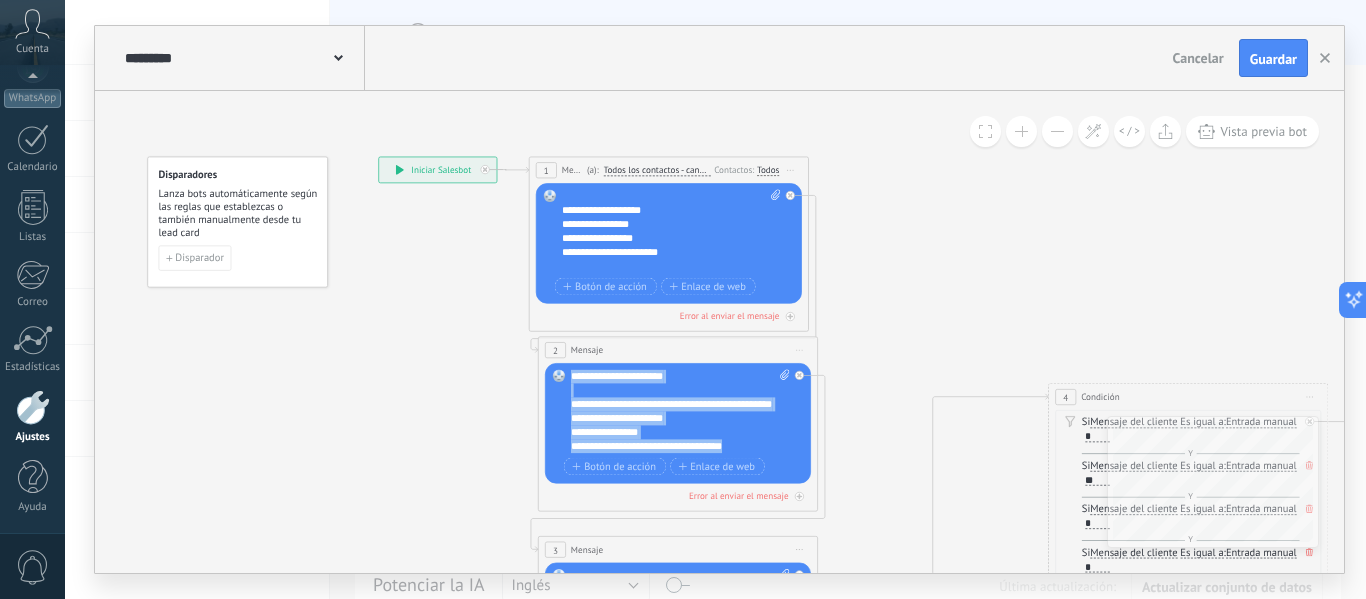 drag, startPoint x: 572, startPoint y: 375, endPoint x: 793, endPoint y: 509, distance: 258.45114 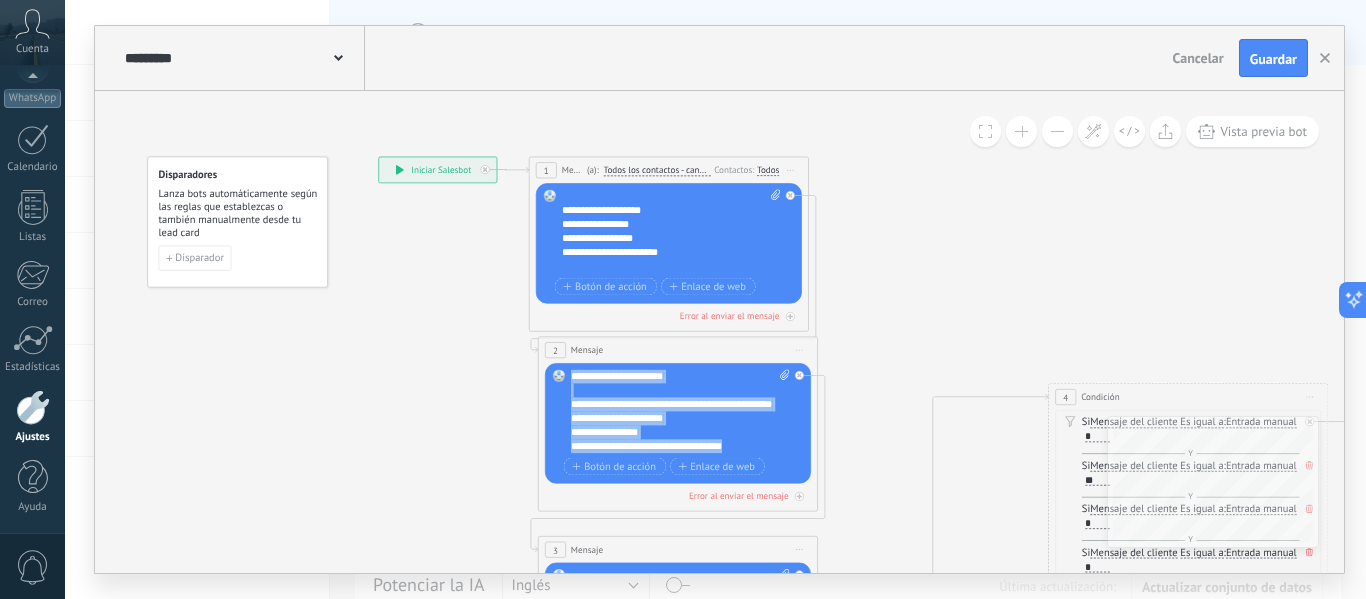 type 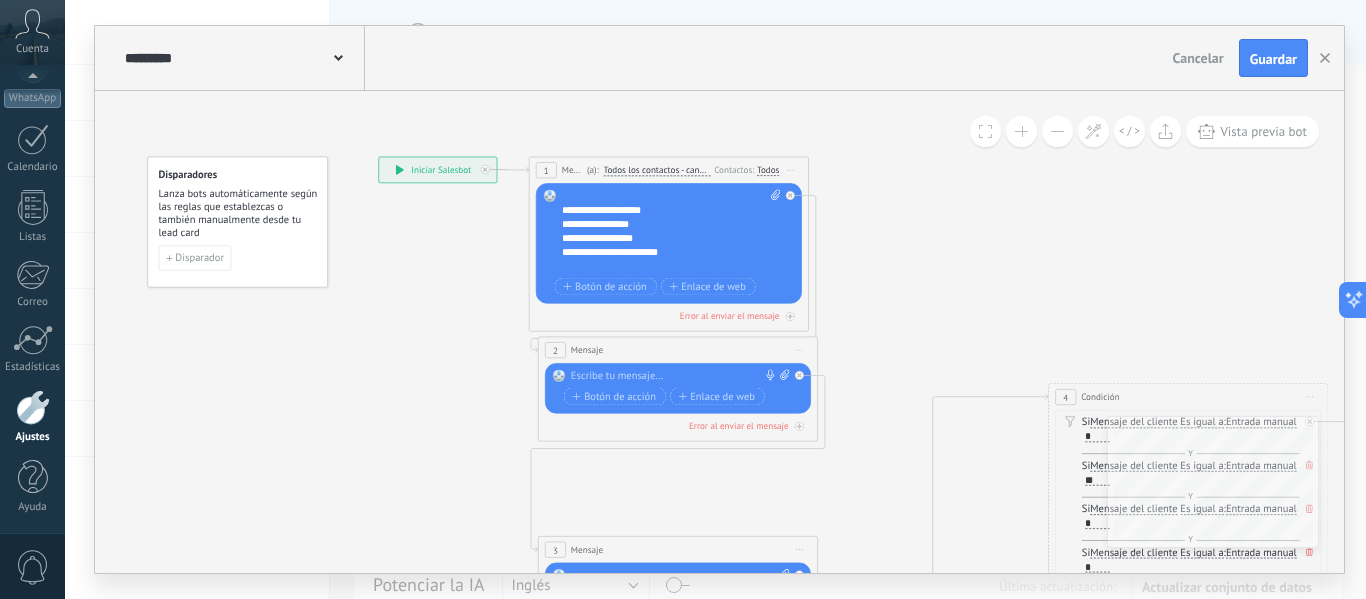 click at bounding box center [782, 376] 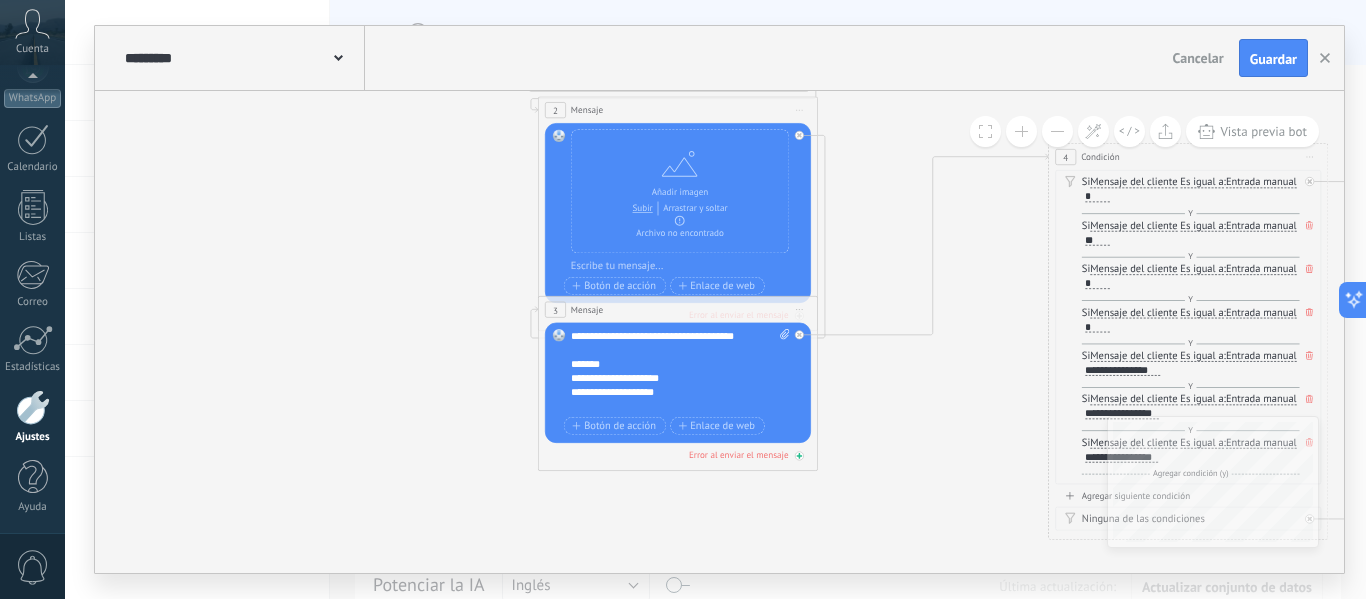drag, startPoint x: 797, startPoint y: 409, endPoint x: 796, endPoint y: 460, distance: 51.009804 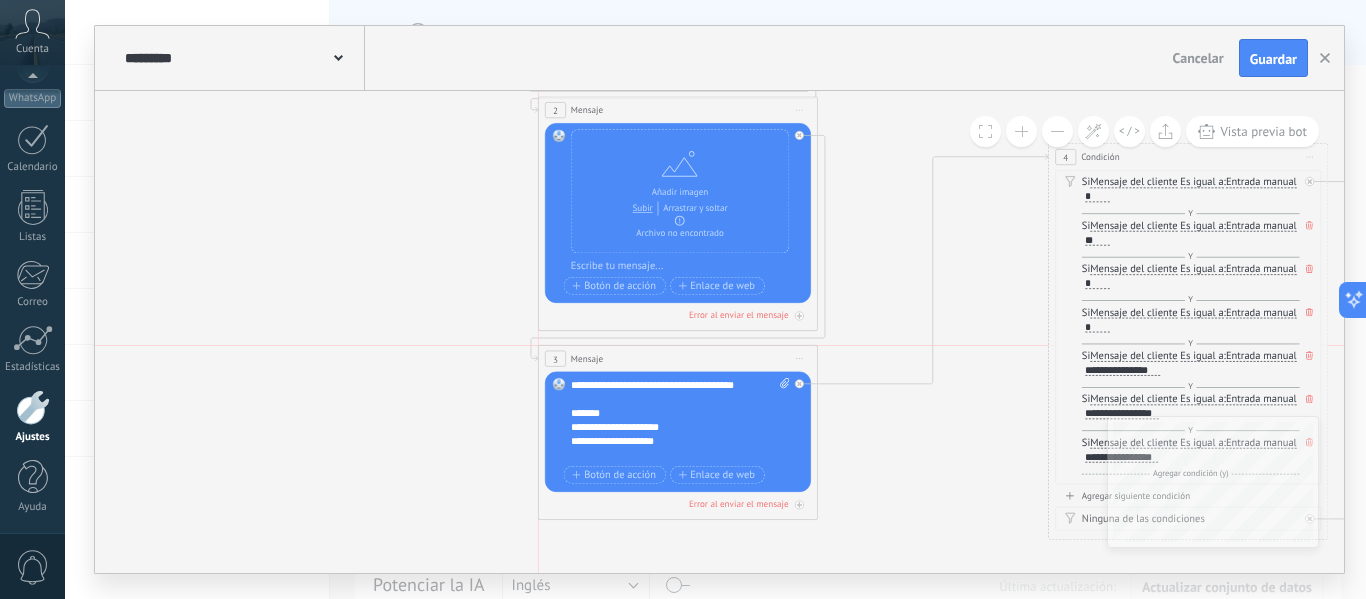 drag, startPoint x: 771, startPoint y: 307, endPoint x: 772, endPoint y: 351, distance: 44.011364 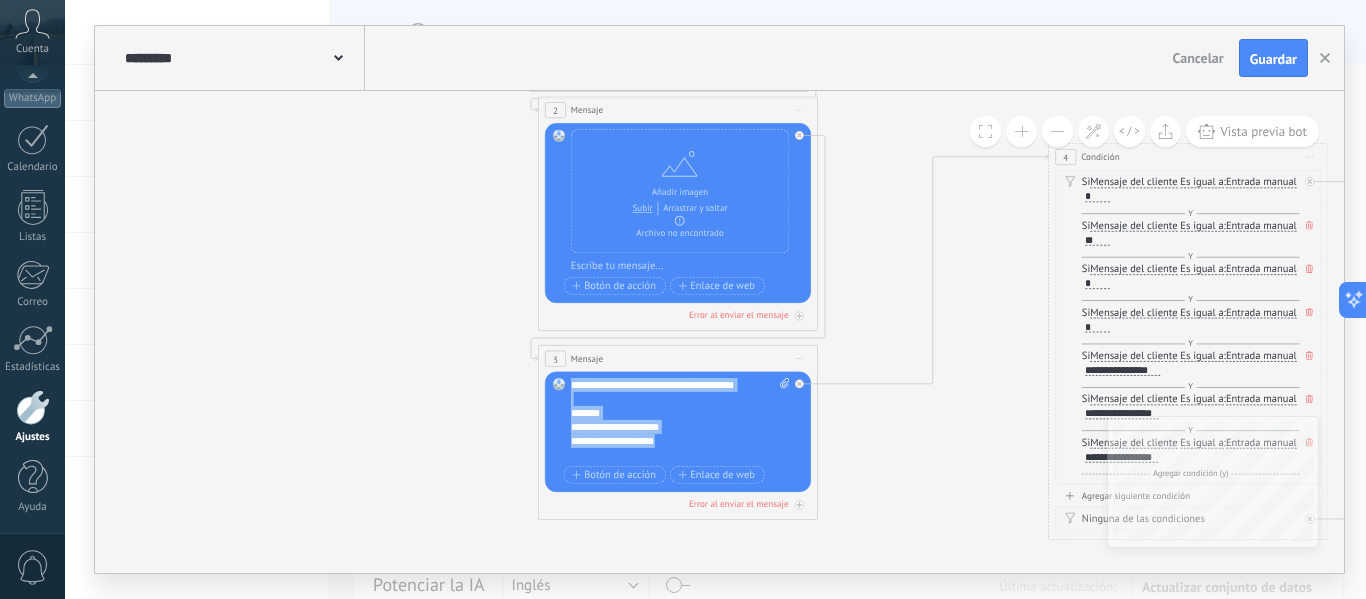 drag, startPoint x: 707, startPoint y: 456, endPoint x: 568, endPoint y: 388, distance: 154.74171 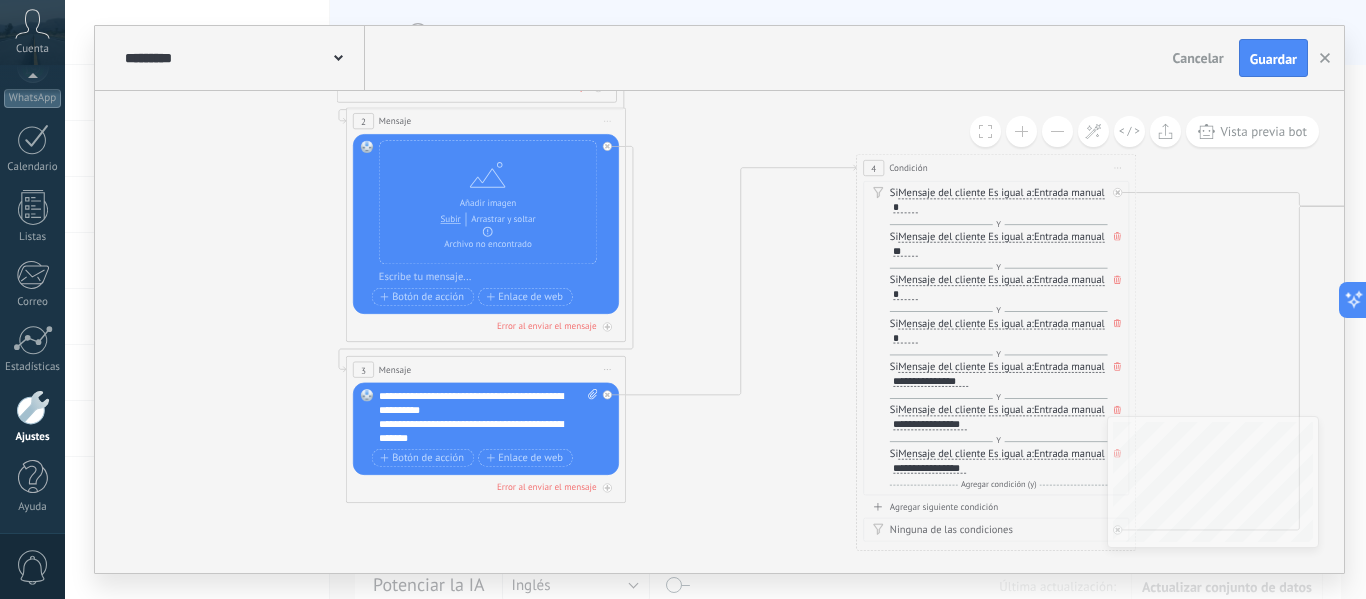 drag, startPoint x: 852, startPoint y: 427, endPoint x: 660, endPoint y: 438, distance: 192.31485 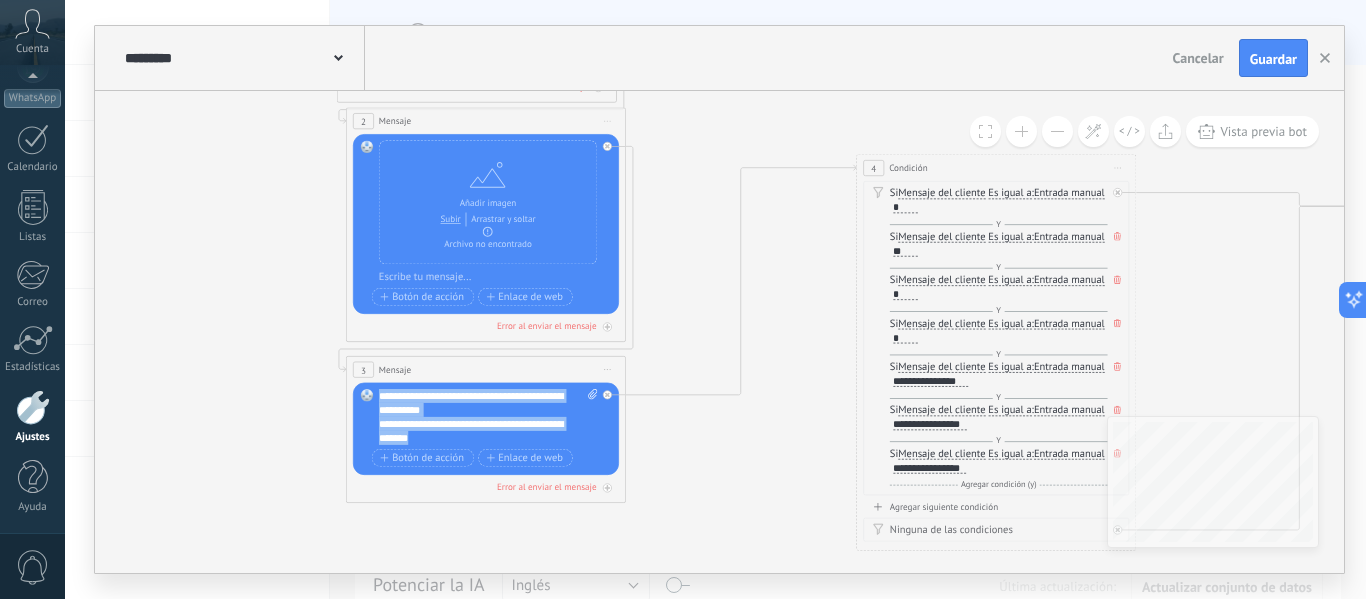 drag, startPoint x: 506, startPoint y: 431, endPoint x: 363, endPoint y: 396, distance: 147.22092 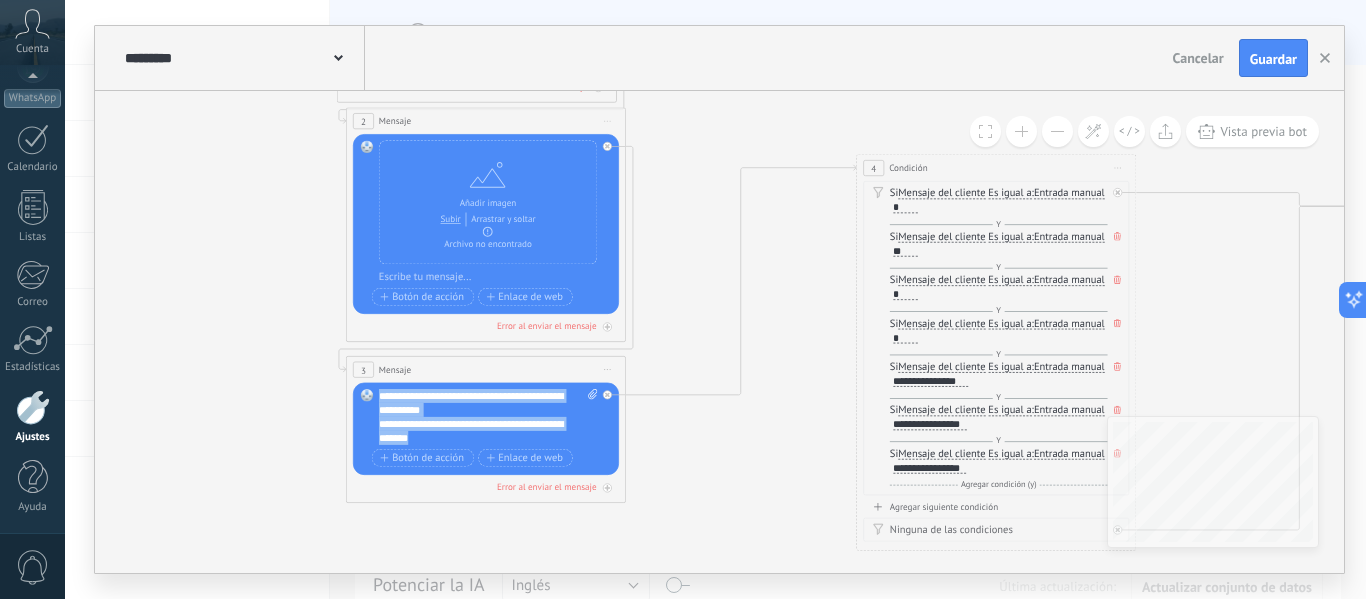 click on "Reemplazar
Quitar
Convertir a mensaje de voz
Arrastre la imagen aquí para adjuntarla.
Añadir imagen
Subir
Arrastrar y soltar
Archivo no encontrado
Escribe tu mensaje..." at bounding box center (486, 429) 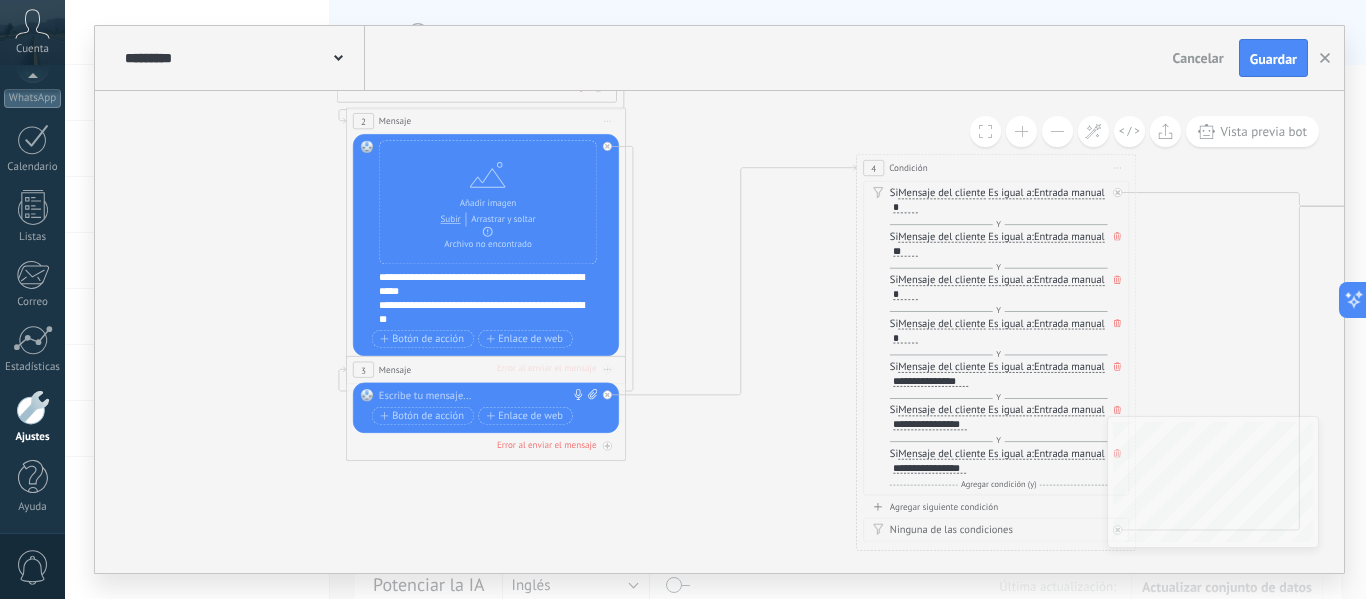 drag, startPoint x: 590, startPoint y: 445, endPoint x: 586, endPoint y: 464, distance: 19.416489 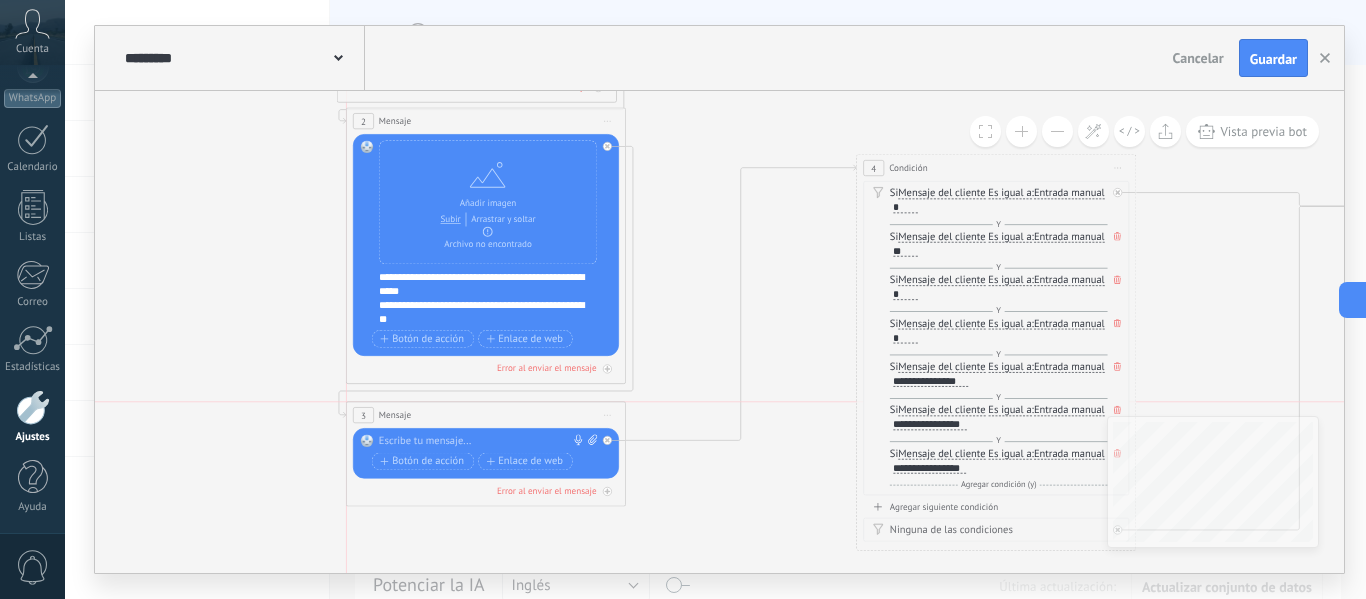 drag, startPoint x: 594, startPoint y: 367, endPoint x: 594, endPoint y: 411, distance: 44 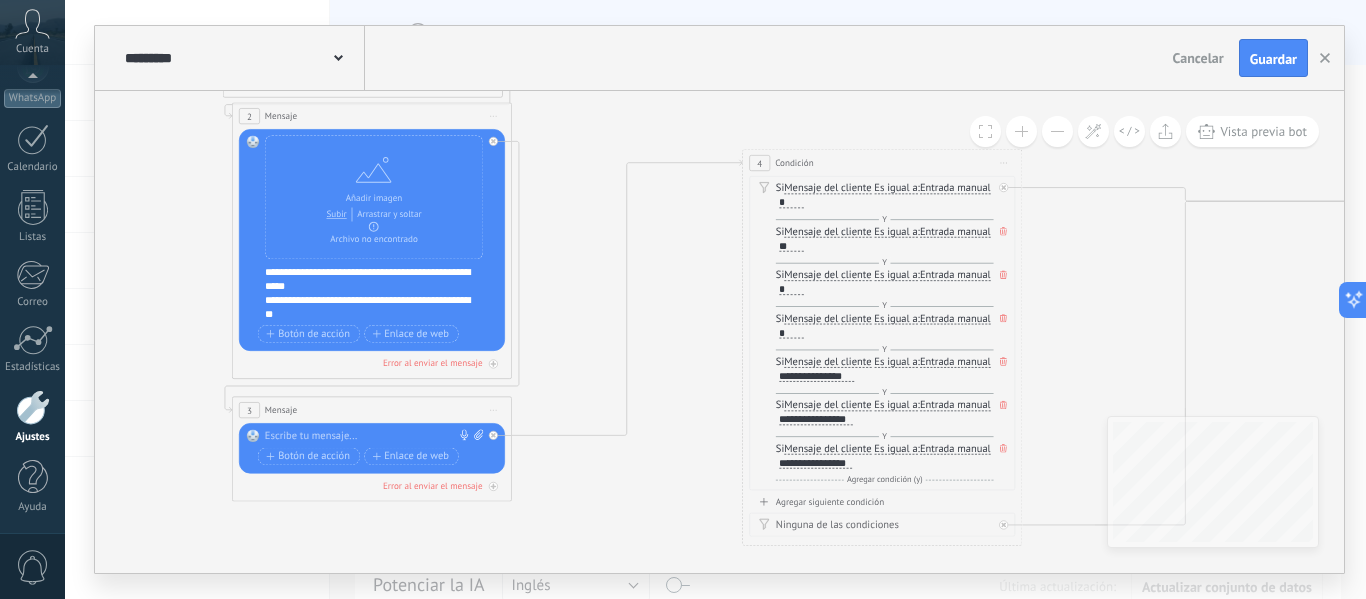 drag, startPoint x: 798, startPoint y: 297, endPoint x: 465, endPoint y: 397, distance: 347.69095 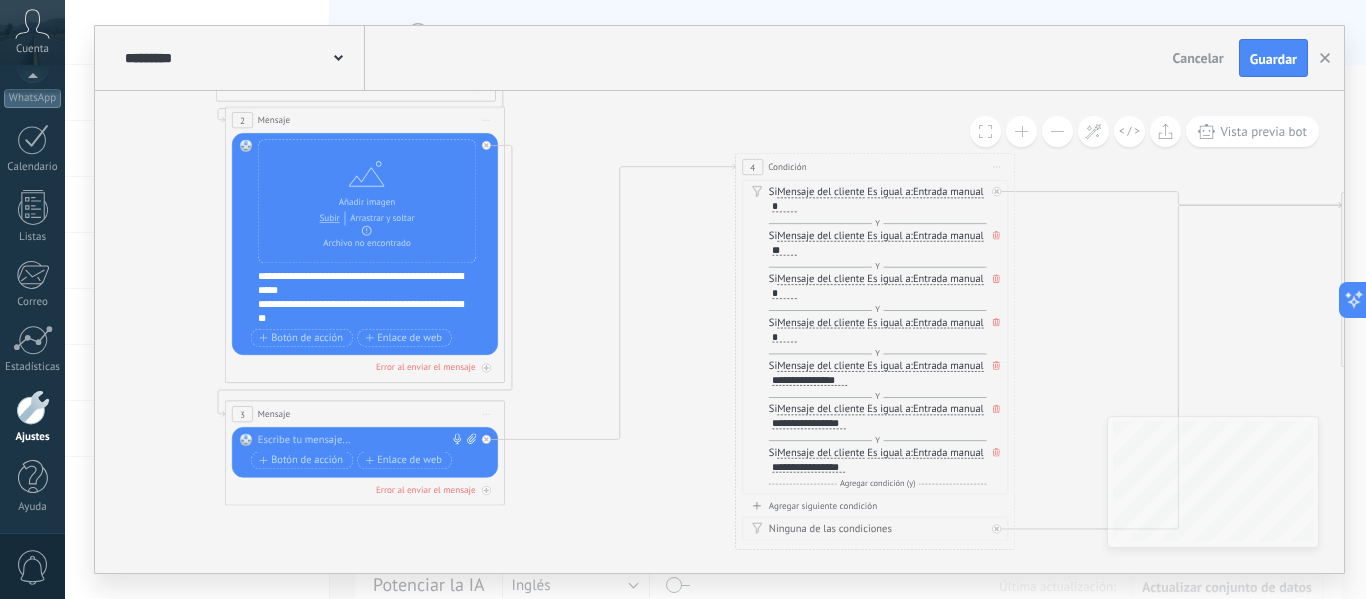 click on "Reemplazar
Quitar
Convertir a mensaje de voz
Arrastre la imagen aquí para adjuntarla.
Añadir imagen
Subir
Arrastrar y soltar
Archivo no encontrado
Escribe tu mensaje..." at bounding box center (365, 452) 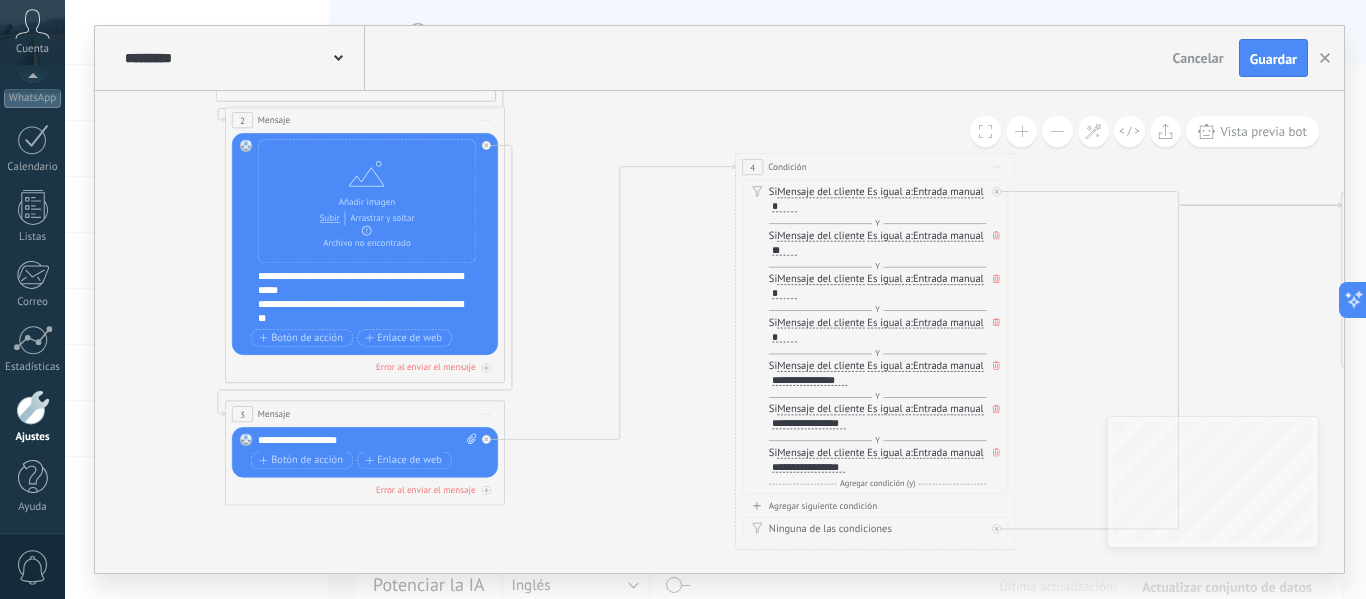 click on "**********" at bounding box center (367, 440) 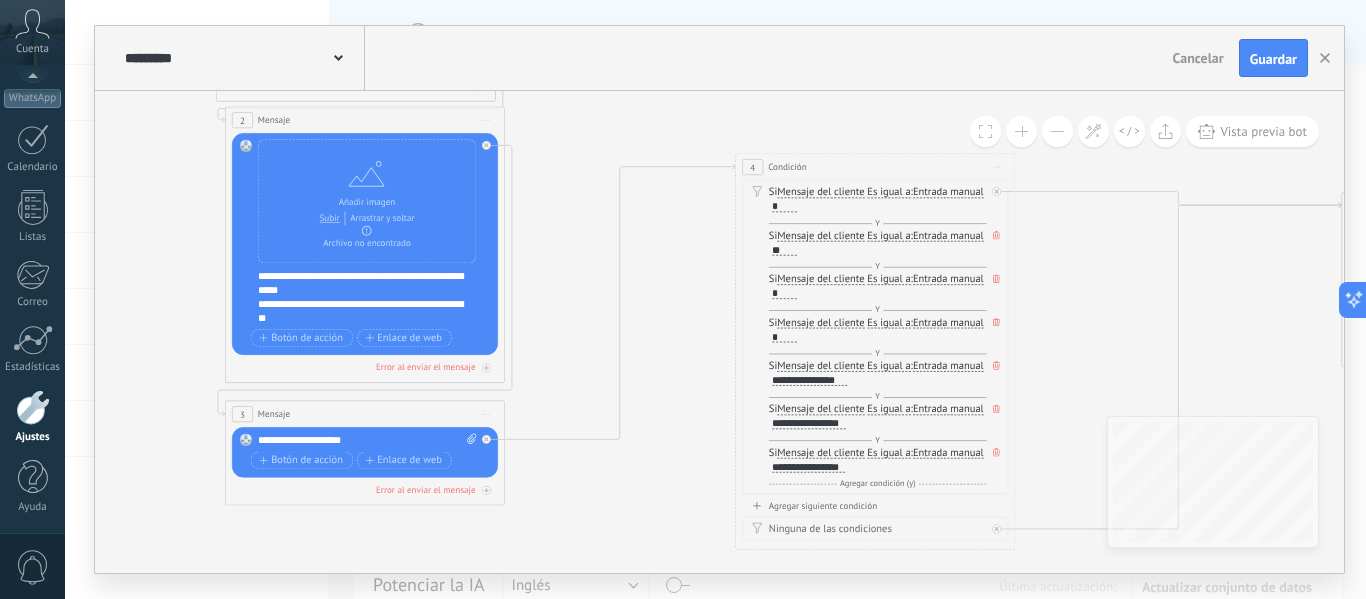 click 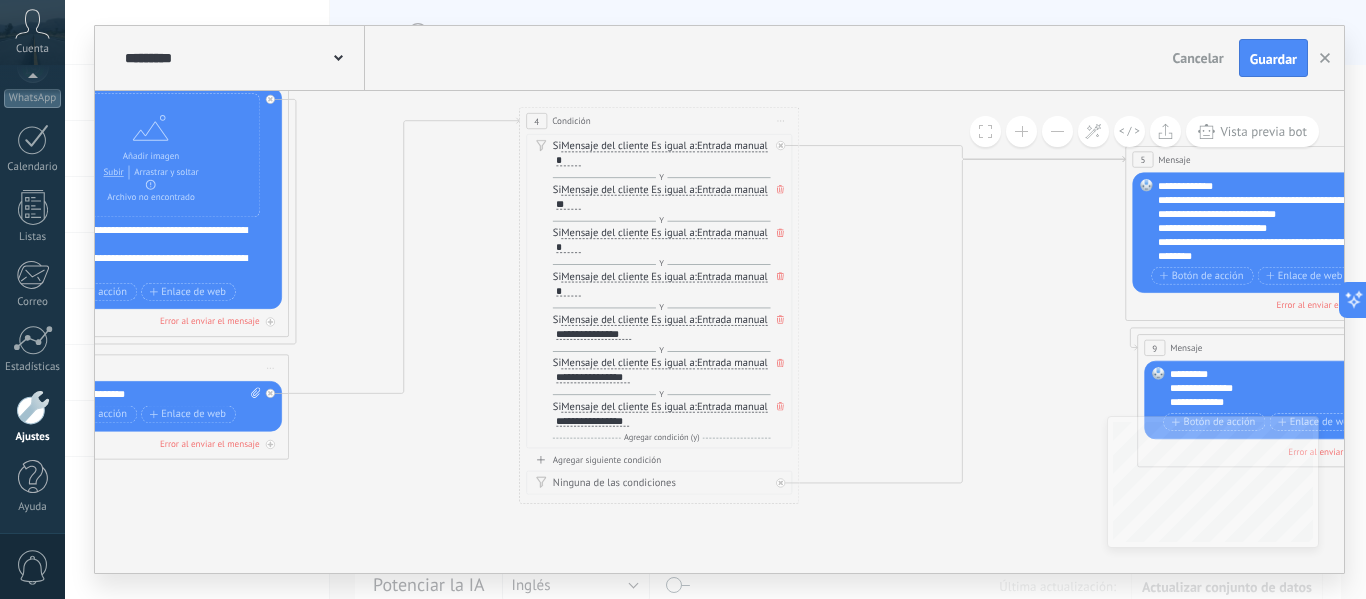 drag, startPoint x: 591, startPoint y: 509, endPoint x: 509, endPoint y: 396, distance: 139.61734 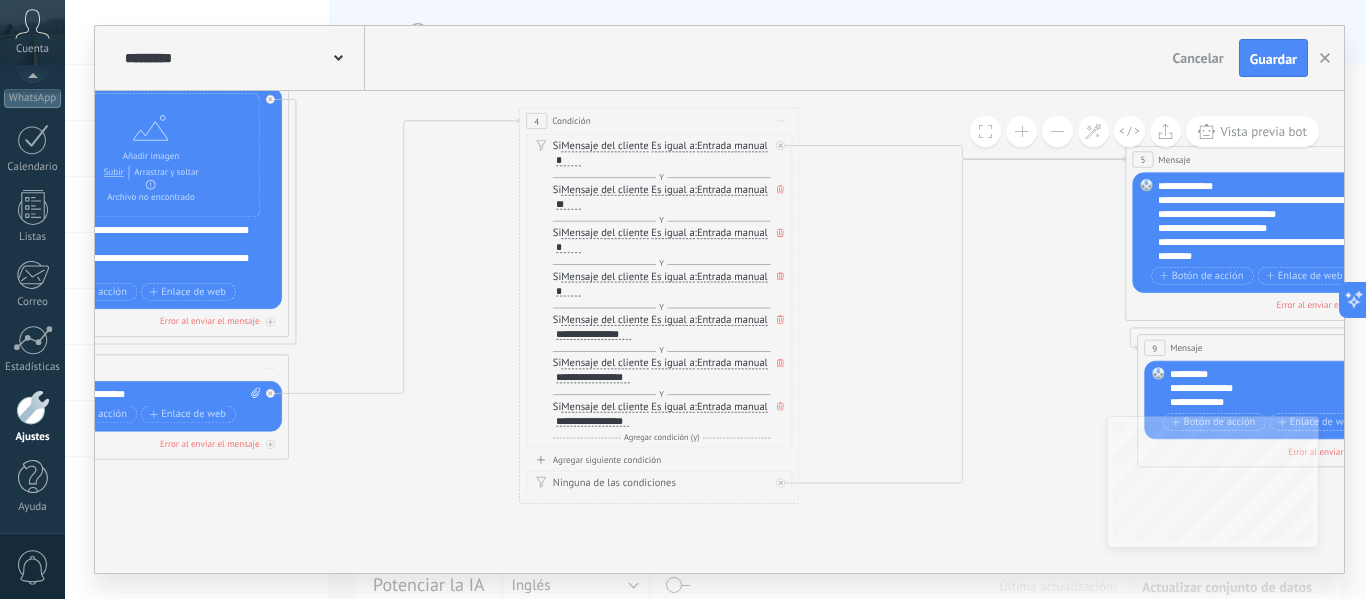 click 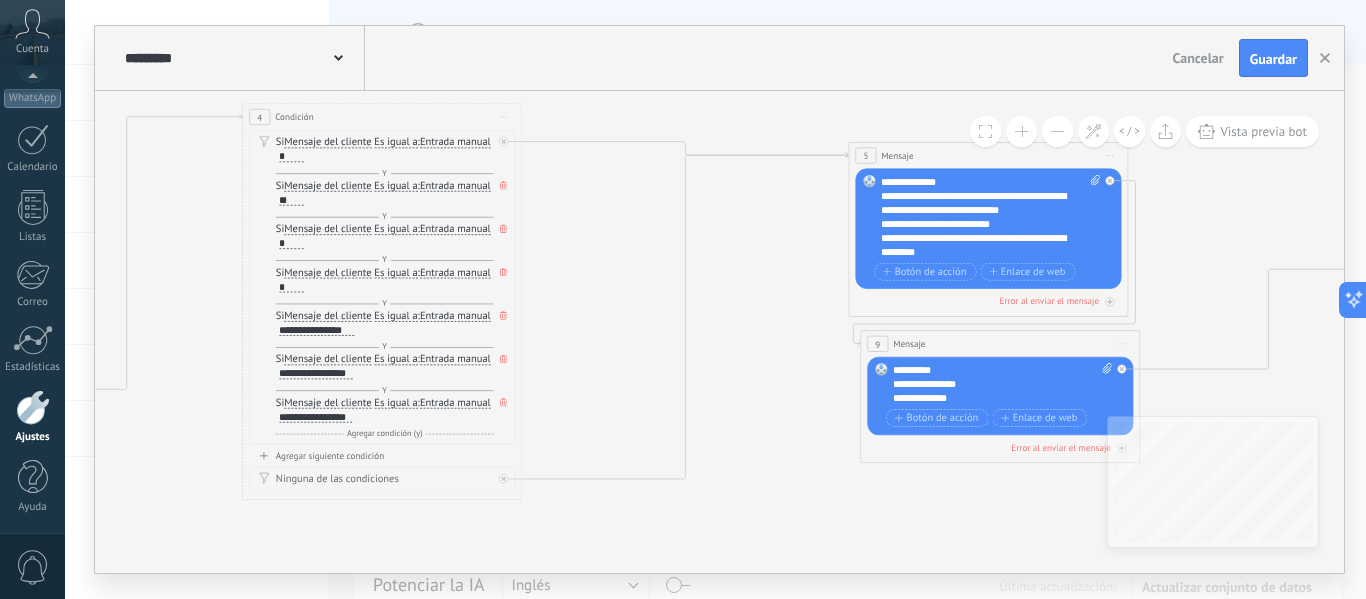 drag, startPoint x: 1006, startPoint y: 278, endPoint x: 708, endPoint y: 279, distance: 298.00168 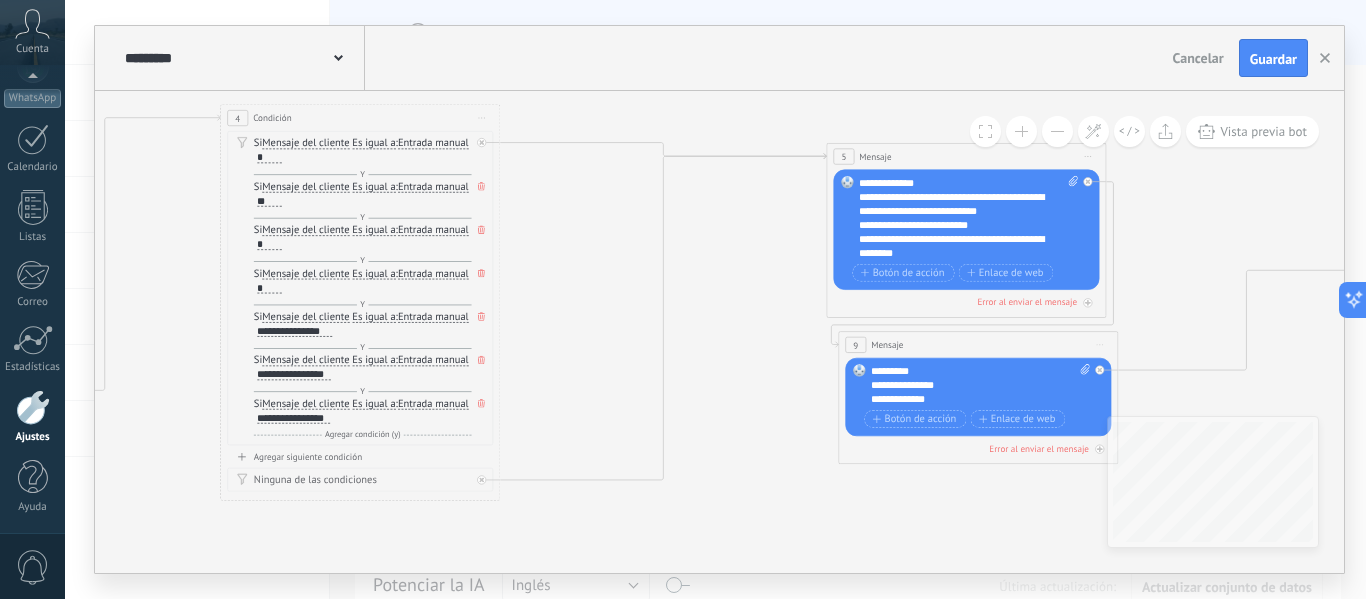 scroll, scrollTop: 80, scrollLeft: 0, axis: vertical 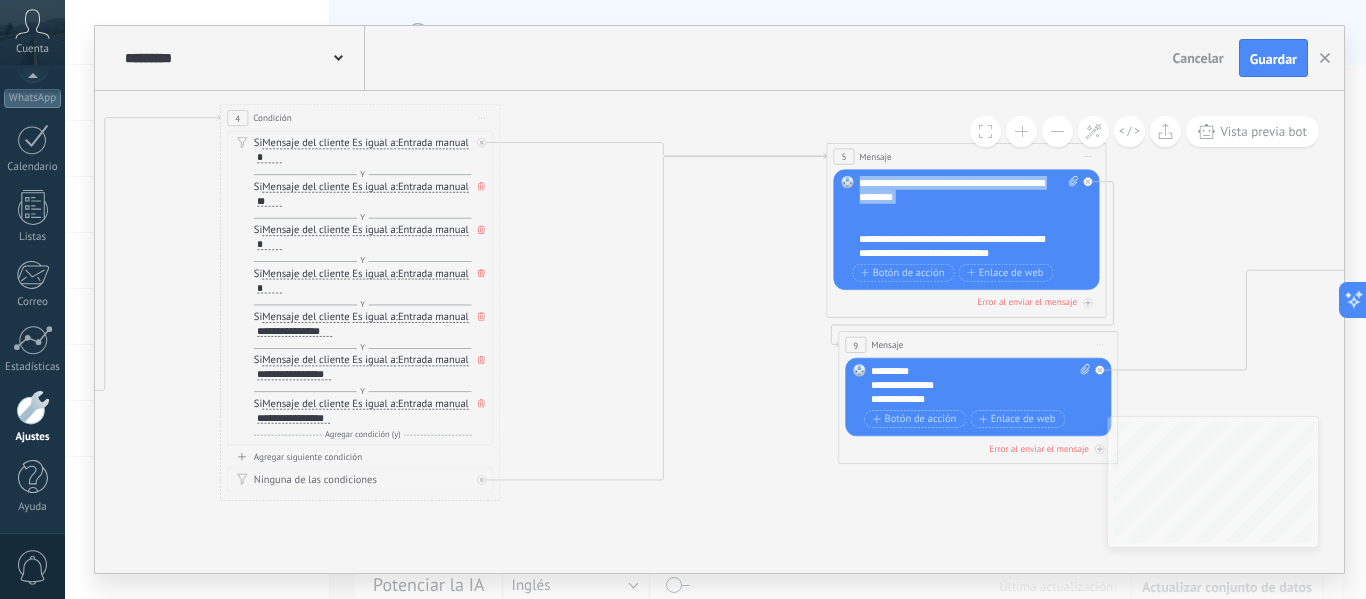 drag, startPoint x: 947, startPoint y: 253, endPoint x: 867, endPoint y: 206, distance: 92.7847 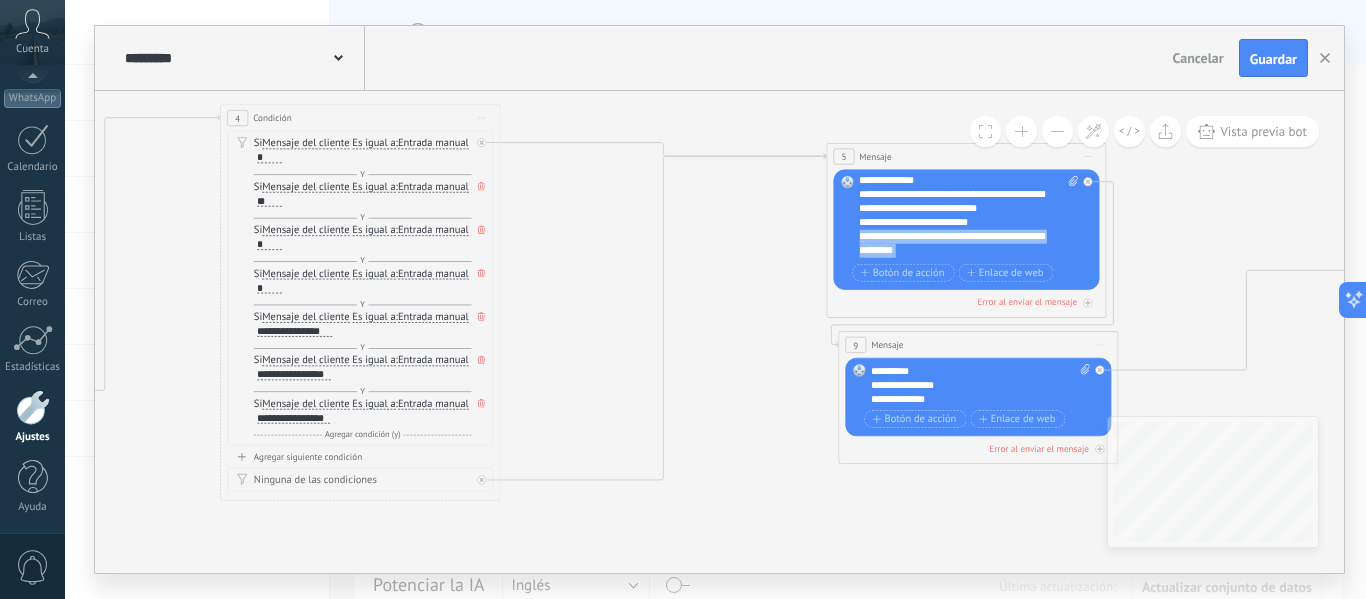 scroll, scrollTop: 0, scrollLeft: 0, axis: both 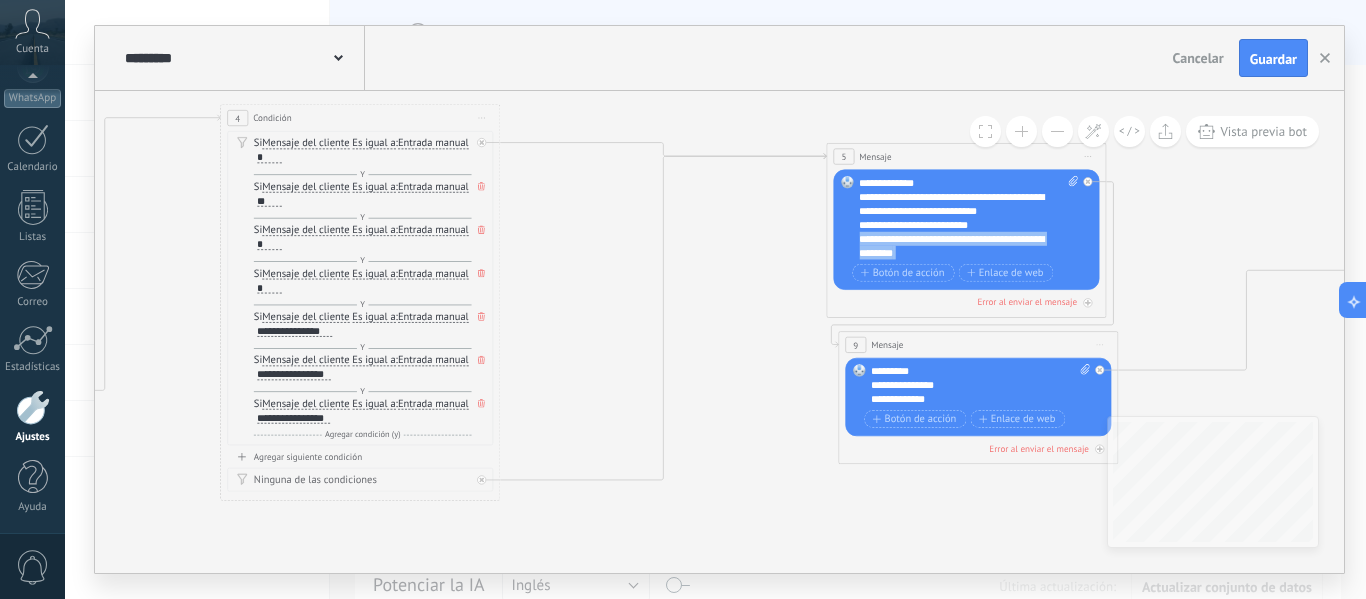 click on "Reemplazar
Quitar
Convertir a mensaje de voz
Arrastre la imagen aquí para adjuntarla.
Añadir imagen
Subir
Arrastrar y soltar
Archivo no encontrado
Escribe tu mensaje..." at bounding box center [966, 230] 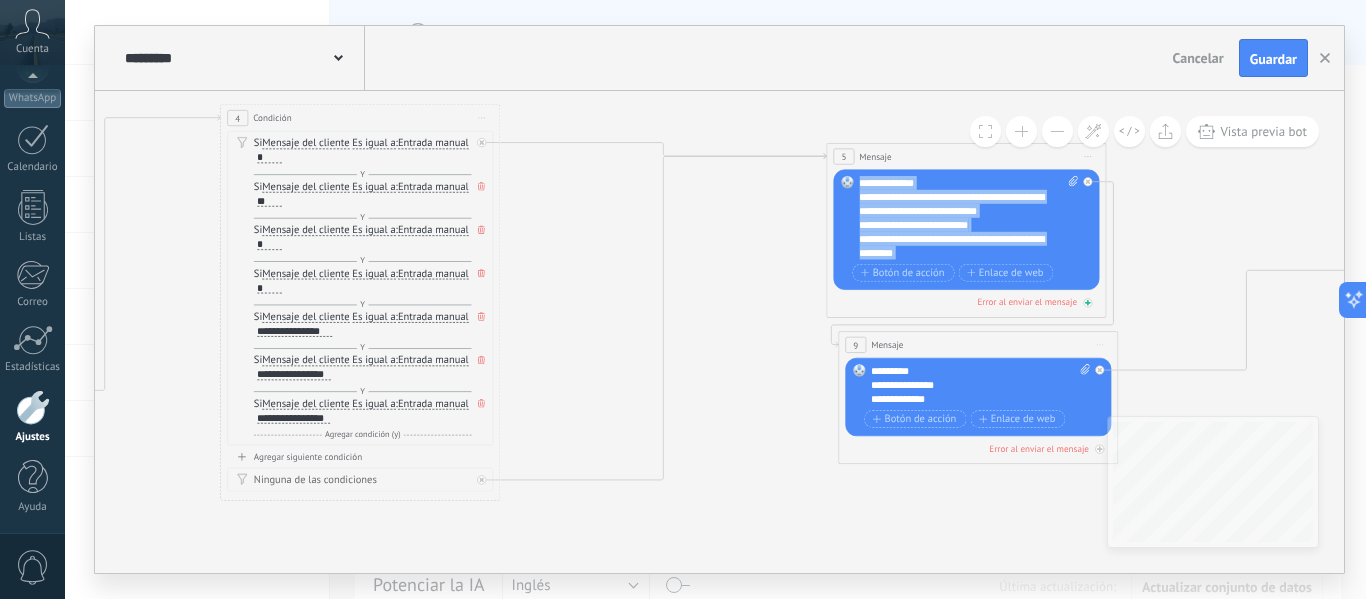 scroll, scrollTop: 80, scrollLeft: 0, axis: vertical 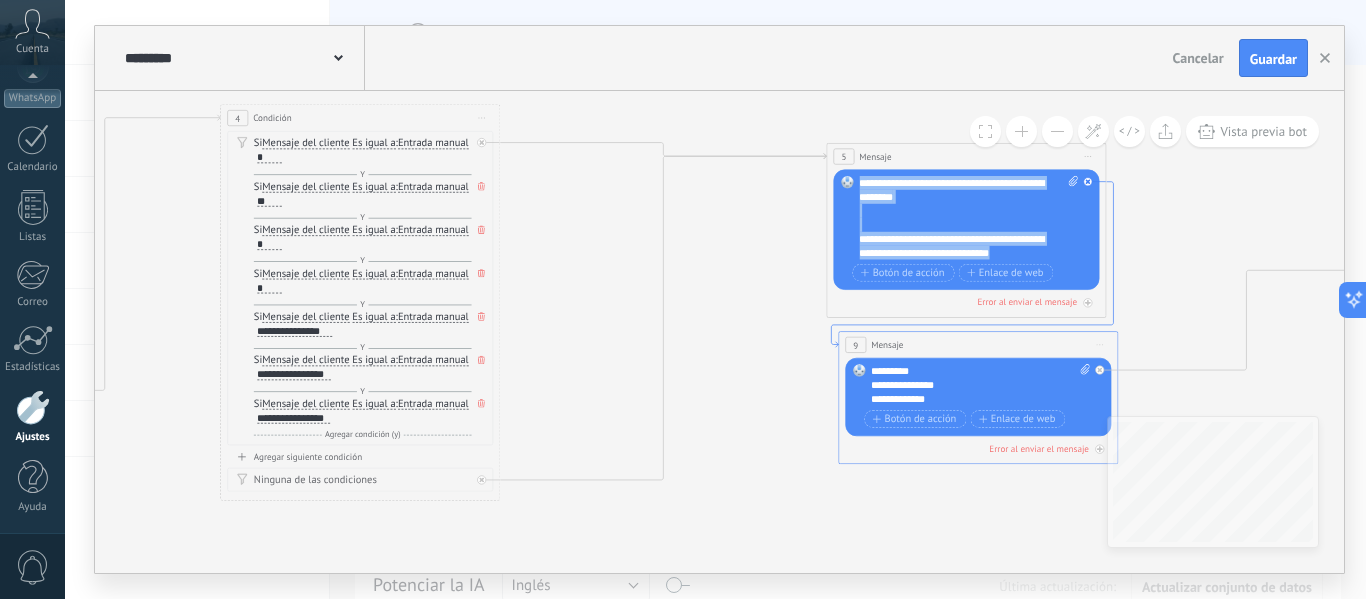 drag, startPoint x: 859, startPoint y: 182, endPoint x: 1078, endPoint y: 328, distance: 263.20523 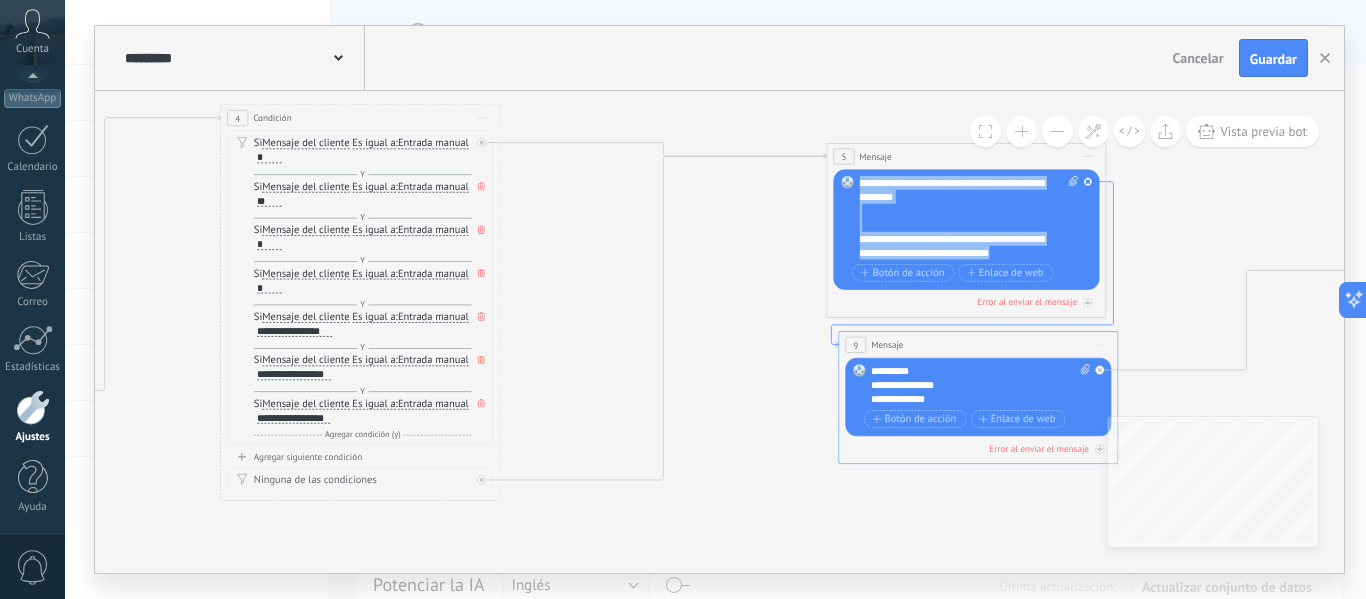 click on "**********" at bounding box center (-450, -122) 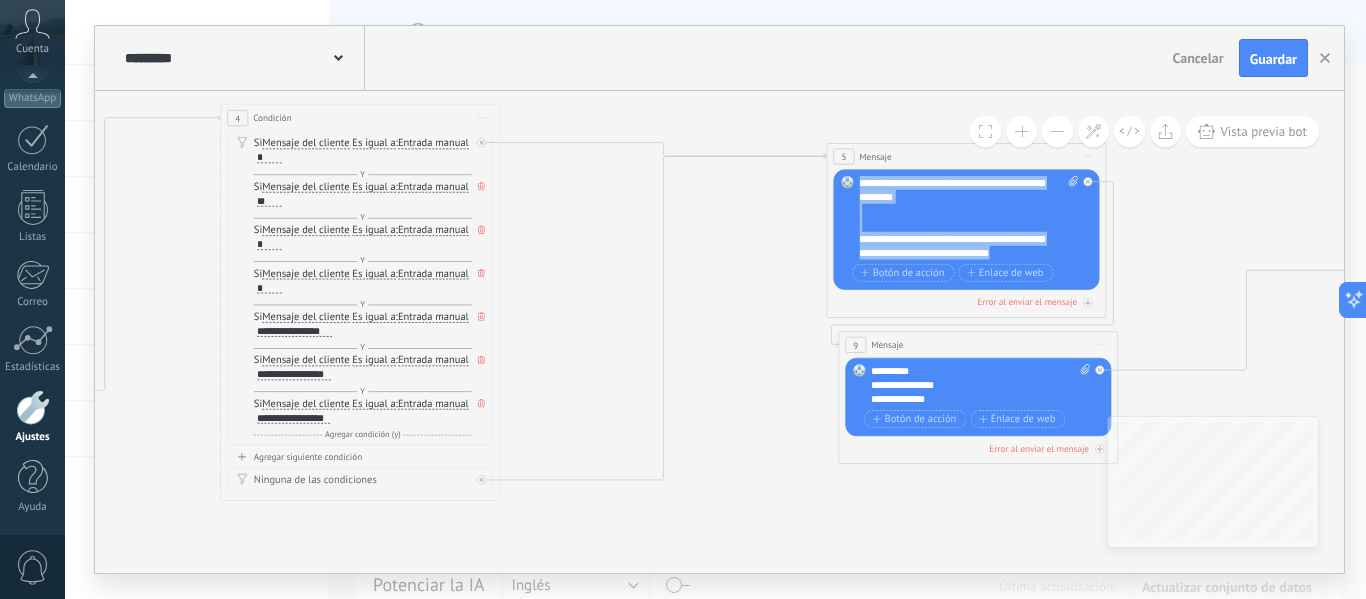 type 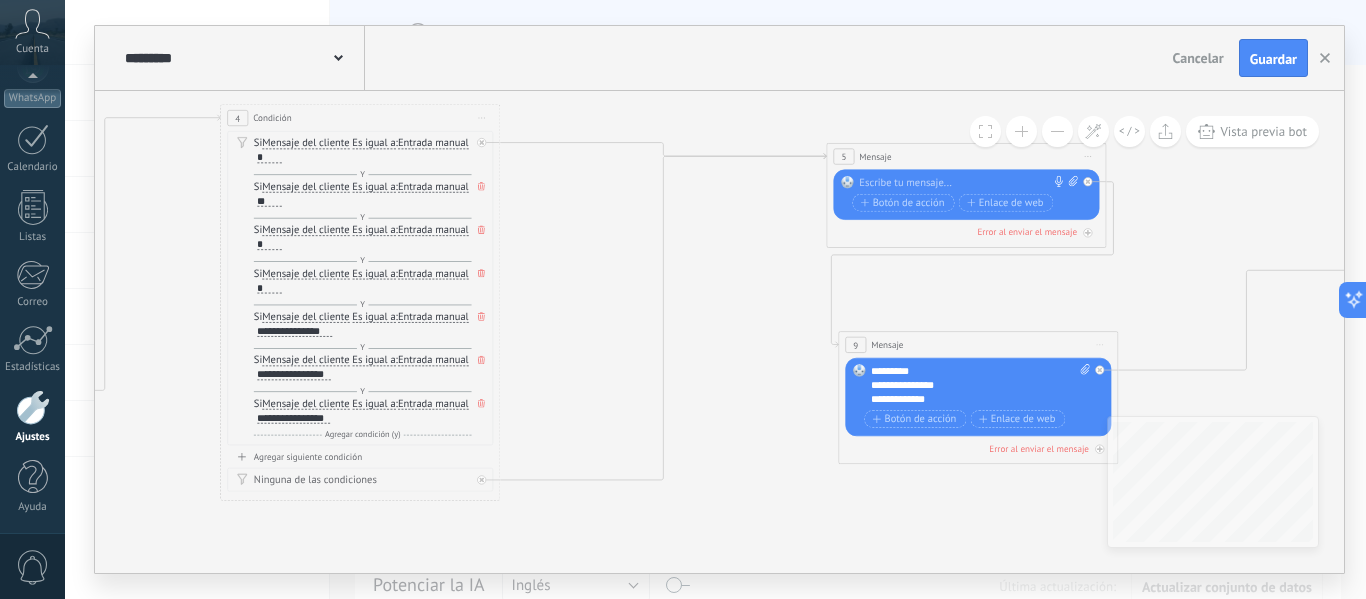 scroll, scrollTop: 0, scrollLeft: 0, axis: both 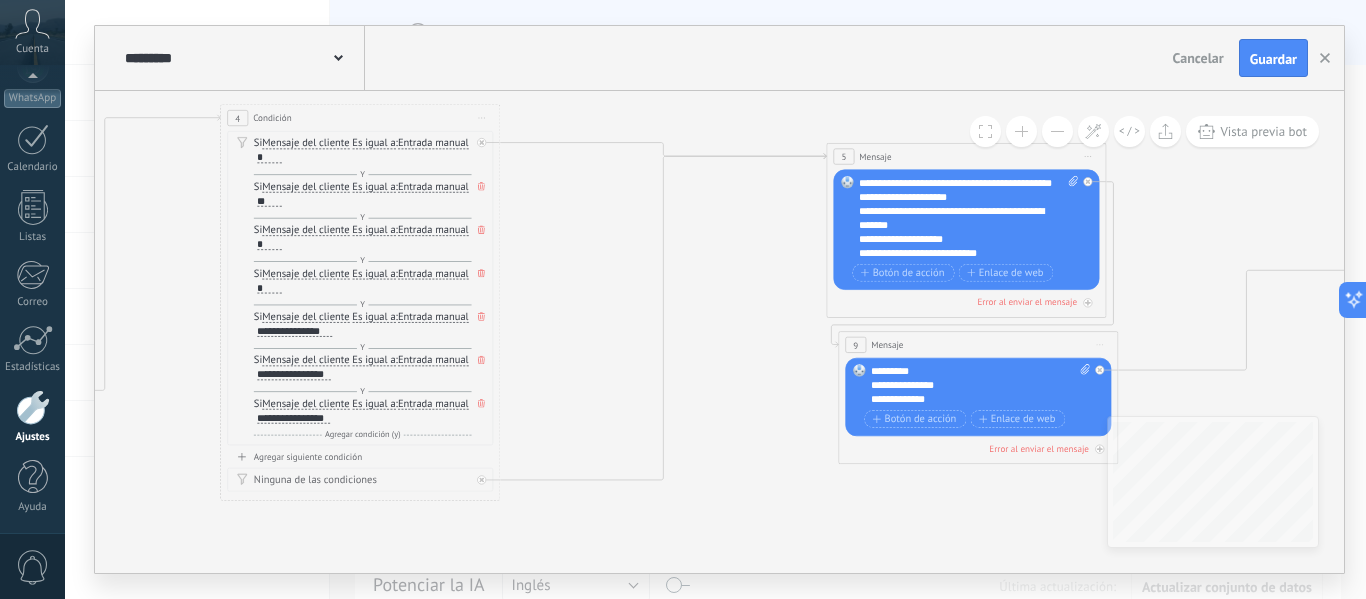 drag, startPoint x: 973, startPoint y: 408, endPoint x: 898, endPoint y: 387, distance: 77.88453 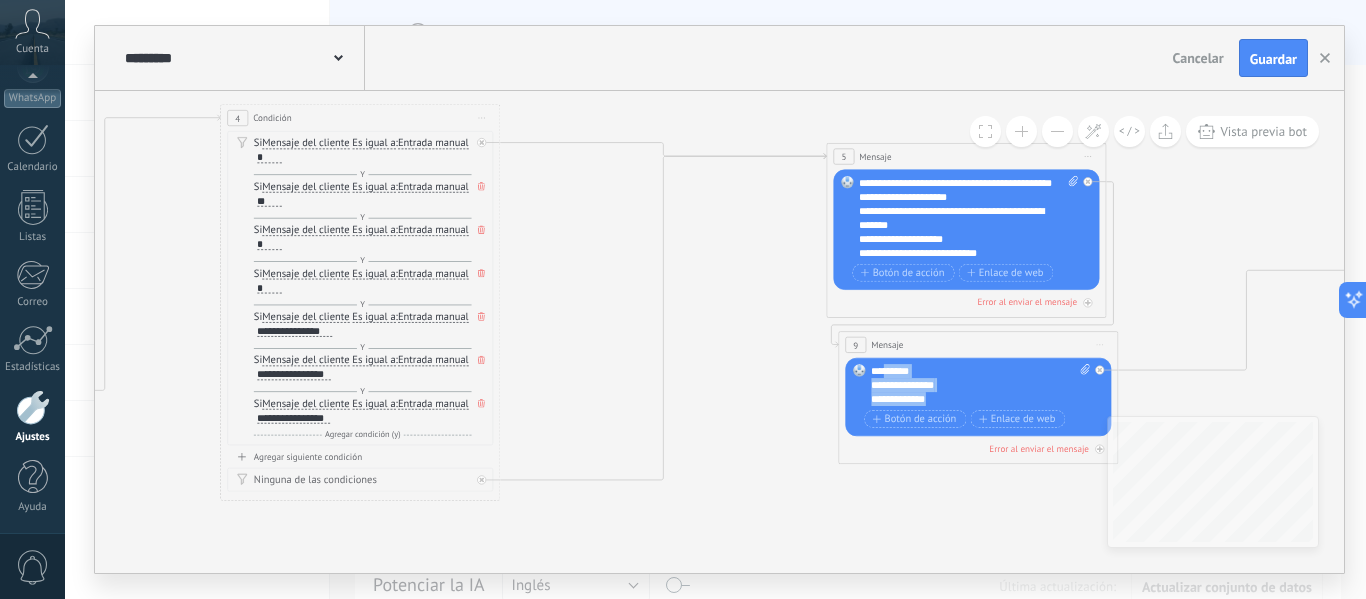drag, startPoint x: 957, startPoint y: 394, endPoint x: 879, endPoint y: 369, distance: 81.908485 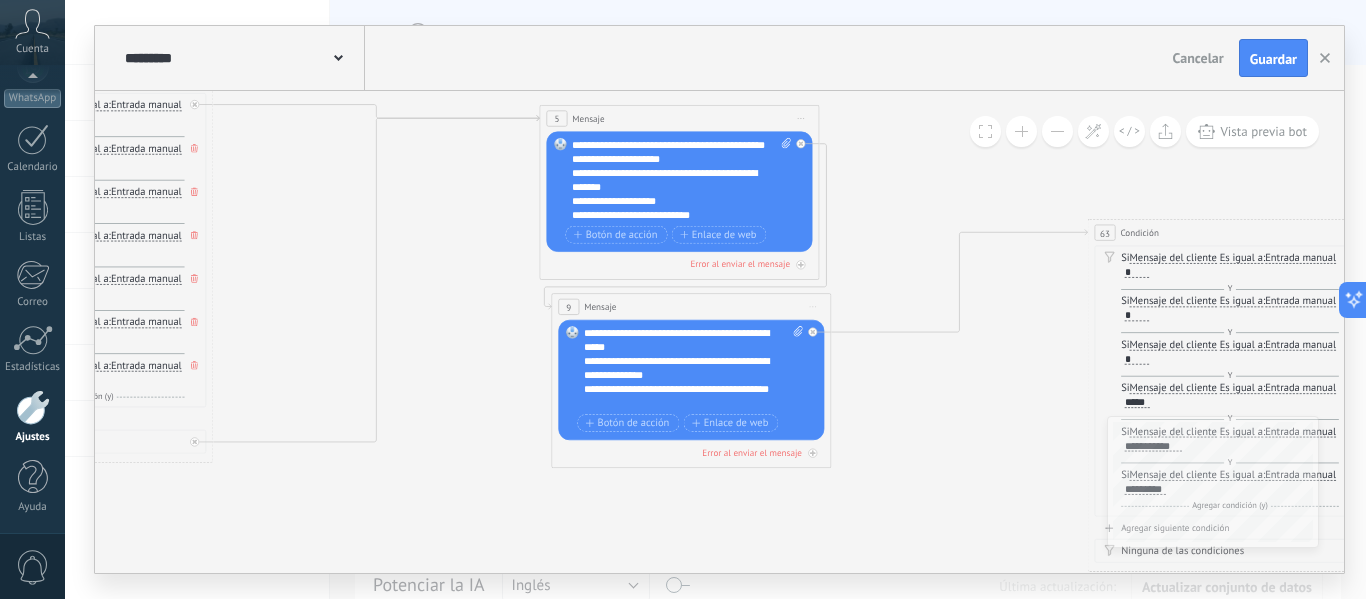 drag, startPoint x: 1191, startPoint y: 384, endPoint x: 902, endPoint y: 346, distance: 291.48755 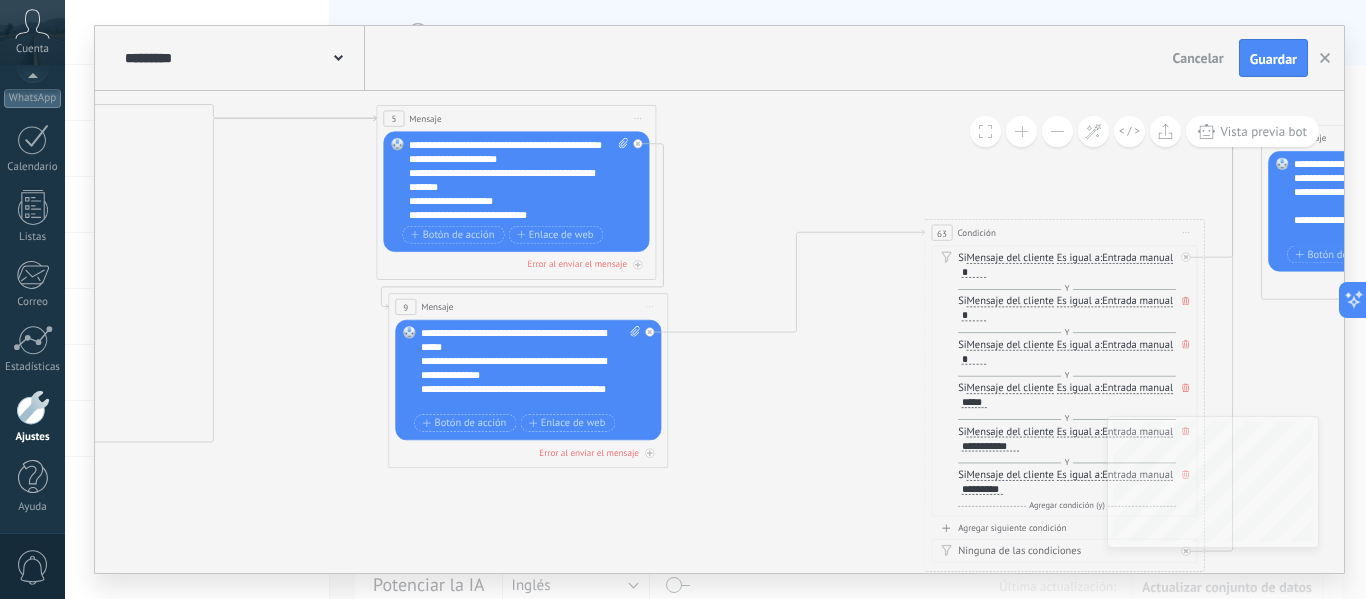 drag, startPoint x: 1070, startPoint y: 338, endPoint x: 815, endPoint y: 351, distance: 255.33116 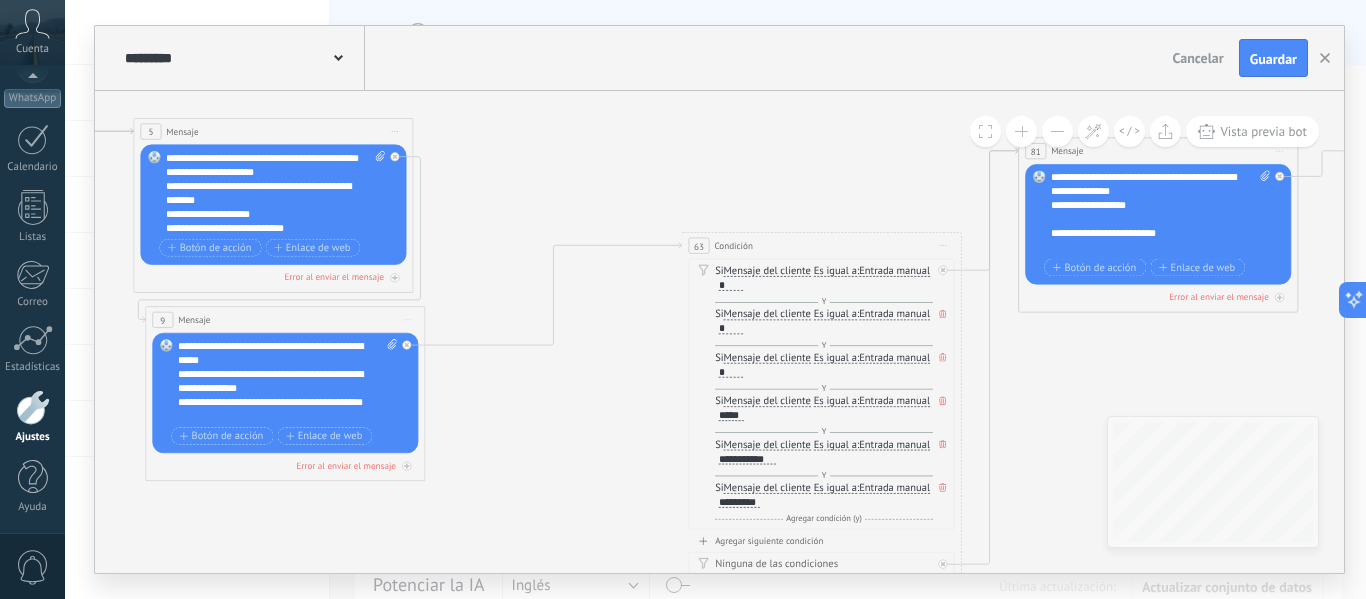 drag, startPoint x: 998, startPoint y: 186, endPoint x: 823, endPoint y: 189, distance: 175.02571 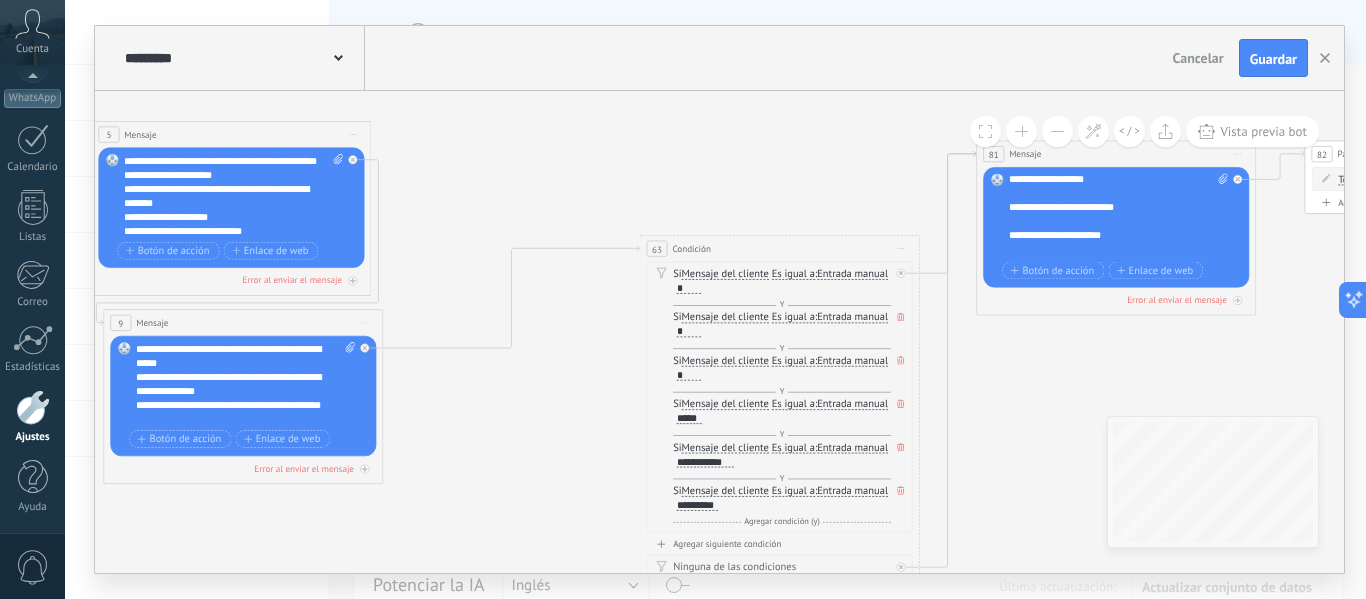 scroll, scrollTop: 80, scrollLeft: 0, axis: vertical 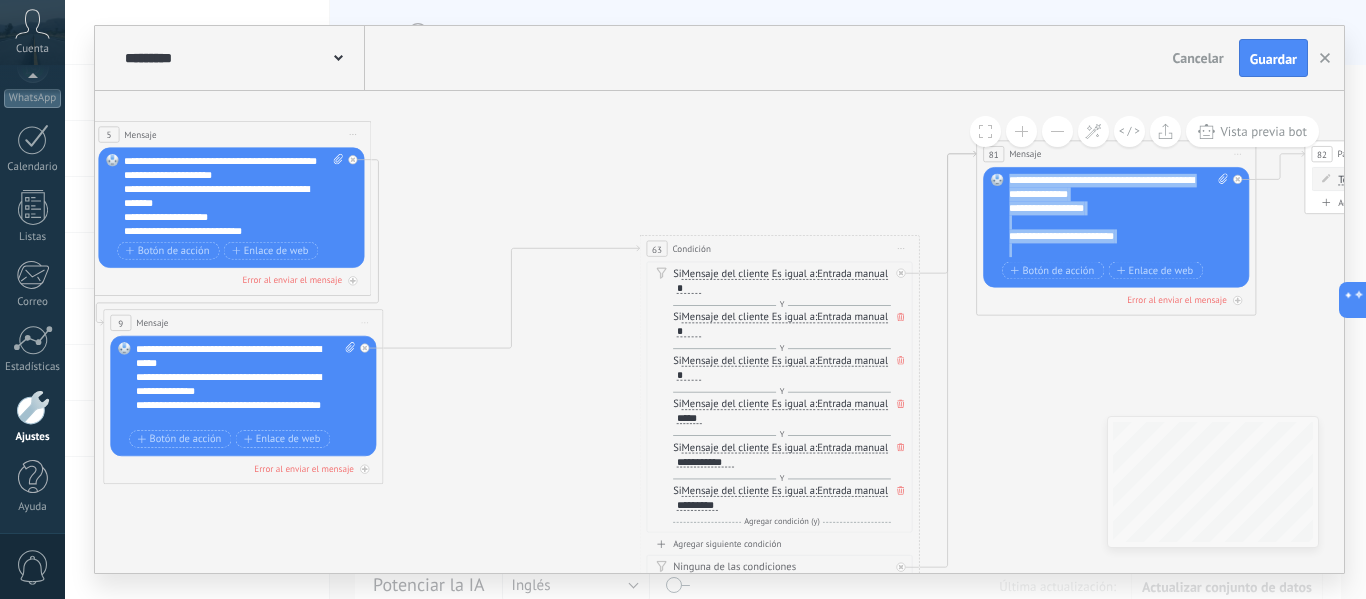drag, startPoint x: 1187, startPoint y: 245, endPoint x: 962, endPoint y: 128, distance: 253.60205 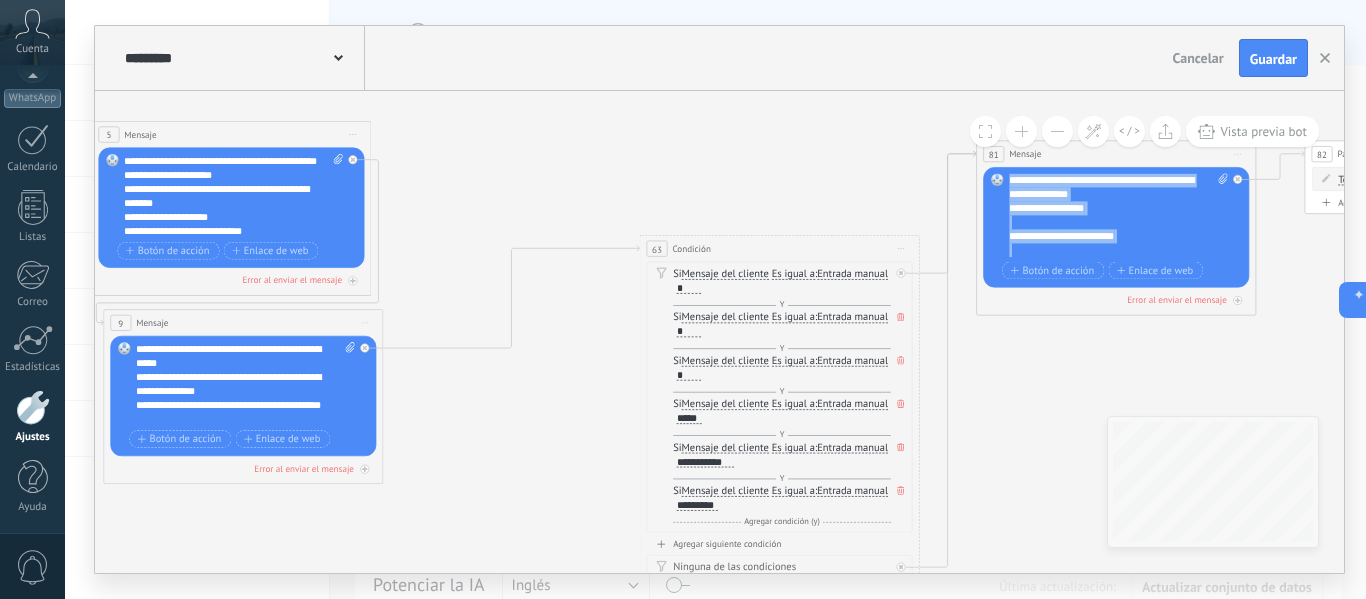 type 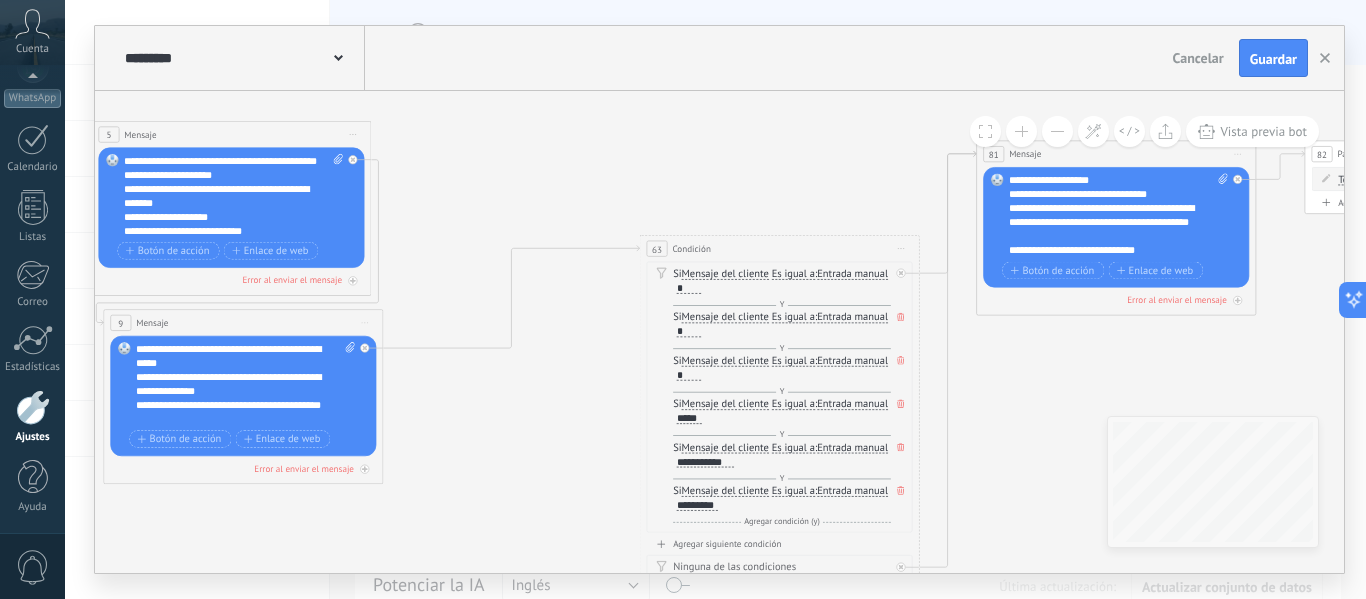 scroll, scrollTop: 100, scrollLeft: 0, axis: vertical 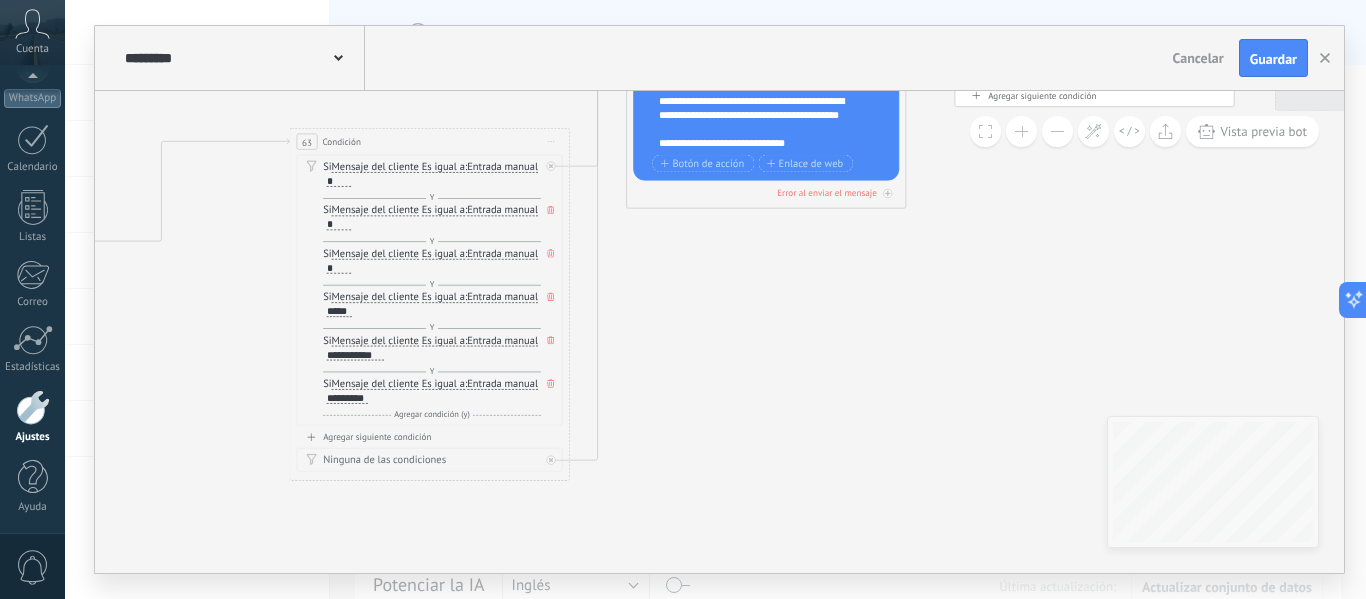 drag, startPoint x: 1070, startPoint y: 353, endPoint x: 752, endPoint y: 257, distance: 332.17465 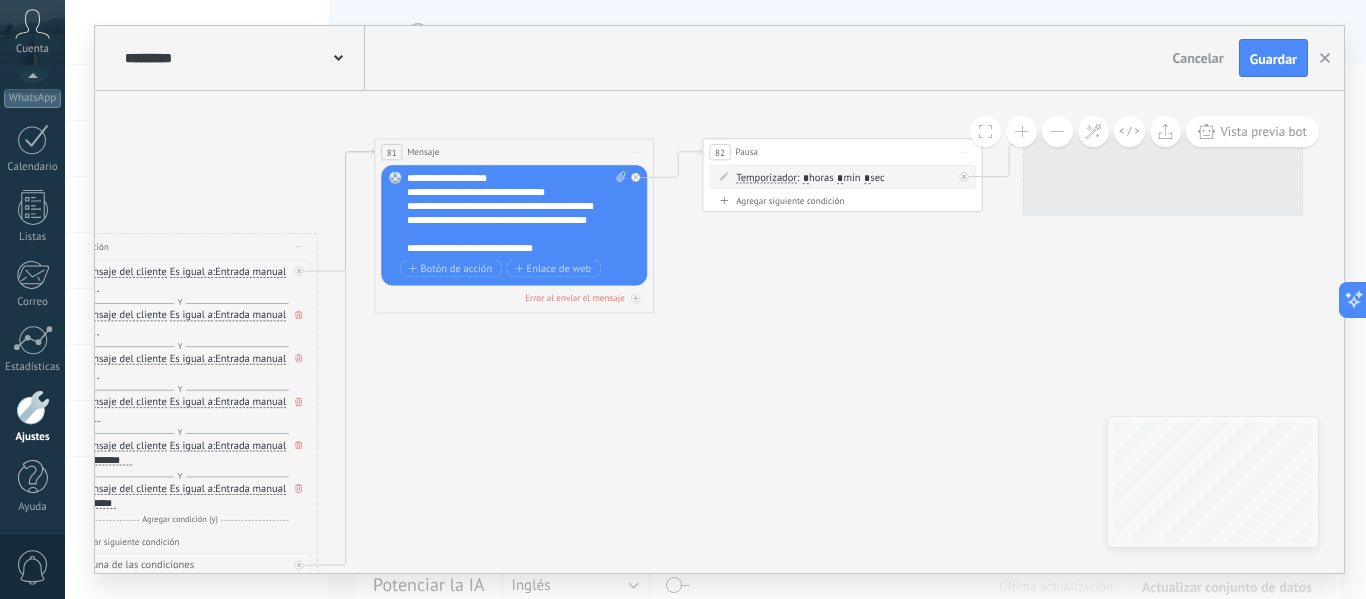 drag, startPoint x: 1052, startPoint y: 271, endPoint x: 787, endPoint y: 389, distance: 290.08447 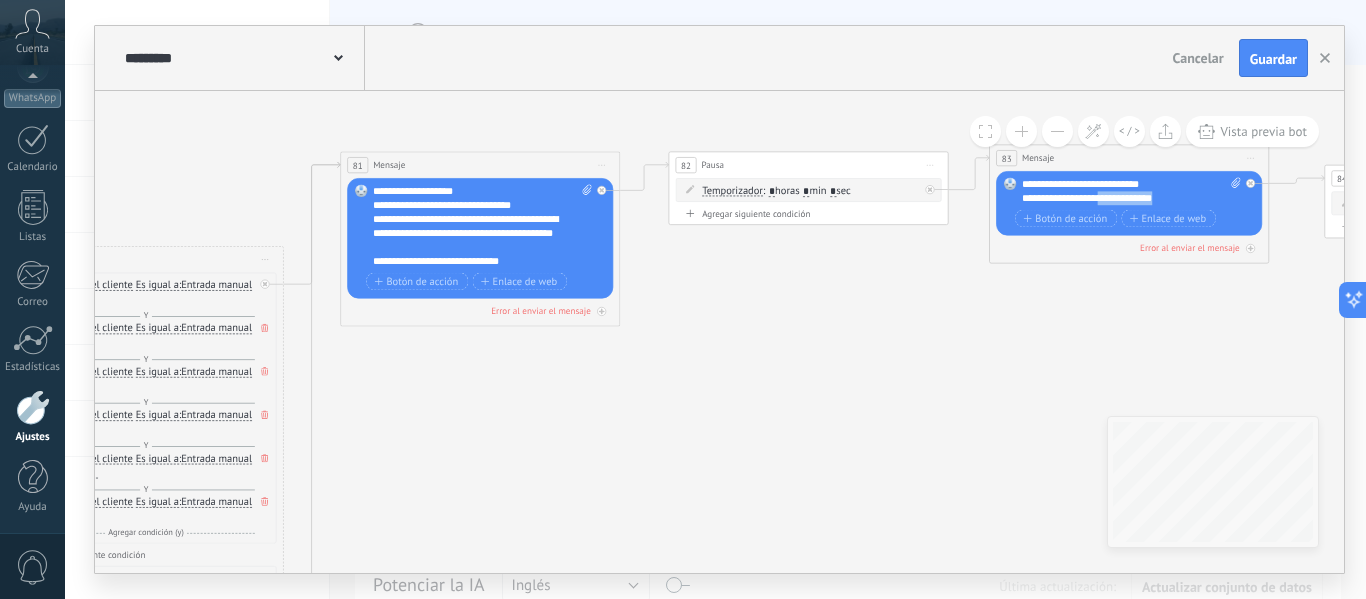 drag, startPoint x: 1172, startPoint y: 196, endPoint x: 1108, endPoint y: 202, distance: 64.28063 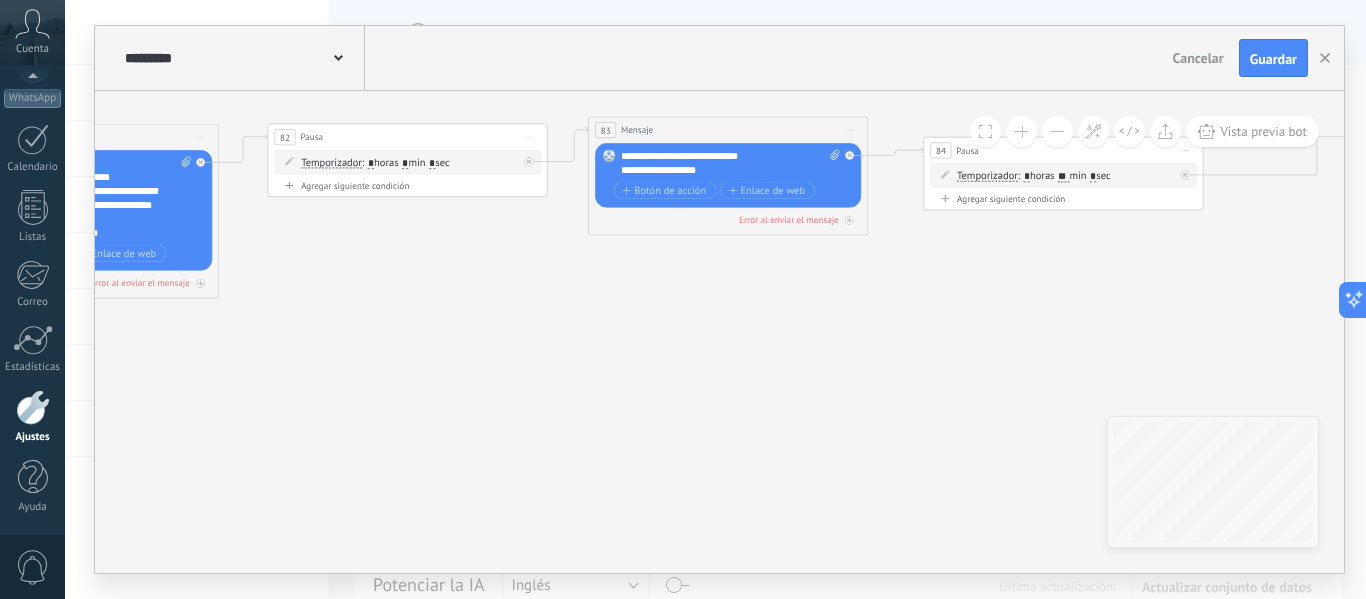 drag, startPoint x: 1120, startPoint y: 292, endPoint x: 719, endPoint y: 264, distance: 401.97638 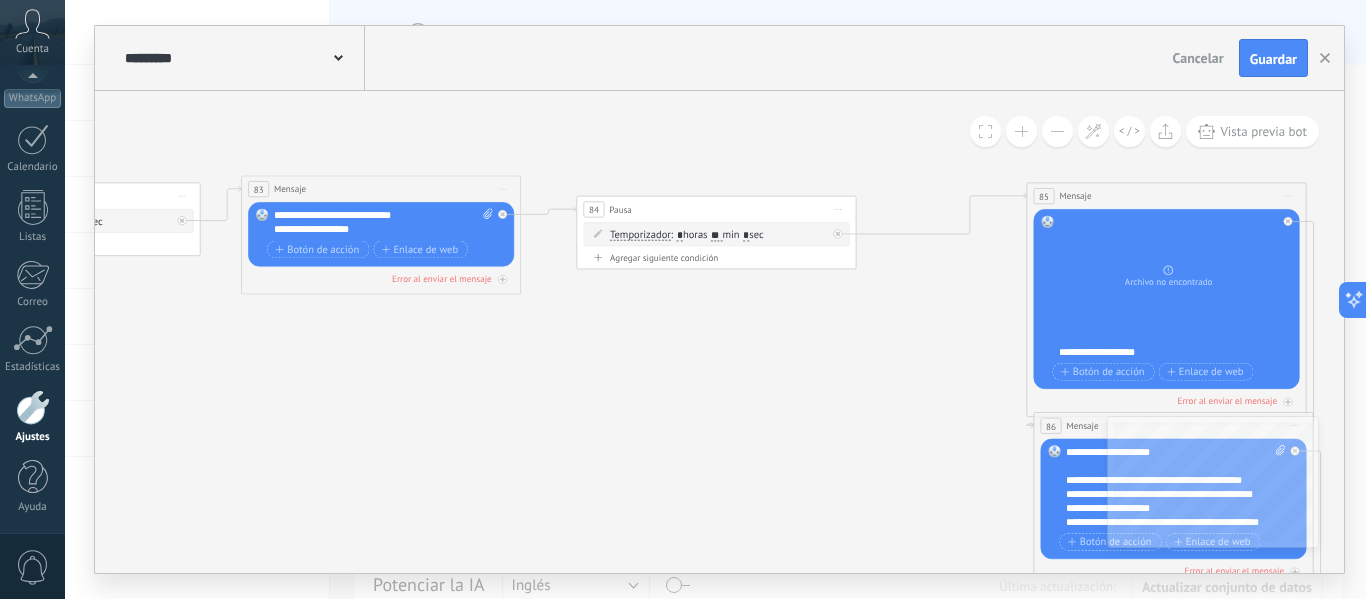 drag, startPoint x: 1126, startPoint y: 246, endPoint x: 779, endPoint y: 305, distance: 351.9801 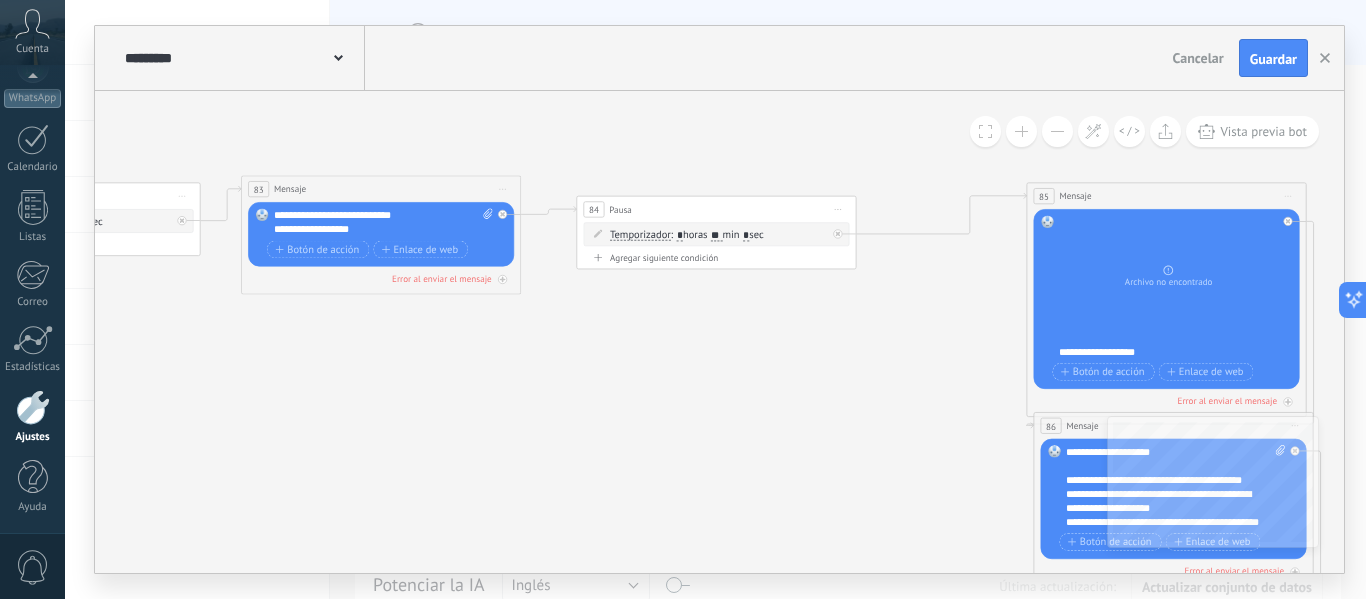 click 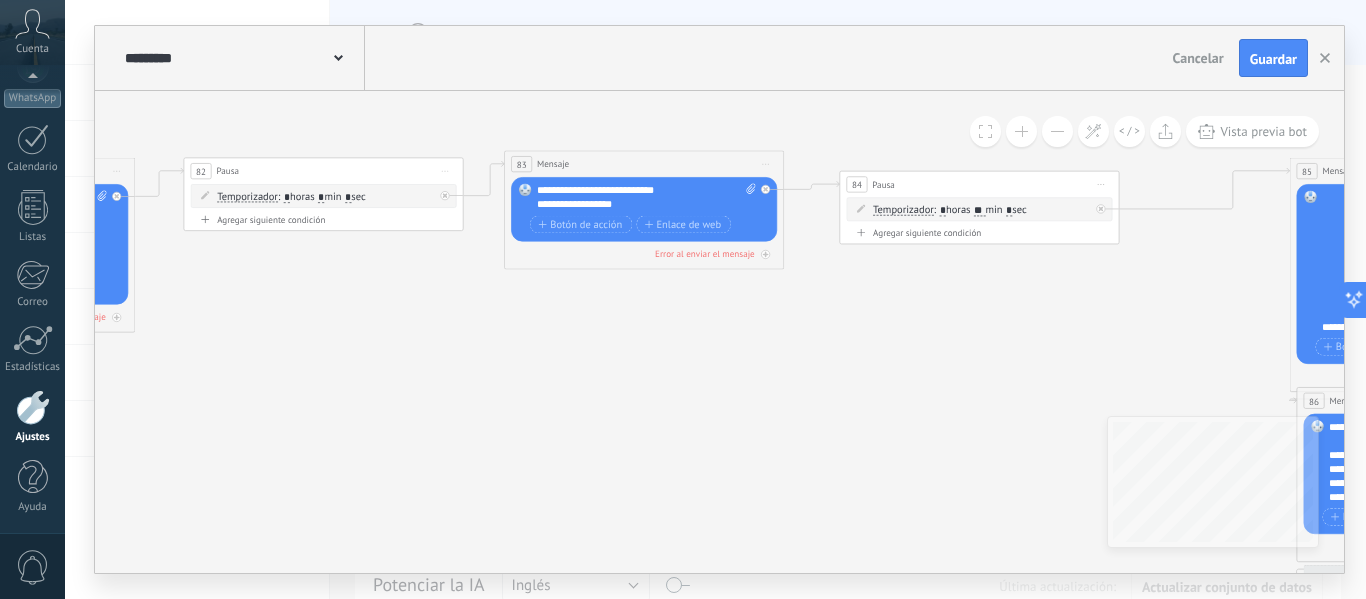 drag, startPoint x: 506, startPoint y: 385, endPoint x: 627, endPoint y: 375, distance: 121.41252 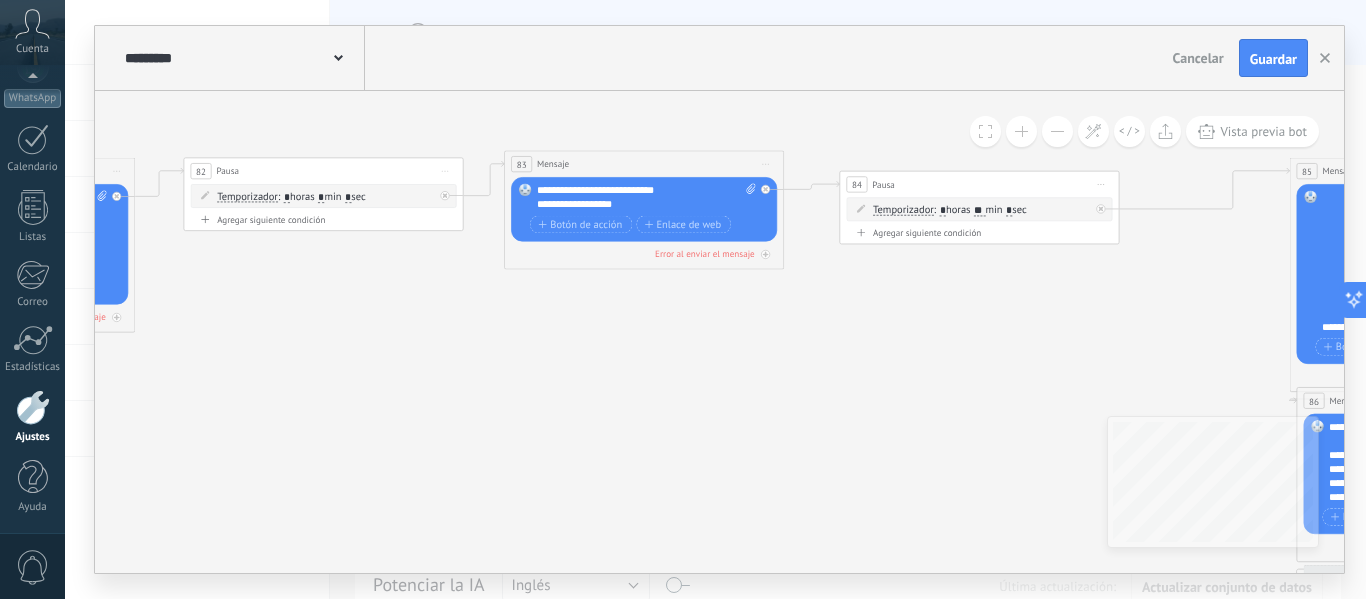 click 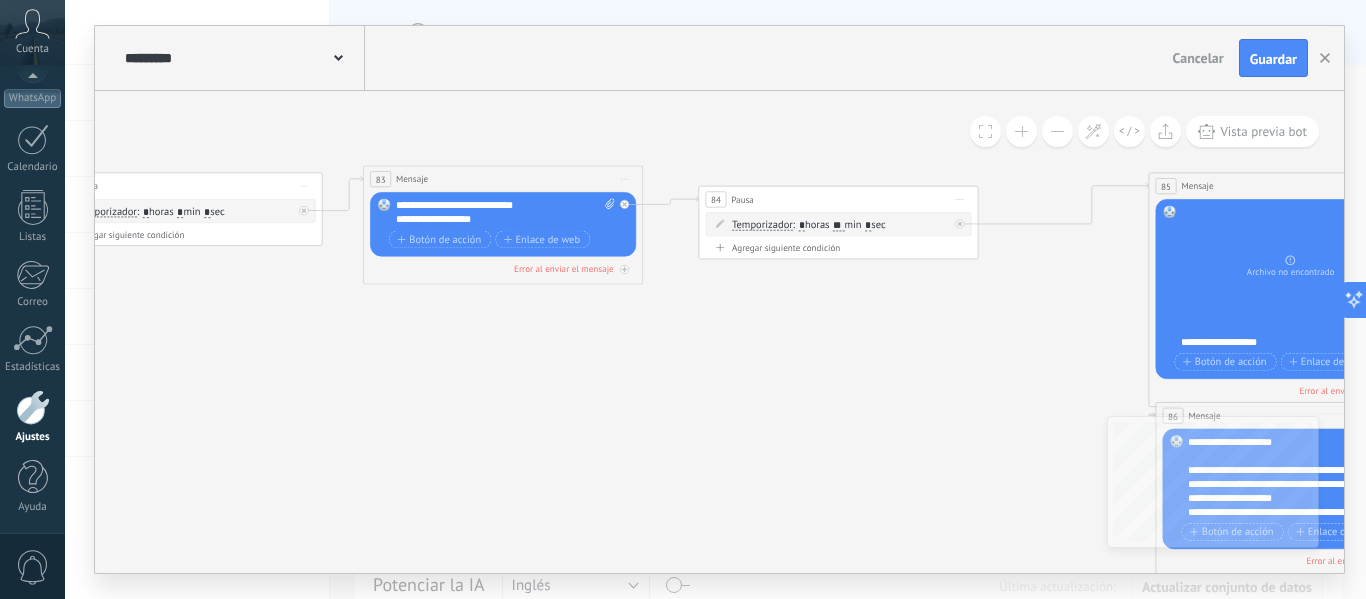 click on "**" at bounding box center (838, 225) 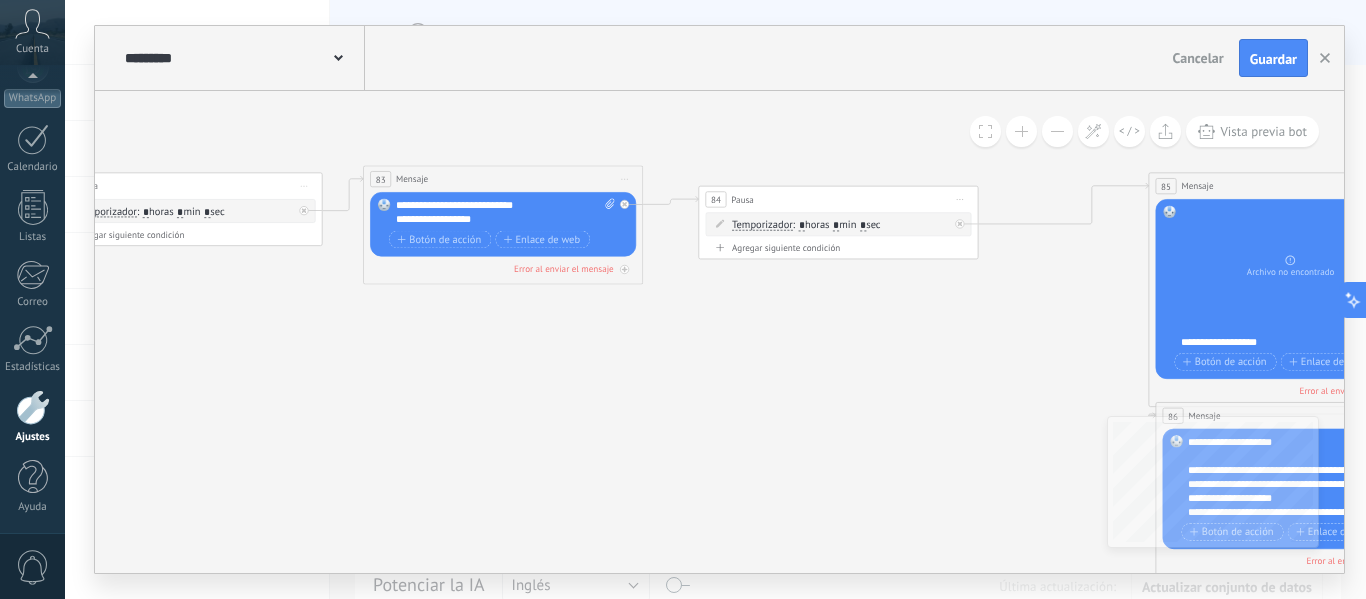 type on "*" 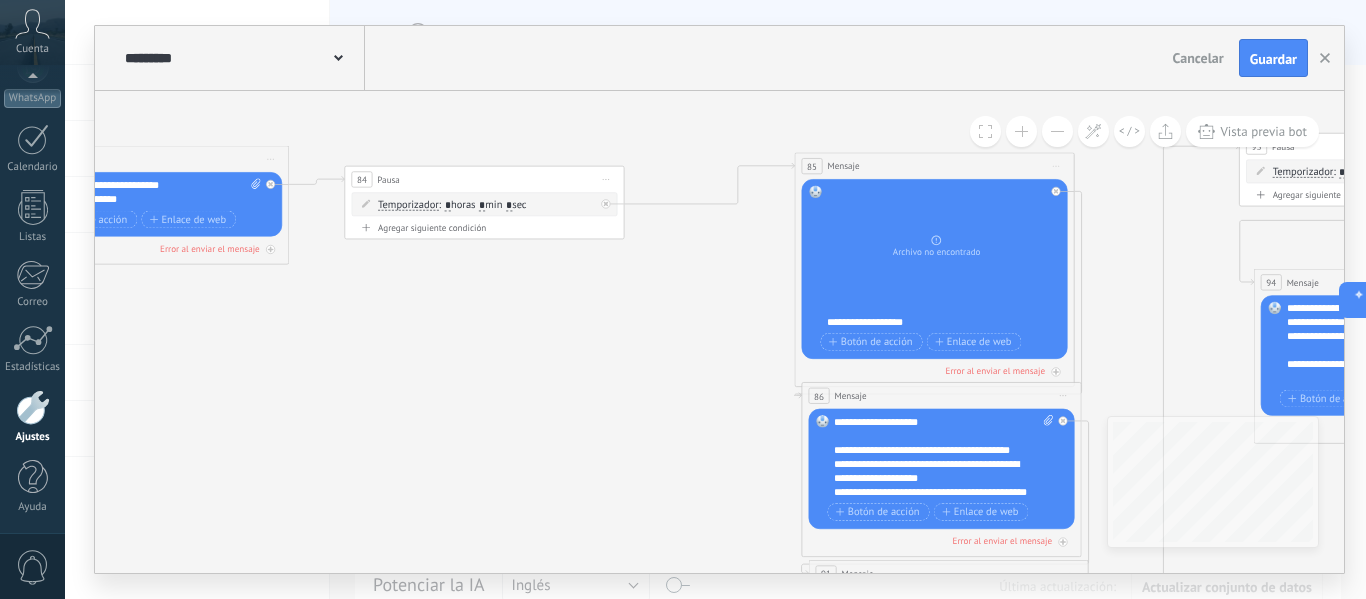 drag, startPoint x: 970, startPoint y: 309, endPoint x: 622, endPoint y: 287, distance: 348.6947 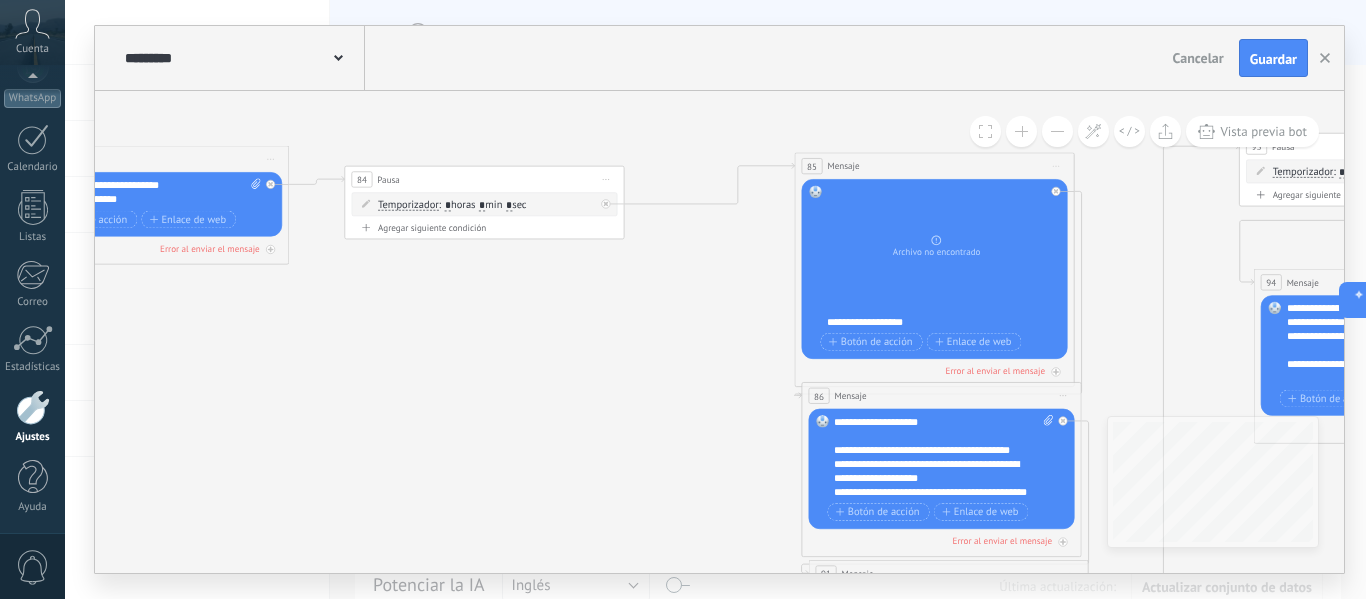 click 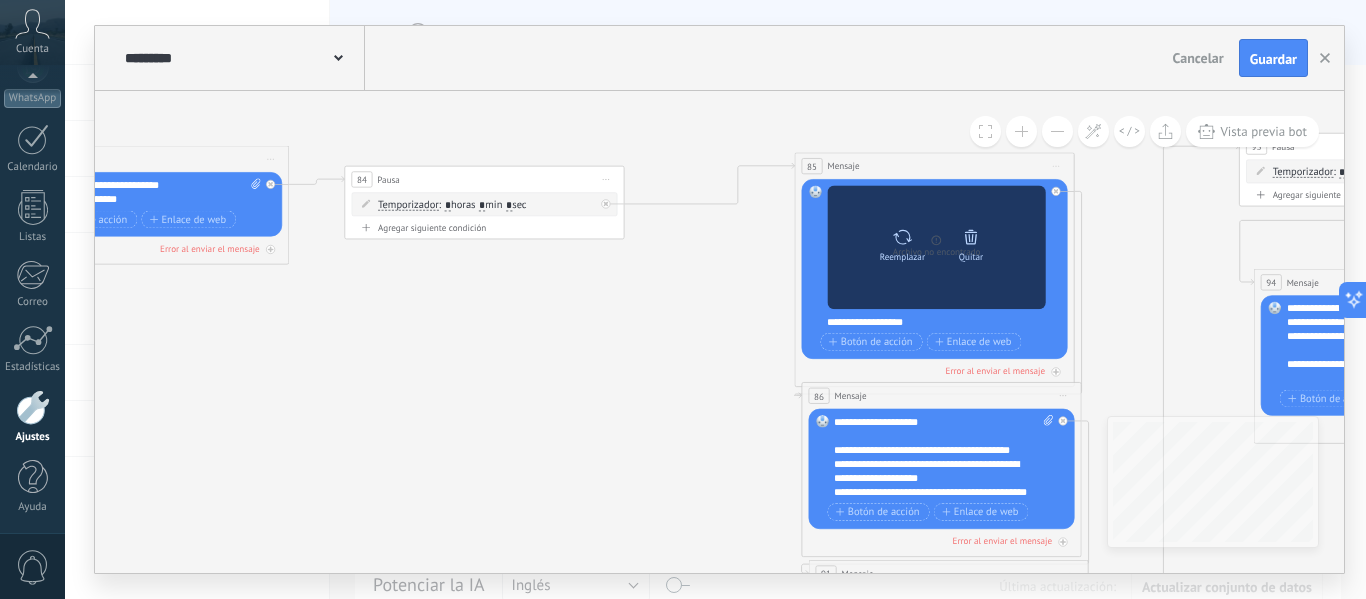 click 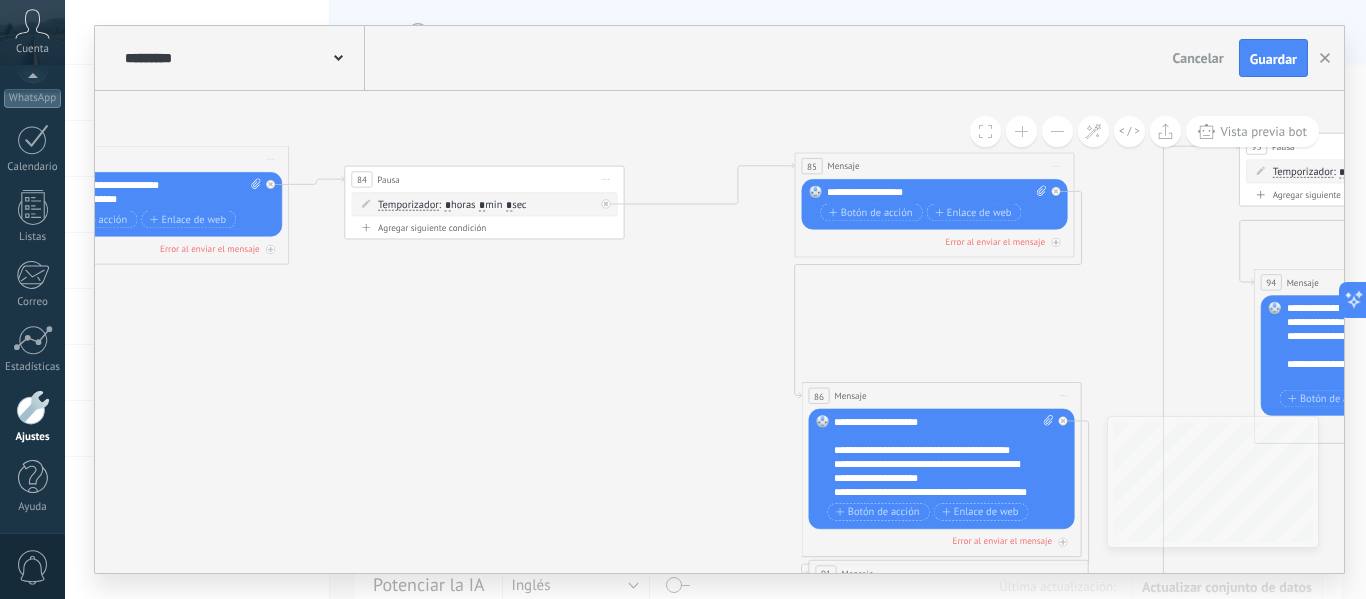 click 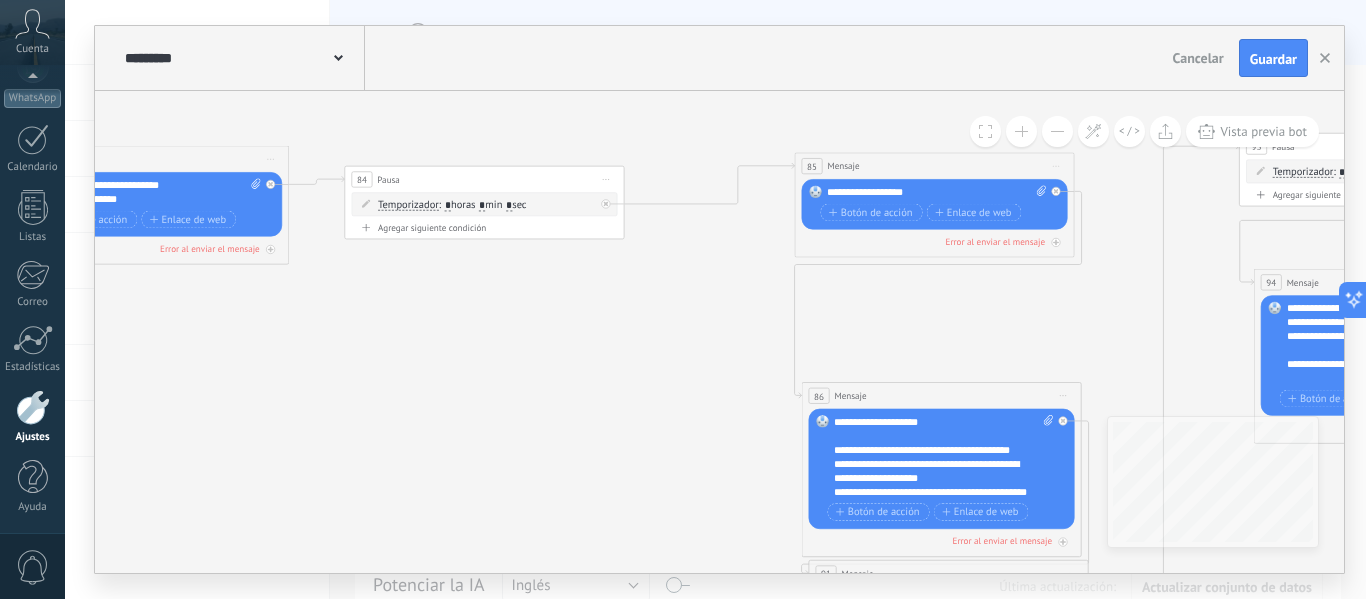 click on "Subir" at bounding box center (0, 0) 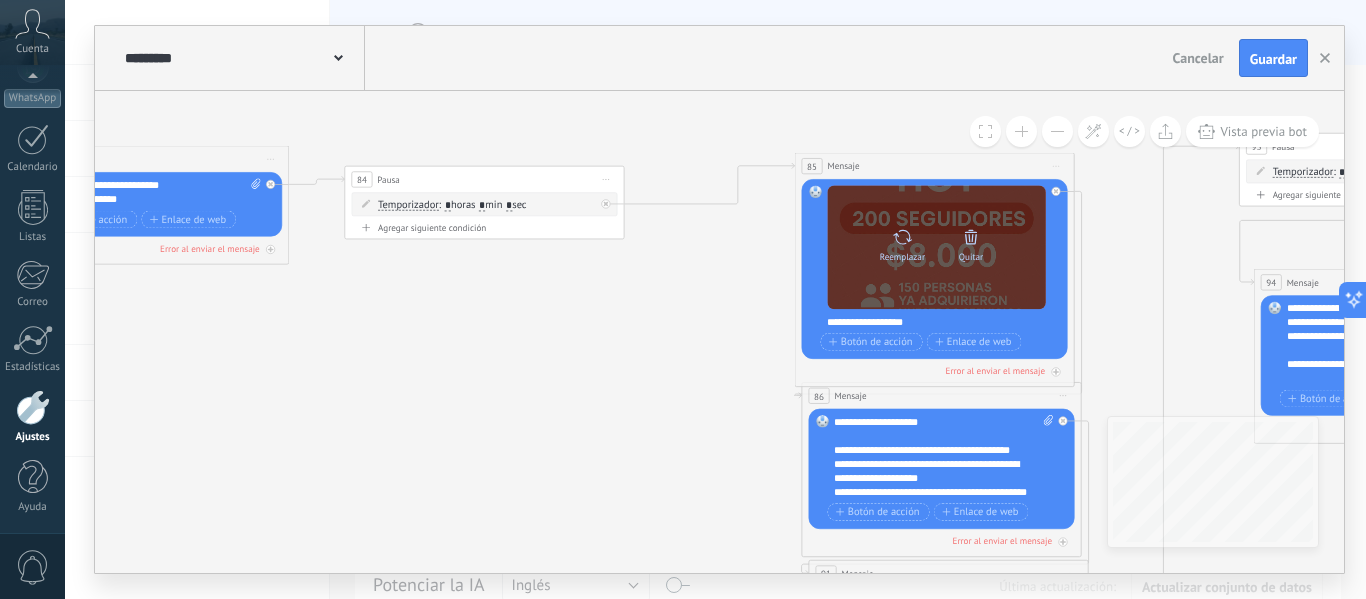click at bounding box center (971, 237) 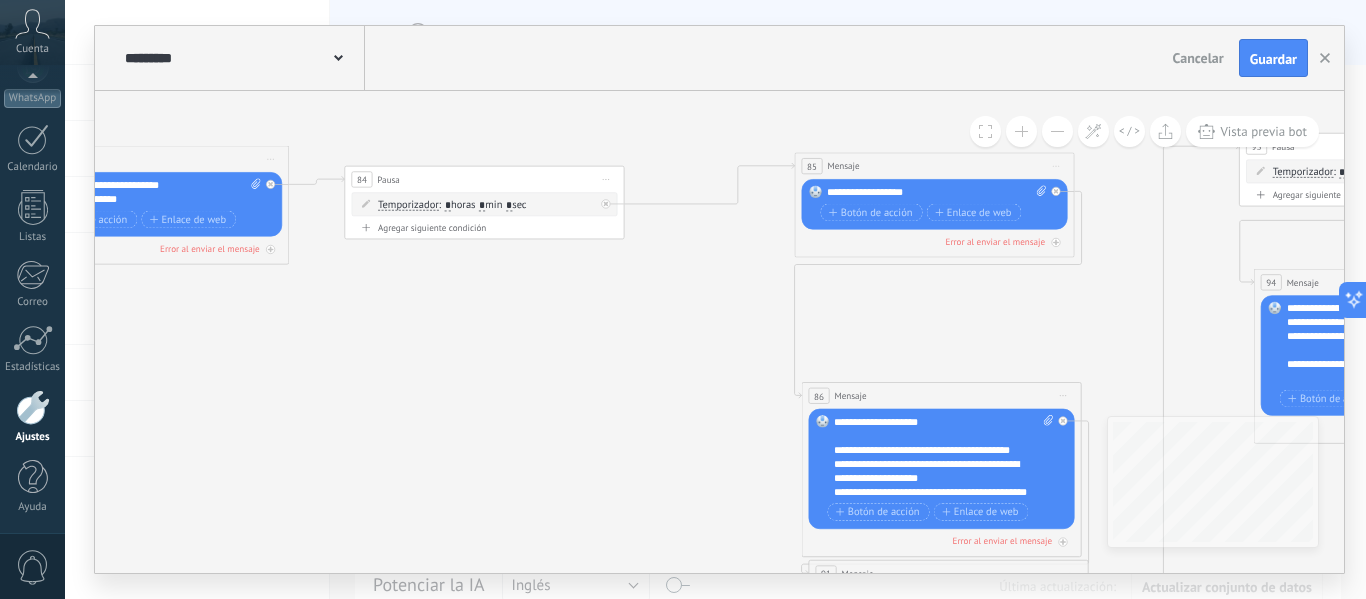 click 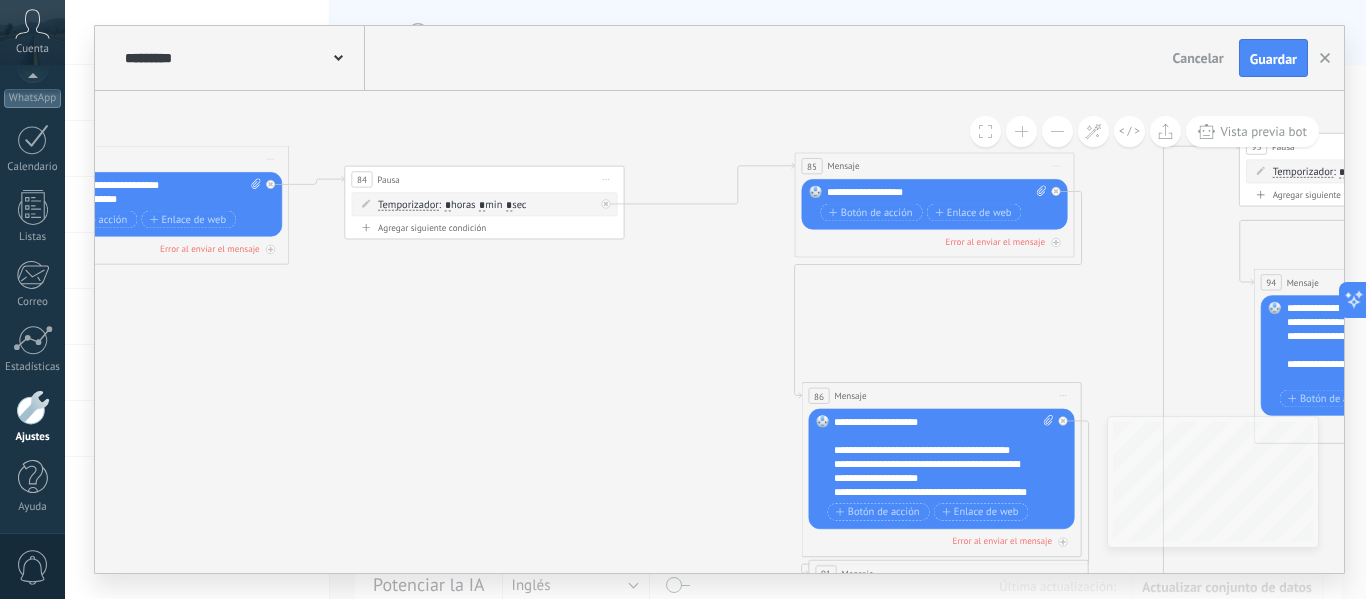 click on "Subir" at bounding box center [0, 0] 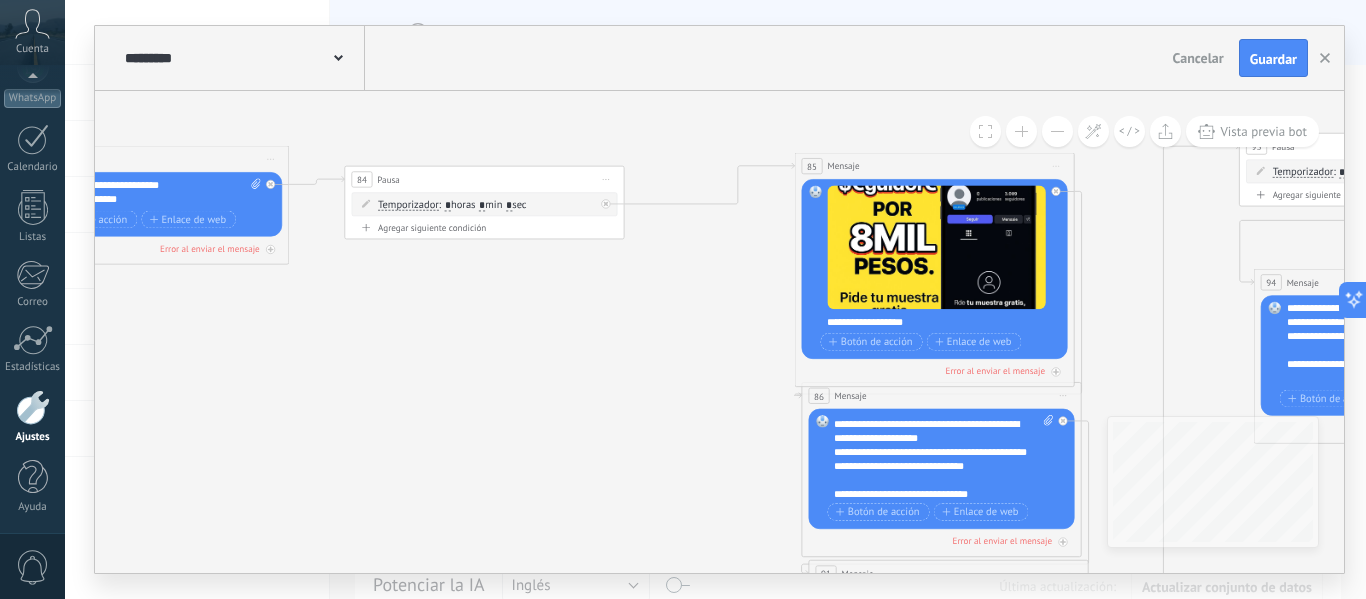 scroll, scrollTop: 120, scrollLeft: 0, axis: vertical 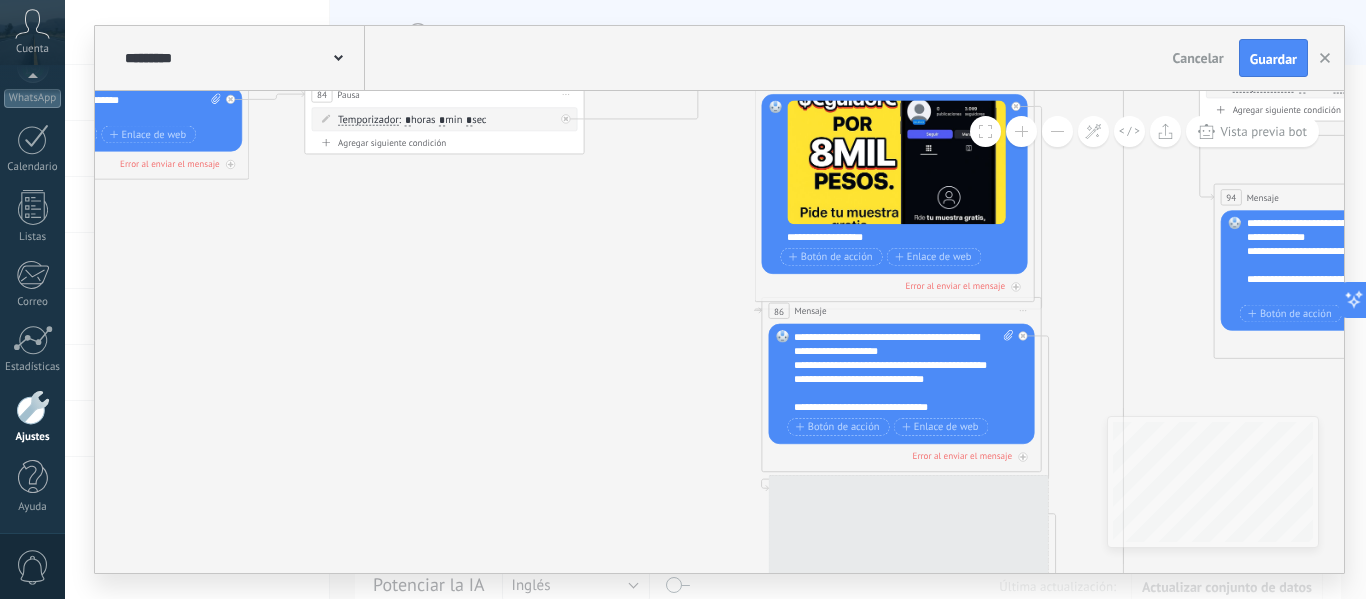 drag, startPoint x: 662, startPoint y: 499, endPoint x: 617, endPoint y: 123, distance: 378.68326 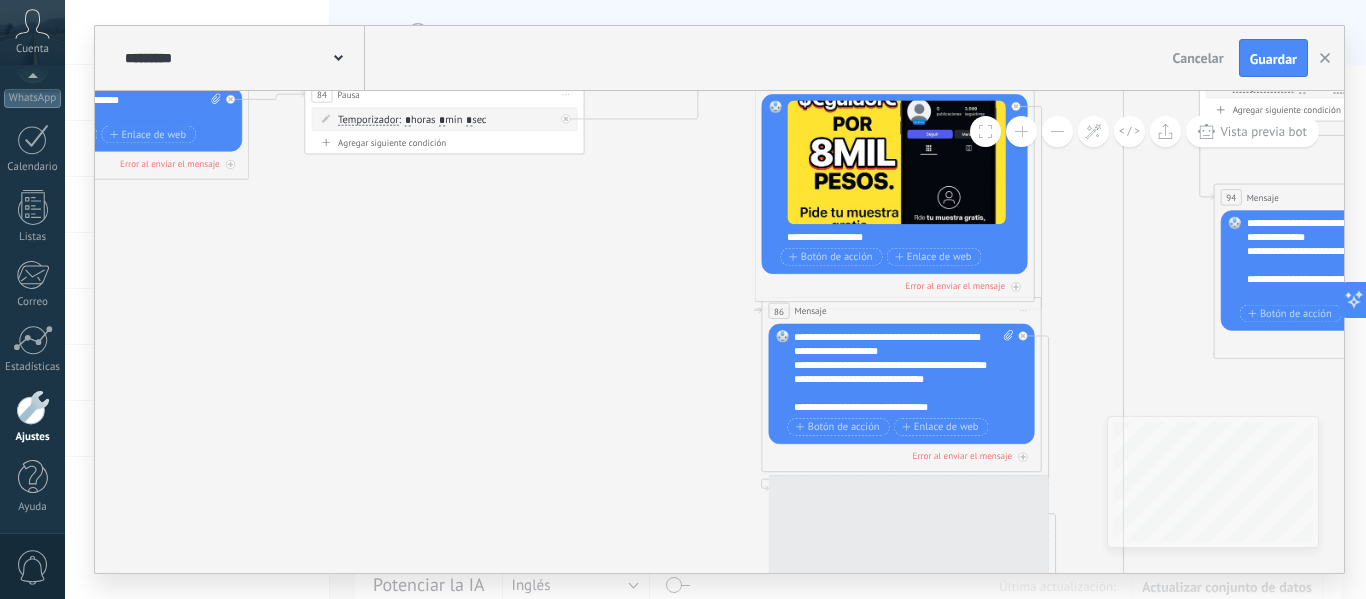 click 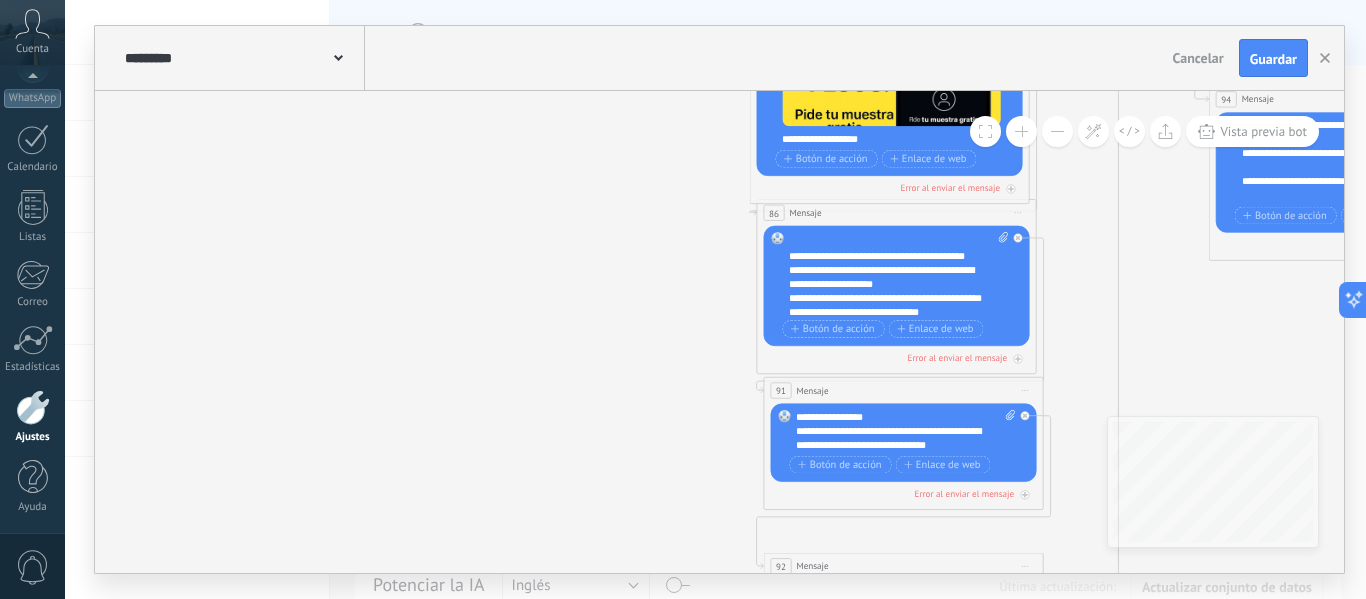scroll, scrollTop: 0, scrollLeft: 0, axis: both 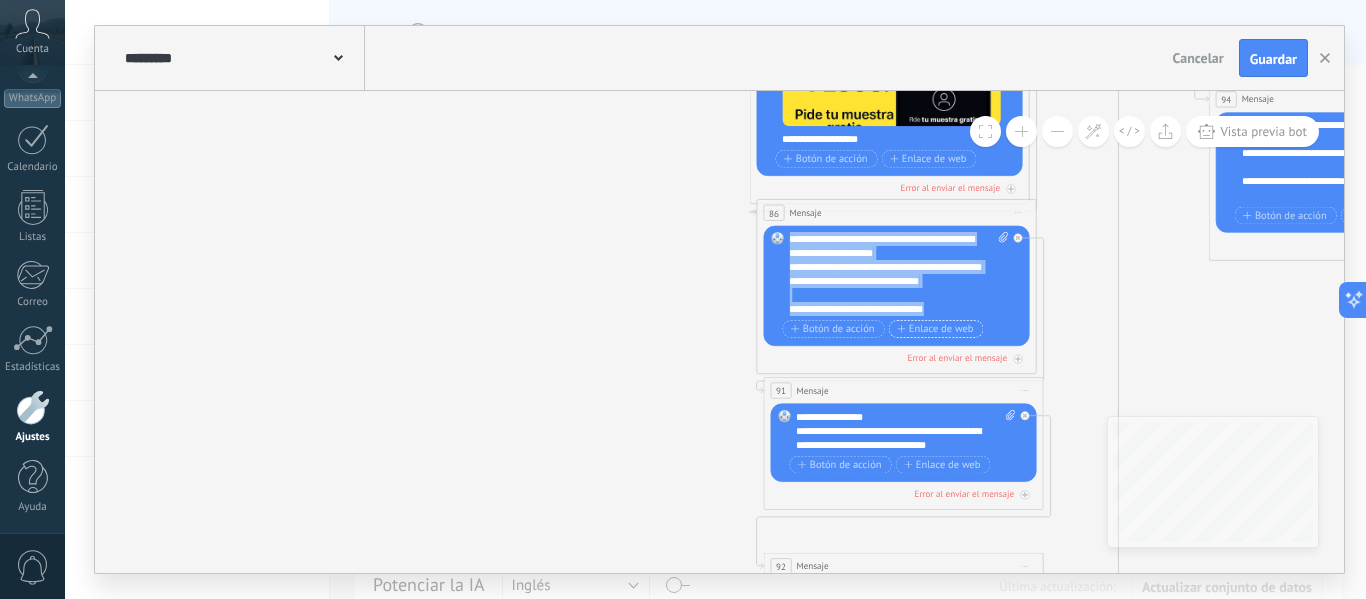 drag, startPoint x: 789, startPoint y: 237, endPoint x: 956, endPoint y: 335, distance: 193.63109 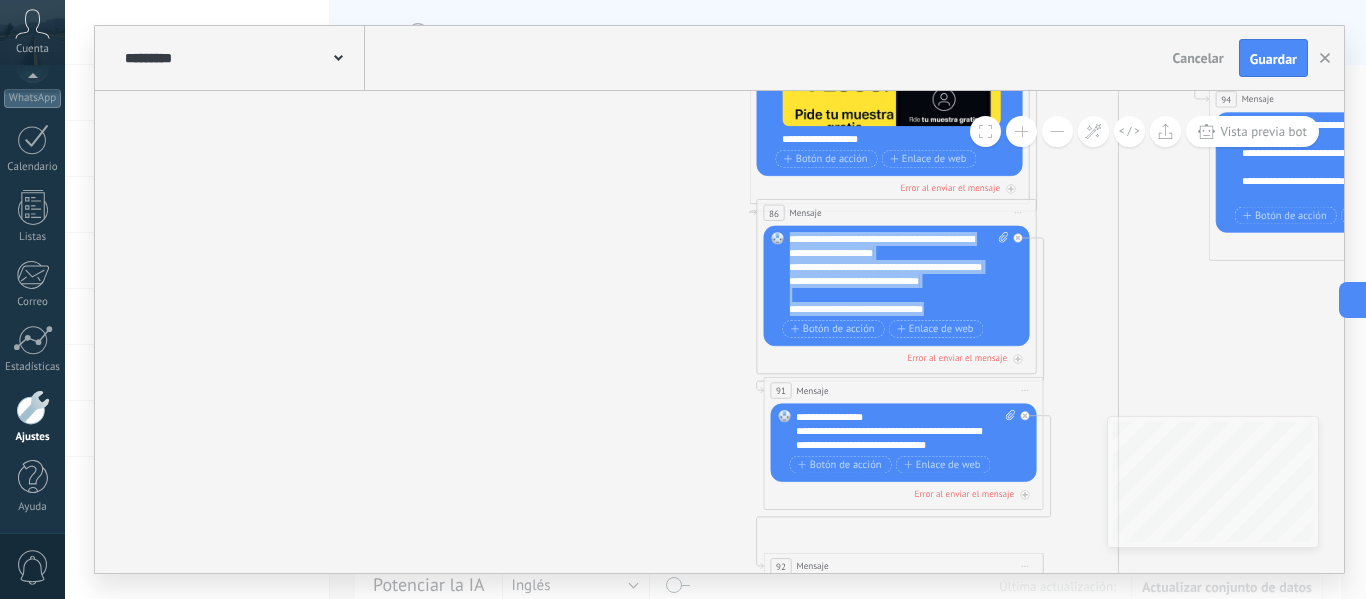 type 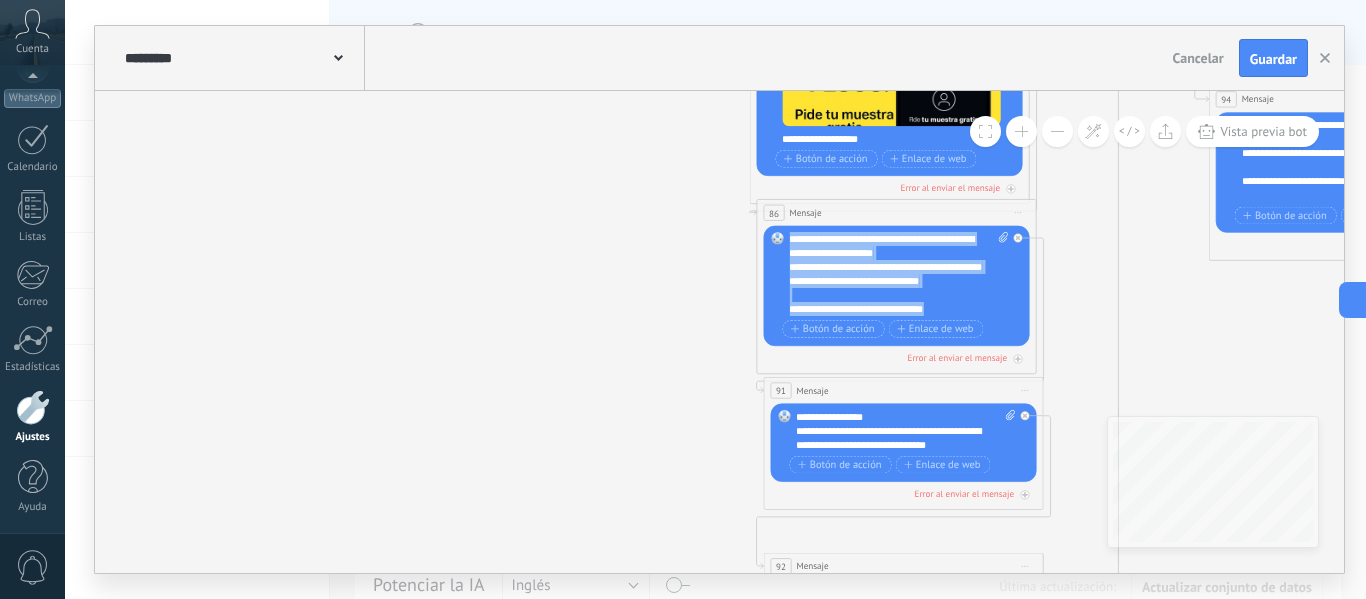 scroll, scrollTop: 0, scrollLeft: 0, axis: both 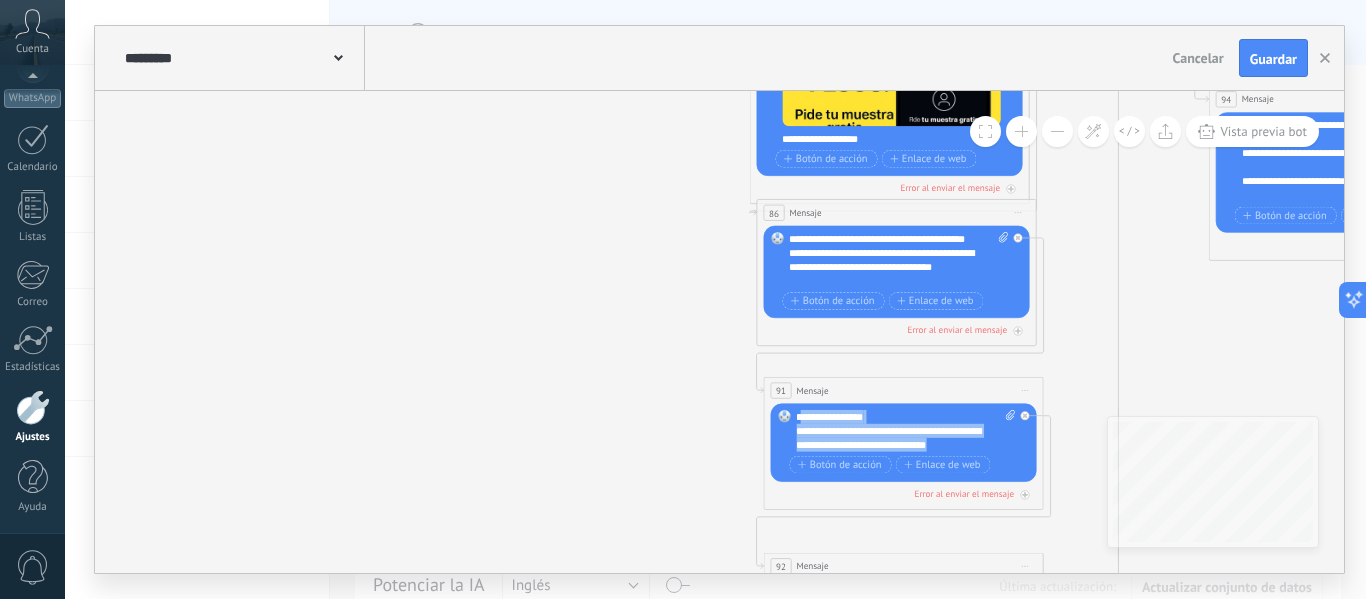 drag, startPoint x: 971, startPoint y: 441, endPoint x: 798, endPoint y: 405, distance: 176.70596 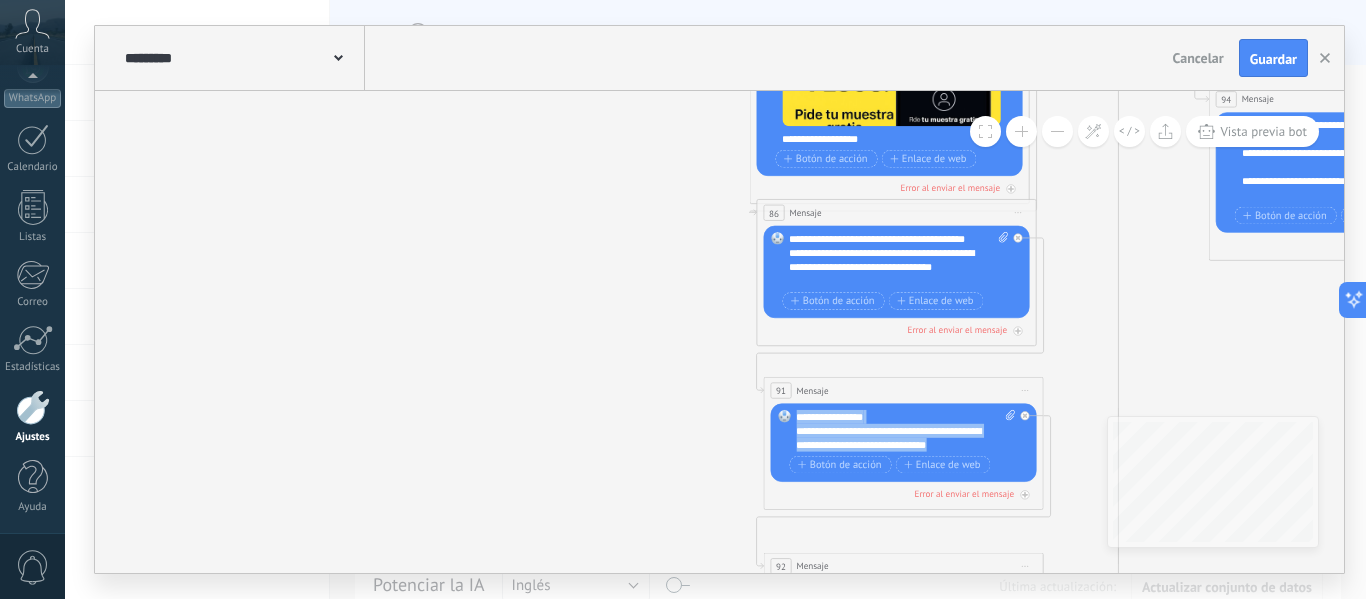 type 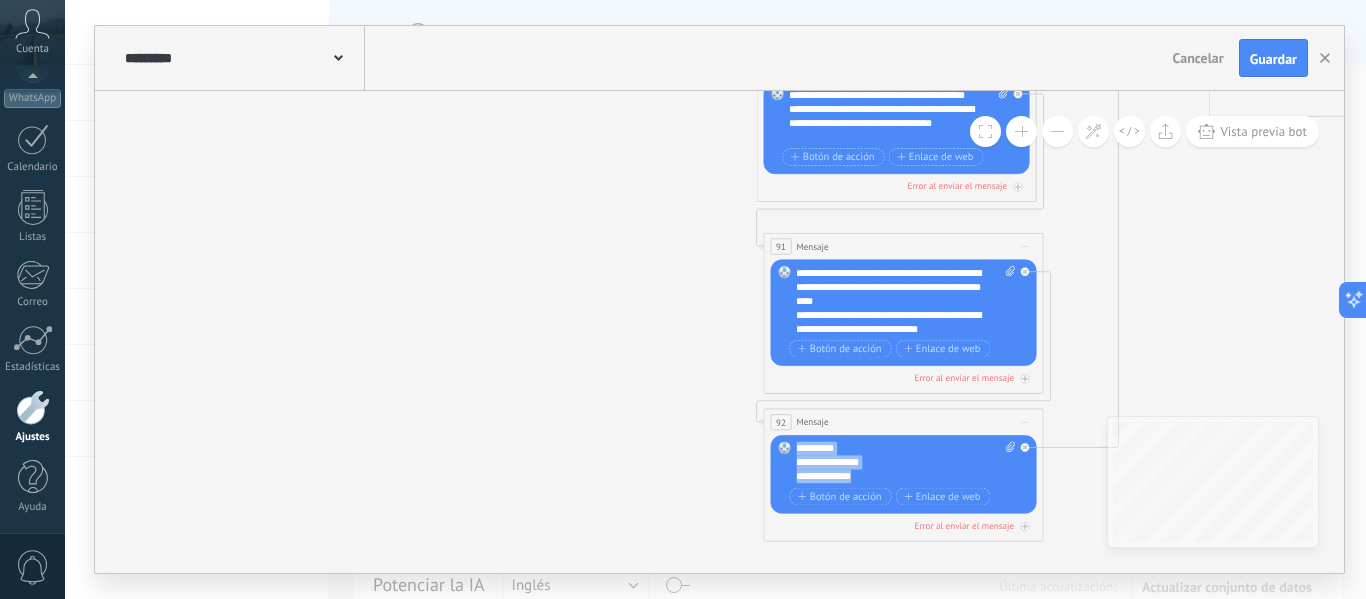 drag, startPoint x: 875, startPoint y: 476, endPoint x: 801, endPoint y: 444, distance: 80.622574 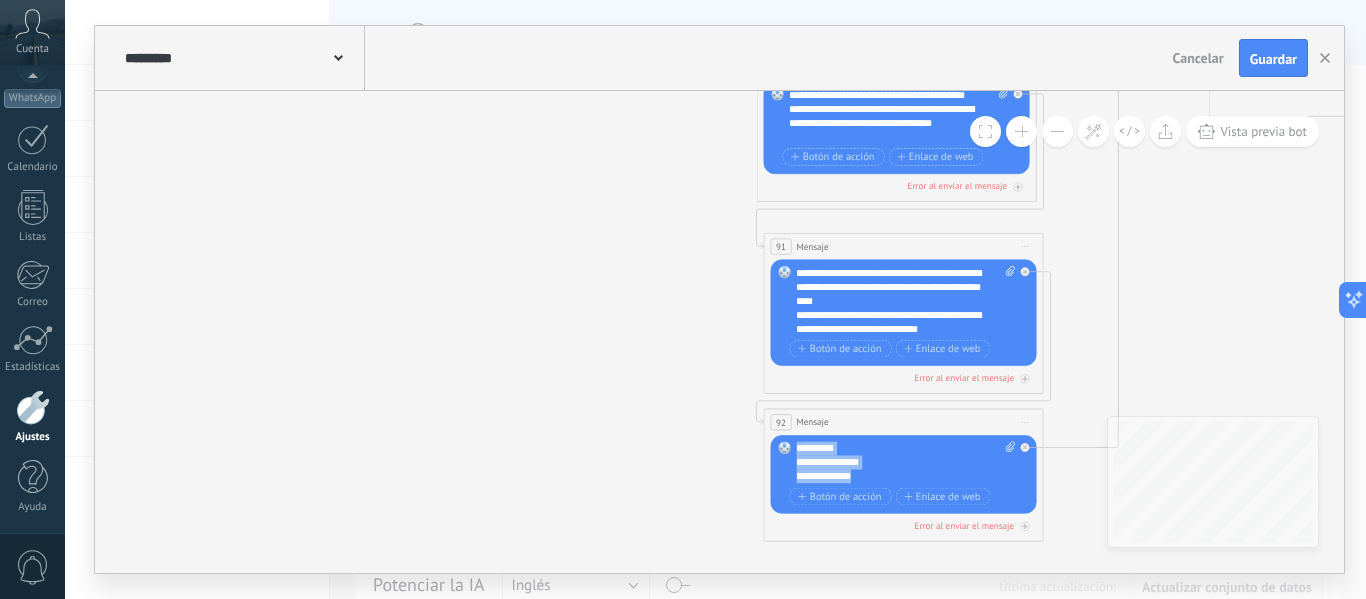 click on "**********" at bounding box center [905, 463] 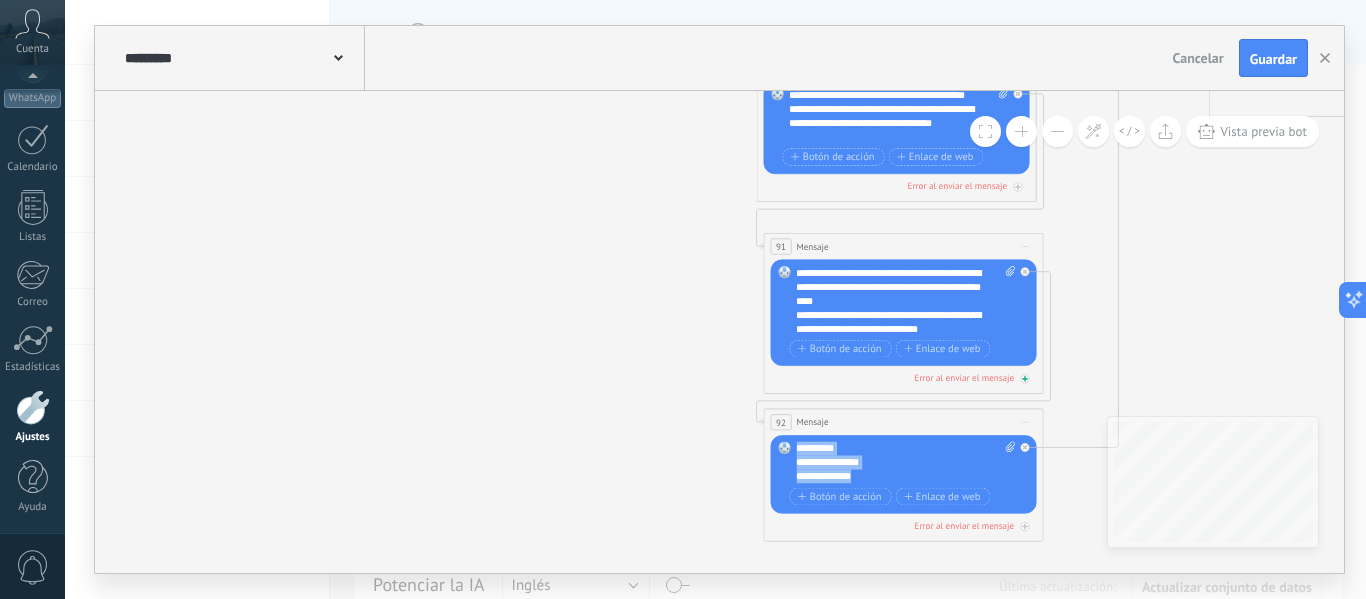type 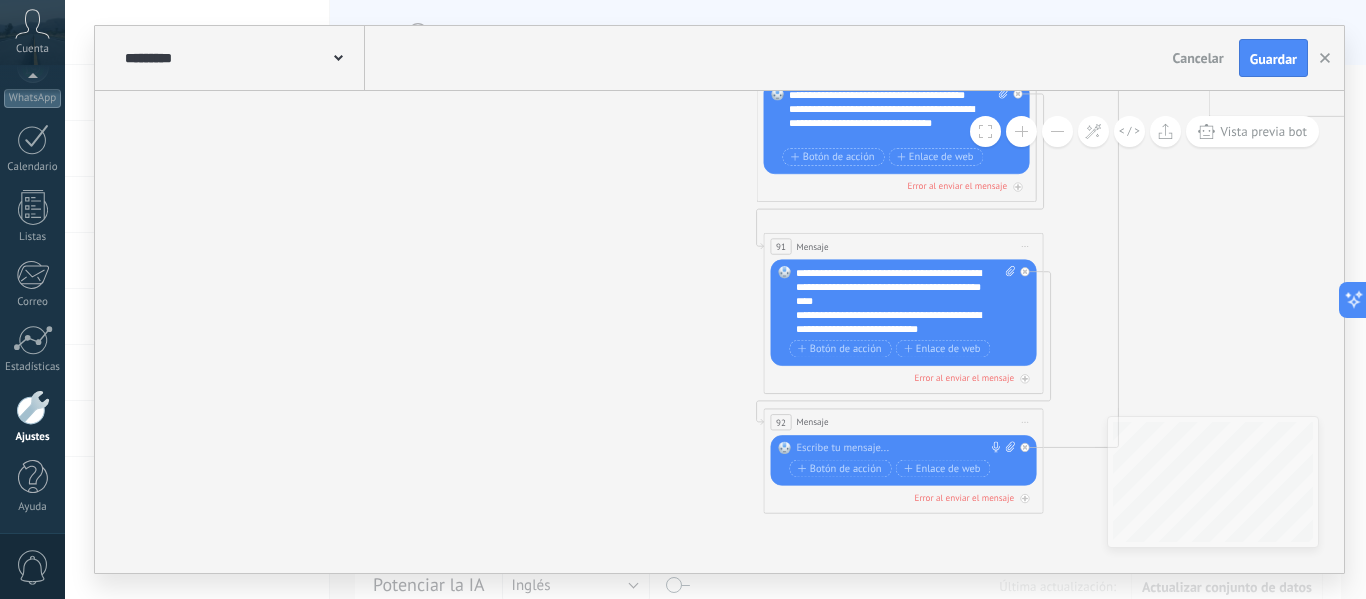drag, startPoint x: 868, startPoint y: 440, endPoint x: 851, endPoint y: 452, distance: 20.808653 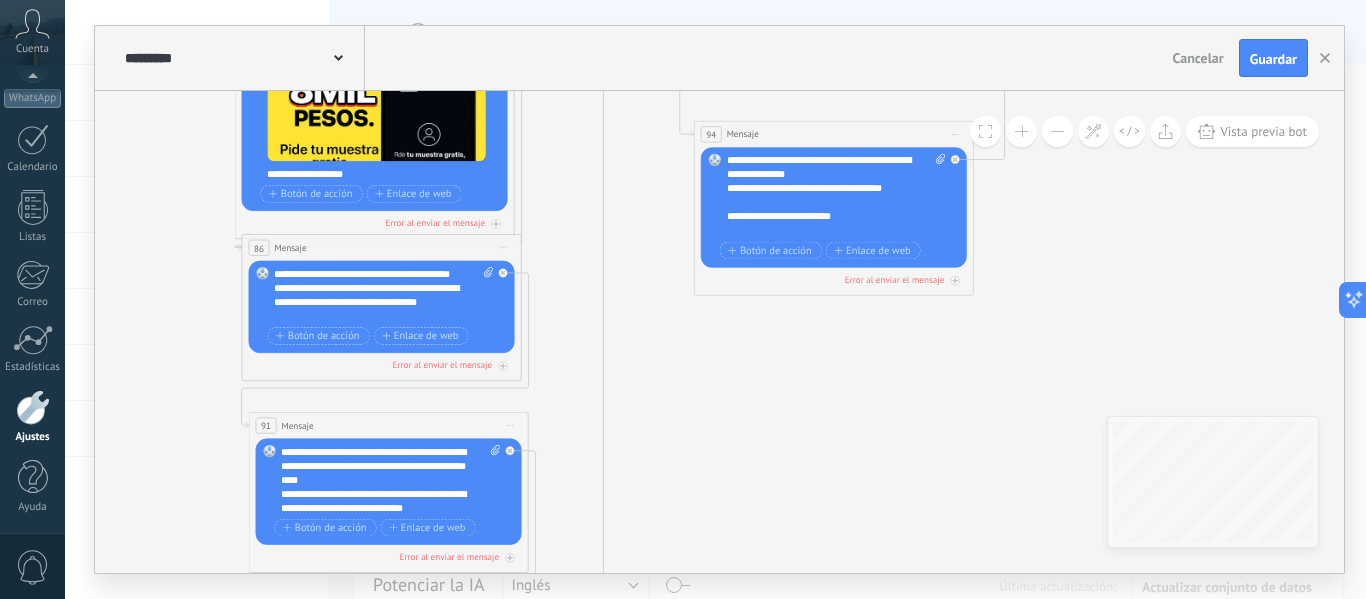 drag, startPoint x: 1155, startPoint y: 314, endPoint x: 641, endPoint y: 511, distance: 550.4589 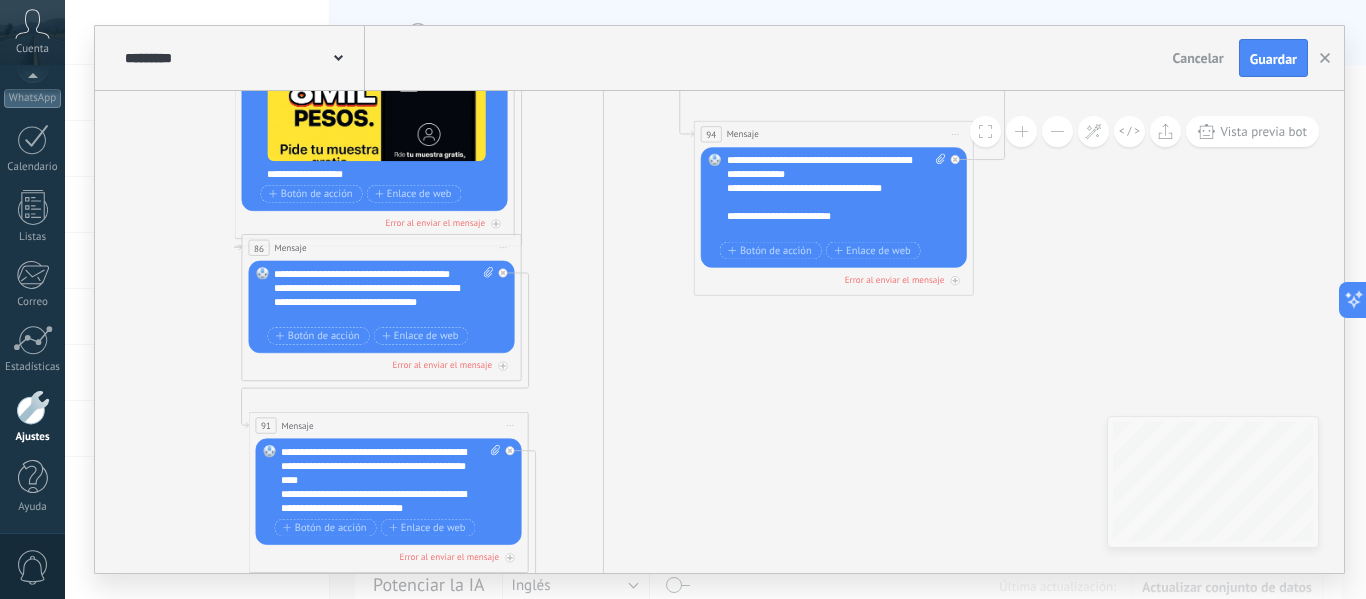 click 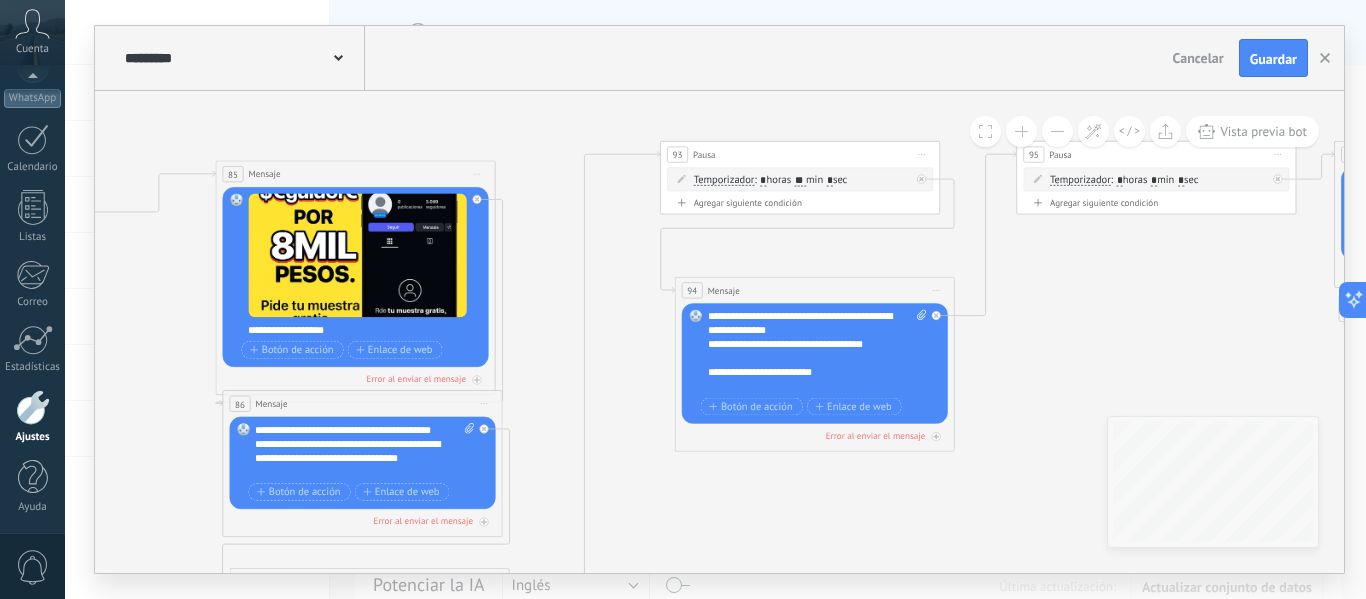 drag, startPoint x: 784, startPoint y: 525, endPoint x: 825, endPoint y: 514, distance: 42.44997 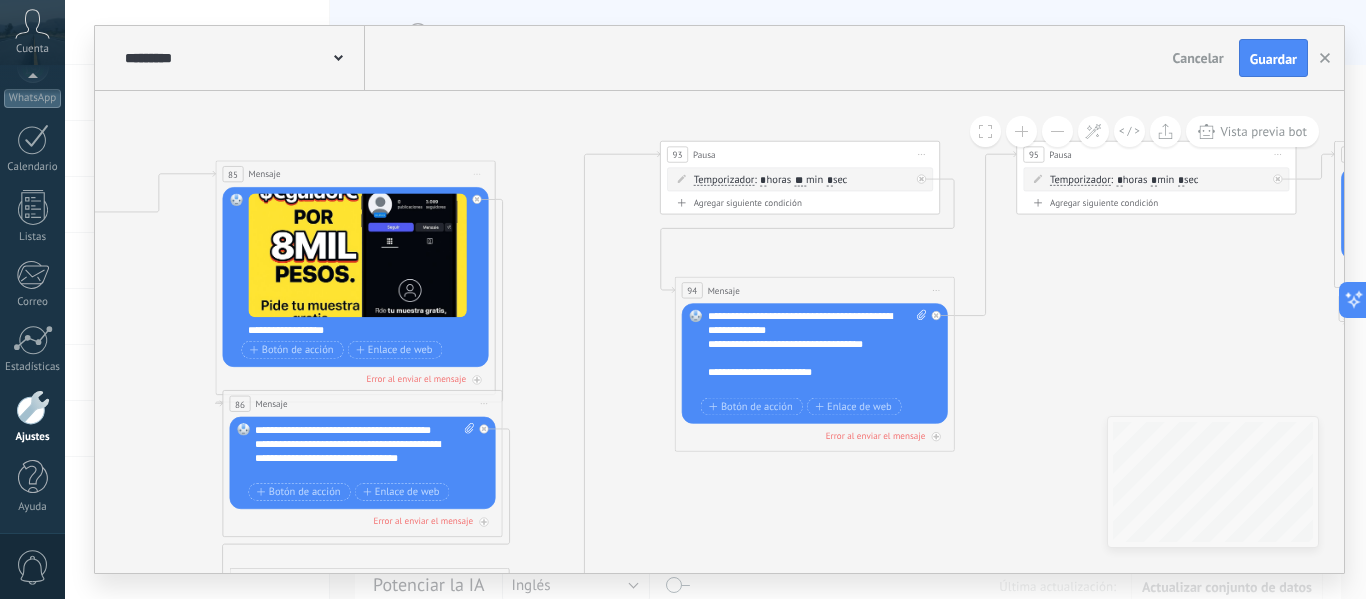 click 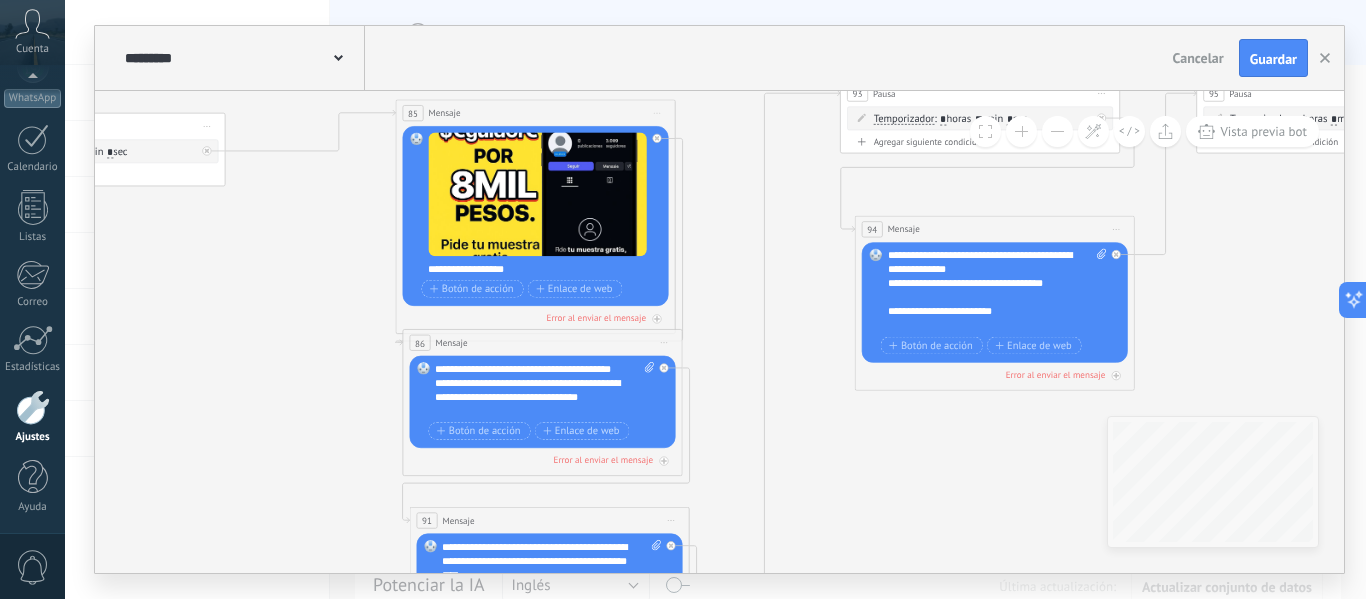 drag, startPoint x: 578, startPoint y: 370, endPoint x: 1060, endPoint y: 336, distance: 483.1977 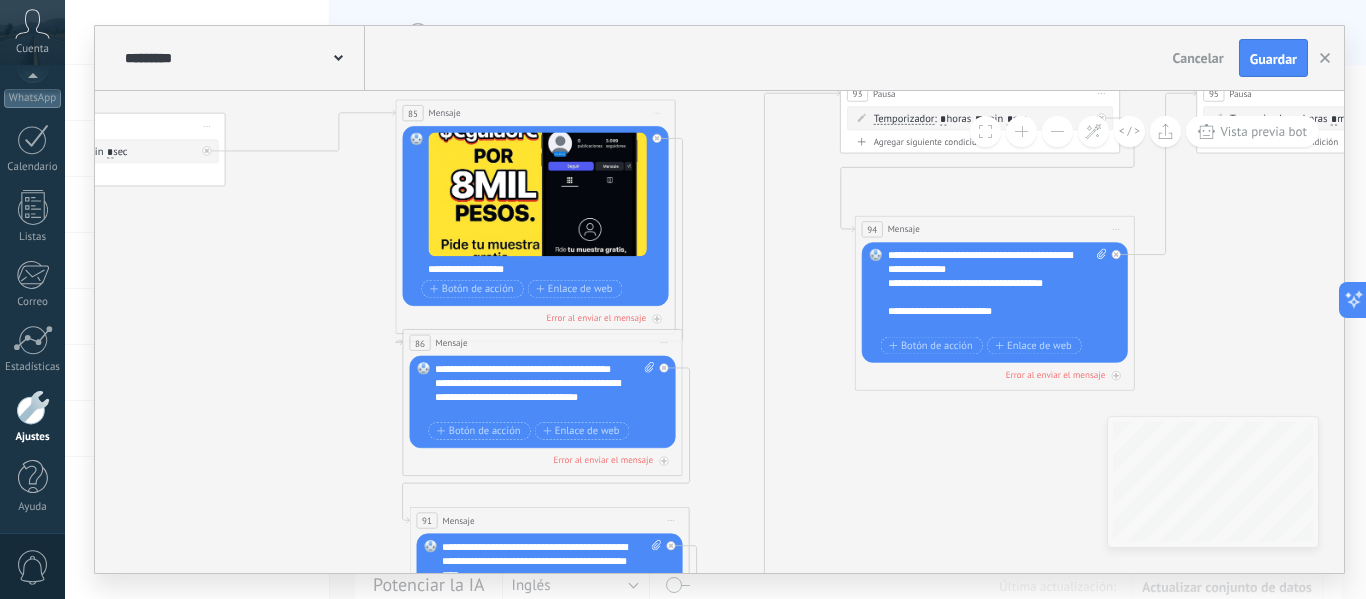 click 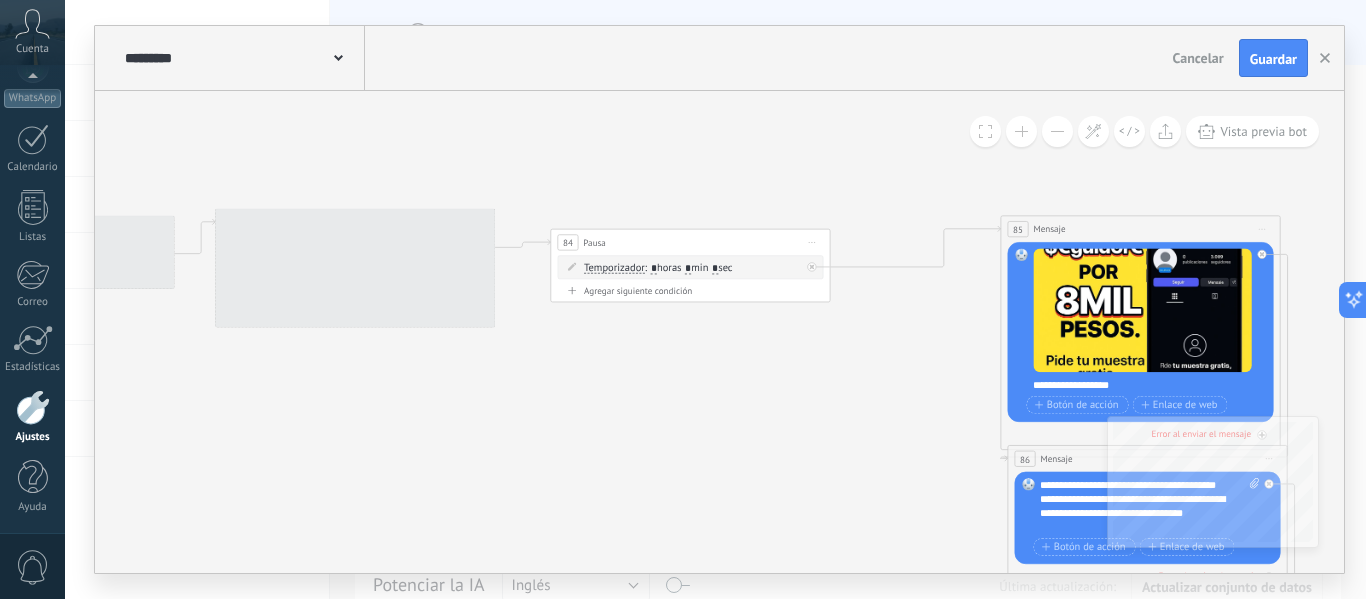 drag, startPoint x: 513, startPoint y: 346, endPoint x: 882, endPoint y: 488, distance: 395.37958 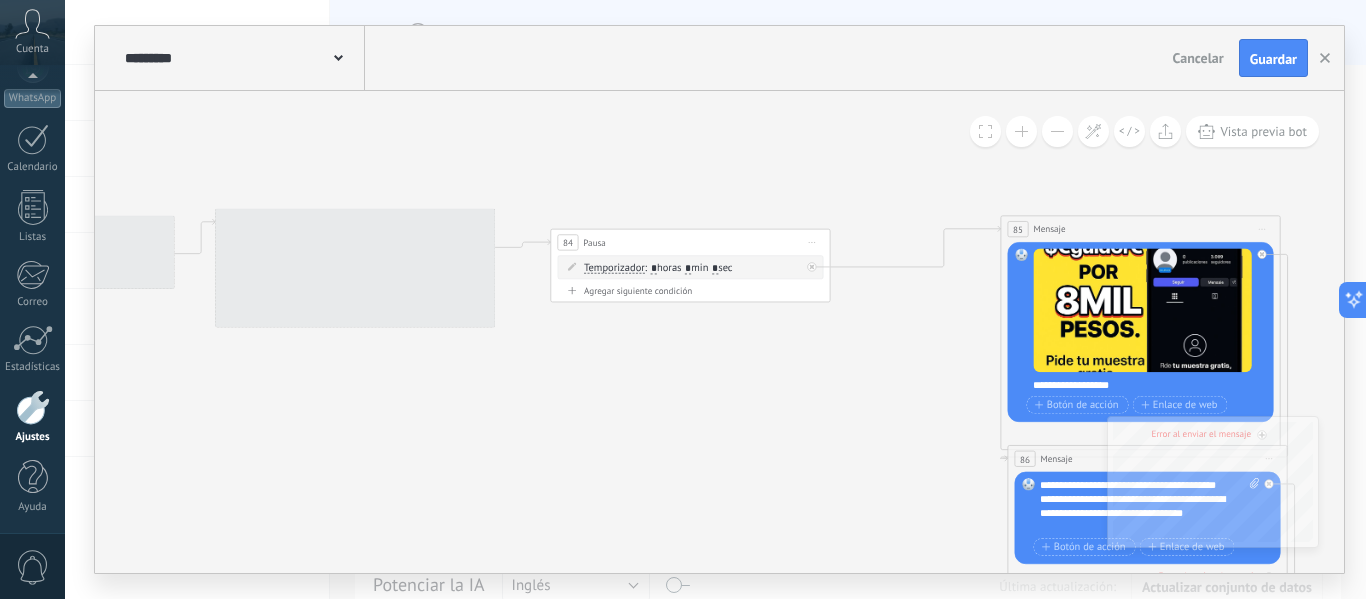 click 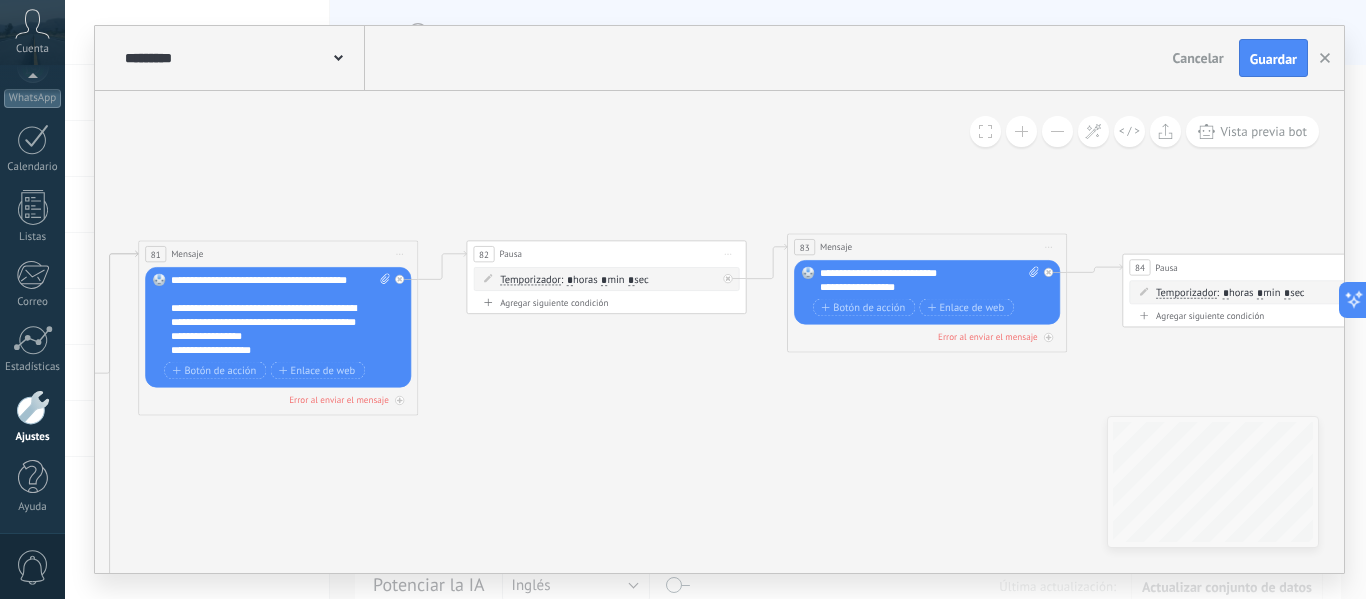 drag, startPoint x: 339, startPoint y: 421, endPoint x: 825, endPoint y: 430, distance: 486.0833 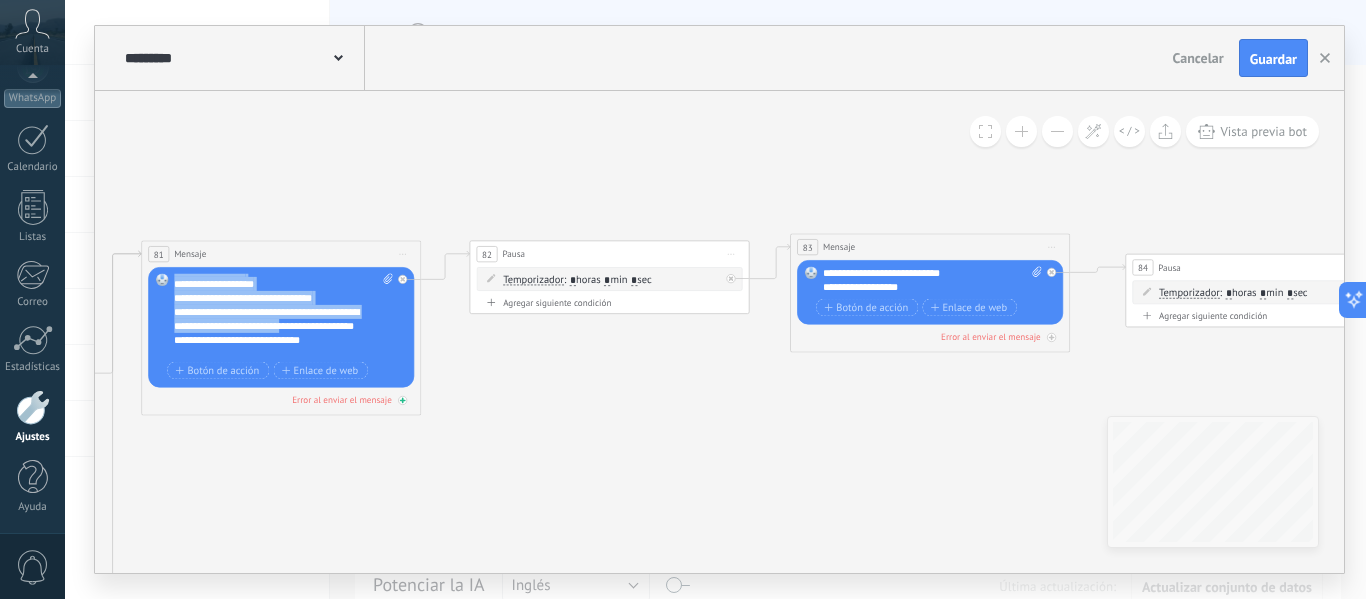 scroll, scrollTop: 160, scrollLeft: 0, axis: vertical 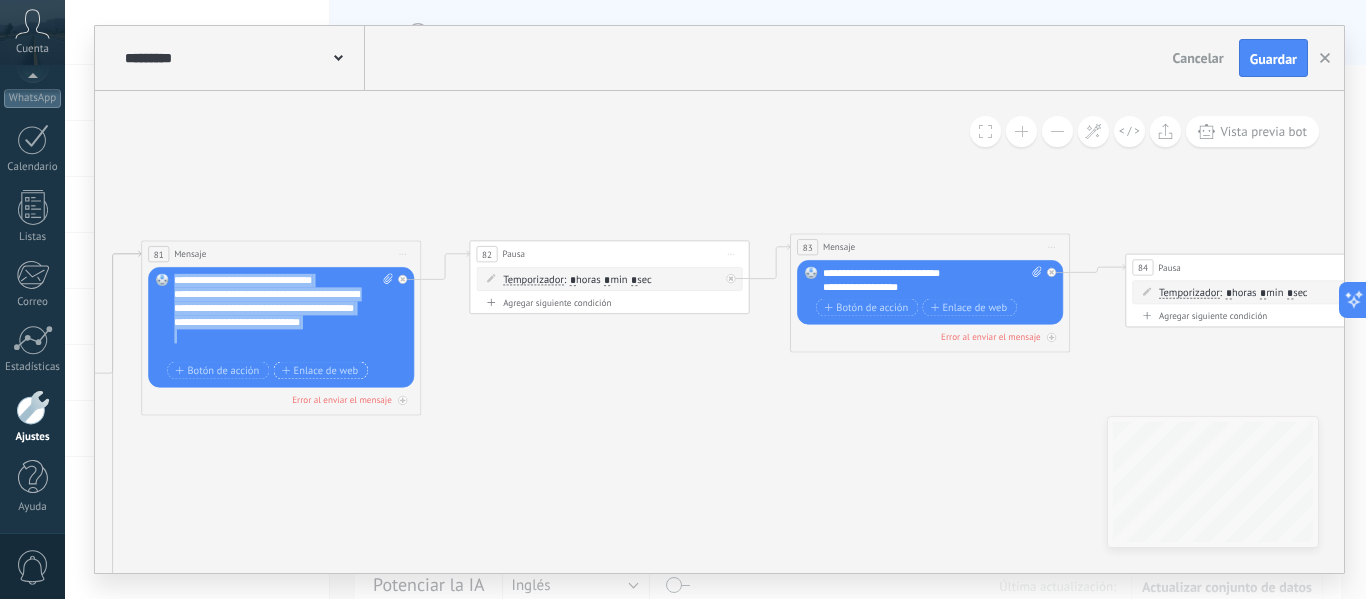 drag, startPoint x: 180, startPoint y: 273, endPoint x: 365, endPoint y: 374, distance: 210.77477 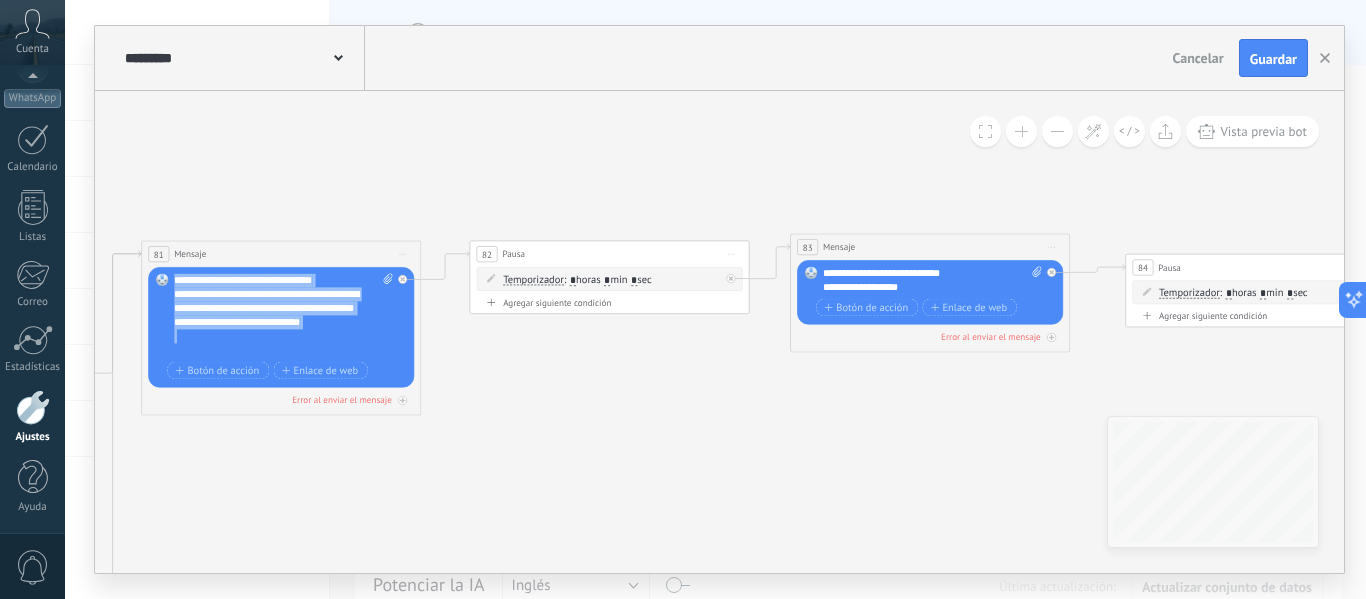 copy on "**********" 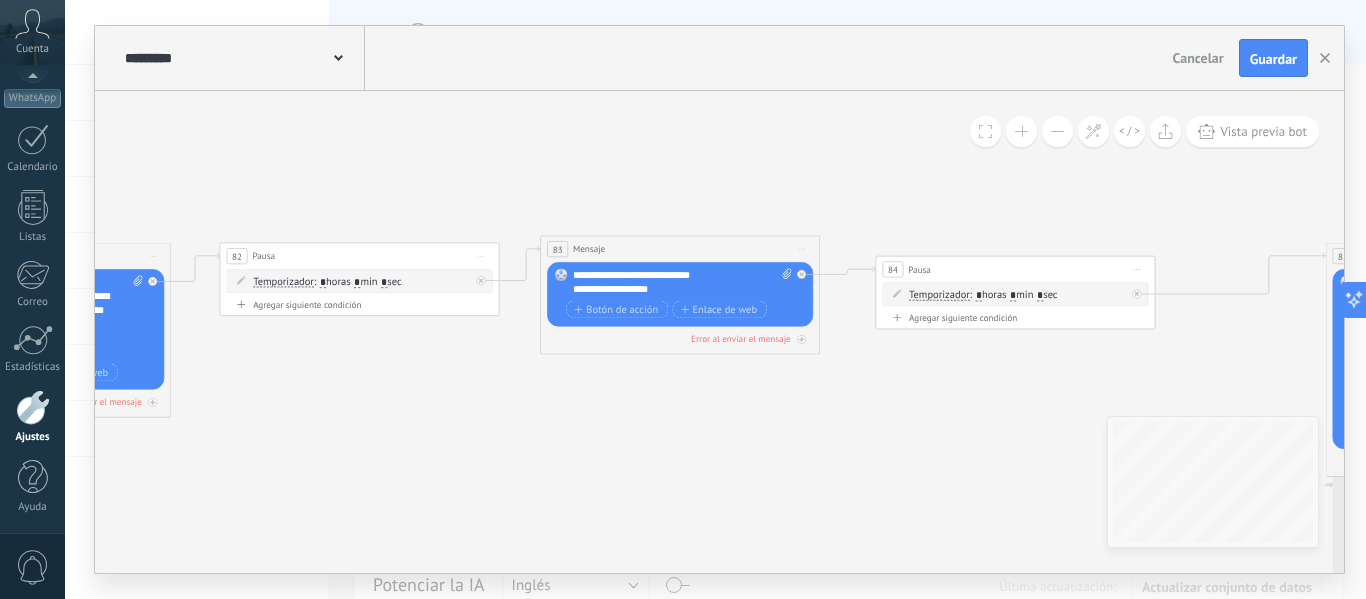 drag, startPoint x: 1026, startPoint y: 203, endPoint x: 405, endPoint y: 214, distance: 621.0974 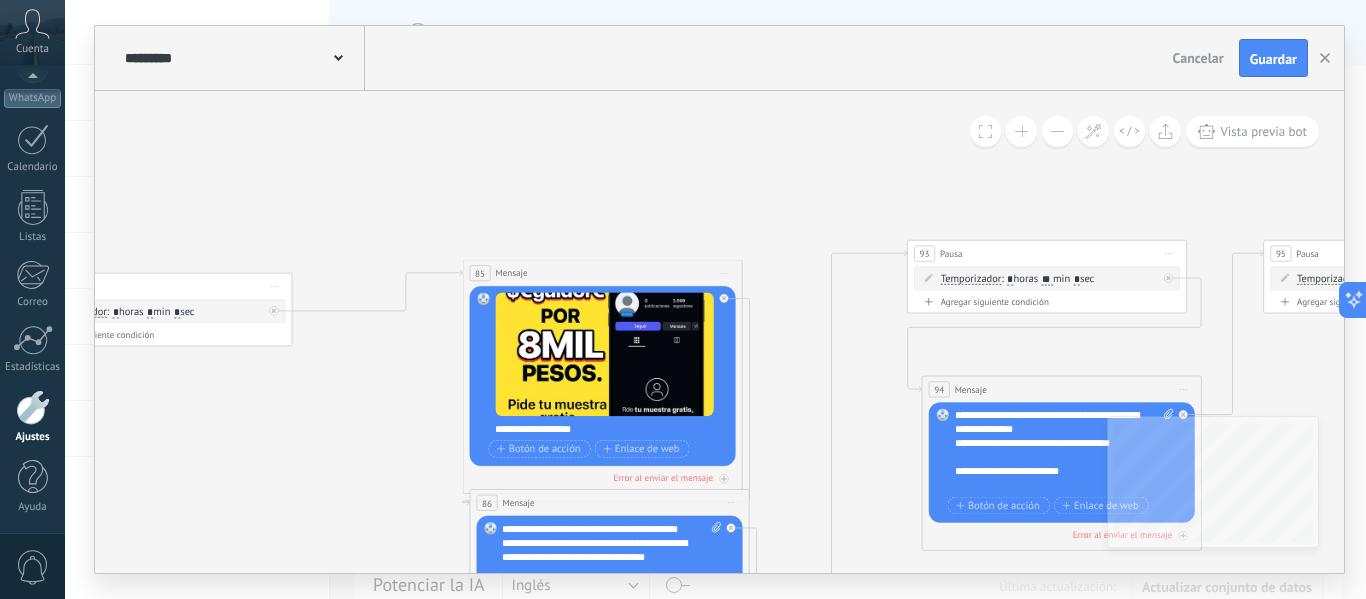 drag, startPoint x: 1007, startPoint y: 198, endPoint x: 405, endPoint y: 198, distance: 602 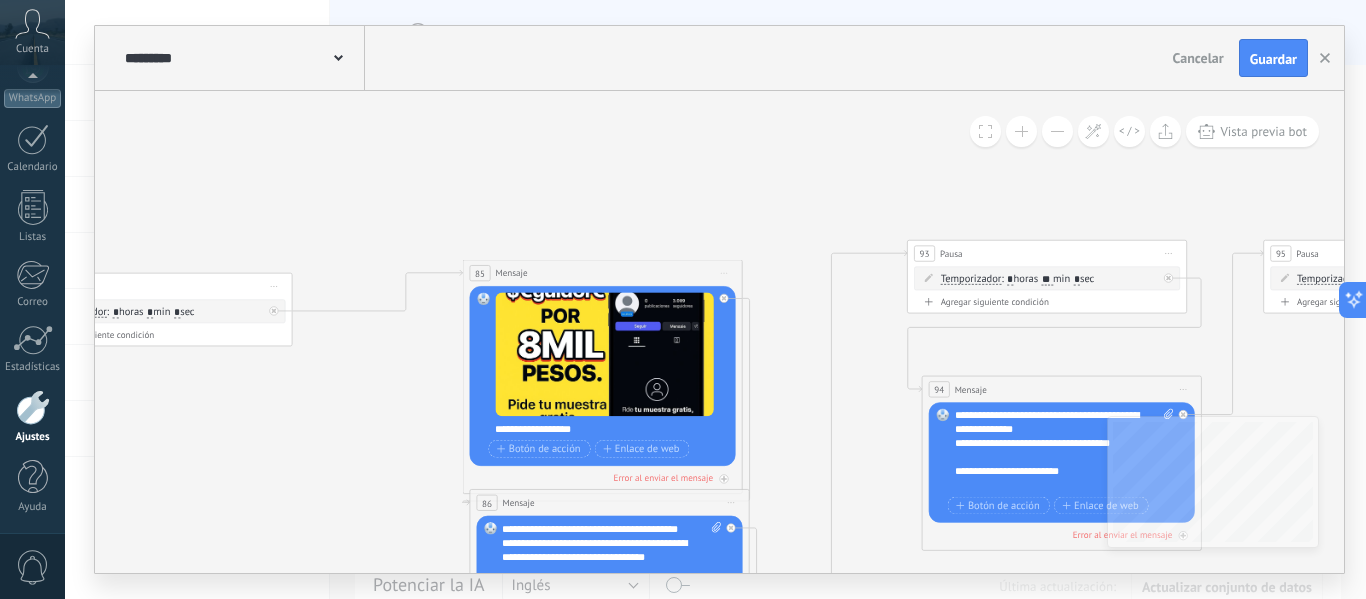 click 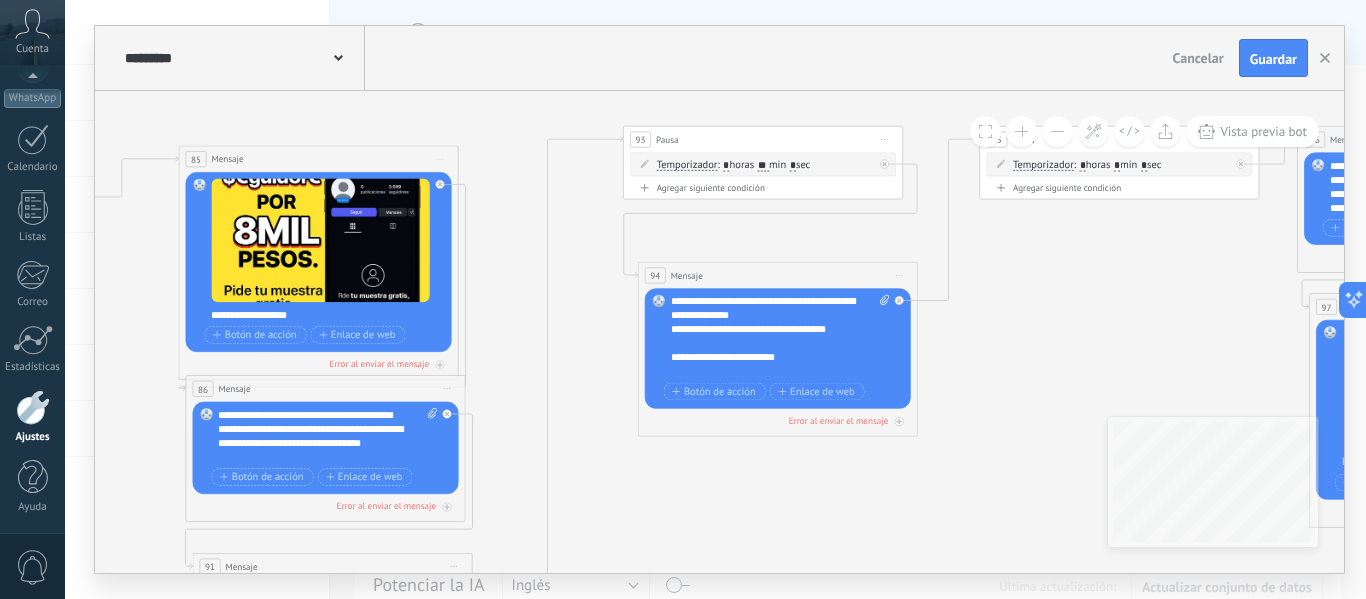 drag, startPoint x: 1126, startPoint y: 365, endPoint x: 948, endPoint y: 279, distance: 197.68661 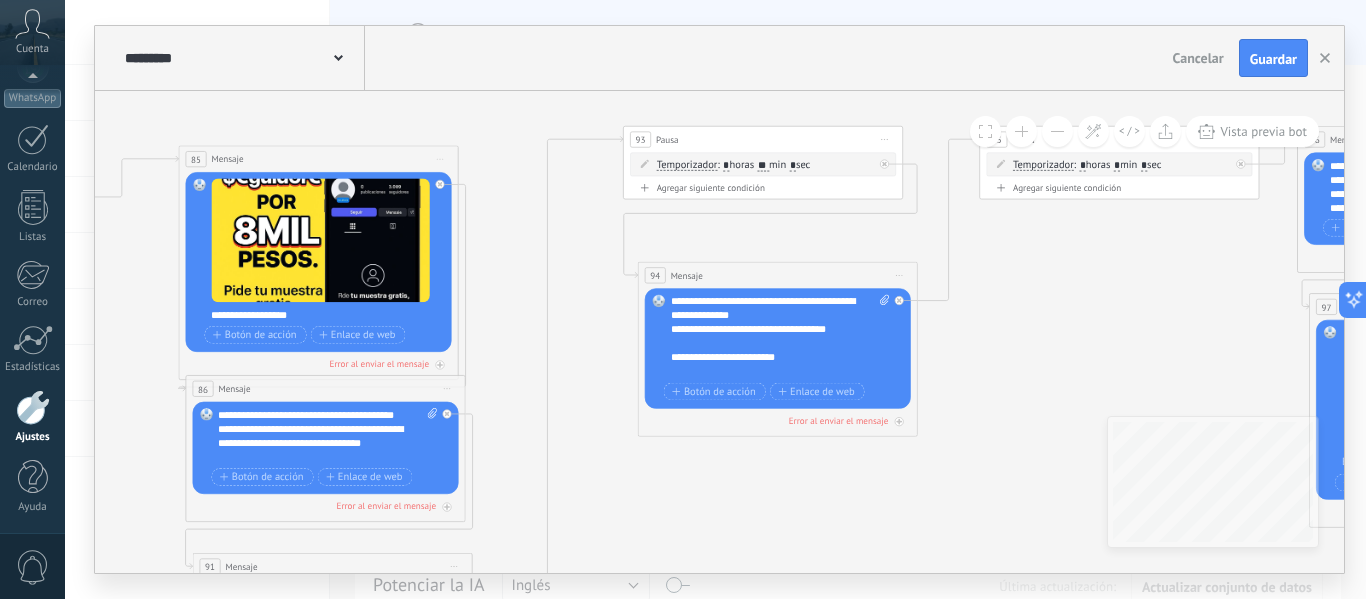 click 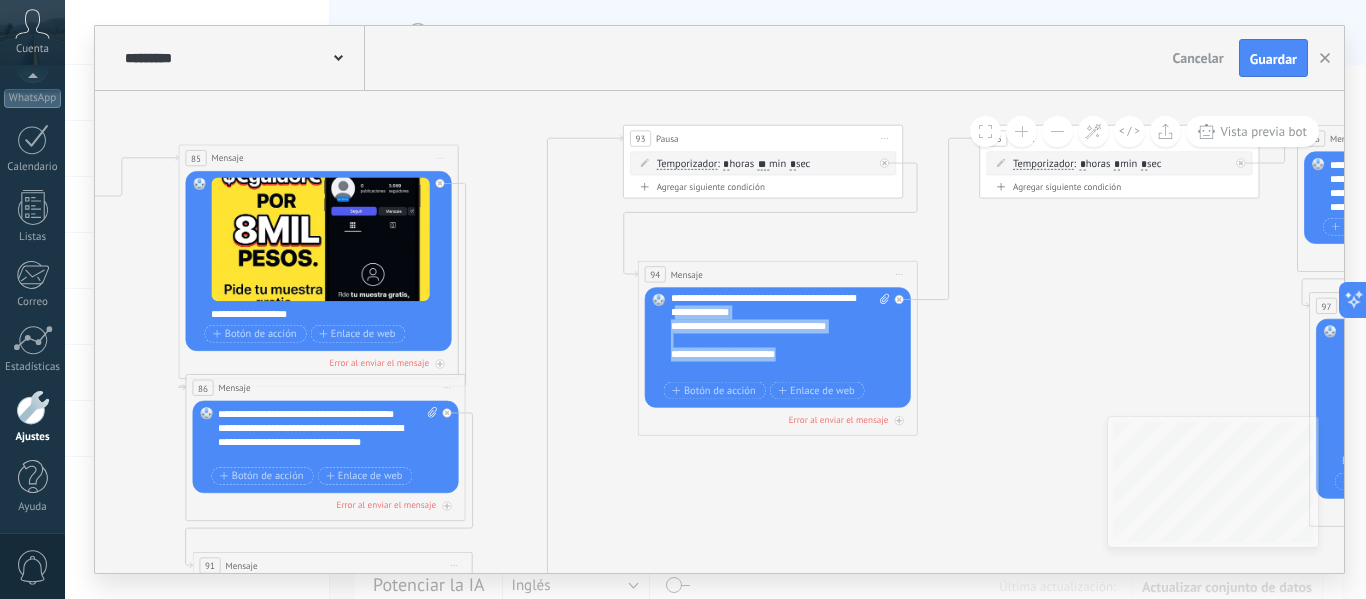 scroll, scrollTop: 0, scrollLeft: 0, axis: both 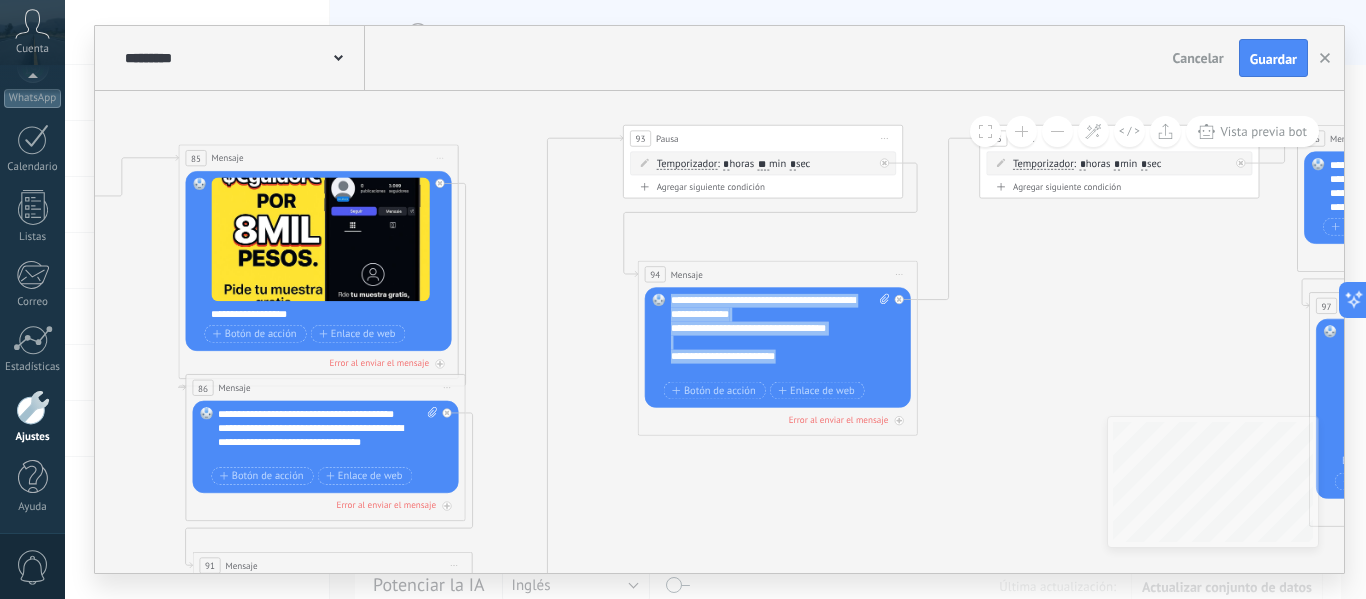 drag, startPoint x: 830, startPoint y: 375, endPoint x: 670, endPoint y: 295, distance: 178.88544 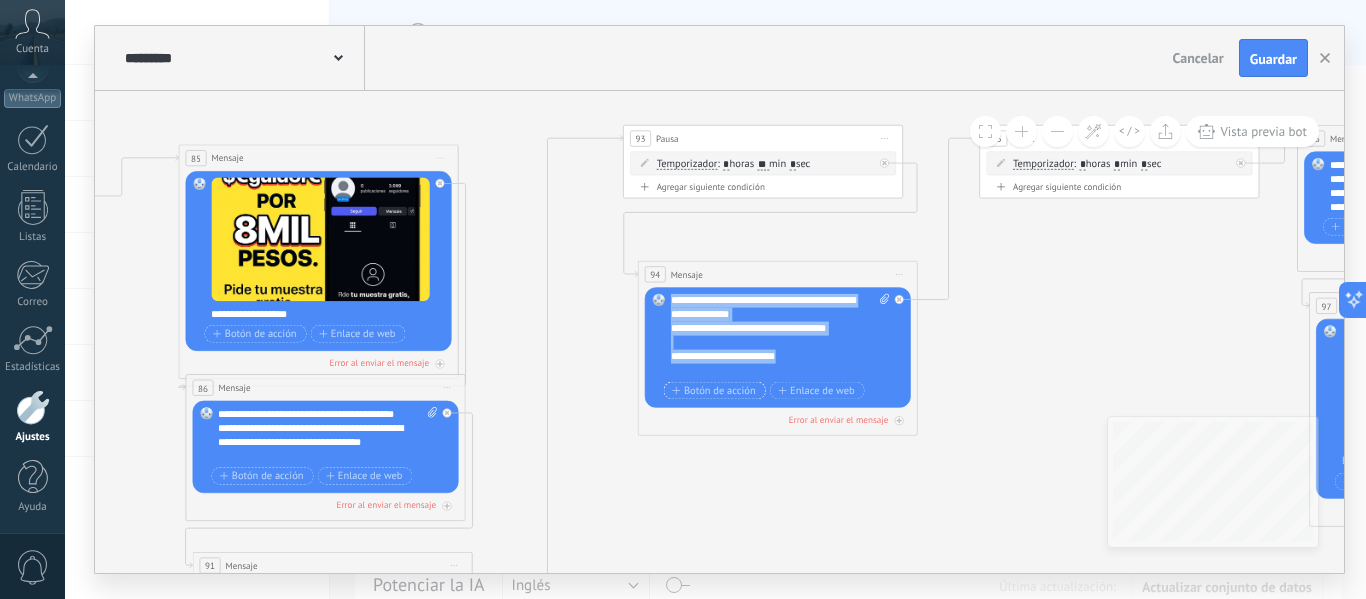 type 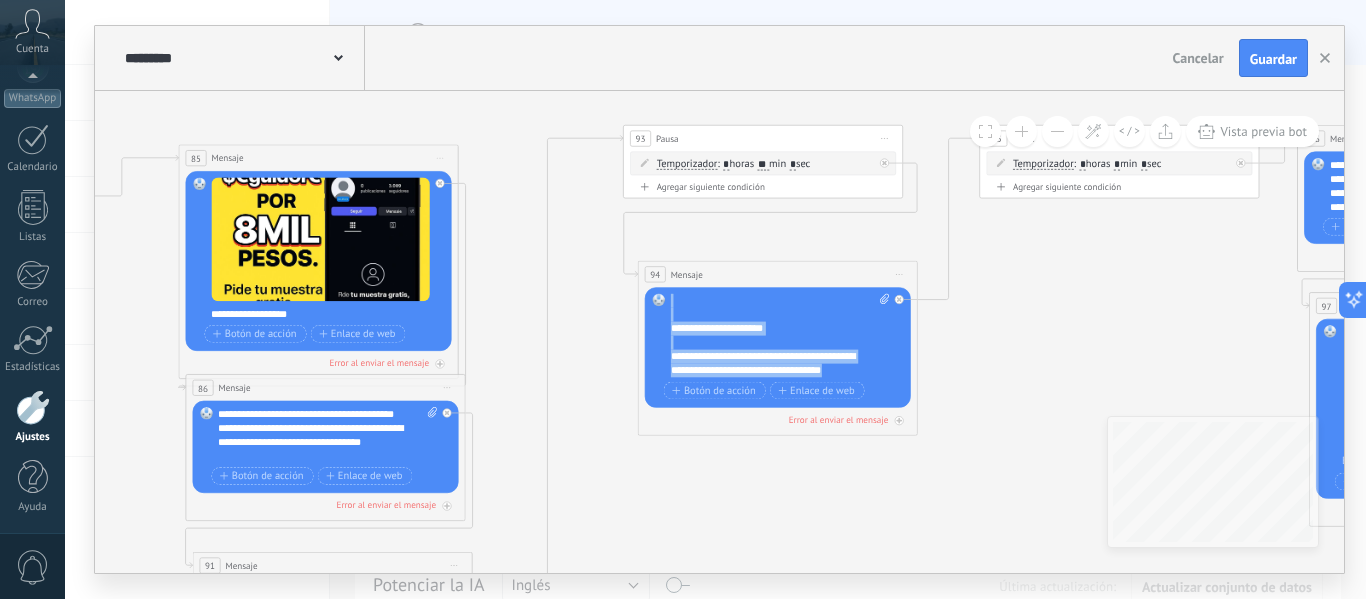 drag, startPoint x: 854, startPoint y: 375, endPoint x: 675, endPoint y: 313, distance: 189.43336 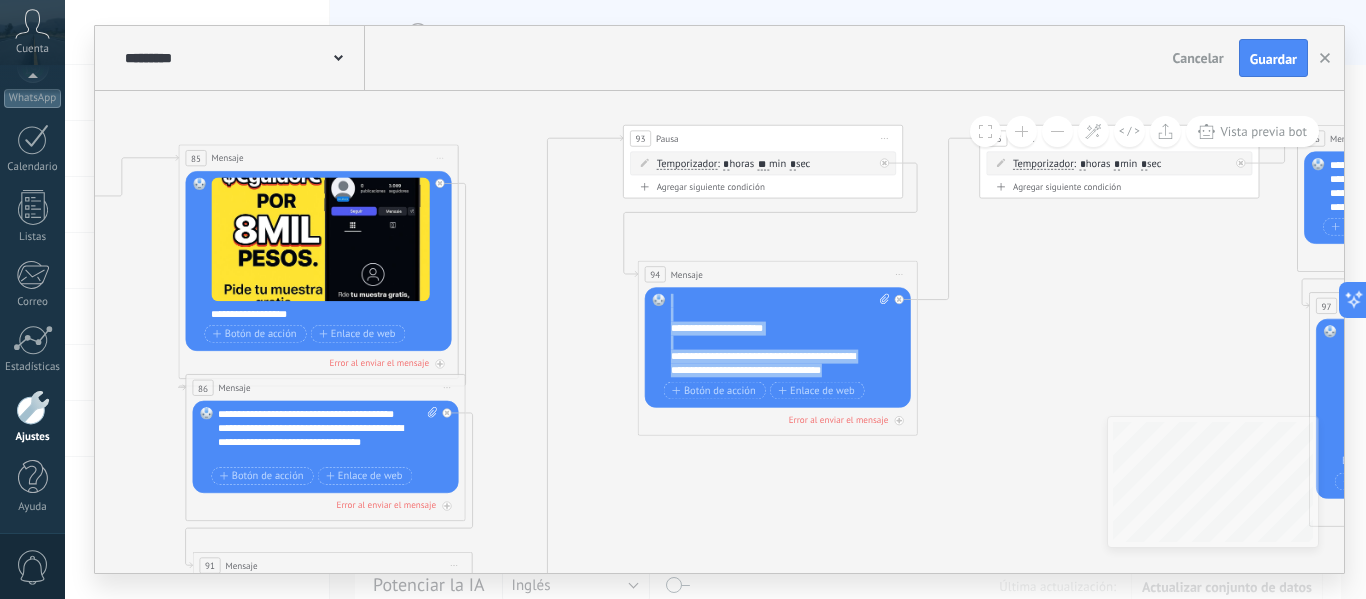 click on "**********" at bounding box center [780, 336] 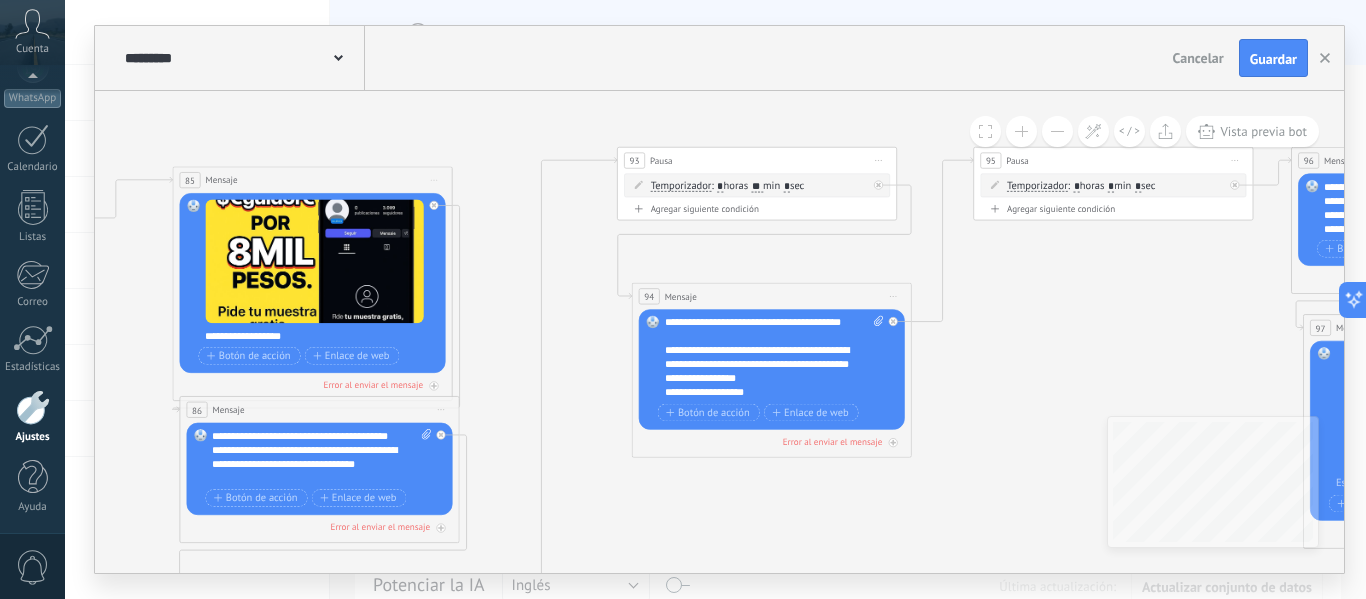 drag, startPoint x: 638, startPoint y: 463, endPoint x: 632, endPoint y: 480, distance: 18.027756 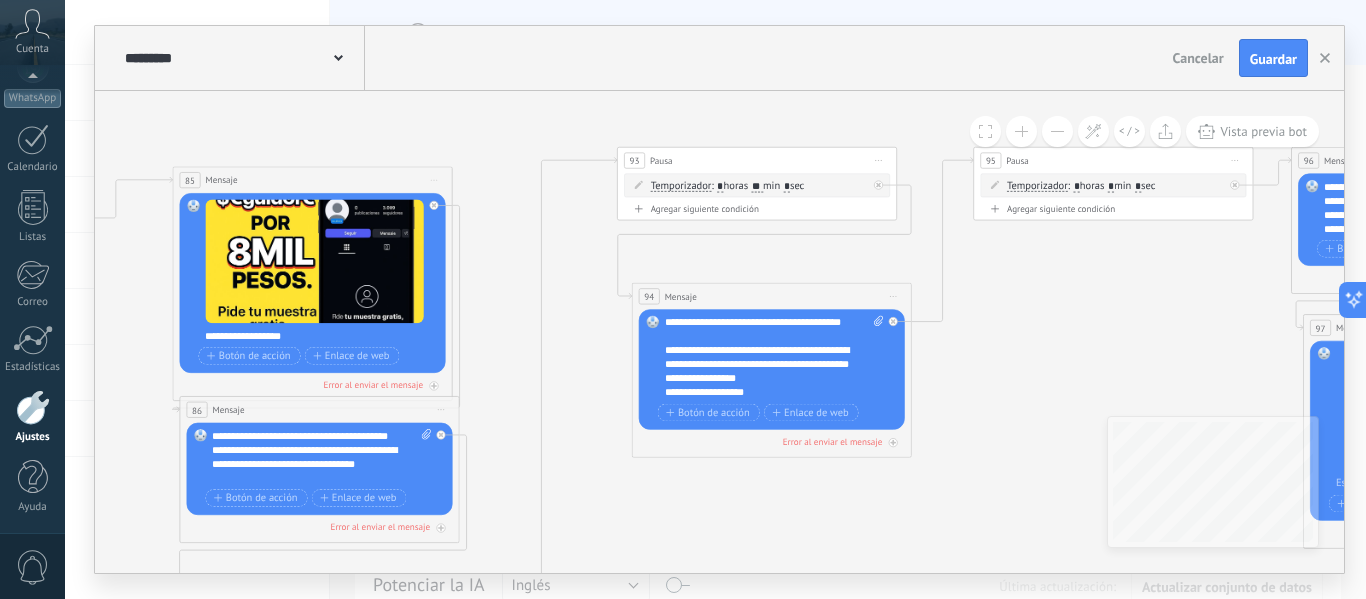 click 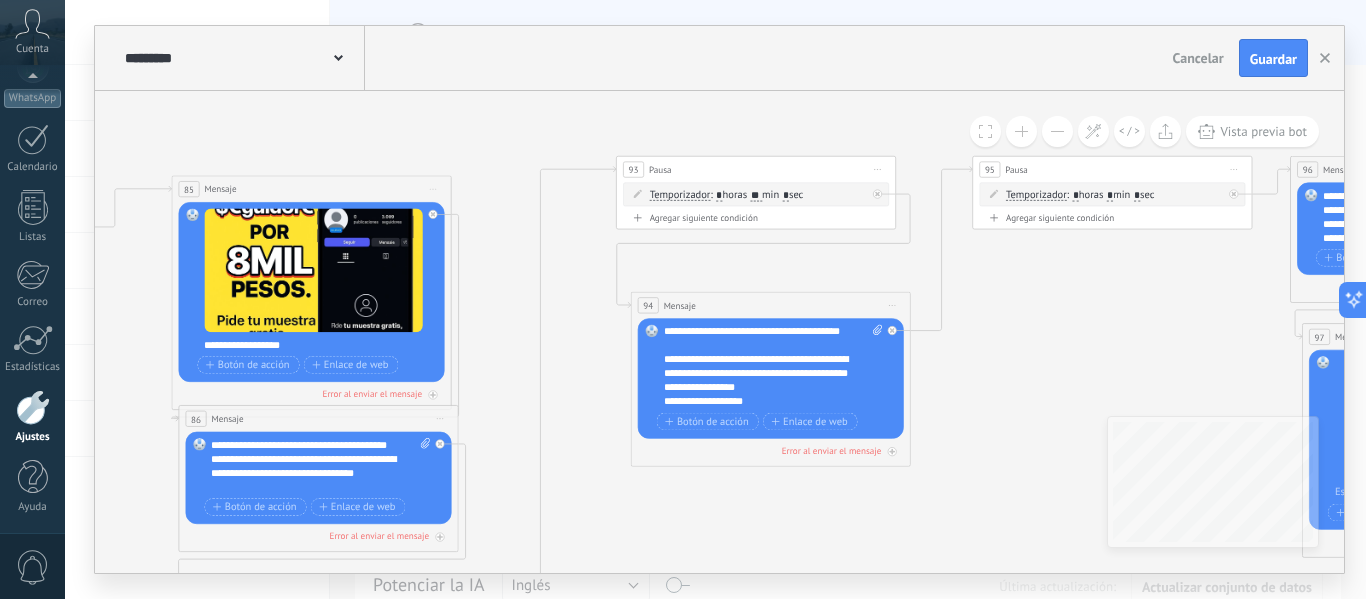 click on "**" at bounding box center (756, 195) 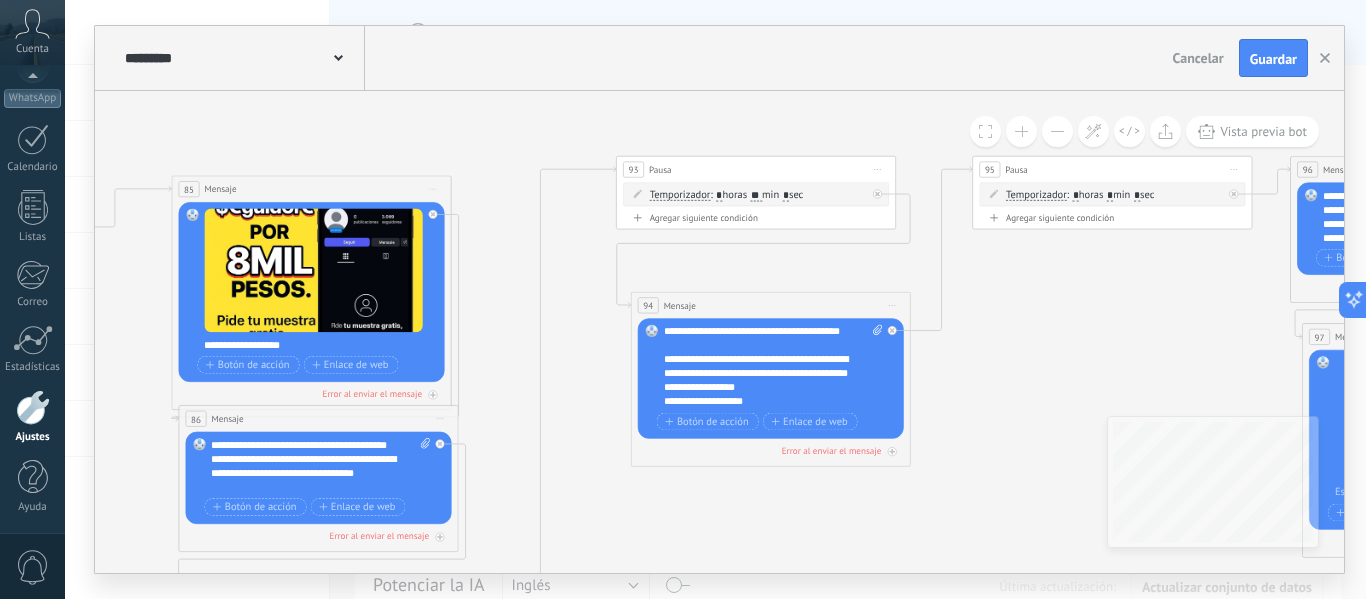 type on "*" 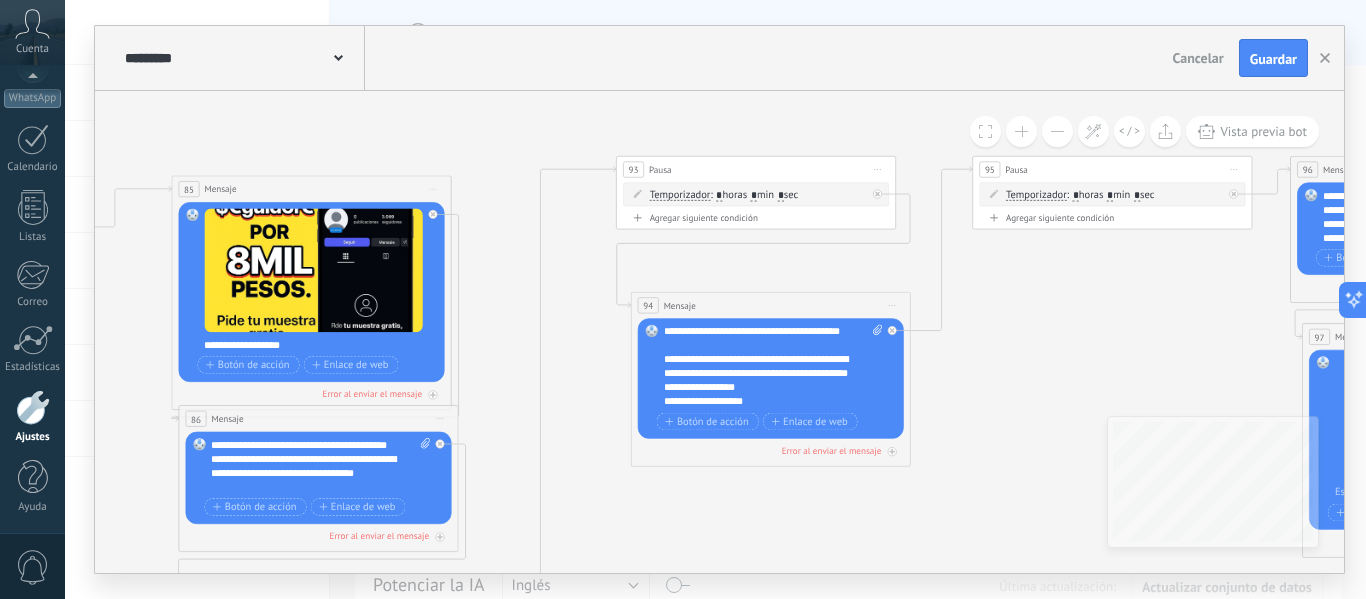 type on "*" 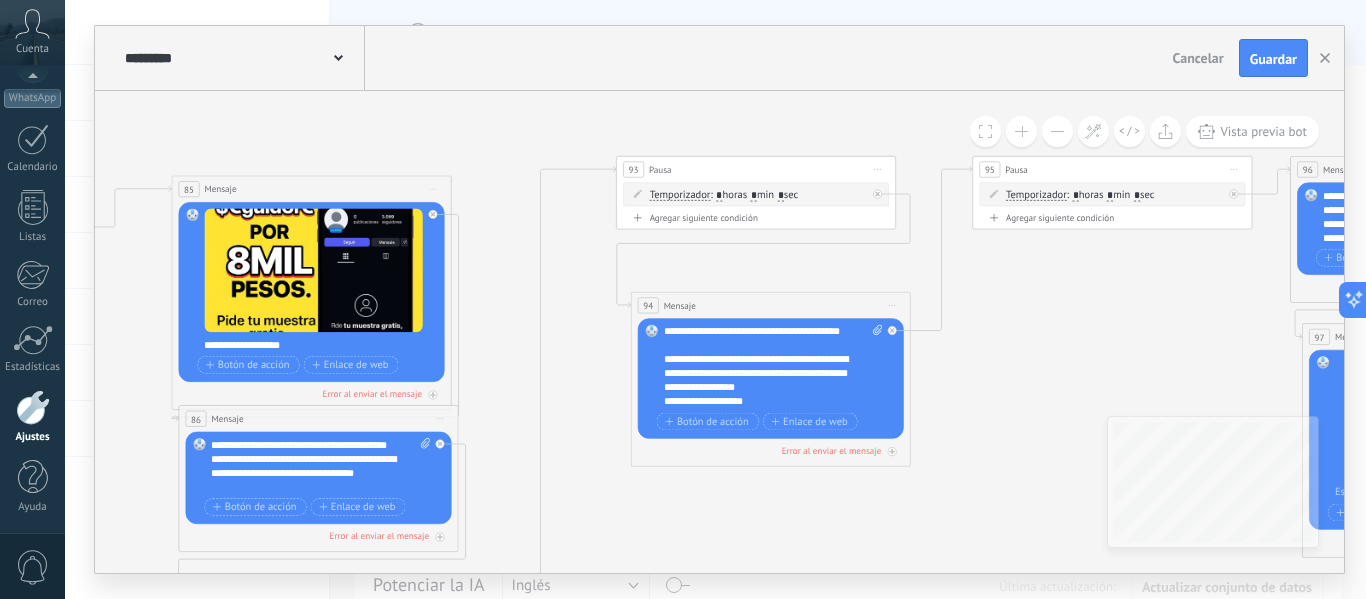 click 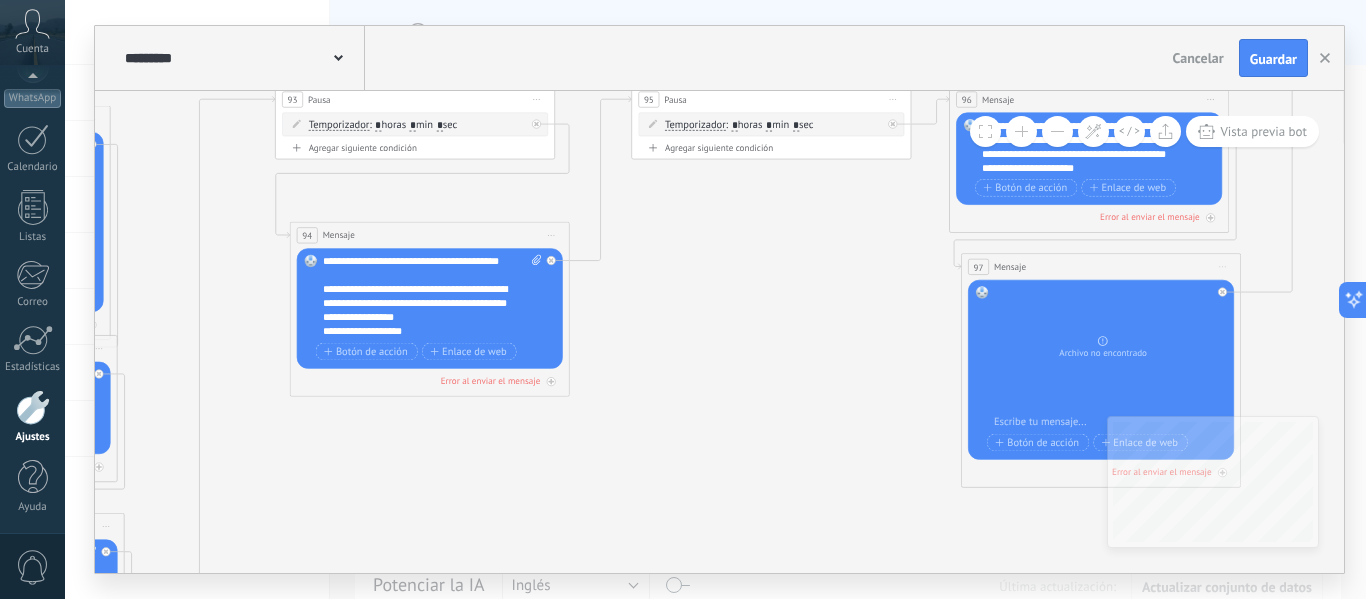 drag, startPoint x: 990, startPoint y: 359, endPoint x: 649, endPoint y: 289, distance: 348.11063 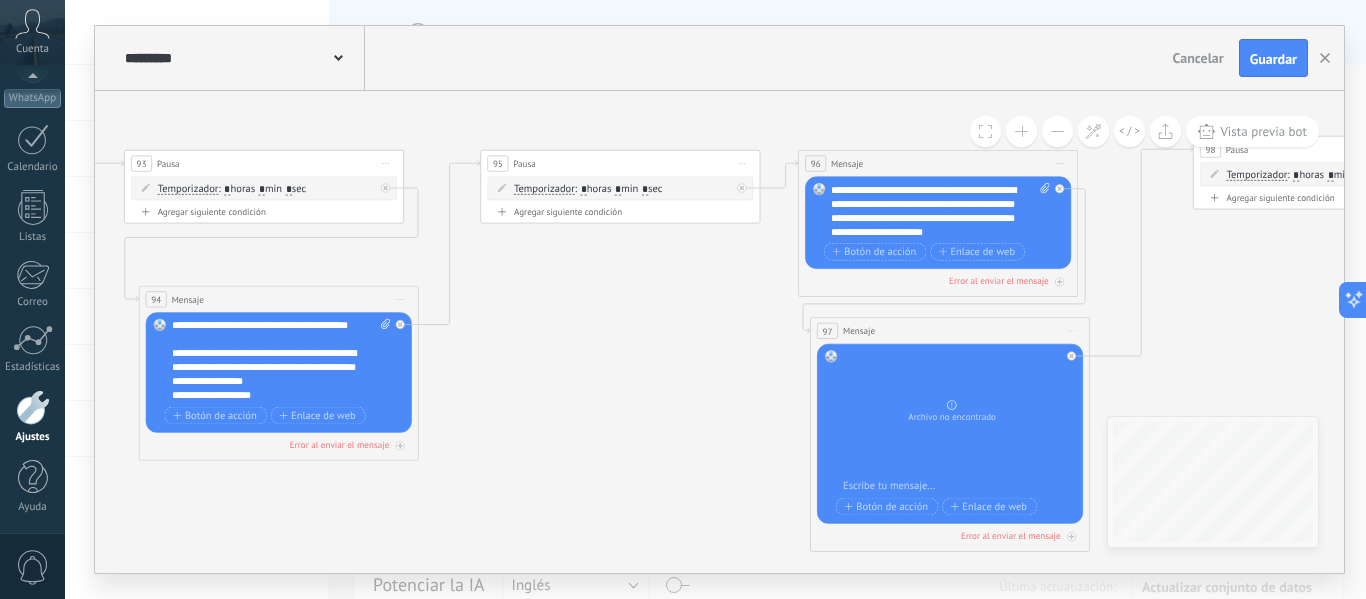 drag, startPoint x: 826, startPoint y: 266, endPoint x: 675, endPoint y: 330, distance: 164.00305 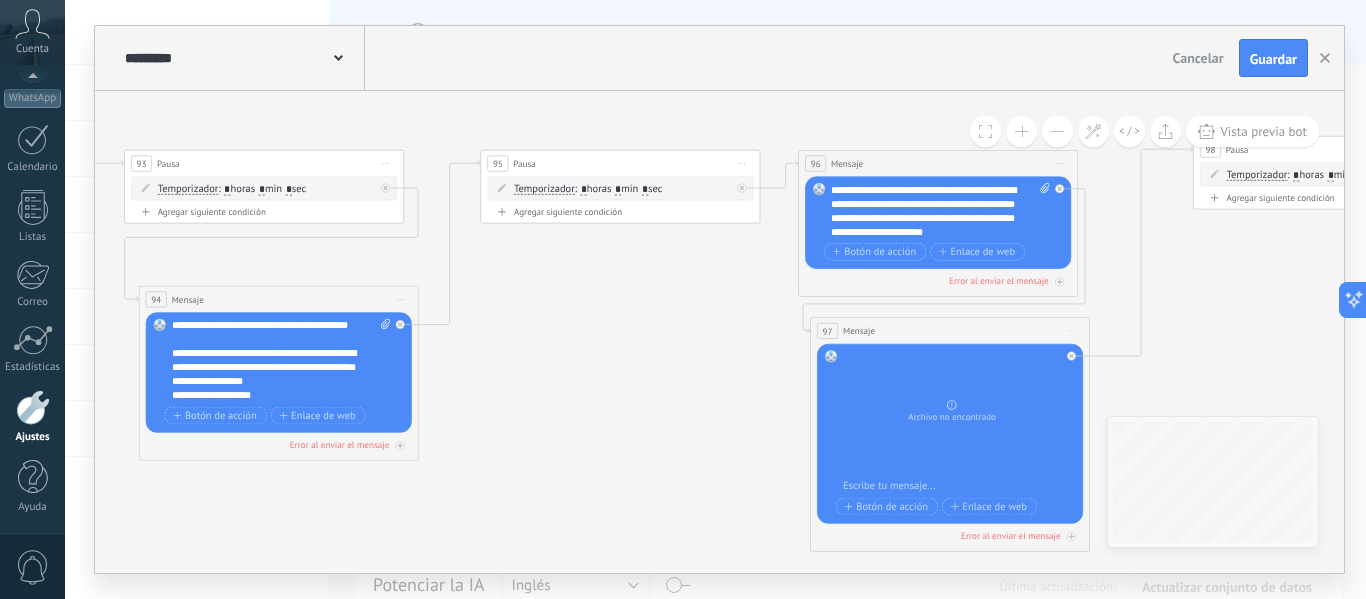 click on "*" at bounding box center [584, 189] 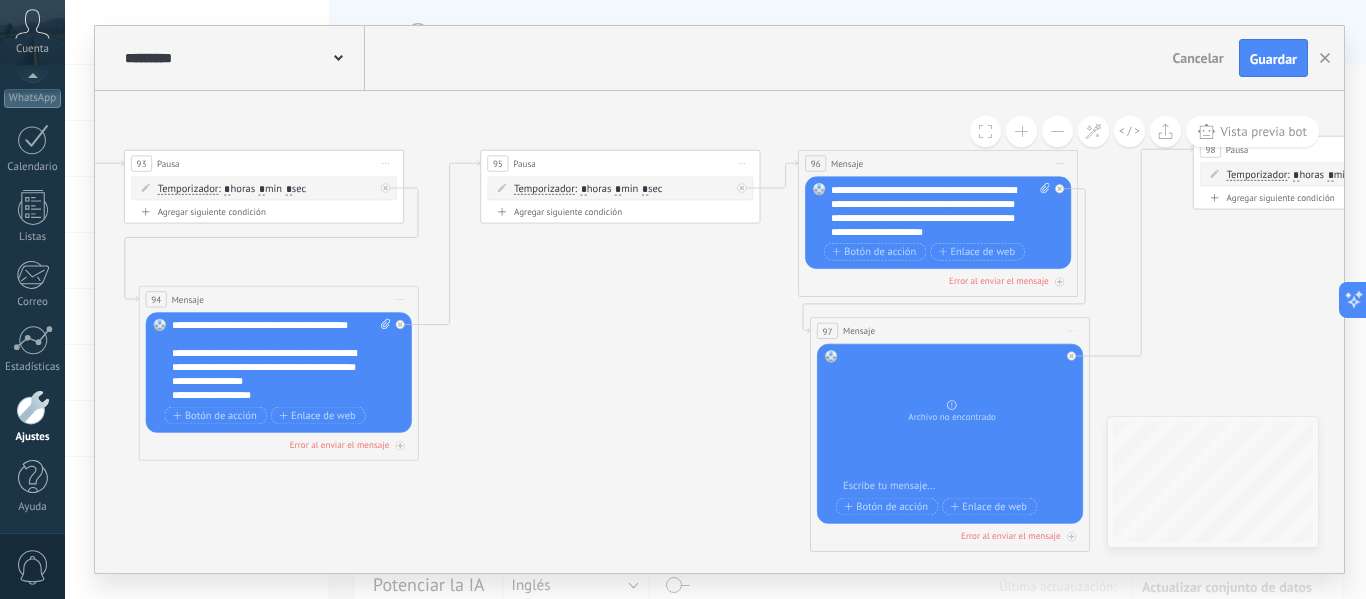 type on "*" 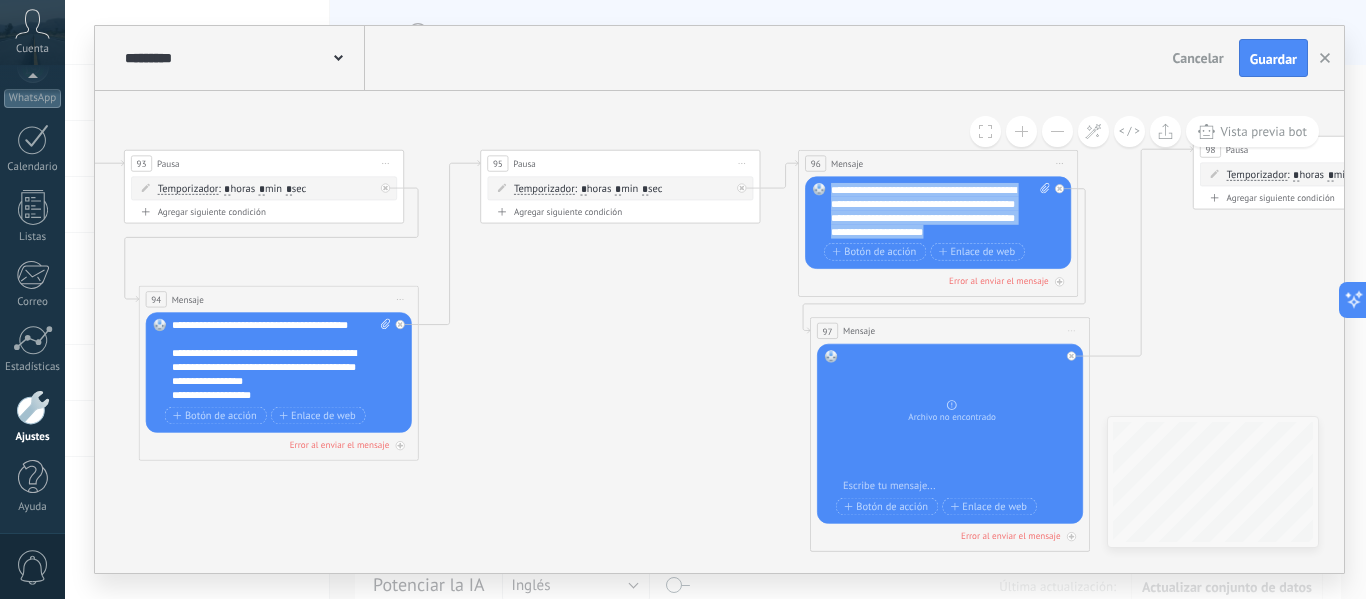 drag, startPoint x: 1028, startPoint y: 238, endPoint x: 828, endPoint y: 173, distance: 210.29741 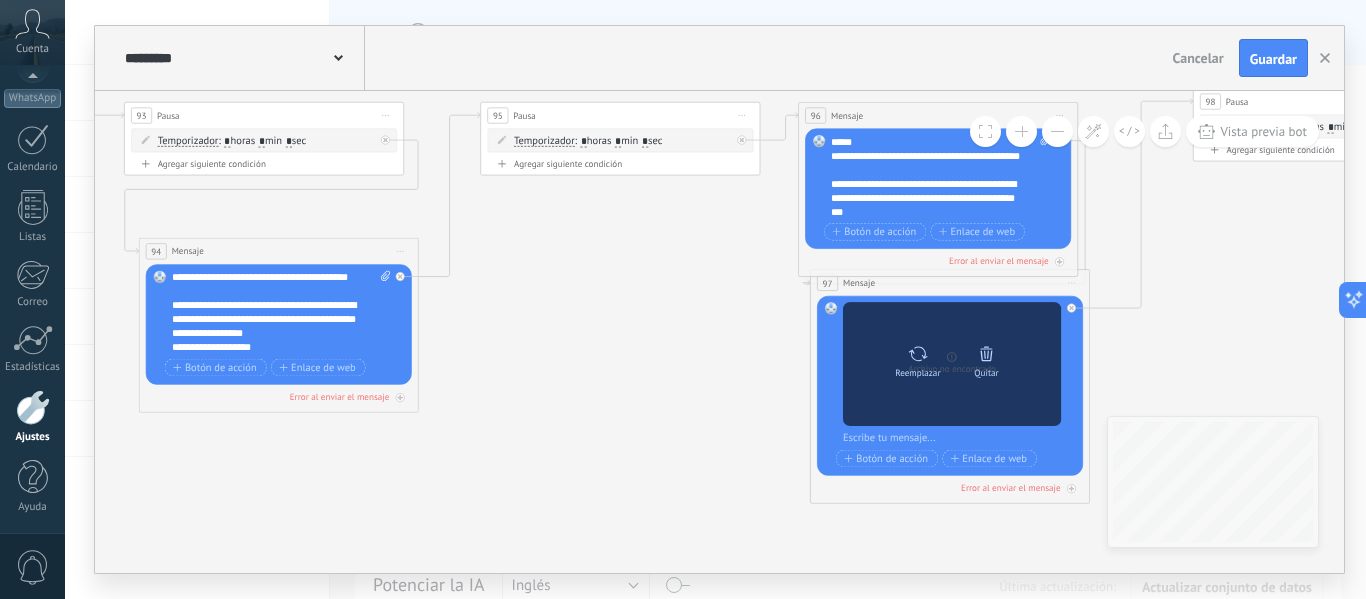 click 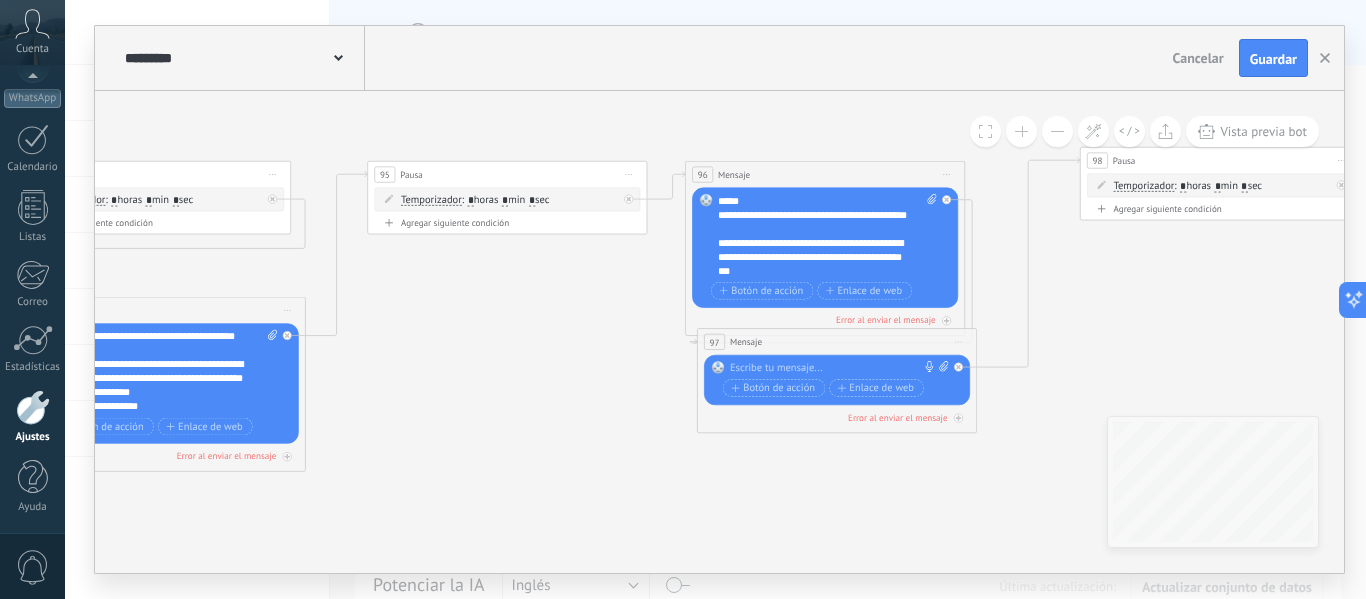 drag, startPoint x: 1218, startPoint y: 304, endPoint x: 1097, endPoint y: 373, distance: 139.29106 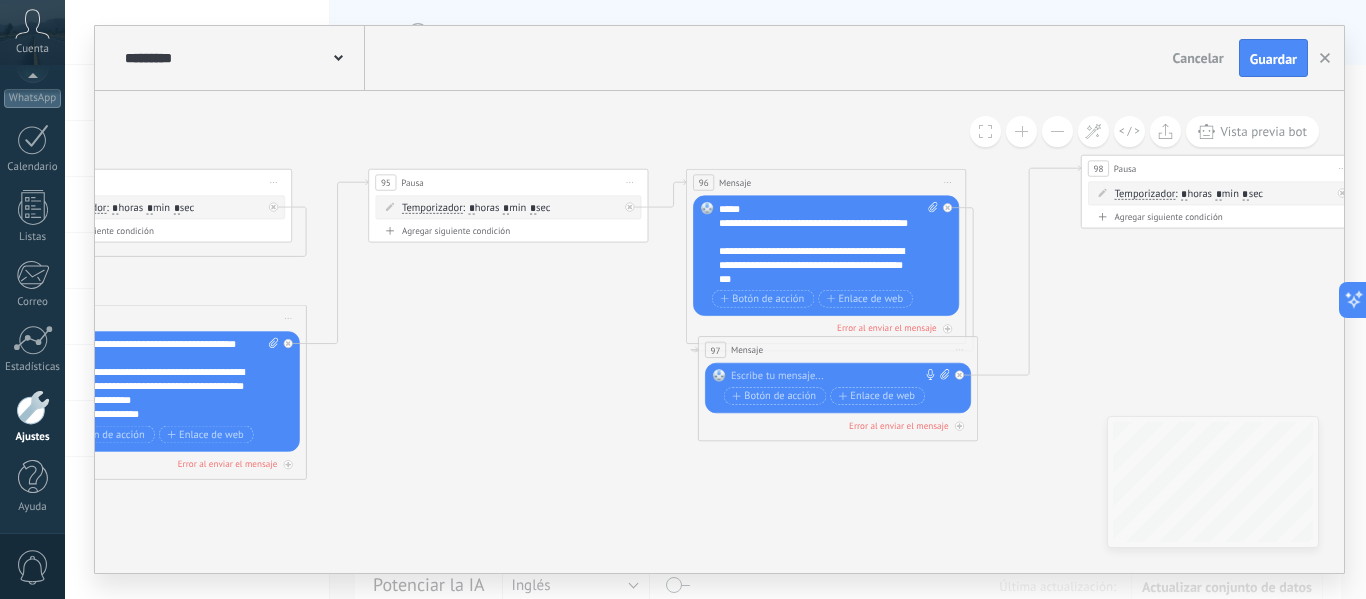 click 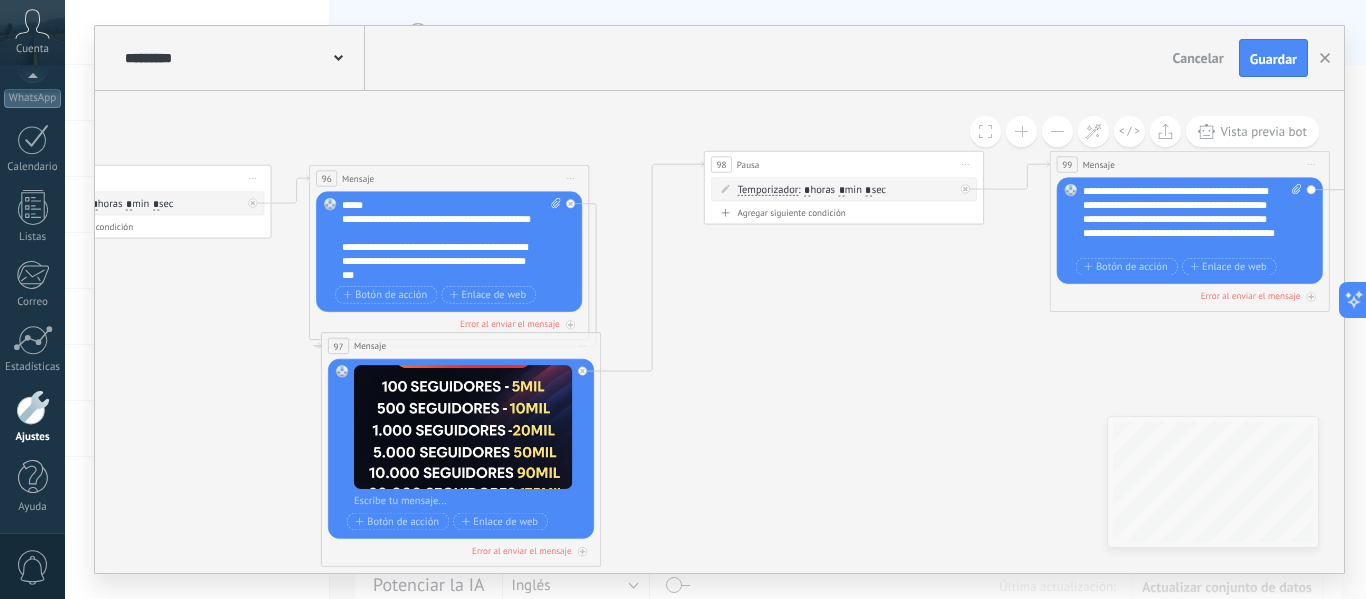 drag, startPoint x: 1219, startPoint y: 321, endPoint x: 840, endPoint y: 317, distance: 379.02112 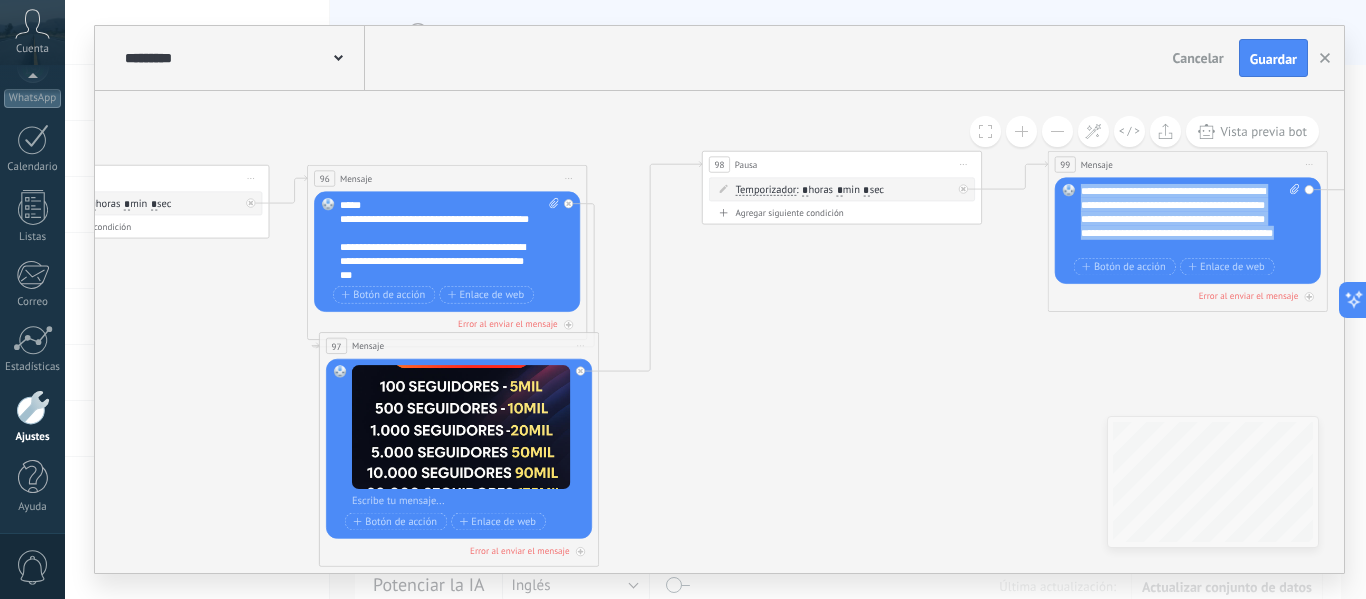 drag, startPoint x: 1213, startPoint y: 243, endPoint x: 1076, endPoint y: 186, distance: 148.38463 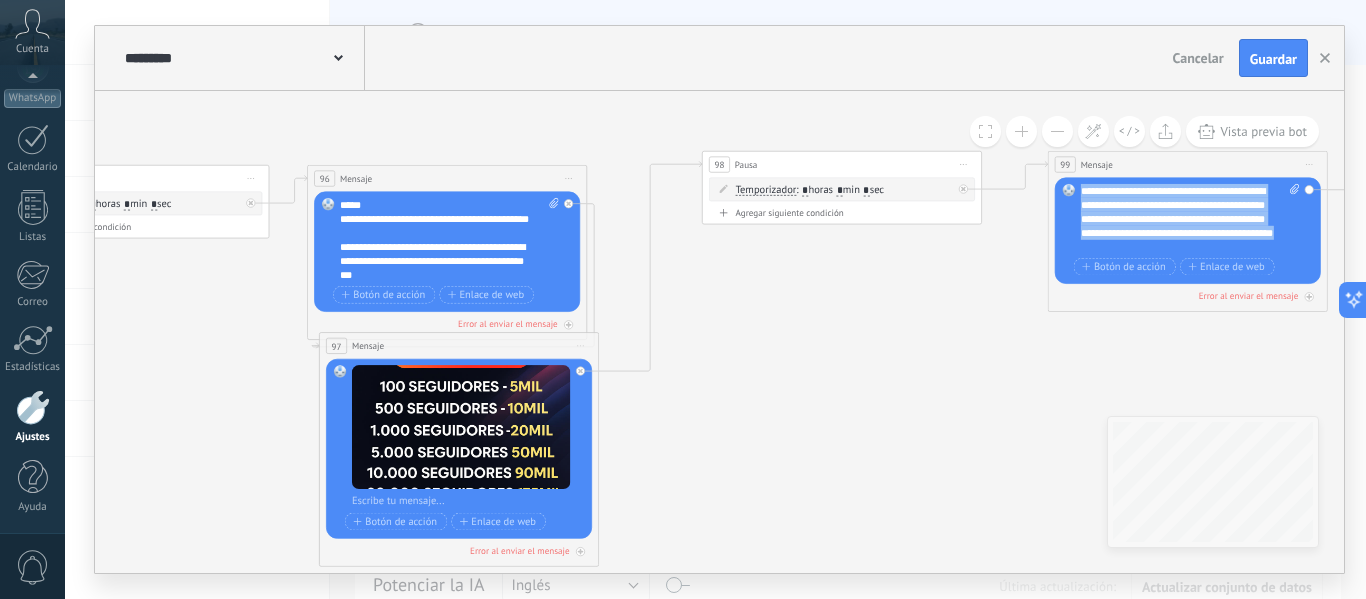 type 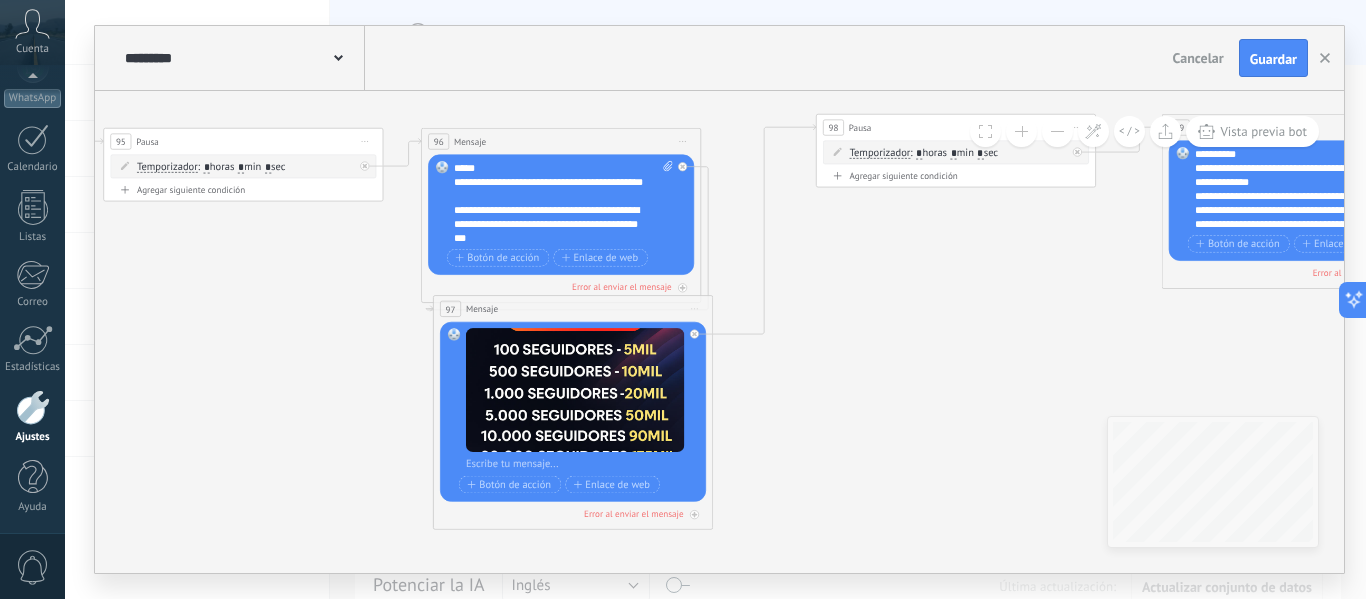 drag, startPoint x: 847, startPoint y: 359, endPoint x: 1206, endPoint y: 269, distance: 370.10944 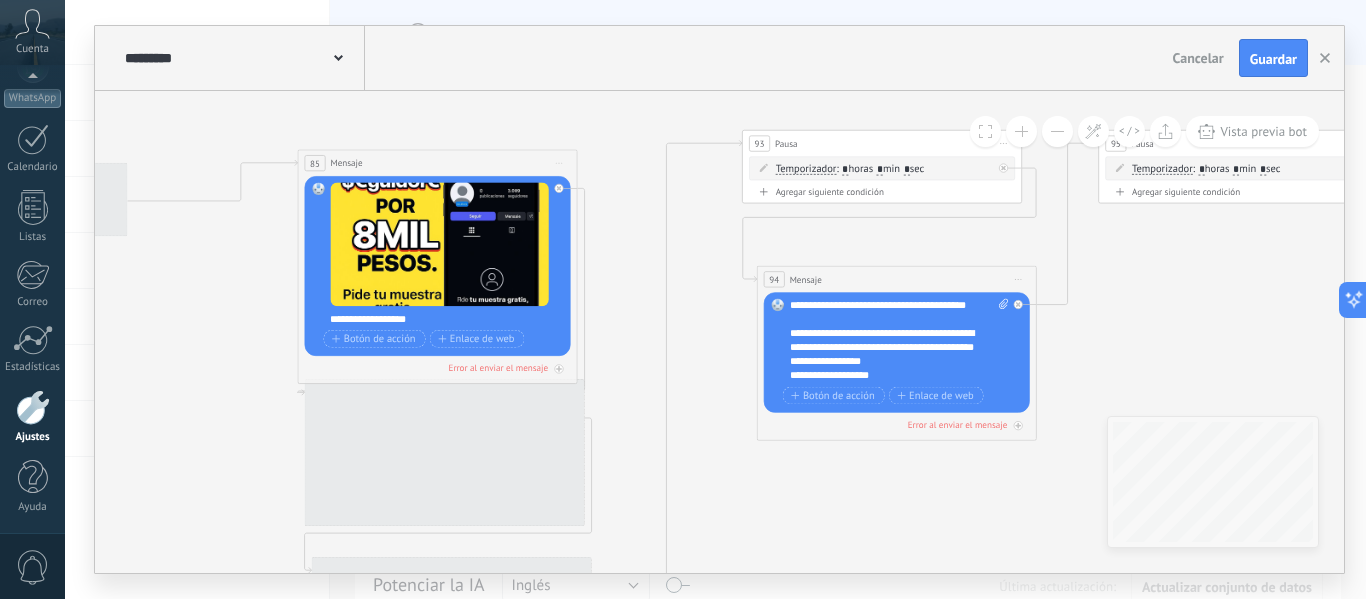drag, startPoint x: 443, startPoint y: 347, endPoint x: 1365, endPoint y: 426, distance: 925.3783 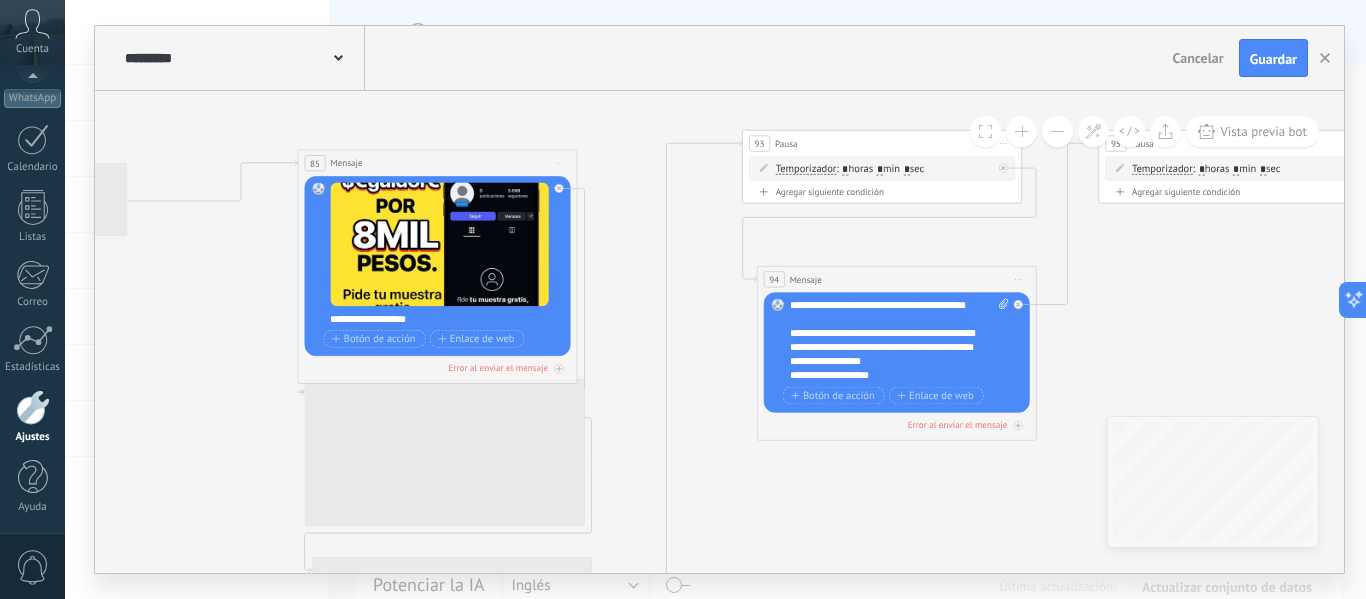 click on "**********" at bounding box center (715, 299) 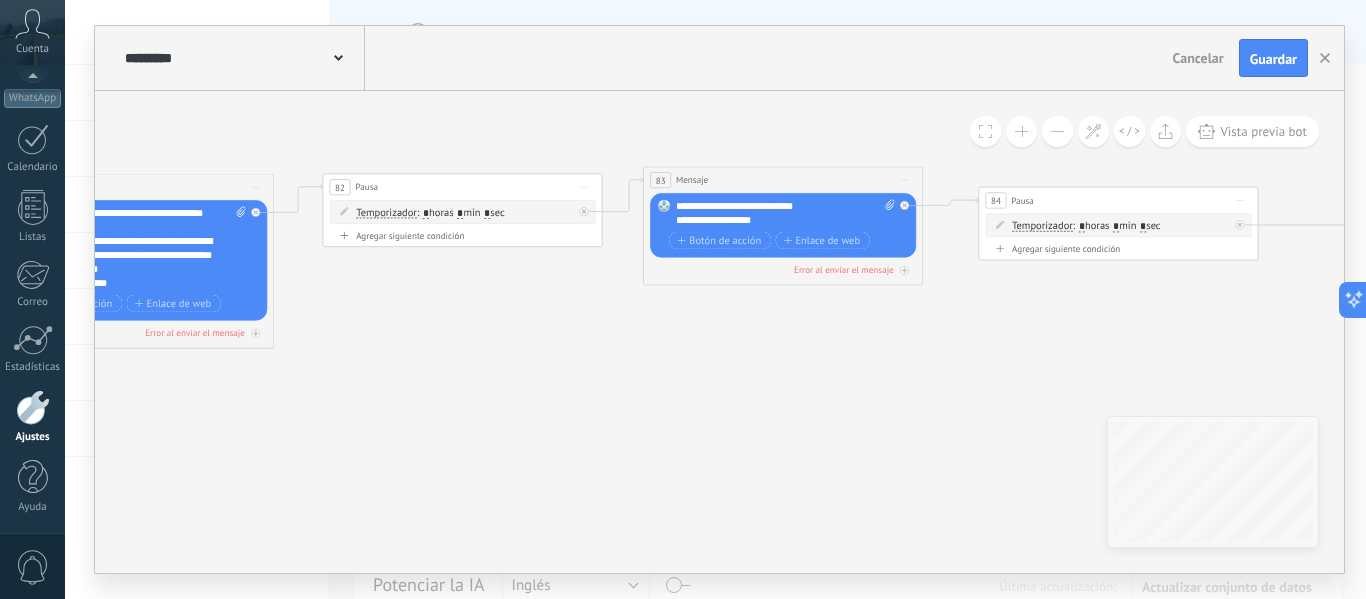 drag, startPoint x: 321, startPoint y: 362, endPoint x: 1330, endPoint y: 352, distance: 1009.04956 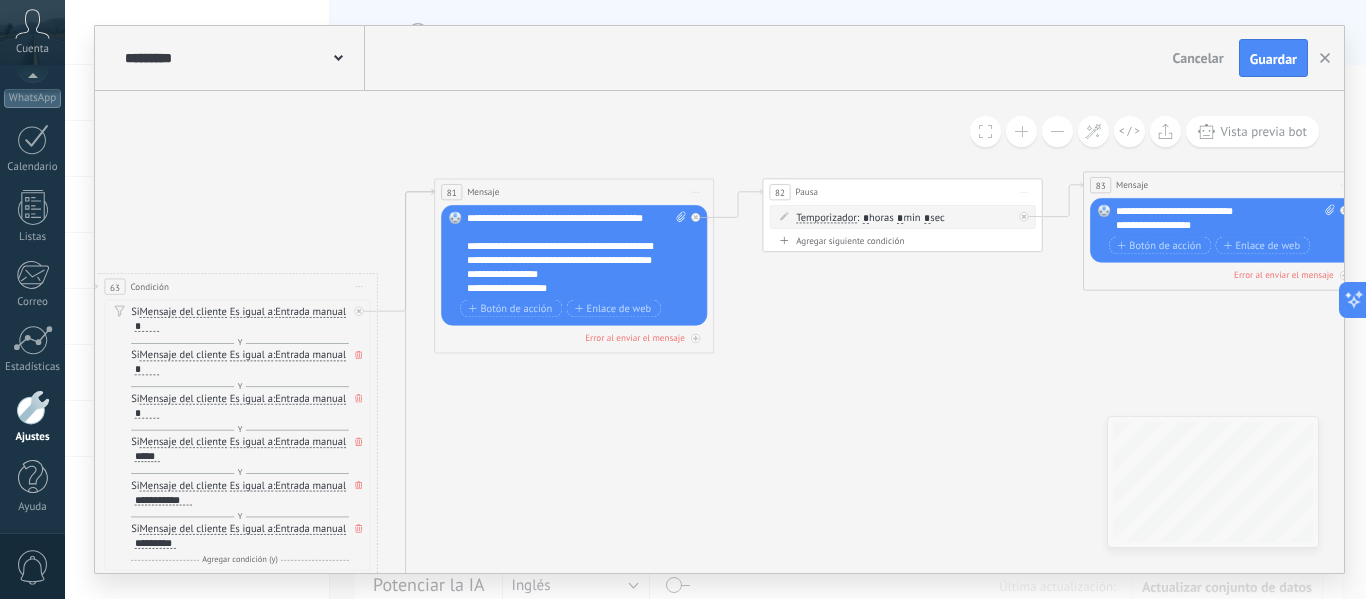 drag, startPoint x: 496, startPoint y: 350, endPoint x: 1365, endPoint y: 368, distance: 869.1864 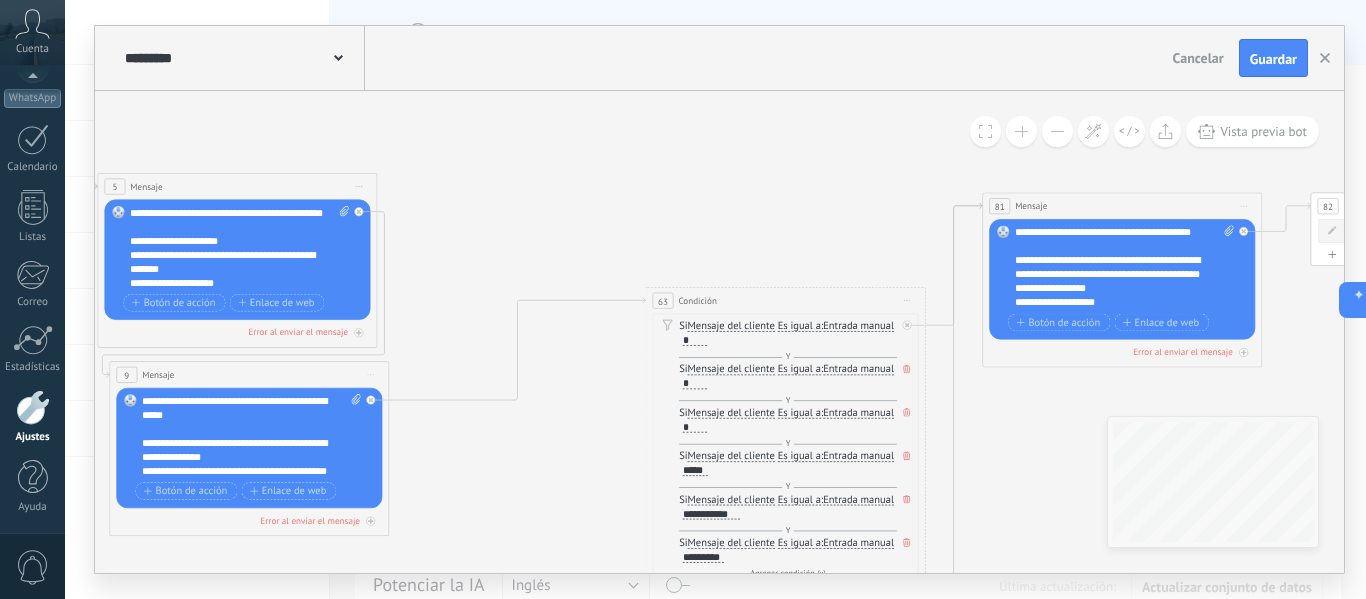 drag, startPoint x: 530, startPoint y: 202, endPoint x: 1365, endPoint y: 197, distance: 835.01495 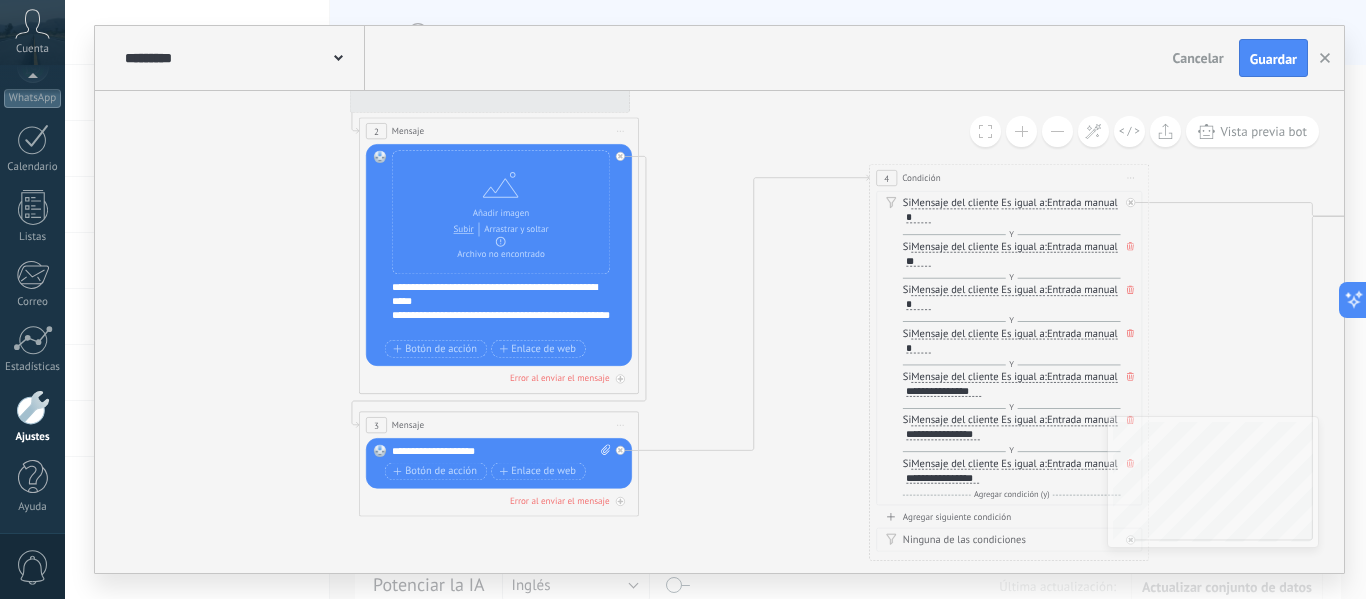drag, startPoint x: 281, startPoint y: 243, endPoint x: 1168, endPoint y: 319, distance: 890.24994 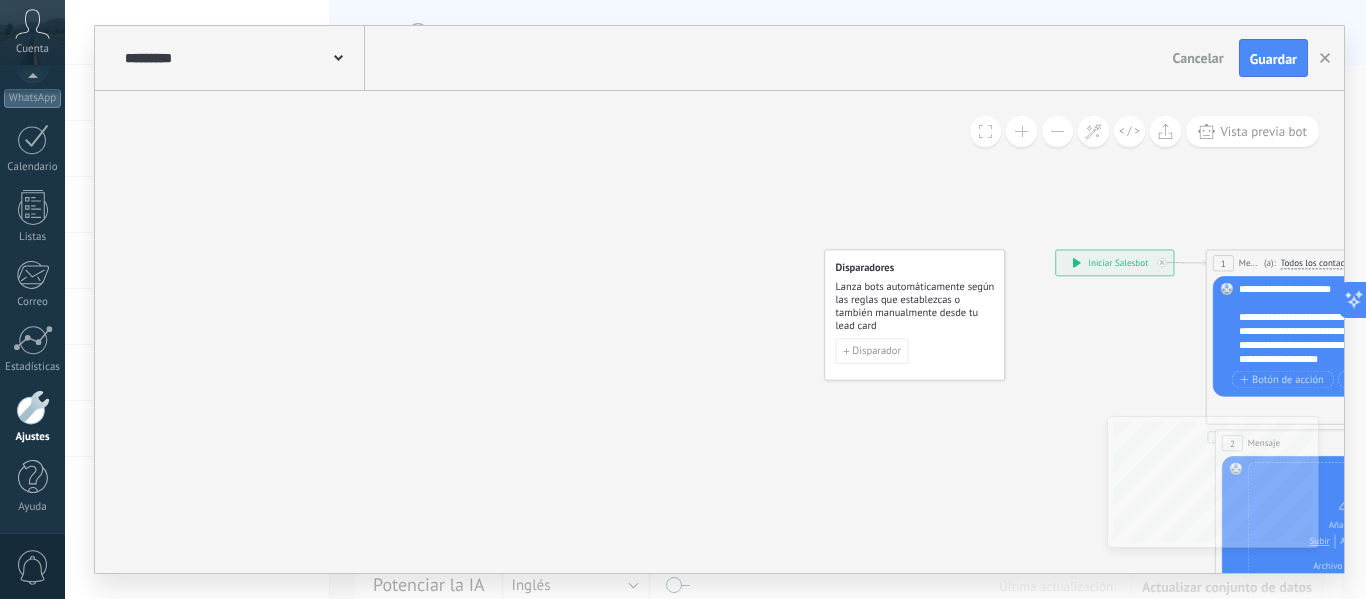 drag, startPoint x: 495, startPoint y: 280, endPoint x: 989, endPoint y: 539, distance: 557.7786 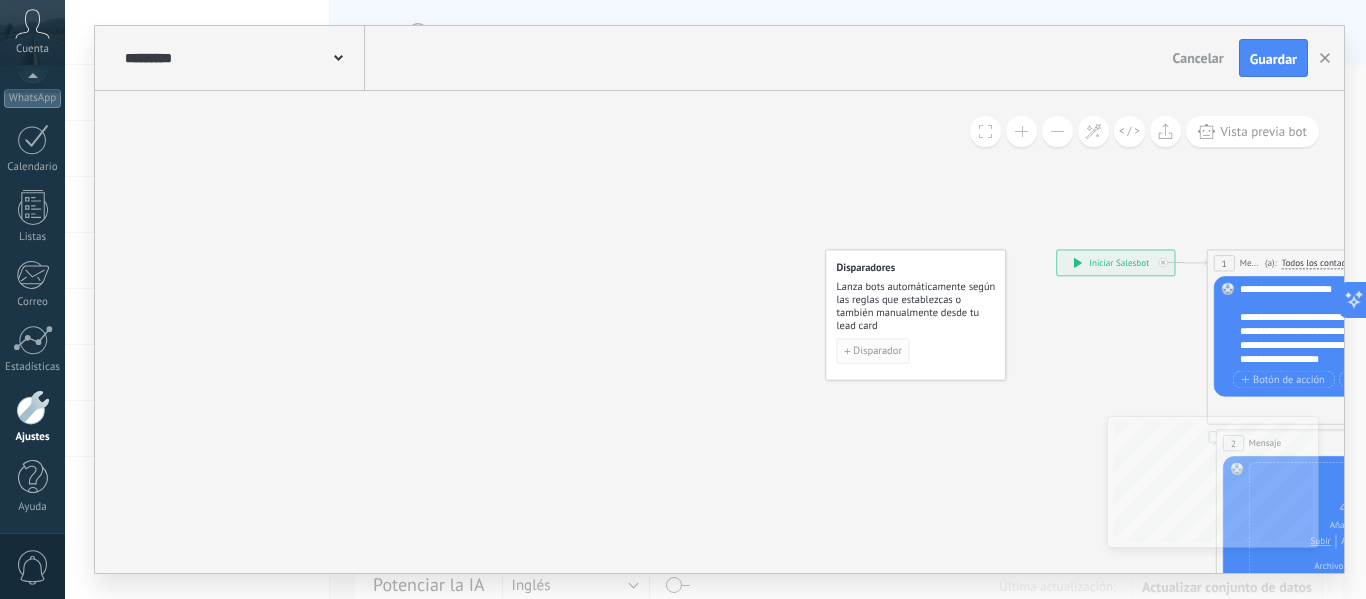 click on "Disparador" at bounding box center [873, 351] 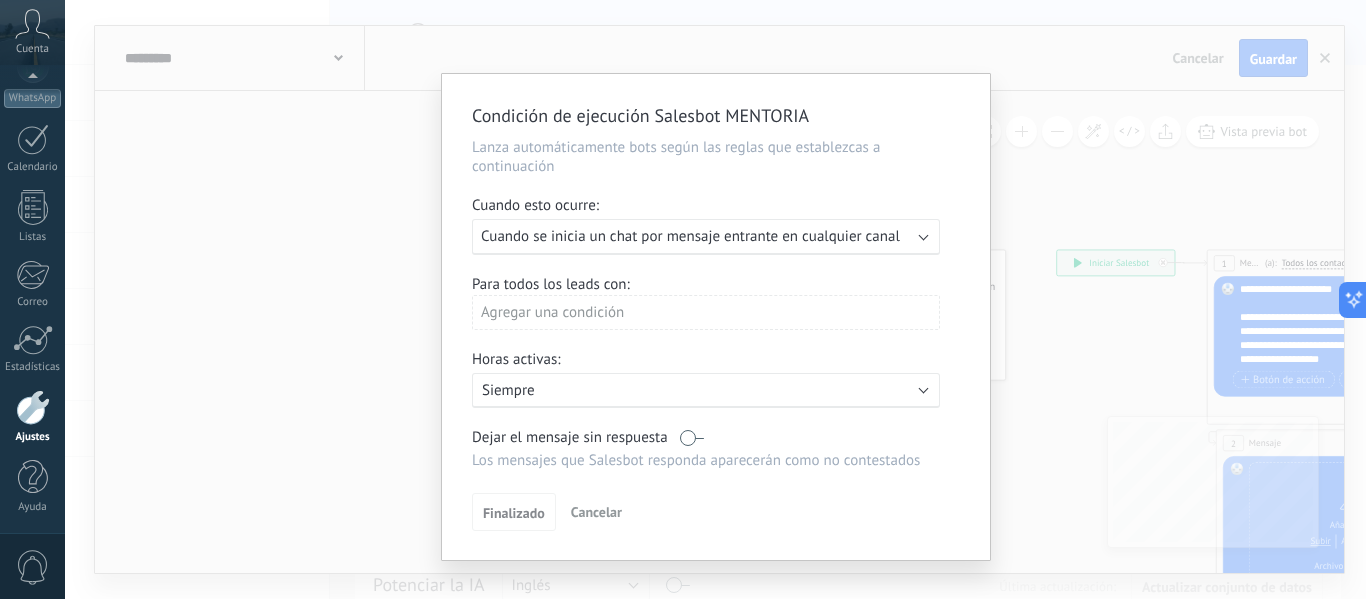 click at bounding box center (692, 437) 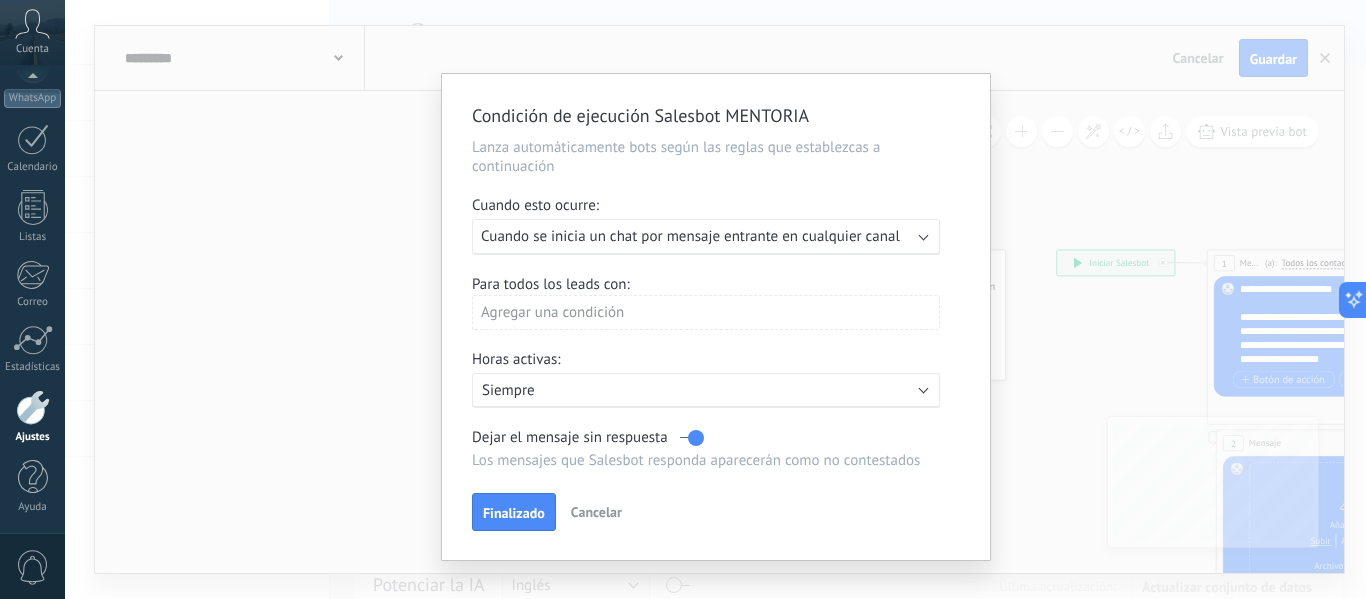 click at bounding box center [692, 437] 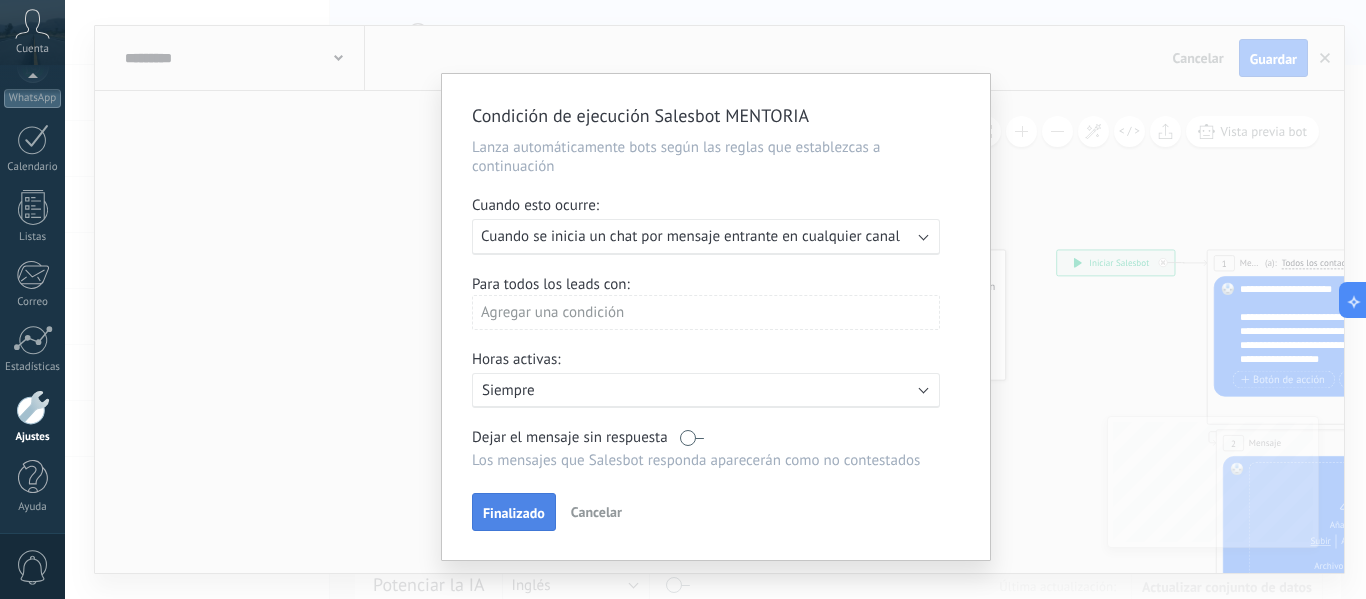 click on "Finalizado" at bounding box center (514, 512) 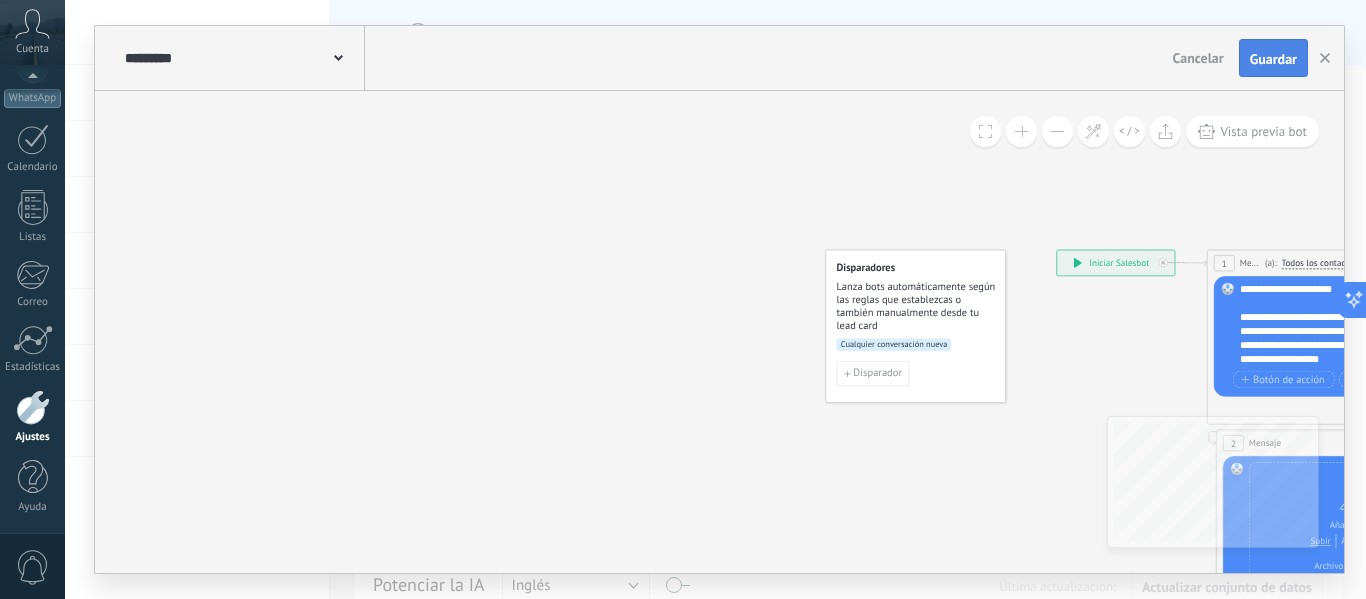 click on "Guardar" at bounding box center [1273, 58] 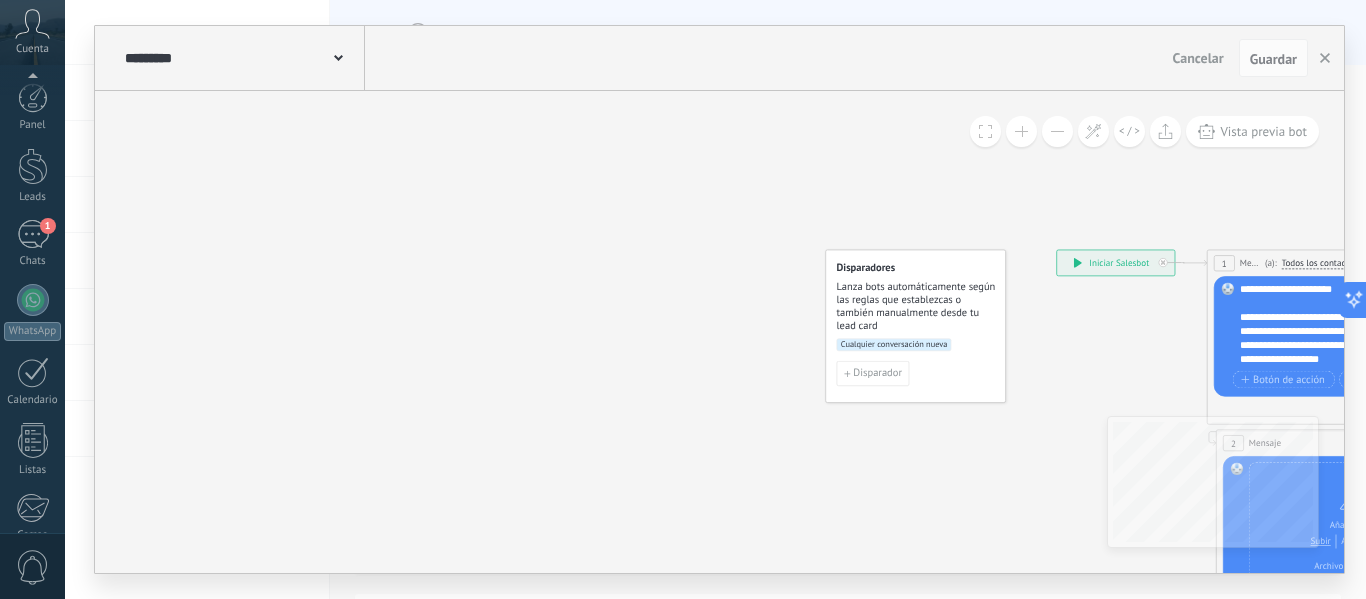 scroll, scrollTop: 0, scrollLeft: 0, axis: both 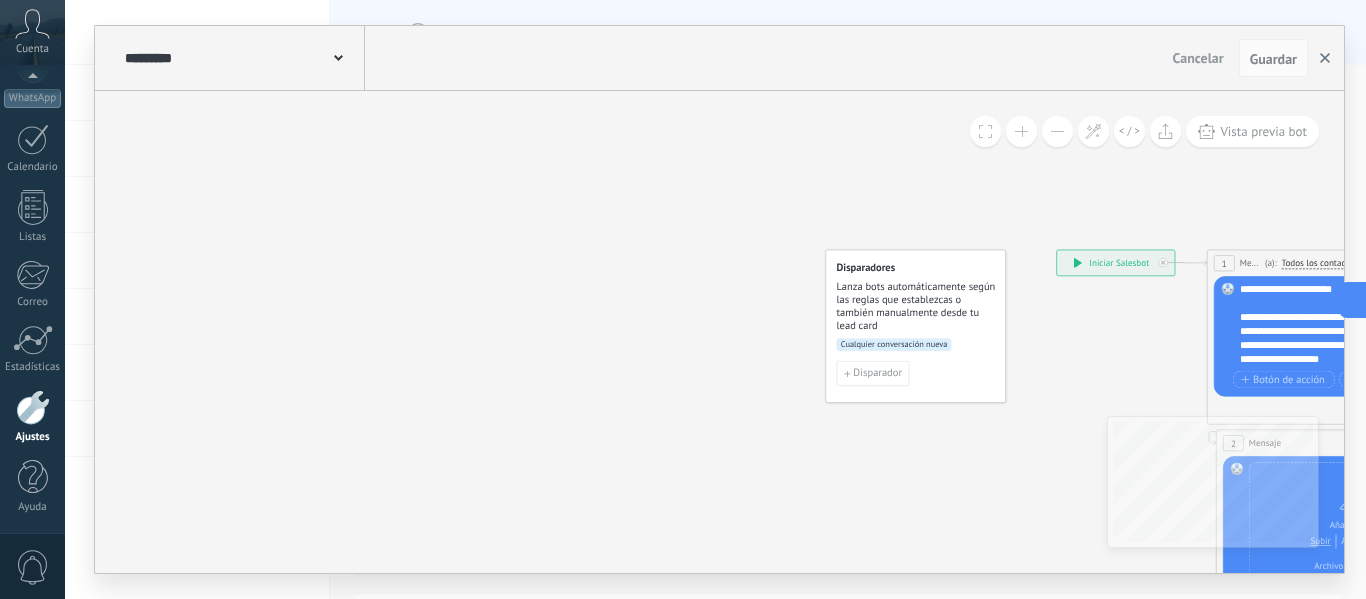 click at bounding box center (1325, 58) 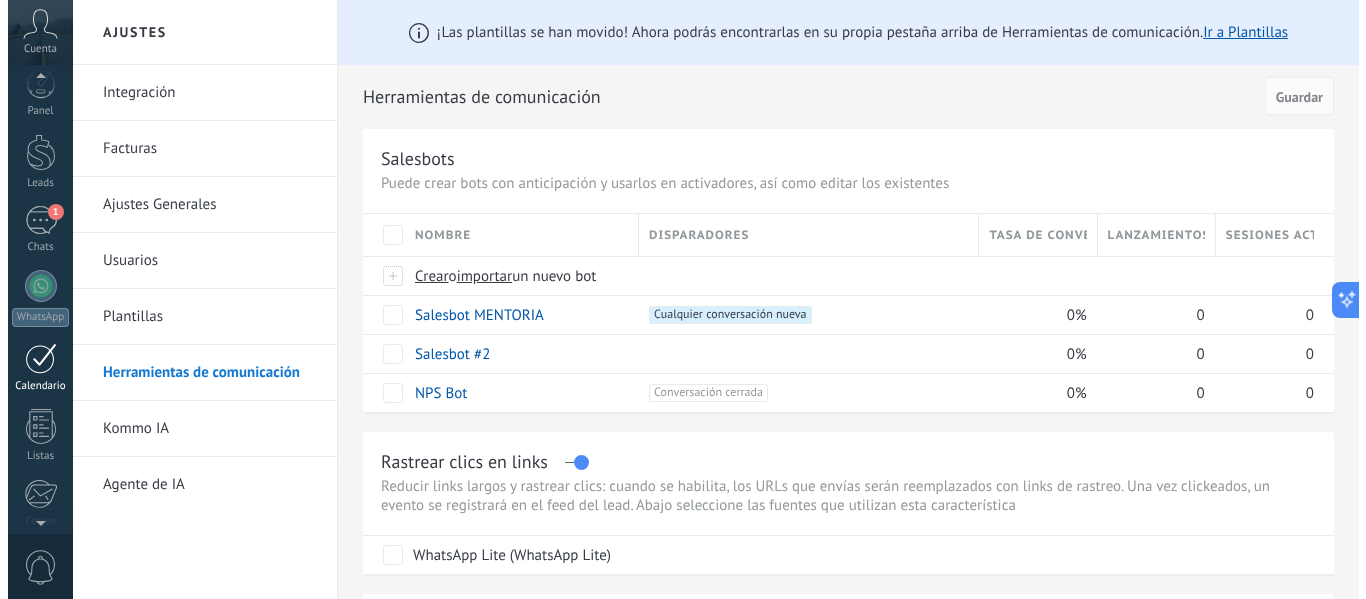 scroll, scrollTop: 0, scrollLeft: 0, axis: both 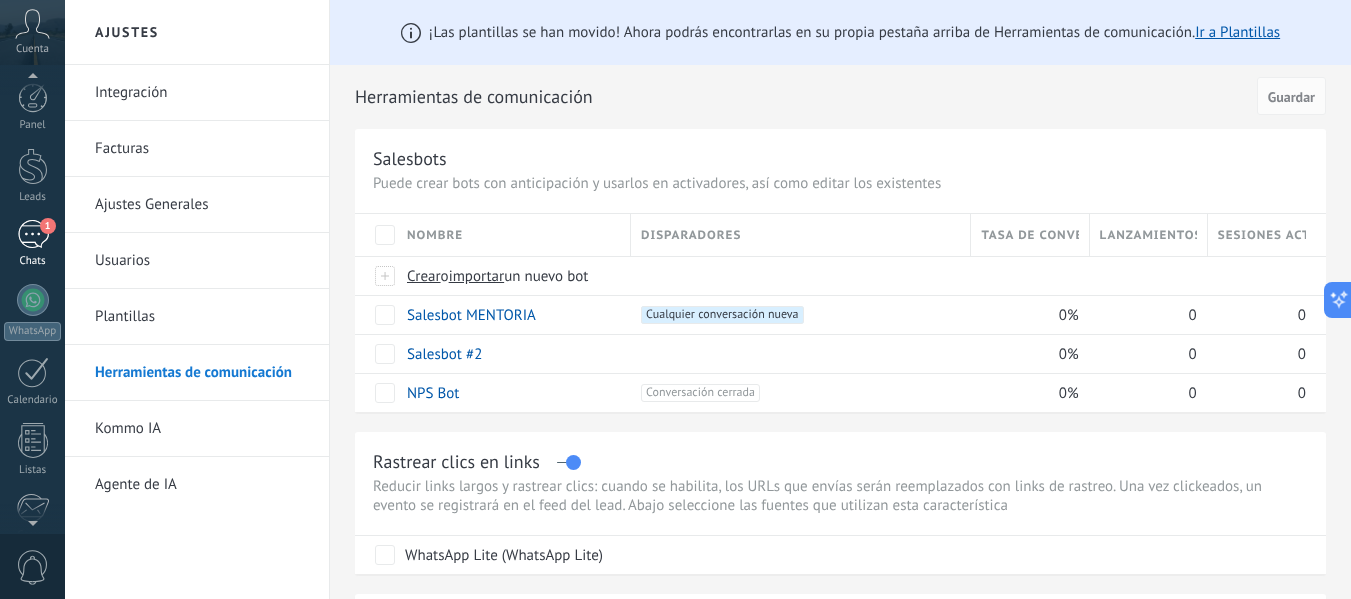 click on "1" at bounding box center (33, 234) 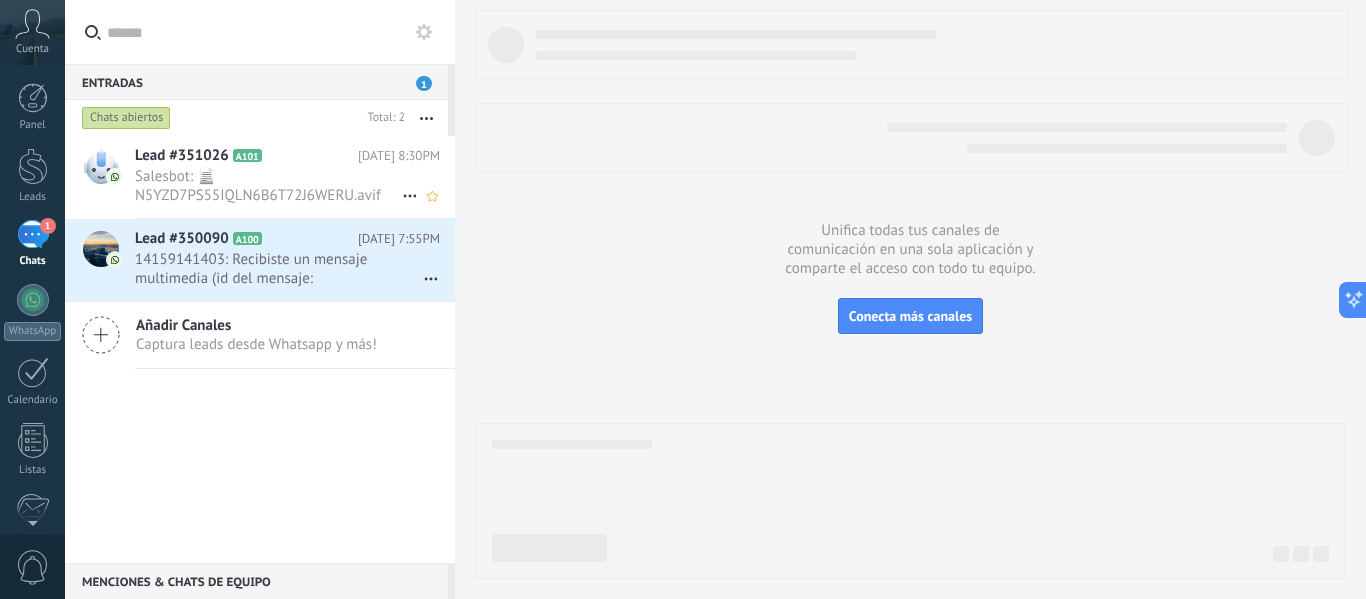 click on "Salesbot: 📄 N5YZD7PS55IQLN6B6T72J6WERU.avif" at bounding box center (268, 186) 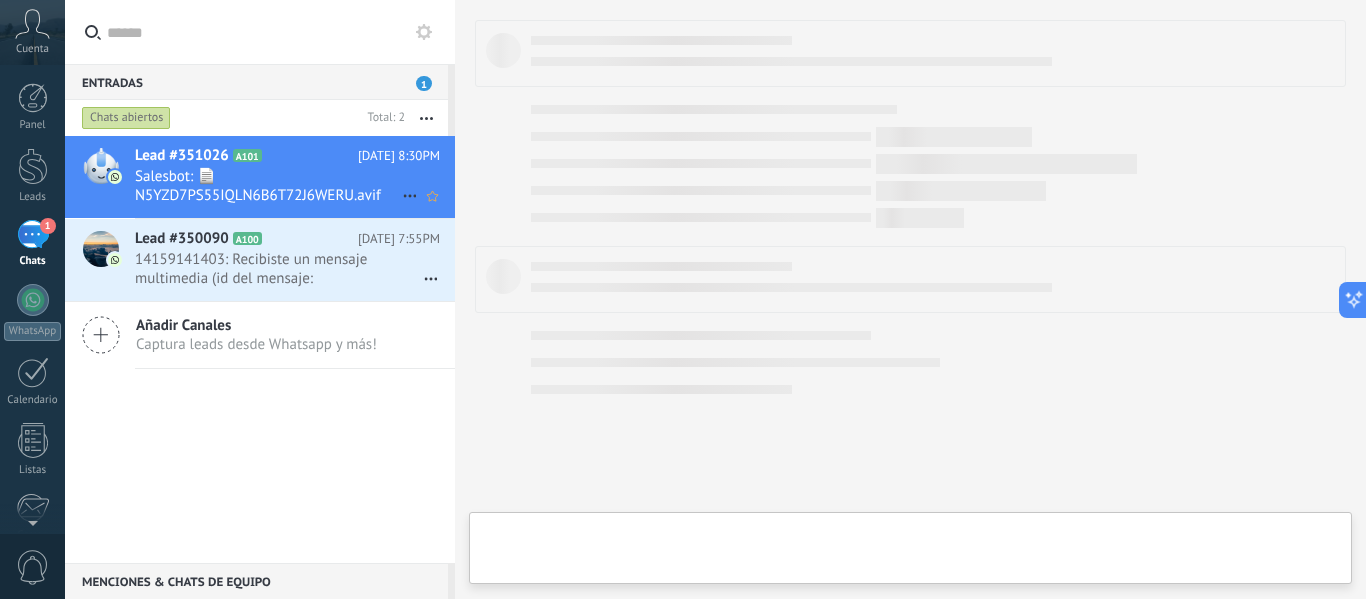 click on "Lead #351026
A101" at bounding box center [246, 156] 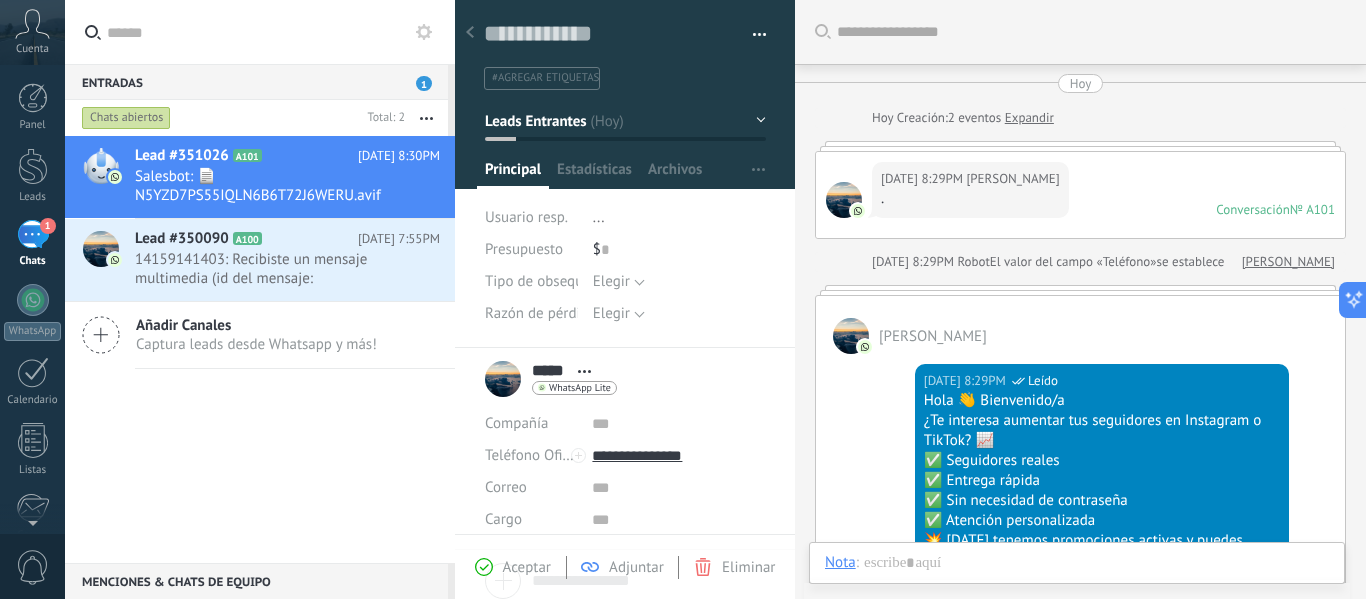 scroll, scrollTop: 30, scrollLeft: 0, axis: vertical 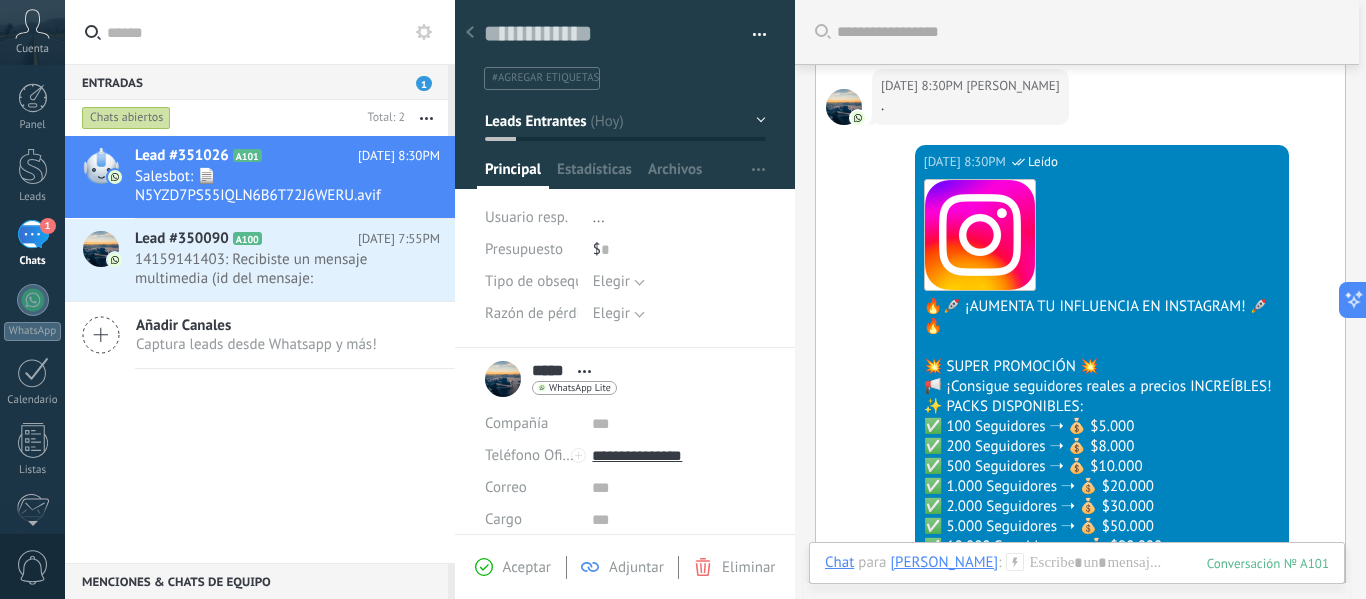 click at bounding box center [752, 35] 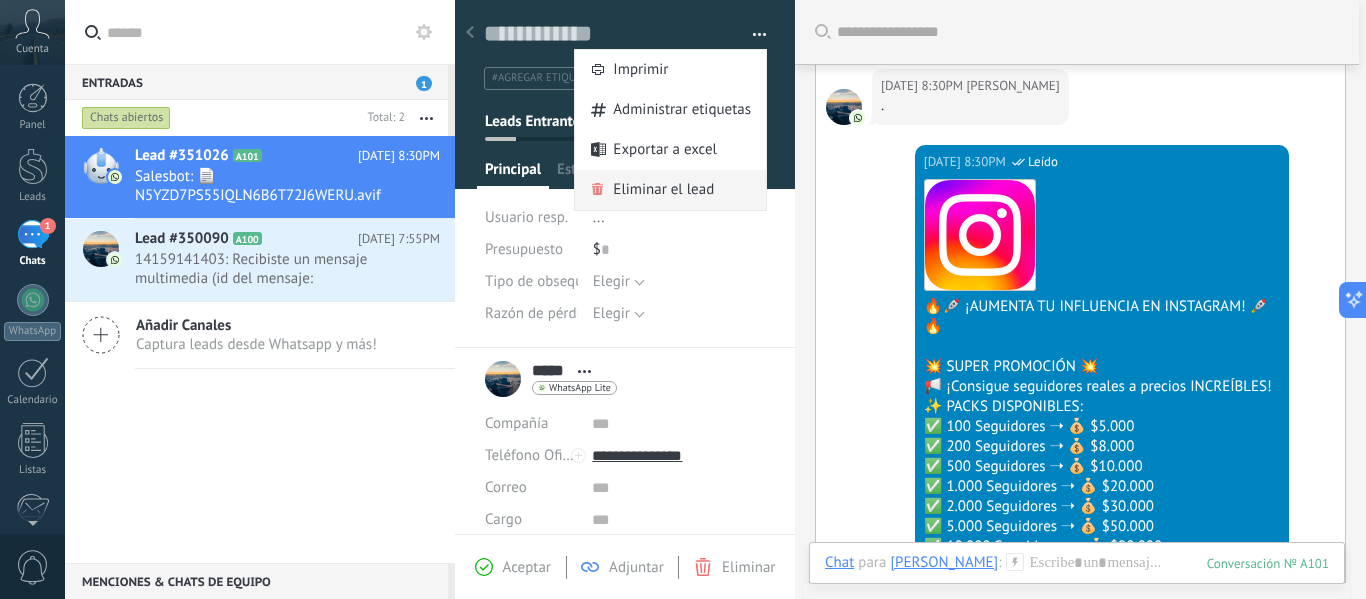 click on "Eliminar el lead" at bounding box center (663, 190) 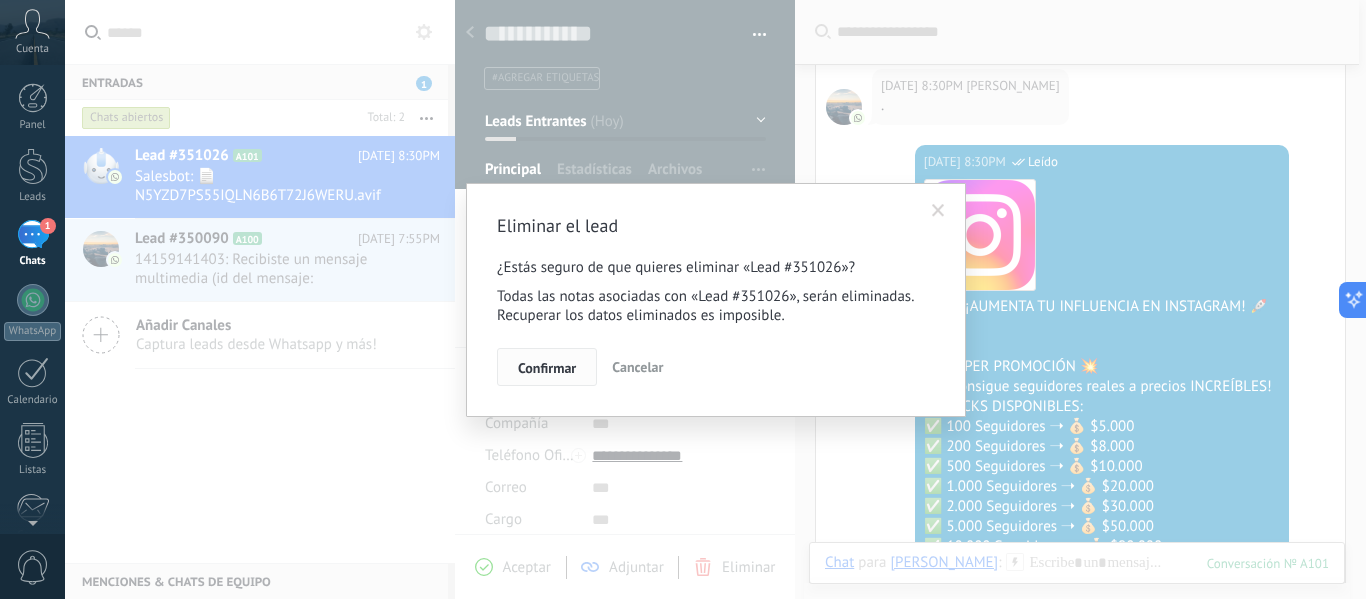 click on "Confirmar" at bounding box center (547, 367) 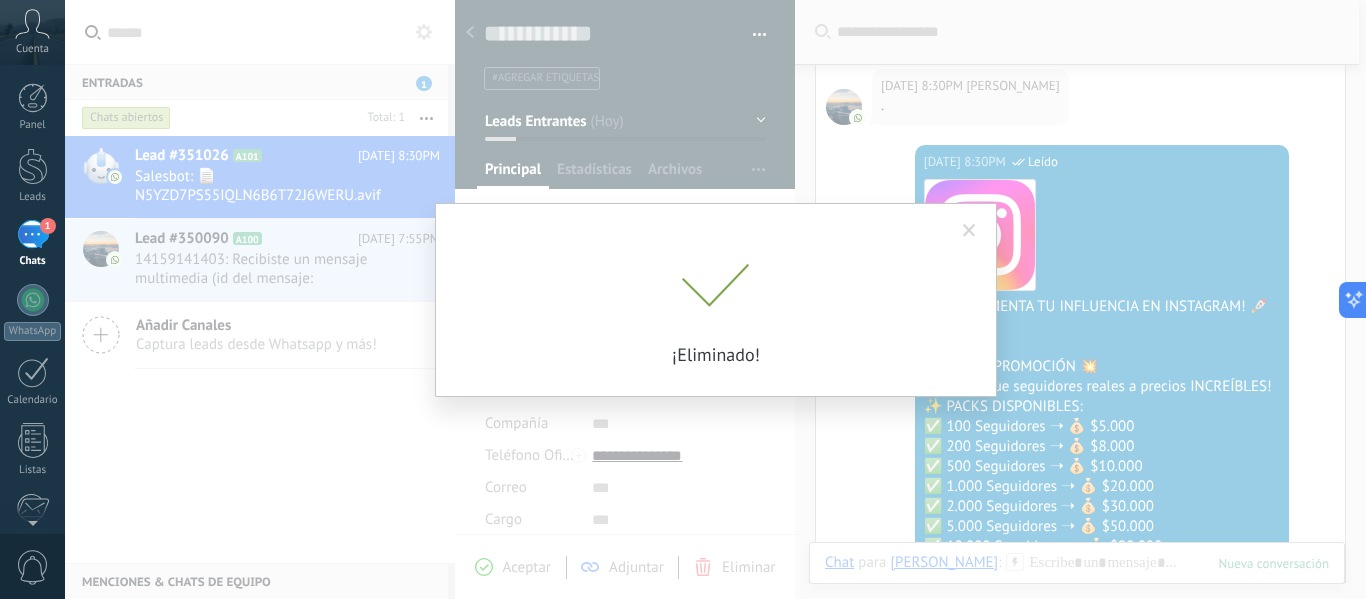 scroll, scrollTop: 811, scrollLeft: 0, axis: vertical 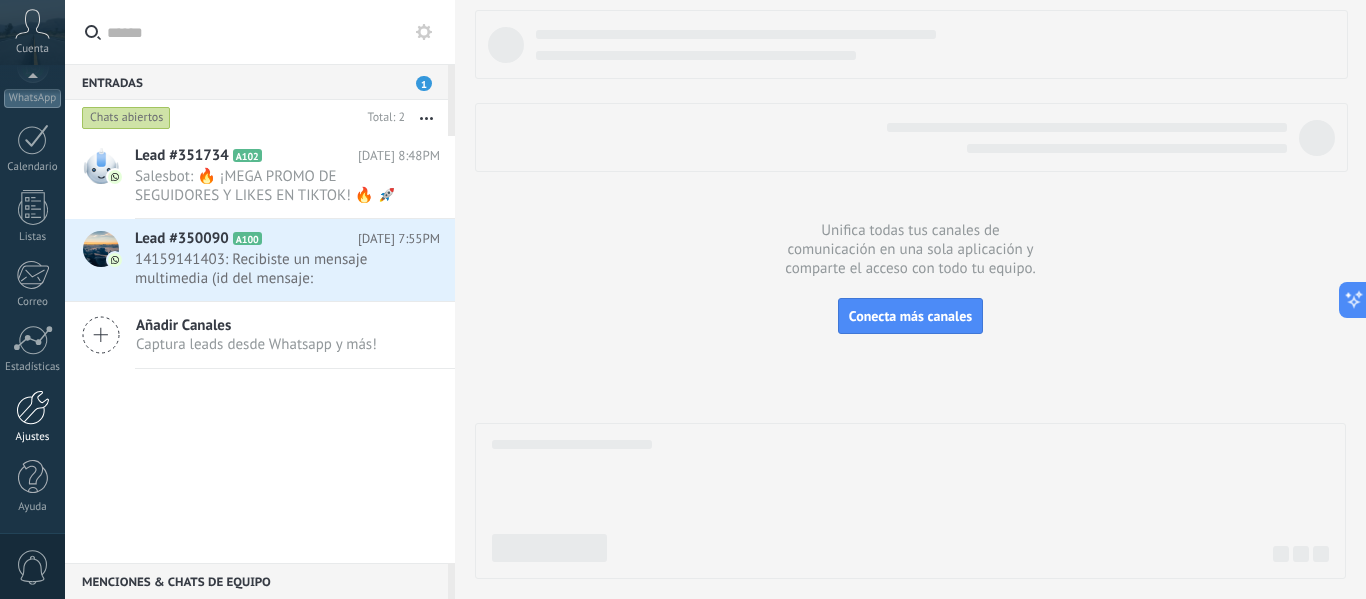 click at bounding box center [33, 407] 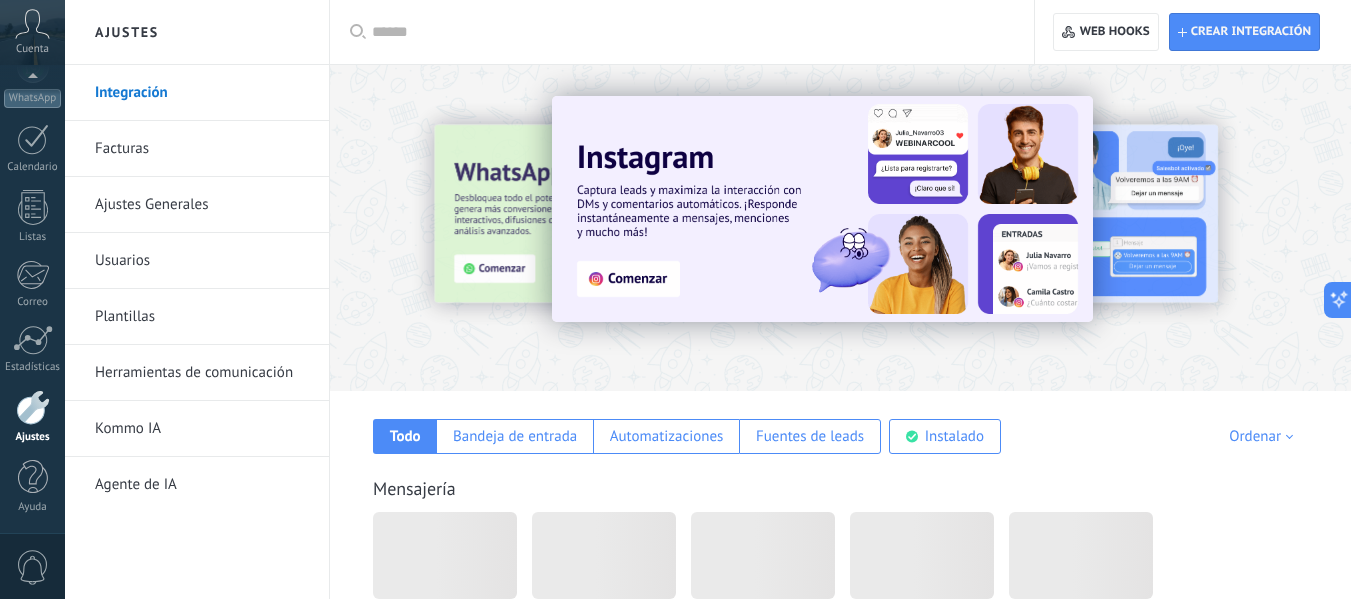 click on "Herramientas de comunicación" at bounding box center (202, 373) 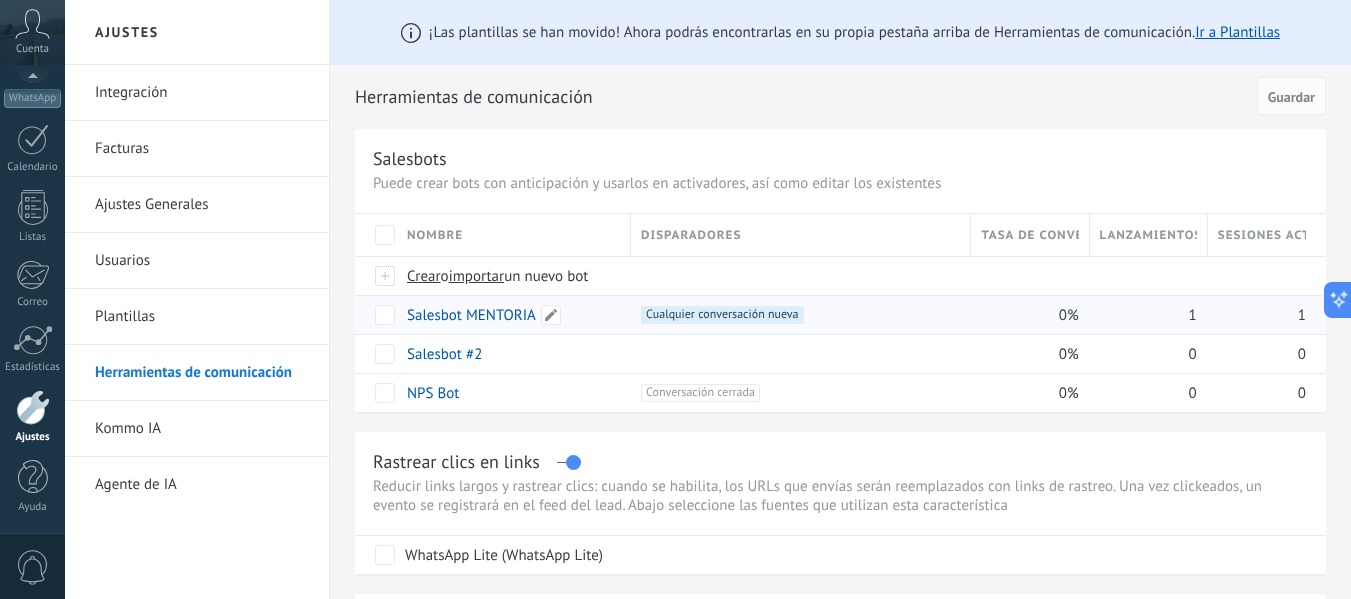 click on "Salesbot MENTORIA" at bounding box center (471, 315) 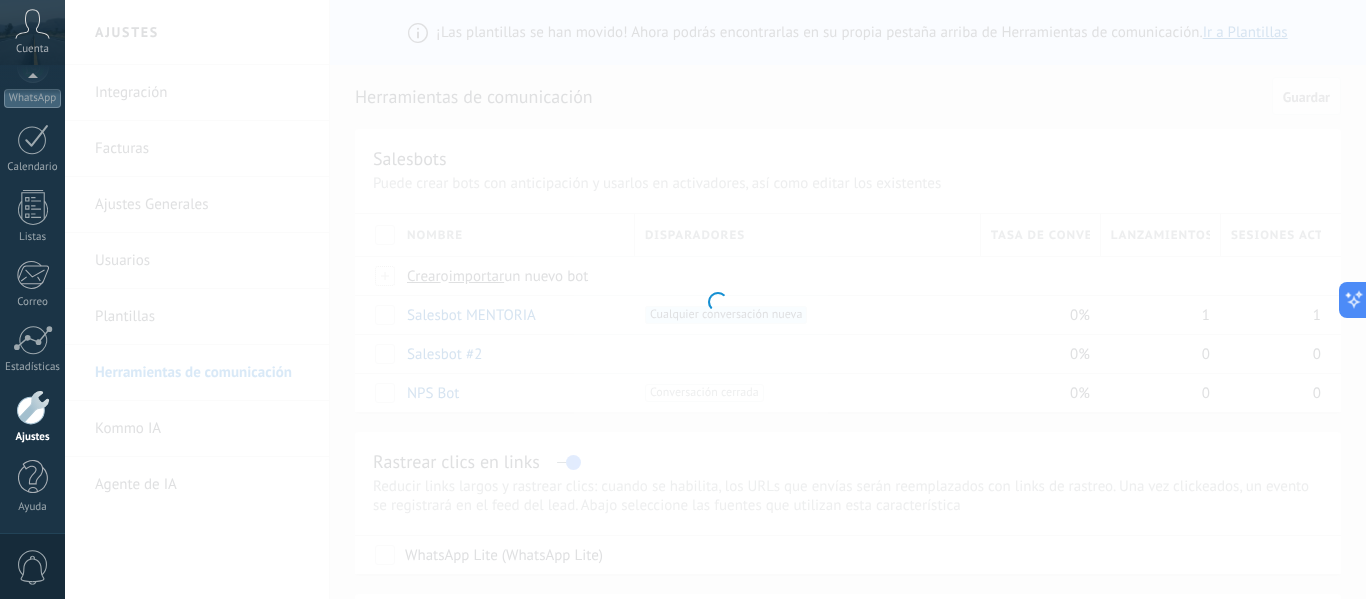 type on "**********" 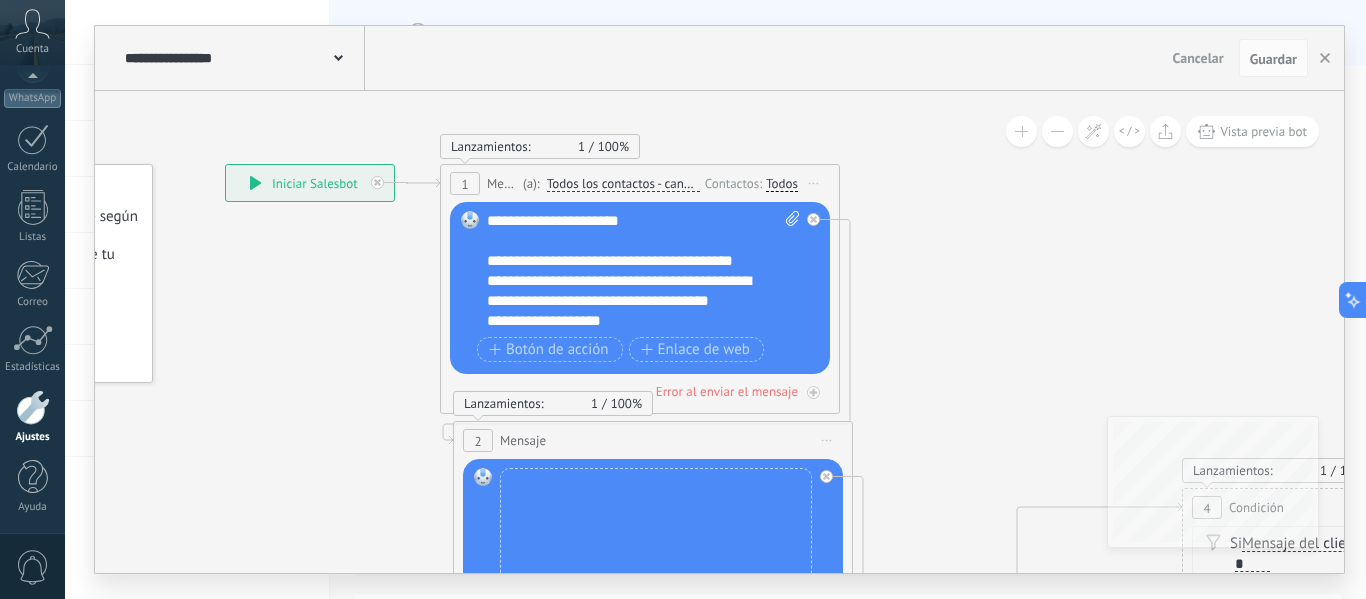 drag, startPoint x: 923, startPoint y: 194, endPoint x: 538, endPoint y: 108, distance: 394.48828 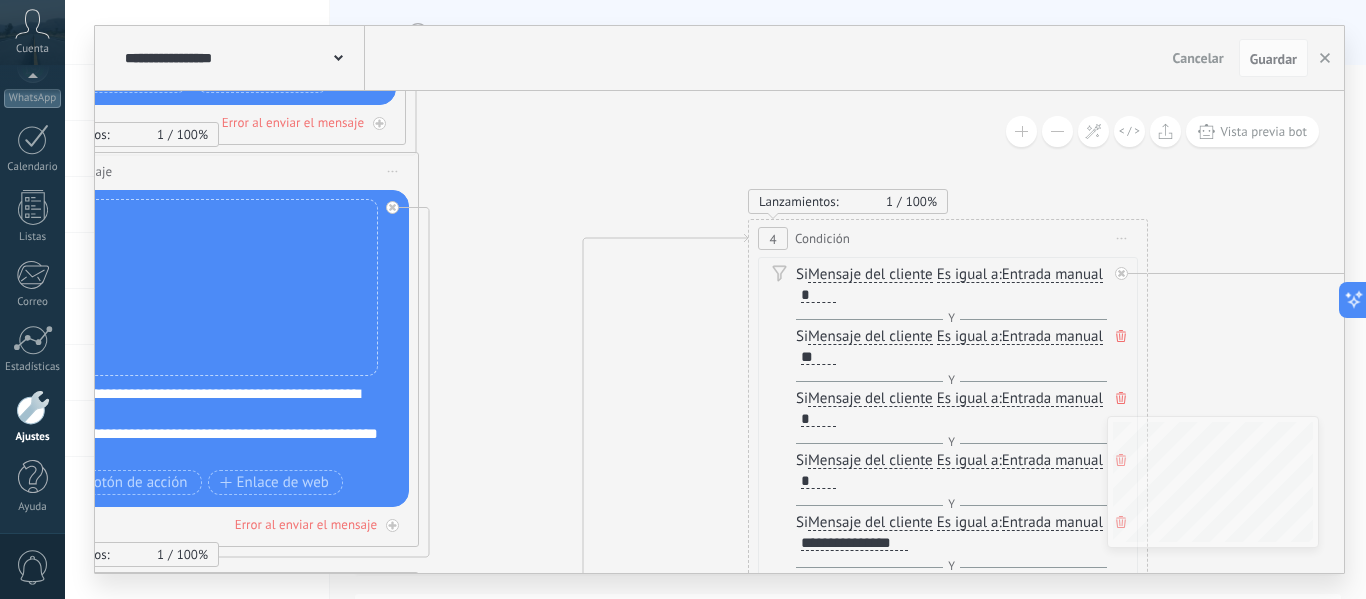 drag, startPoint x: 882, startPoint y: 339, endPoint x: 538, endPoint y: 79, distance: 431.20297 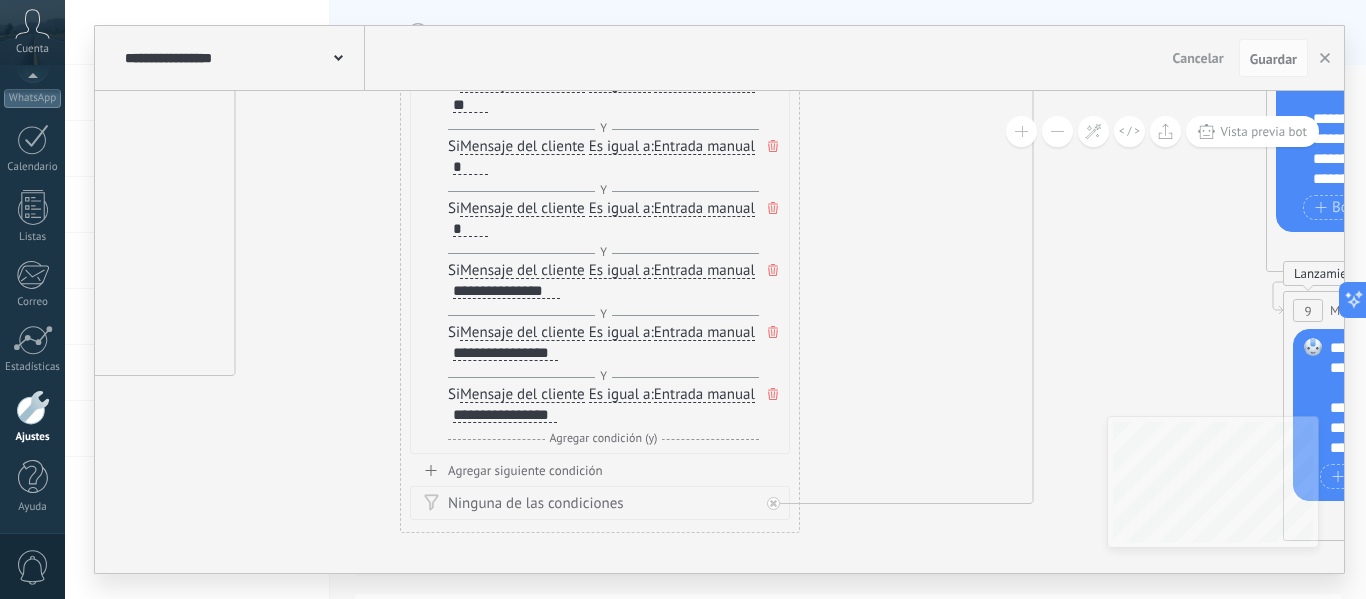 drag, startPoint x: 720, startPoint y: 424, endPoint x: 372, endPoint y: 172, distance: 429.66034 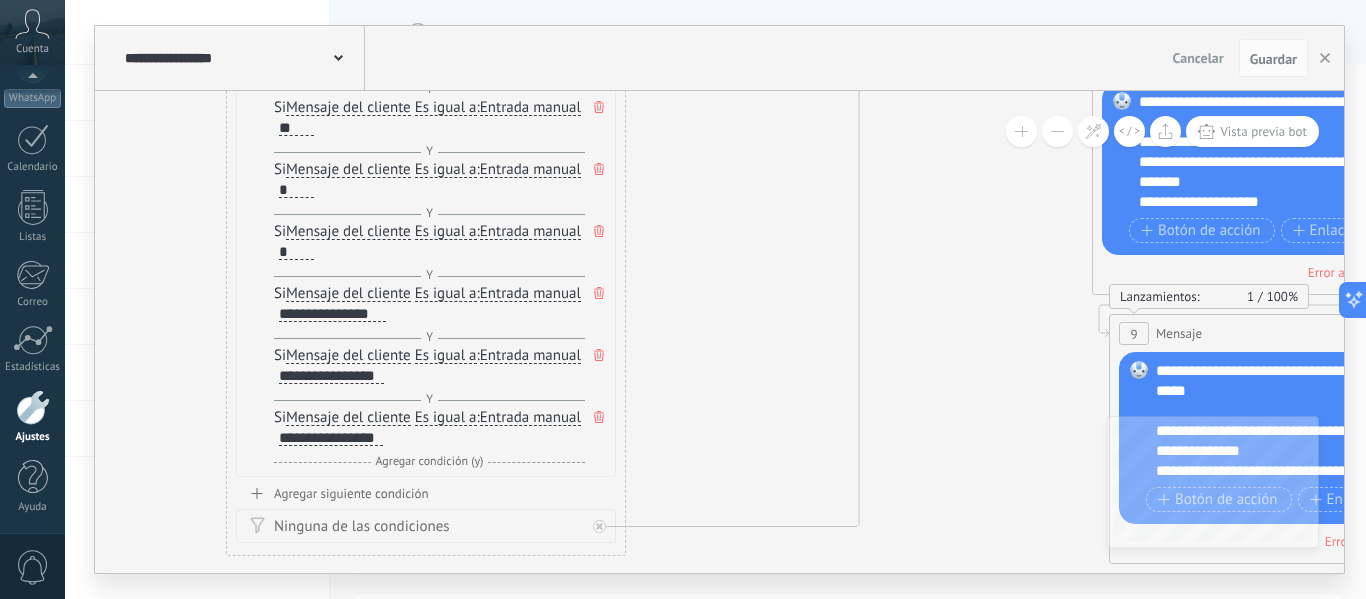 drag, startPoint x: 899, startPoint y: 253, endPoint x: 450, endPoint y: 281, distance: 449.8722 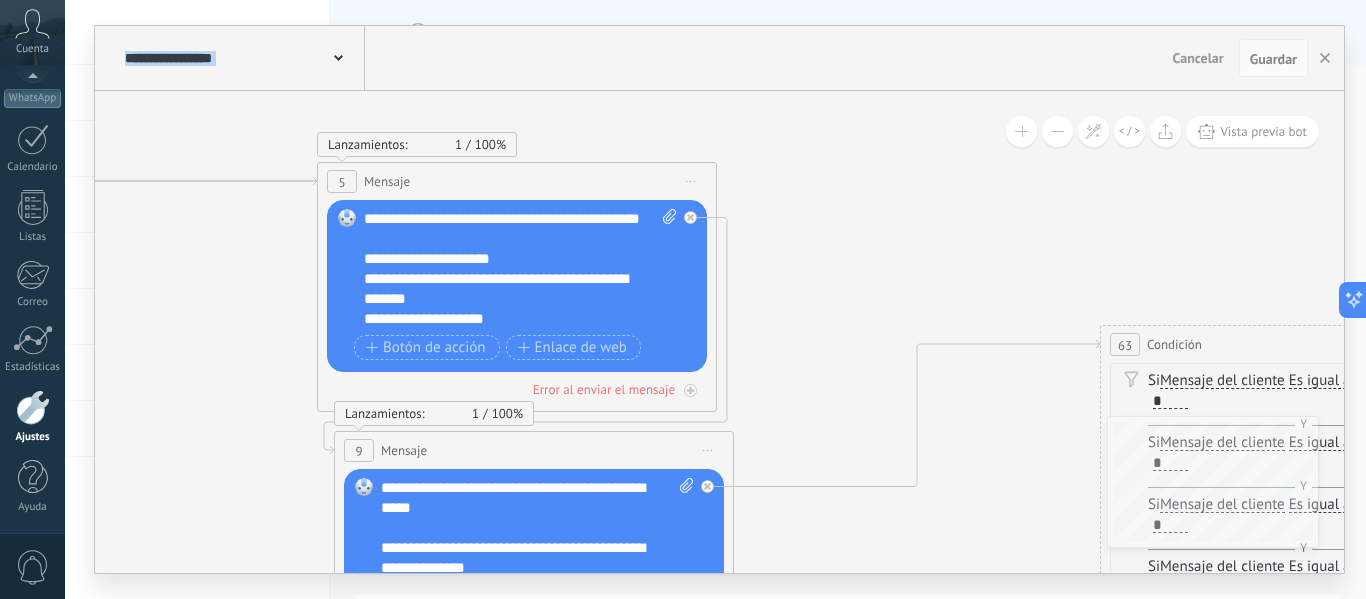 drag, startPoint x: 667, startPoint y: 348, endPoint x: 183, endPoint y: 511, distance: 510.7103 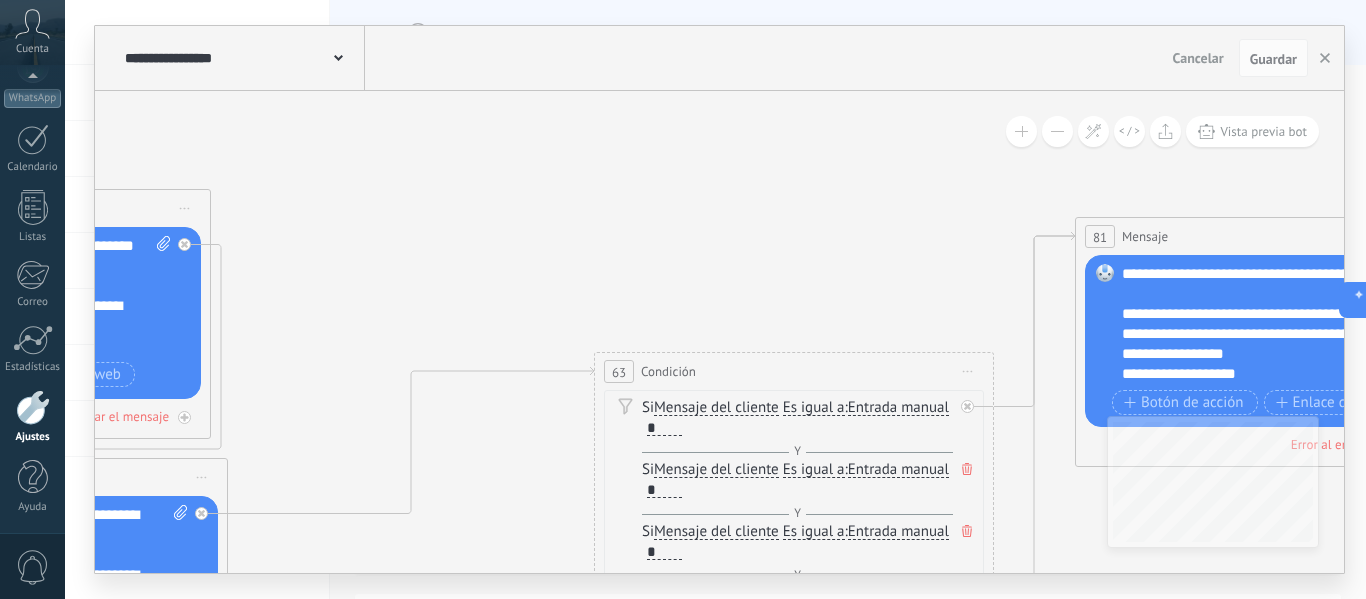drag, startPoint x: 1181, startPoint y: 250, endPoint x: 732, endPoint y: 190, distance: 452.99118 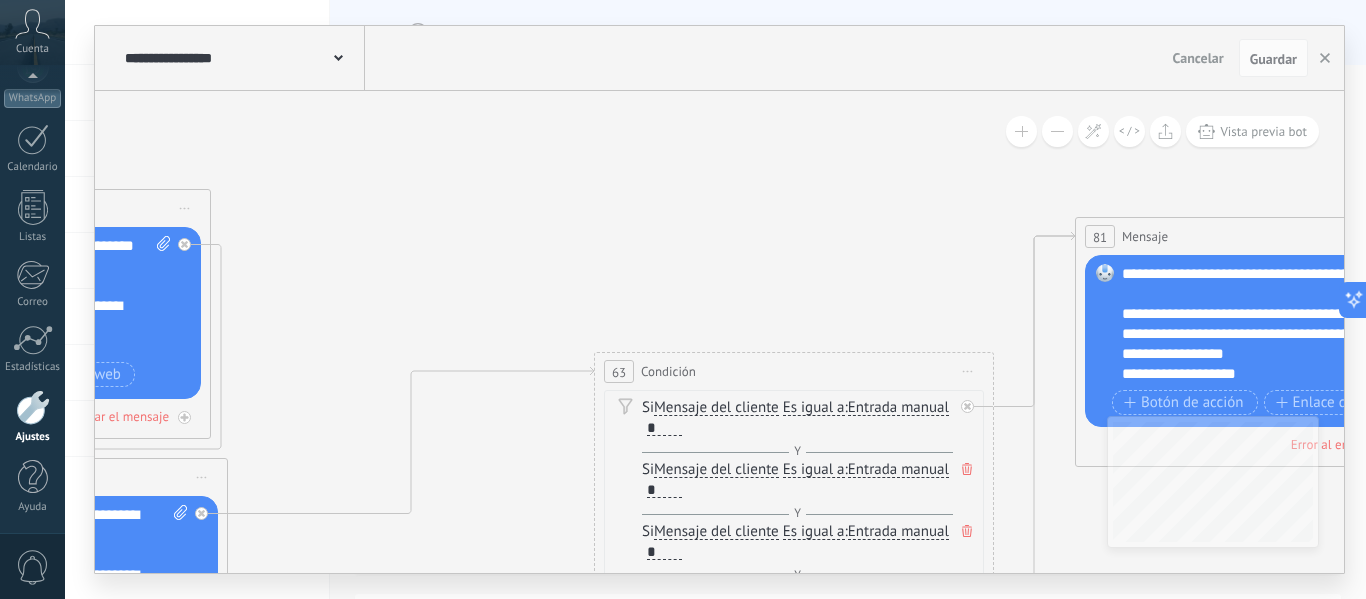 click at bounding box center (1057, 131) 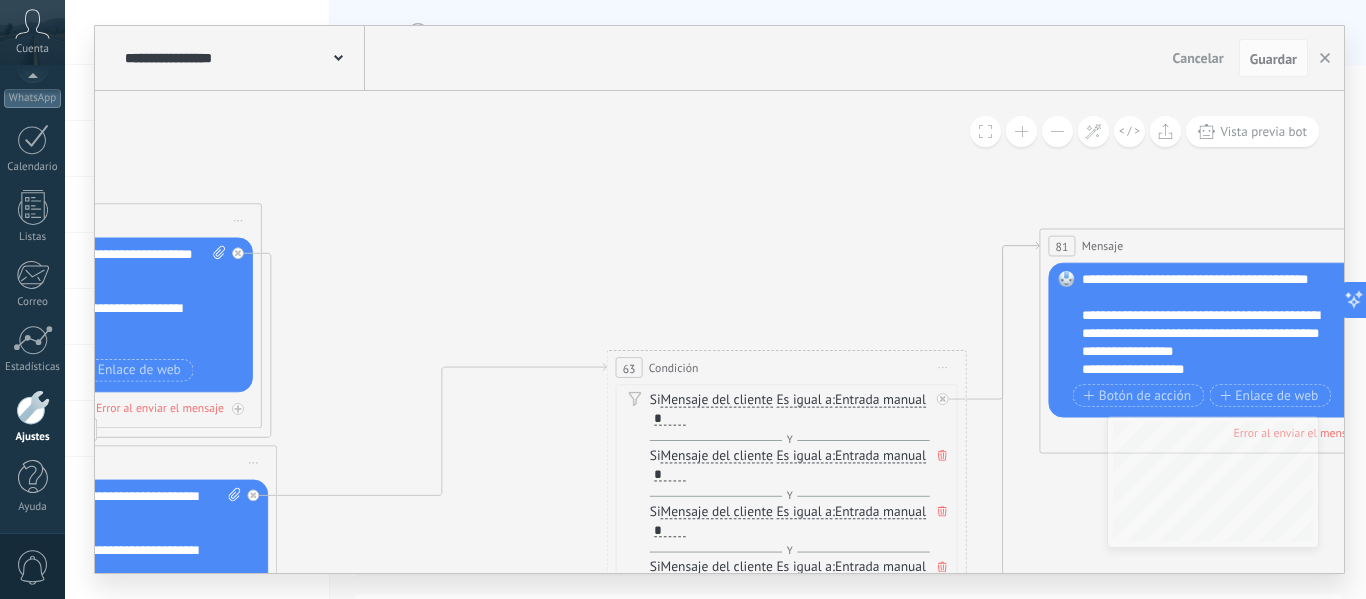 click at bounding box center (1057, 131) 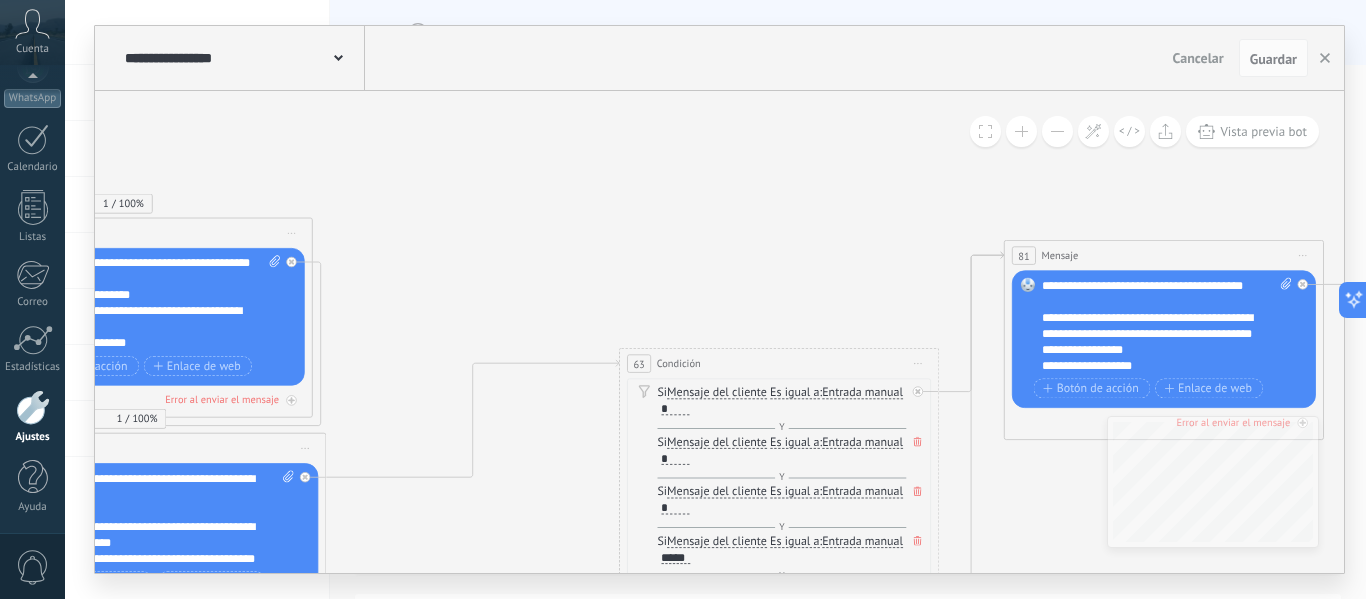 click at bounding box center (1057, 131) 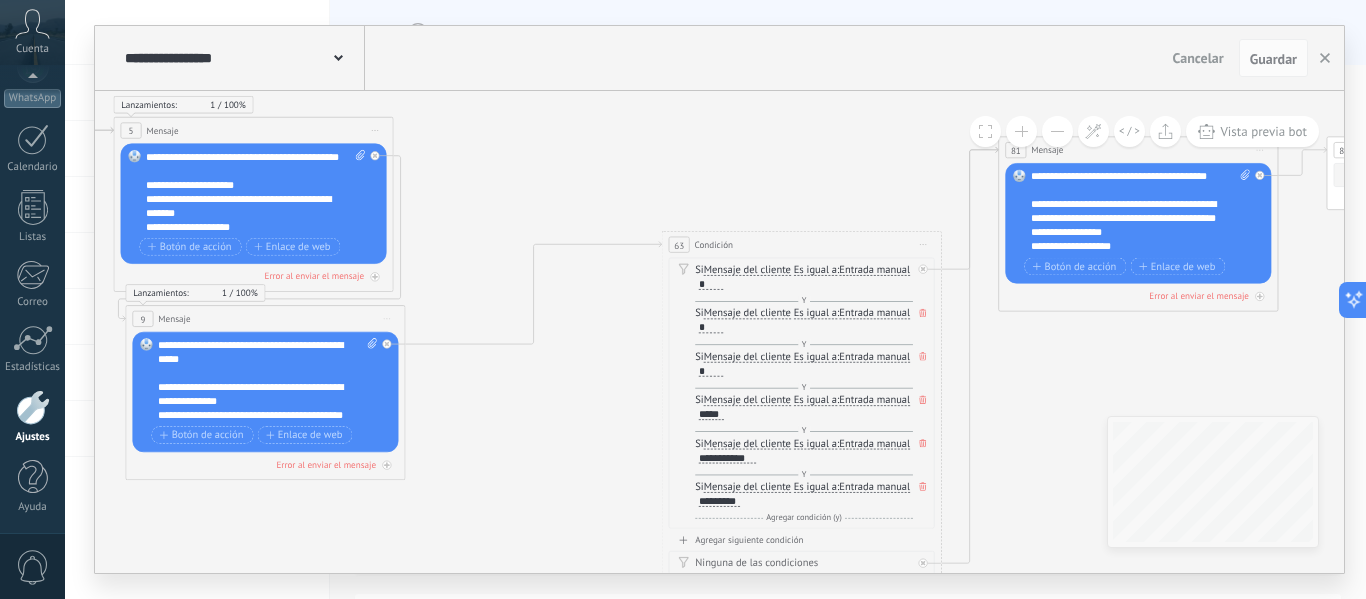 drag, startPoint x: 681, startPoint y: 224, endPoint x: 711, endPoint y: 107, distance: 120.784935 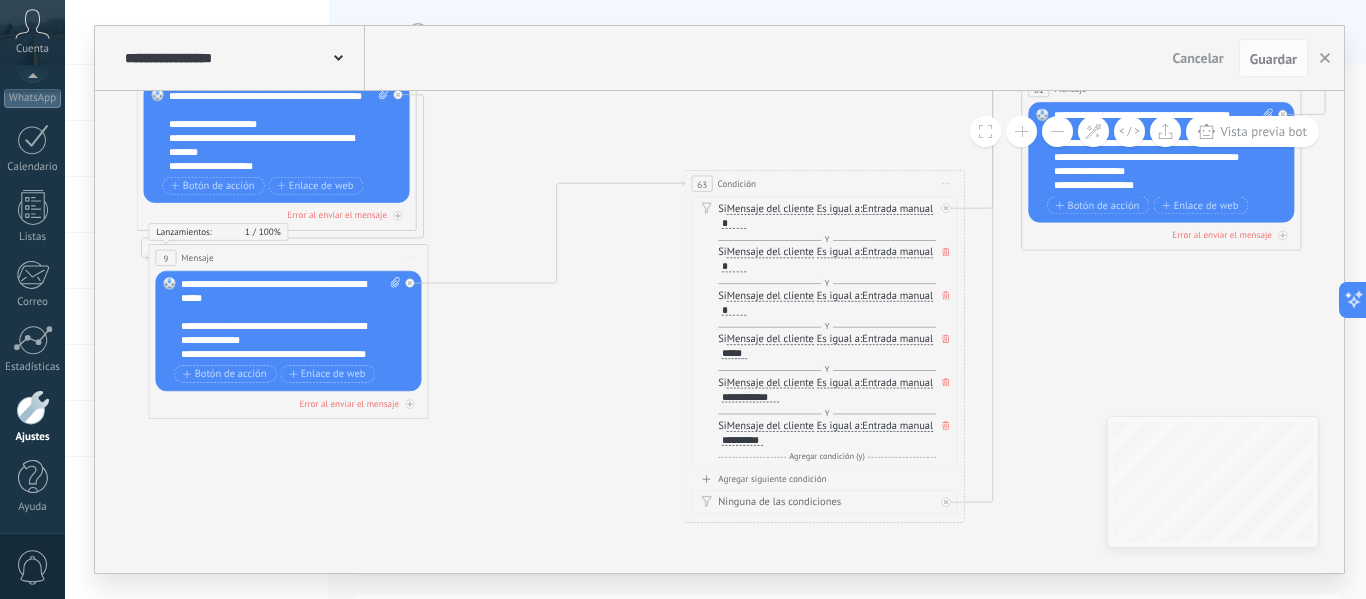click 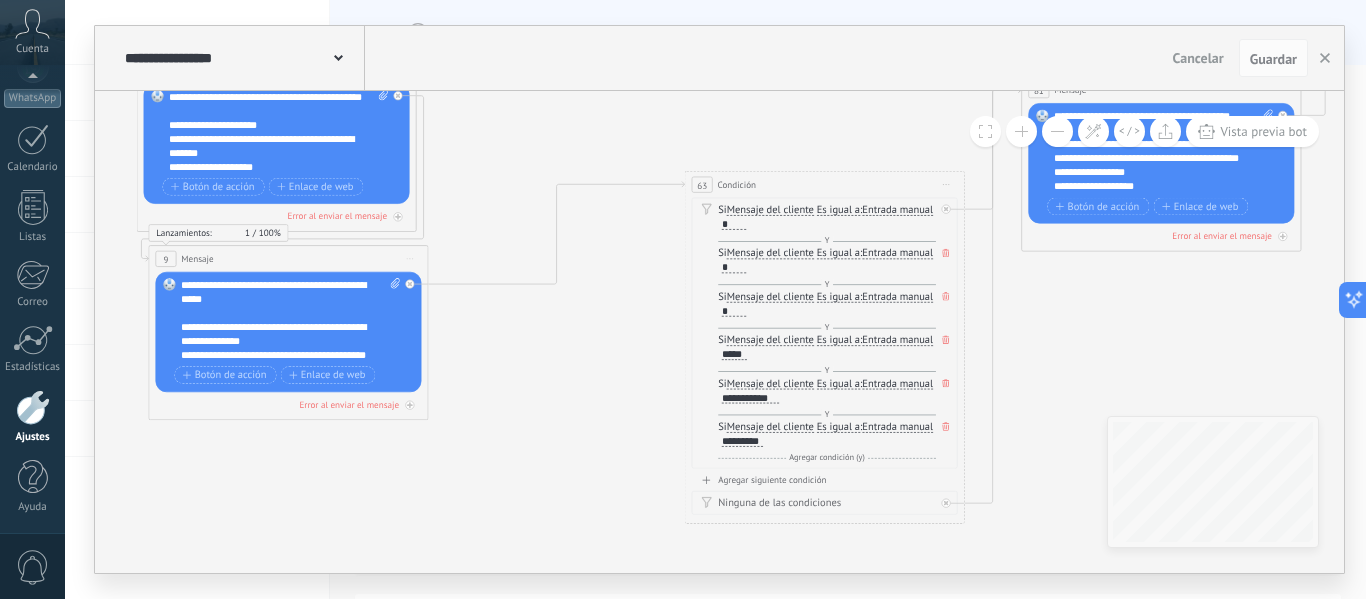 click on "63" at bounding box center [702, 185] 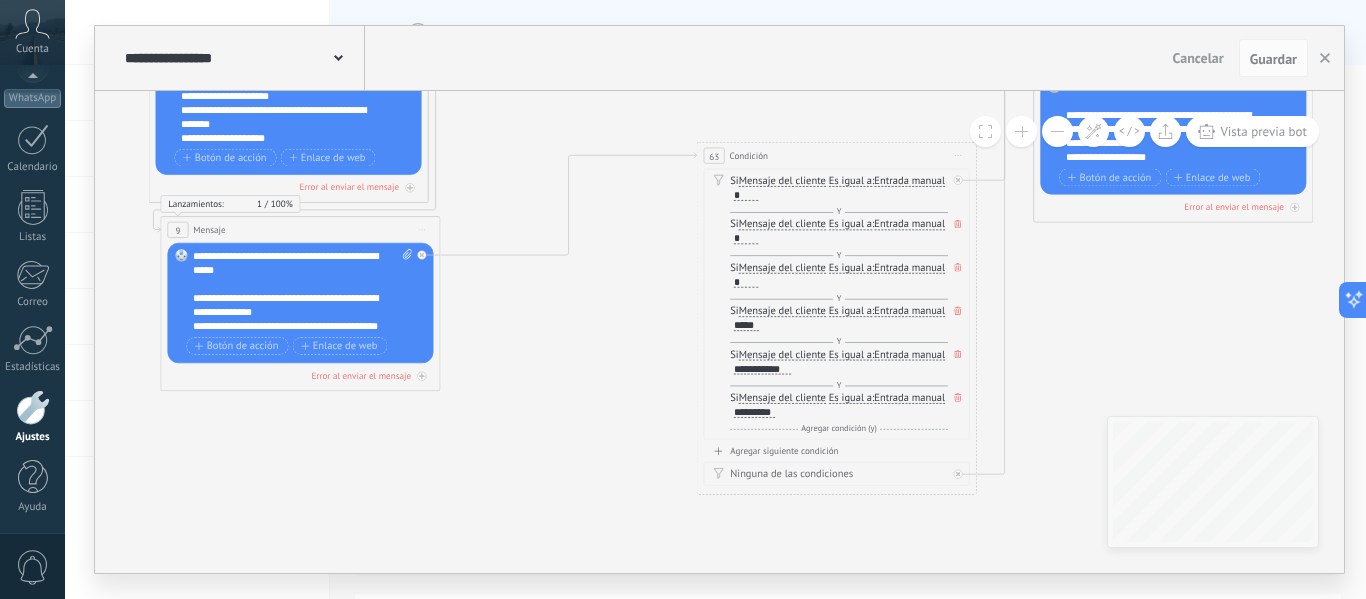 drag, startPoint x: 556, startPoint y: 337, endPoint x: 568, endPoint y: 308, distance: 31.38471 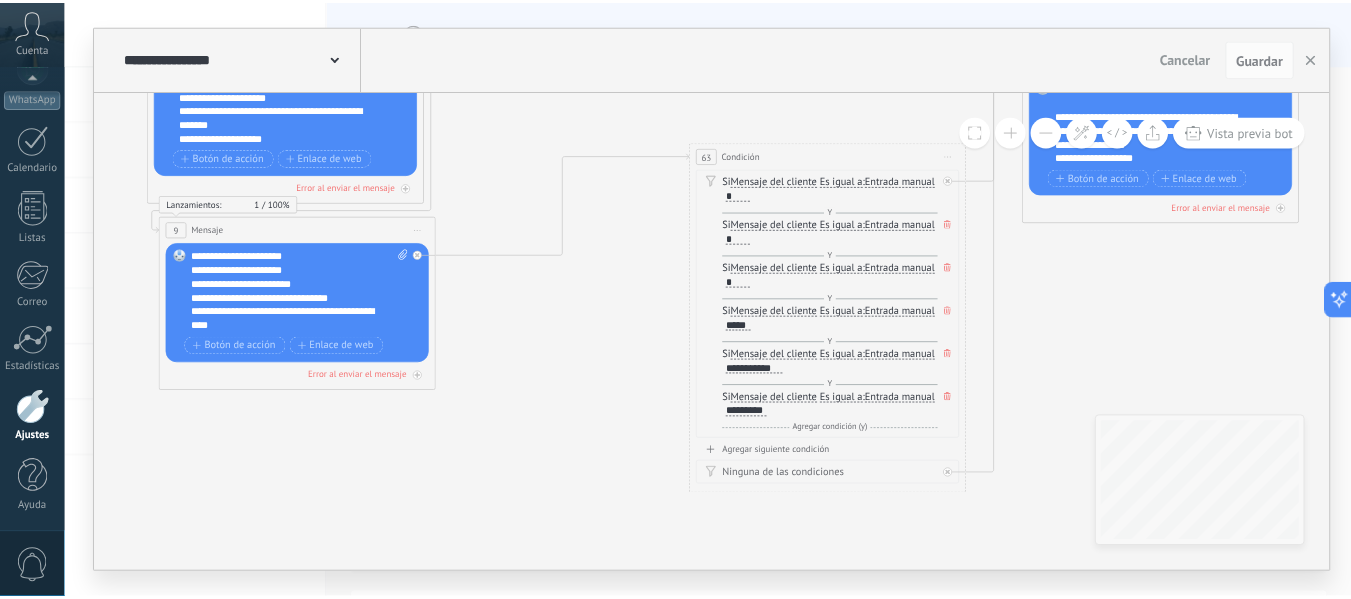 scroll, scrollTop: 400, scrollLeft: 0, axis: vertical 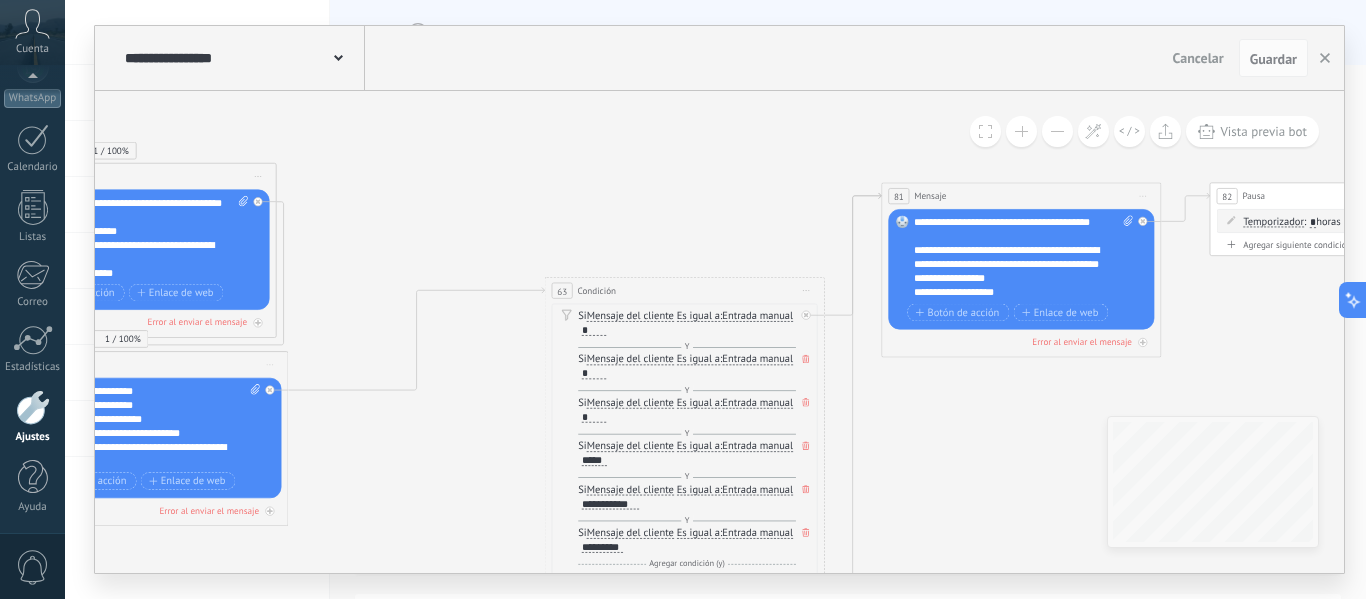drag, startPoint x: 856, startPoint y: 208, endPoint x: 596, endPoint y: 191, distance: 260.55518 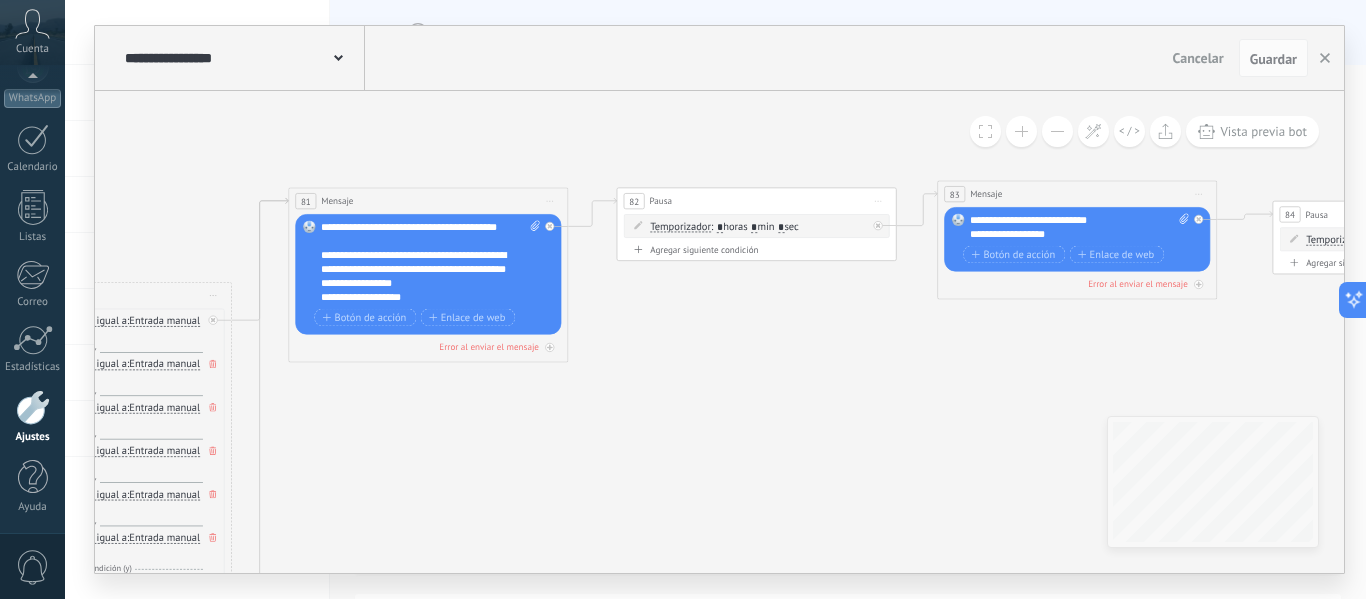 drag, startPoint x: 1204, startPoint y: 335, endPoint x: 794, endPoint y: 257, distance: 417.35358 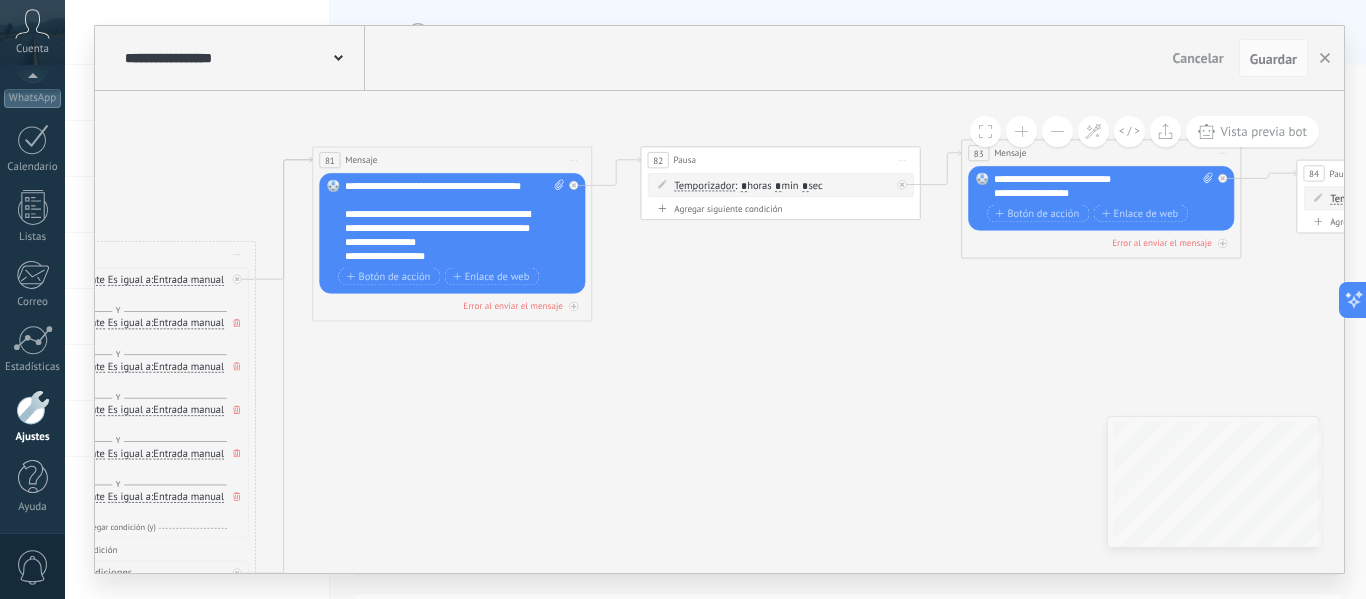 drag, startPoint x: 963, startPoint y: 312, endPoint x: 591, endPoint y: 325, distance: 372.22708 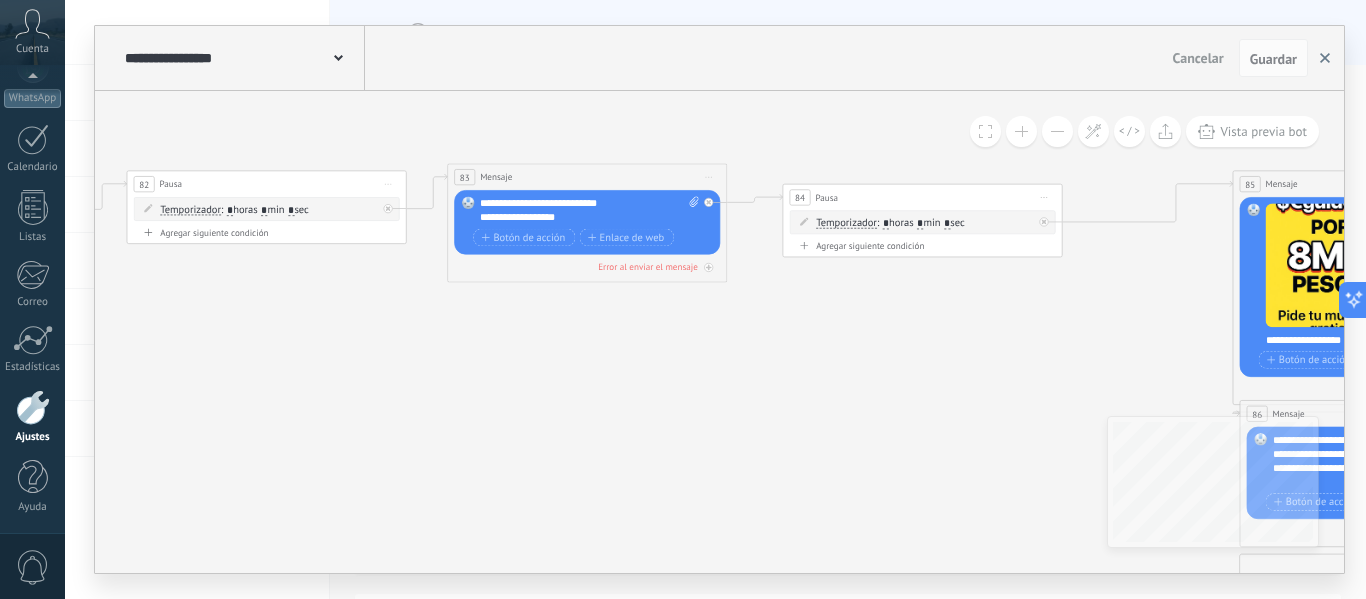 click at bounding box center (1325, 58) 